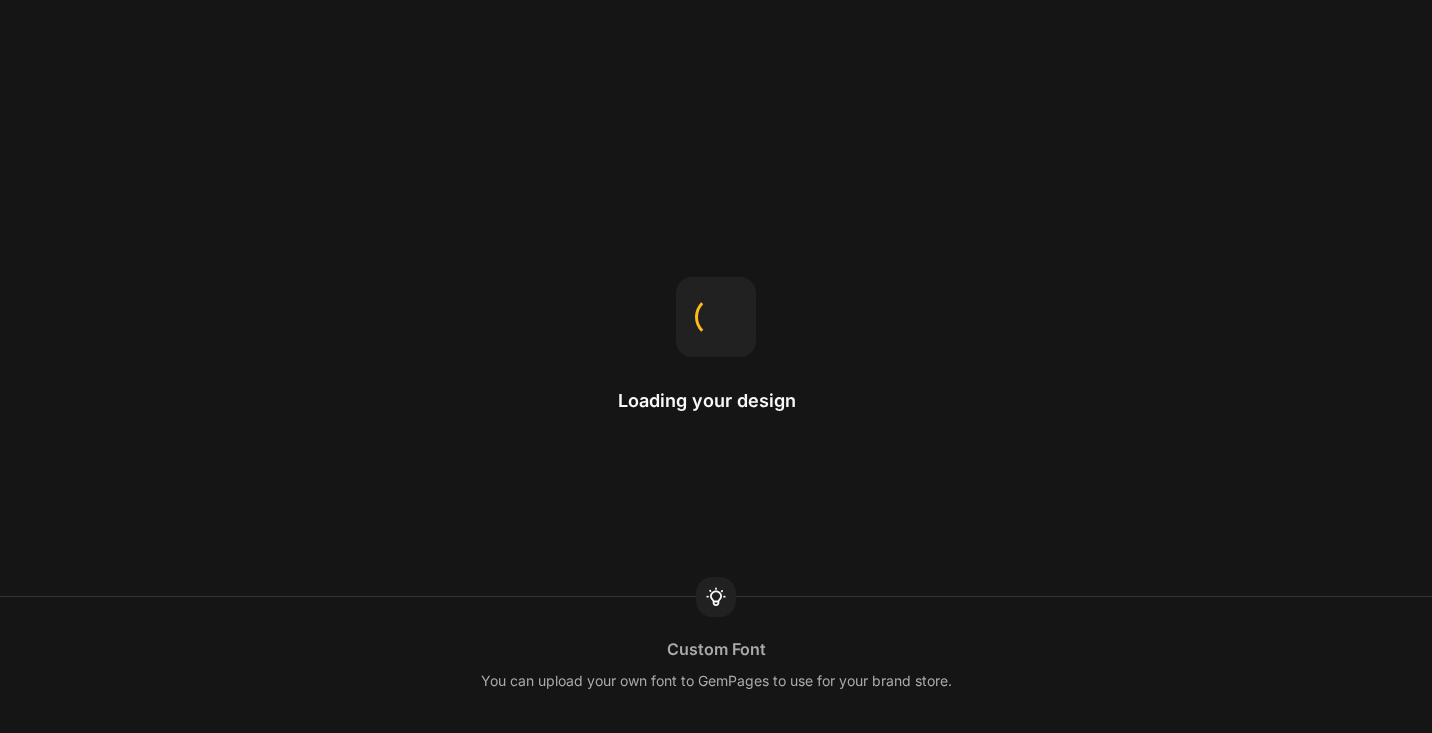 scroll, scrollTop: 0, scrollLeft: 0, axis: both 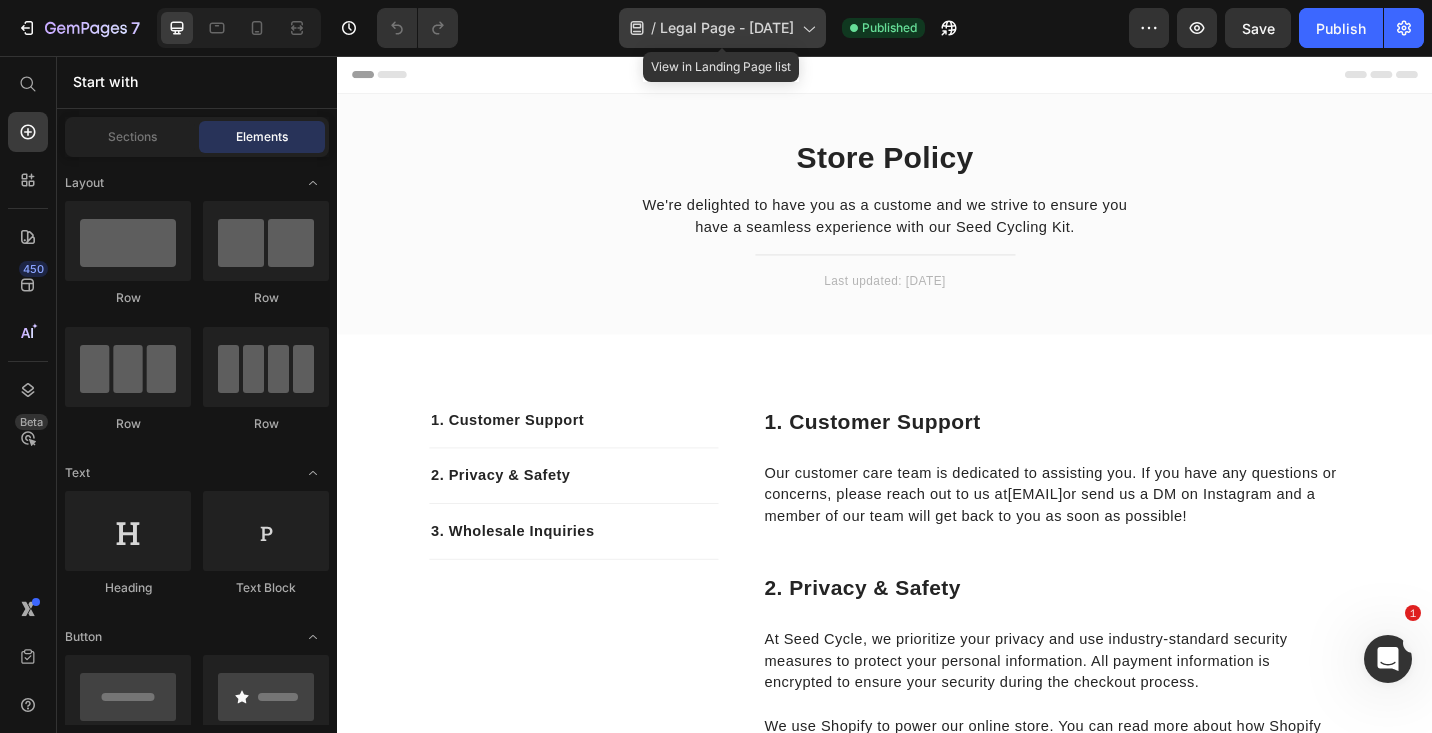 click on "Legal Page - Jul 10, 16:50:21" at bounding box center [727, 28] 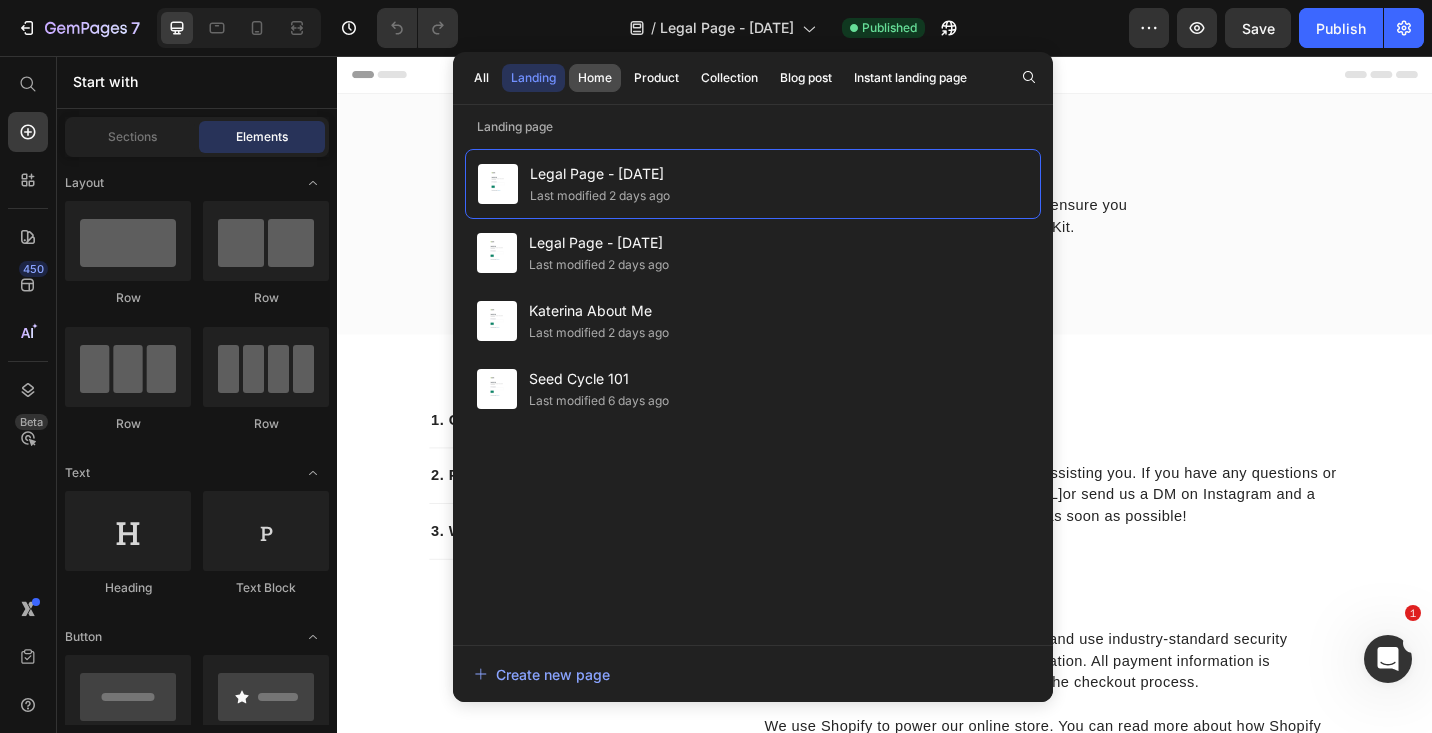 click on "Home" at bounding box center [595, 78] 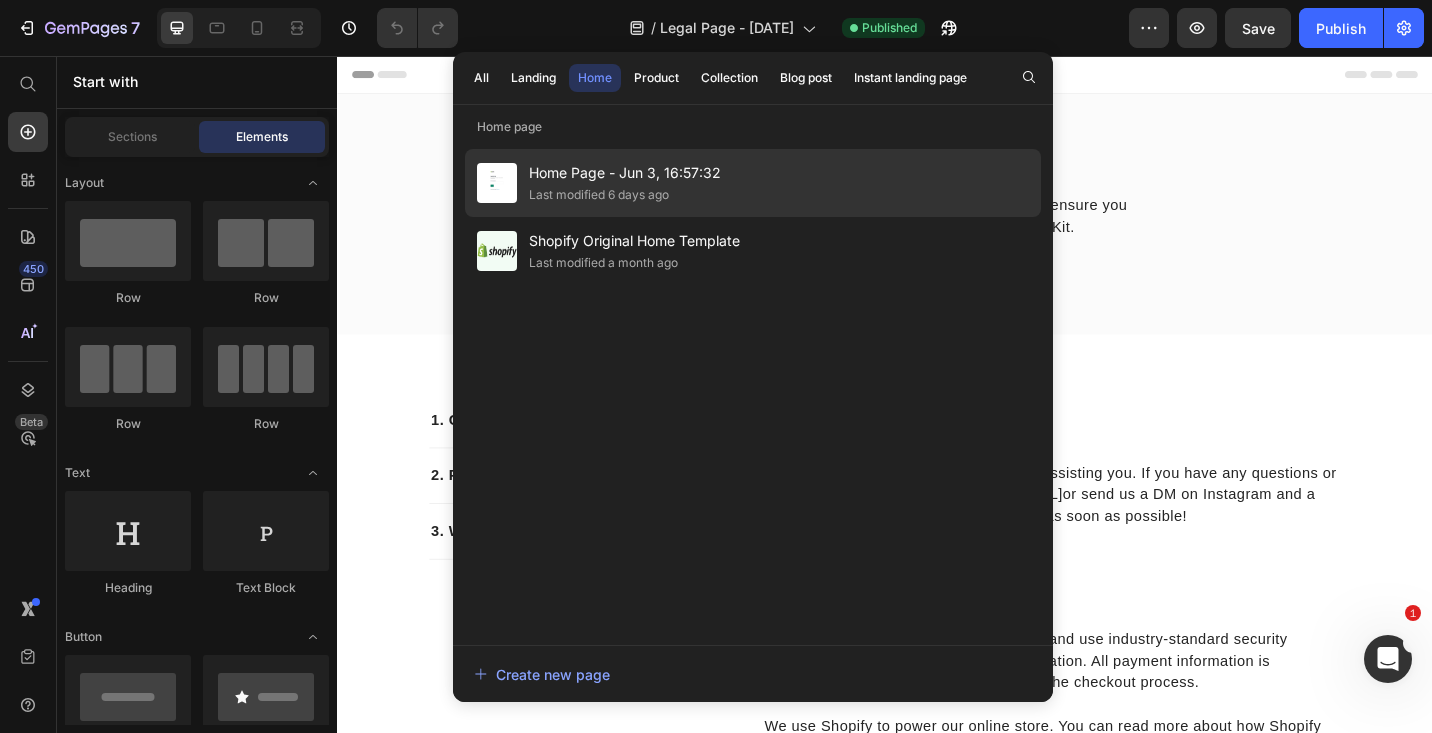 click on "Last modified 6 days ago" 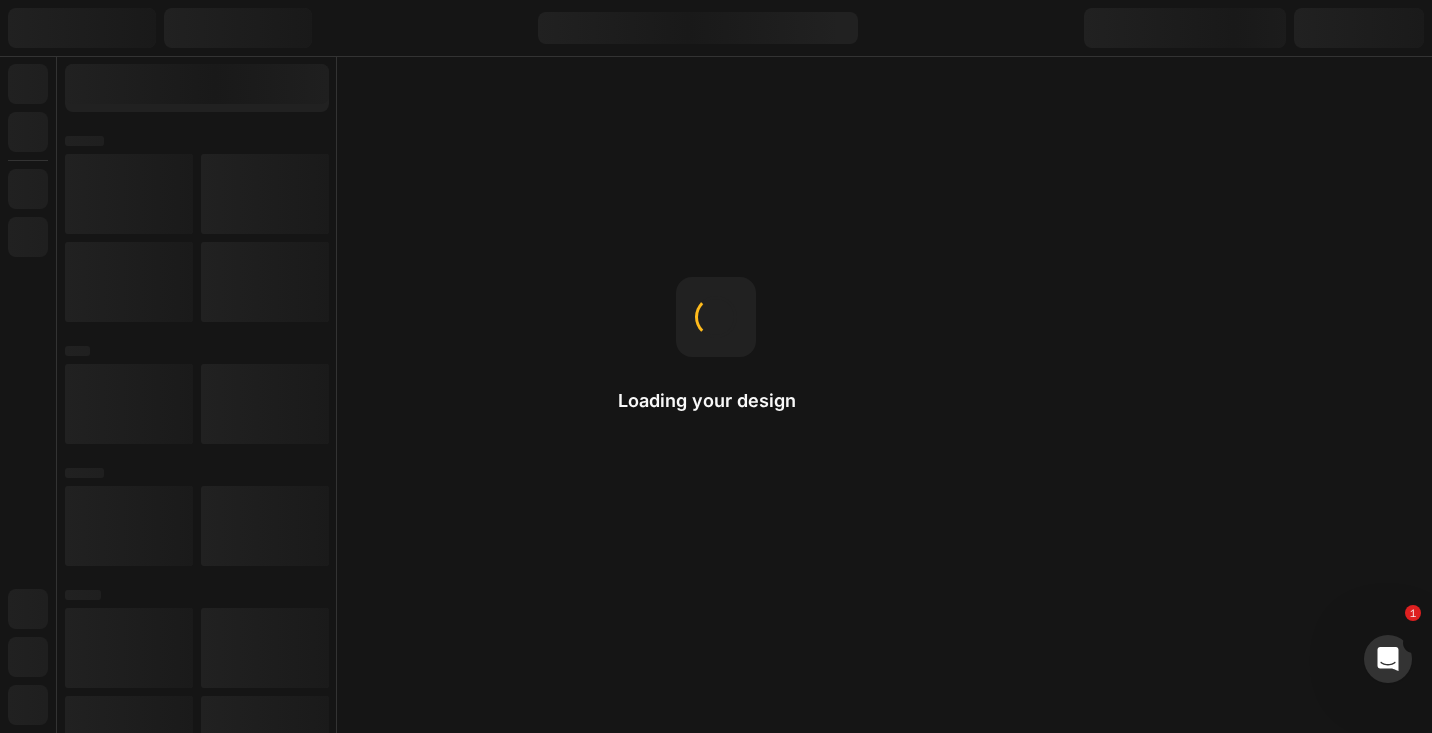 scroll, scrollTop: 0, scrollLeft: 0, axis: both 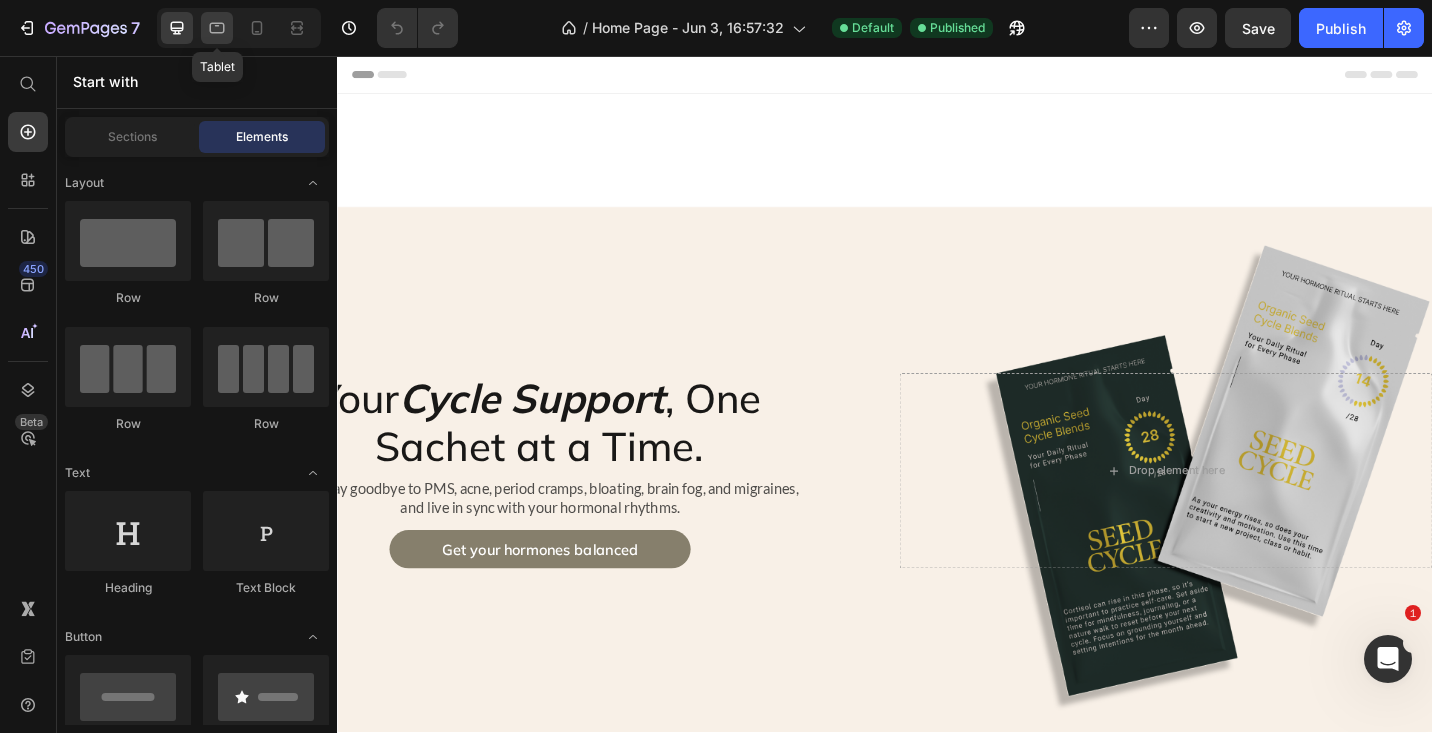click 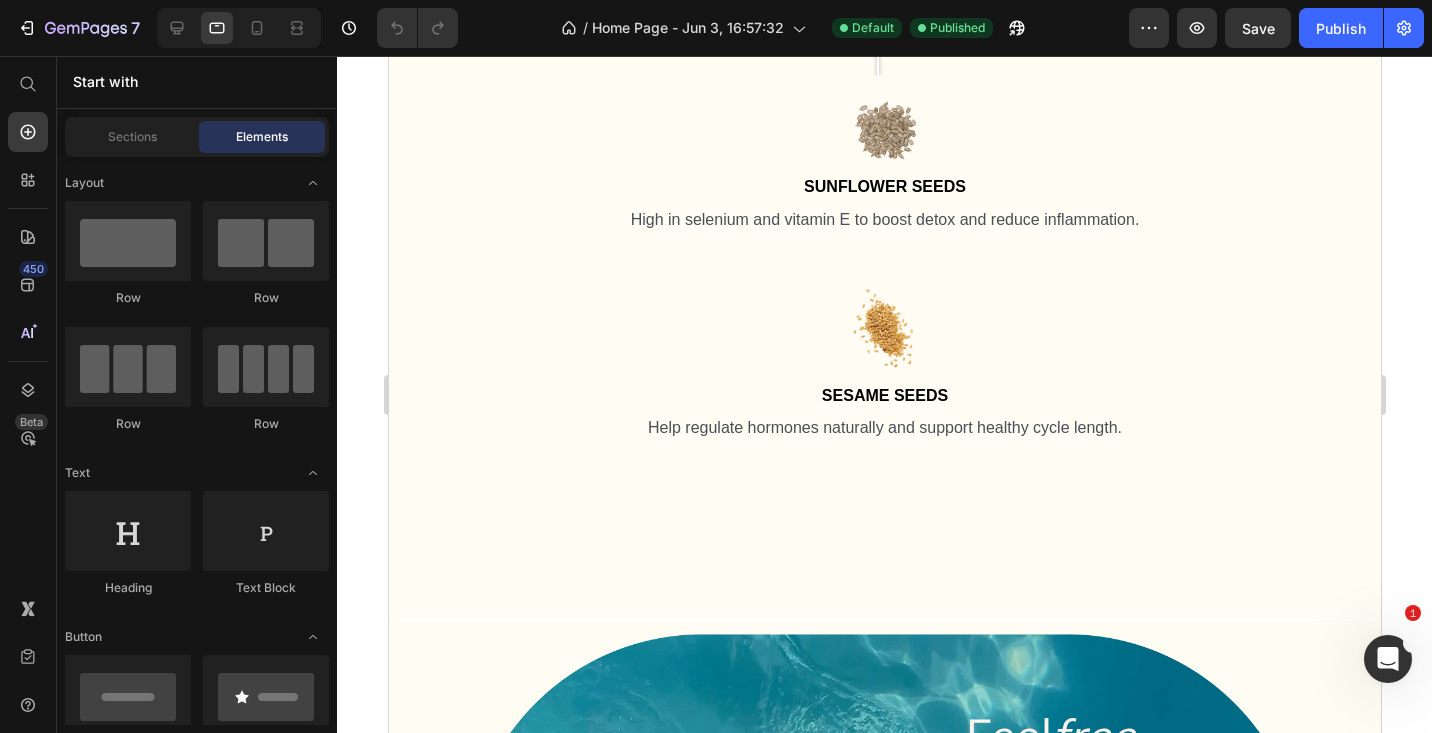 scroll, scrollTop: 3794, scrollLeft: 0, axis: vertical 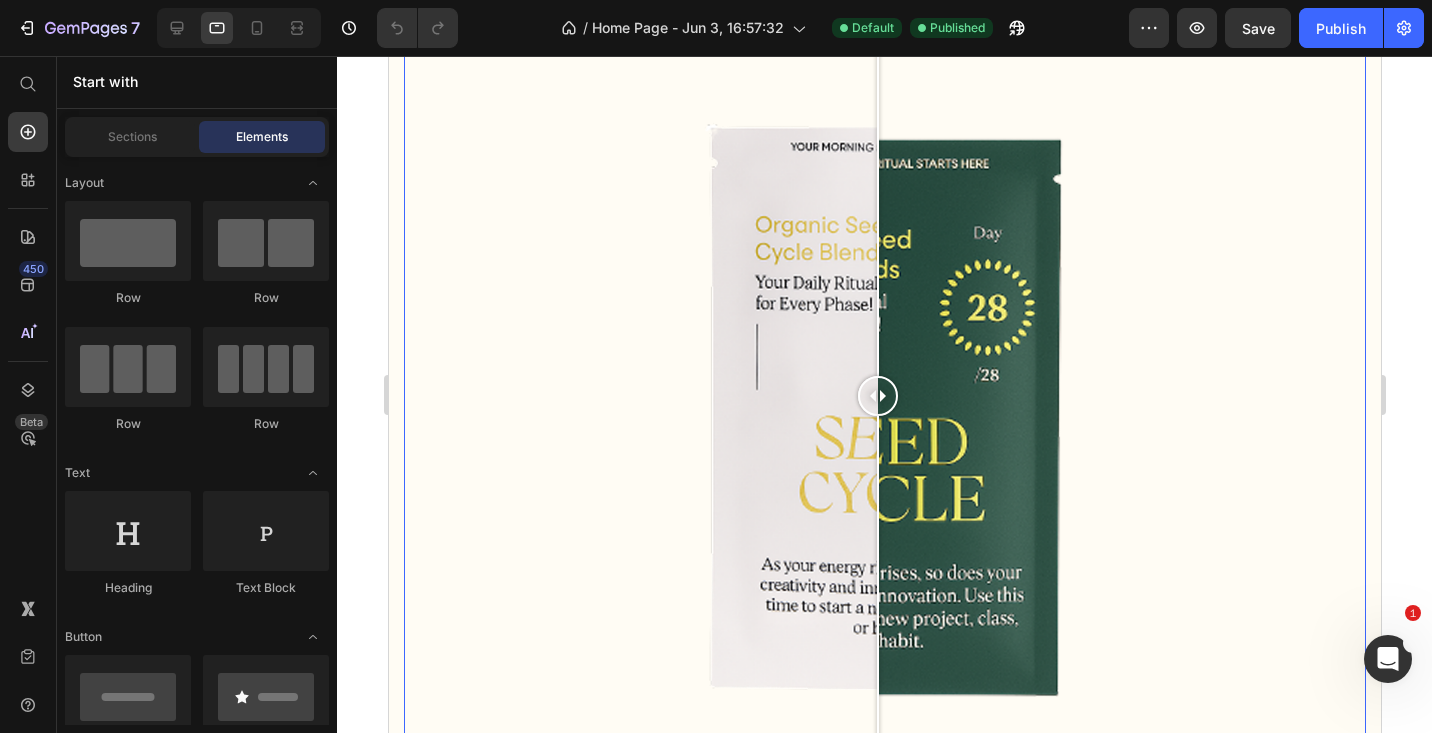 click at bounding box center [884, 396] 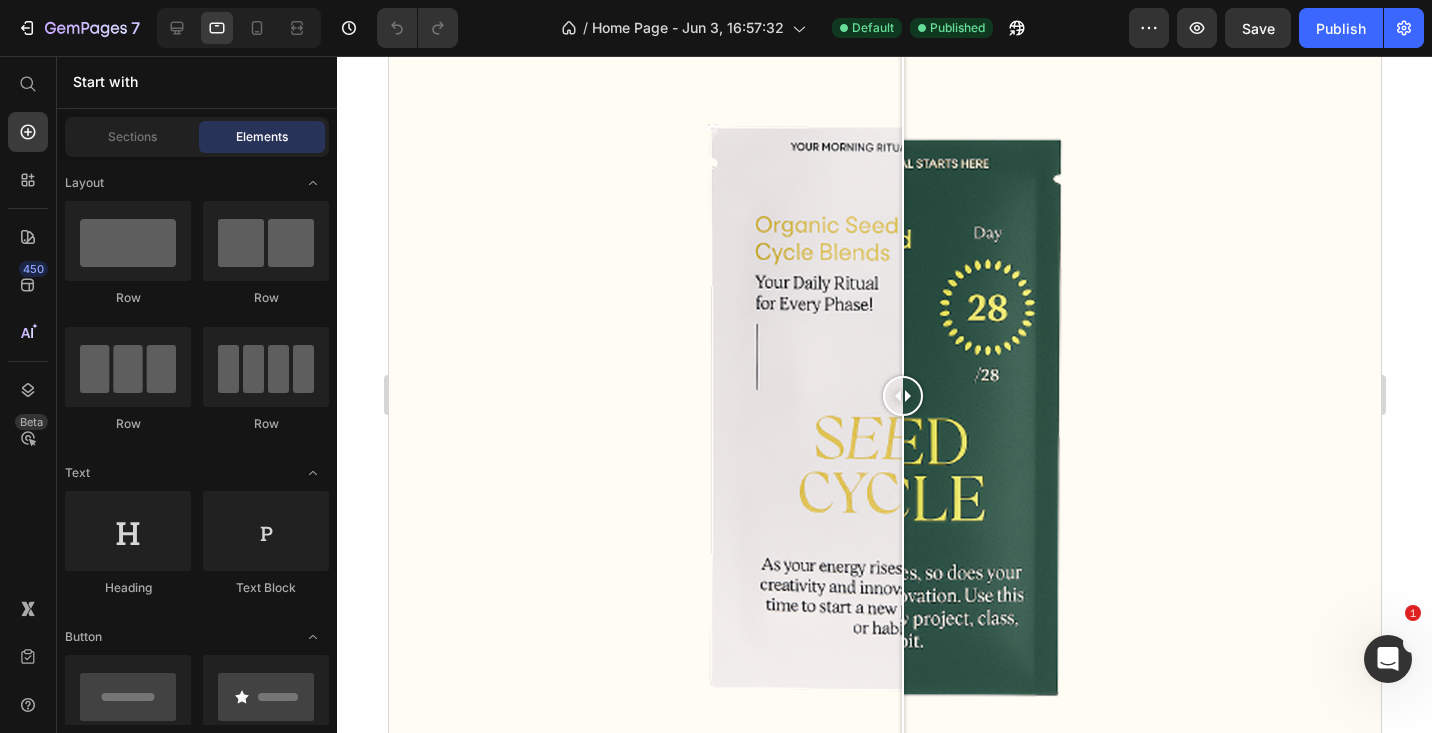 click on "Start with Sections Elements Hero Section Product Detail Brands Trusted Badges Guarantee Product Breakdown How to use Testimonials Compare Bundle FAQs Social Proof Brand Story Product List Collection Blog List Contact Sticky Add to Cart Custom Footer Browse Library 450 Layout
Row
Row
Row
Row Text
Heading
Text Block Button
Button
Button
Sticky Back to top Media
Image
Image" at bounding box center [197, 394] 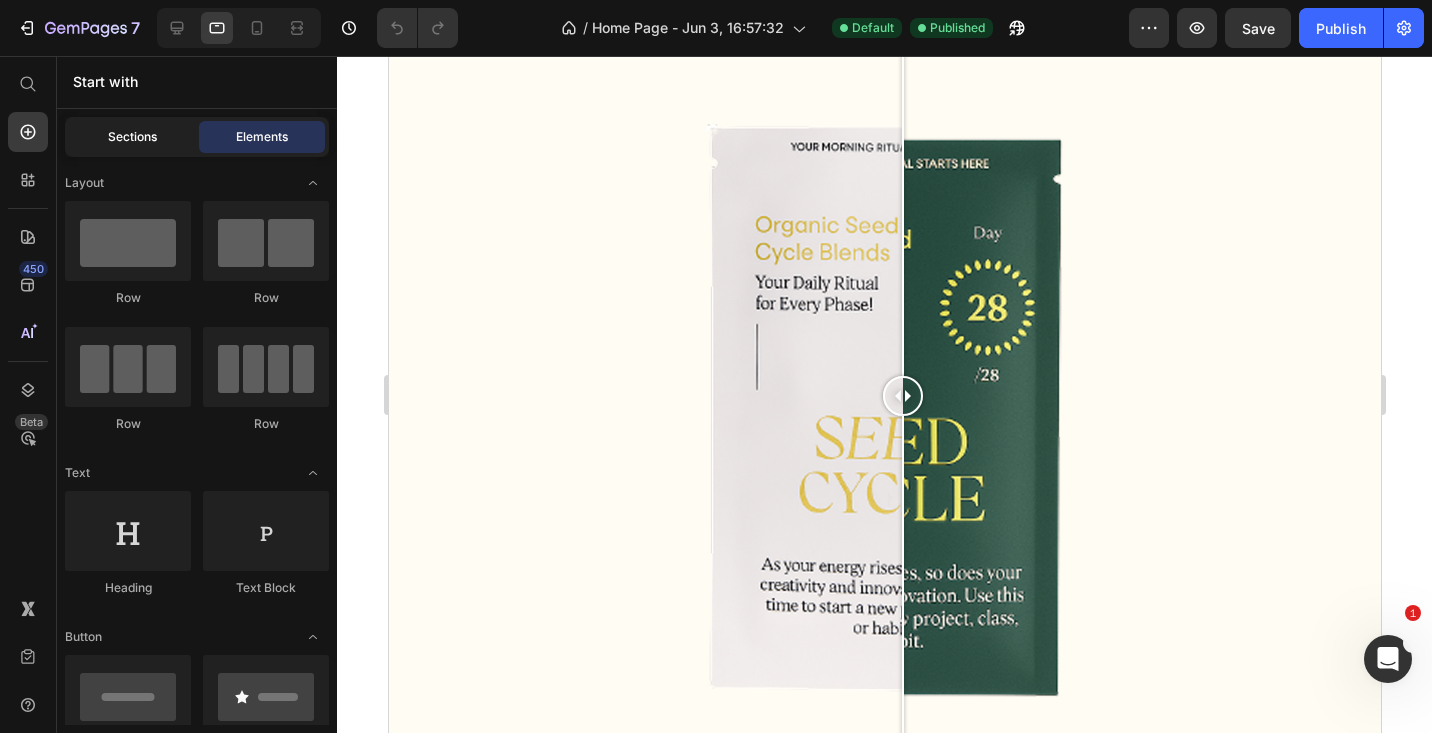click on "Sections" 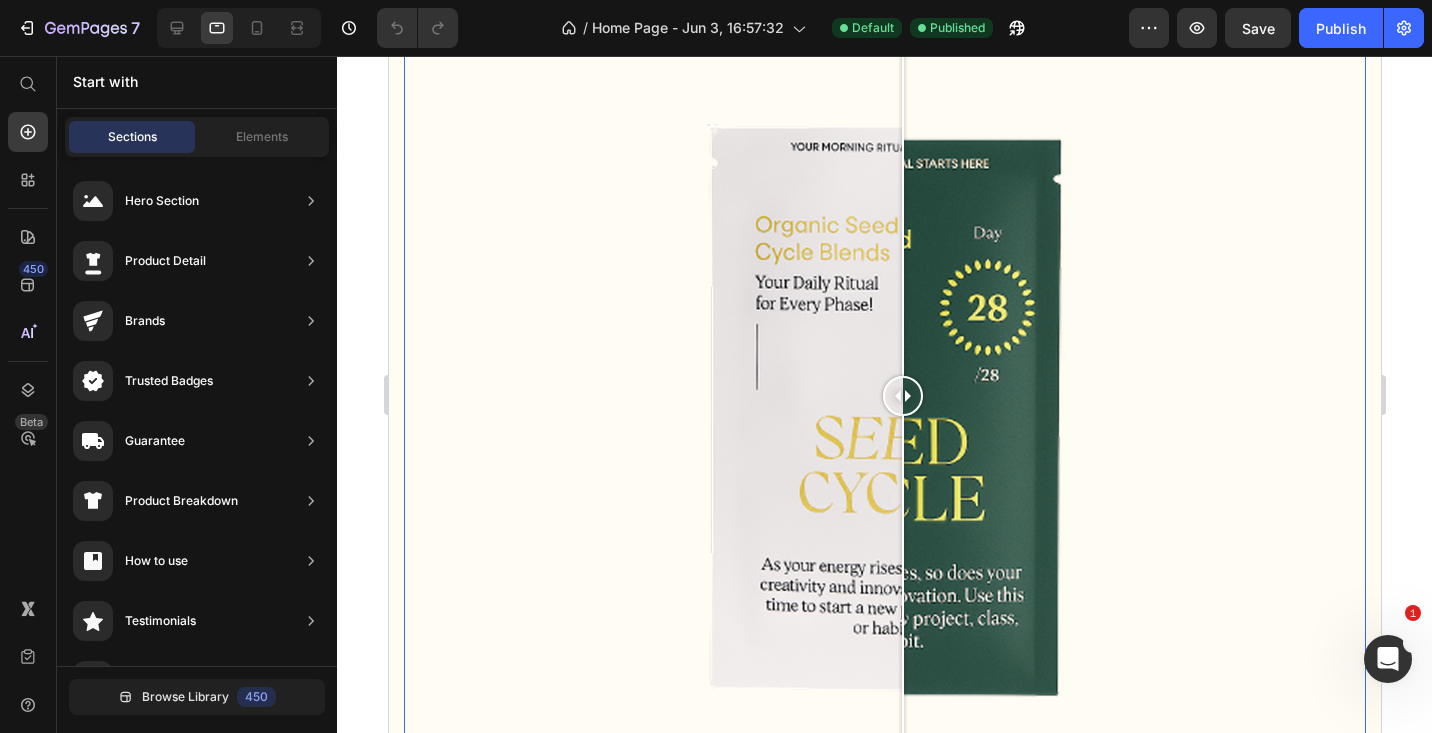 click at bounding box center (884, 396) 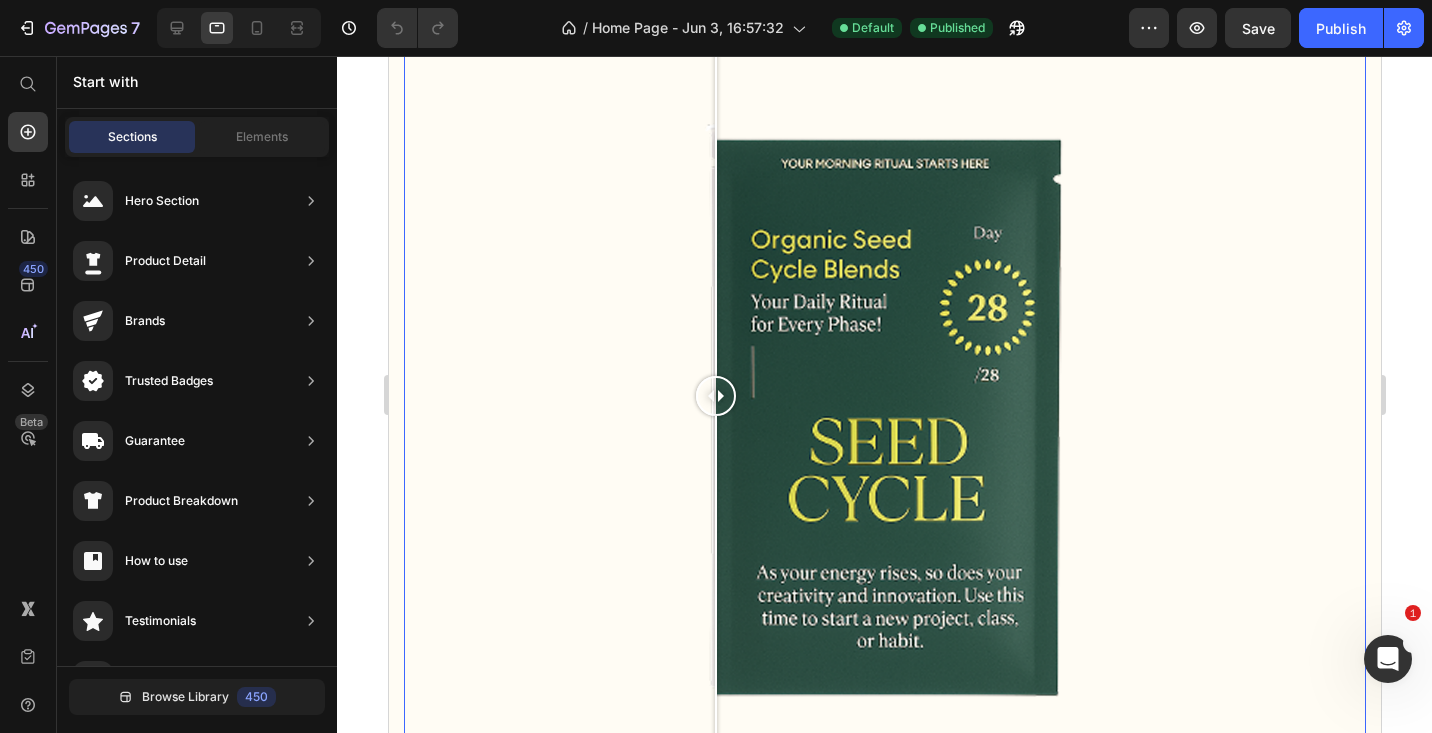 click at bounding box center [884, 396] 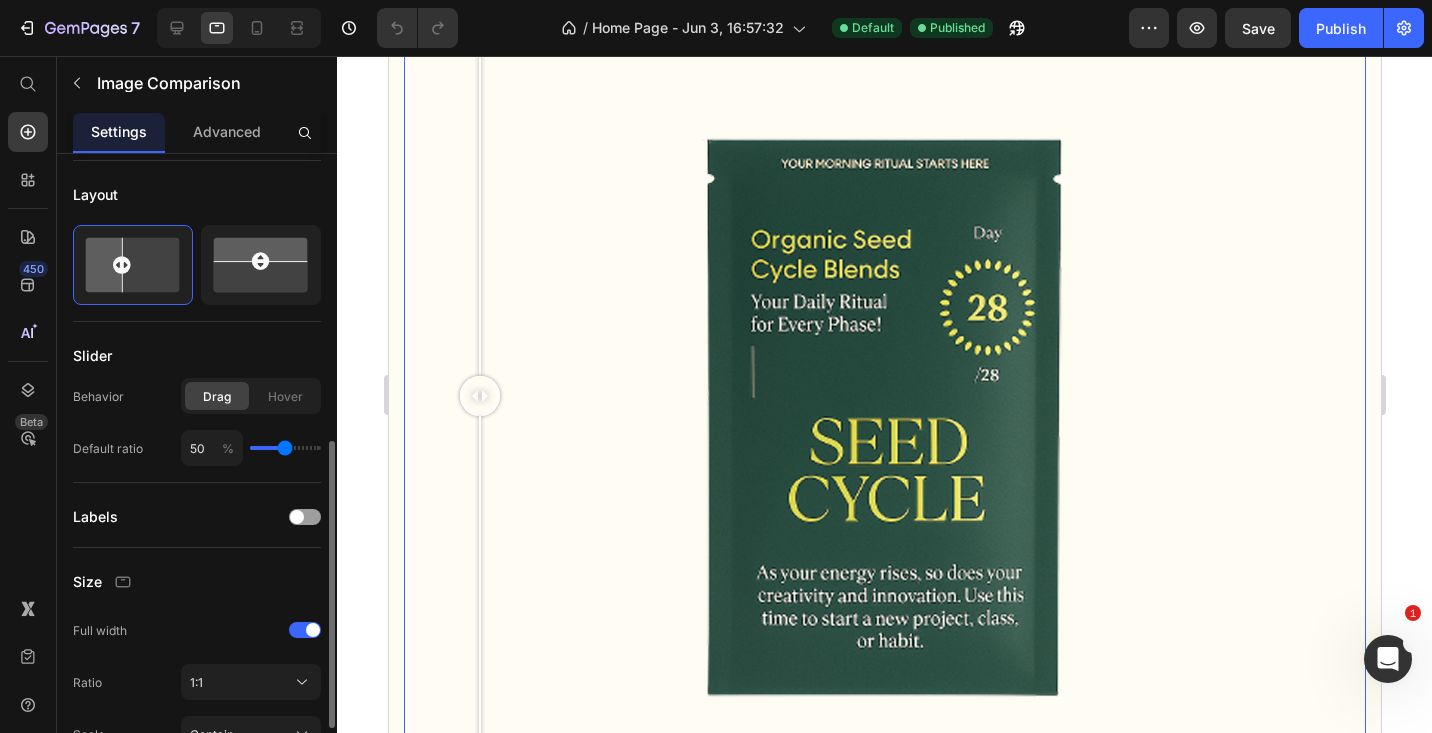 scroll, scrollTop: 569, scrollLeft: 0, axis: vertical 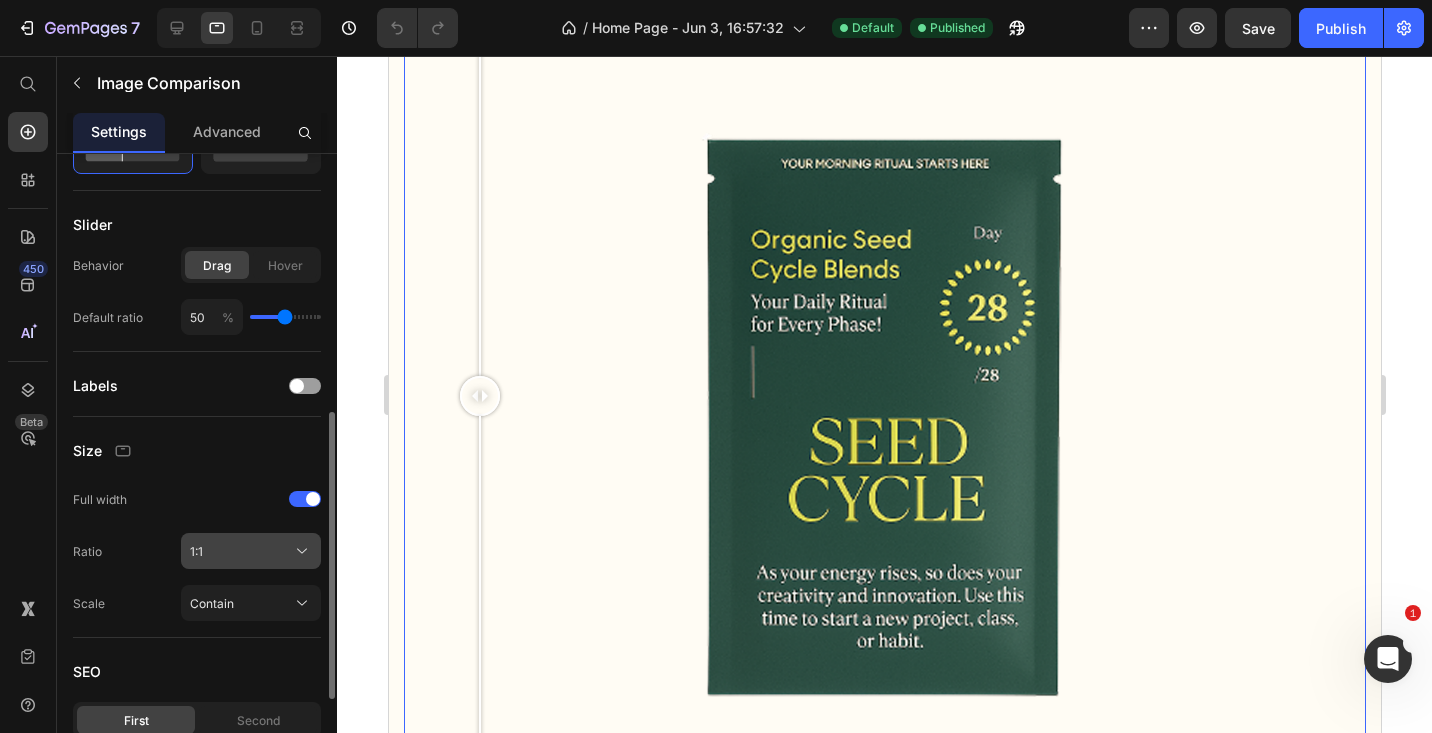 click on "1:1" at bounding box center (251, 551) 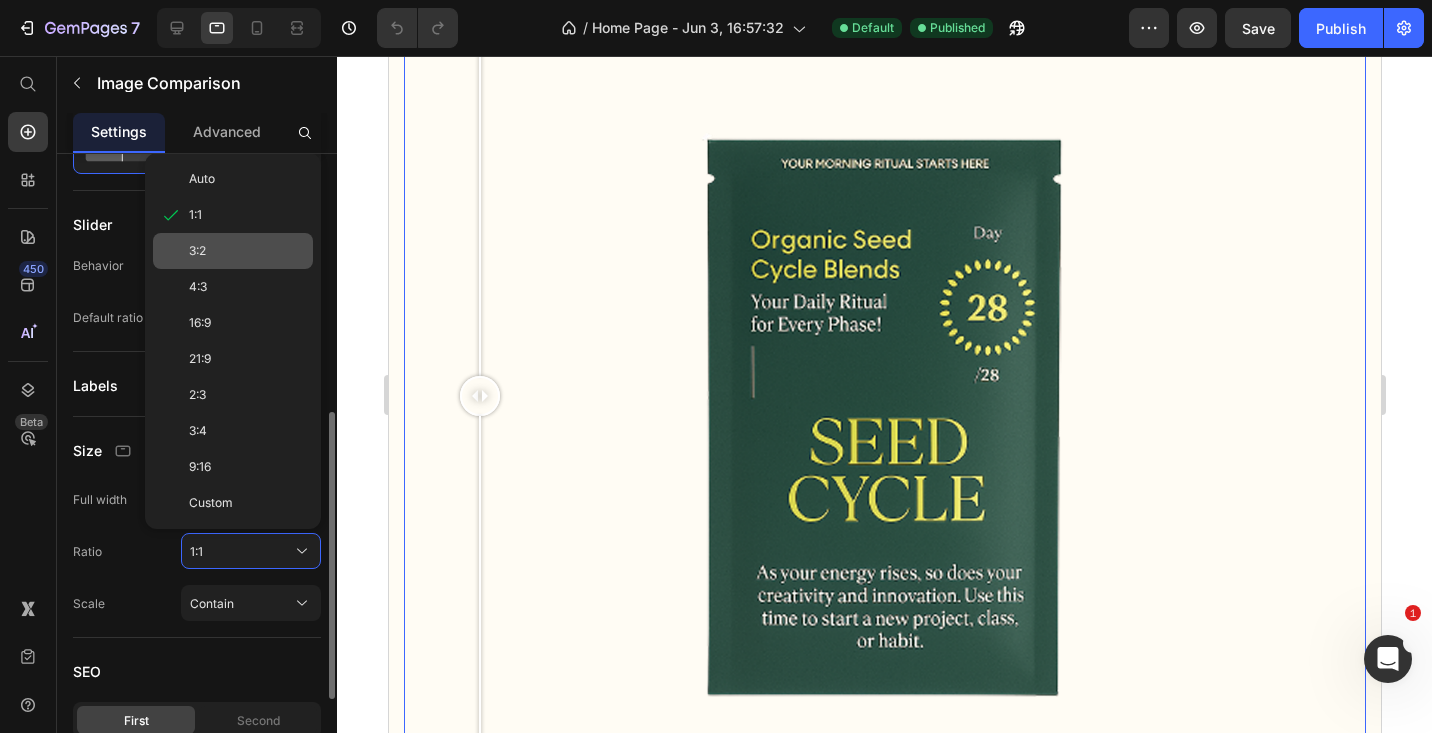 click on "3:2" 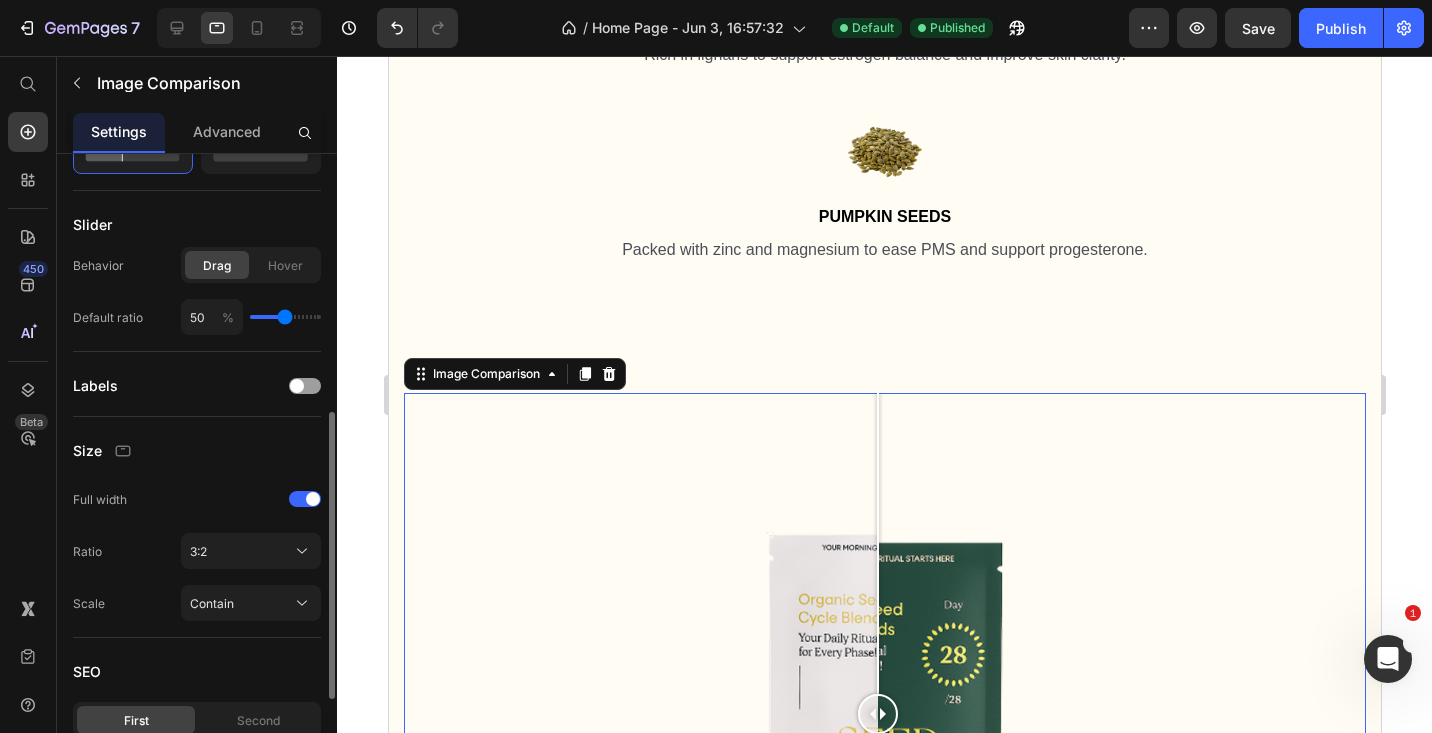 scroll, scrollTop: 3374, scrollLeft: 0, axis: vertical 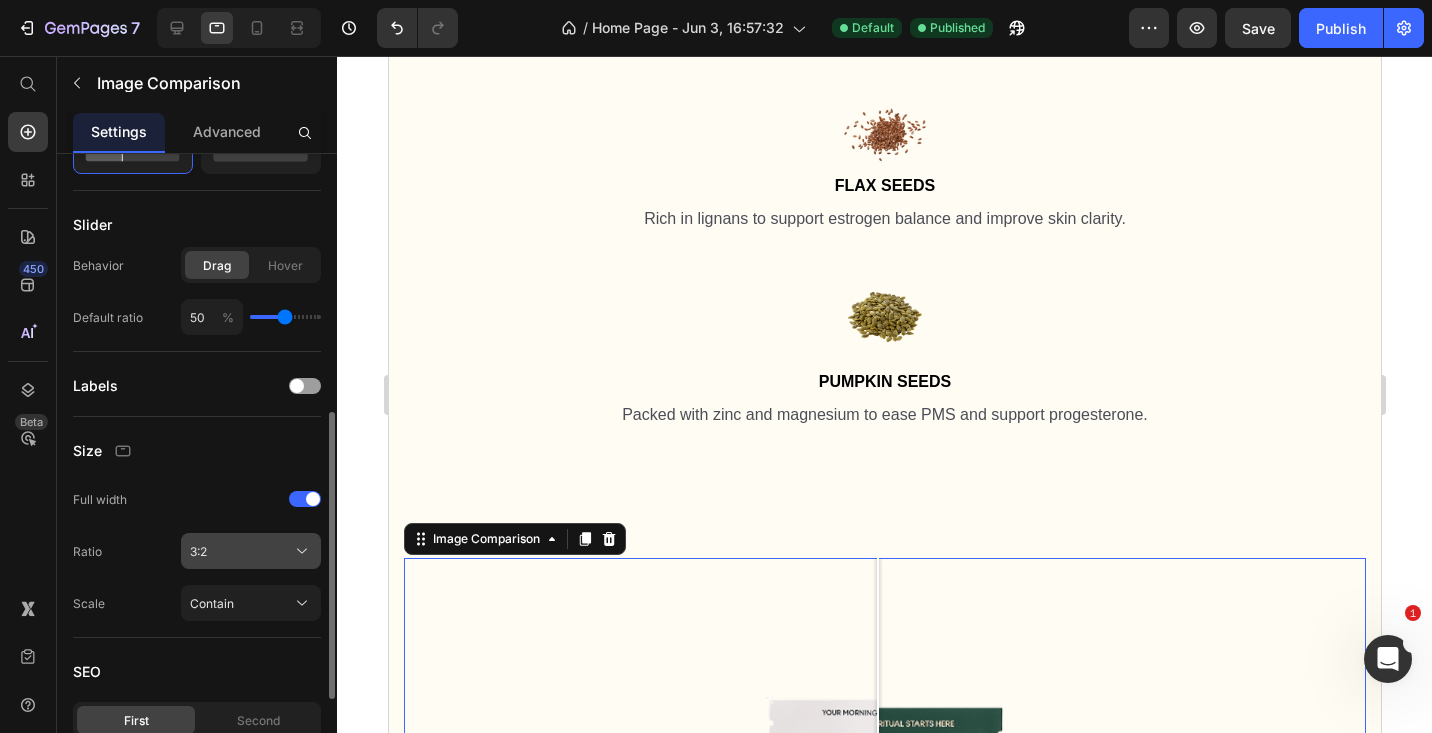 click on "3:2" at bounding box center [251, 551] 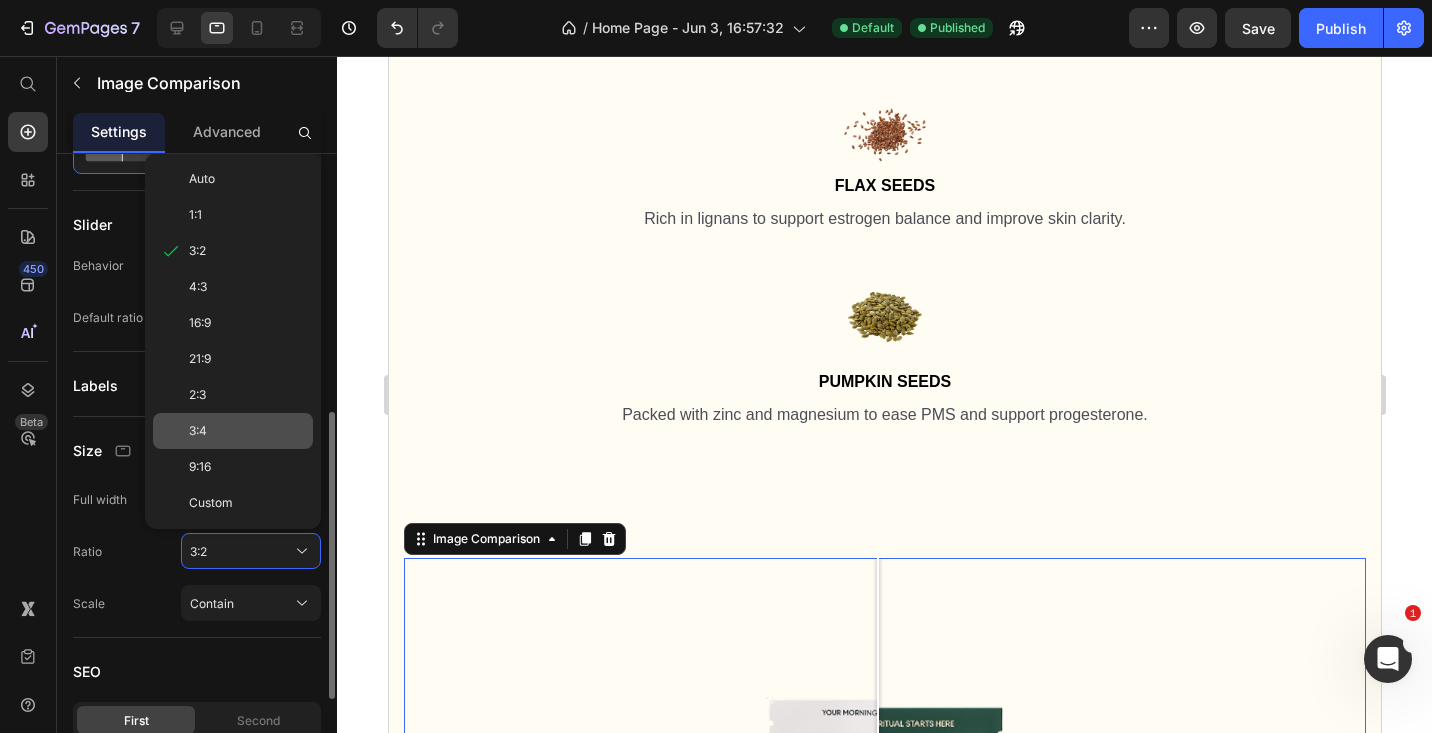 click on "3:4" 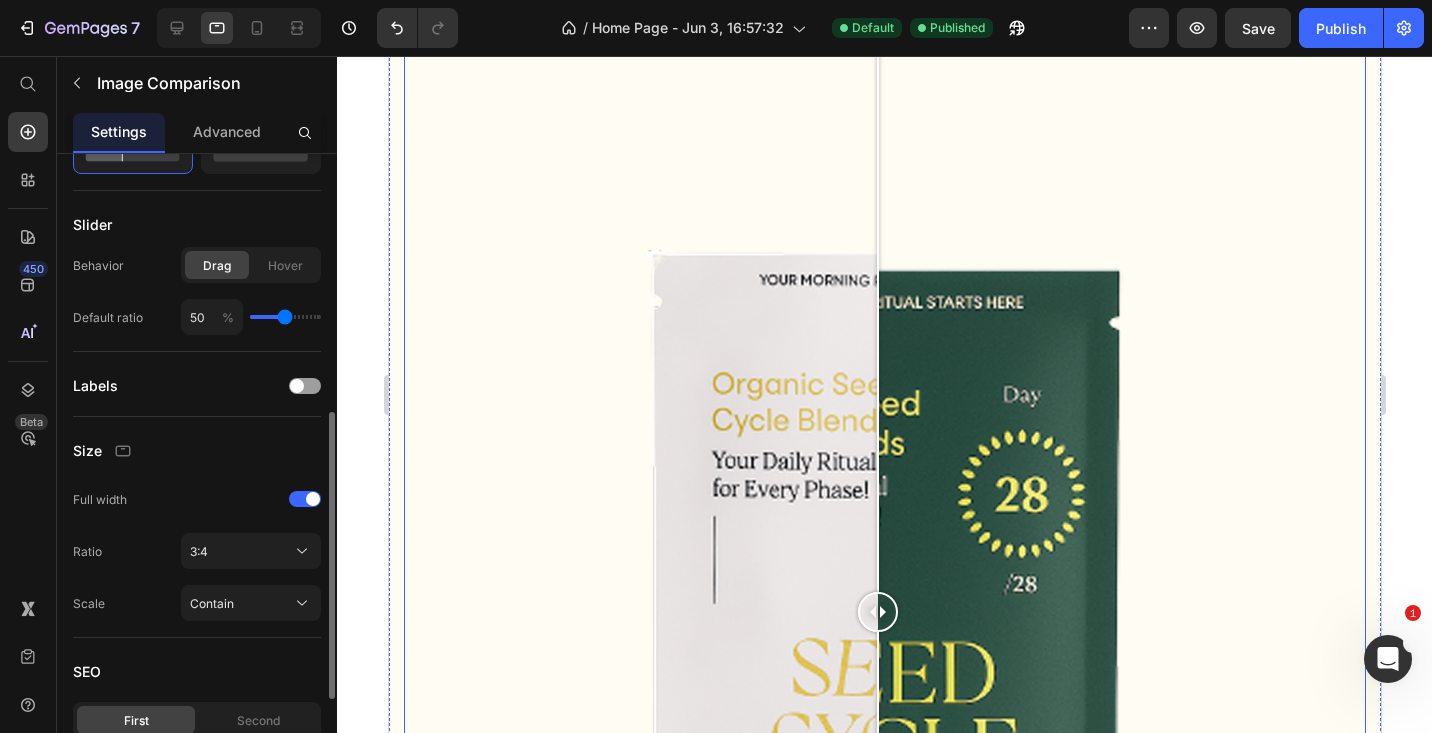 scroll, scrollTop: 3962, scrollLeft: 0, axis: vertical 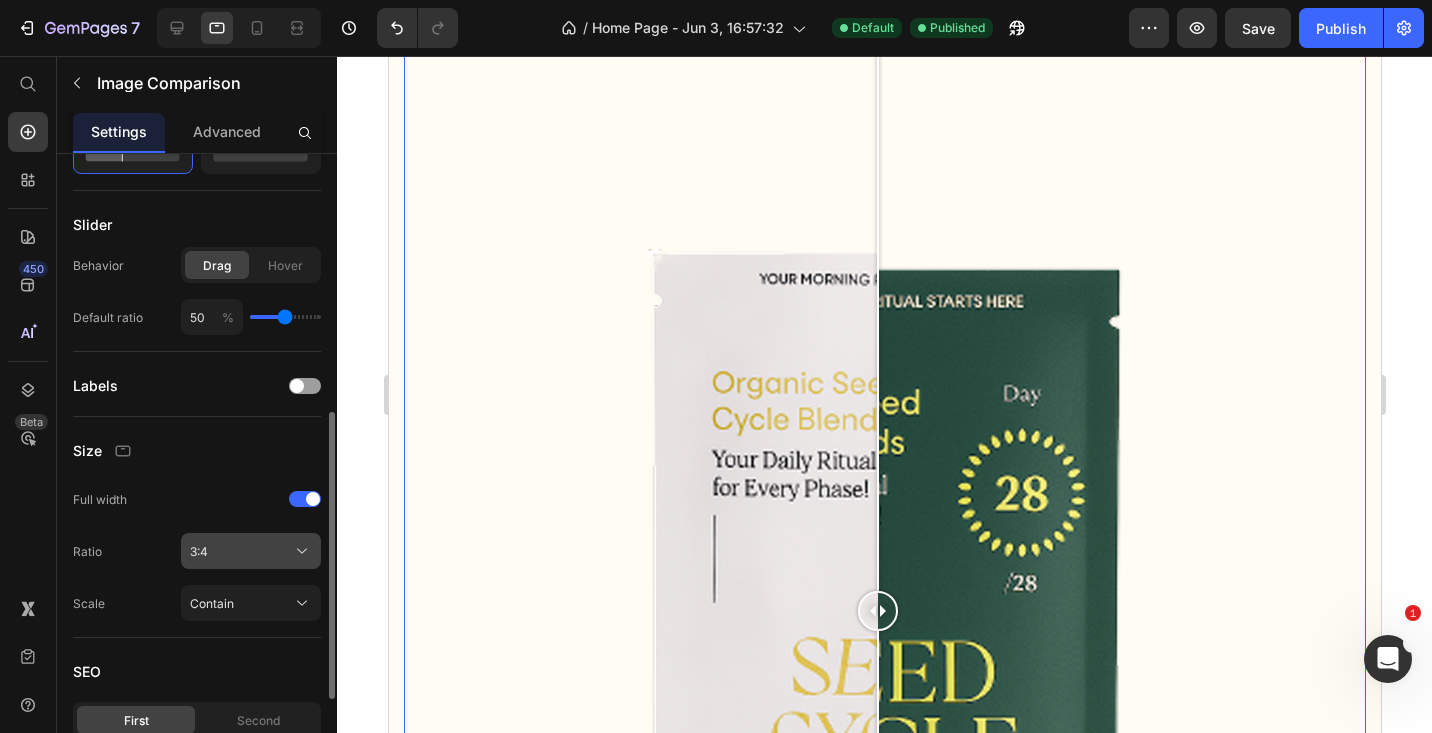 click on "3:4" at bounding box center [251, 551] 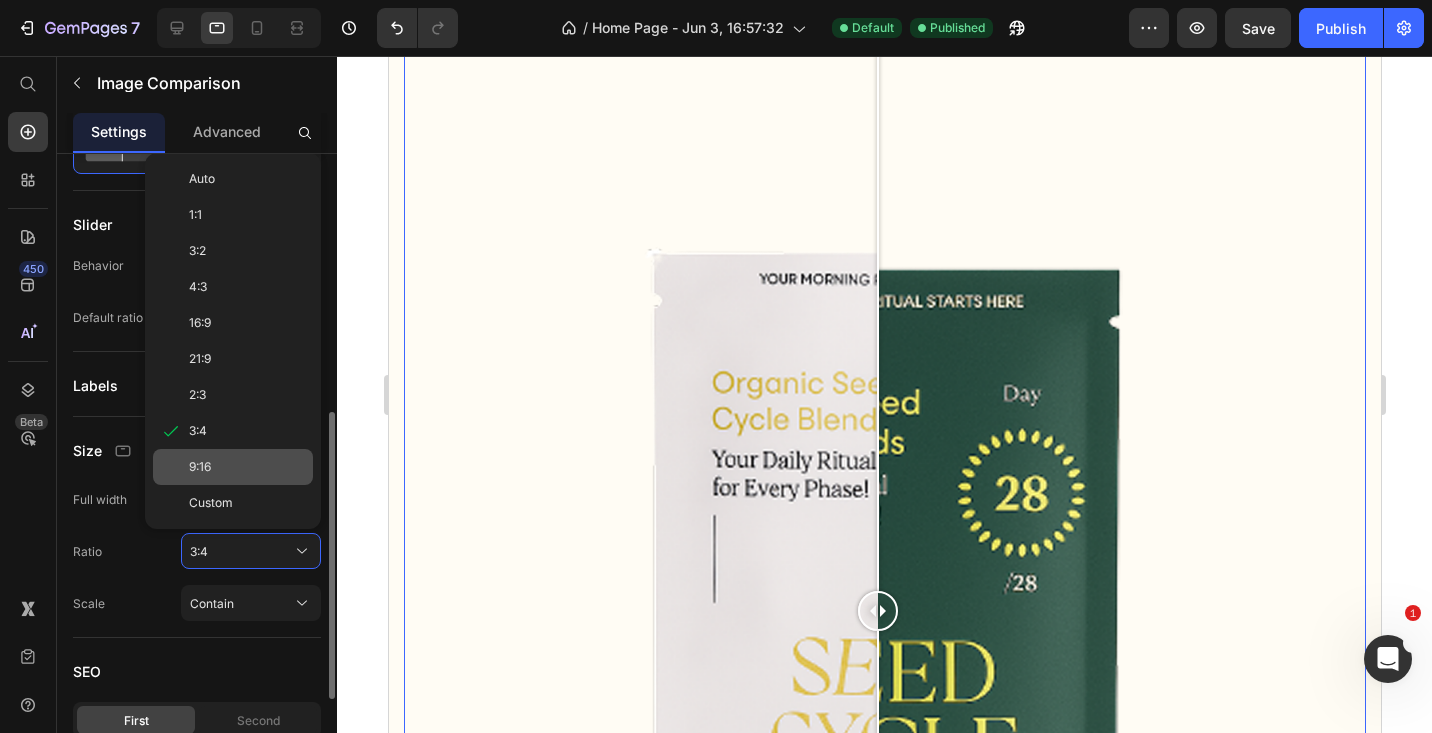 click on "9:16" at bounding box center (247, 467) 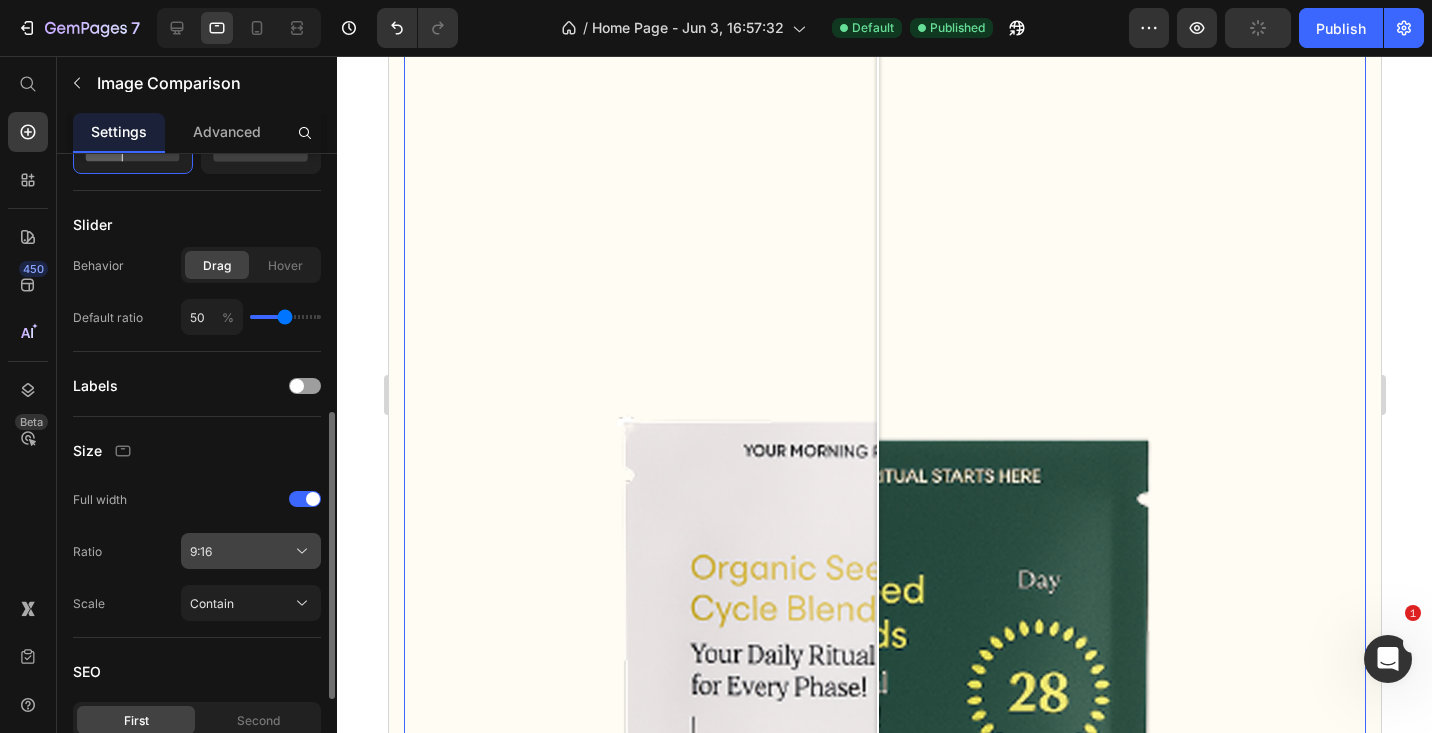 click on "9:16" 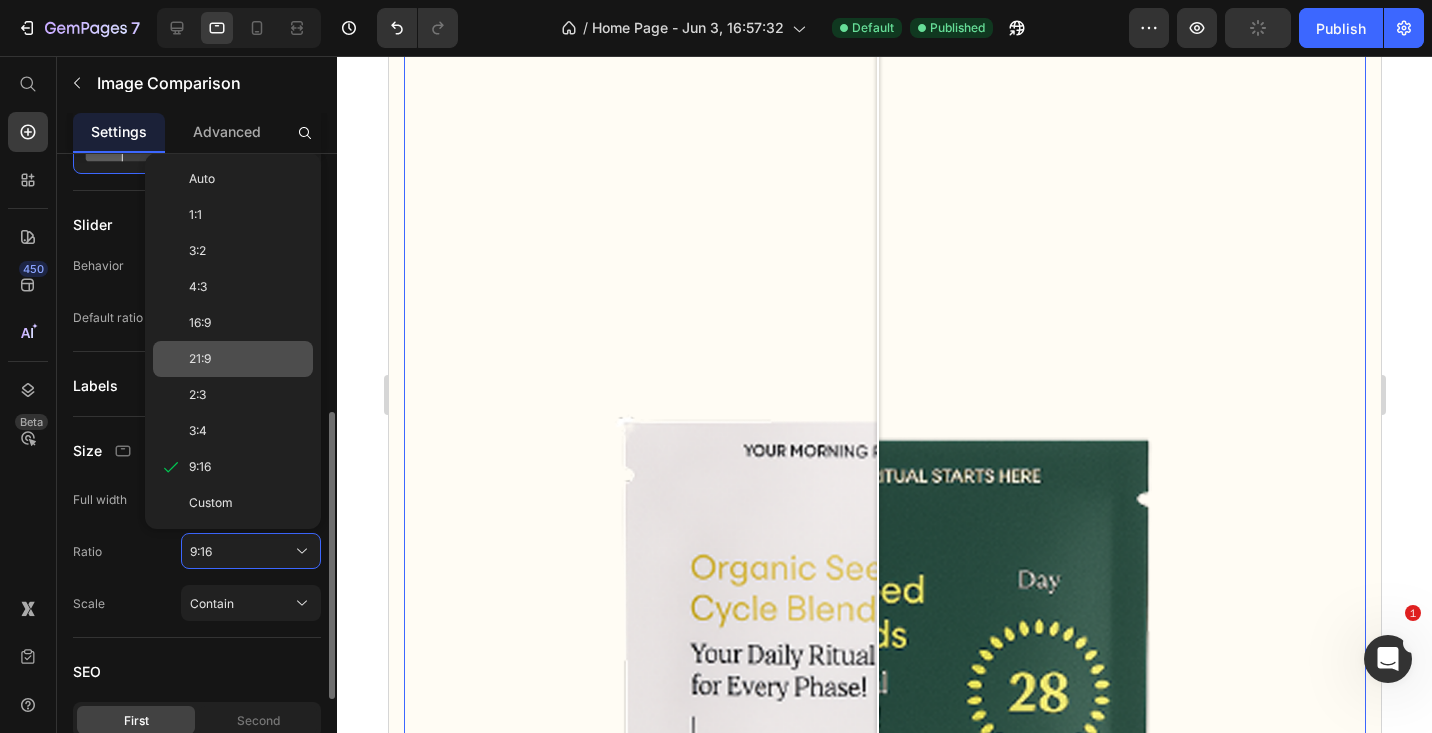 click on "21:9" at bounding box center (247, 359) 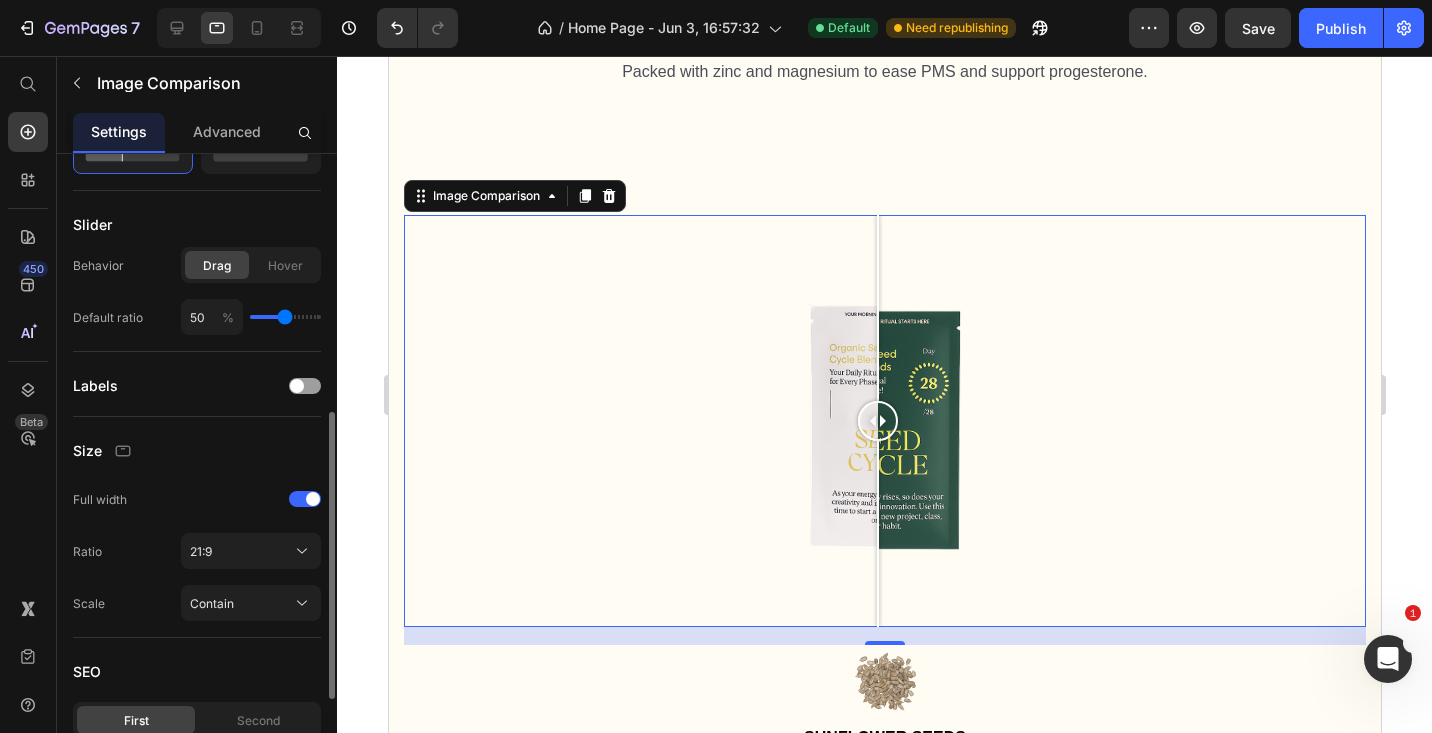 scroll, scrollTop: 3734, scrollLeft: 0, axis: vertical 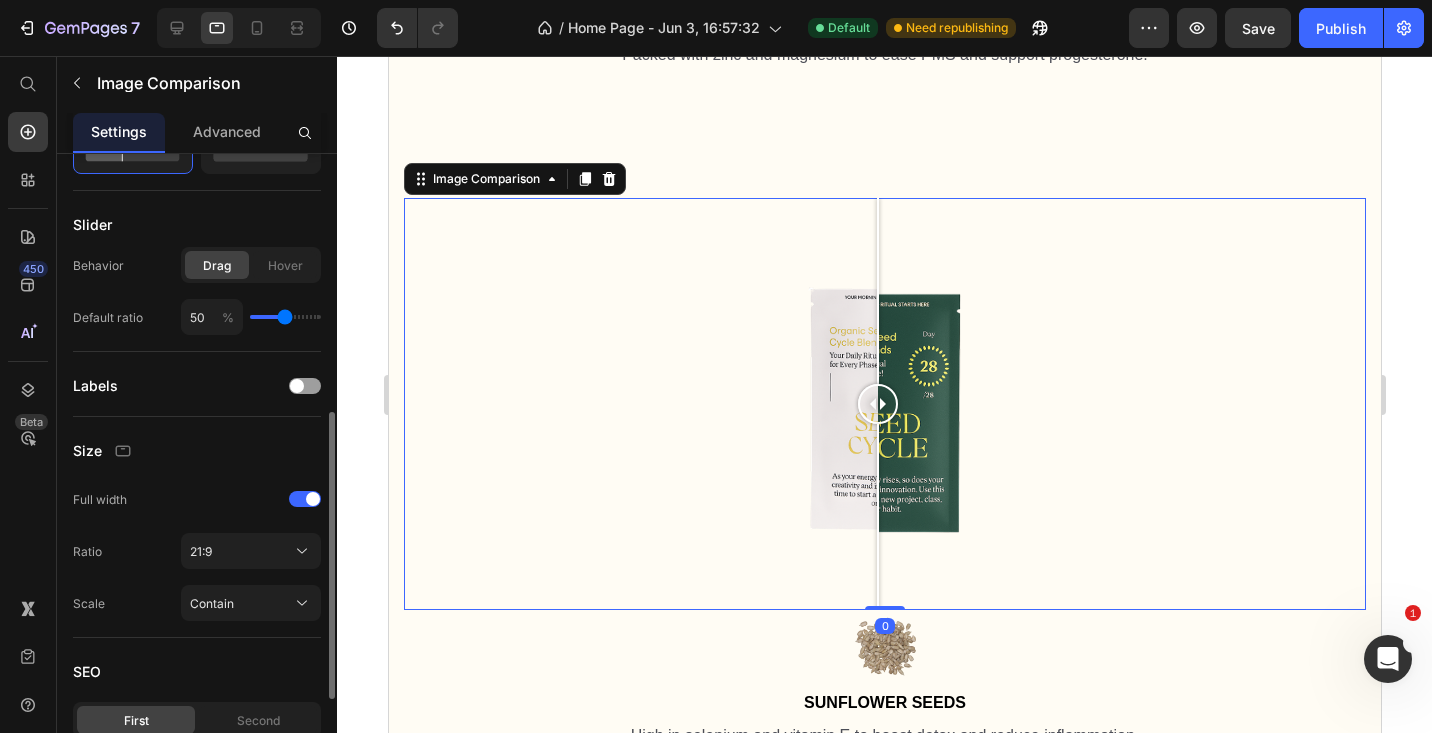 drag, startPoint x: 875, startPoint y: 618, endPoint x: 875, endPoint y: 594, distance: 24 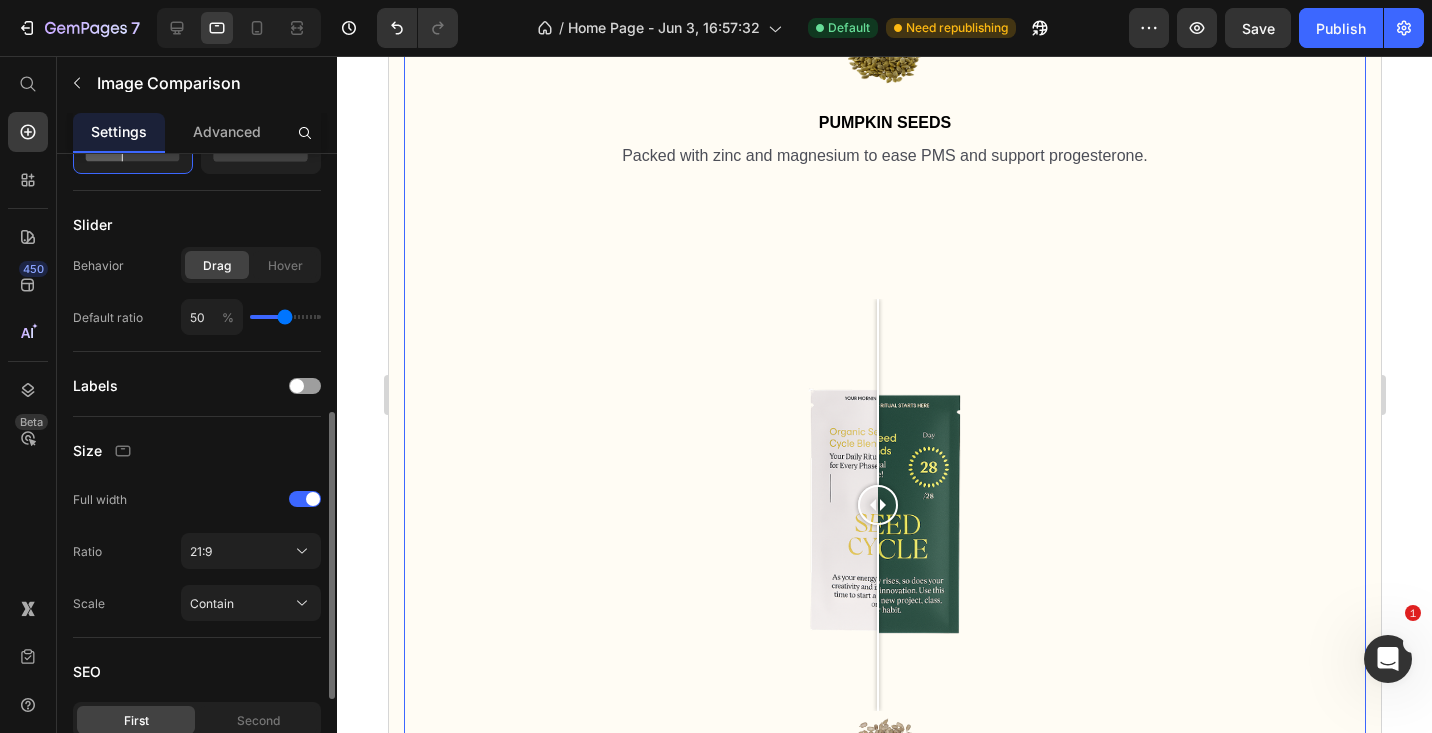 click on "Image Flax Seeds Text Block Rich in lignans to support estrogen balance and improve skin clarity. Text Block Image Pumpkin Seeds Text Block Packed with zinc and magnesium to ease PMS and support progesterone. Text Block" at bounding box center [884, 50] 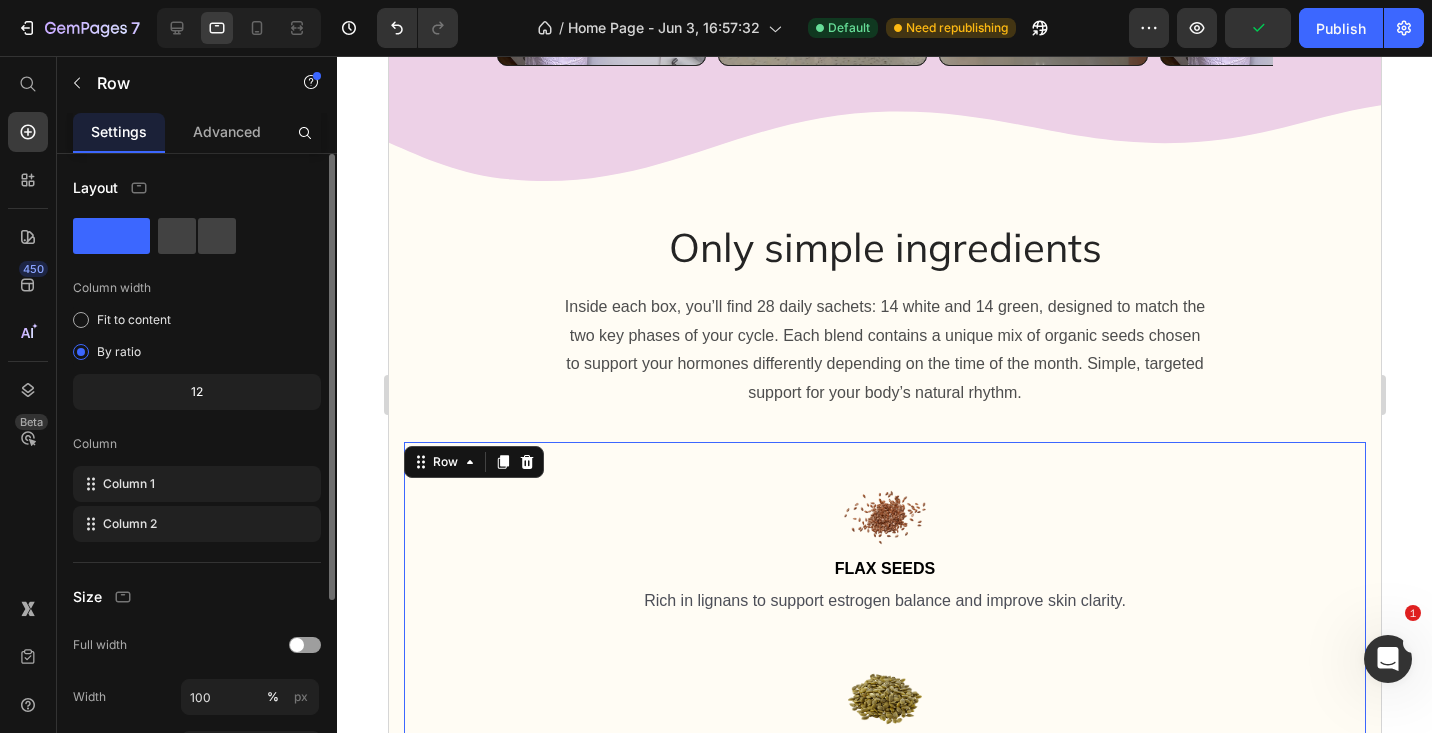 scroll, scrollTop: 2969, scrollLeft: 0, axis: vertical 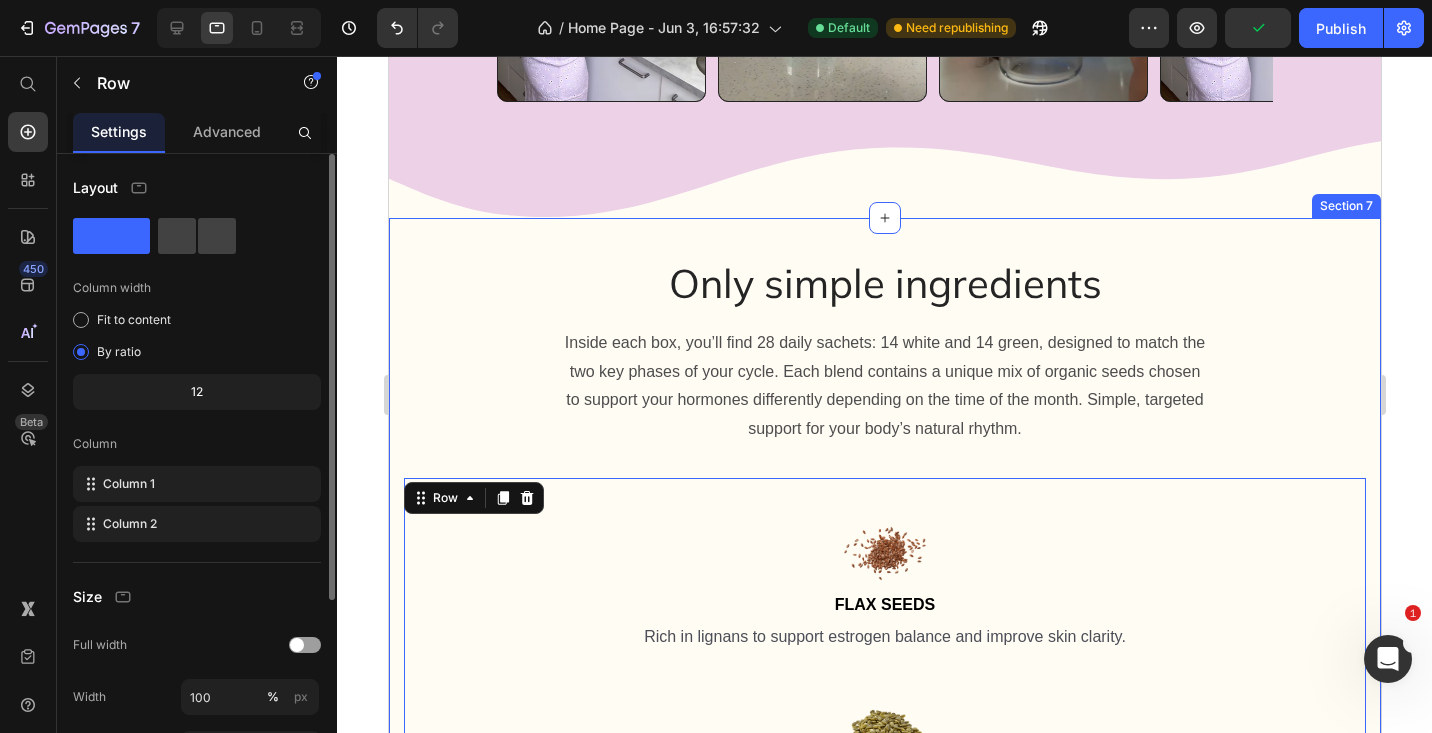 click at bounding box center [884, 552] 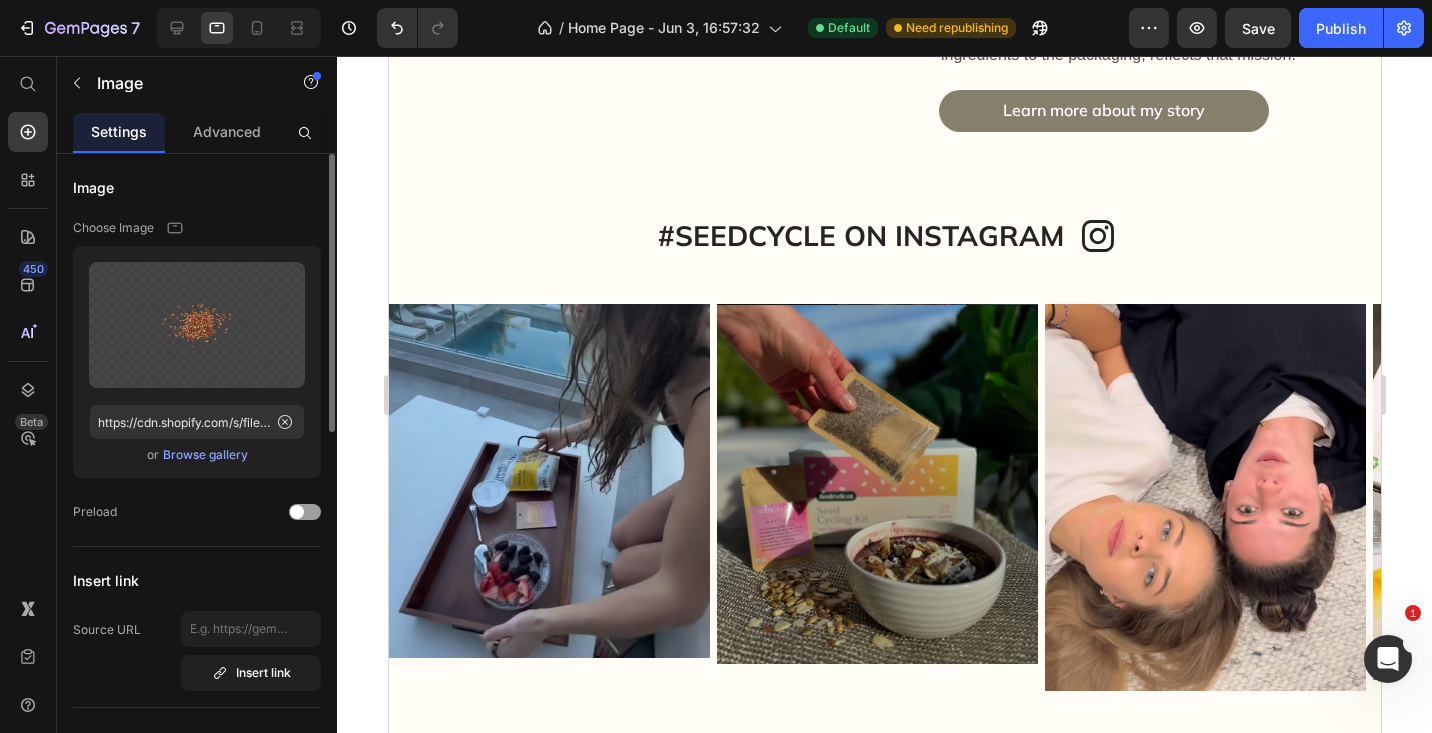 scroll, scrollTop: 8712, scrollLeft: 0, axis: vertical 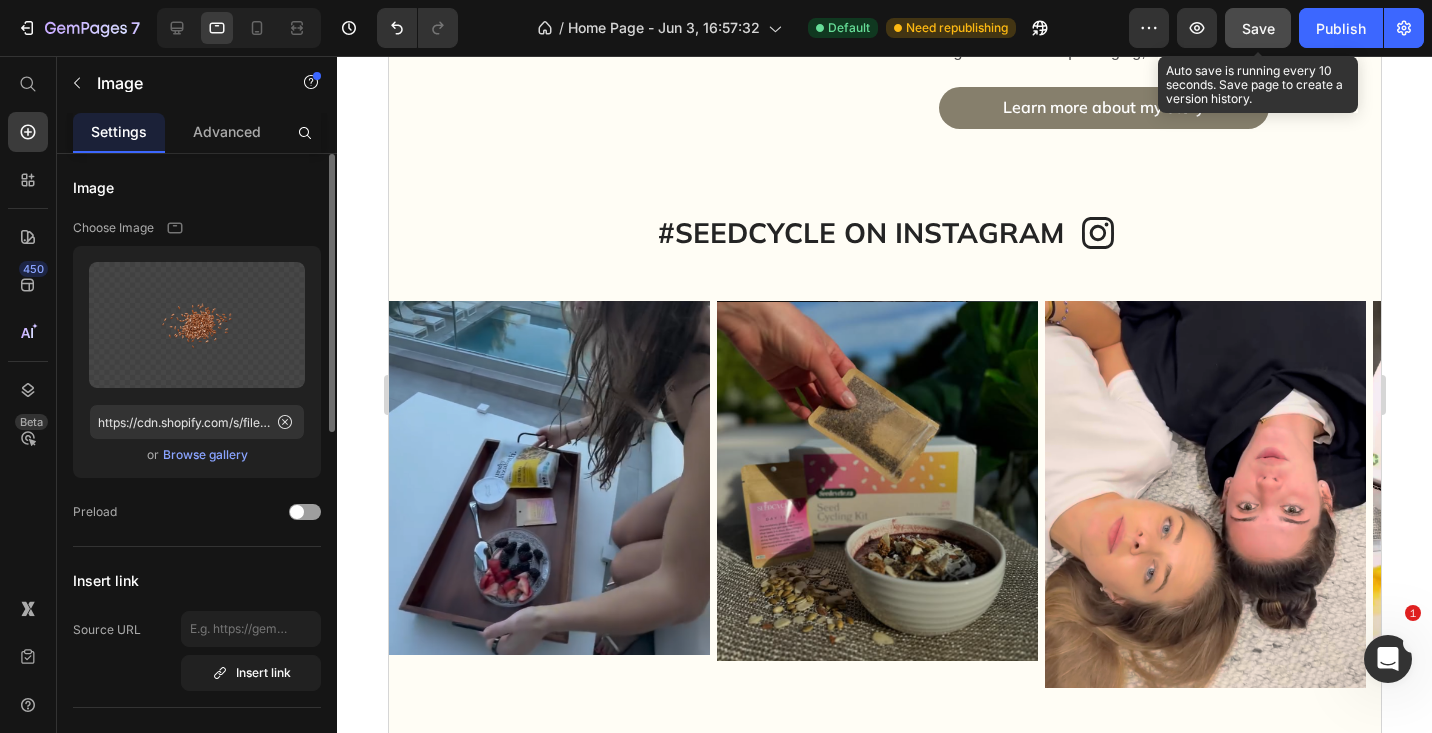 click on "Save" at bounding box center [1258, 28] 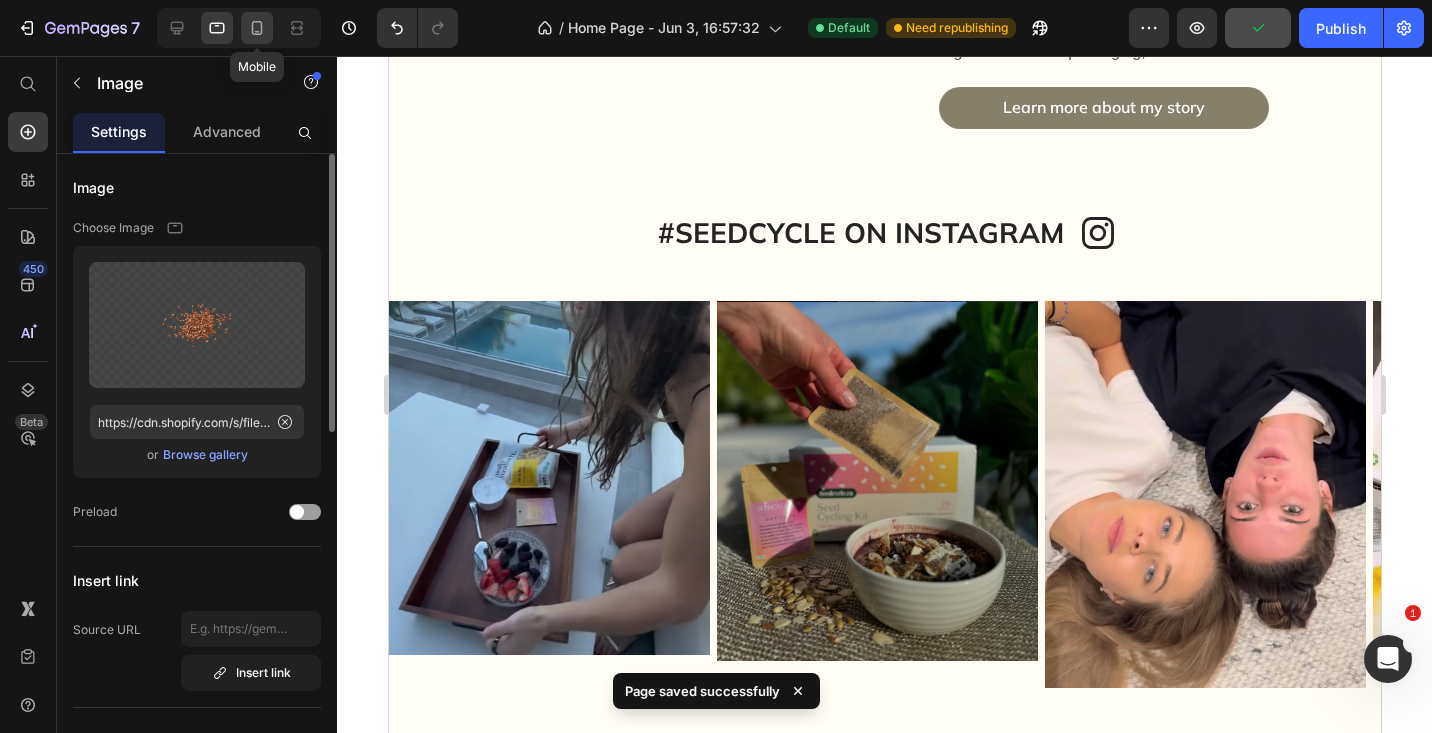 click 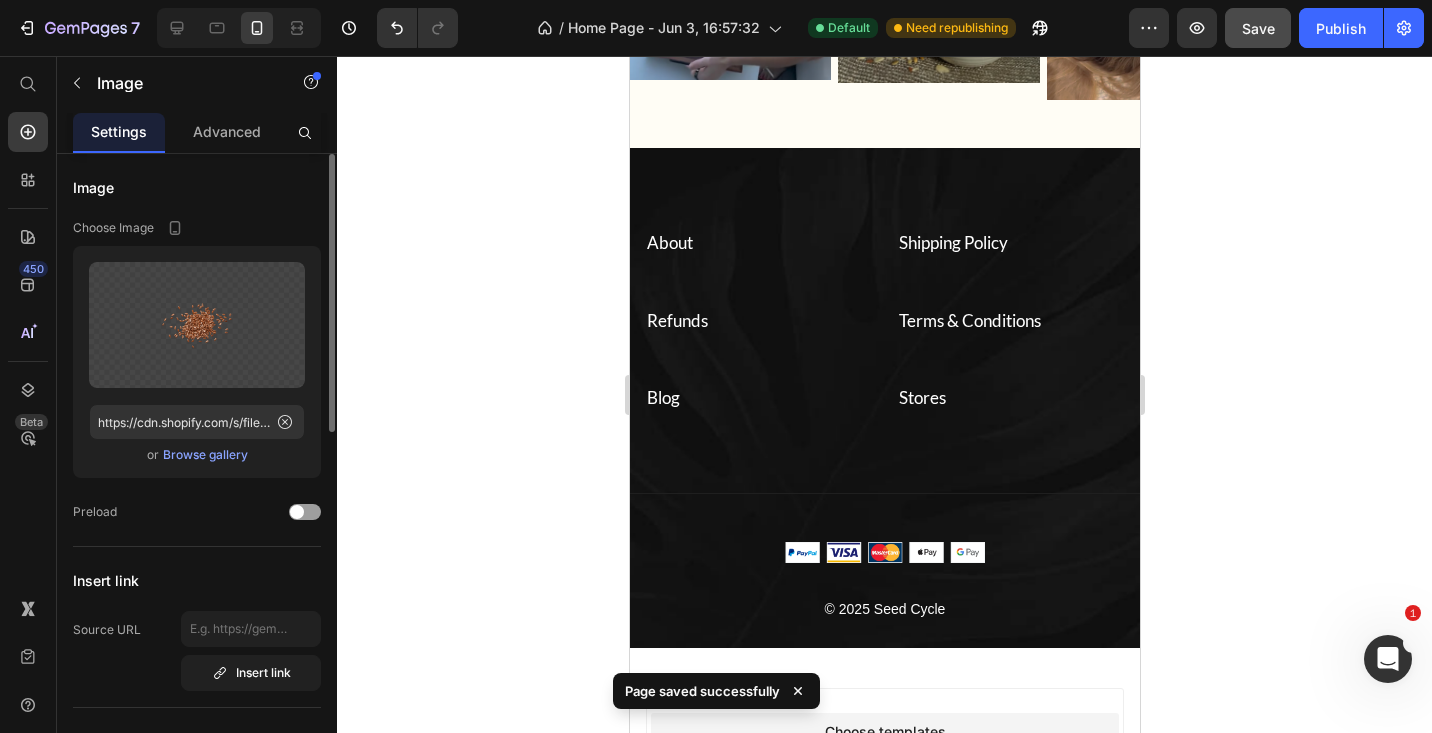 scroll, scrollTop: 8427, scrollLeft: 0, axis: vertical 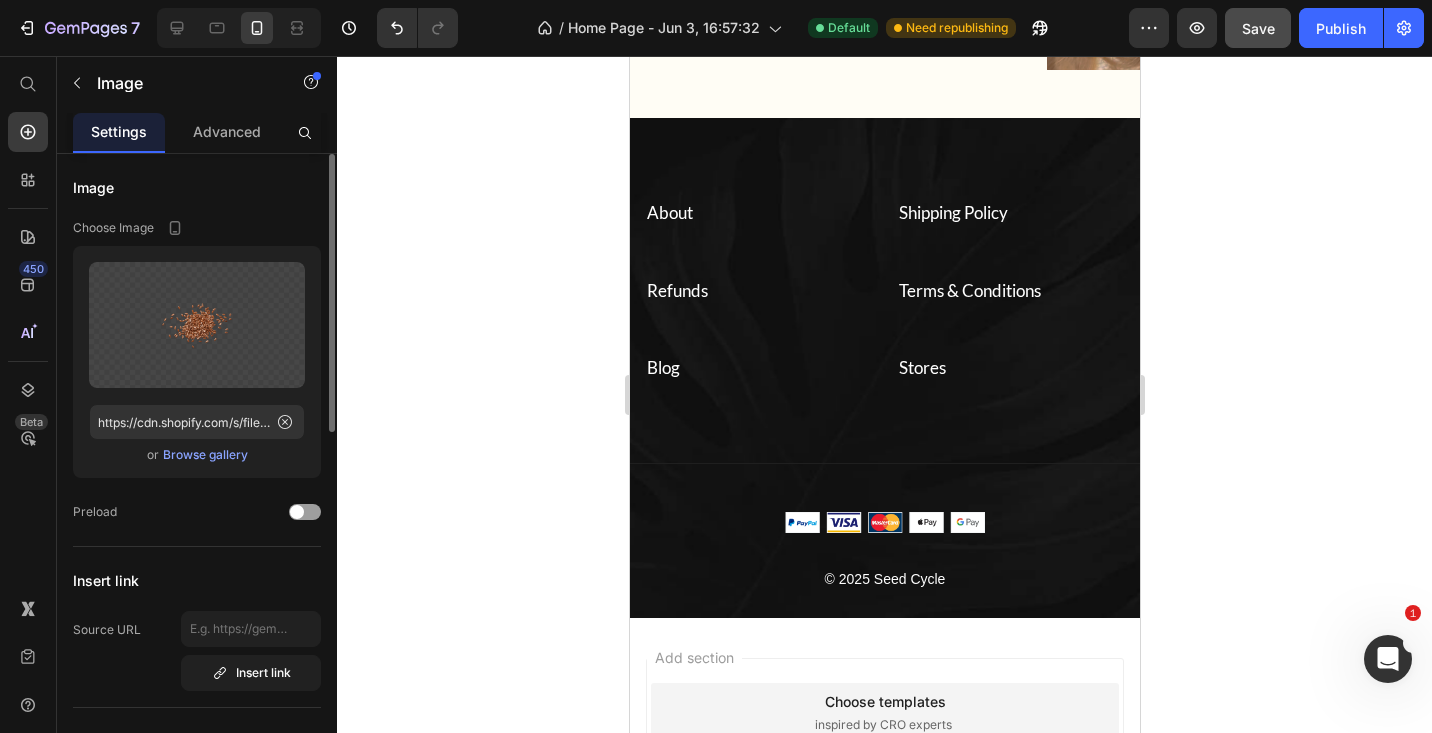 click on "#GEMTHEME ON INSTAGRAM" at bounding box center [884, -239] 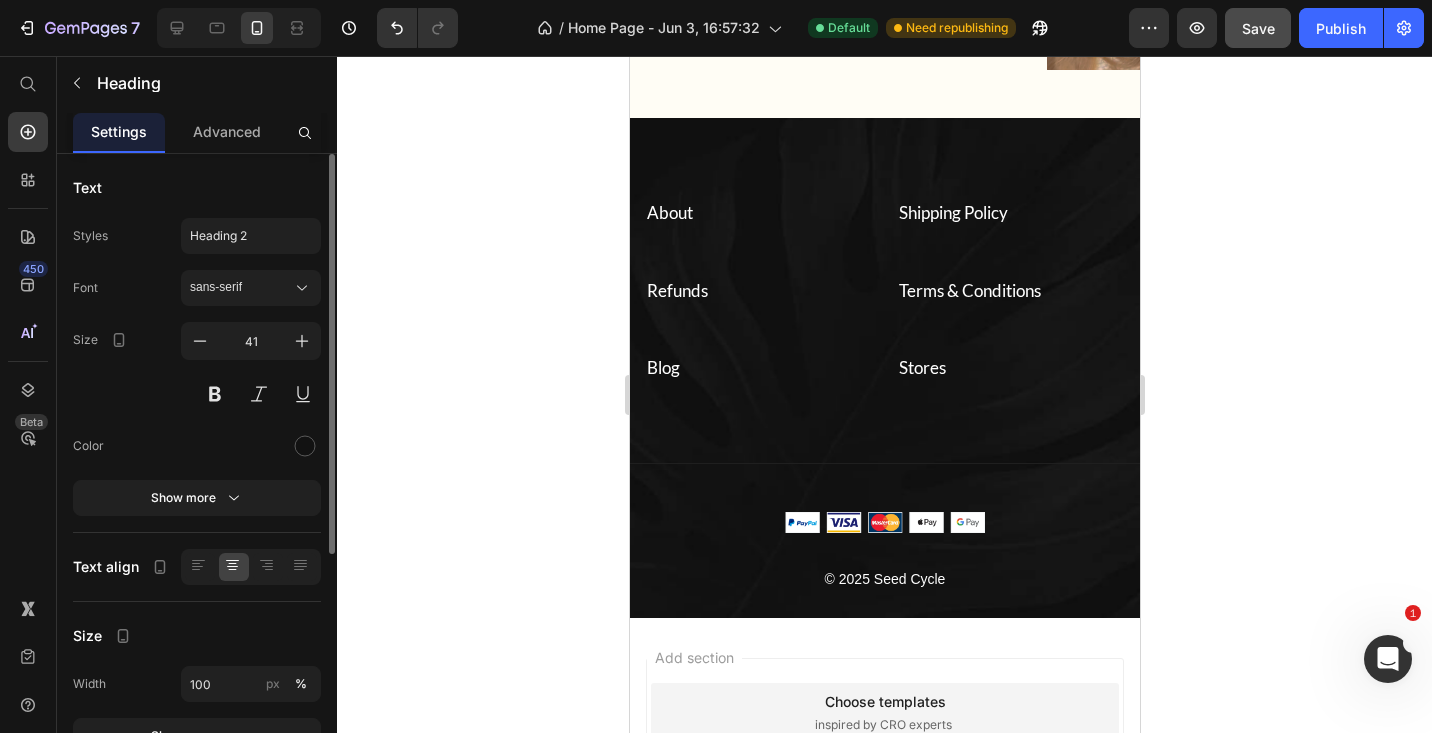 click on "#GEMTHEME ON INSTAGRAM" at bounding box center (884, -239) 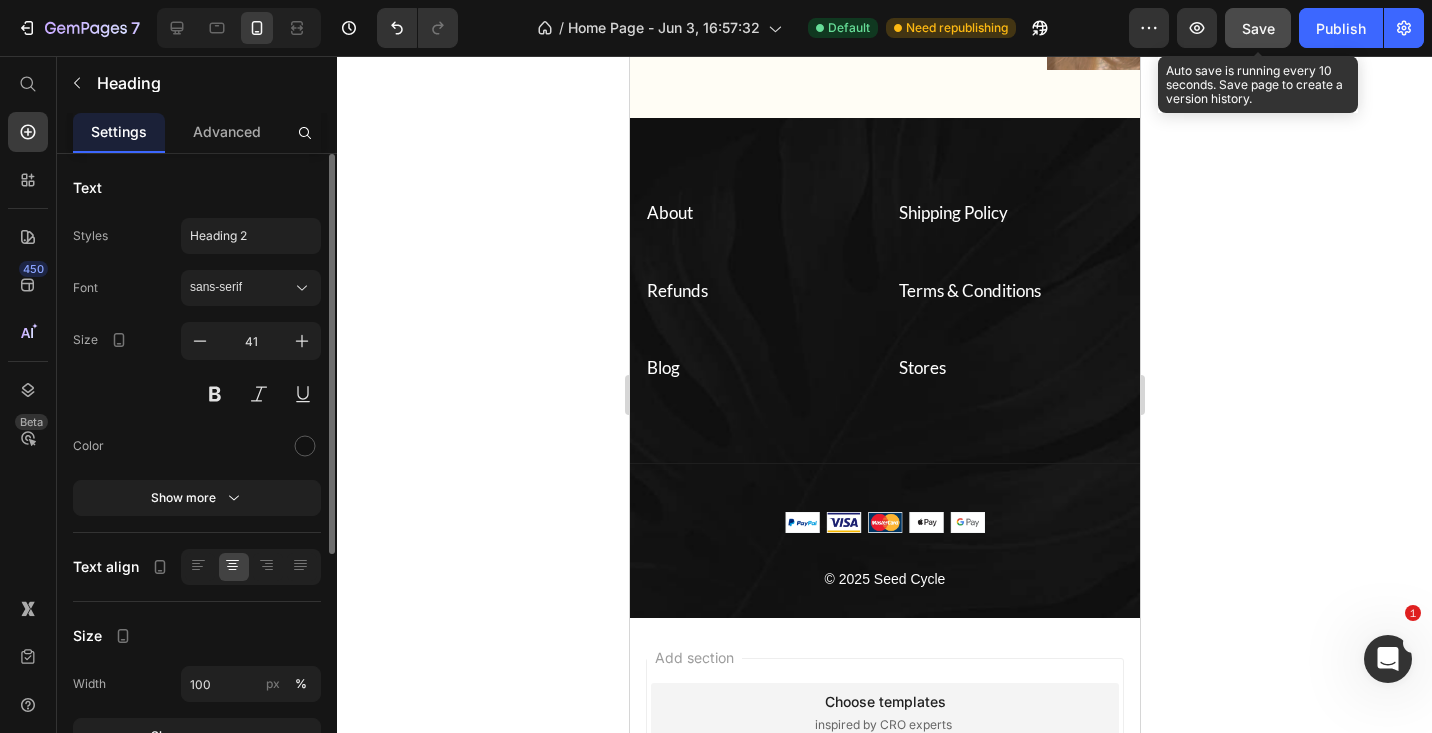 click on "Save" at bounding box center (1258, 28) 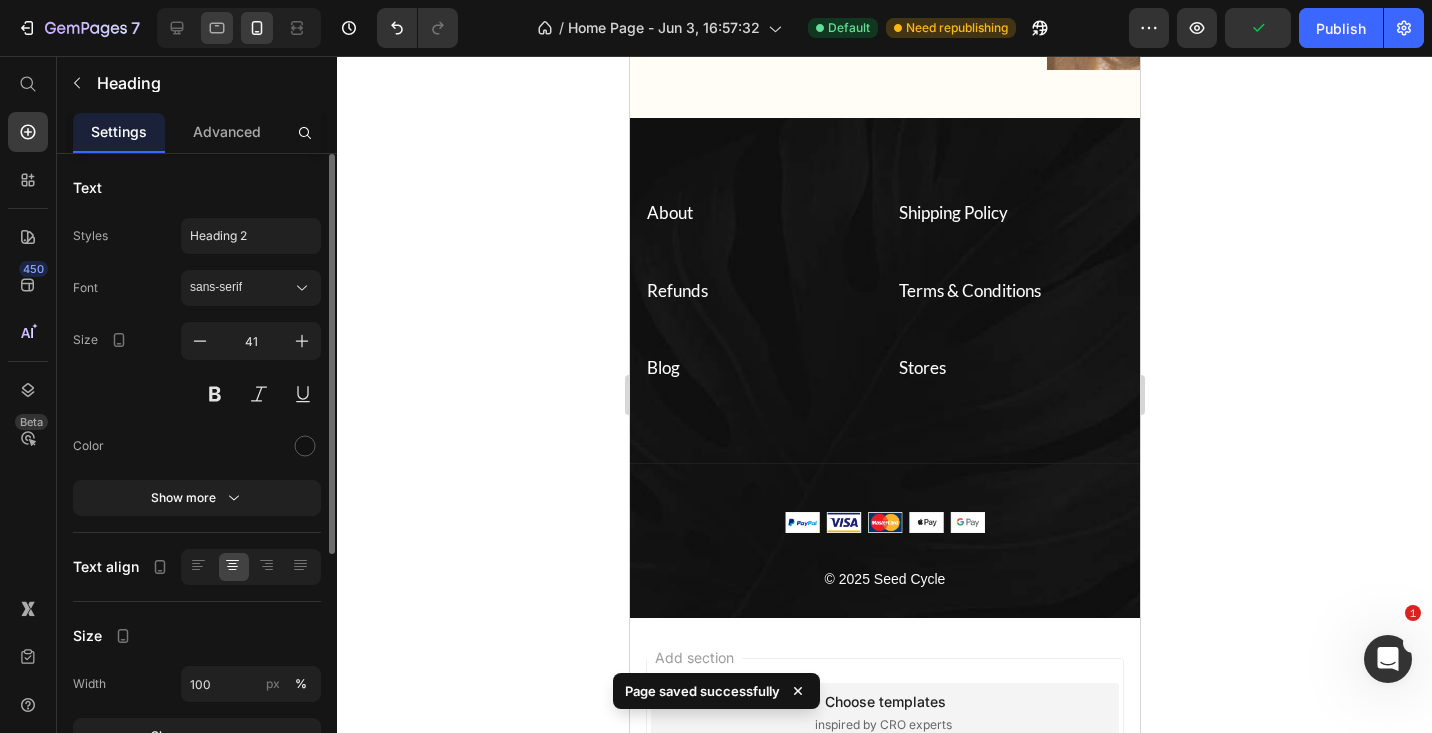 click 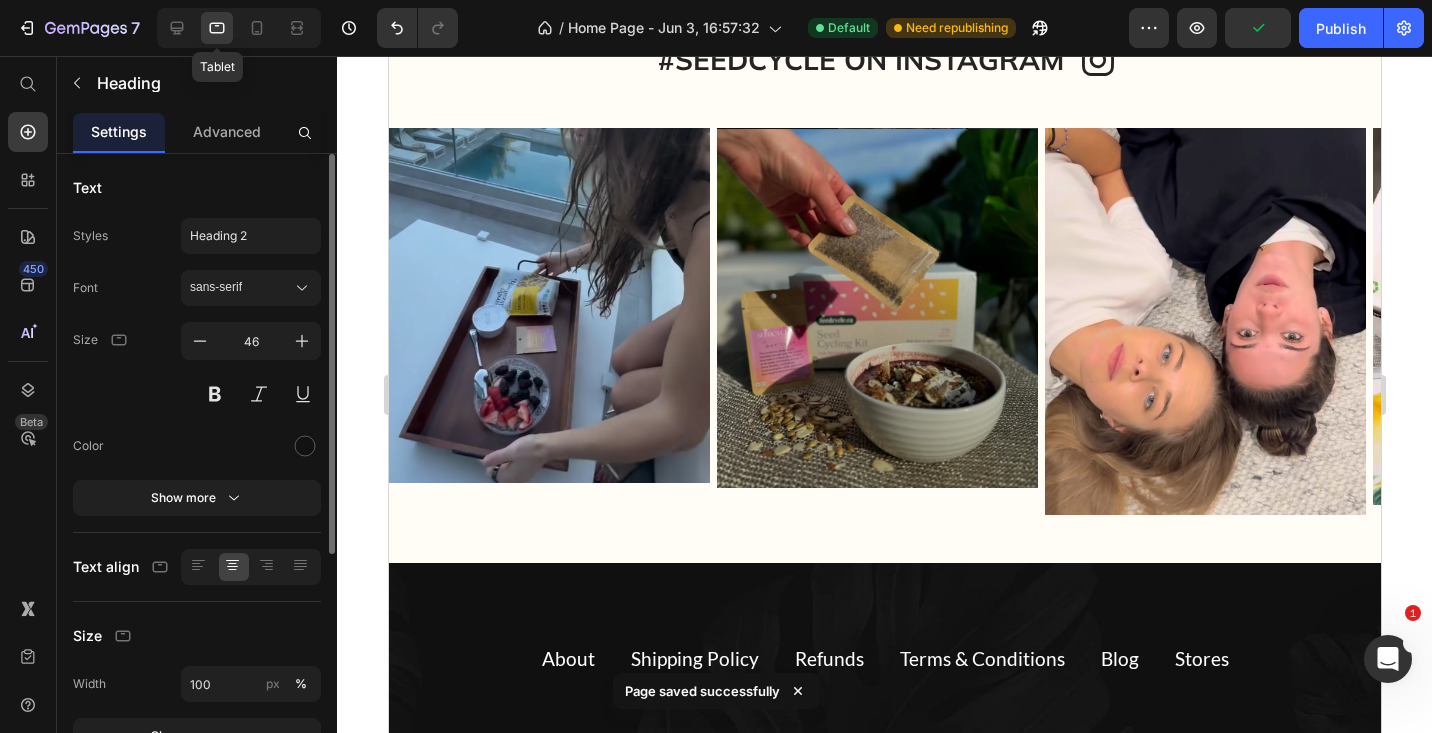 scroll, scrollTop: 8520, scrollLeft: 0, axis: vertical 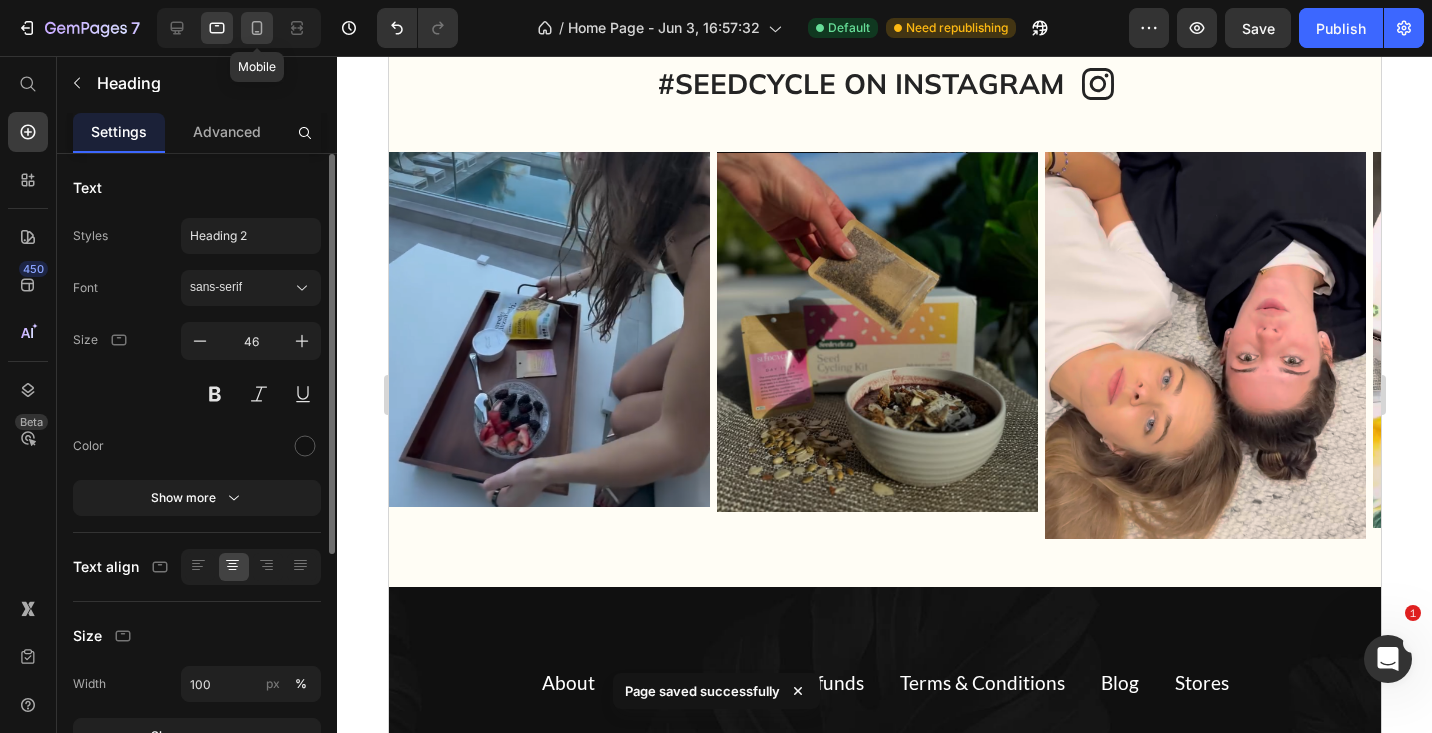 click 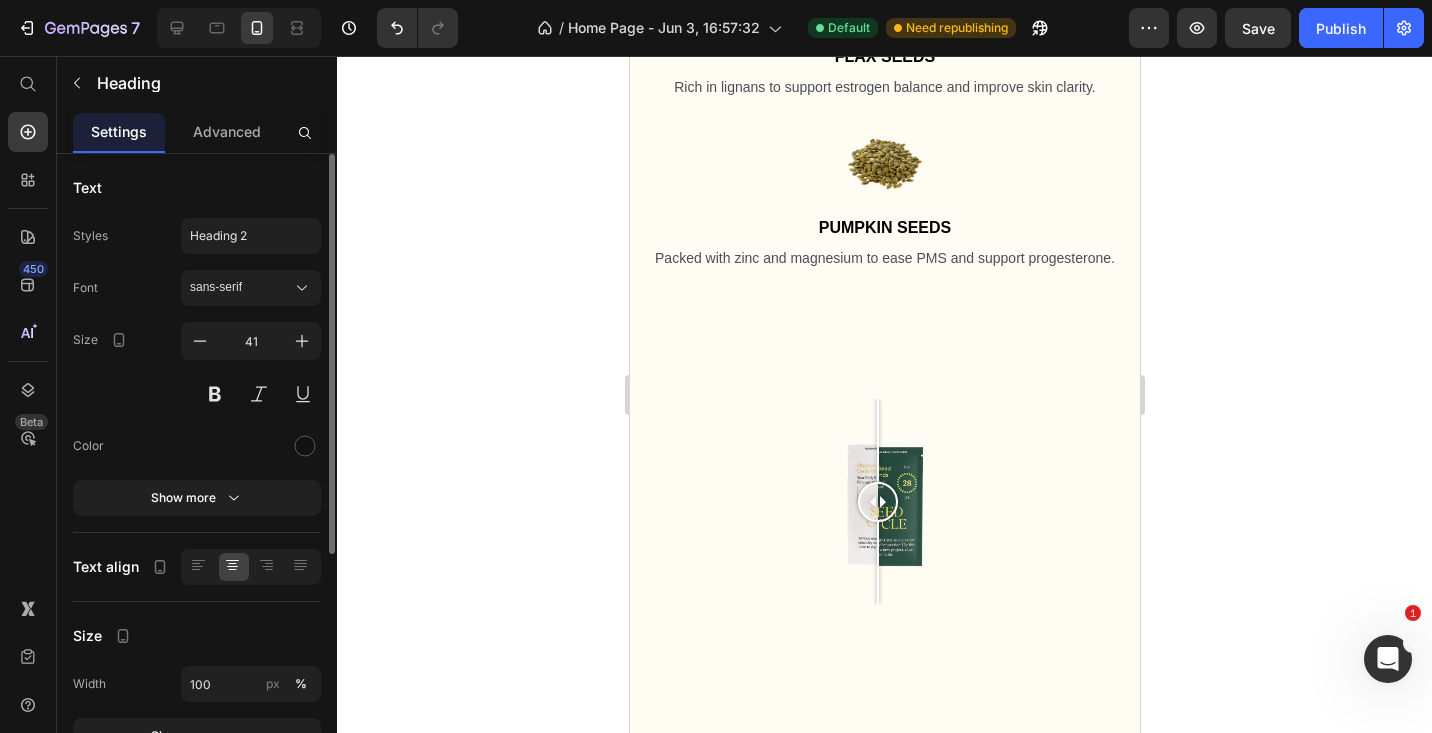 scroll, scrollTop: 3519, scrollLeft: 0, axis: vertical 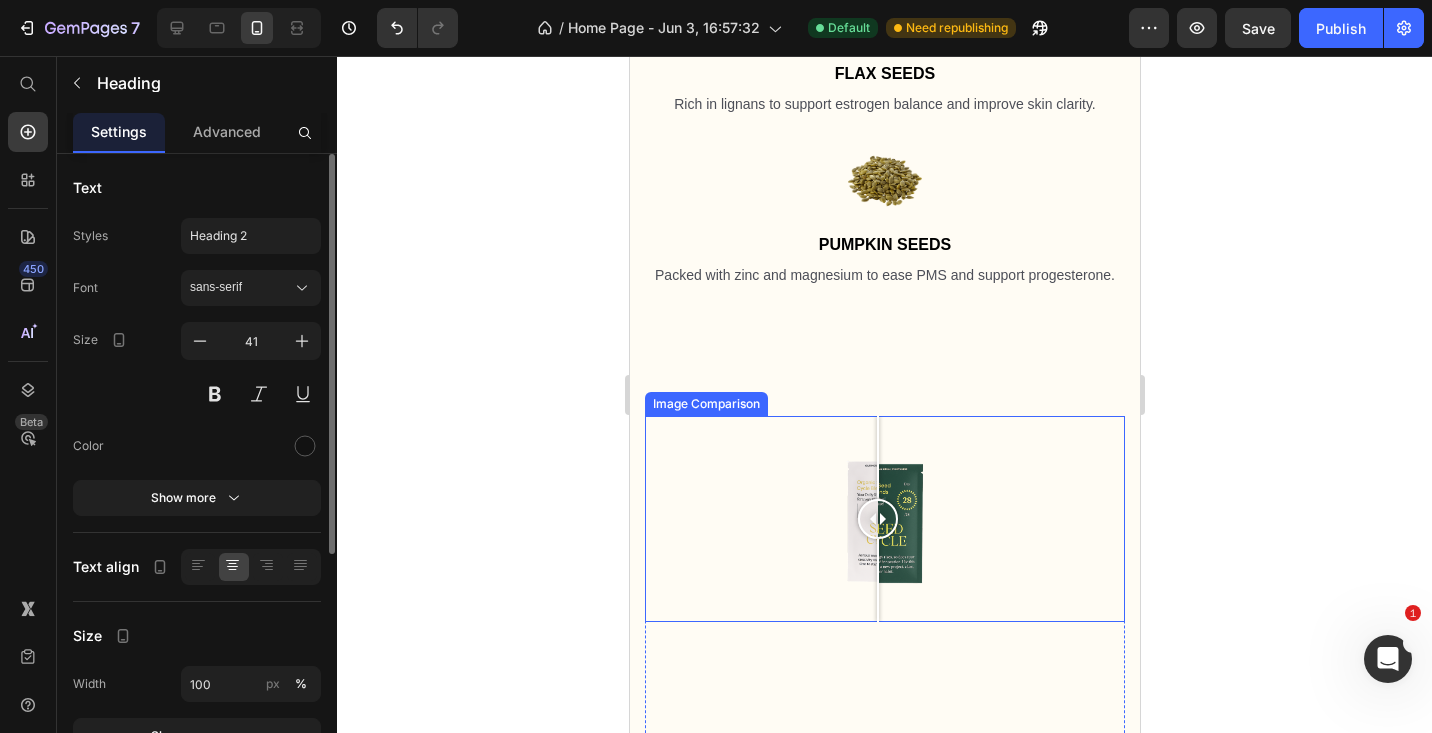 click at bounding box center (877, 519) 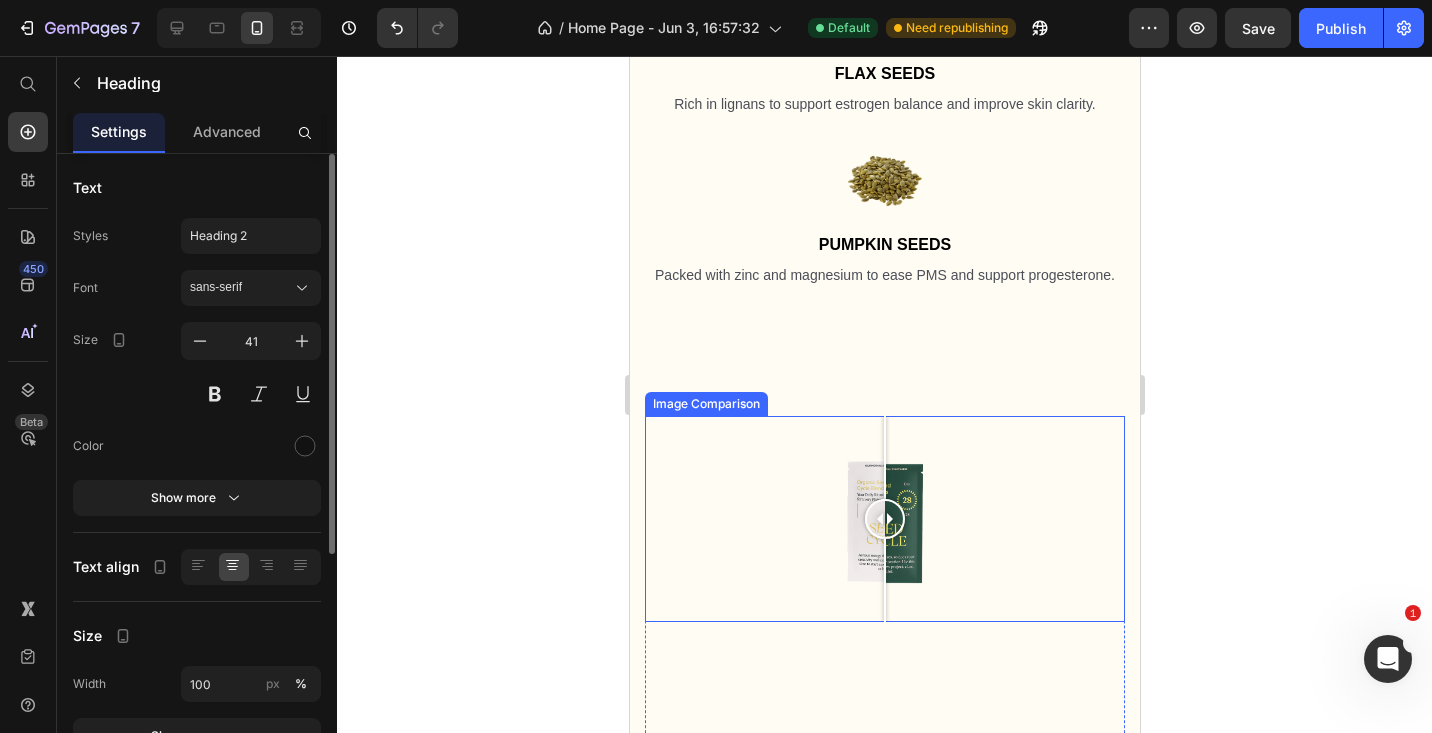 click at bounding box center [884, 519] 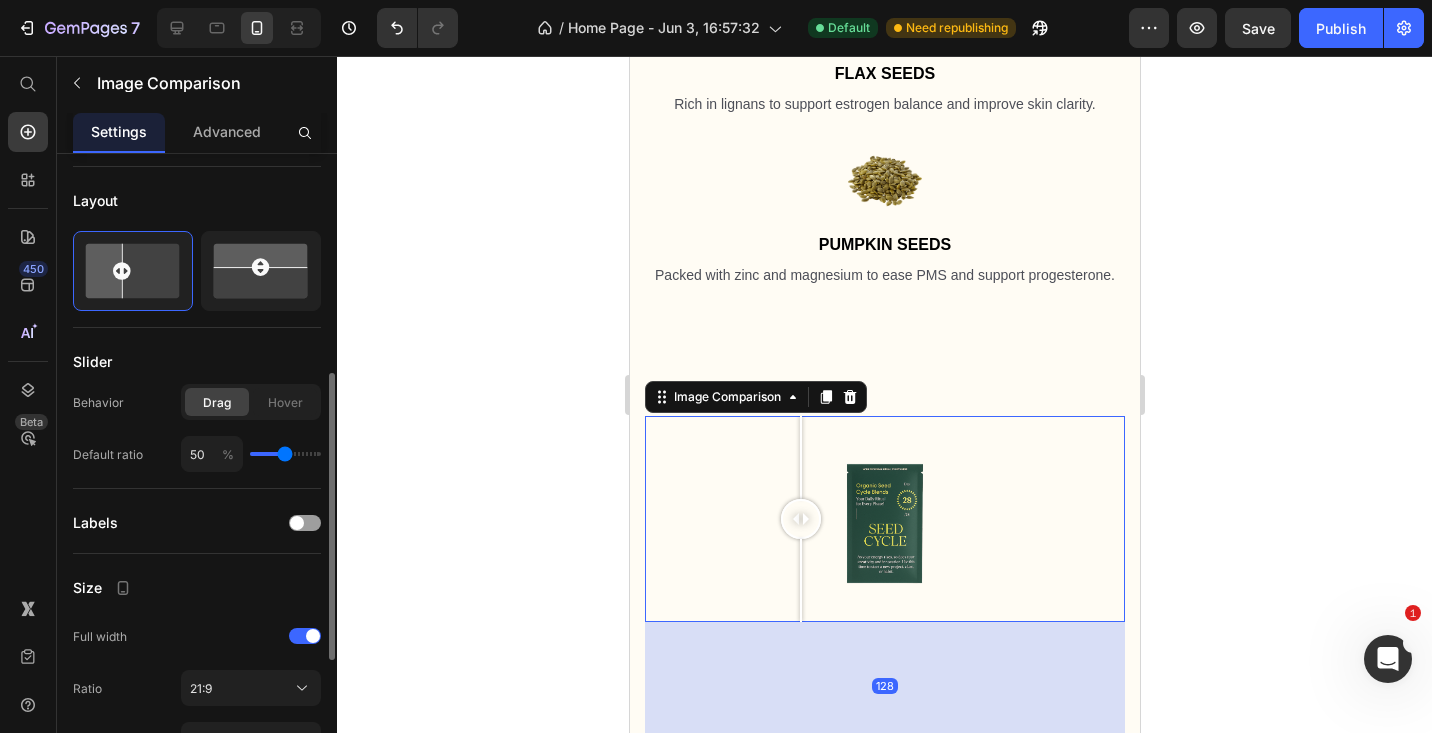 scroll, scrollTop: 455, scrollLeft: 0, axis: vertical 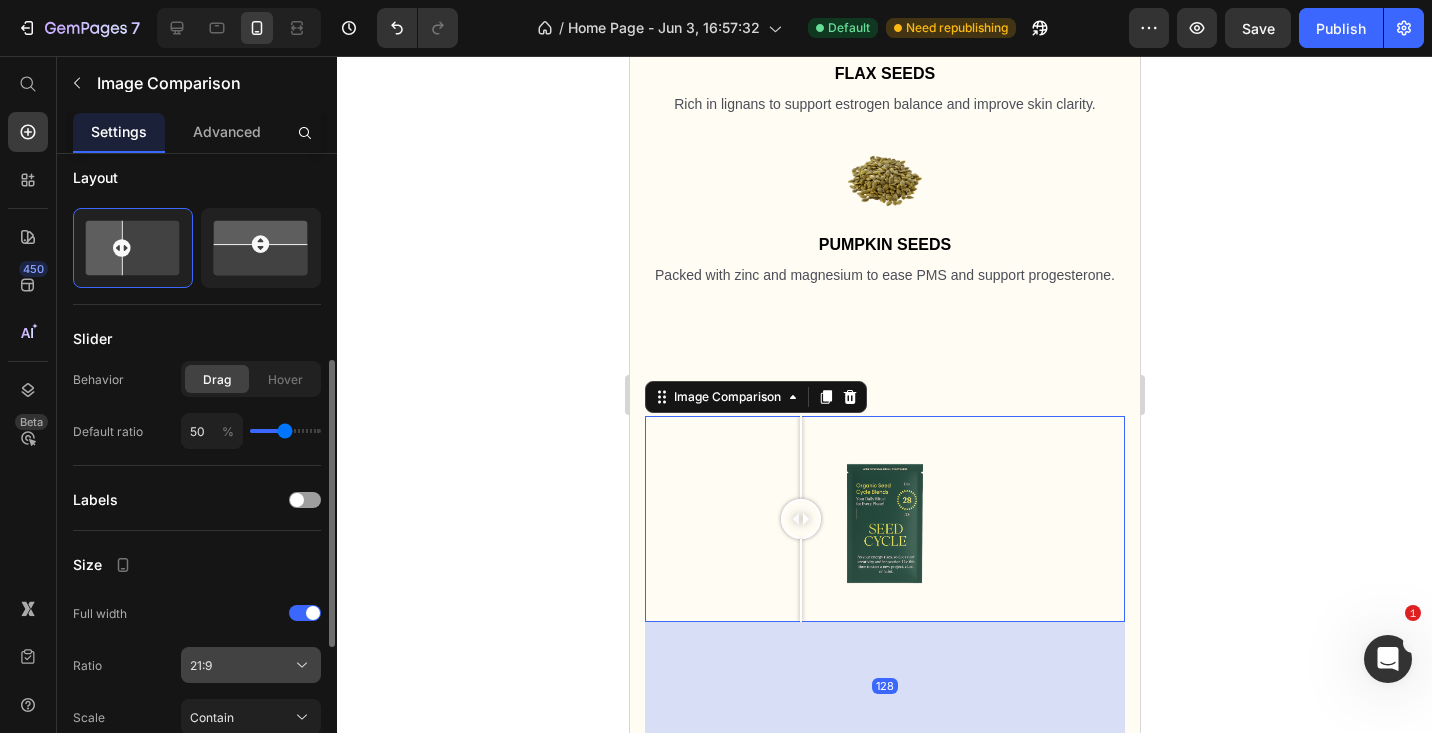 click on "21:9" at bounding box center (251, 665) 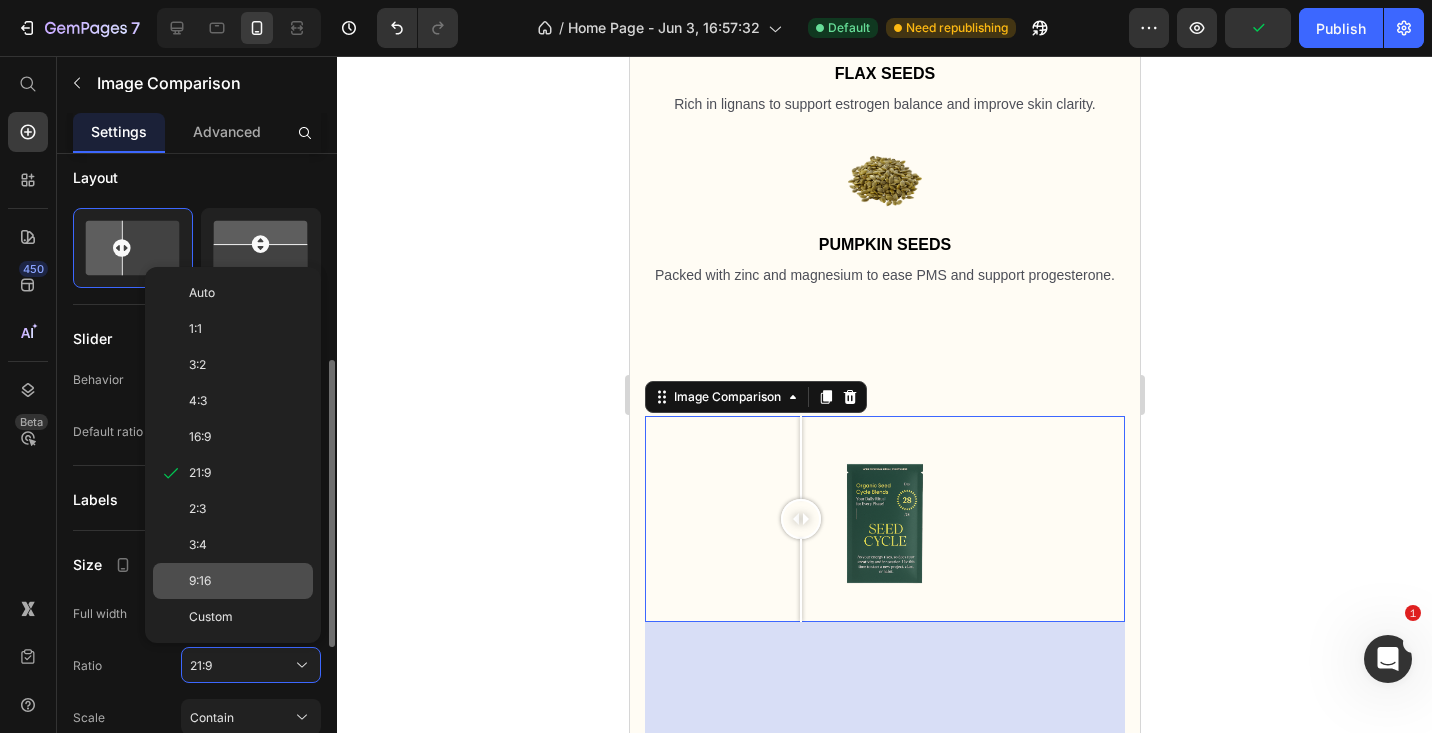 click on "9:16" 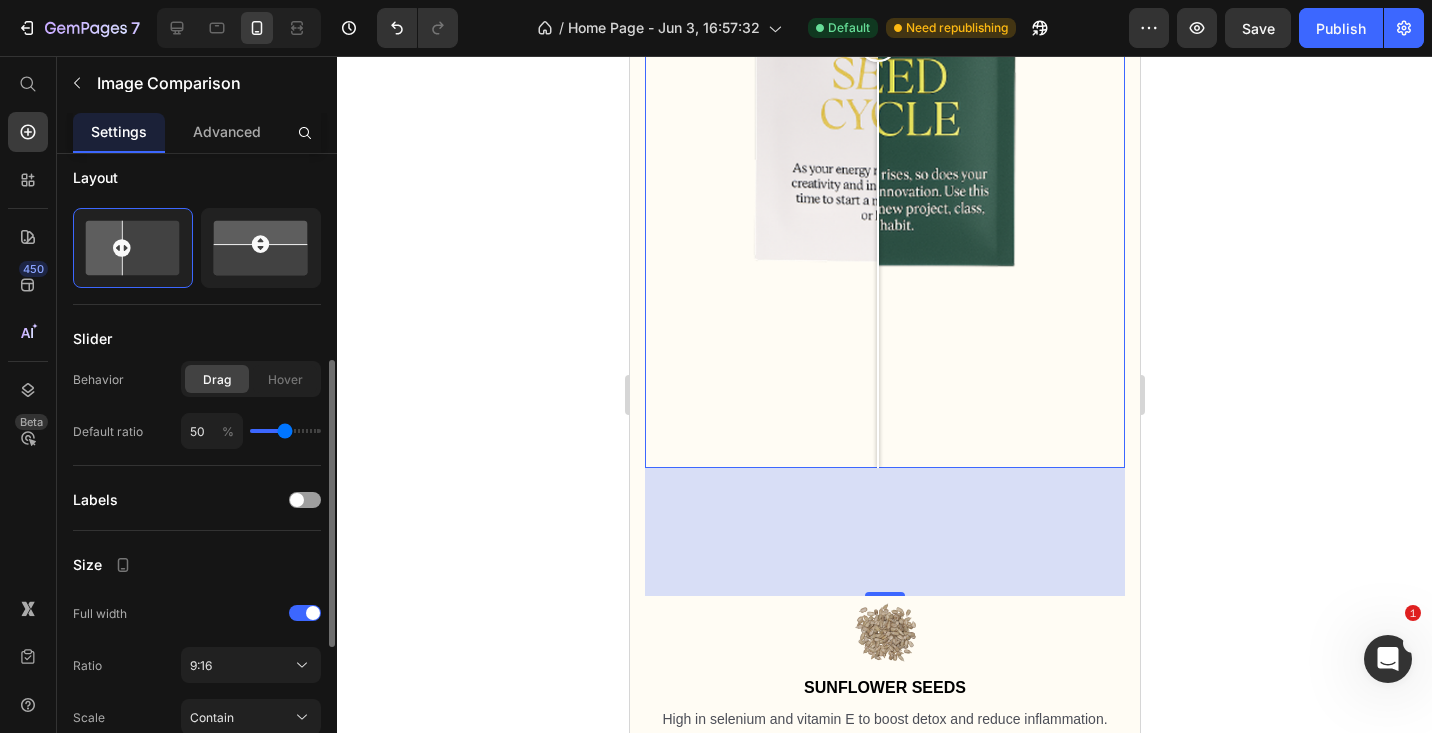 scroll, scrollTop: 4503, scrollLeft: 0, axis: vertical 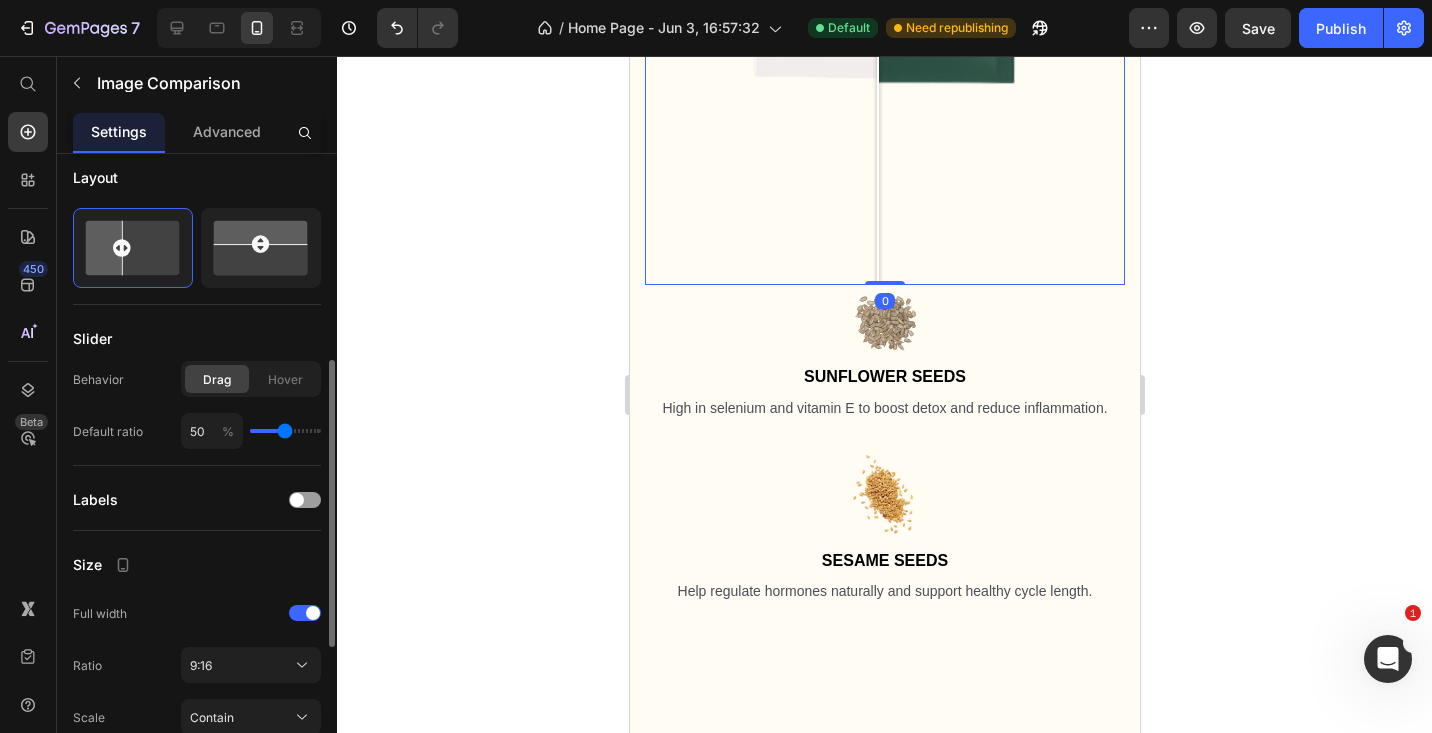 drag, startPoint x: 884, startPoint y: 383, endPoint x: 880, endPoint y: 240, distance: 143.05594 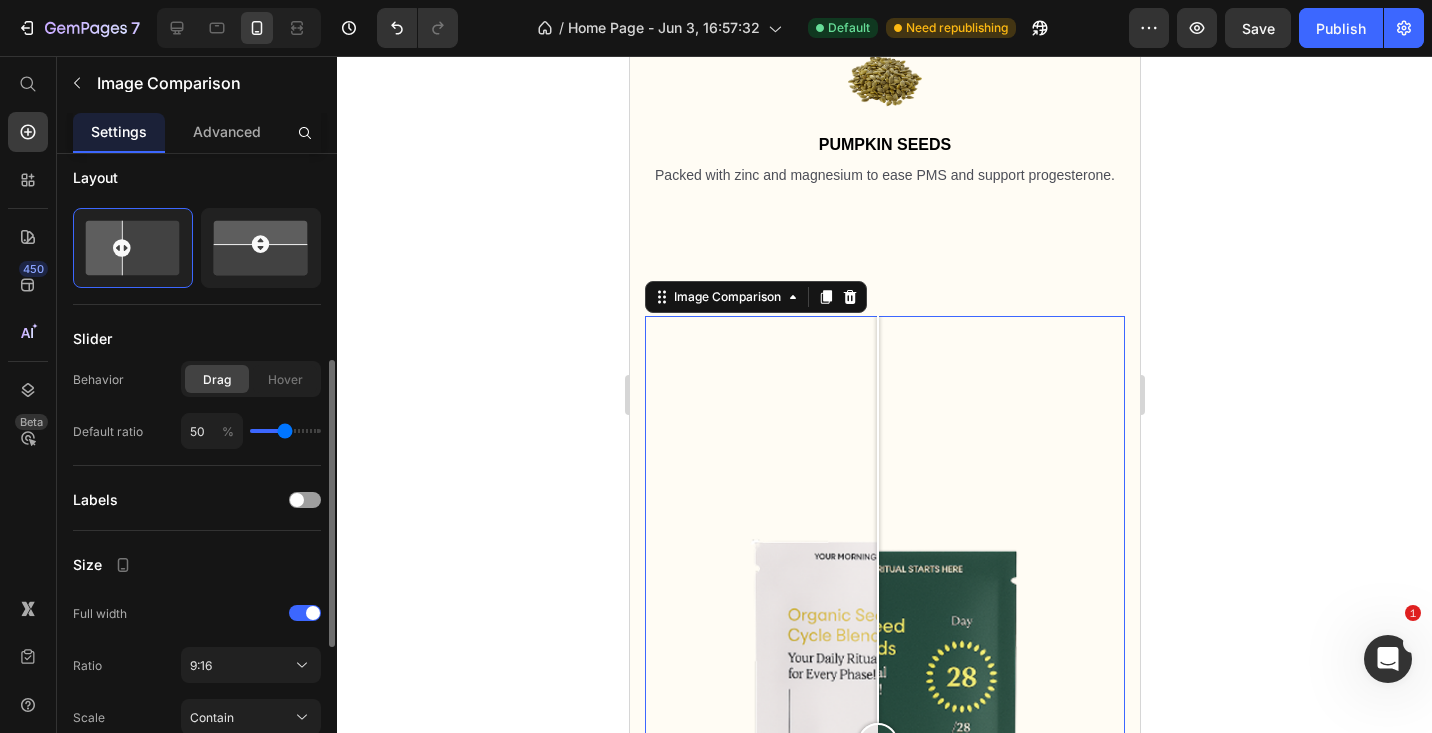 scroll, scrollTop: 3618, scrollLeft: 0, axis: vertical 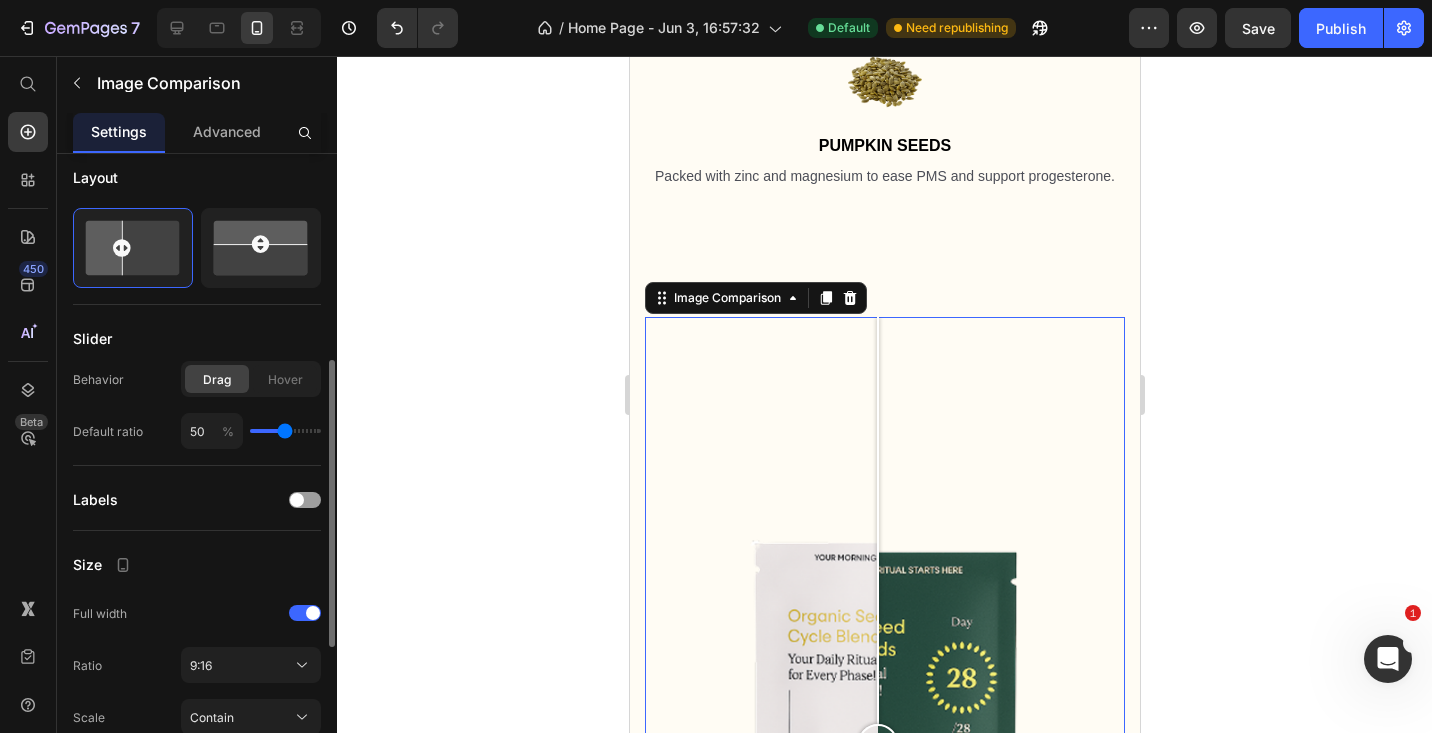 click on "Image Flax Seeds Text Block Rich in lignans to support estrogen balance and improve skin clarity. Text Block Image Pumpkin Seeds Text Block Packed with zinc and magnesium to ease PMS and support progesterone. Text Block" at bounding box center (884, 83) 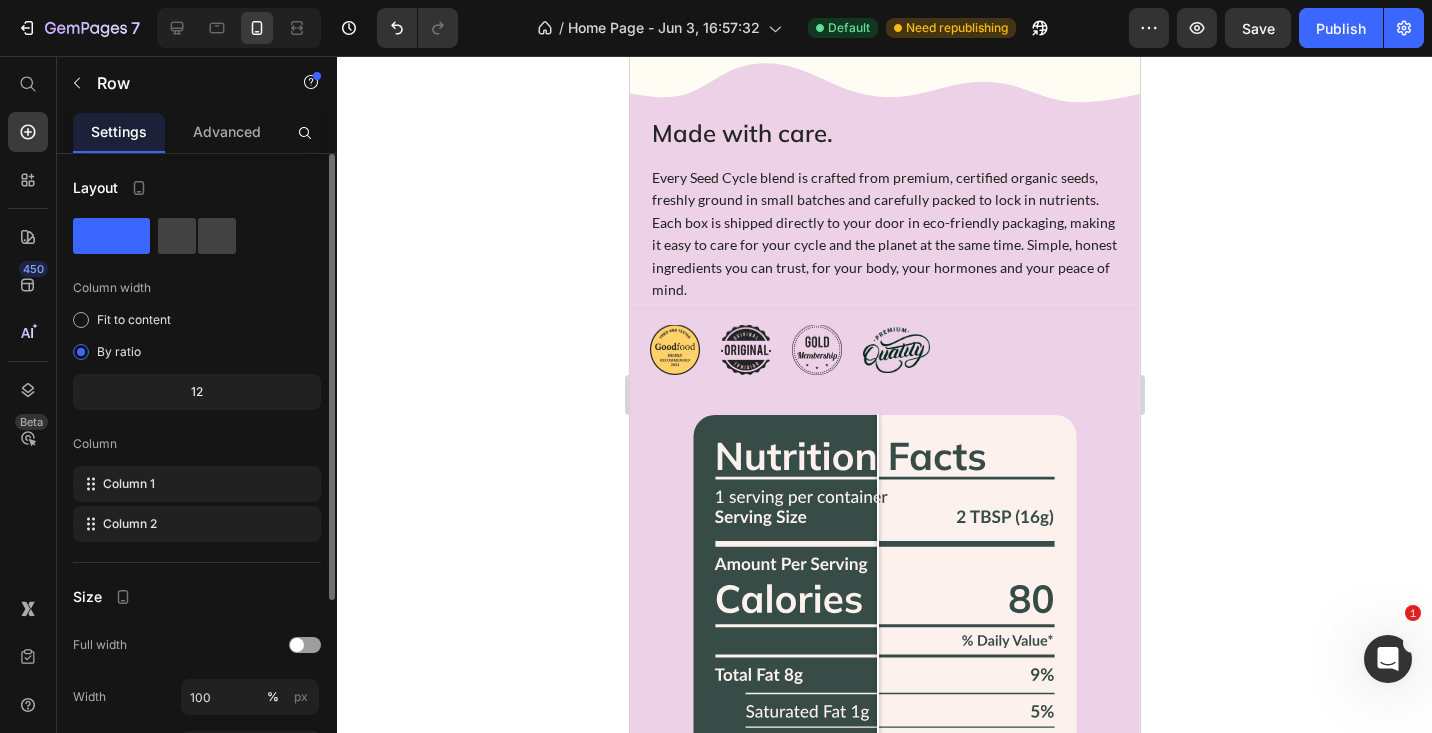 scroll, scrollTop: 2151, scrollLeft: 0, axis: vertical 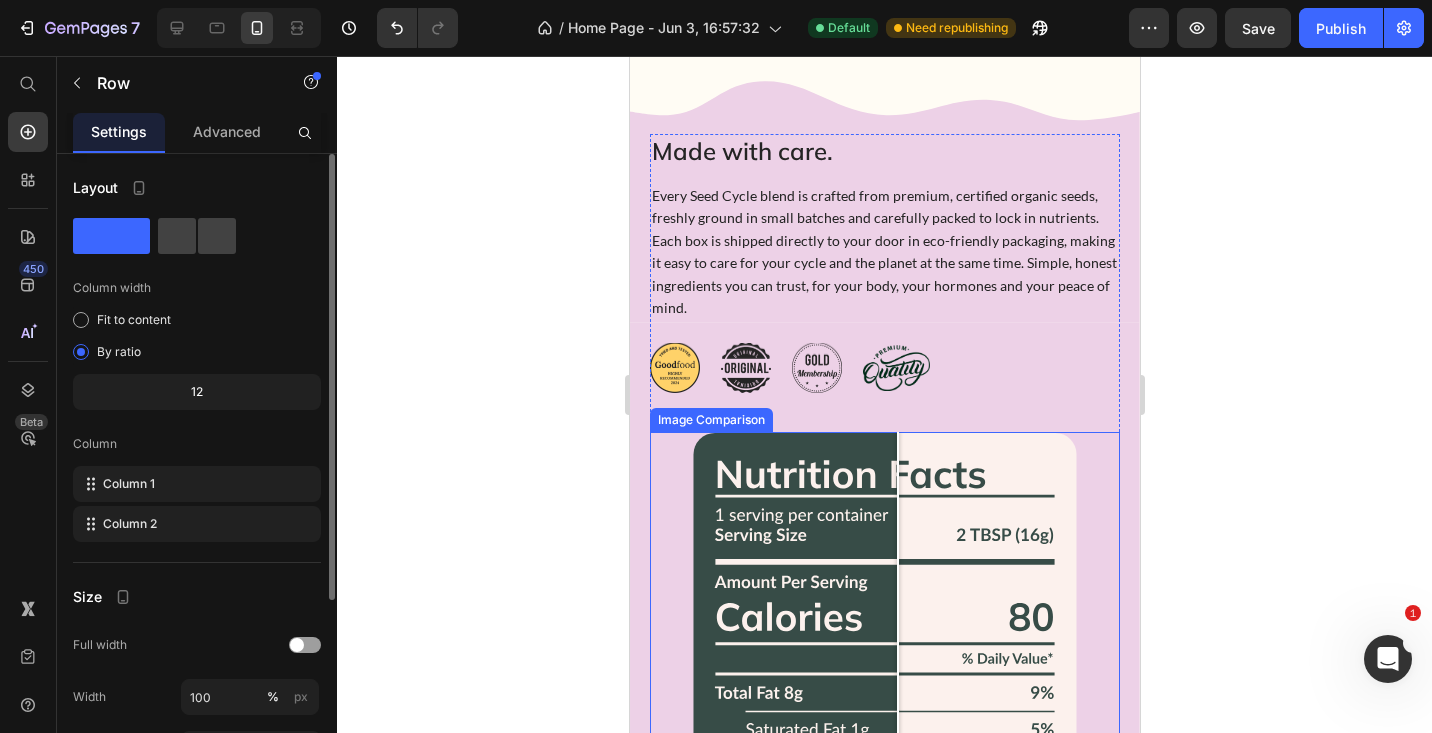 click at bounding box center (884, 850) 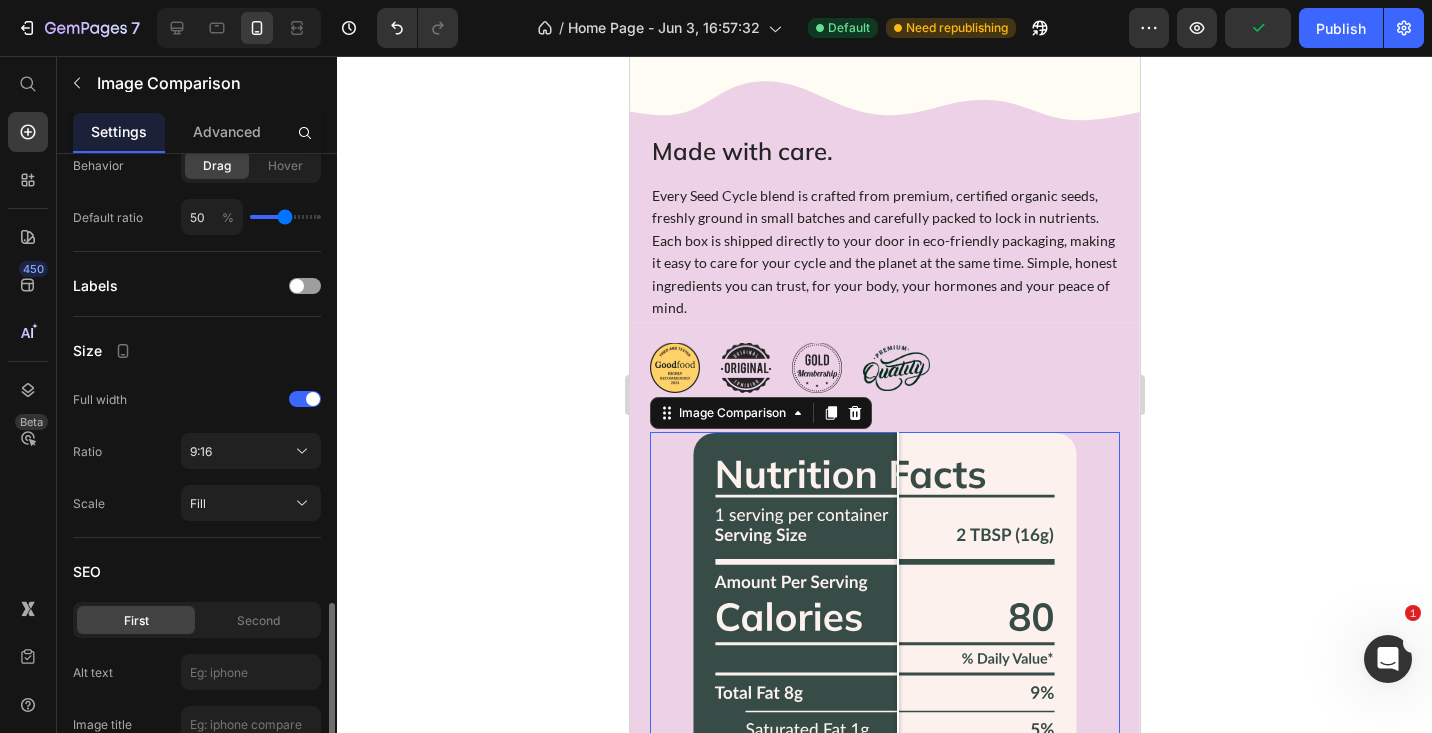 scroll, scrollTop: 769, scrollLeft: 0, axis: vertical 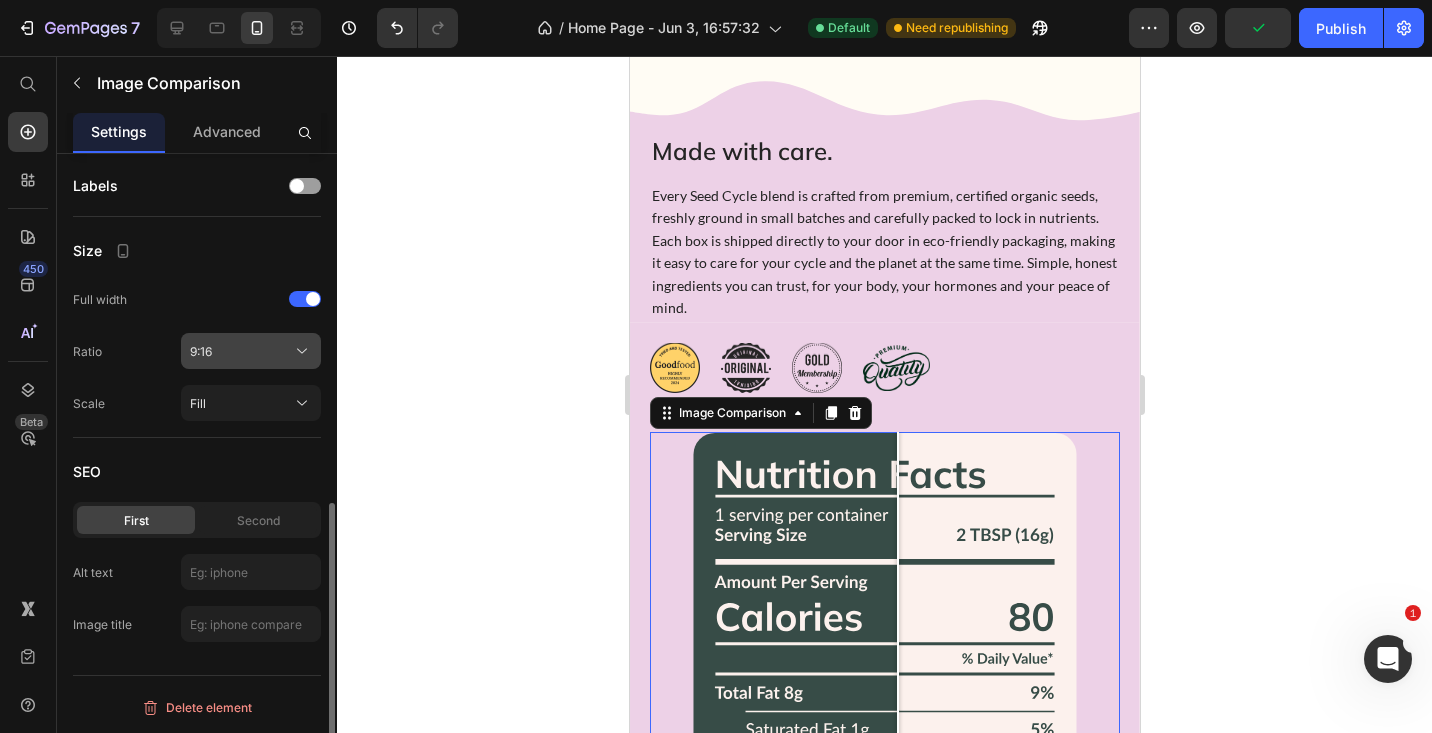 click on "9:16" 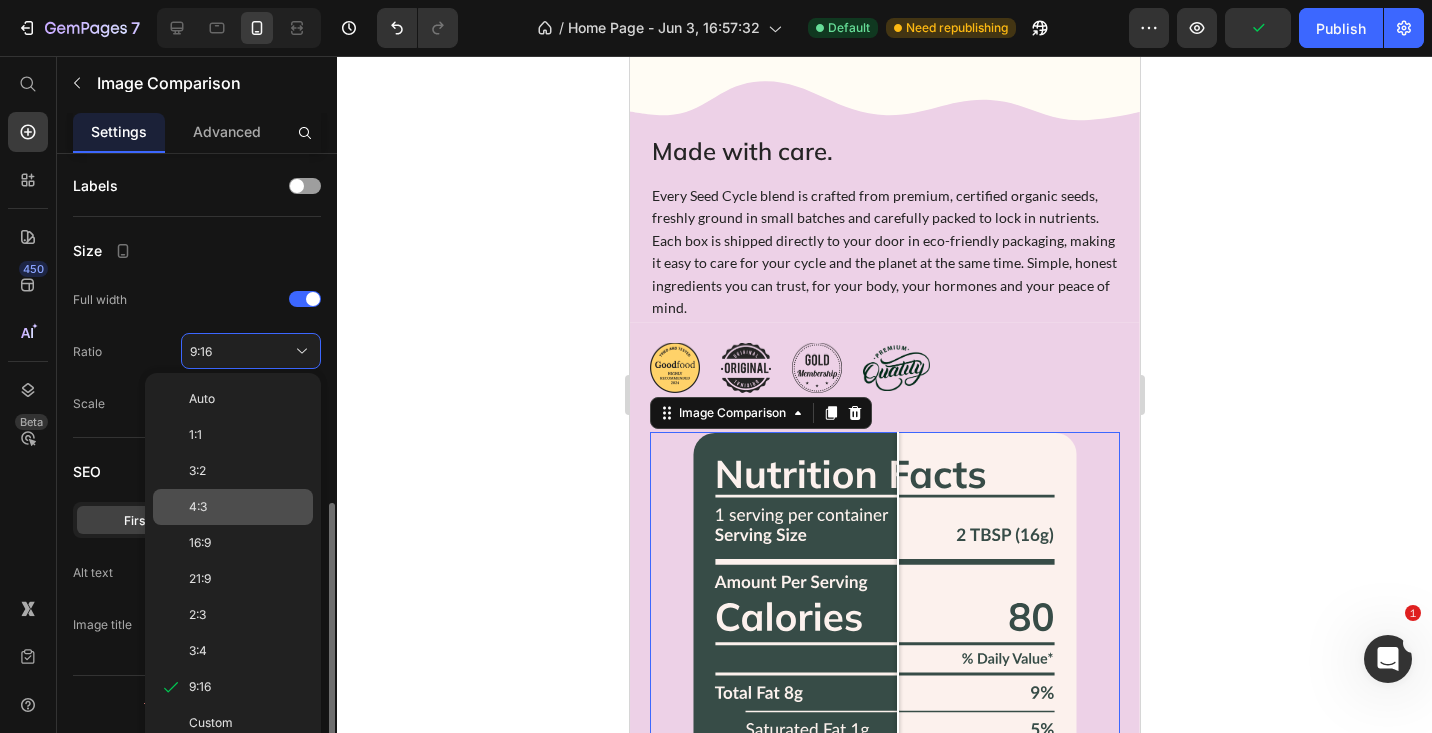 click on "4:3" at bounding box center [247, 507] 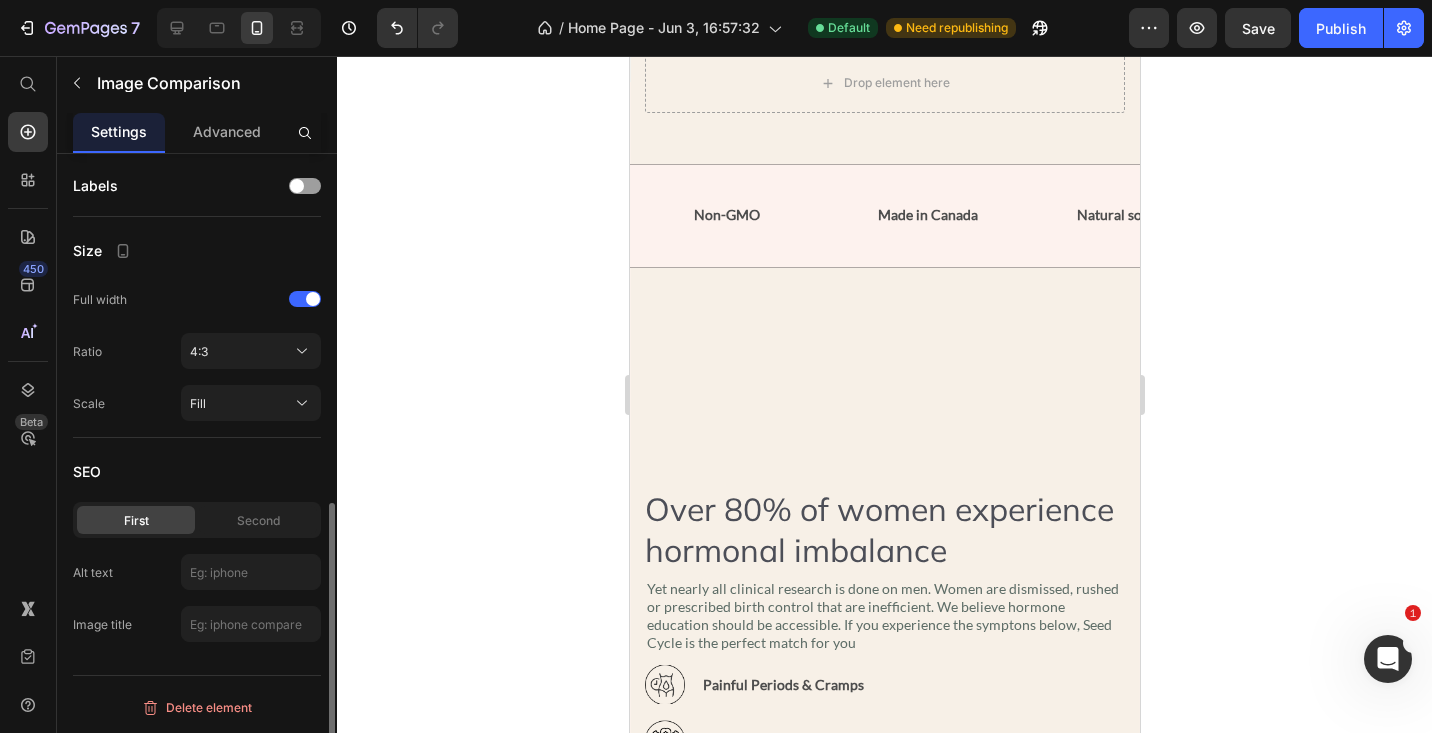 scroll, scrollTop: 727, scrollLeft: 0, axis: vertical 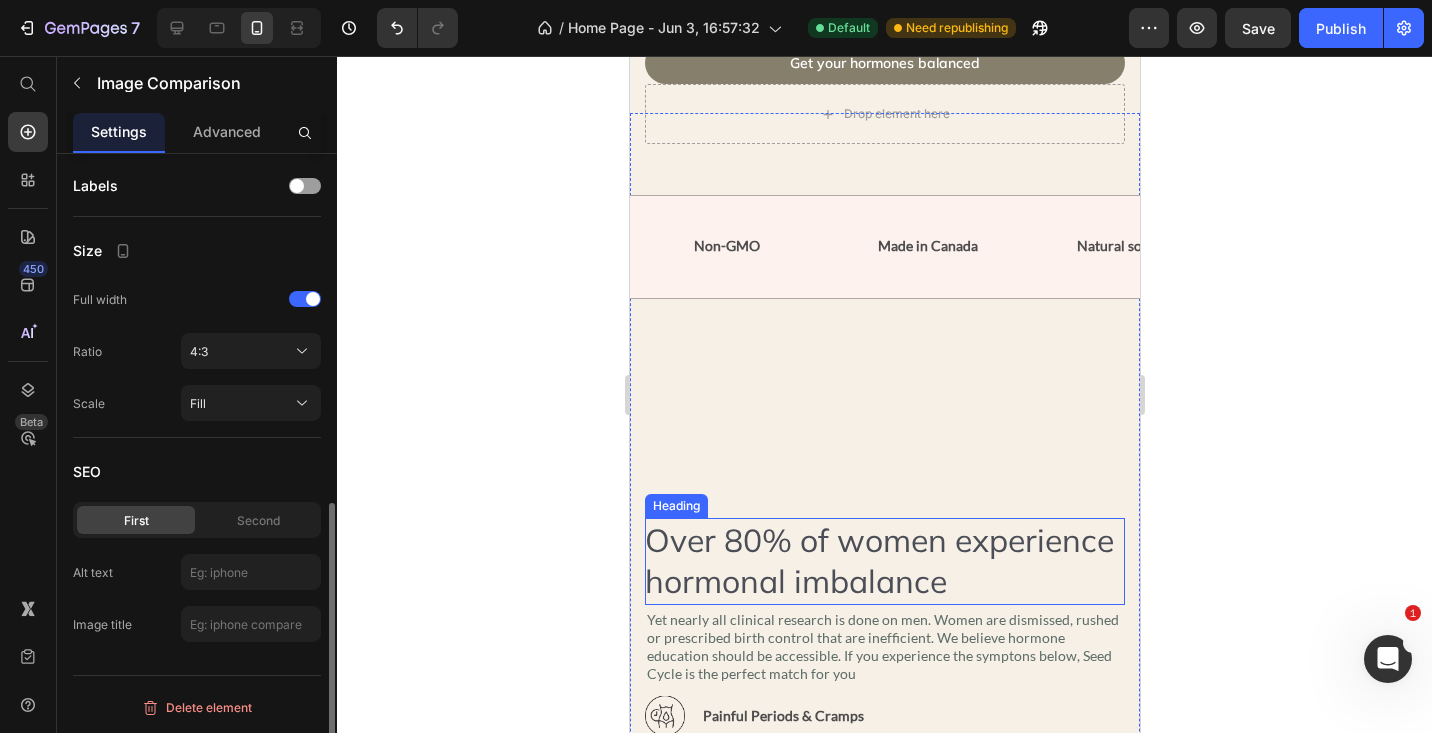 click at bounding box center (884, 655) 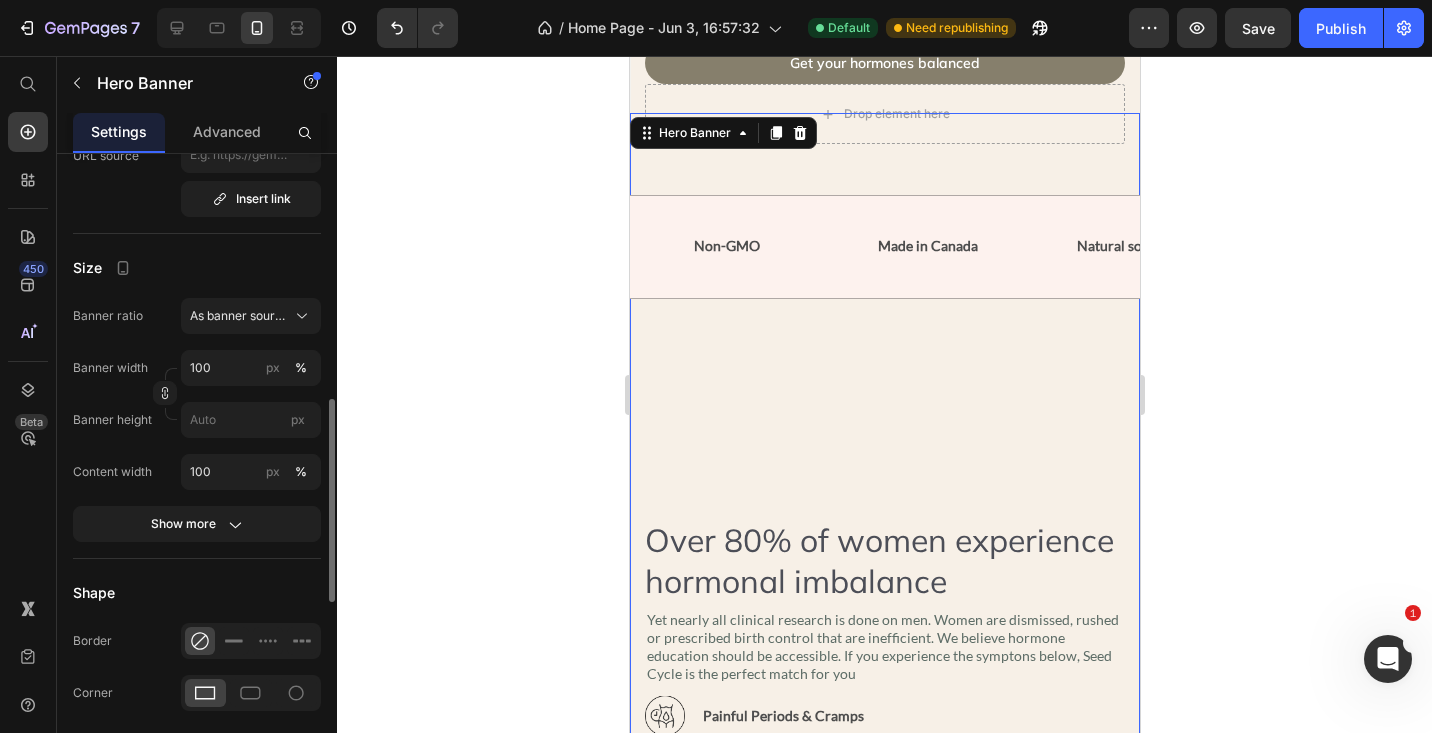 scroll, scrollTop: 0, scrollLeft: 0, axis: both 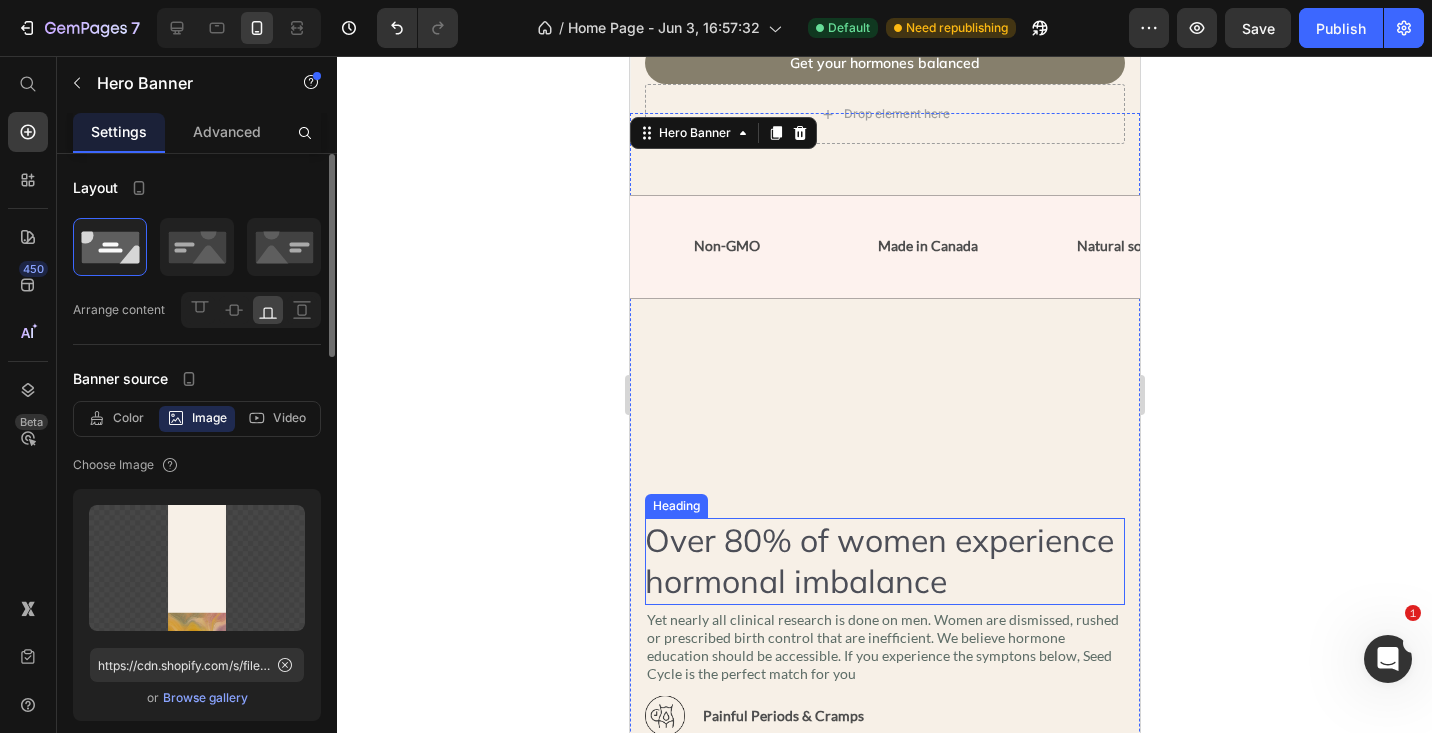 click on "Over 80% of women experience hormonal imbalance" at bounding box center [884, 561] 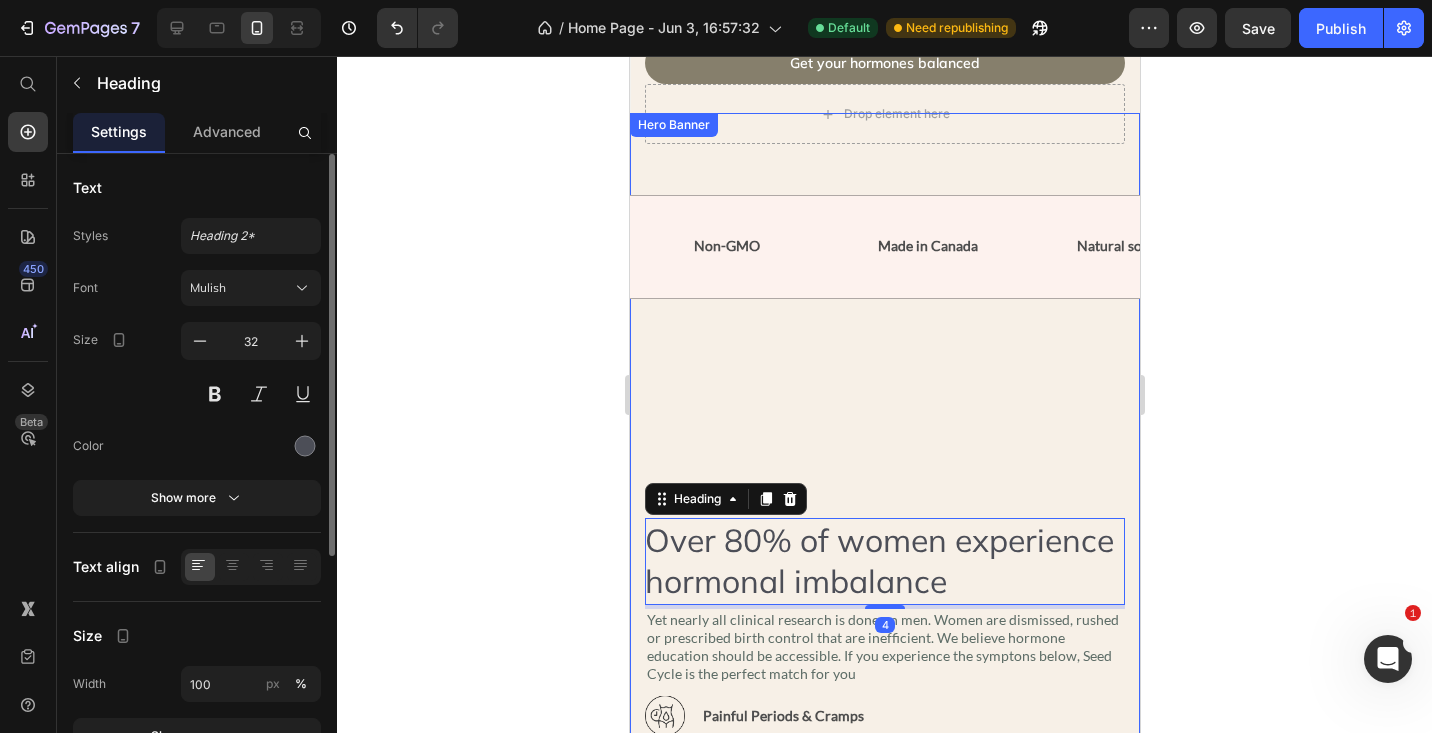 click at bounding box center [884, 655] 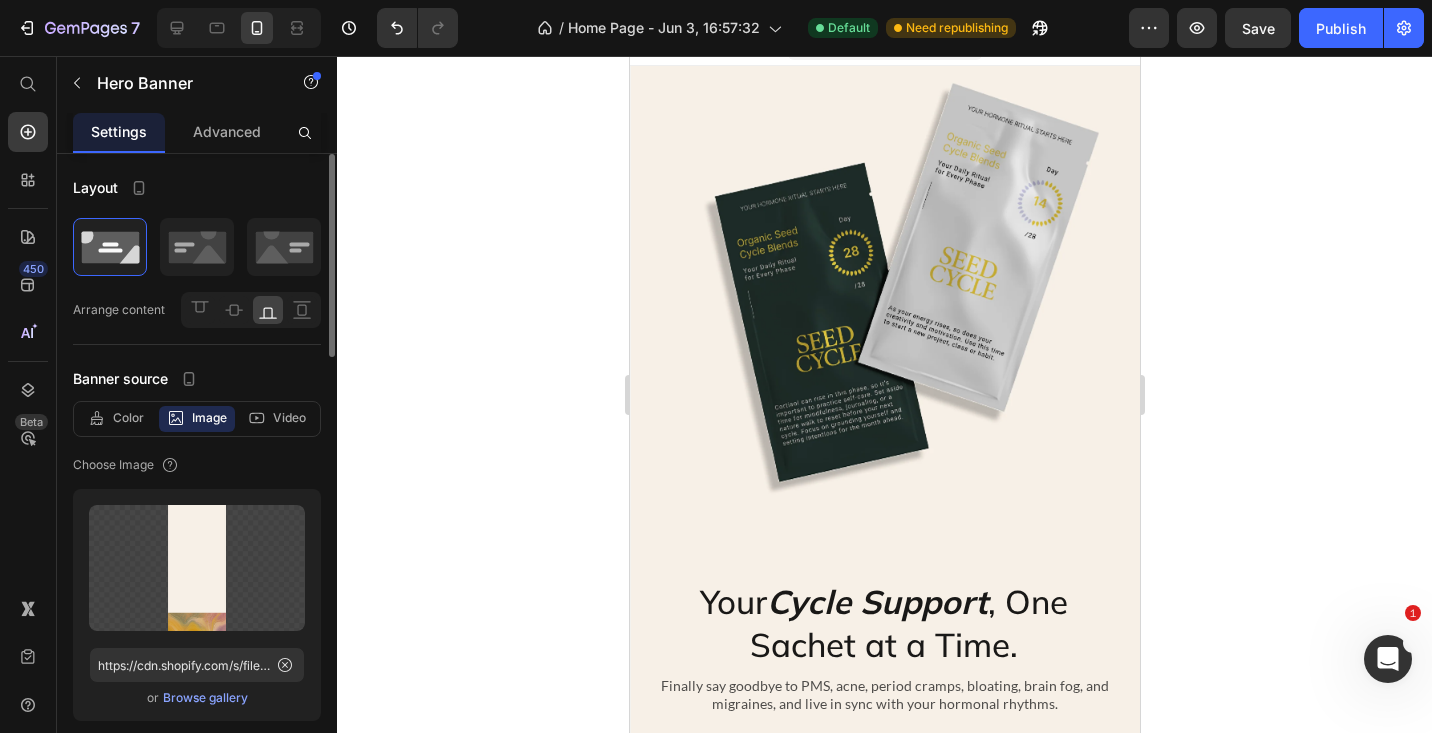 scroll, scrollTop: 0, scrollLeft: 0, axis: both 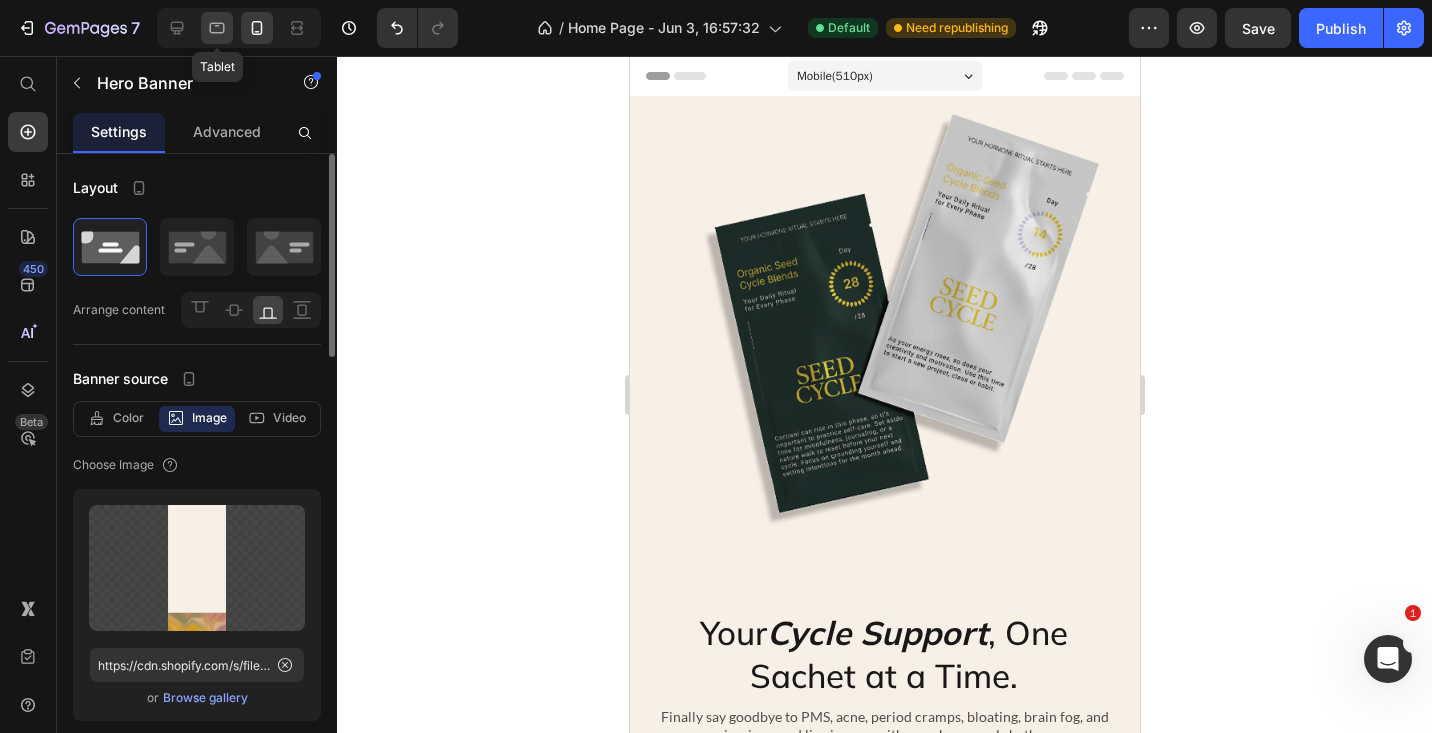 click 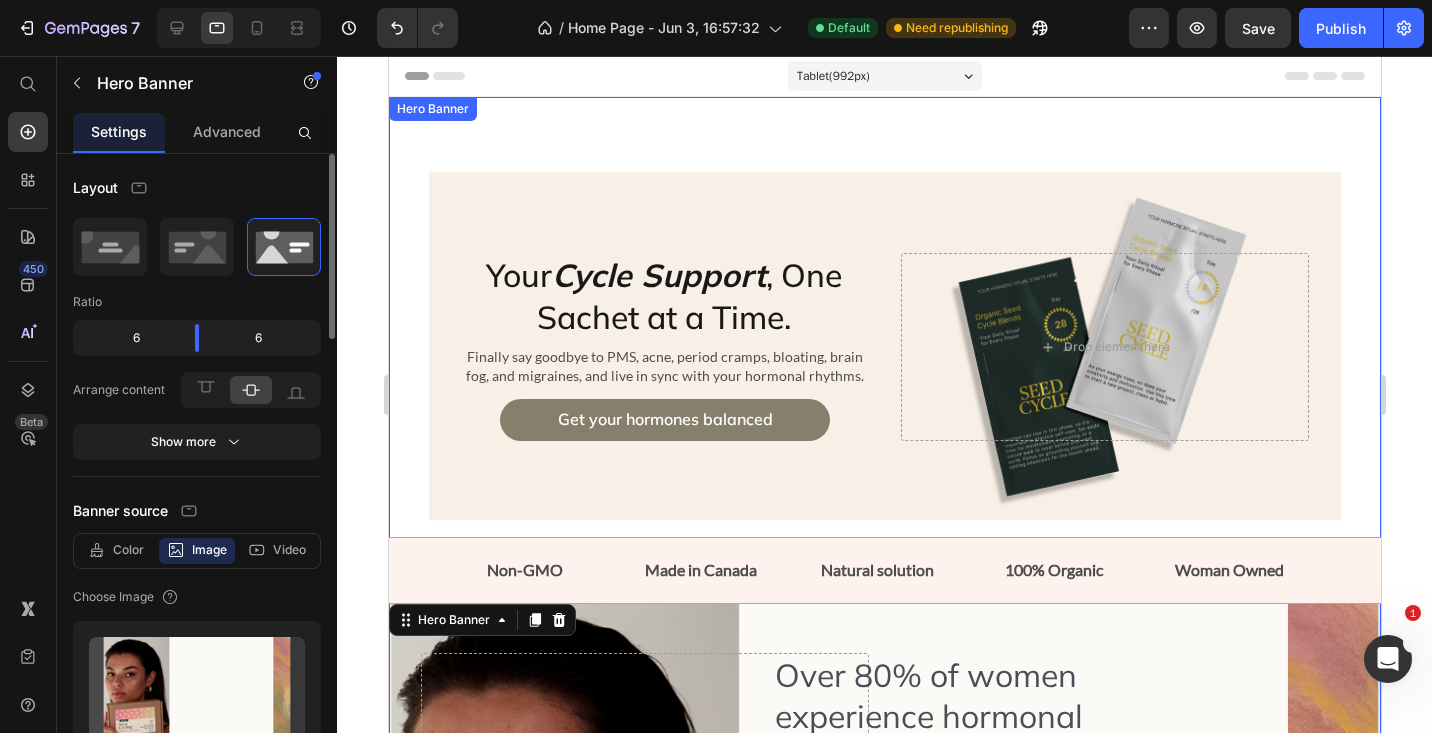 scroll, scrollTop: 474, scrollLeft: 0, axis: vertical 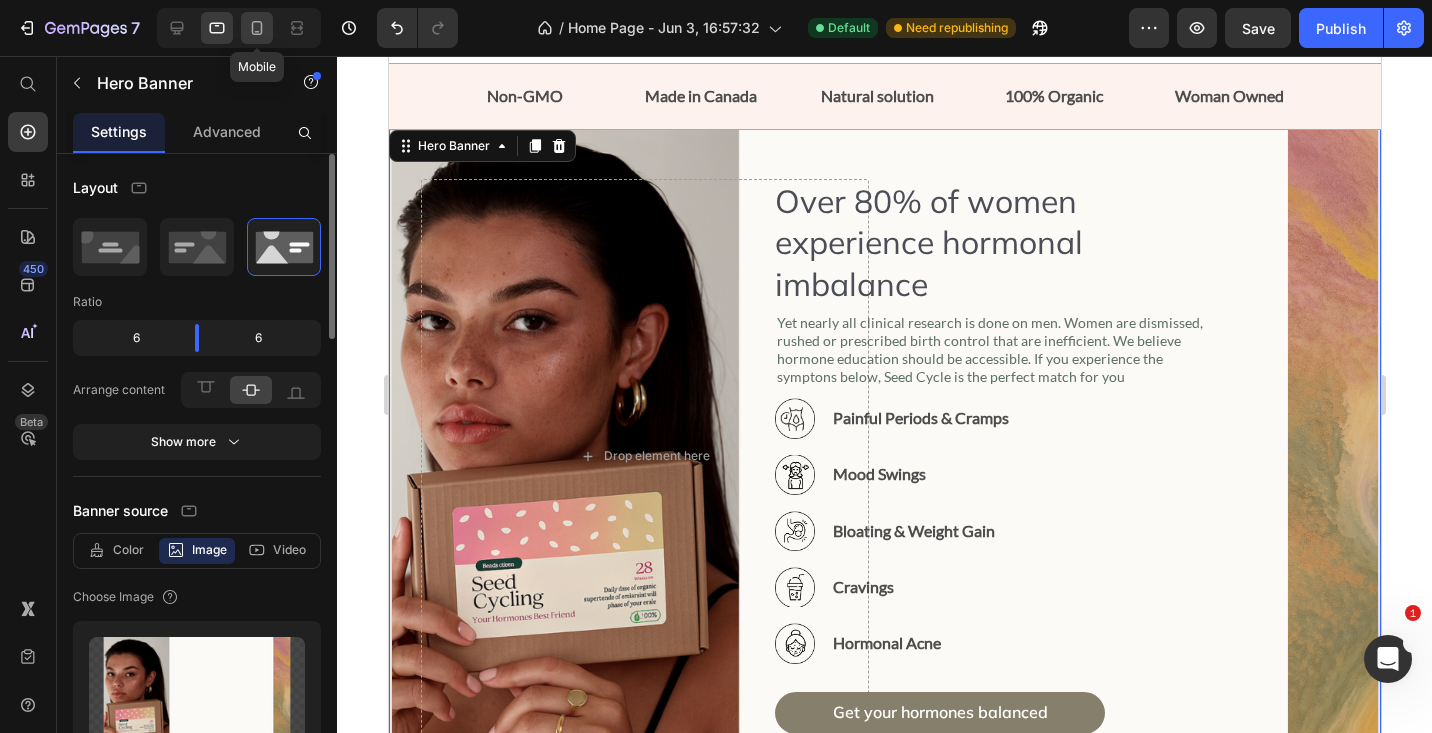click 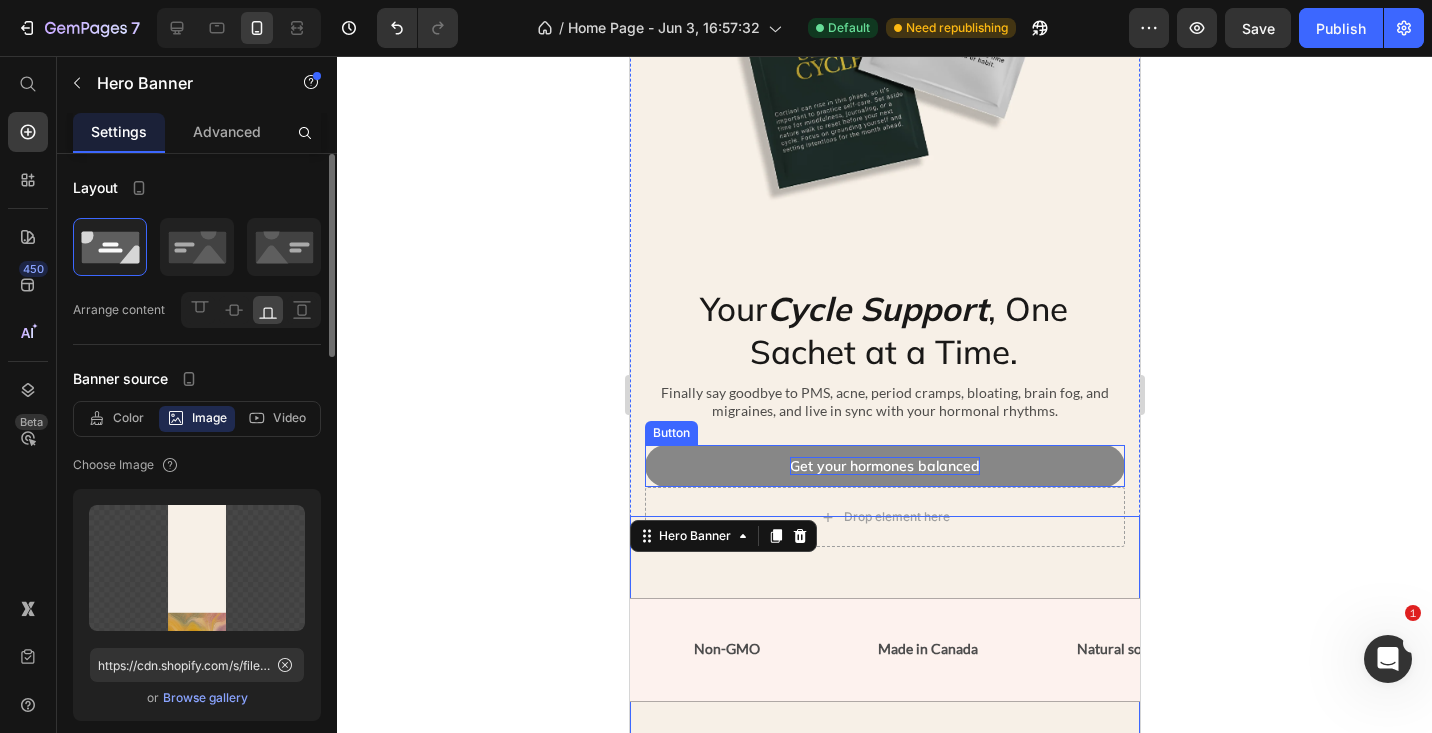 scroll, scrollTop: 0, scrollLeft: 0, axis: both 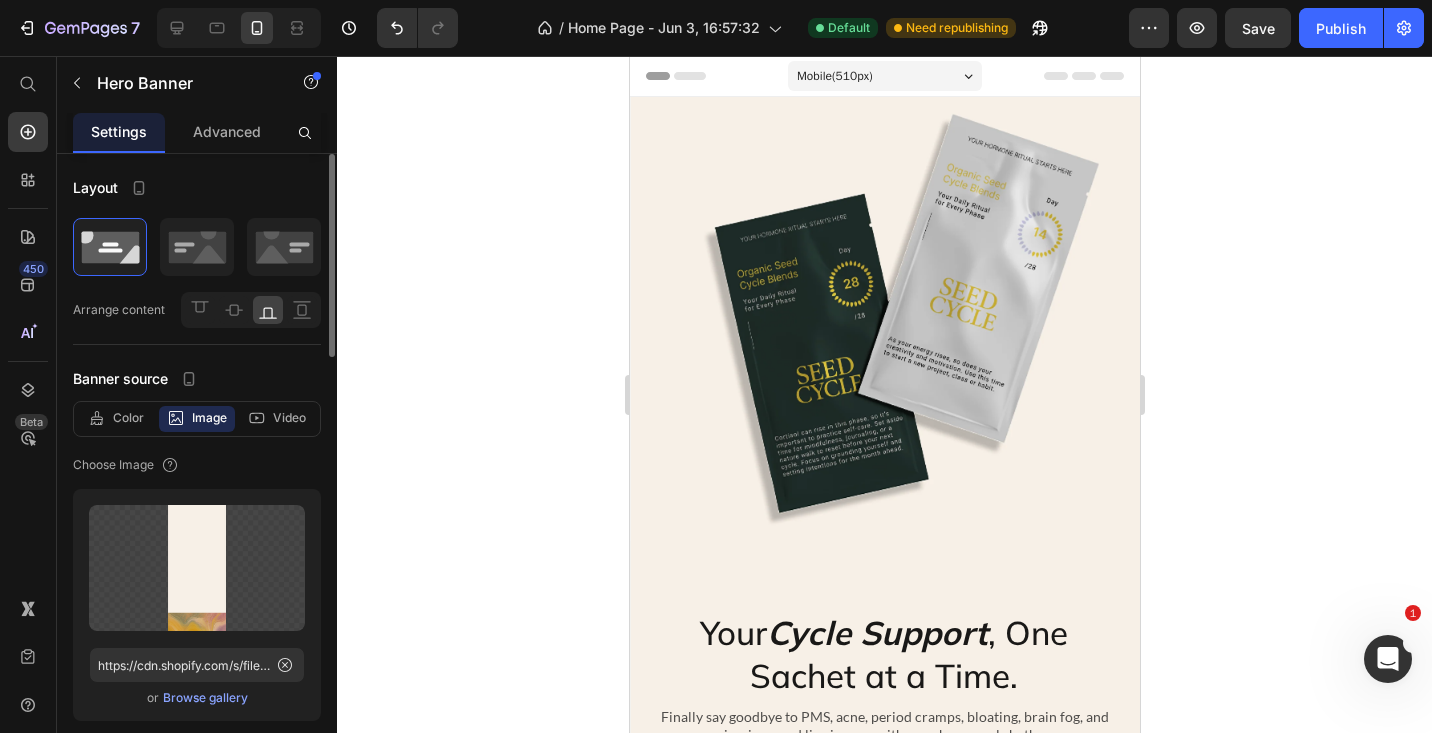 click on "7  Version history  /  Home Page - Jun 3, 16:57:32 Default Need republishing Preview  Save   Publish" 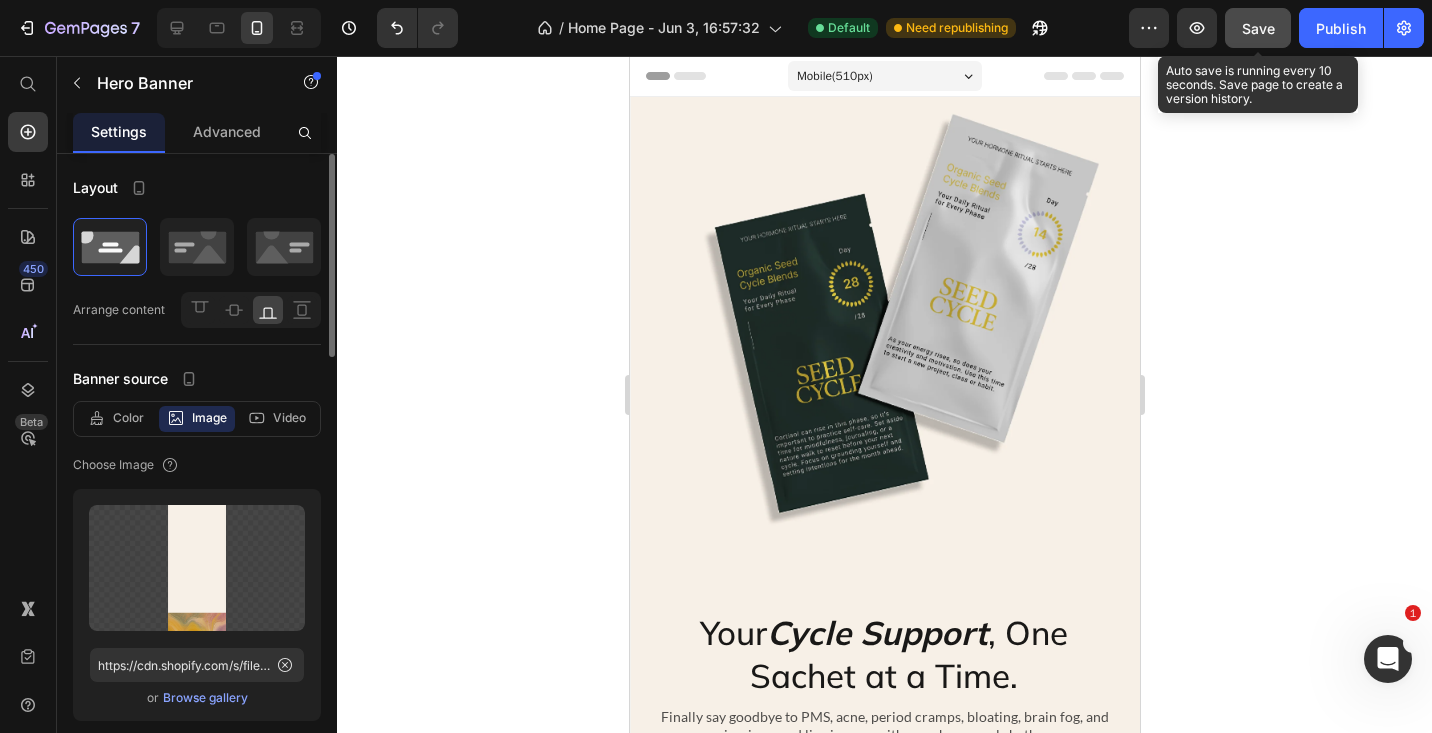 click on "Save" 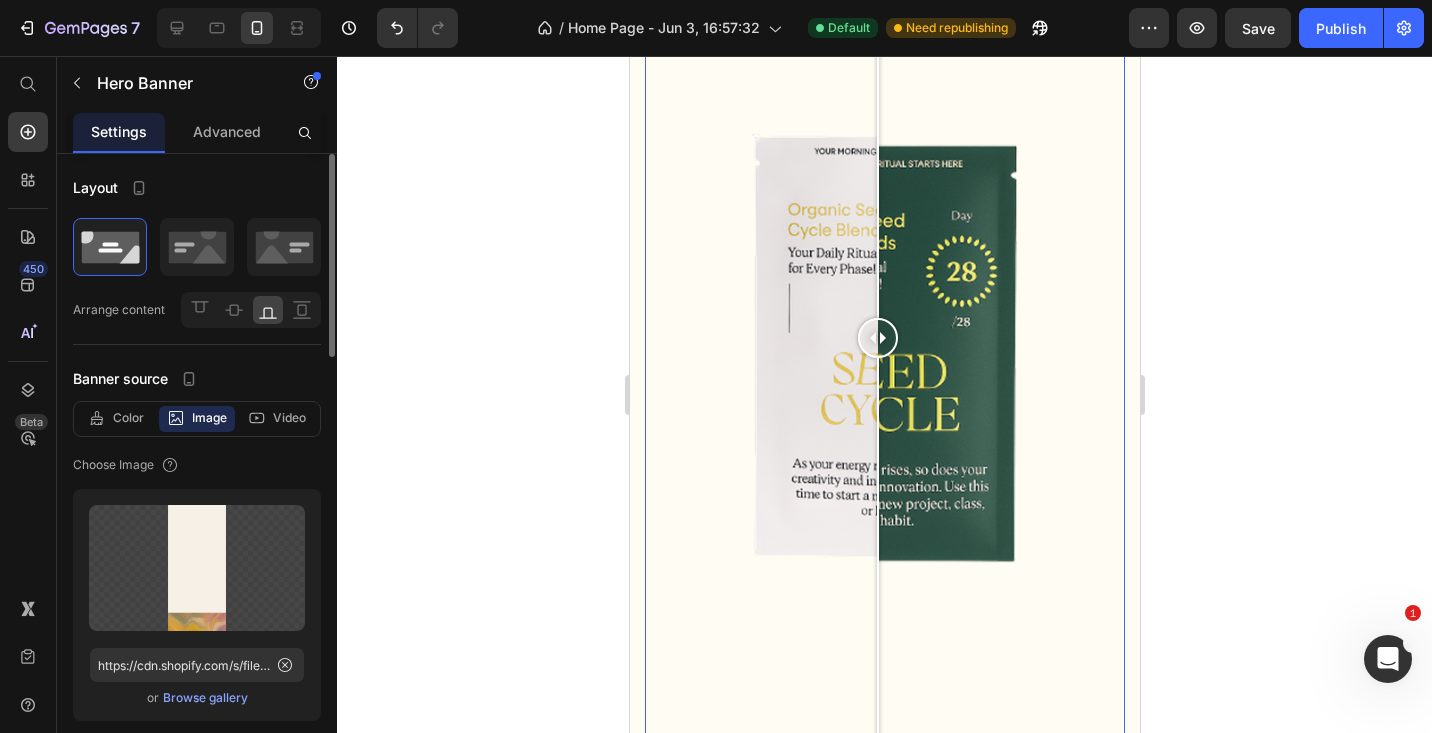 scroll, scrollTop: 5005, scrollLeft: 0, axis: vertical 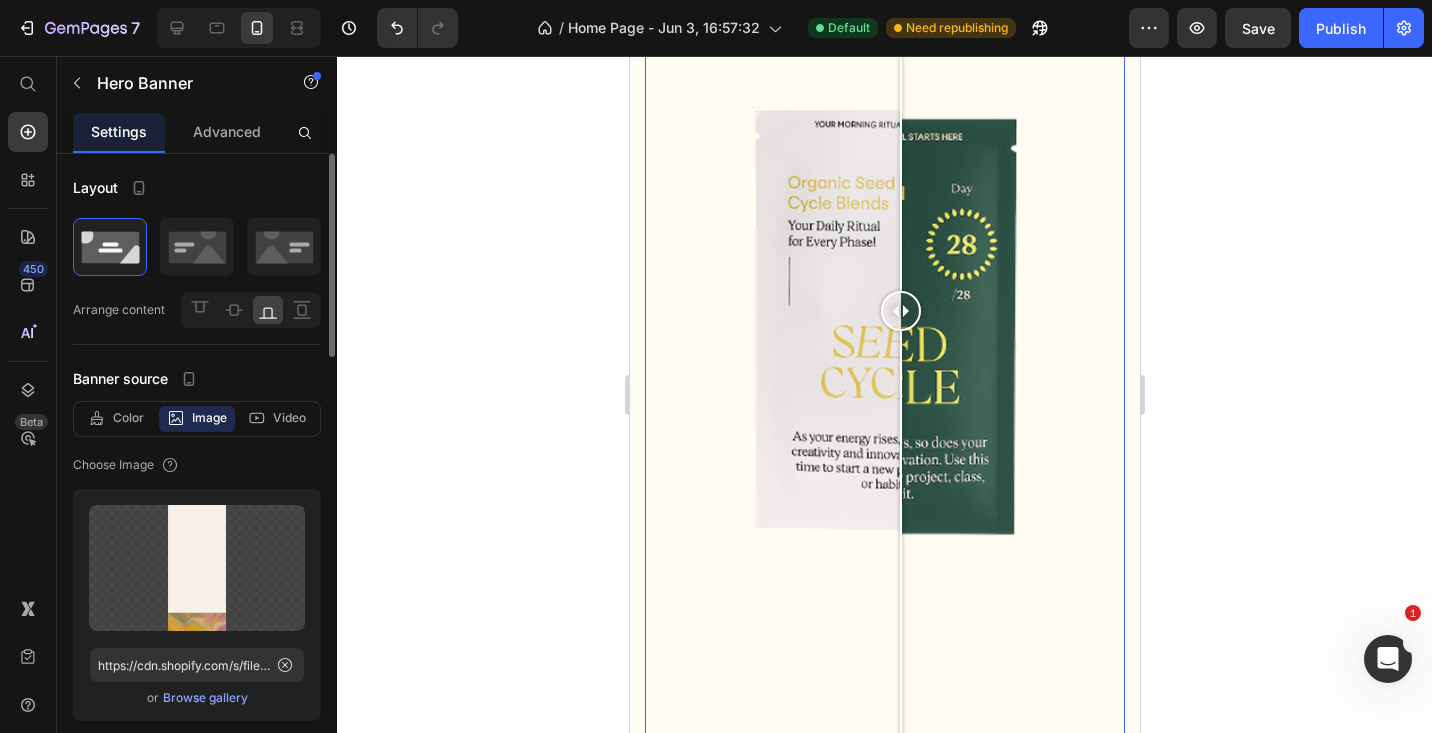 click at bounding box center (884, 310) 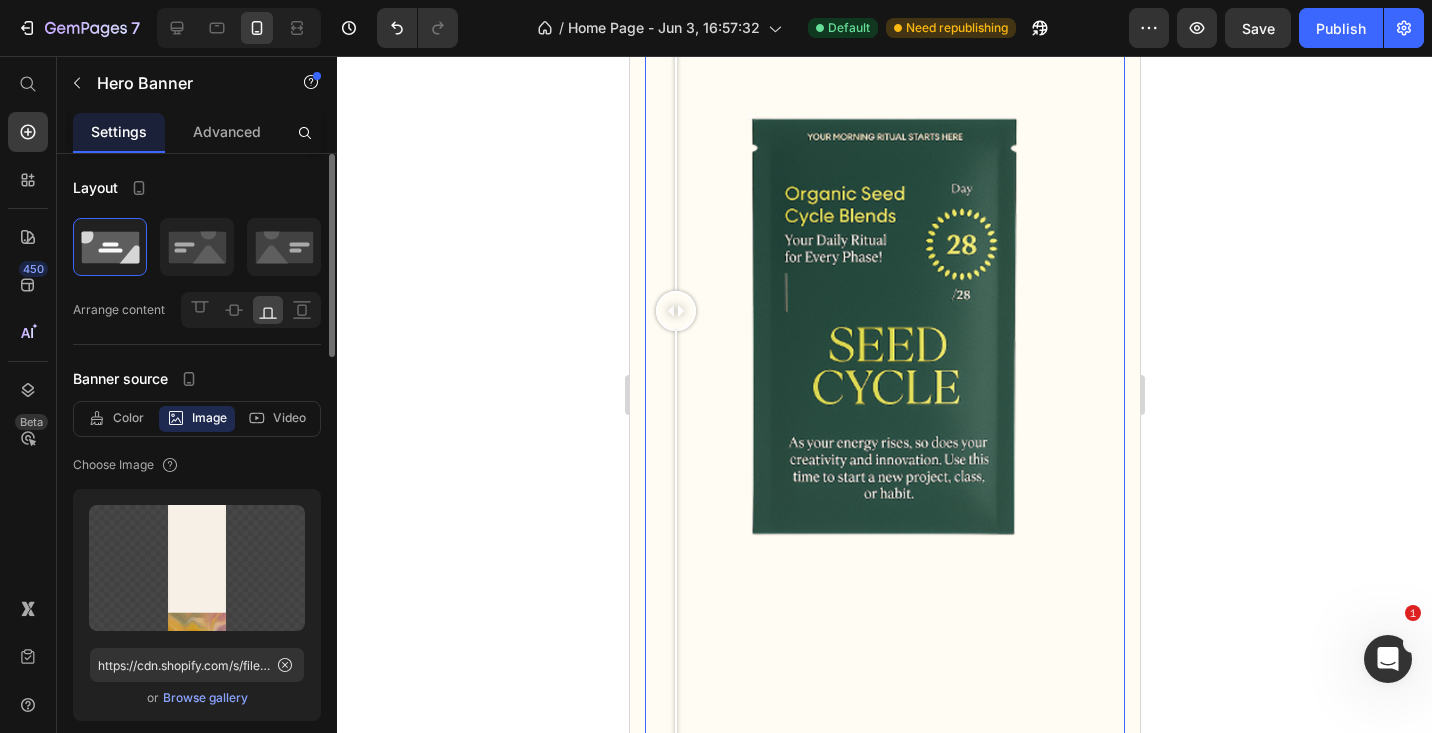 click at bounding box center [884, 310] 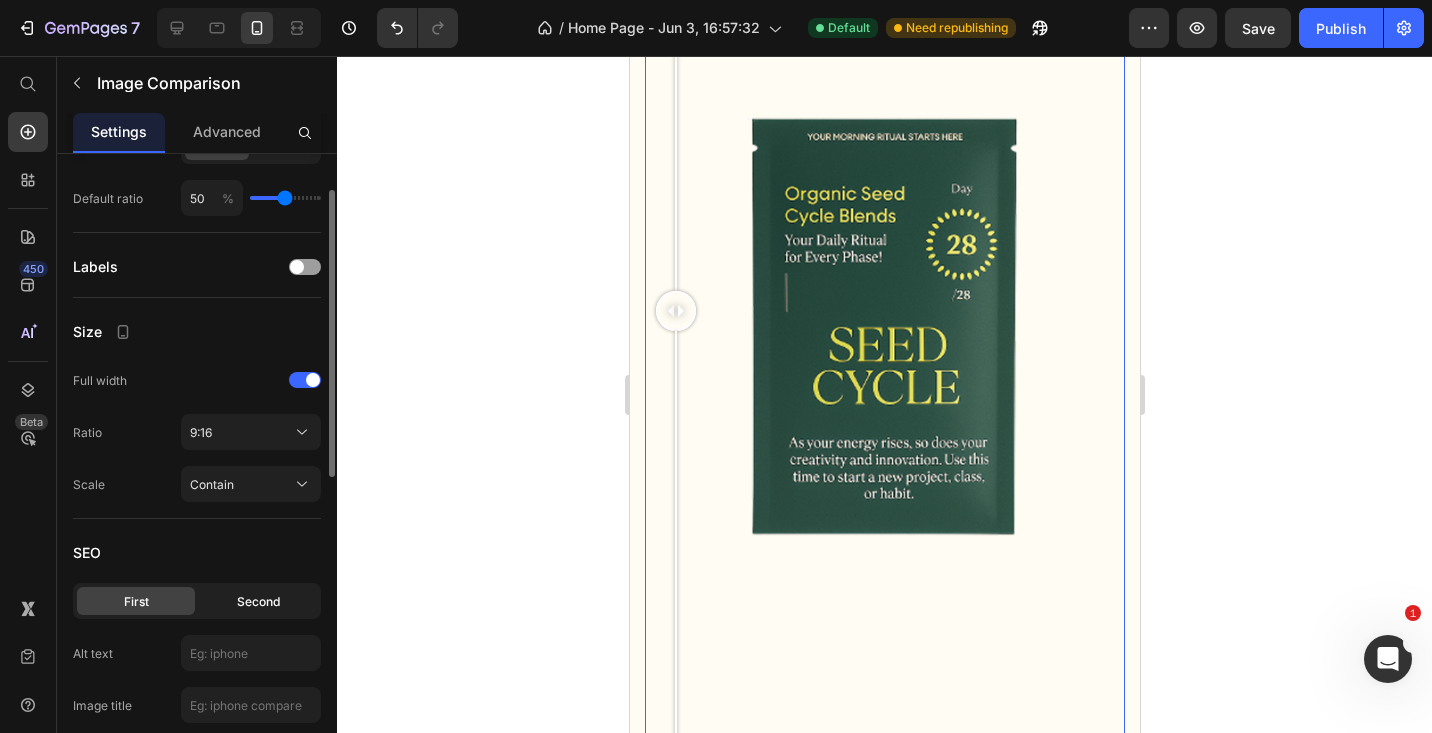 scroll, scrollTop: 743, scrollLeft: 0, axis: vertical 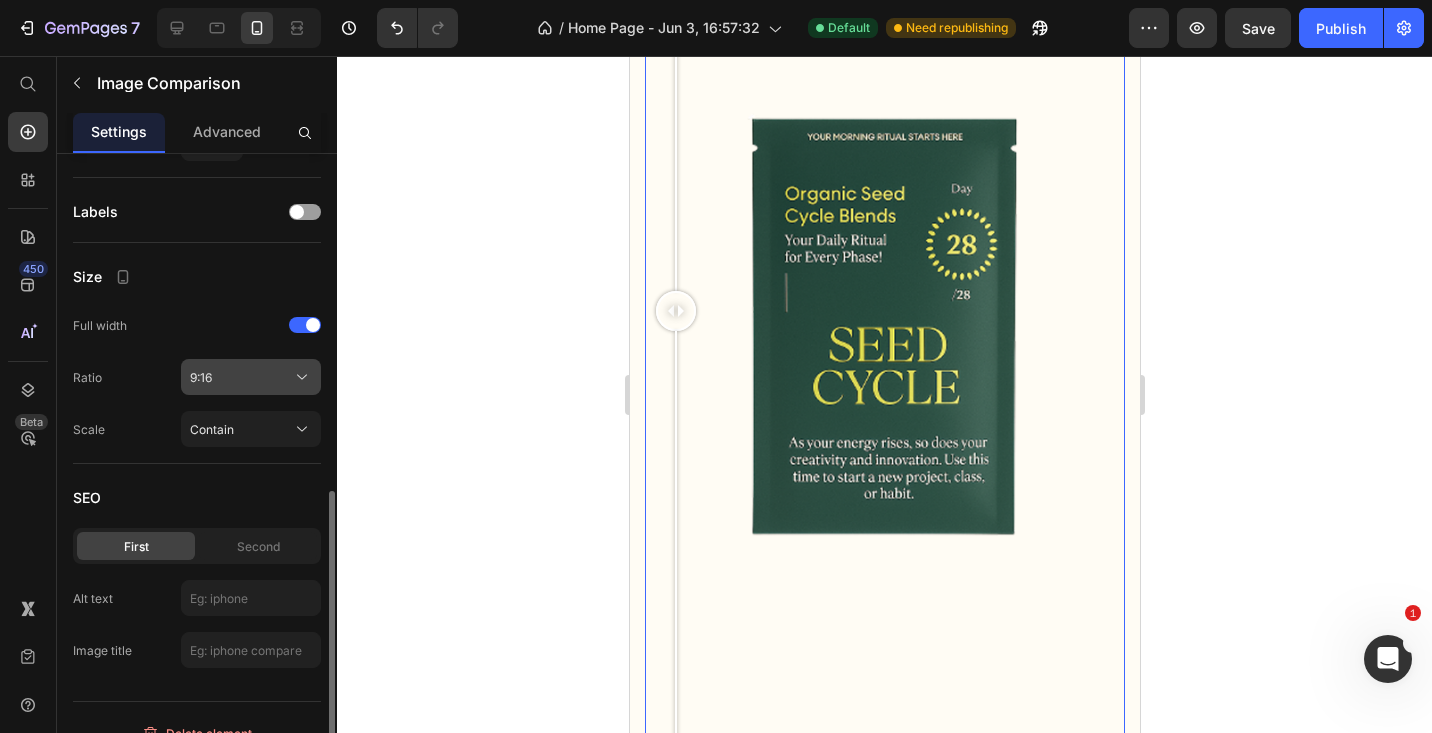 click on "9:16" at bounding box center (251, 377) 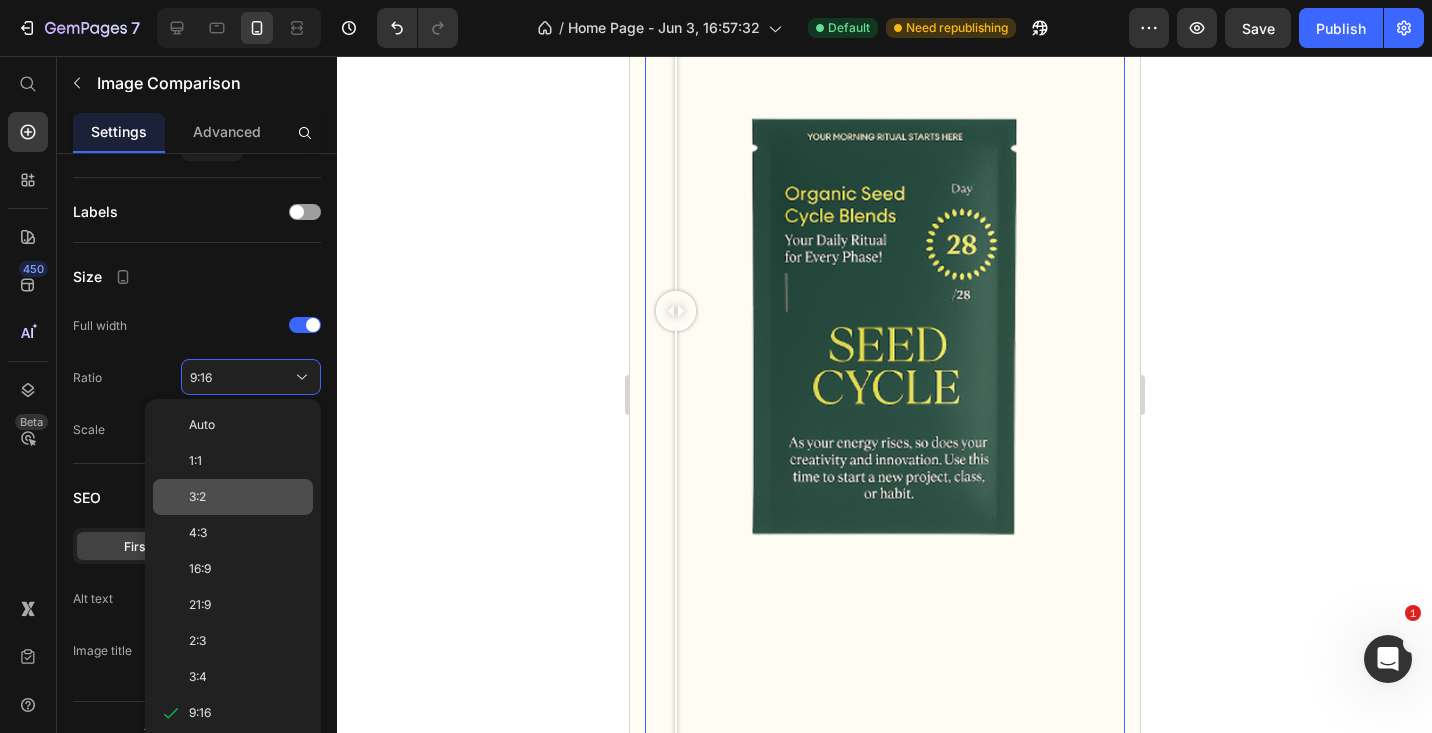 click on "3:2" at bounding box center [247, 497] 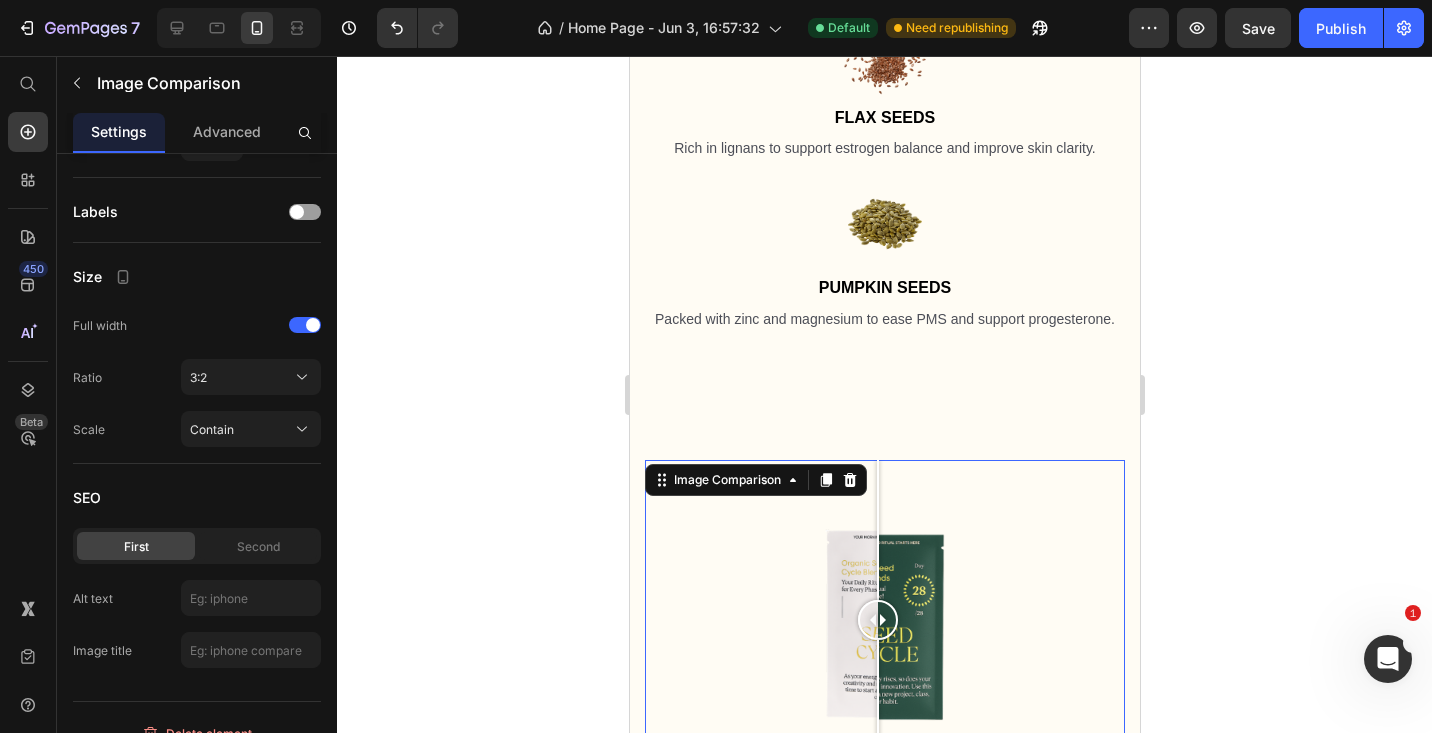 scroll, scrollTop: 4588, scrollLeft: 0, axis: vertical 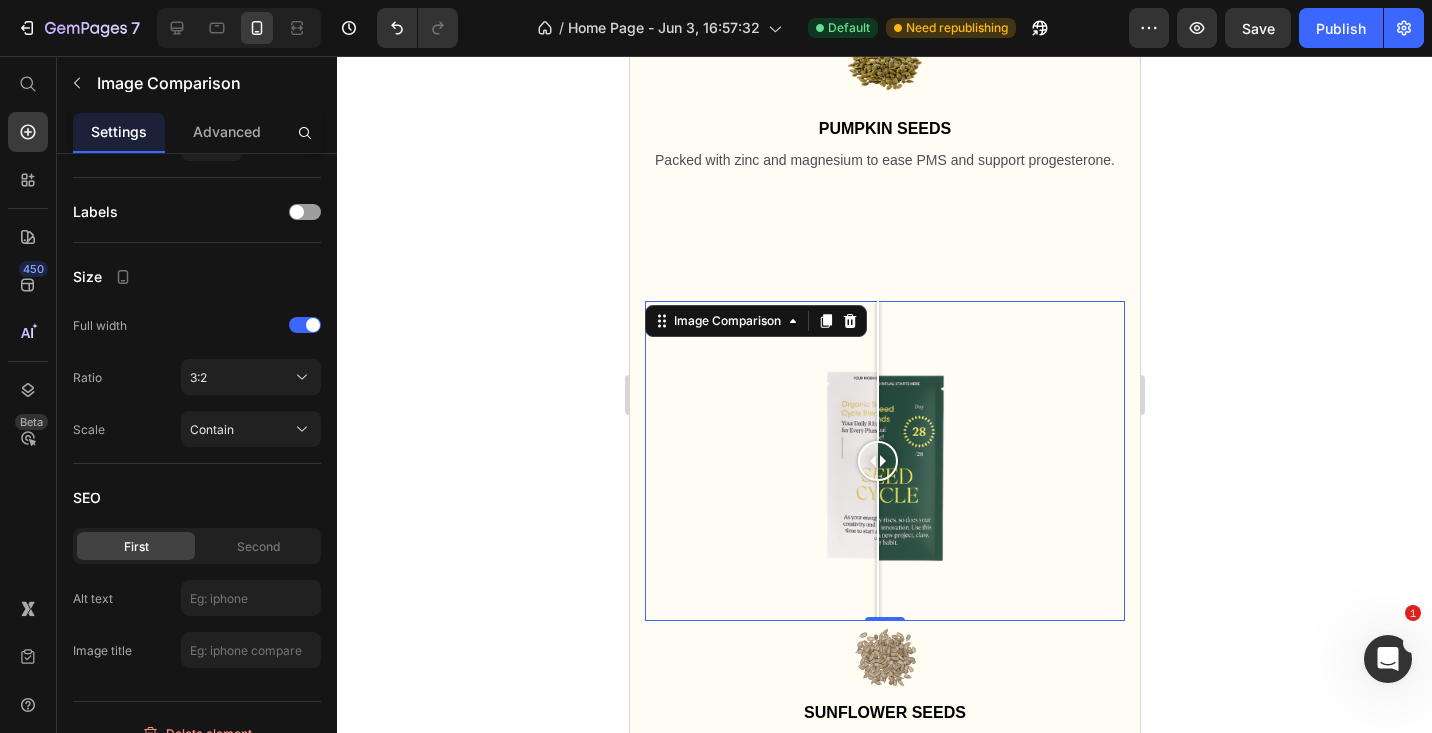 click at bounding box center (877, 551) 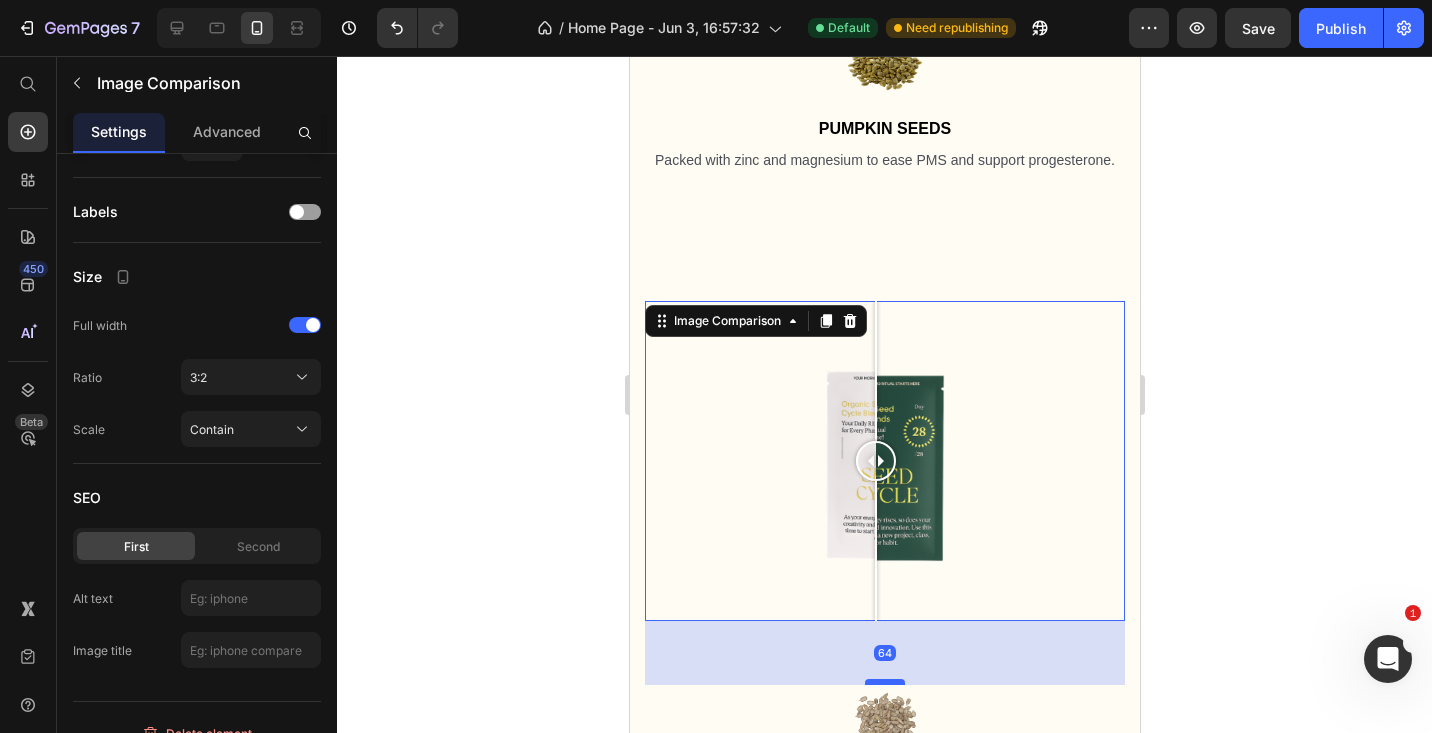 drag, startPoint x: 874, startPoint y: 610, endPoint x: 874, endPoint y: 673, distance: 63 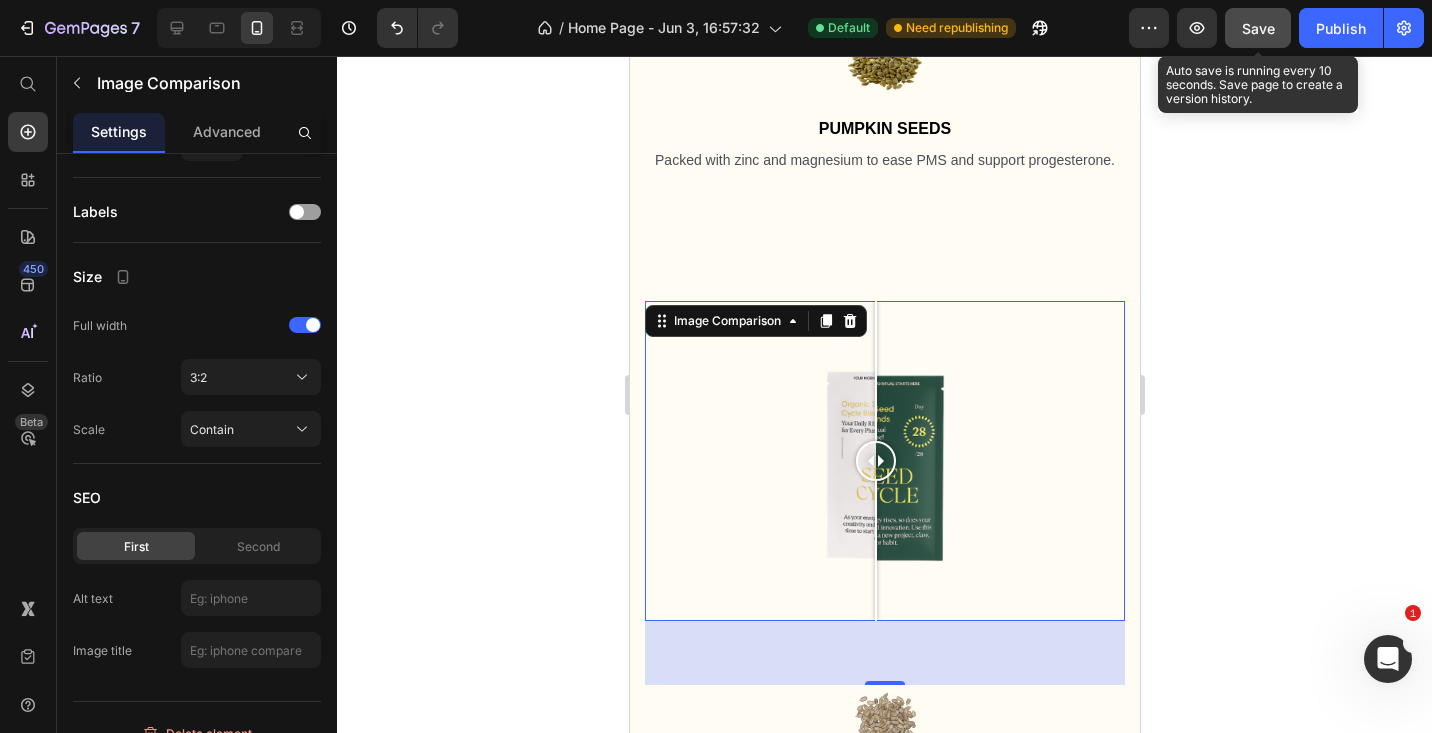 click on "Save" 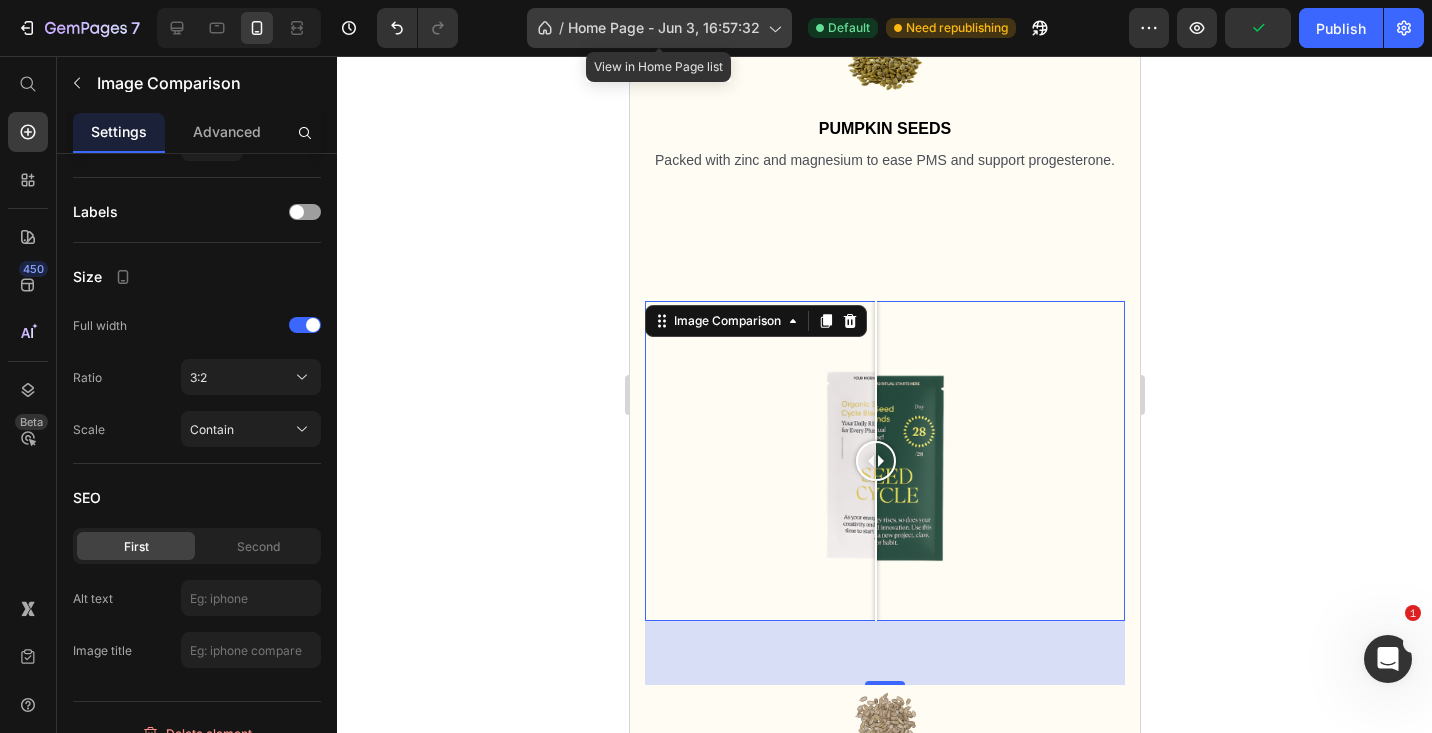 click on "/  Home Page - Jun 3, 16:57:32" 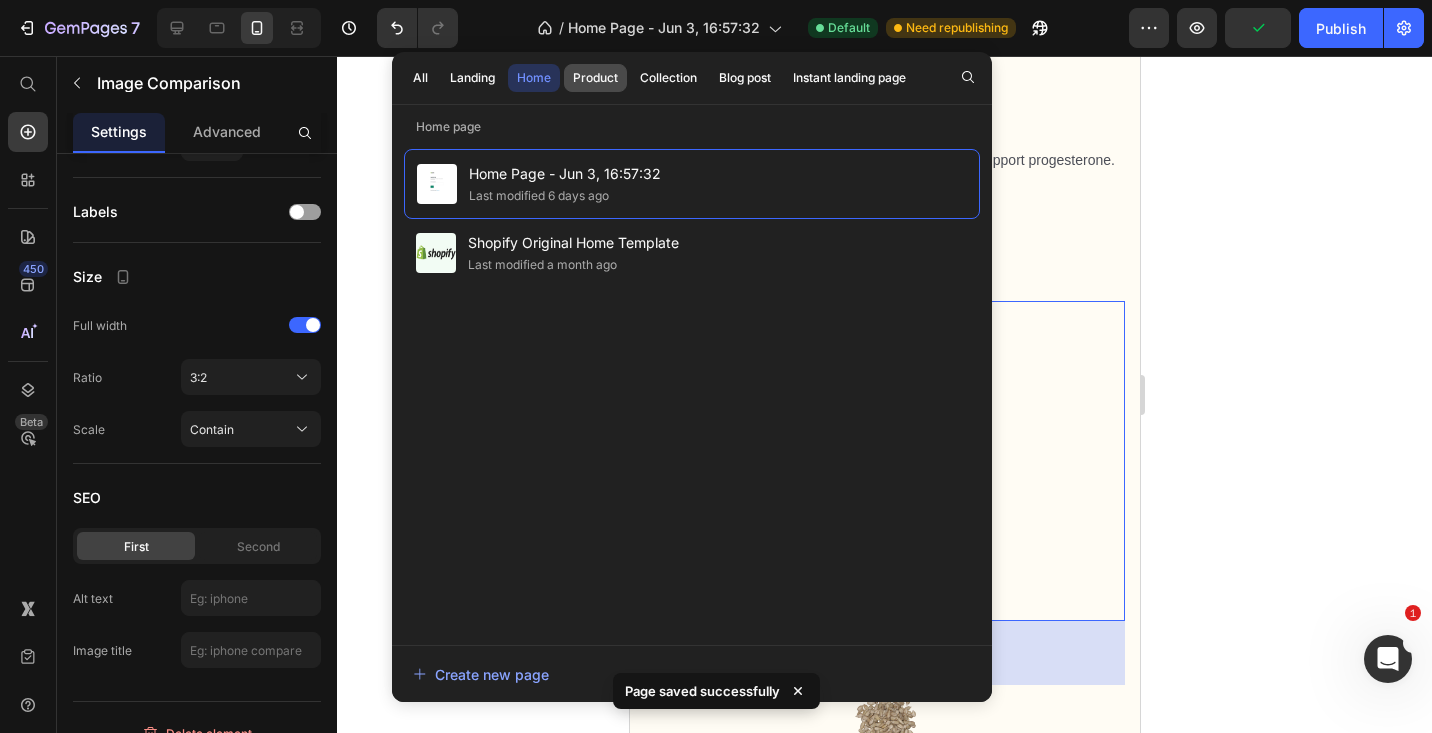 click on "Product" at bounding box center (595, 78) 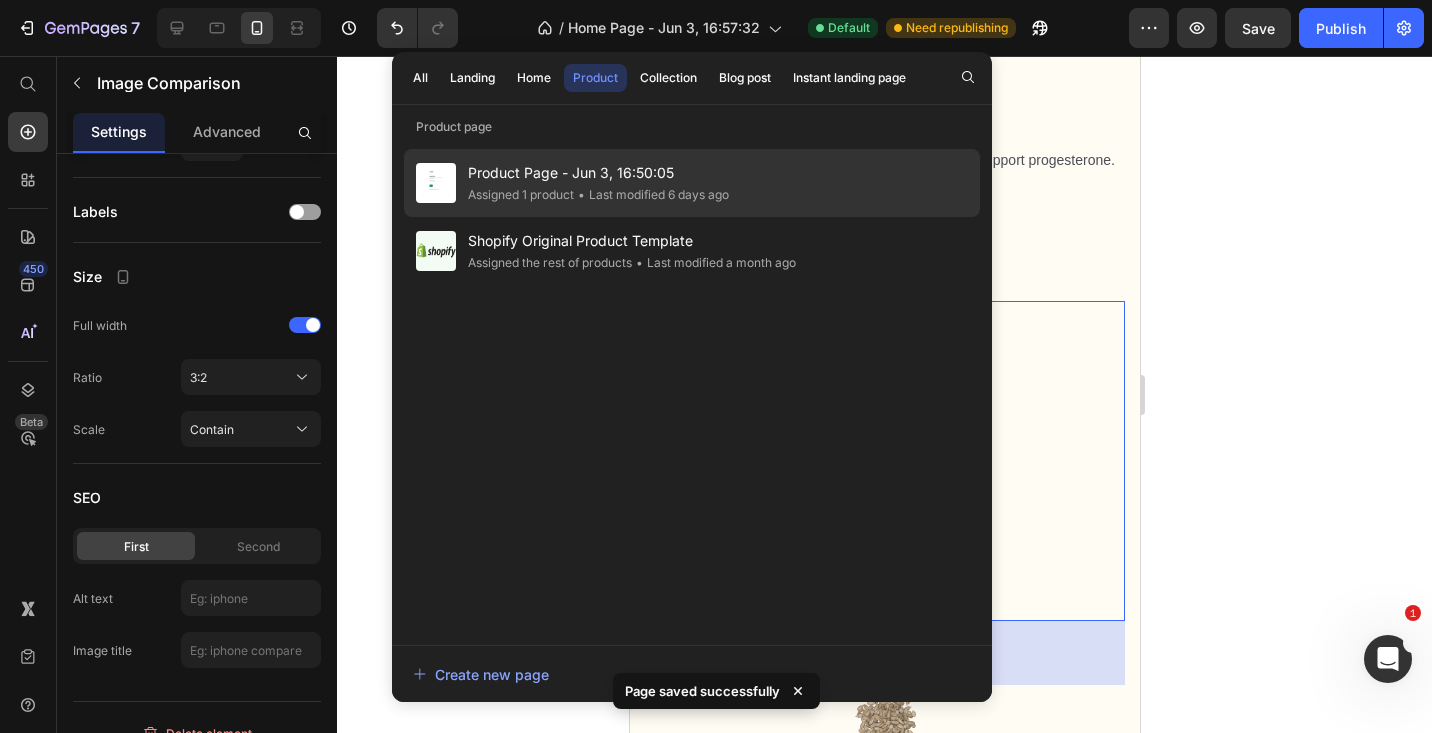 click on "Assigned 1 product" 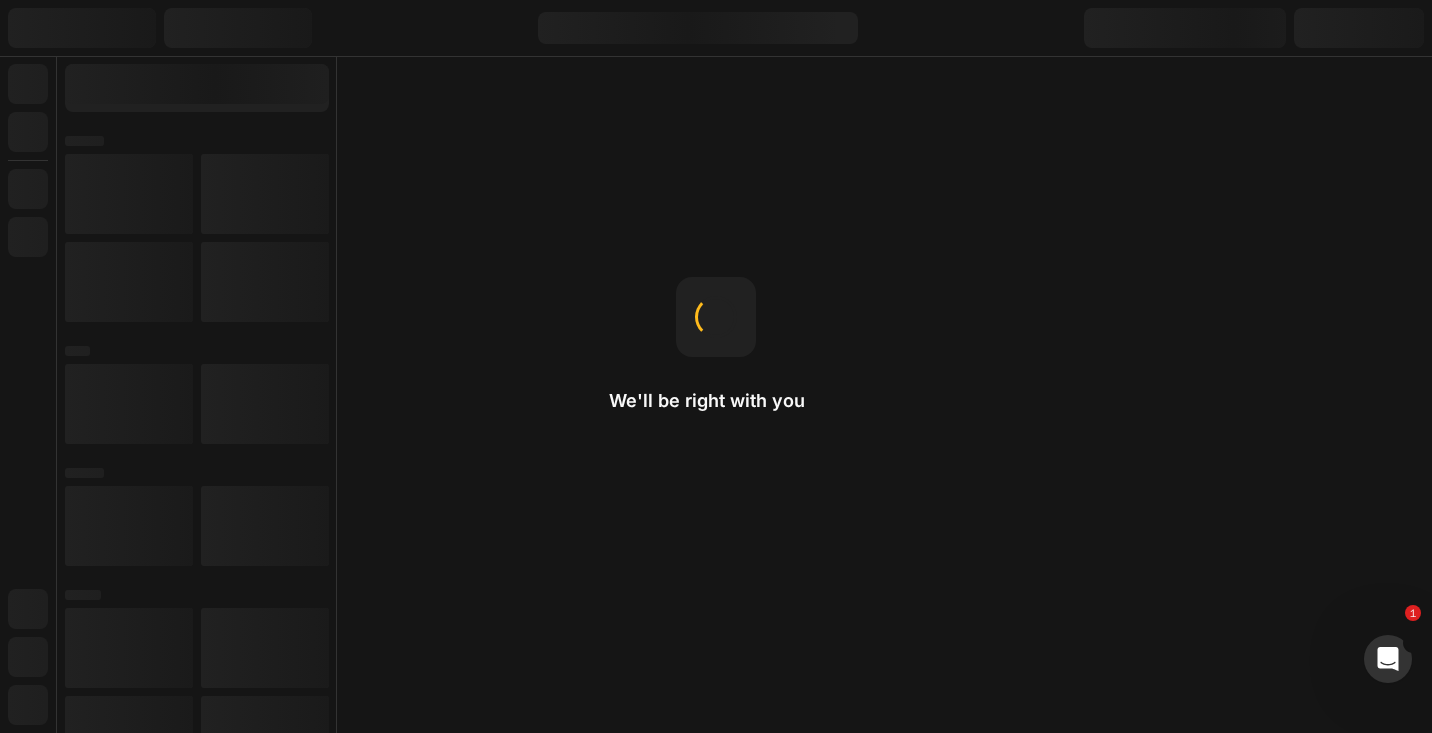 scroll, scrollTop: 0, scrollLeft: 0, axis: both 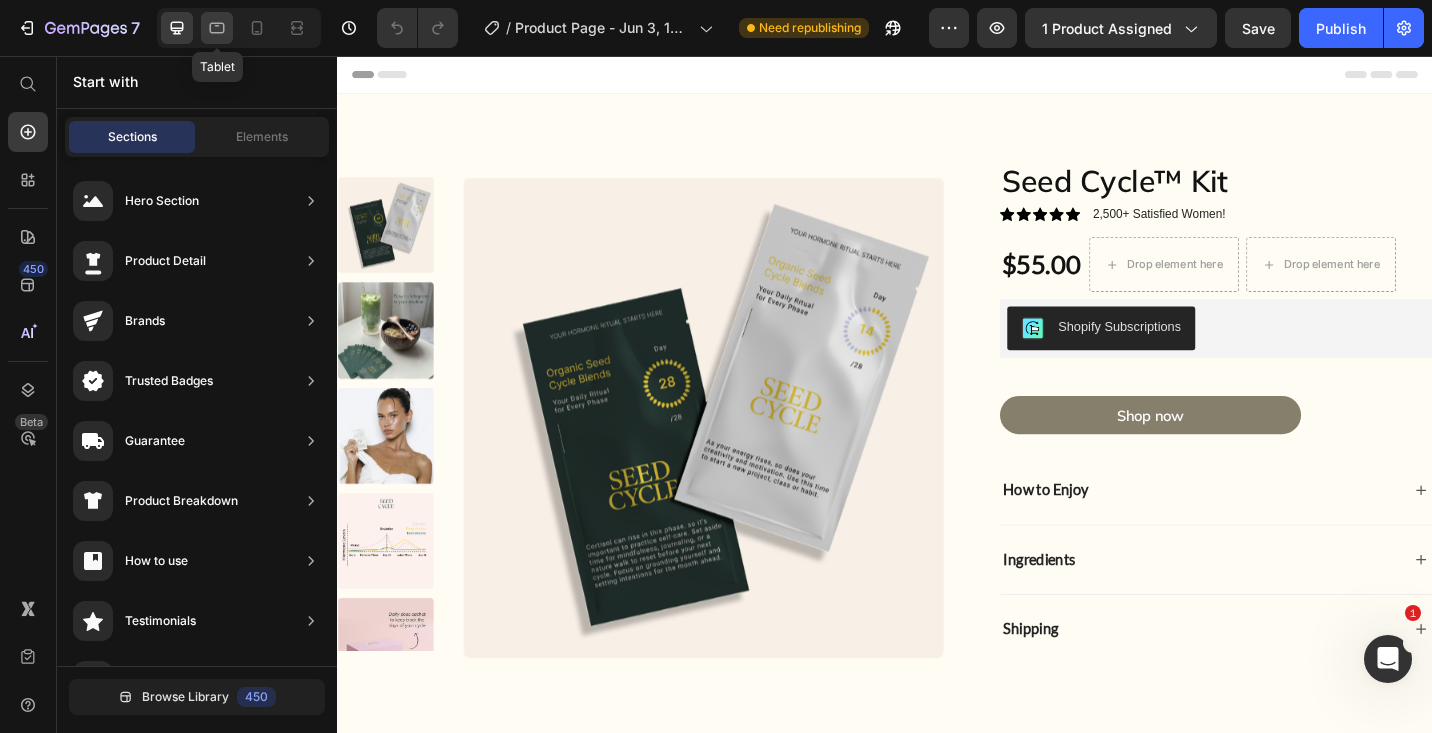 click 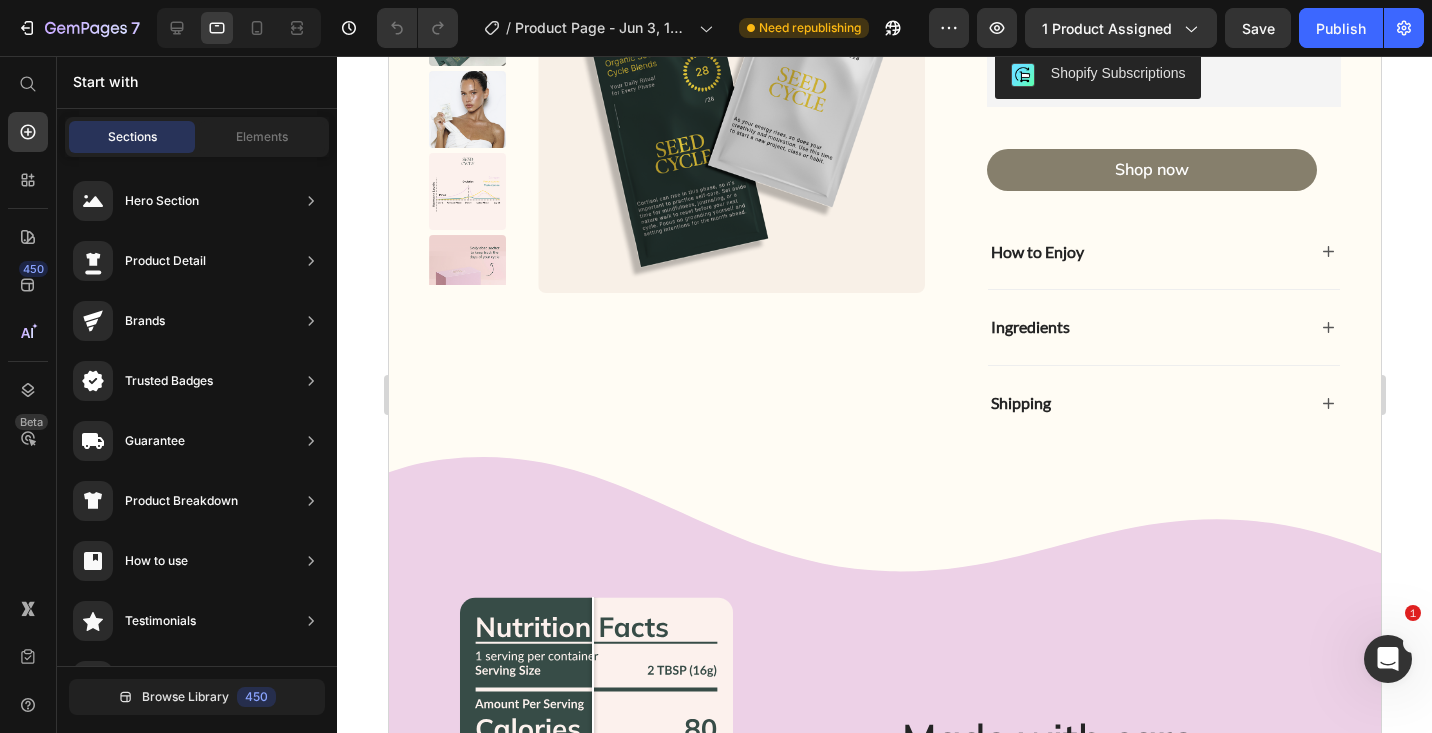 scroll, scrollTop: 0, scrollLeft: 0, axis: both 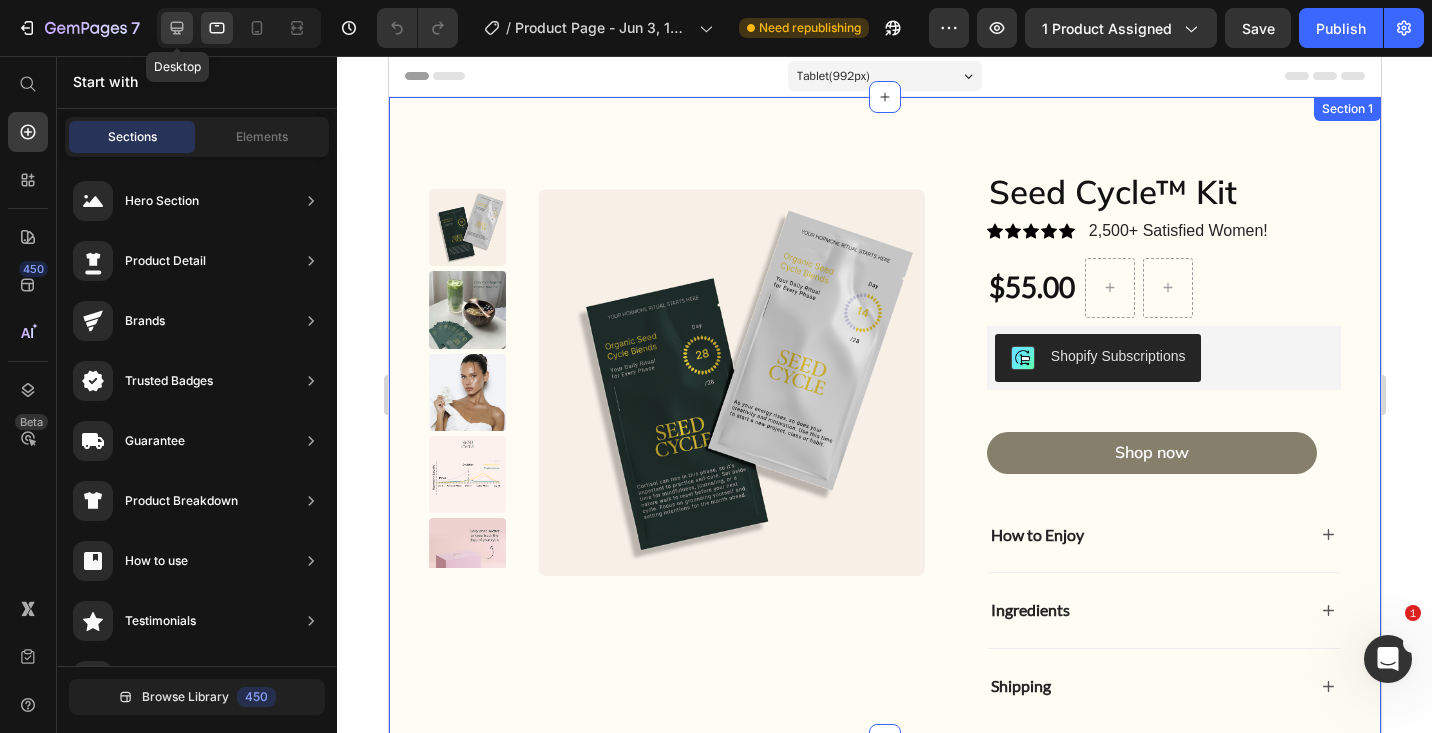 click 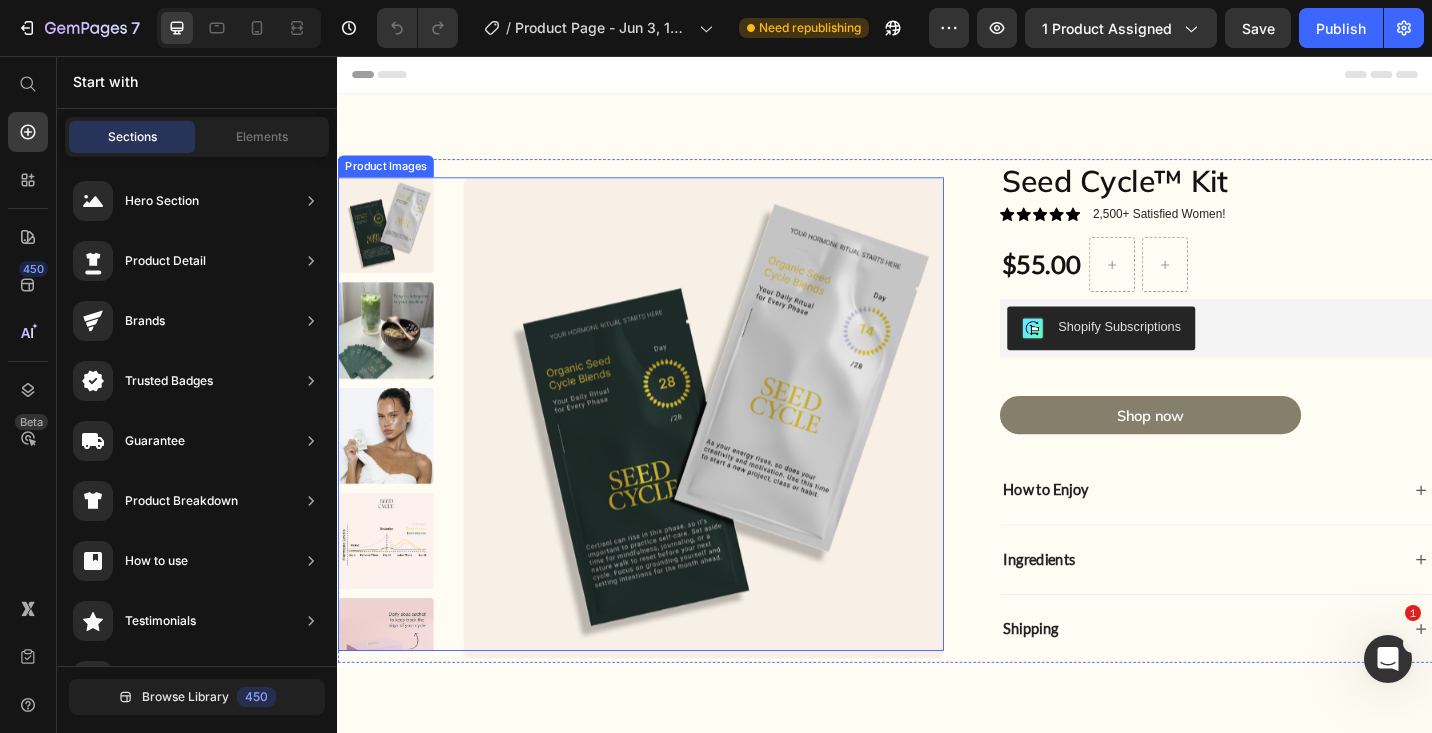 scroll, scrollTop: 551, scrollLeft: 0, axis: vertical 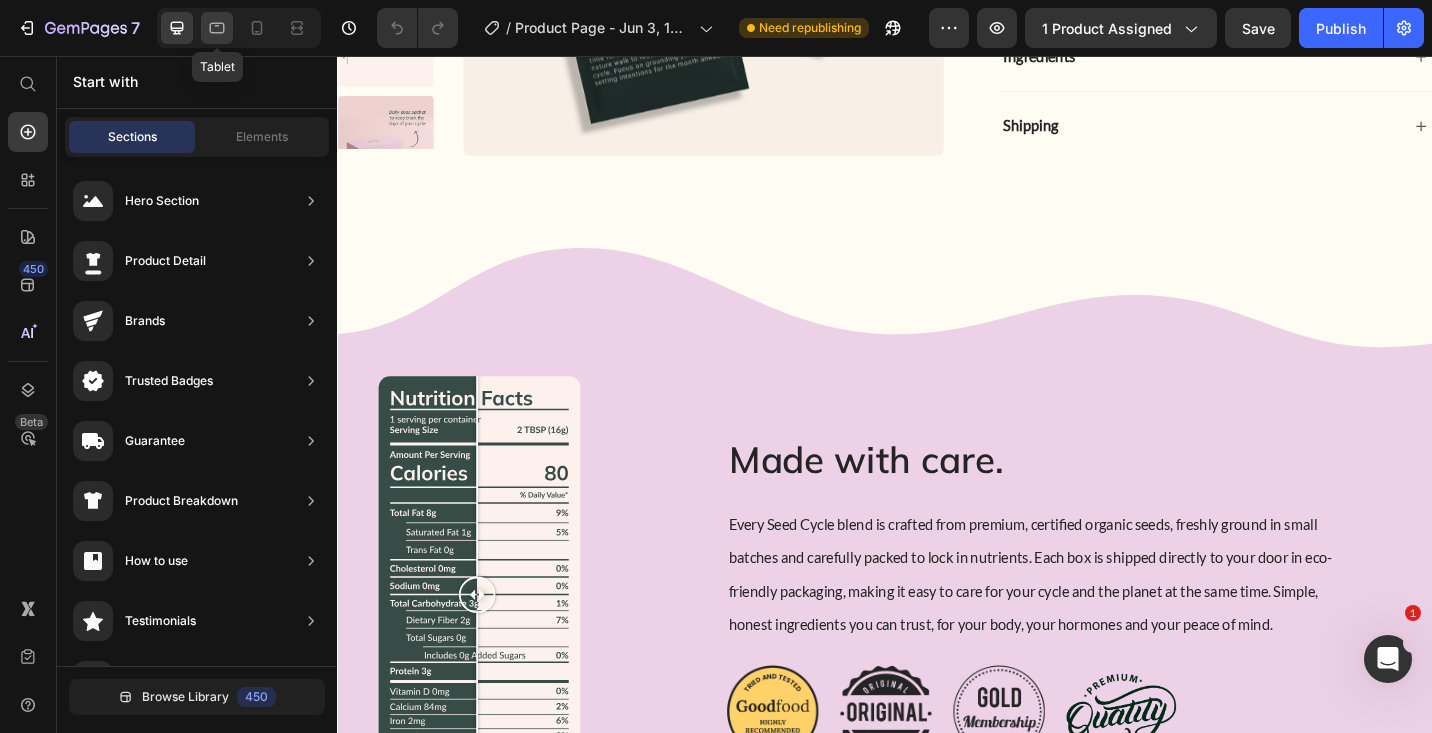 click 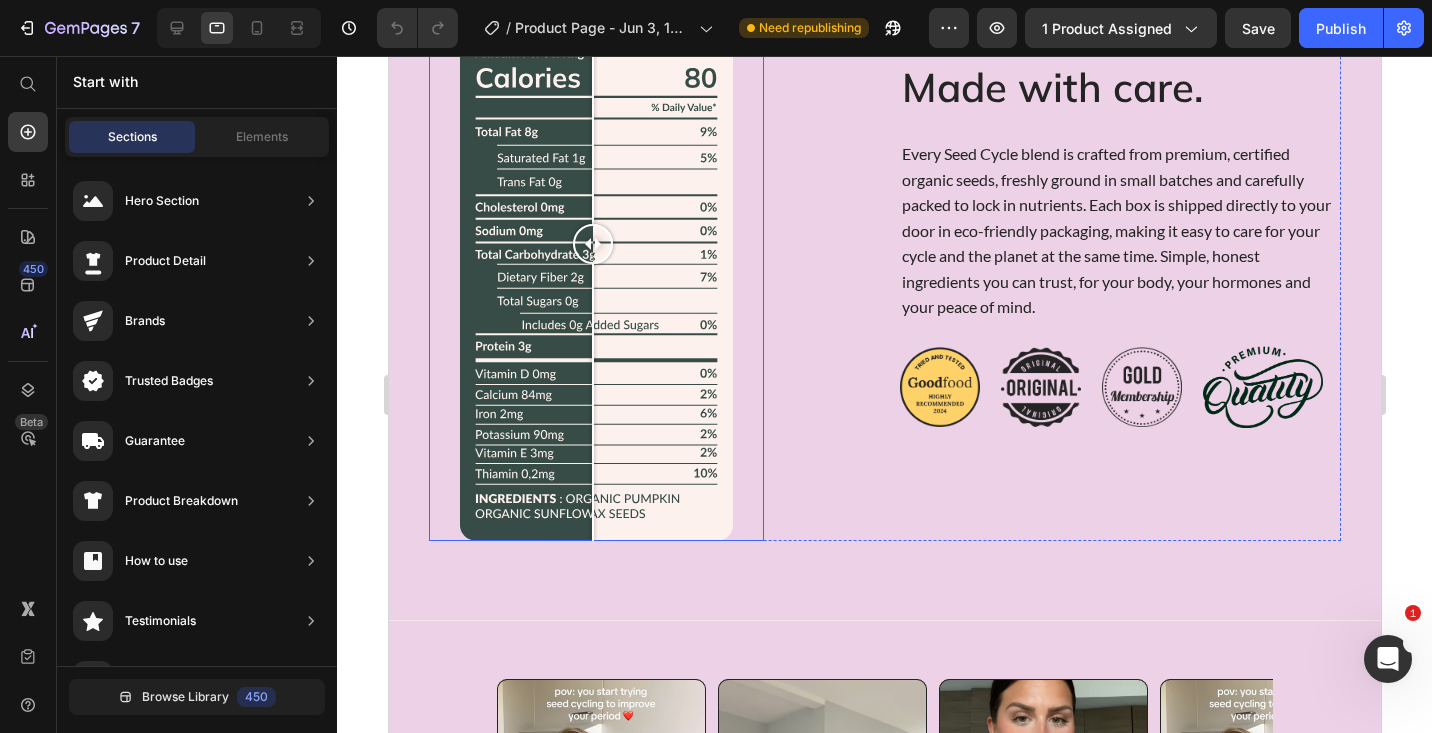 scroll, scrollTop: 945, scrollLeft: 0, axis: vertical 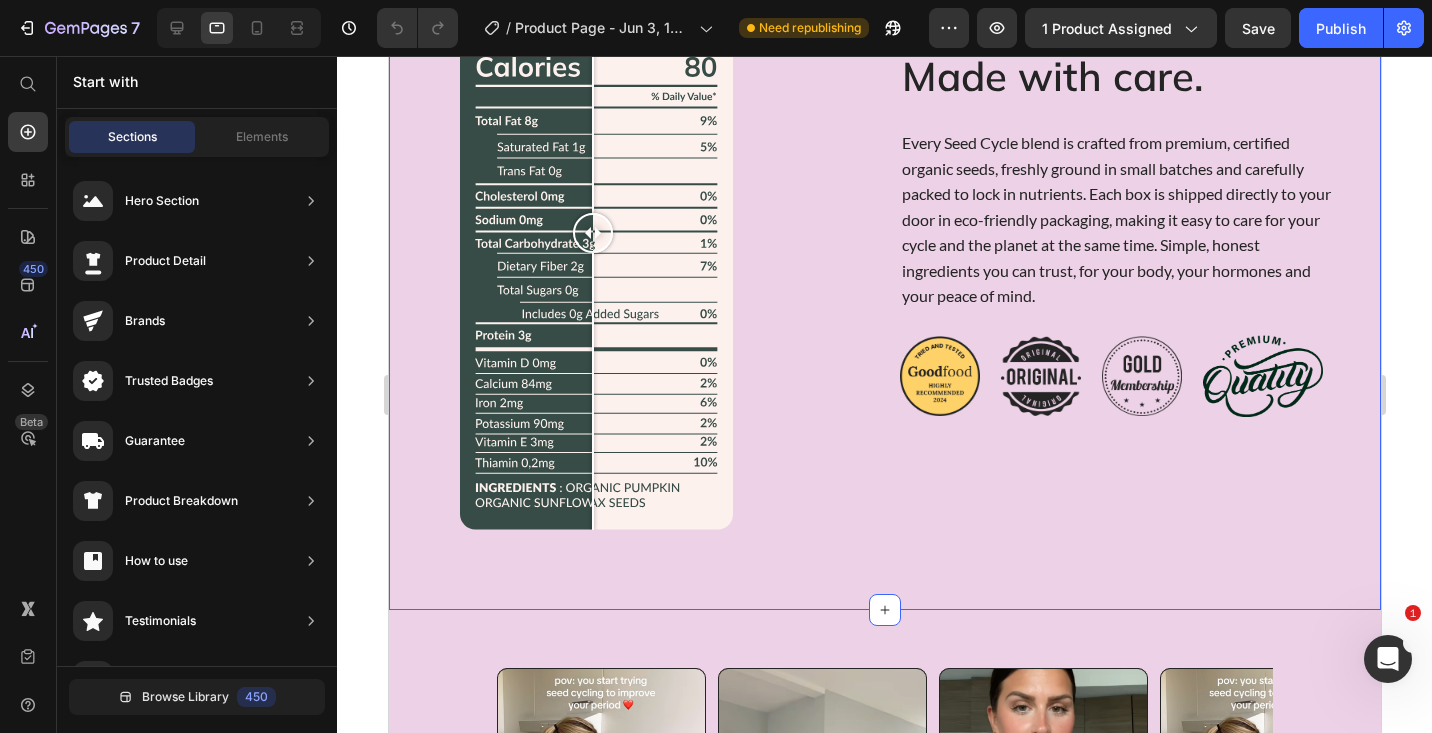 click on "Image Comparison Made with care. Heading Every Seed Cycle blend is crafted from premium, certified organic seeds, freshly ground in small batches and carefully packed to lock in nutrients. Each box is shipped directly to your door in eco-friendly packaging, making it easy to care for your cycle and the planet at the same time. Simple, honest ingredients you can trust, for your body, your hormones and your peace of mind. Text Block Image Image Image Image Row Row Section 2   You can create reusable sections Create Theme Section AI Content Write with GemAI What would you like to describe here? Tone and Voice Persuasive Product Getting products... Show more Generate" at bounding box center (884, 203) 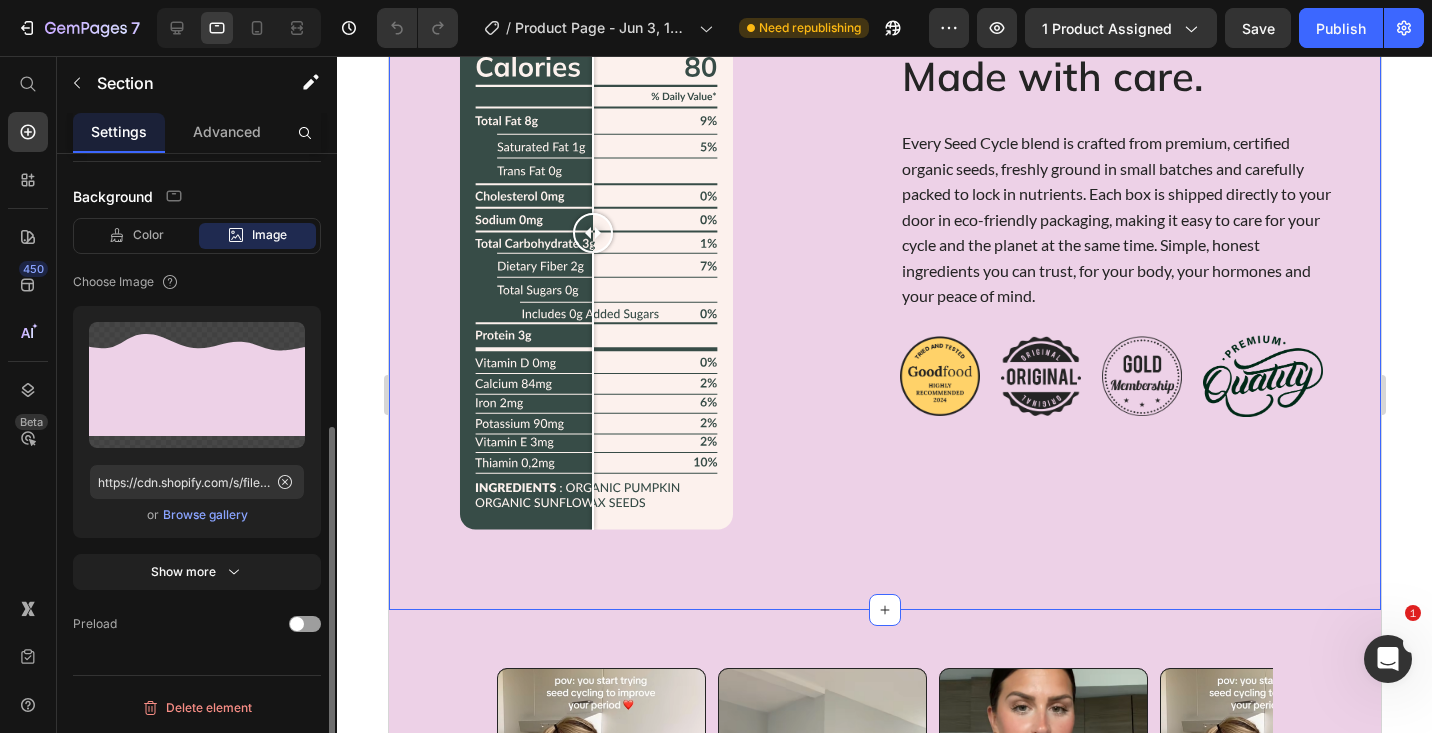 scroll, scrollTop: 0, scrollLeft: 0, axis: both 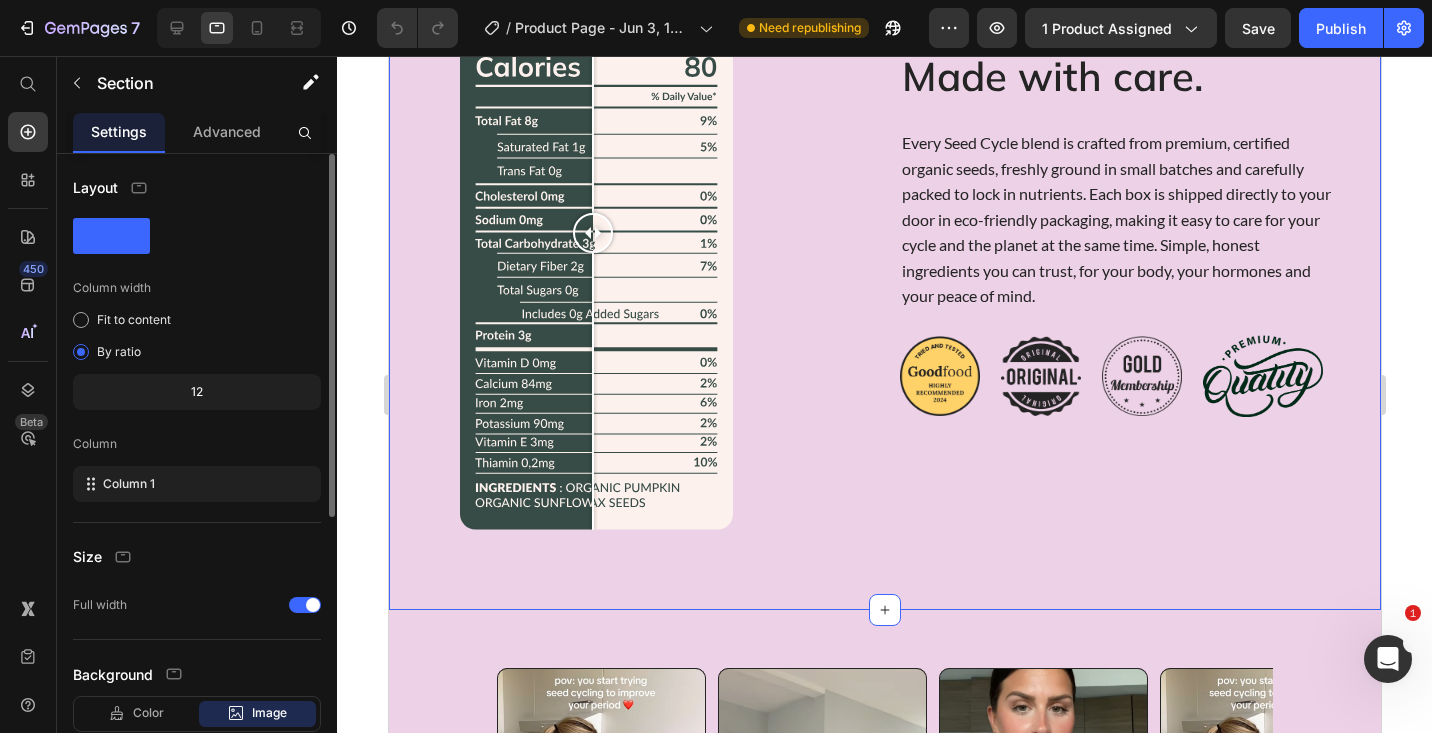 click on "Image Comparison Made with care. Heading Every Seed Cycle blend is crafted from premium, certified organic seeds, freshly ground in small batches and carefully packed to lock in nutrients. Each box is shipped directly to your door in eco-friendly packaging, making it easy to care for your cycle and the planet at the same time. Simple, honest ingredients you can trust, for your body, your hormones and your peace of mind. Text Block Image Image Image Image Row Row Section 2   You can create reusable sections Create Theme Section AI Content Write with GemAI What would you like to describe here? Tone and Voice Persuasive Product Getting products... Show more Generate" at bounding box center [884, 203] 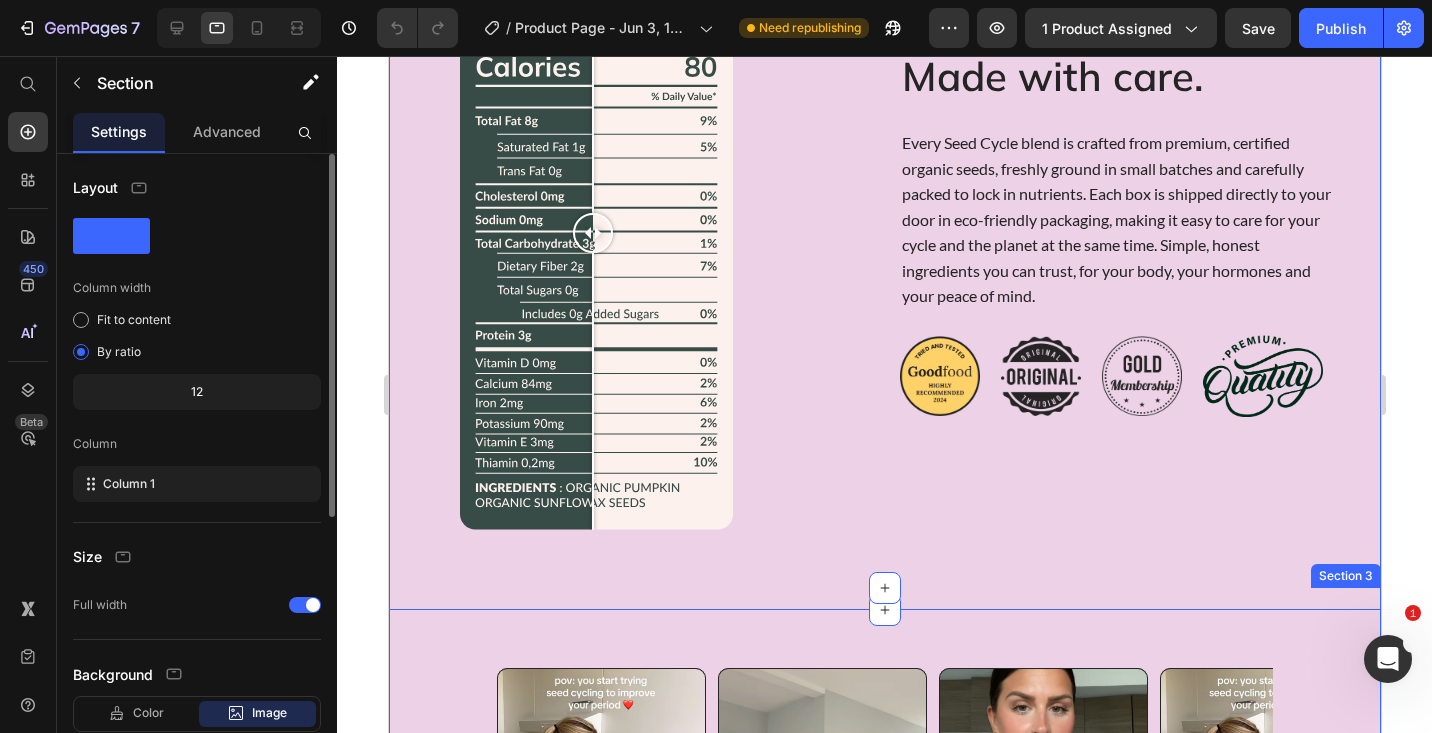 click on "Video Video Video Video Video
Carousel Section 3" at bounding box center (884, 819) 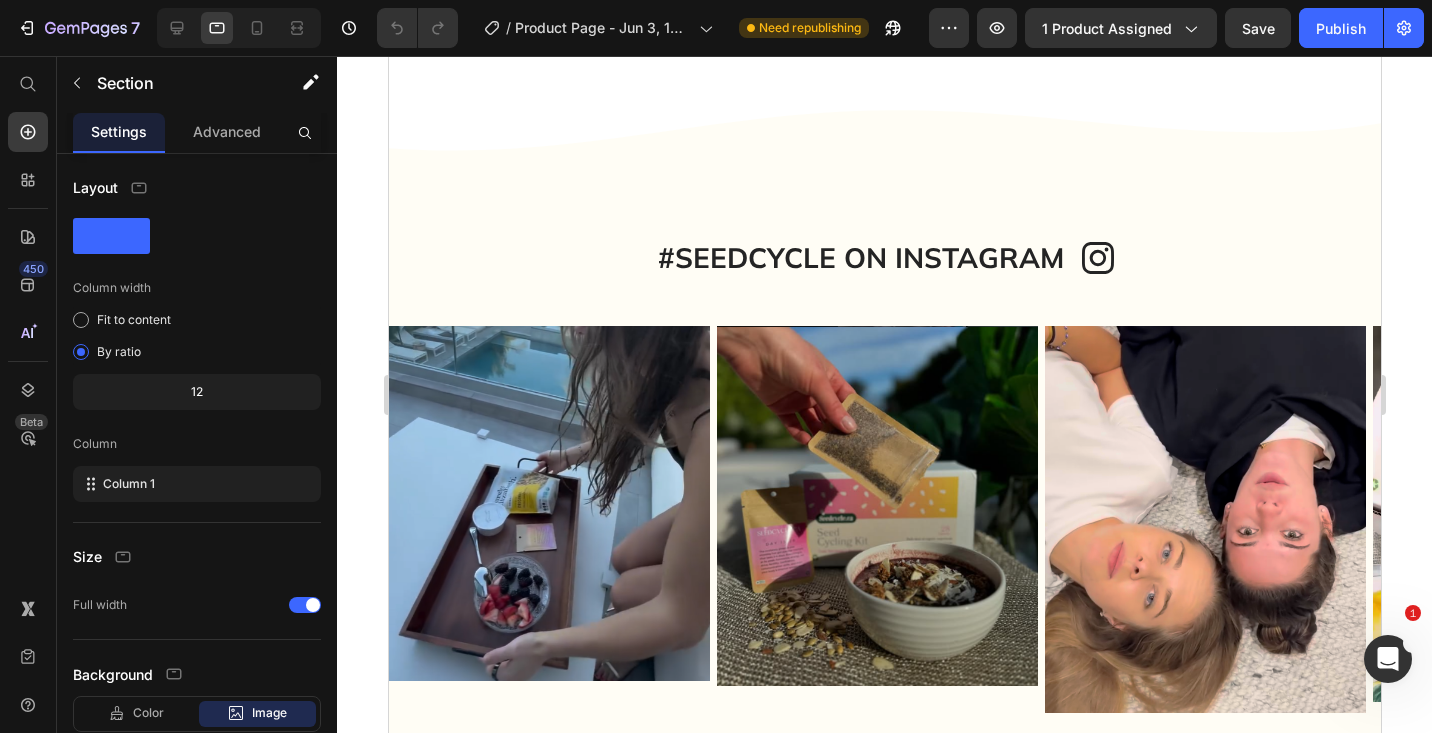 scroll, scrollTop: 6572, scrollLeft: 0, axis: vertical 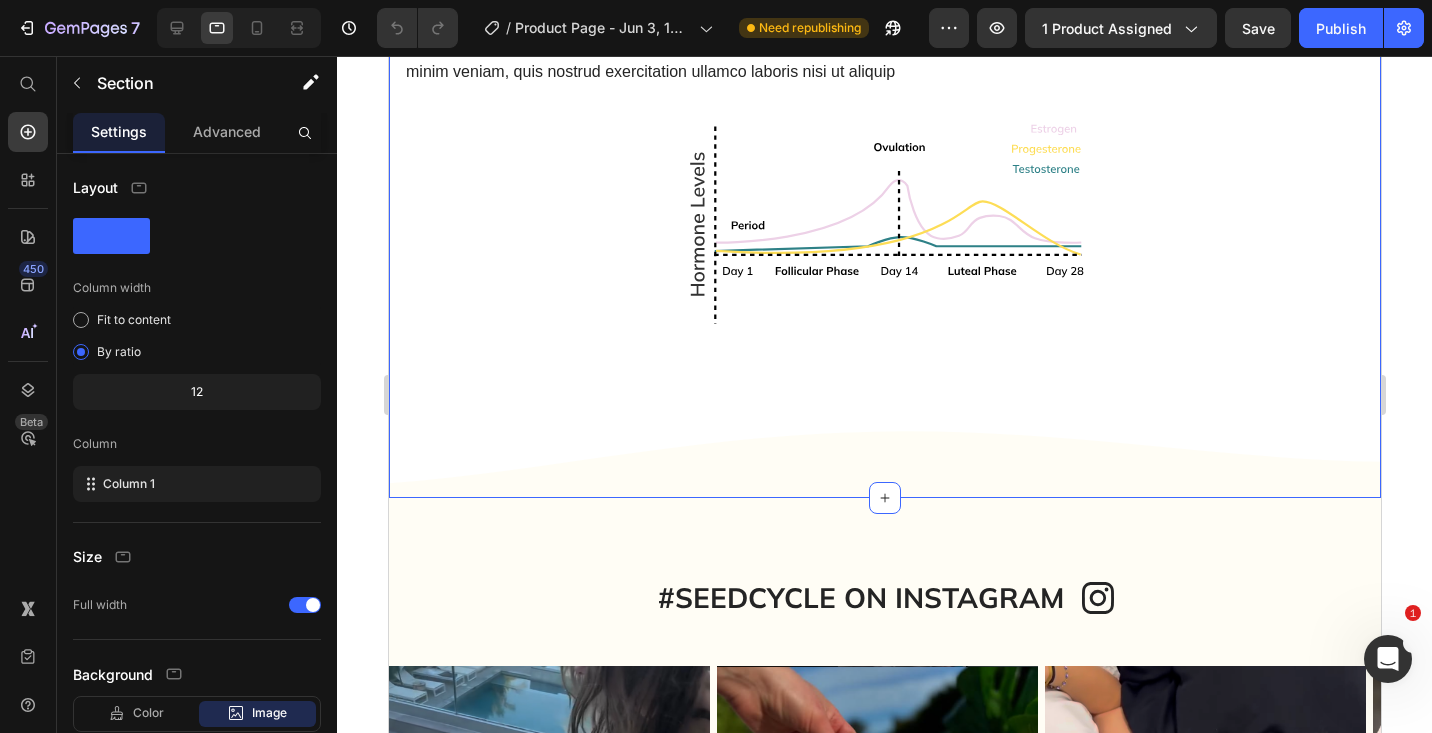 click on "Your Hormones are more than just your period Heading Lorem ipsum dolor sit amet, consectetur adipiscing elit, sed do eiusmod tempor incididunt ut labore et dolore magna aliqua. Ut enim ad minim veniam, quis nostrud exercitation ullamco laboris nisi ut aliquip Text Block Image Row Section 8" at bounding box center [884, 139] 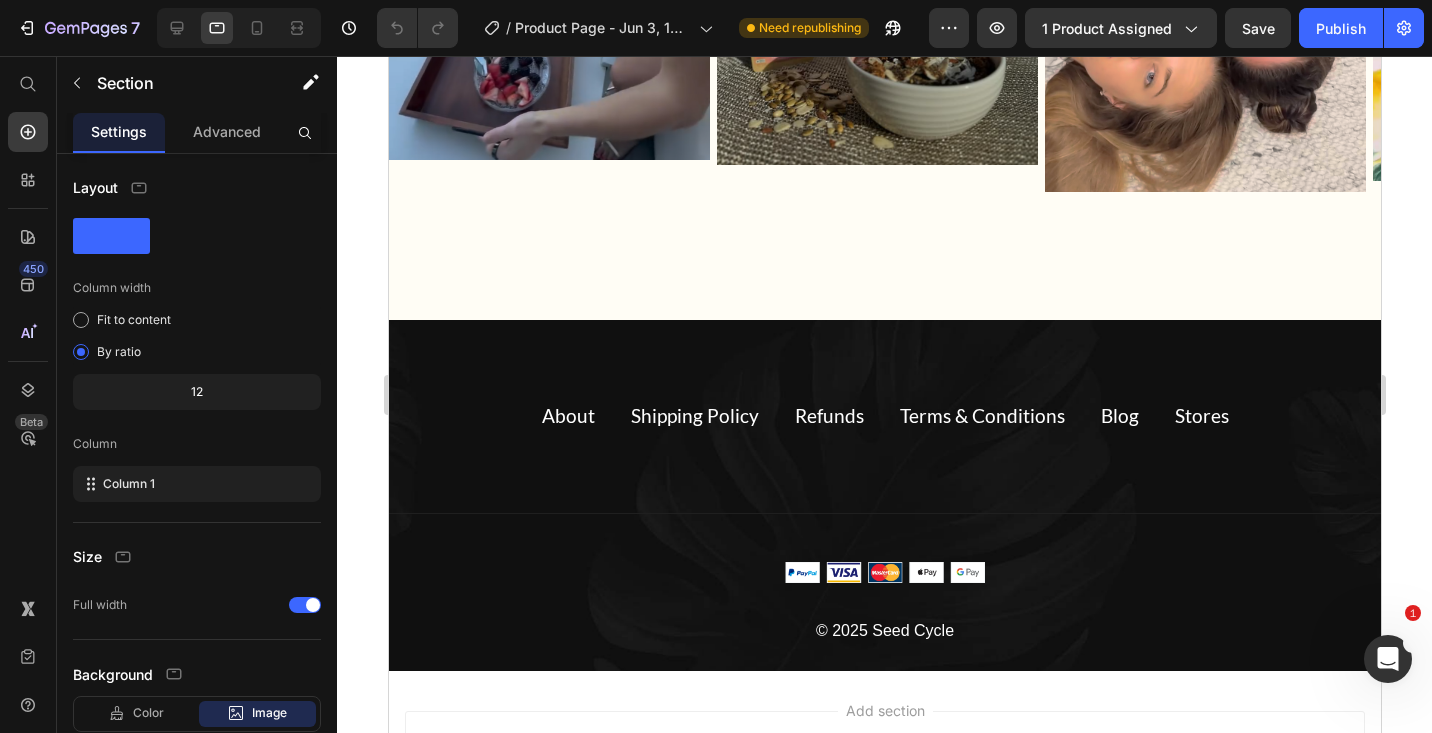 scroll, scrollTop: 7680, scrollLeft: 0, axis: vertical 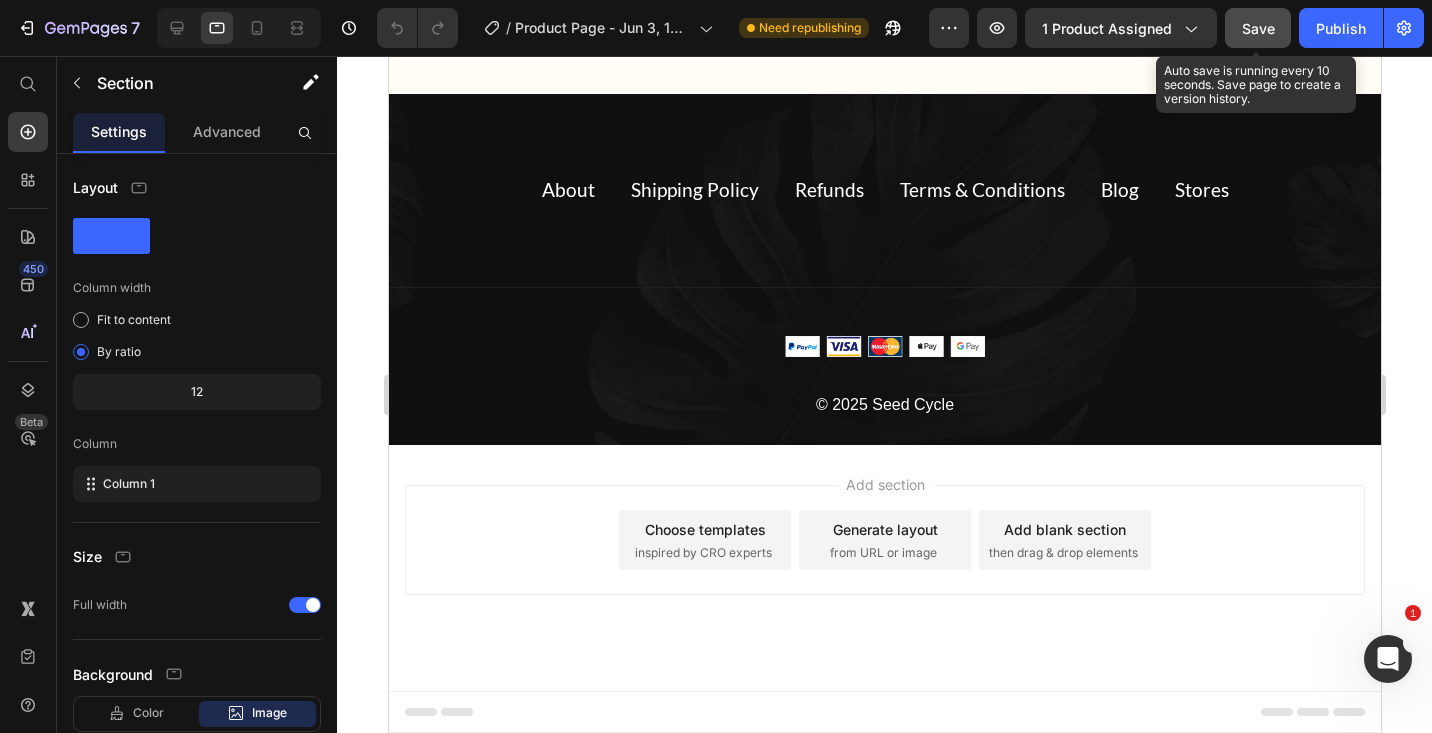 click on "Save" 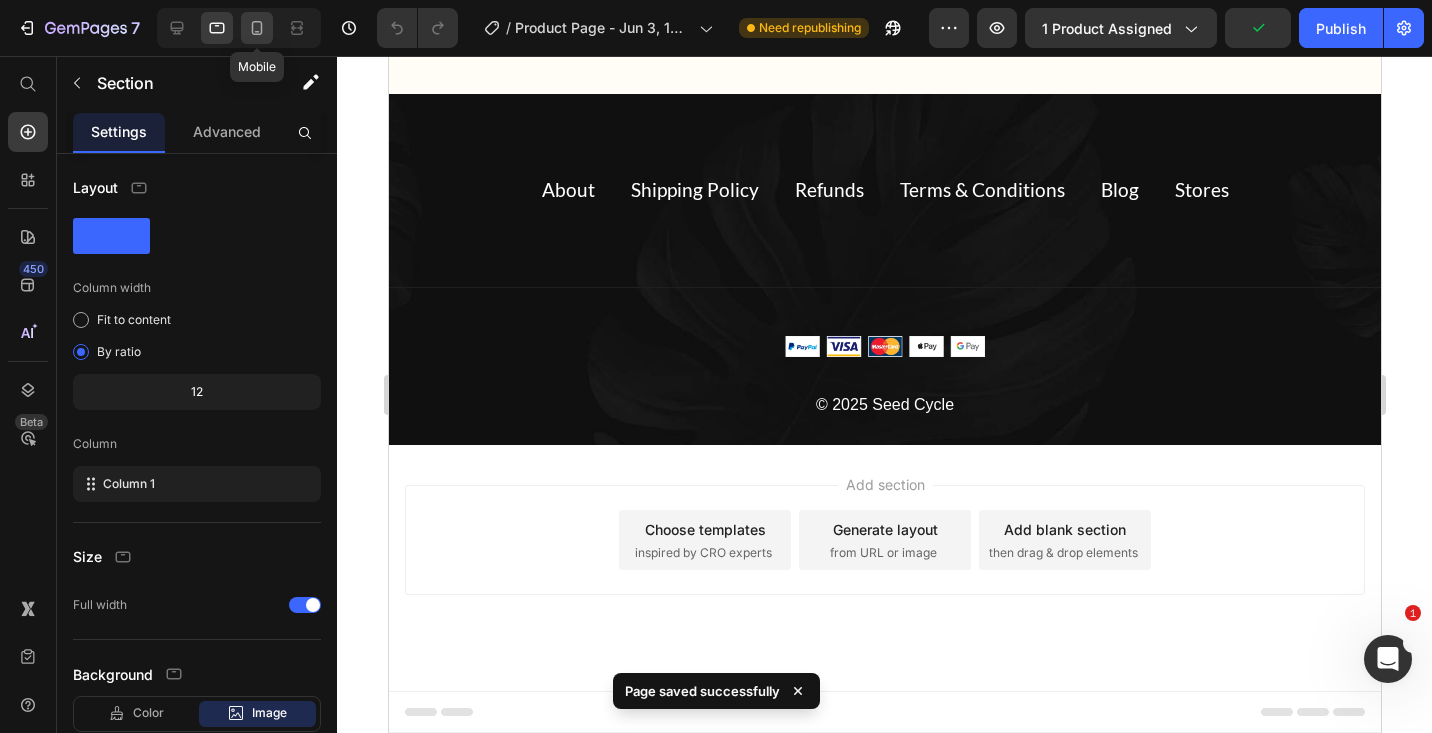 click 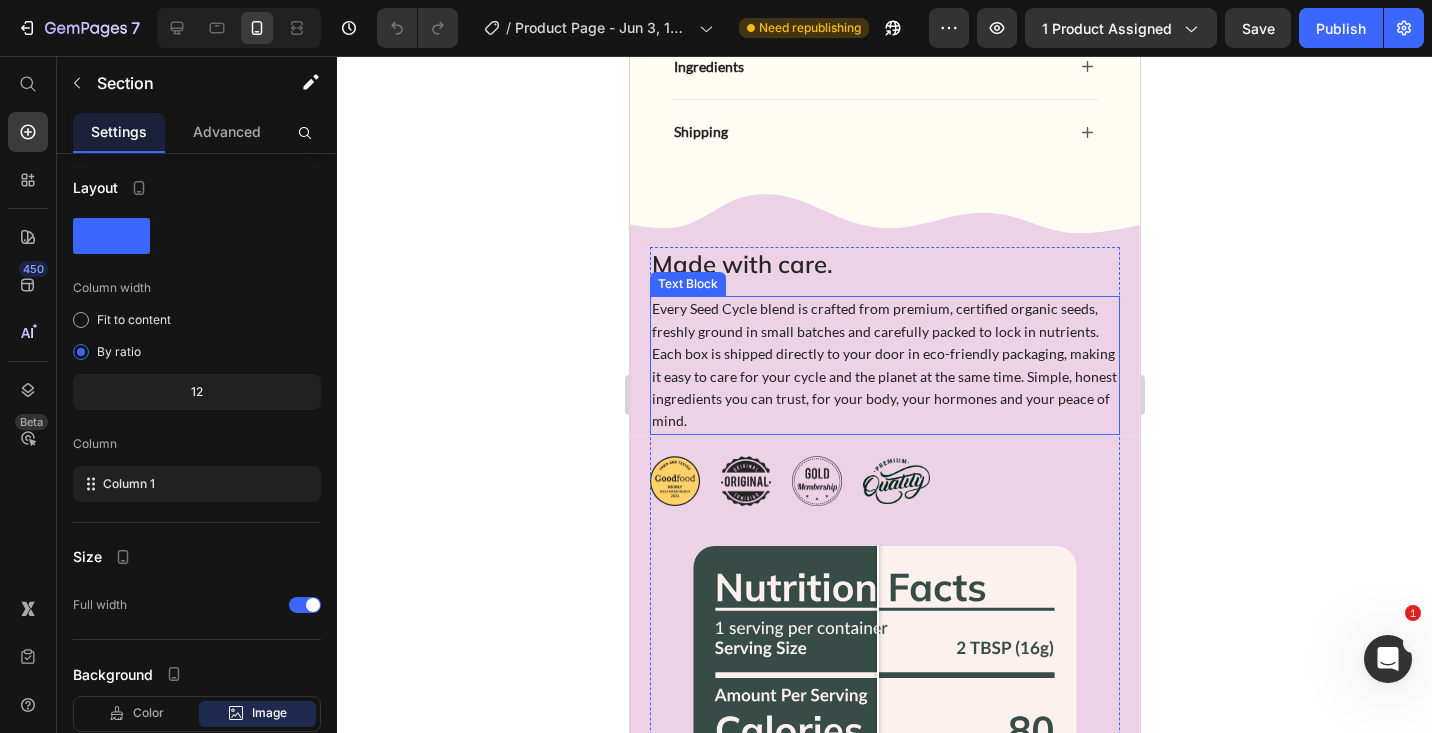 scroll, scrollTop: 1347, scrollLeft: 0, axis: vertical 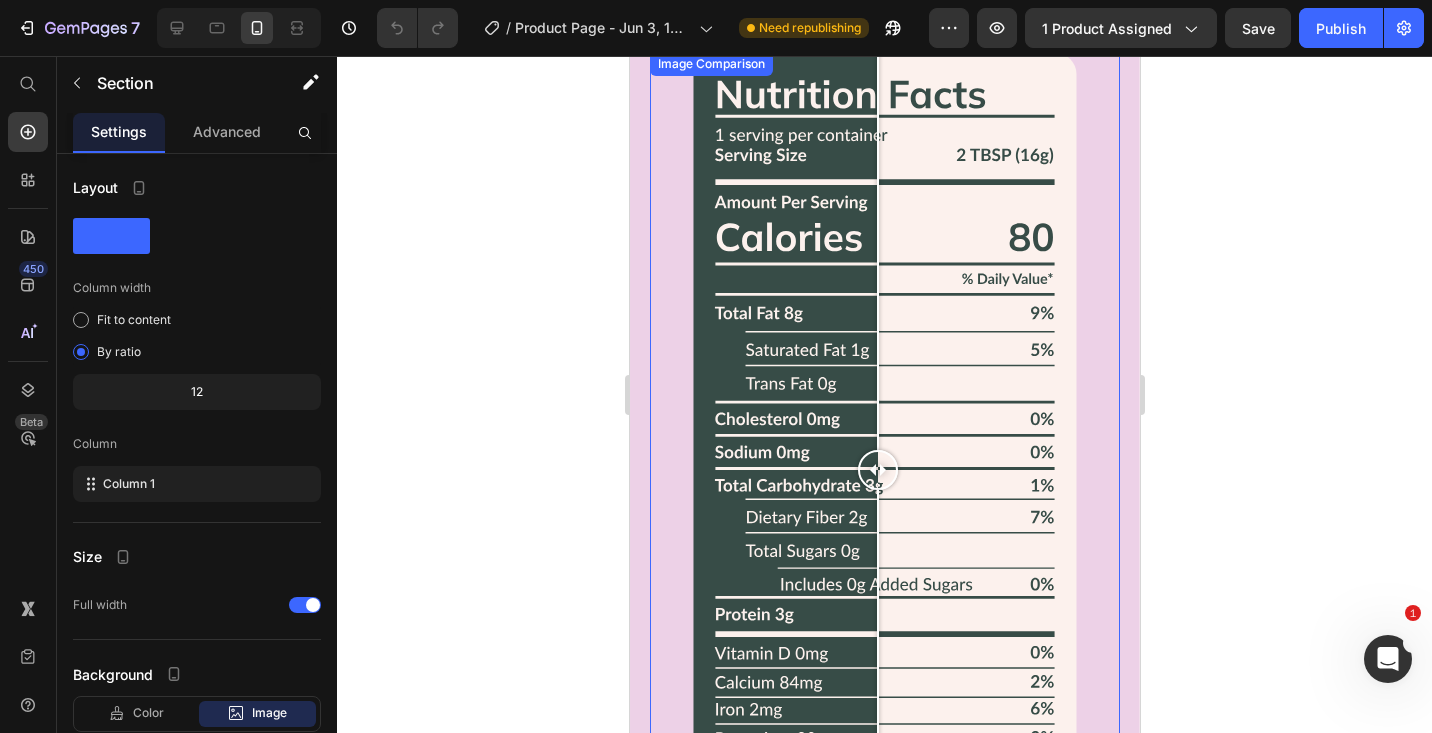 click at bounding box center (884, 470) 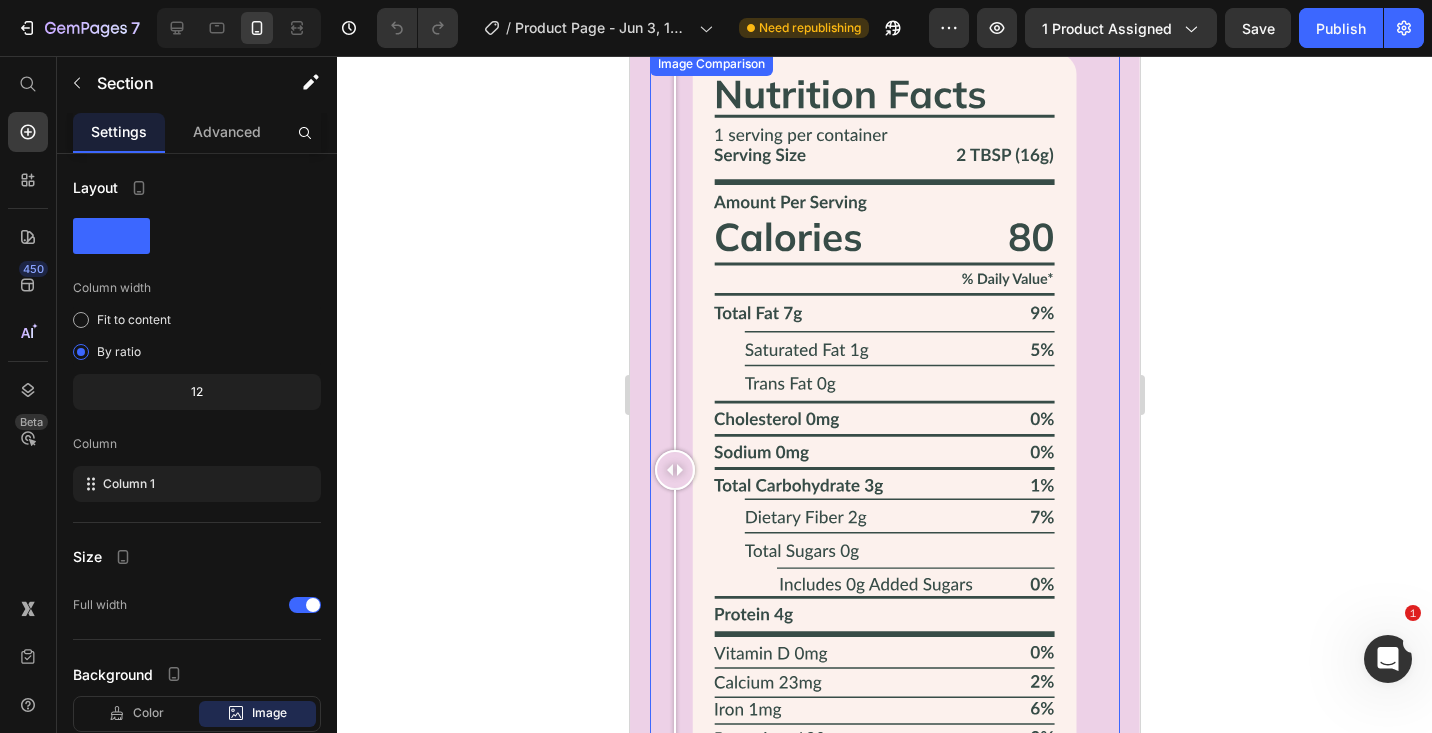 click at bounding box center [674, 470] 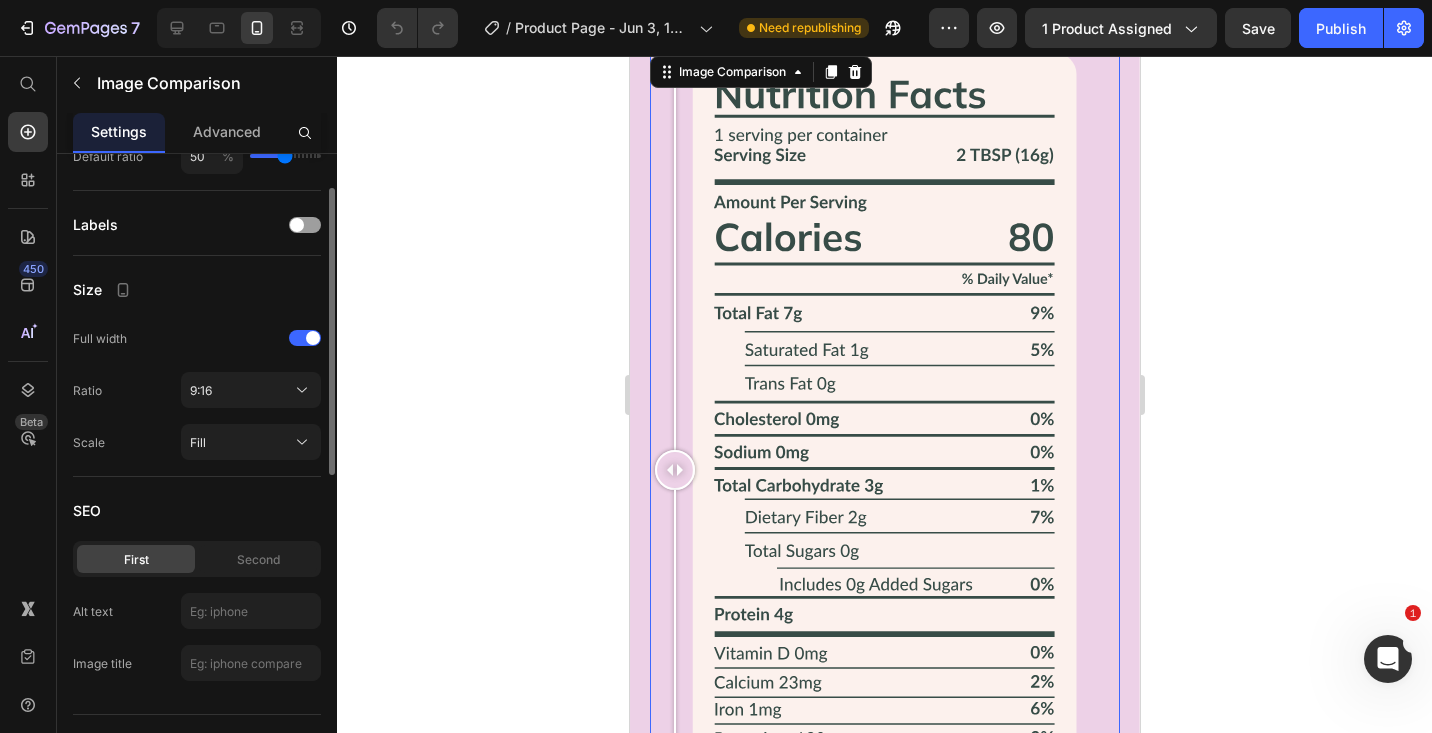 scroll, scrollTop: 769, scrollLeft: 0, axis: vertical 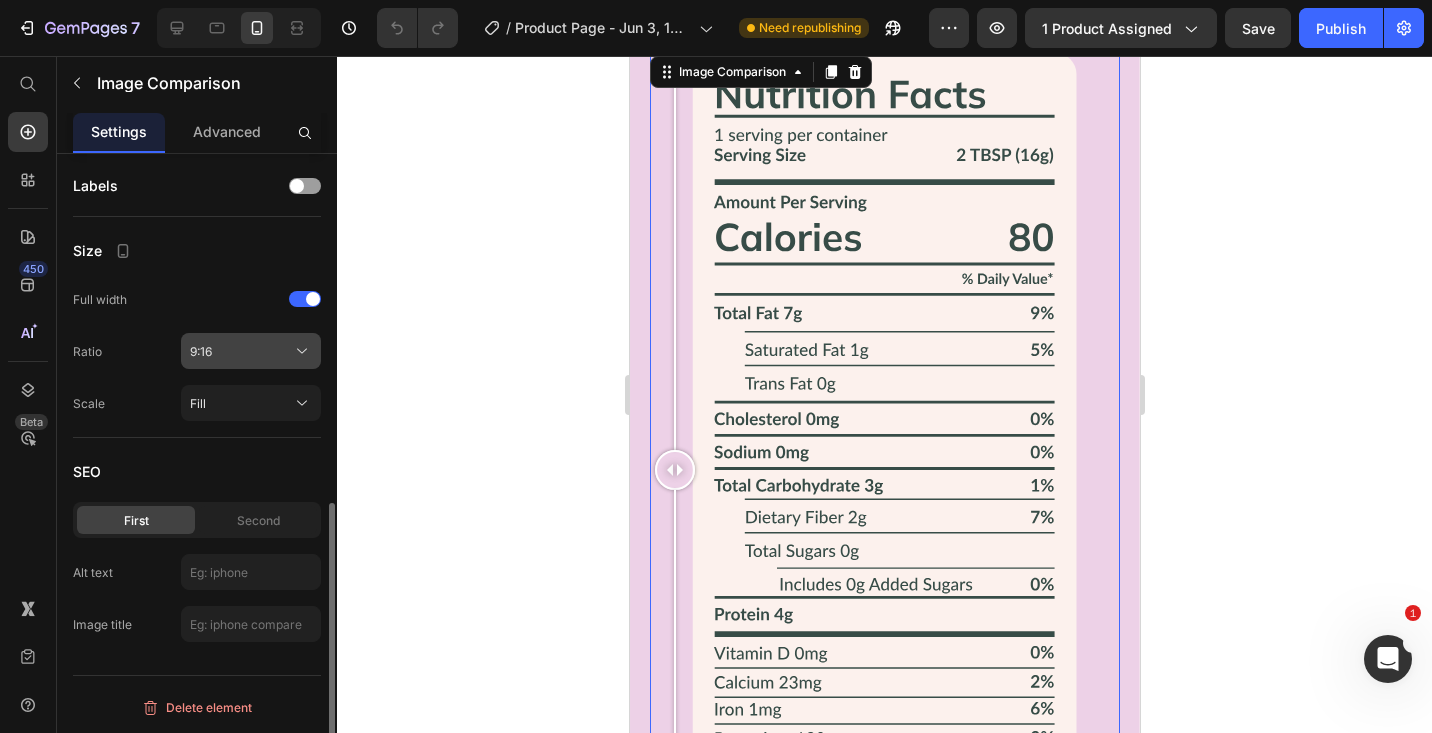 click on "9:16" at bounding box center (251, 351) 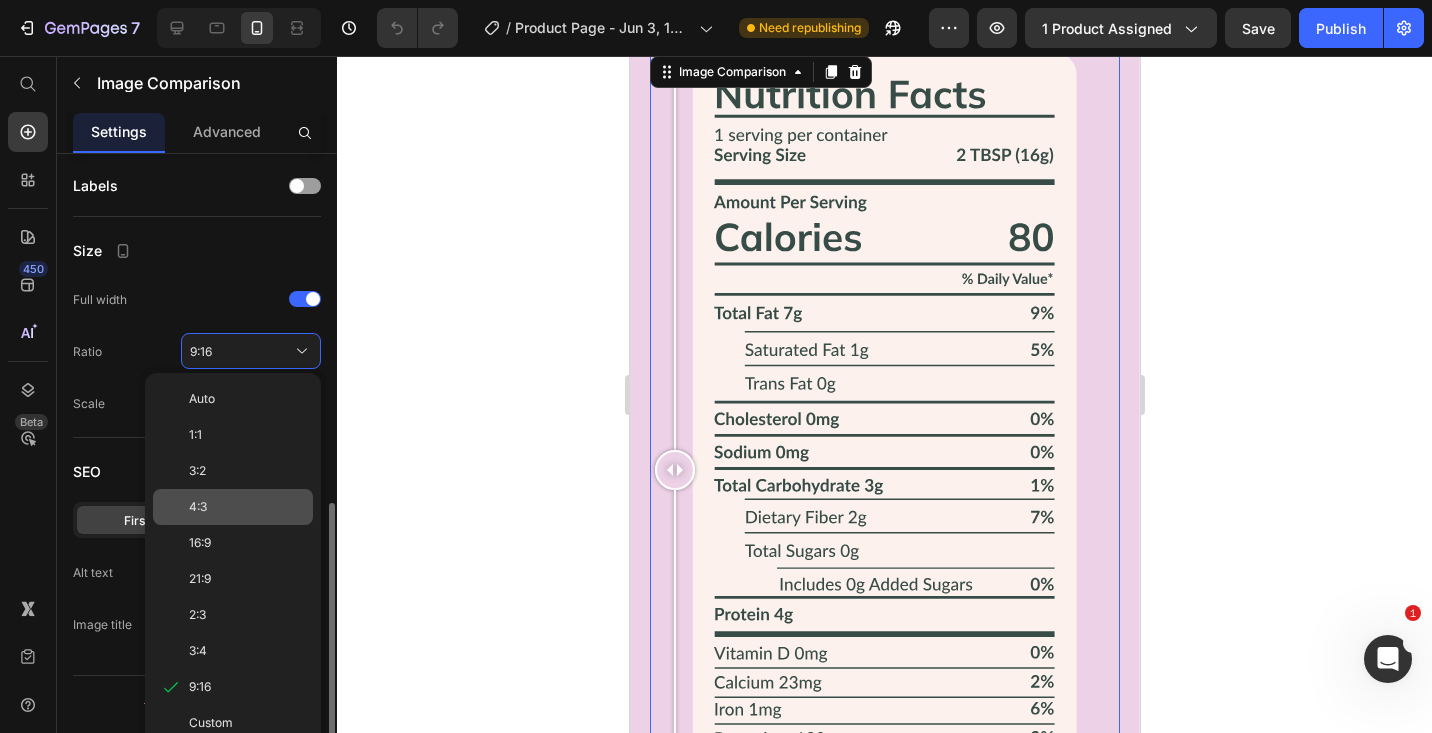 click on "4:3" 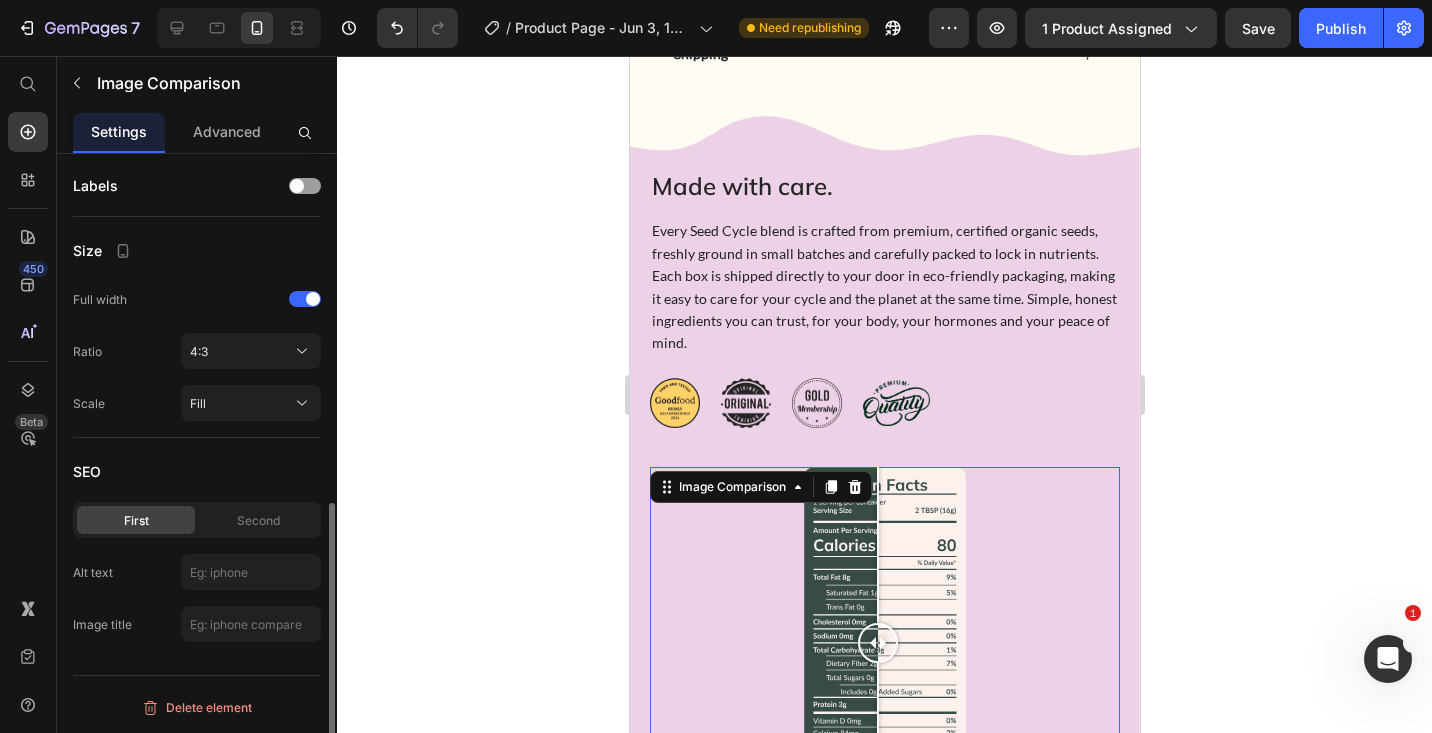 scroll, scrollTop: 928, scrollLeft: 0, axis: vertical 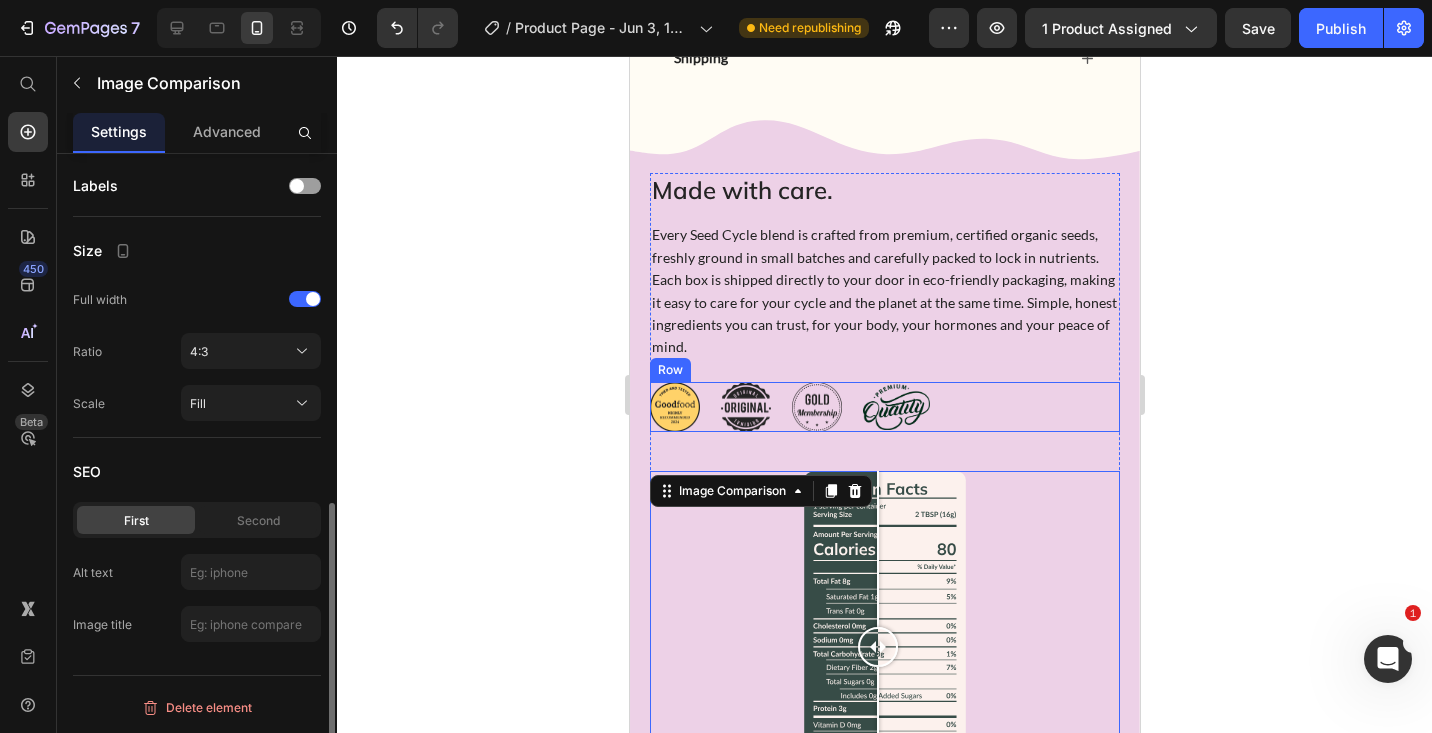 click on "Image Image Image Image Row" at bounding box center [884, 407] 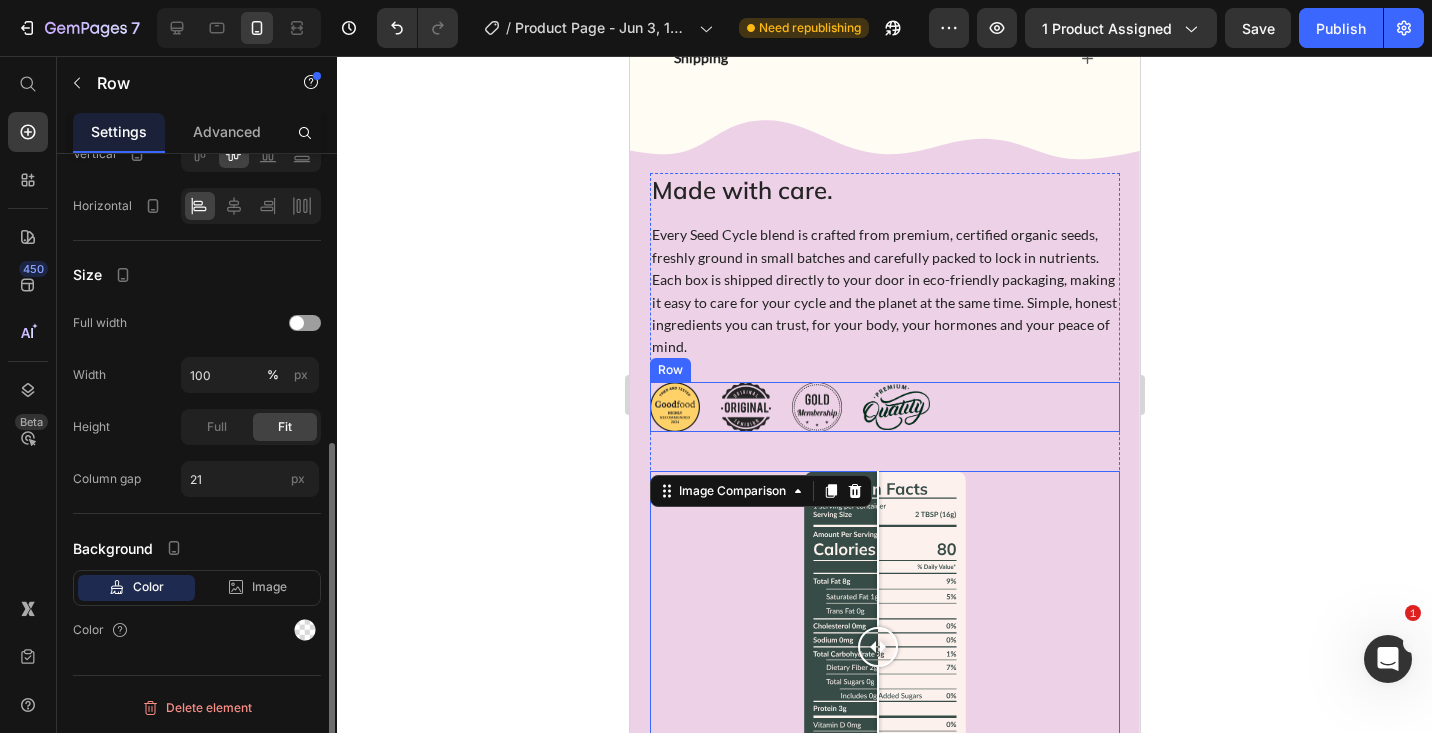 scroll, scrollTop: 0, scrollLeft: 0, axis: both 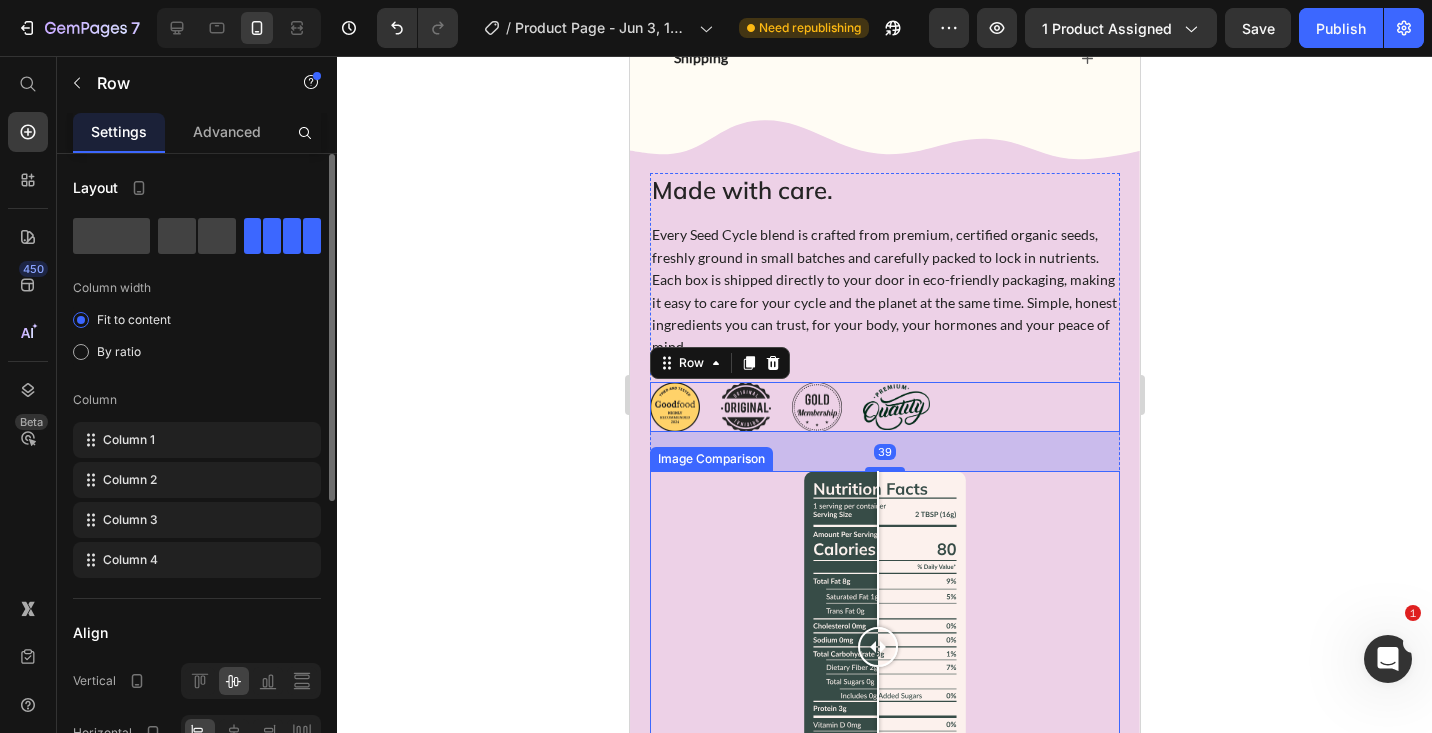 click at bounding box center [884, 647] 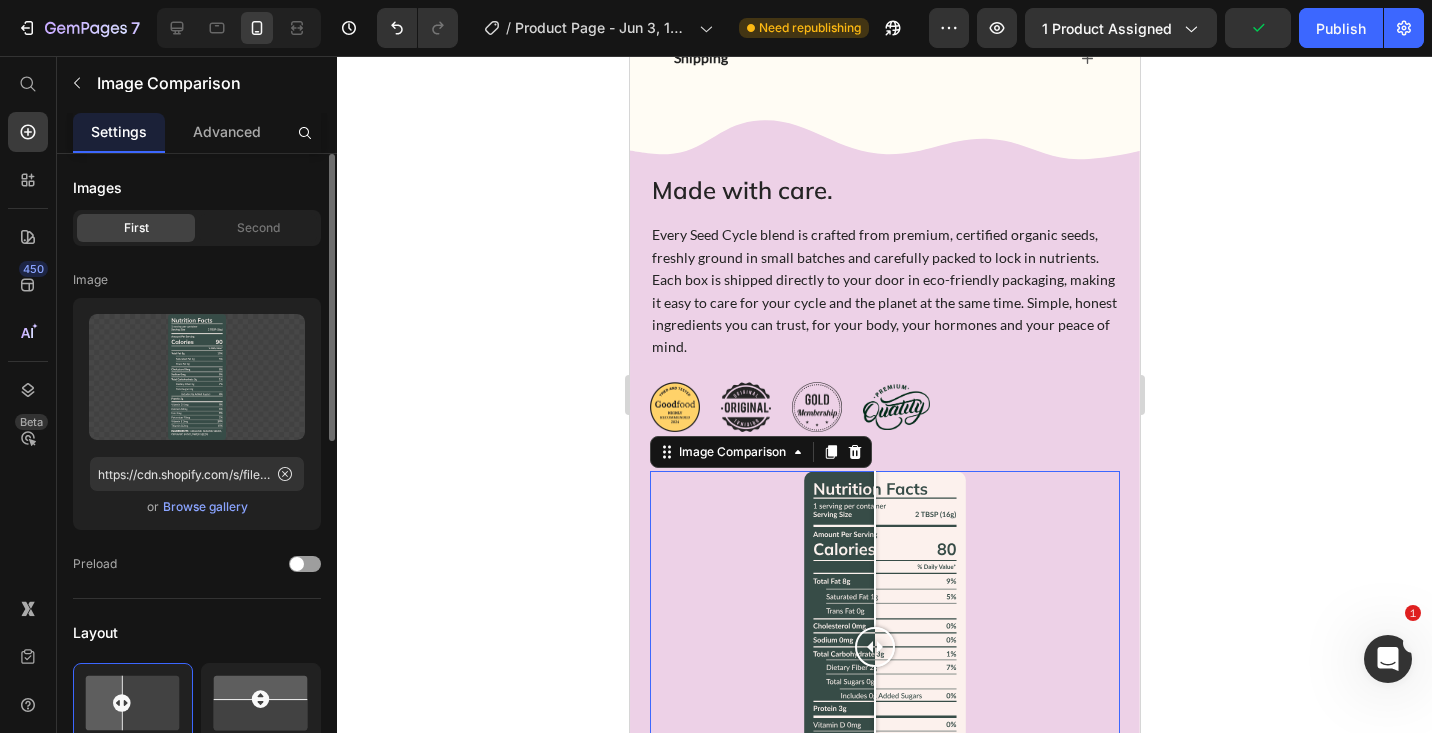 drag, startPoint x: 1089, startPoint y: 652, endPoint x: 874, endPoint y: 610, distance: 219.06392 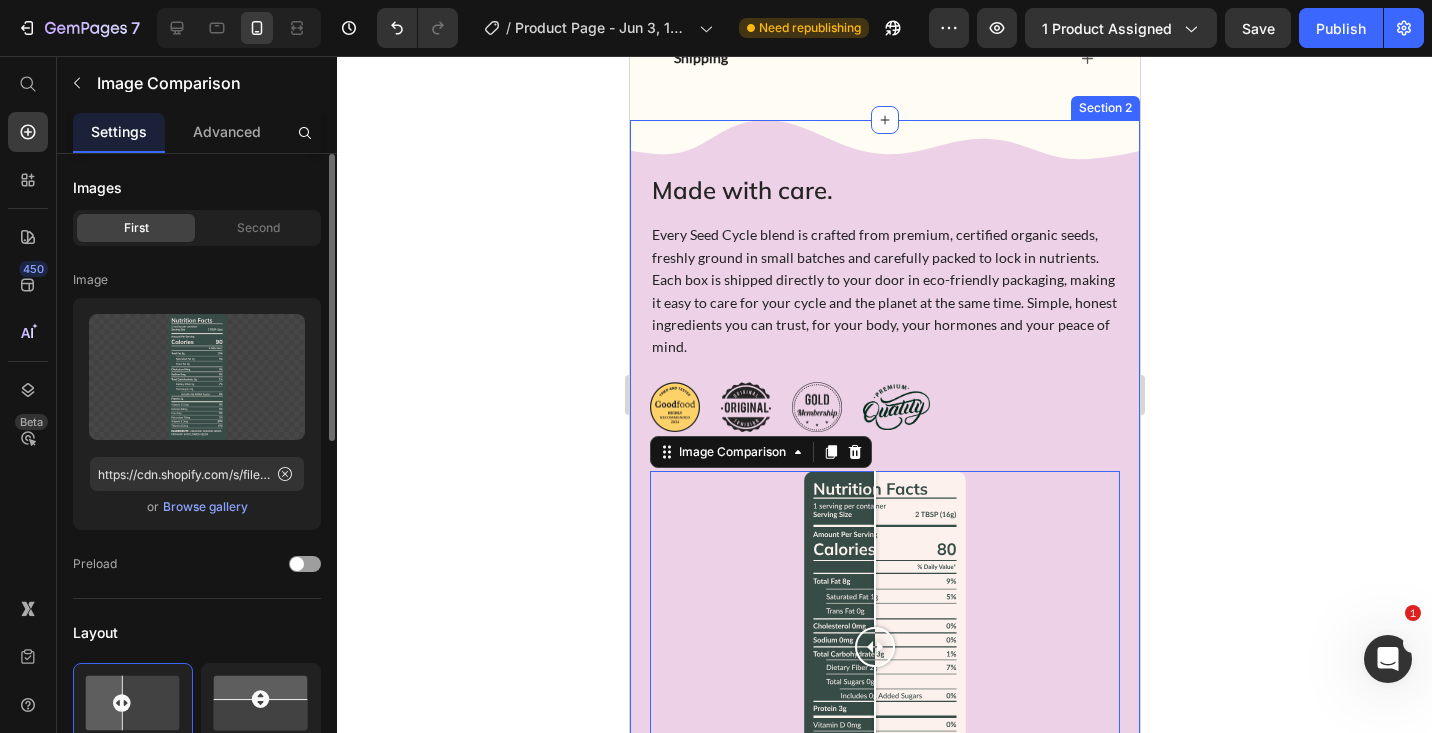 click 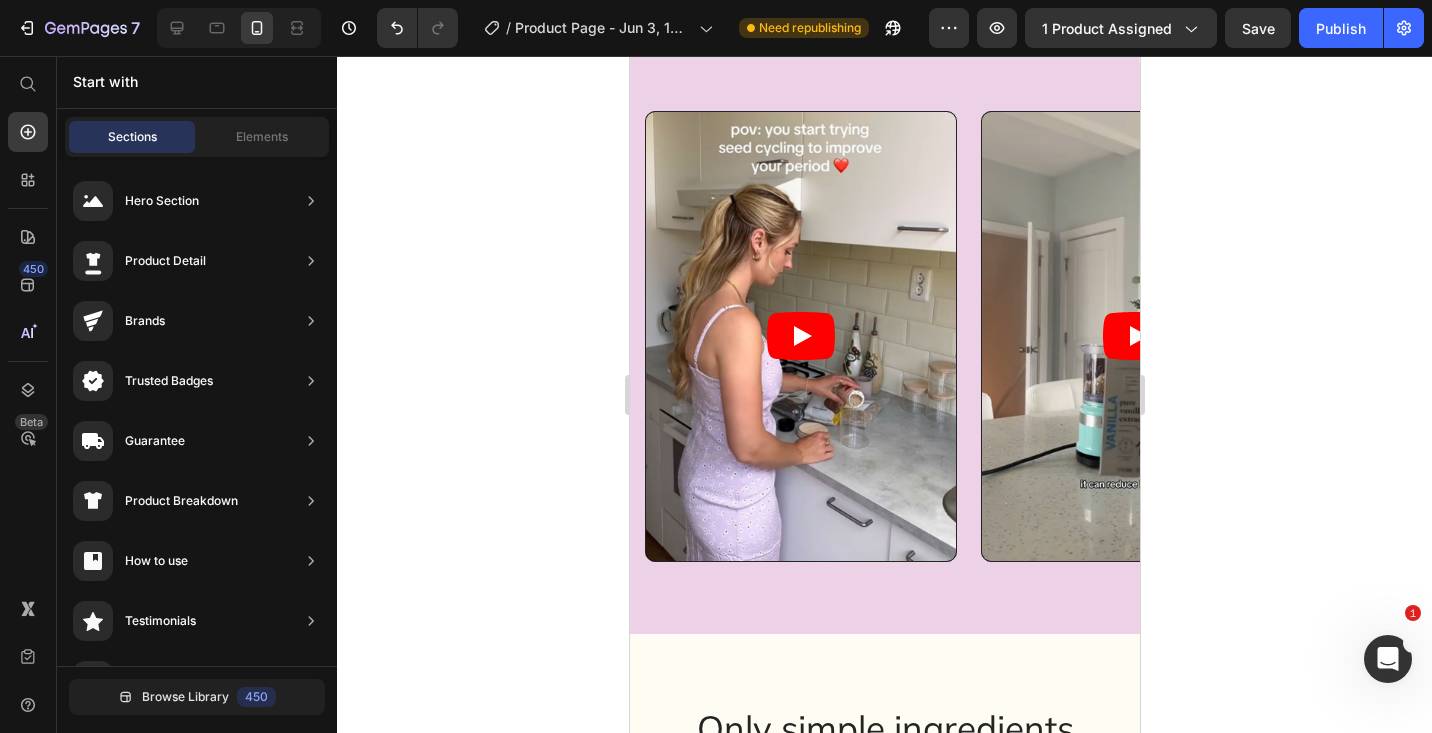 scroll, scrollTop: 1709, scrollLeft: 0, axis: vertical 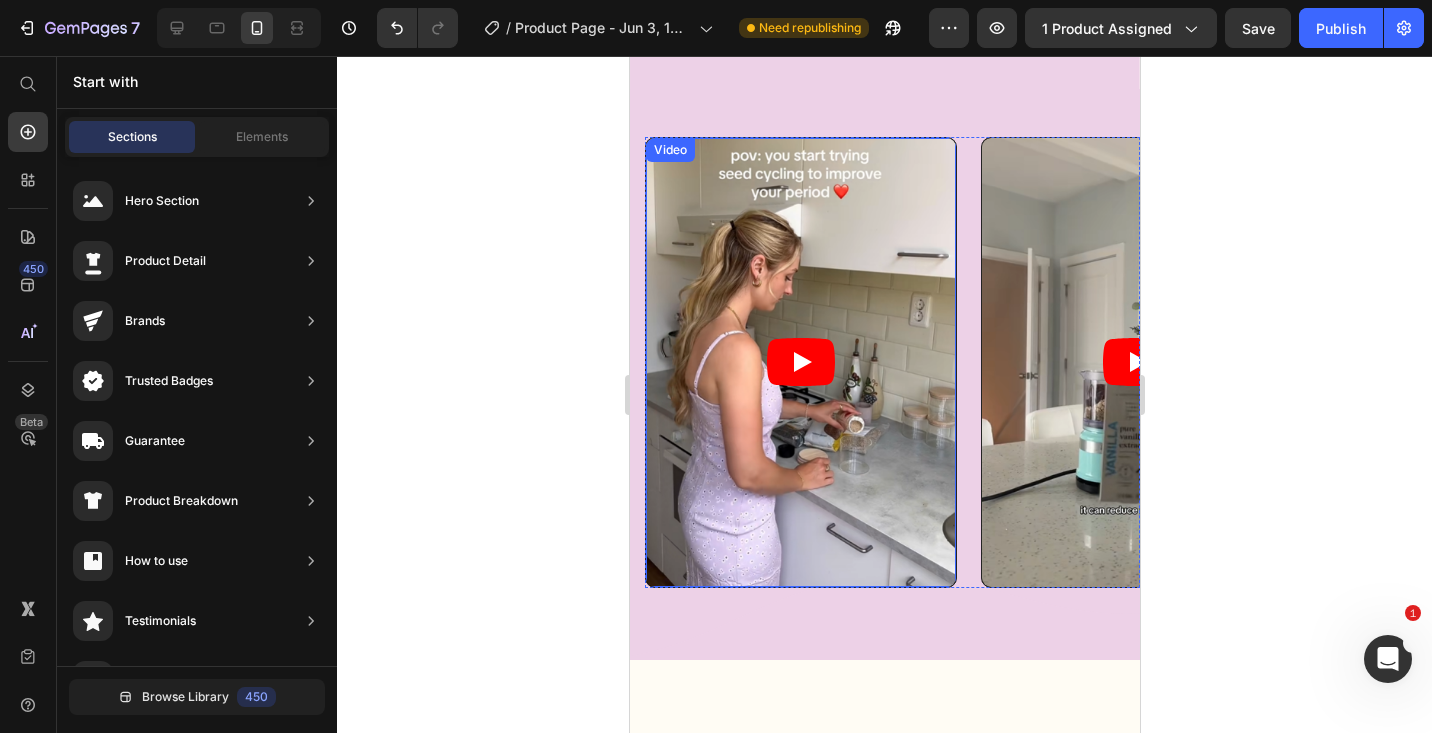 click at bounding box center [800, 362] 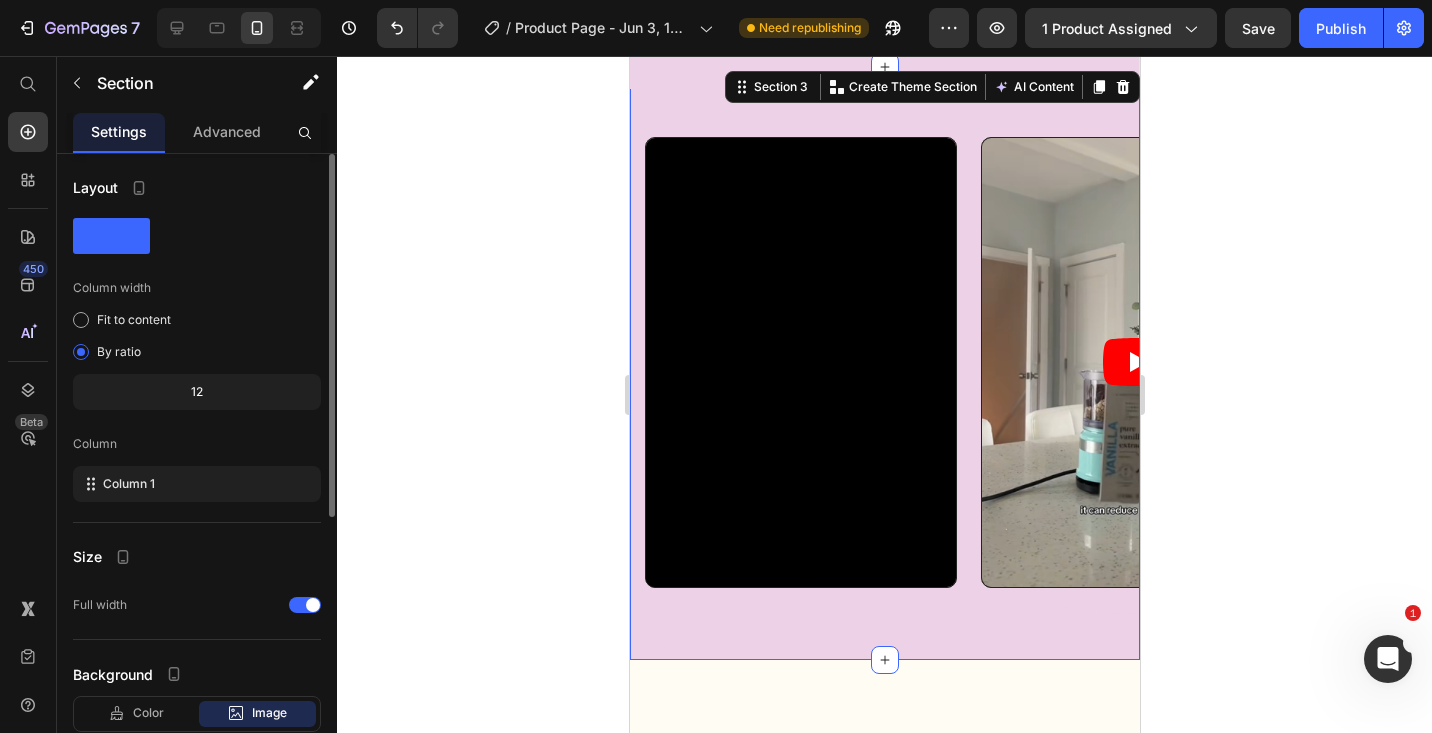click on "Video Video Video Video Video Carousel Section 3   You can create reusable sections Create Theme Section AI Content Write with GemAI What would you like to describe here? Tone and Voice Persuasive Product Seed Cycle™ Kit Show more Generate" at bounding box center [884, 363] 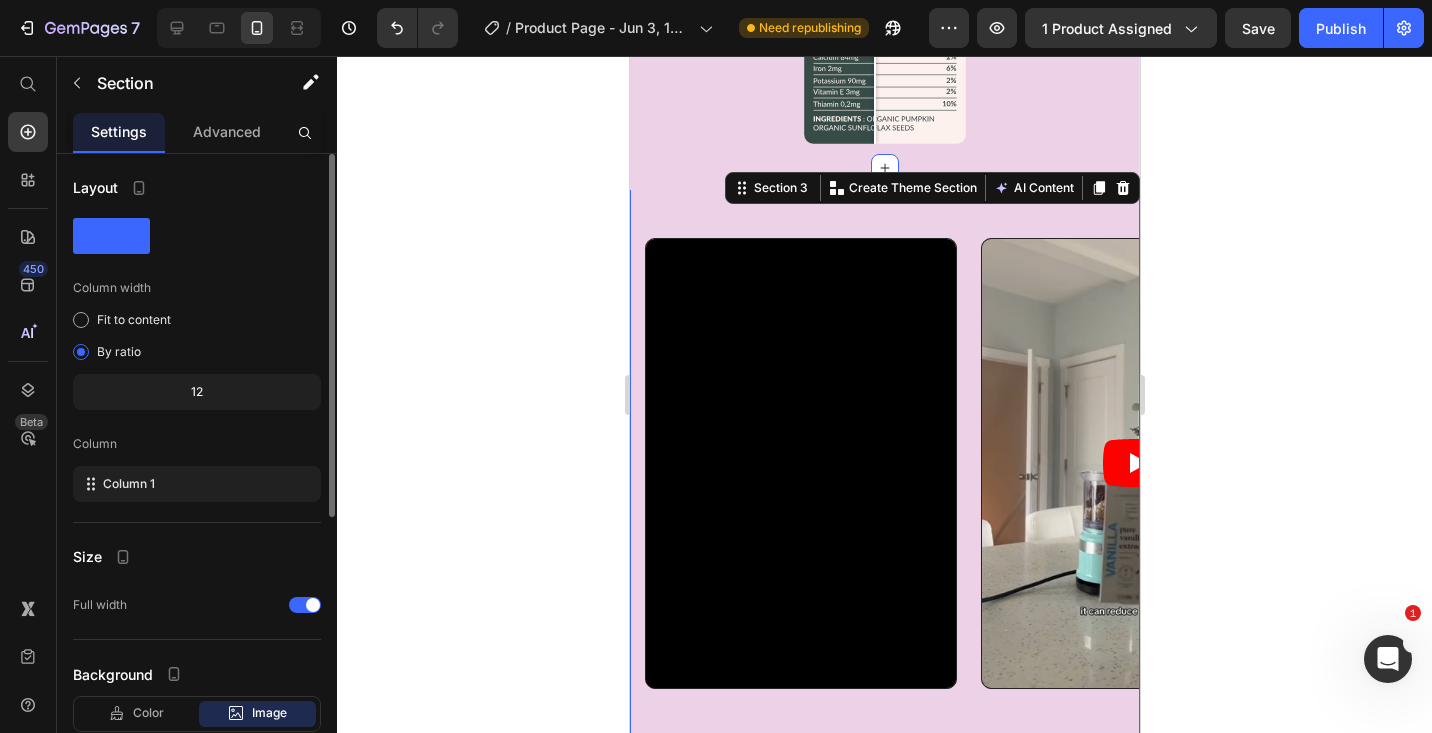 scroll, scrollTop: 1607, scrollLeft: 0, axis: vertical 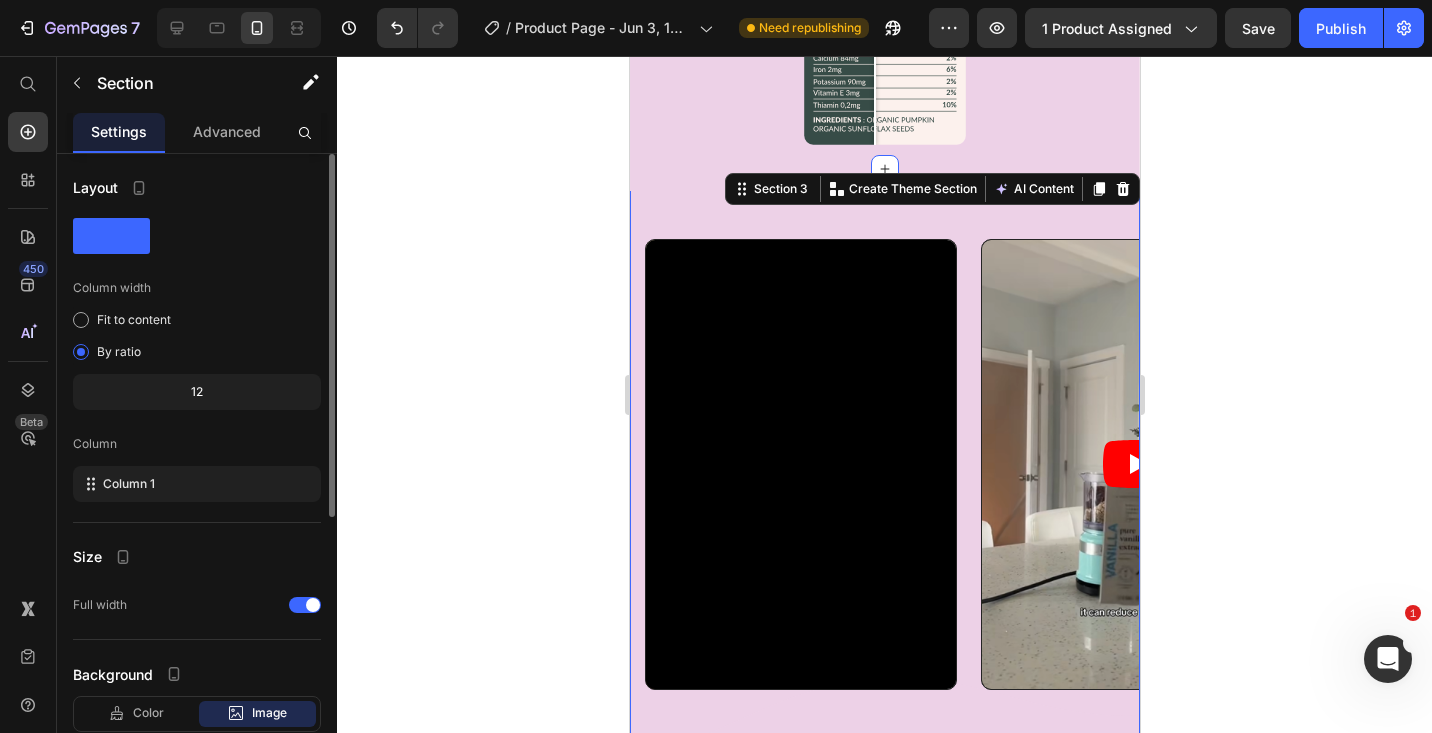 click on "Video Video Video Video Video Carousel Section 3   You can create reusable sections Create Theme Section AI Content Write with GemAI What would you like to describe here? Tone and Voice Persuasive Product Seed Cycle™ Kit Show more Generate" at bounding box center [884, 465] 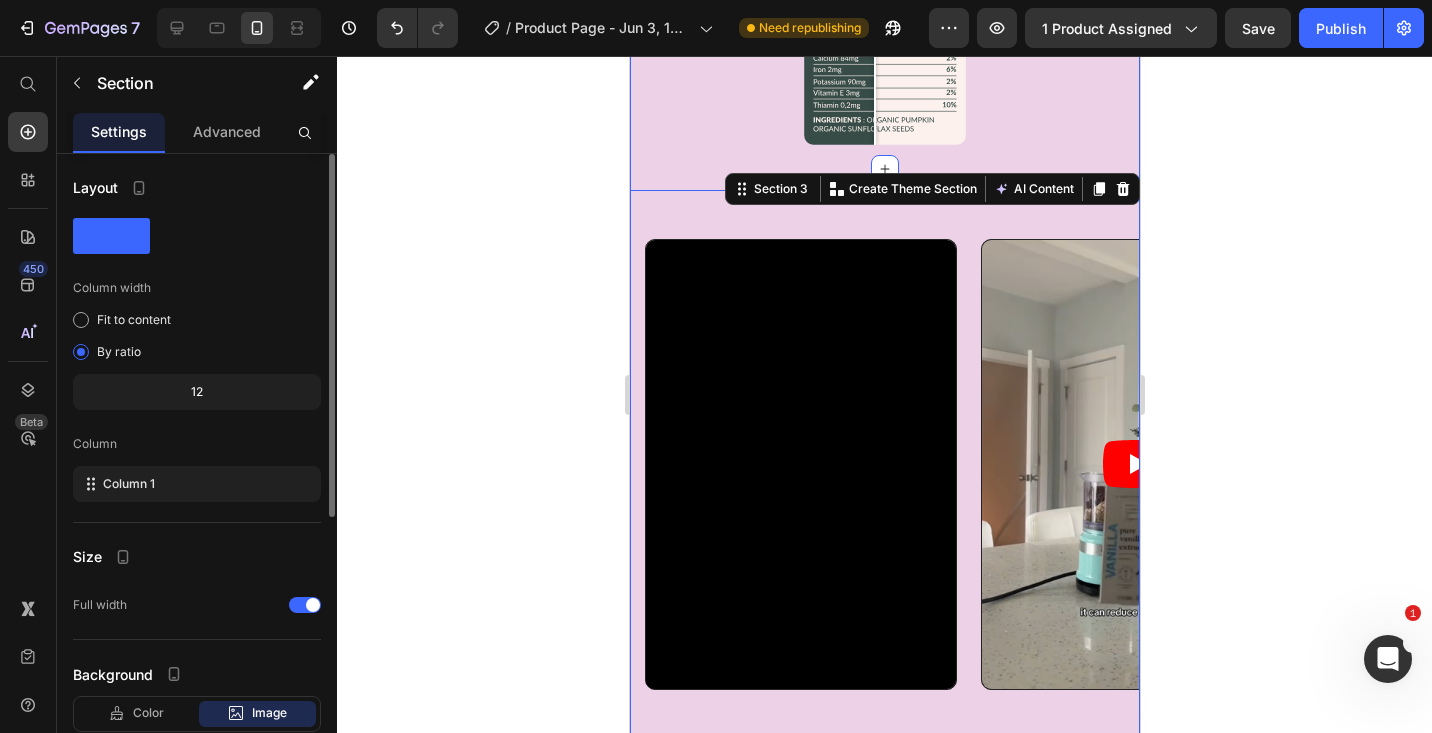 click on "Image Comparison Made with care. Heading Every Seed Cycle blend is crafted from premium, certified organic seeds, freshly ground in small batches and carefully packed to lock in nutrients. Each box is shipped directly to your door in eco-friendly packaging, making it easy to care for your cycle and the planet at the same time. Simple, honest ingredients you can trust, for your body, your hormones and your peace of mind. Text Block Image Image Image Image Row Row Section 2" at bounding box center (884, -185) 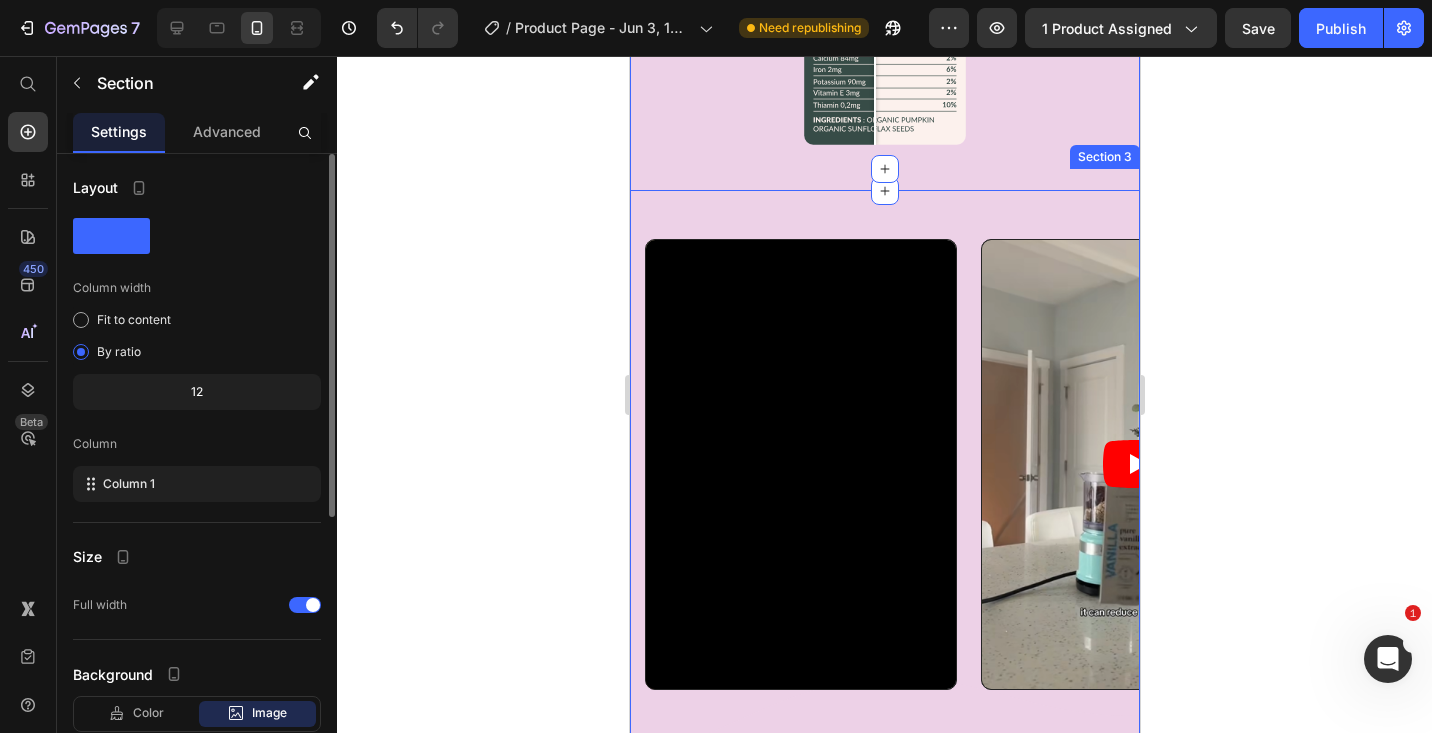 click on "Video Video Video Video Video Carousel Section 3" at bounding box center [884, 465] 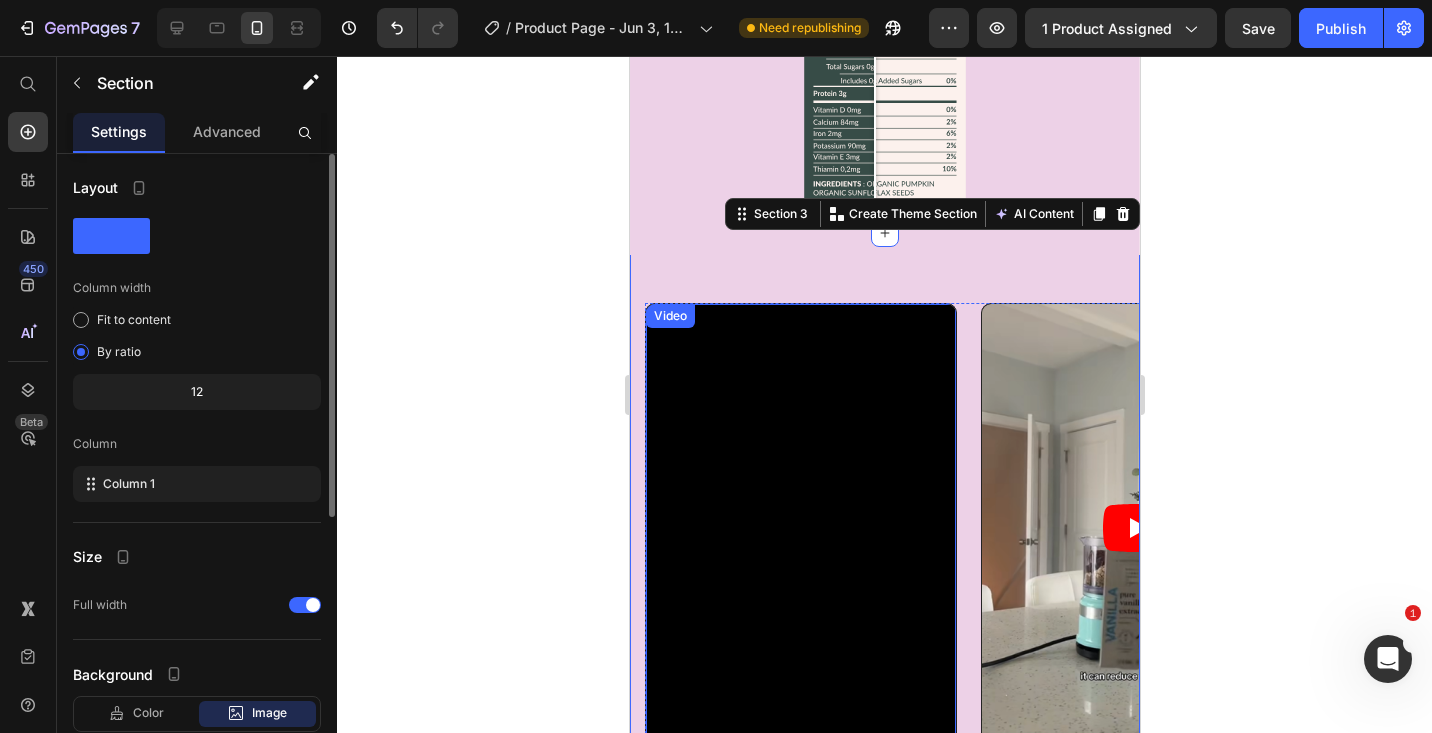 scroll, scrollTop: 1542, scrollLeft: 0, axis: vertical 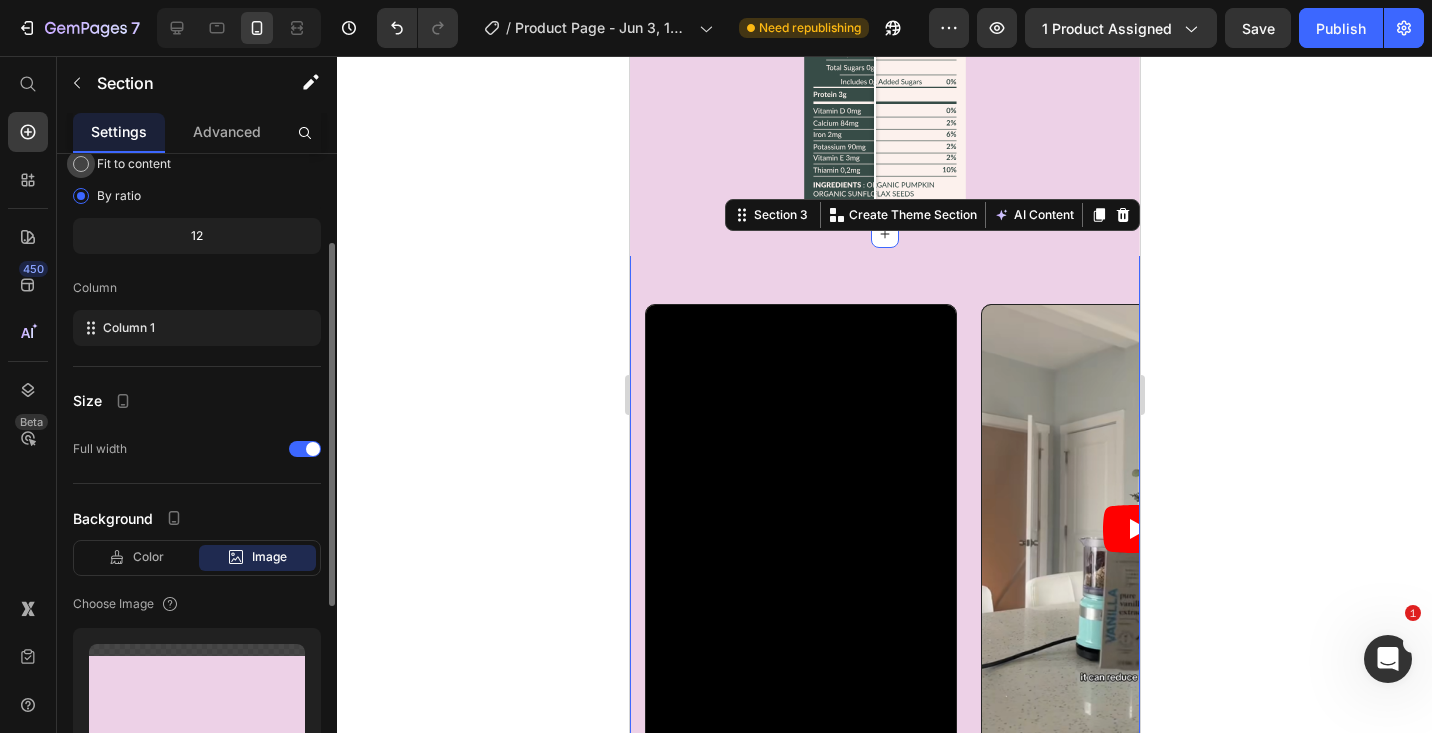 click on "Fit to content" at bounding box center [134, 164] 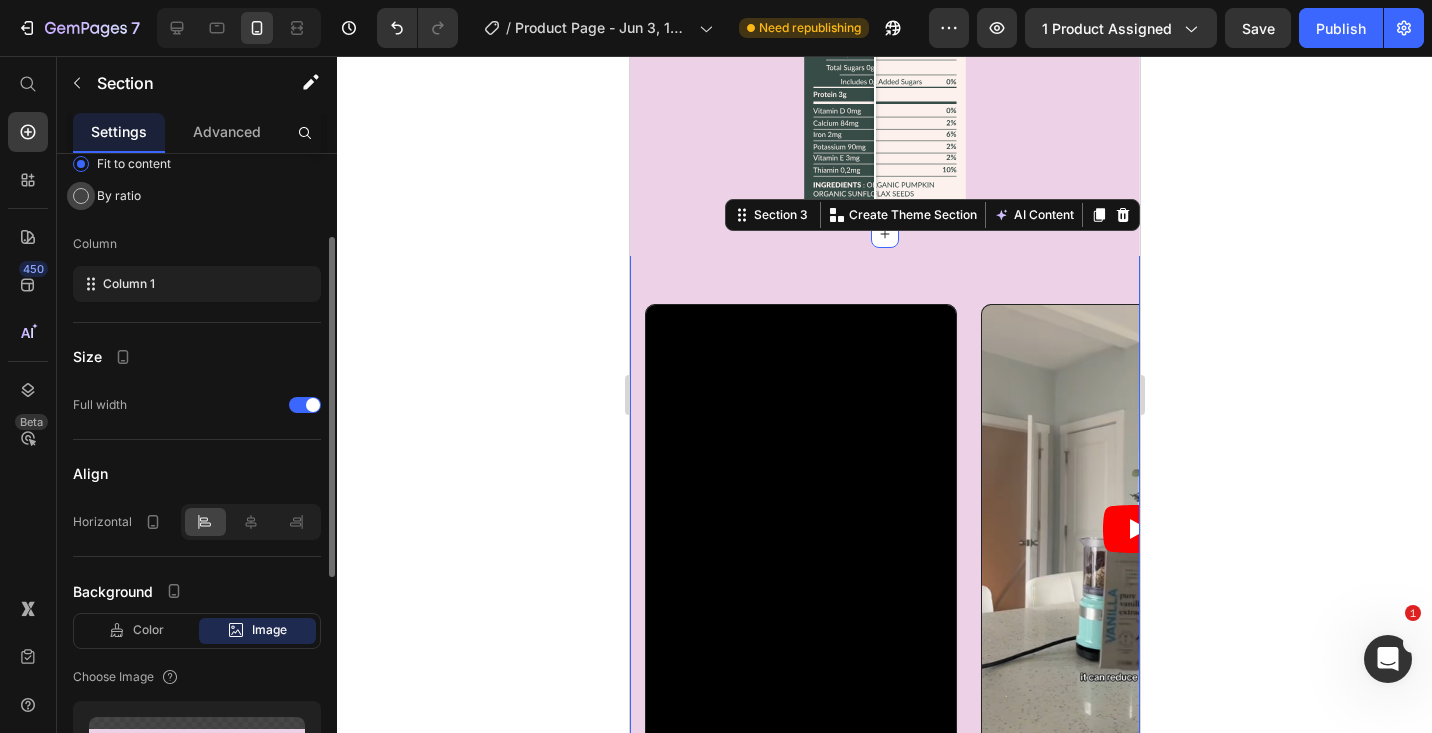 click on "By ratio" at bounding box center (119, 196) 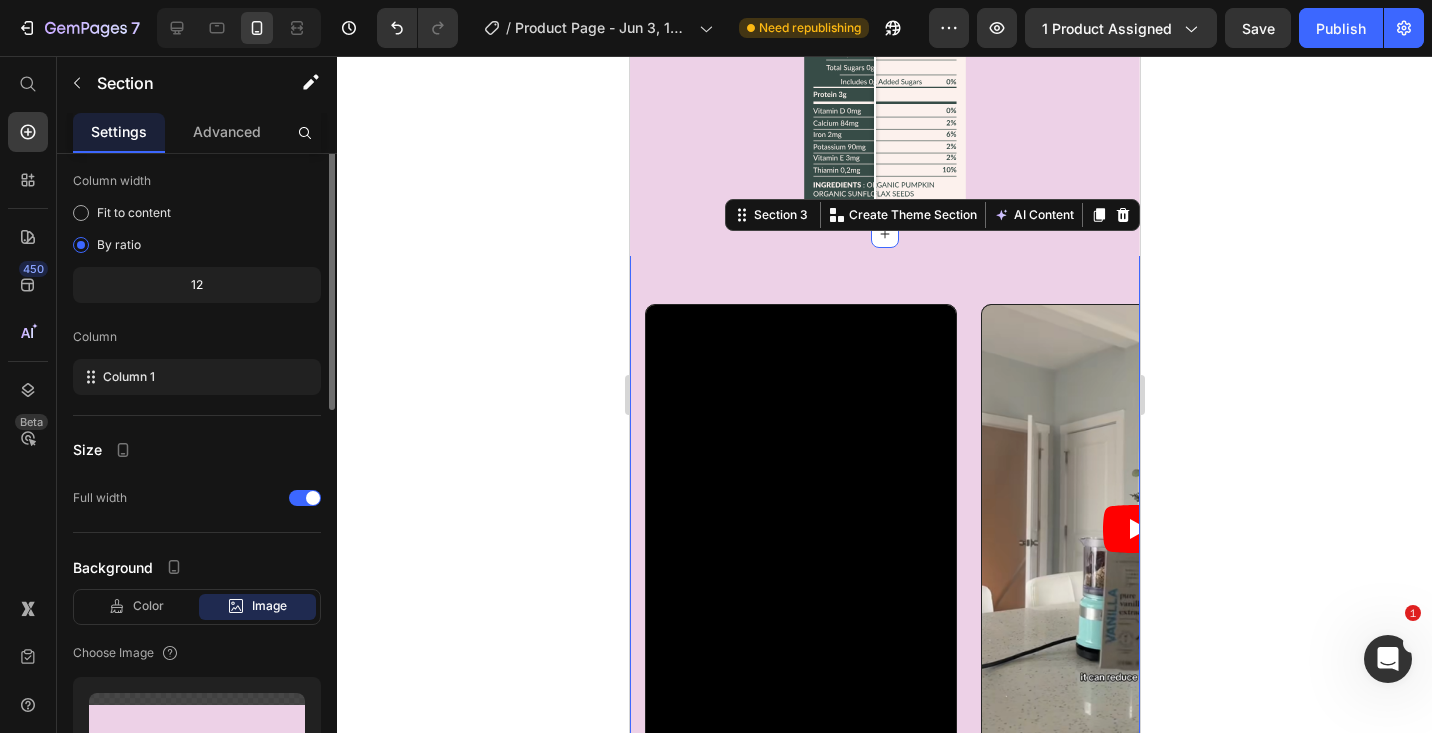 scroll, scrollTop: 0, scrollLeft: 0, axis: both 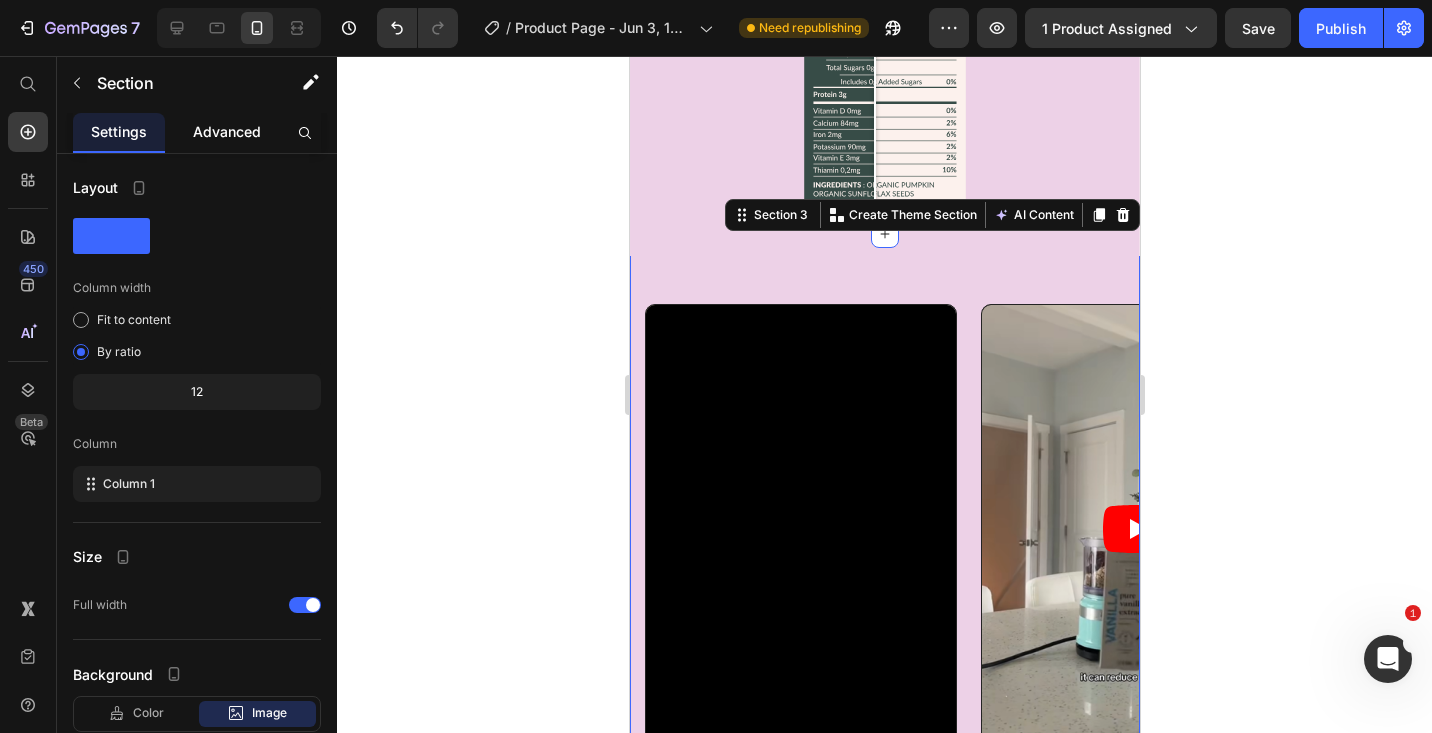 click on "Advanced" 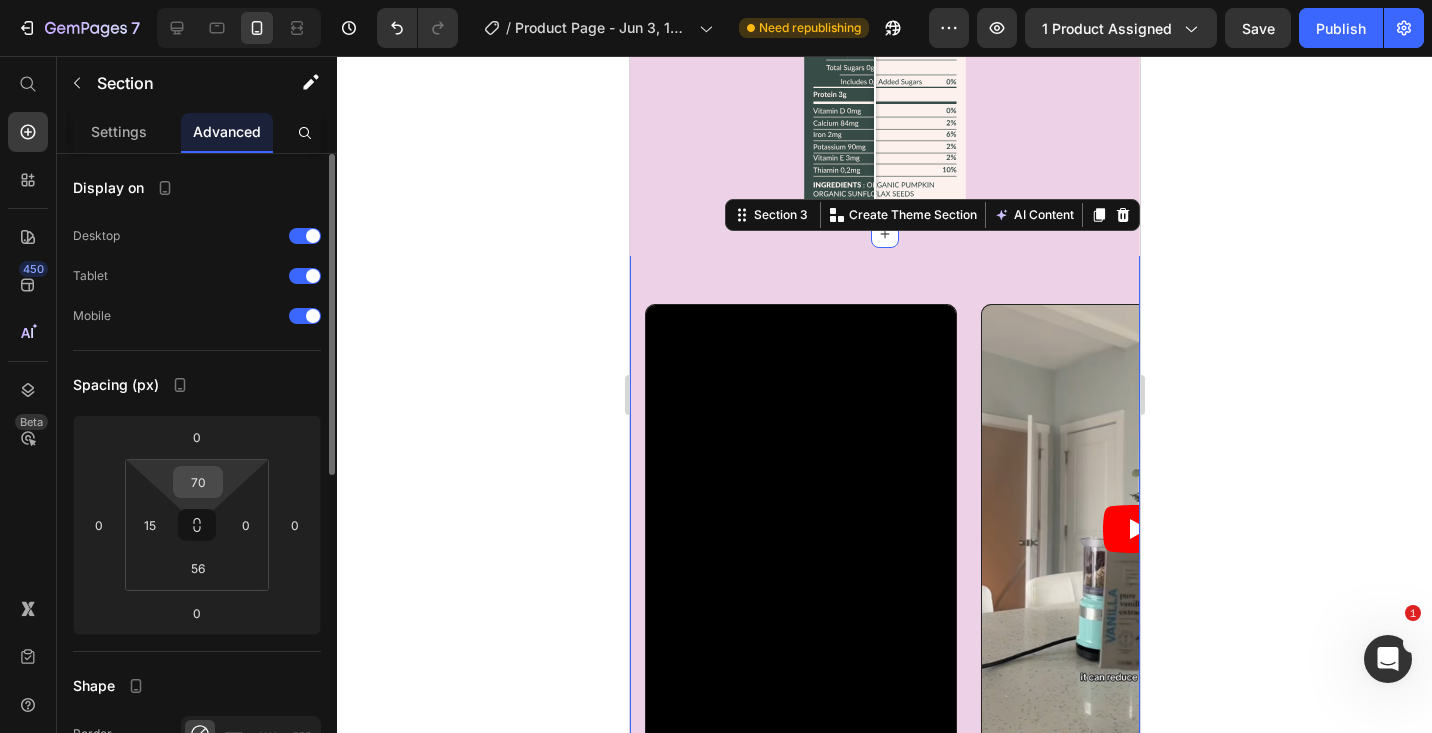 click on "70" at bounding box center (198, 482) 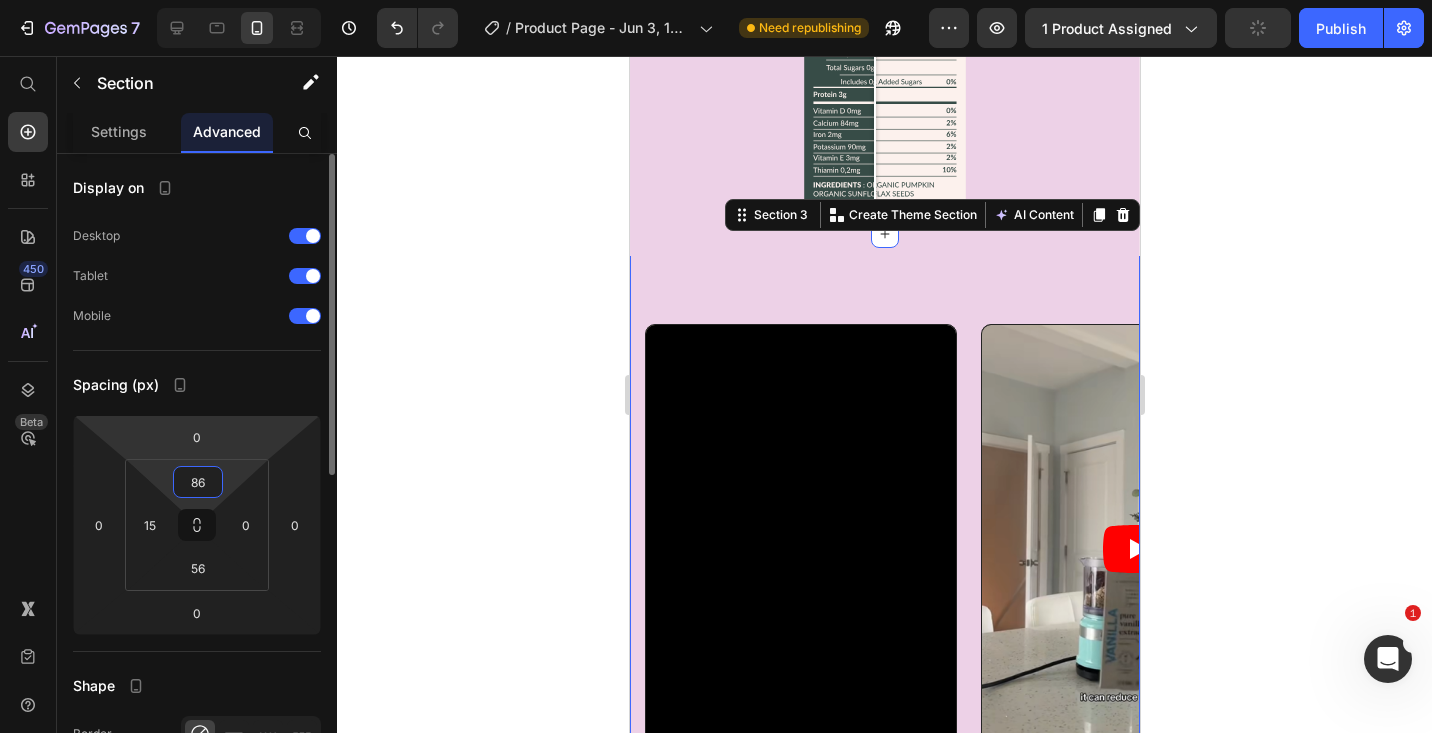 click on "7  Version history  /  Product Page - Jun 3, 16:50:05 Need republishing Preview 1 product assigned  Publish  450 Beta Start with Sections Elements Hero Section Product Detail Brands Trusted Badges Guarantee Product Breakdown How to use Testimonials Compare Bundle FAQs Social Proof Brand Story Product List Collection Blog List Contact Sticky Add to Cart Custom Footer Browse Library 450 Layout
Row
Row
Row
Row Text
Heading
Text Block Button
Button
Button
Sticky Back to top Media" at bounding box center [716, 0] 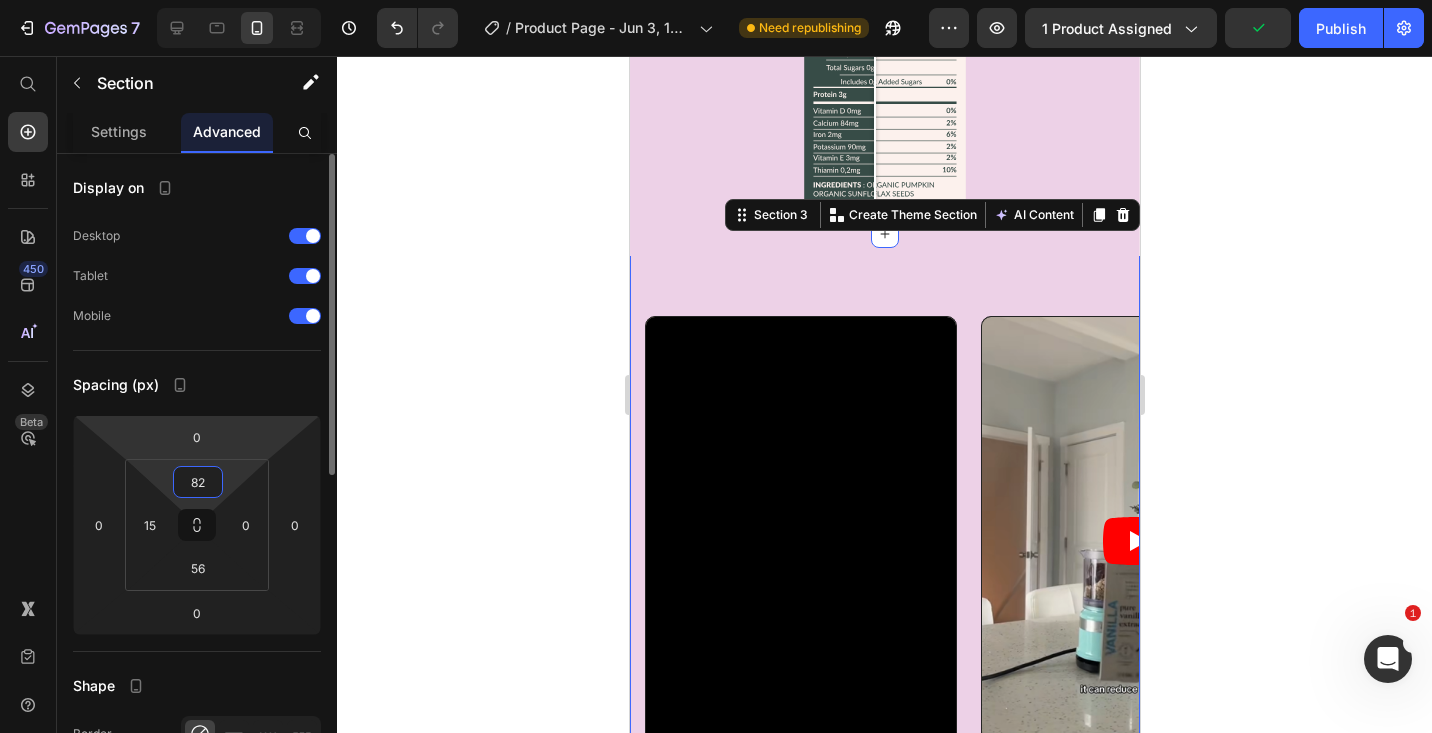 type on "70" 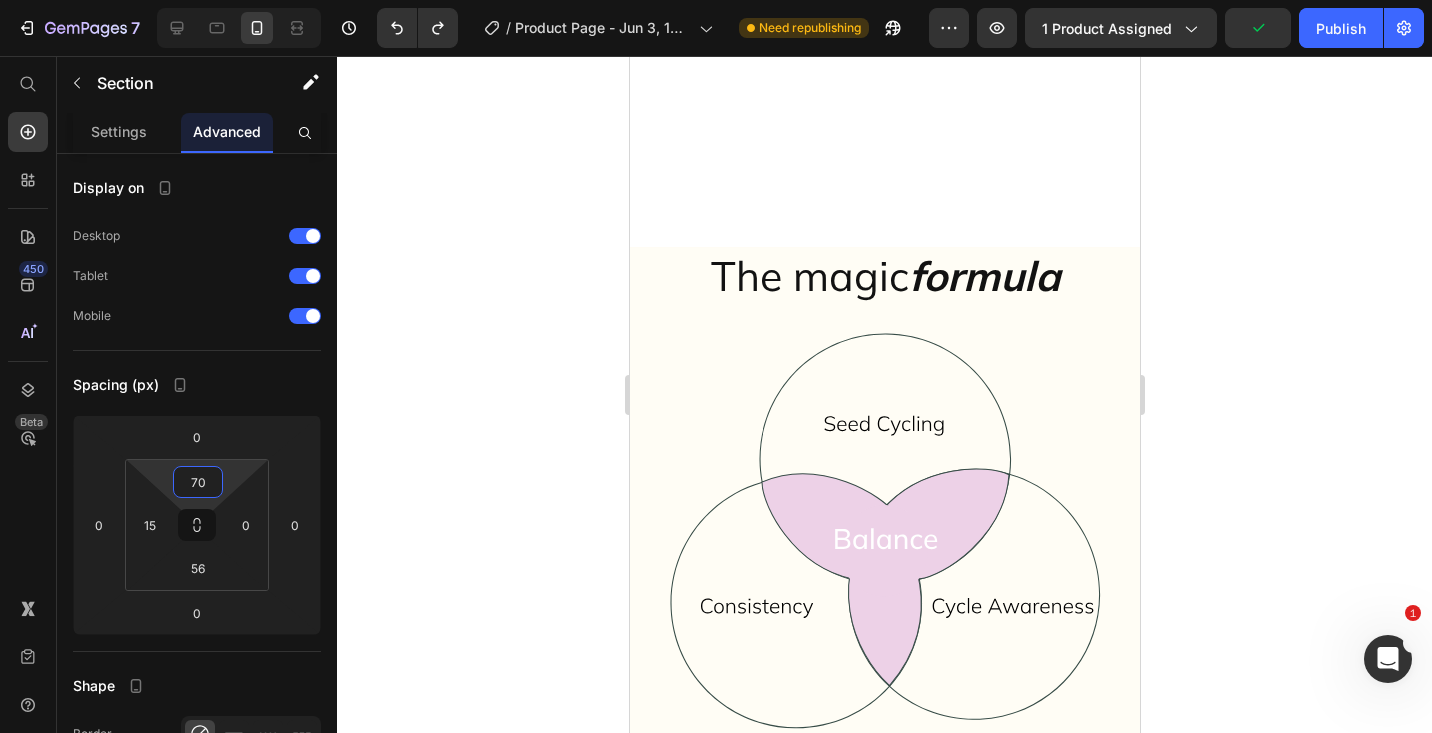 scroll, scrollTop: 5274, scrollLeft: 0, axis: vertical 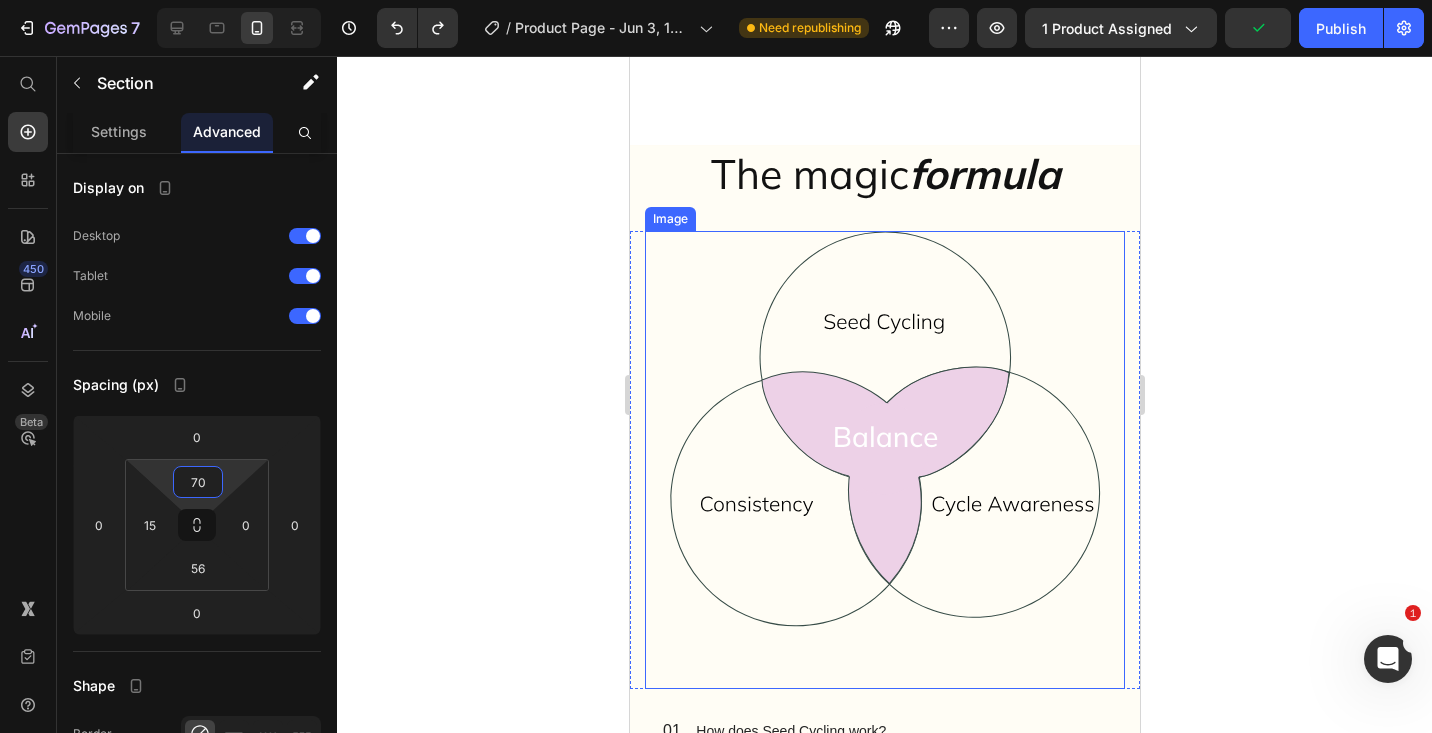 click at bounding box center (884, 460) 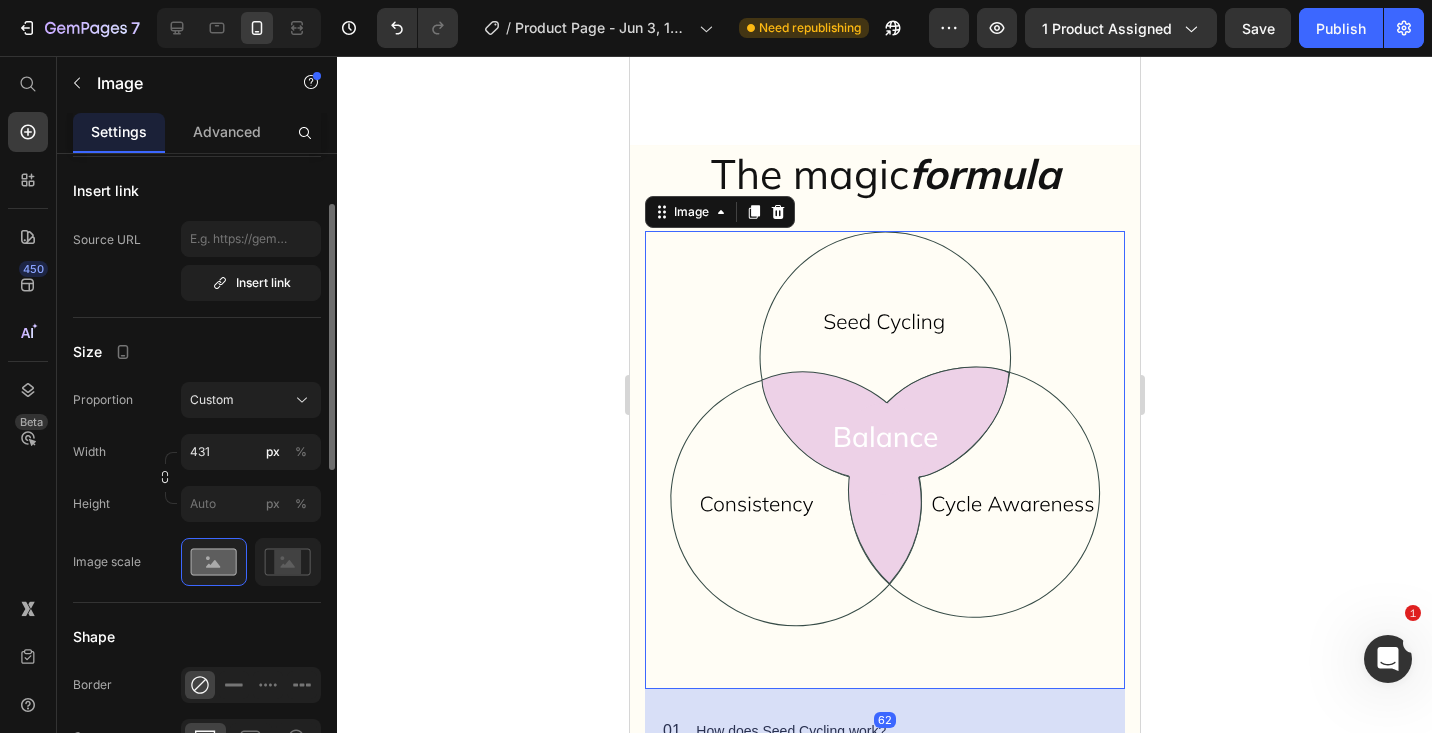 scroll, scrollTop: 559, scrollLeft: 0, axis: vertical 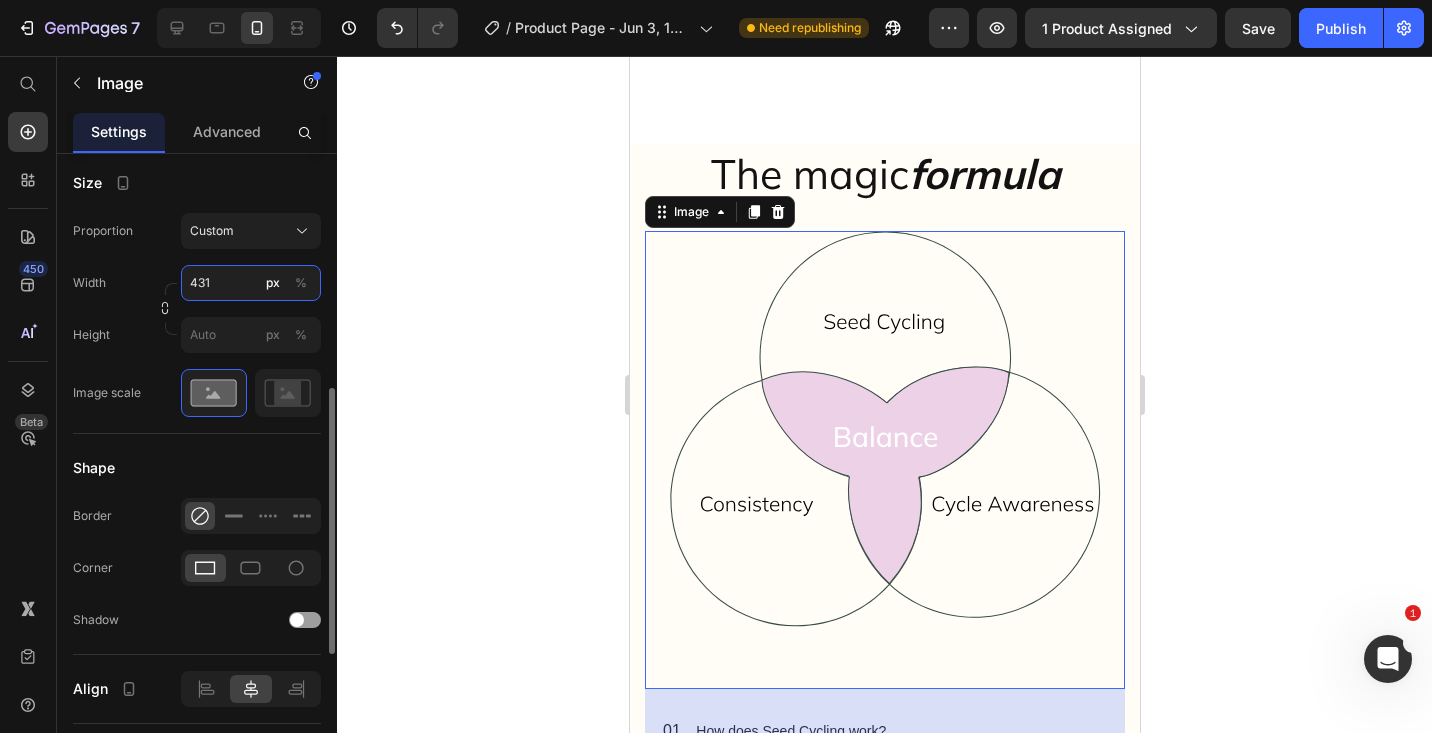 click on "431" at bounding box center (251, 283) 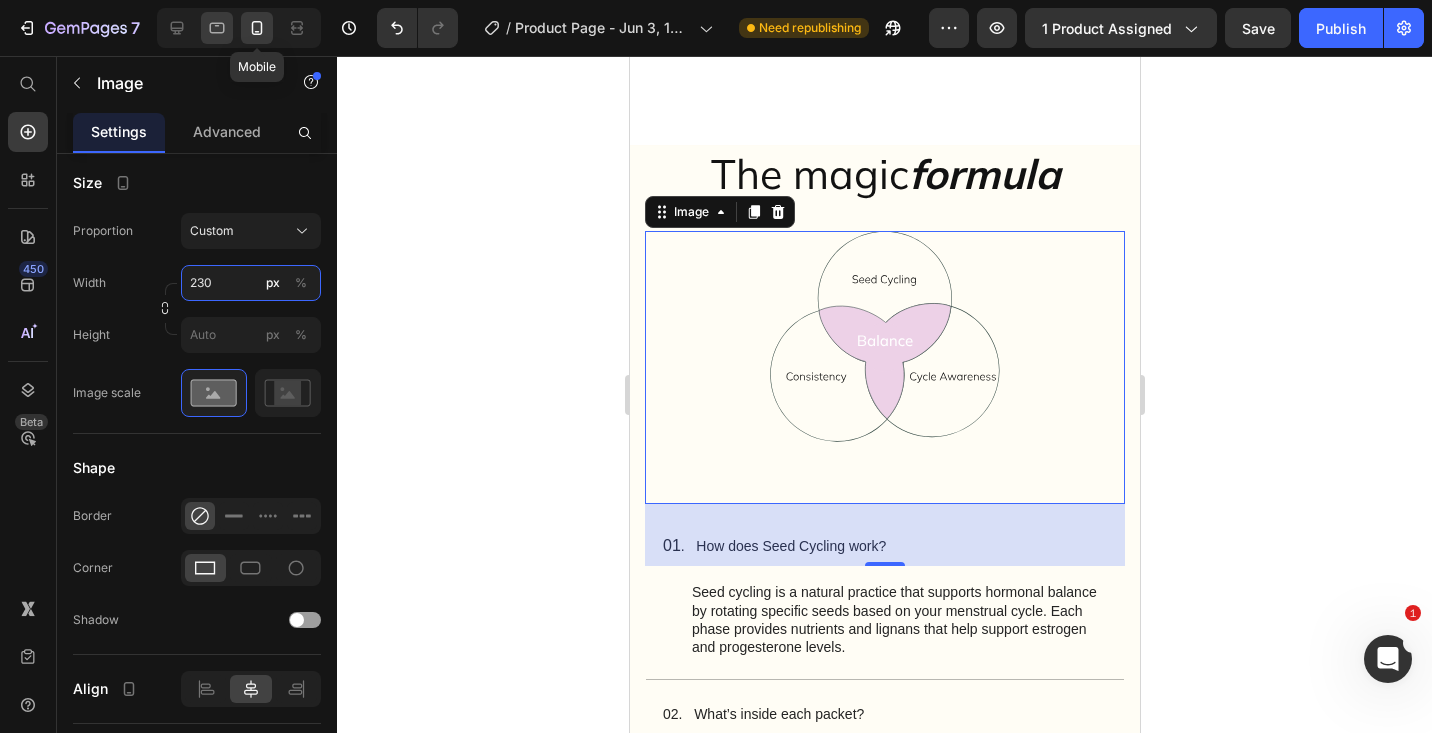 type on "230" 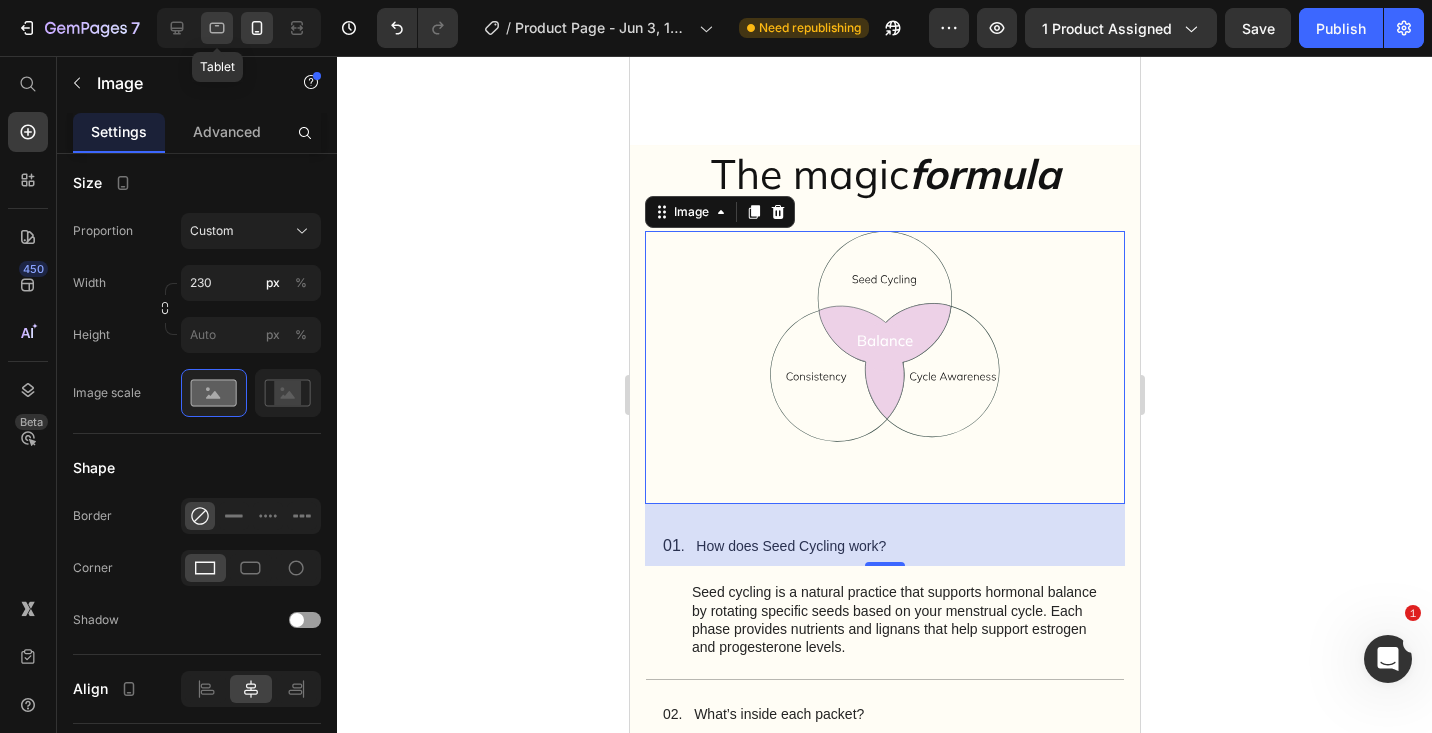 drag, startPoint x: 231, startPoint y: 35, endPoint x: 14, endPoint y: 9, distance: 218.55205 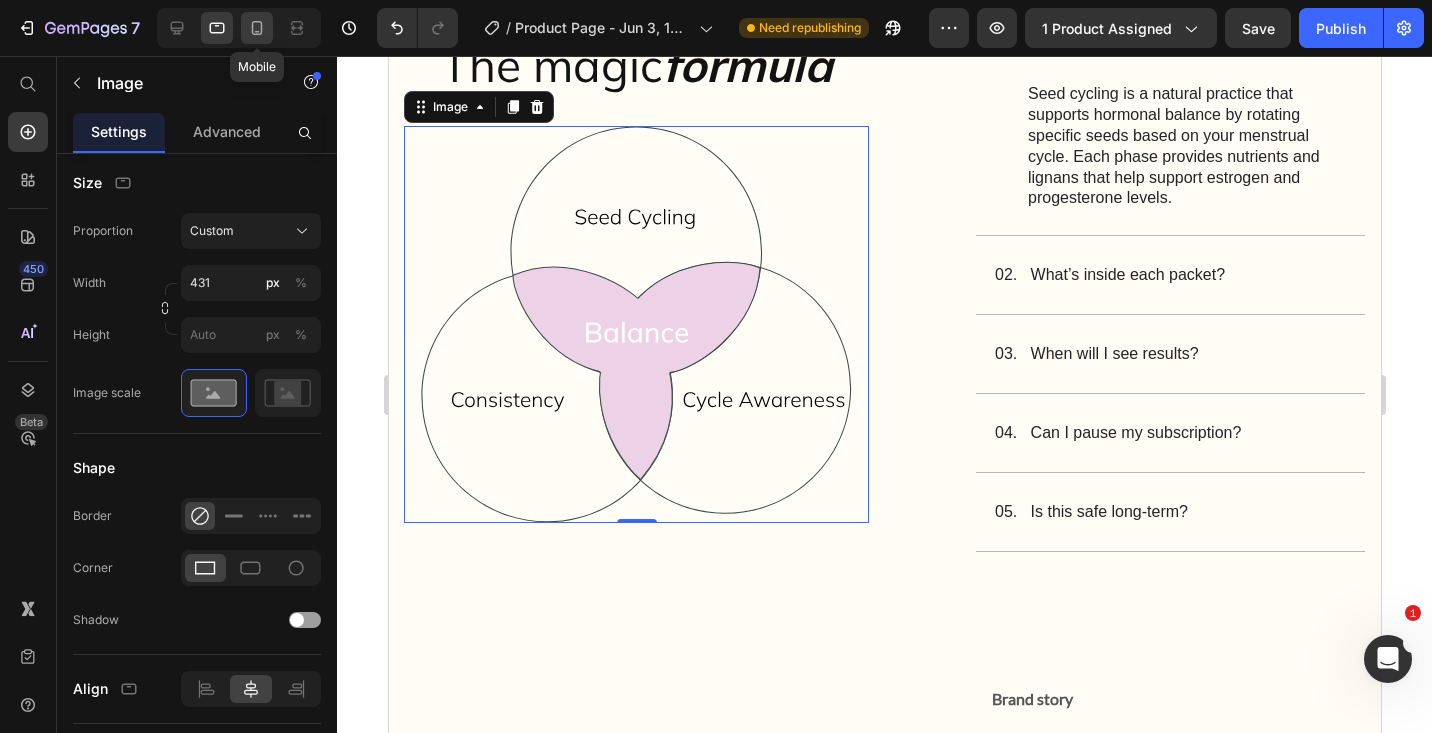 click 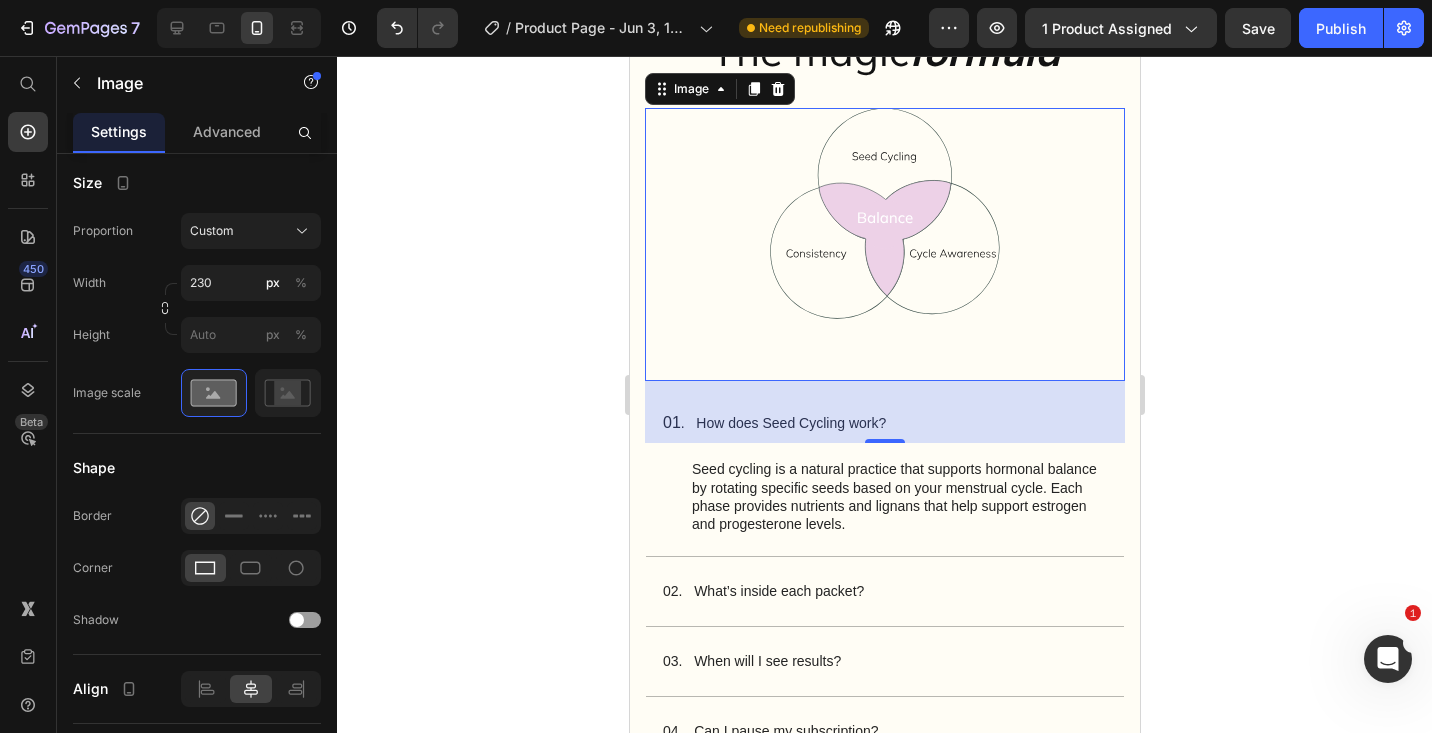 scroll, scrollTop: 5383, scrollLeft: 0, axis: vertical 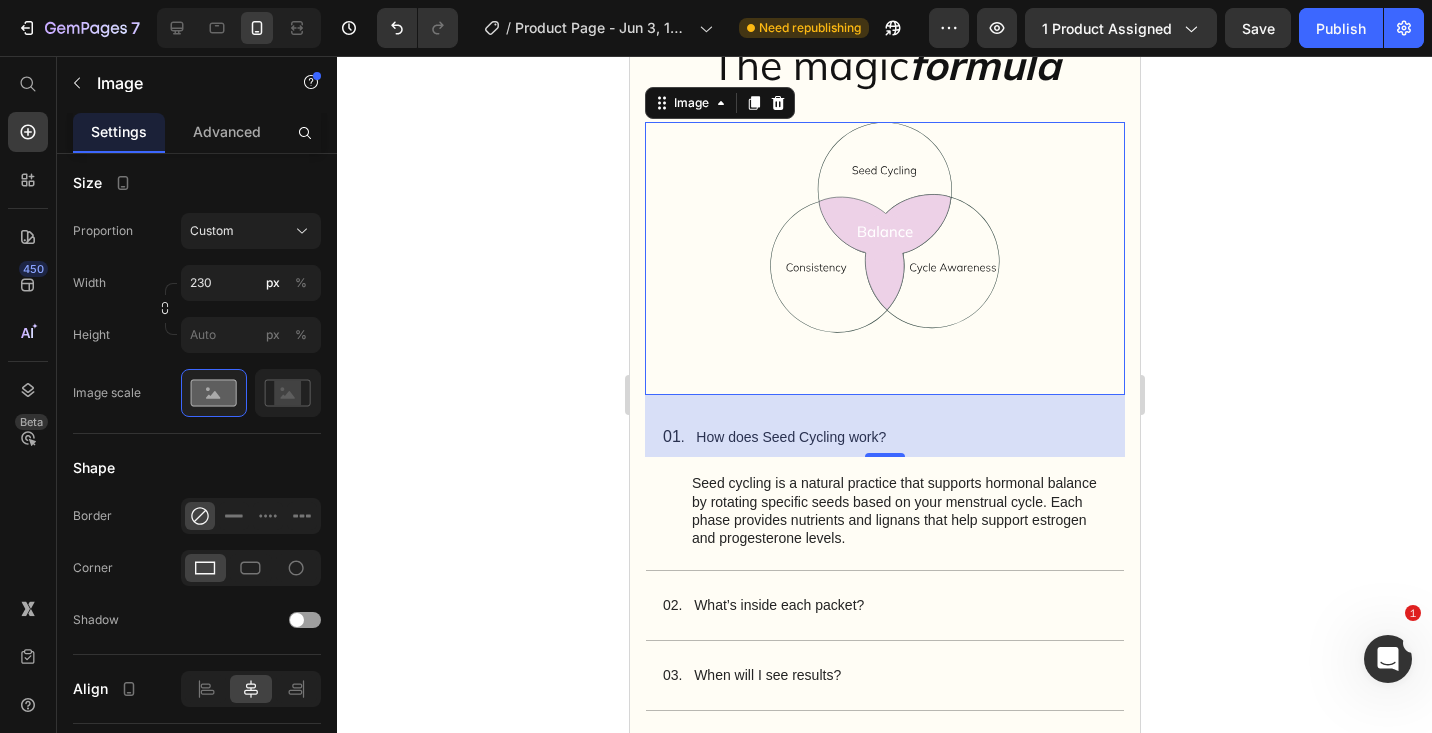 click at bounding box center [884, 259] 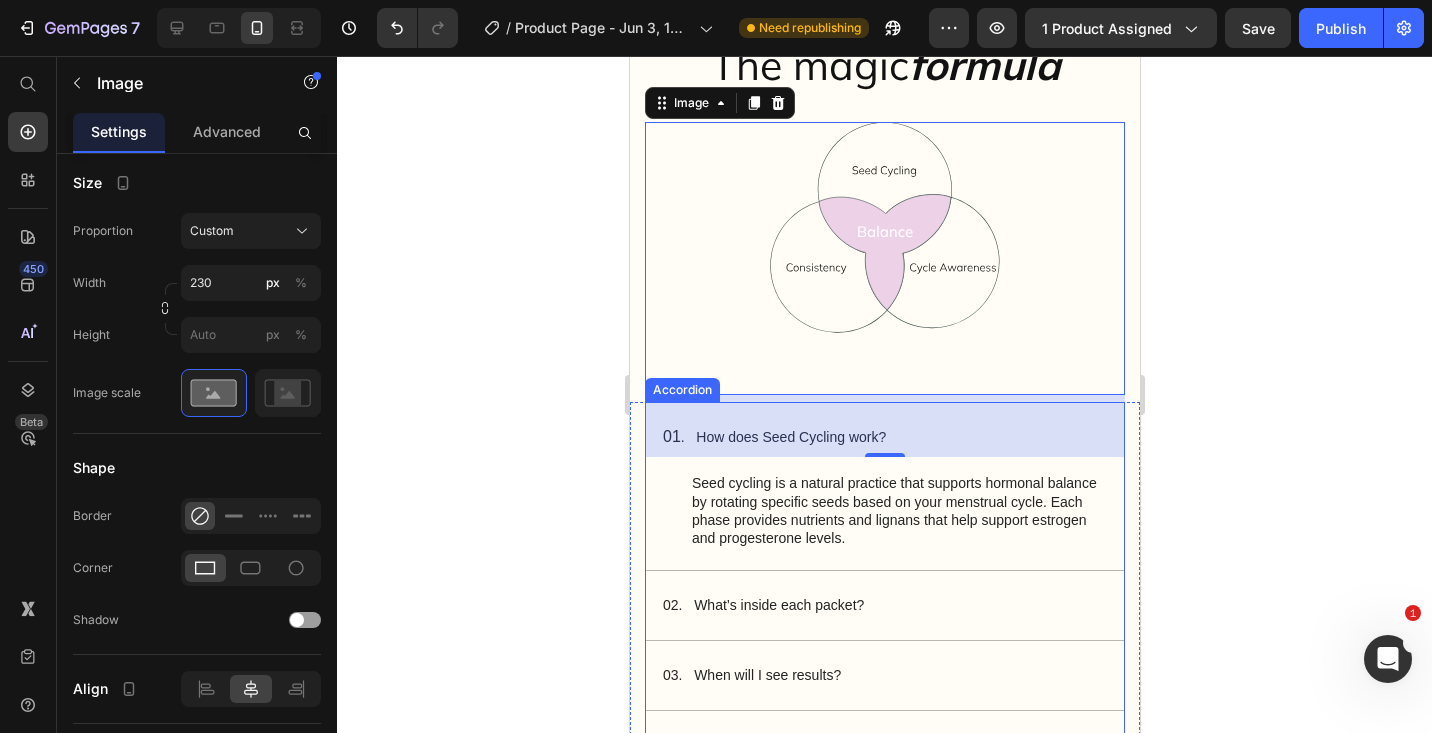 click on "Seed cycling is a natural practice that supports hormonal balance by rotating specific seeds based on your menstrual cycle. Each phase provides nutrients and lignans that help support estrogen and progesterone levels. Text Block" at bounding box center (884, 521) 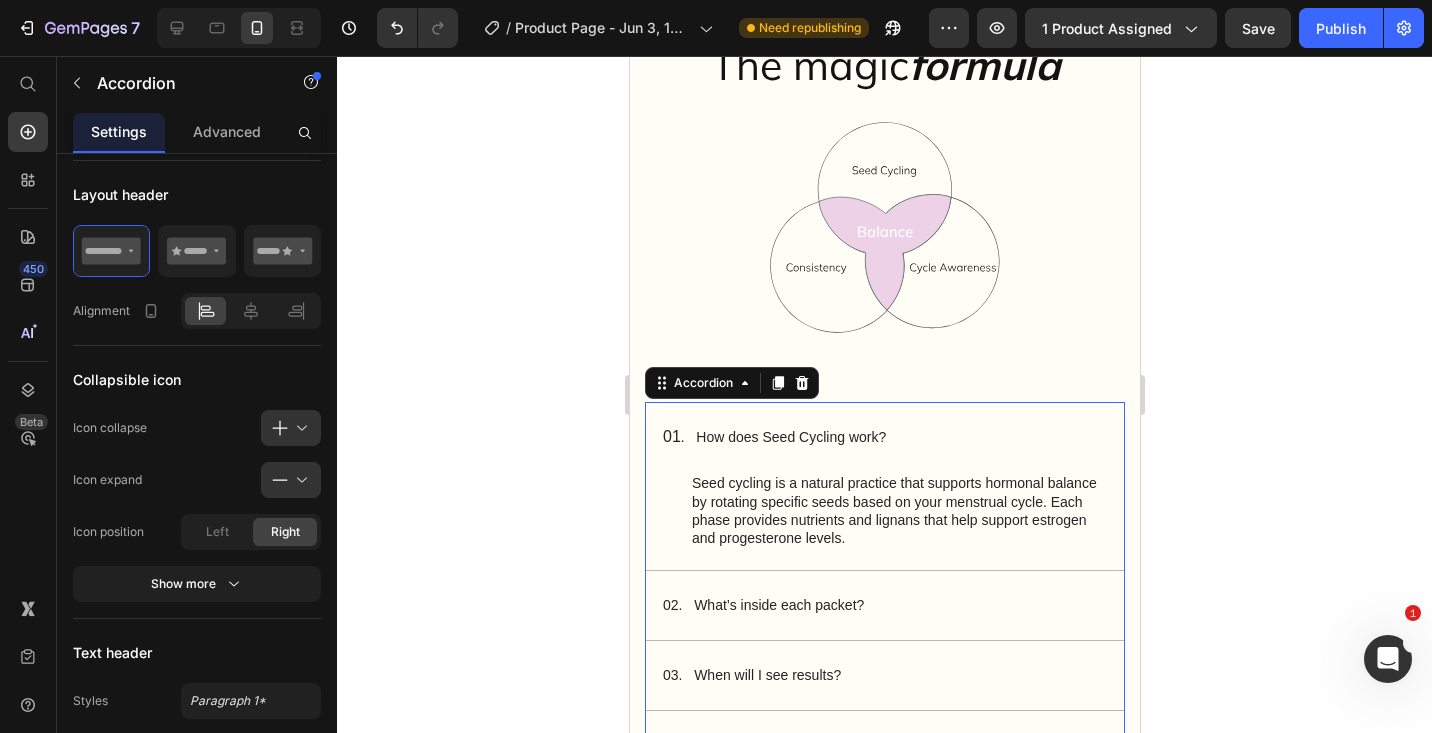 scroll, scrollTop: 0, scrollLeft: 0, axis: both 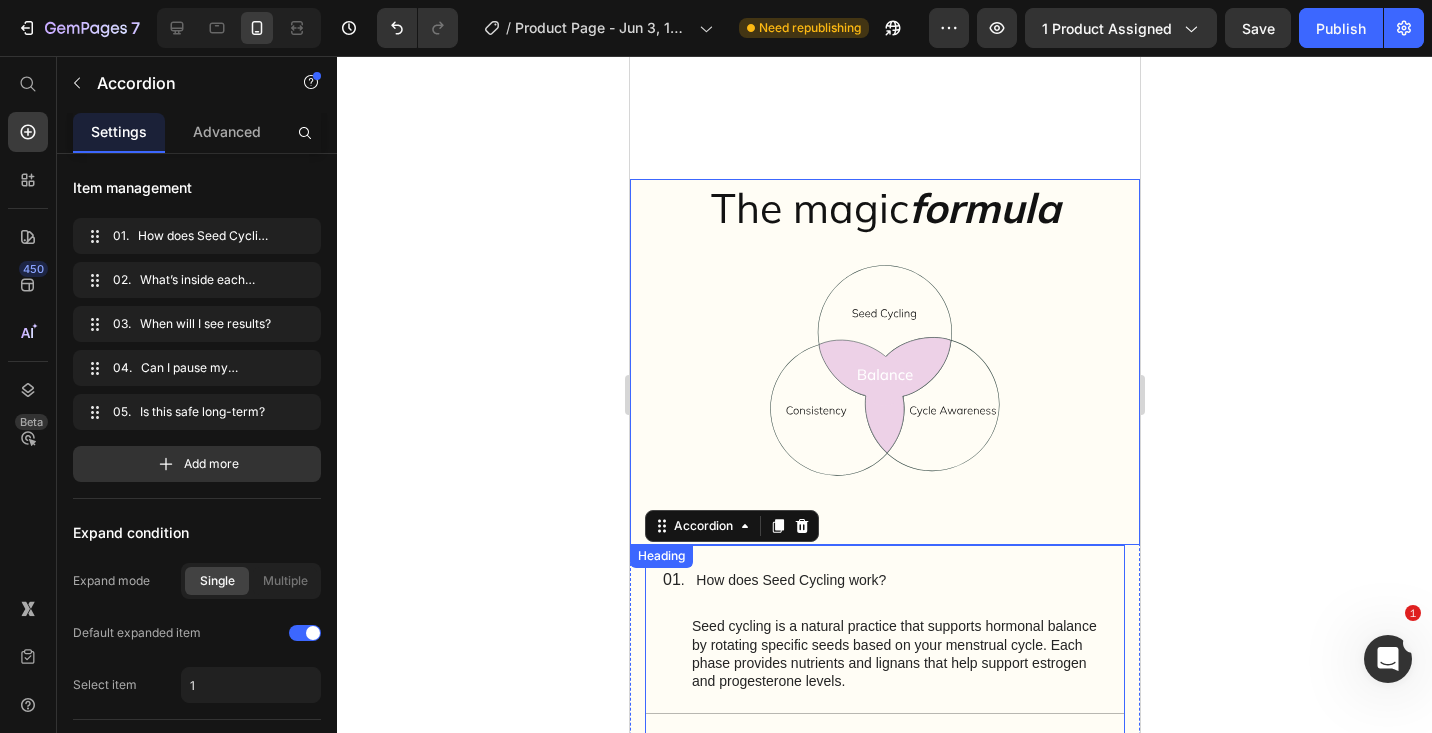 click on "The magic  formula" at bounding box center (884, 207) 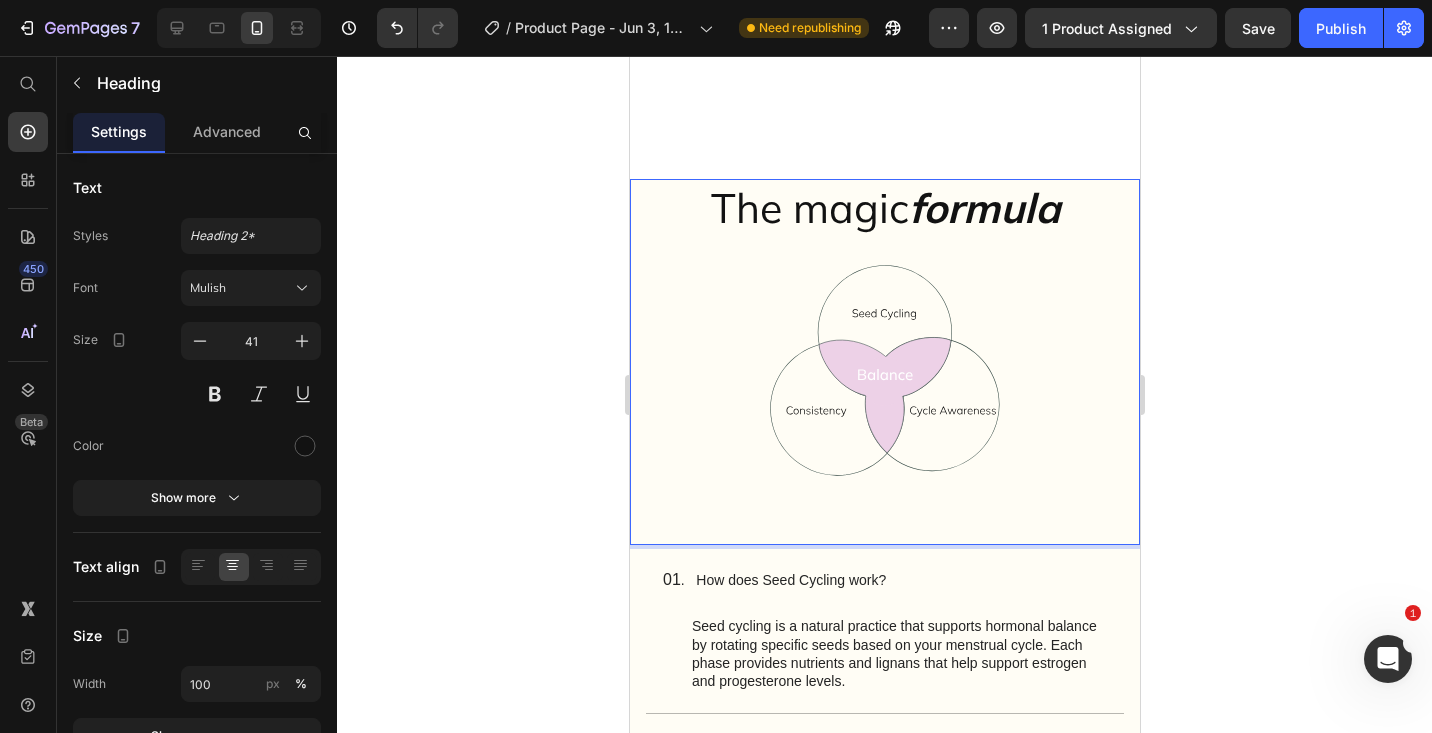 click on "The magic  formula" at bounding box center [884, 207] 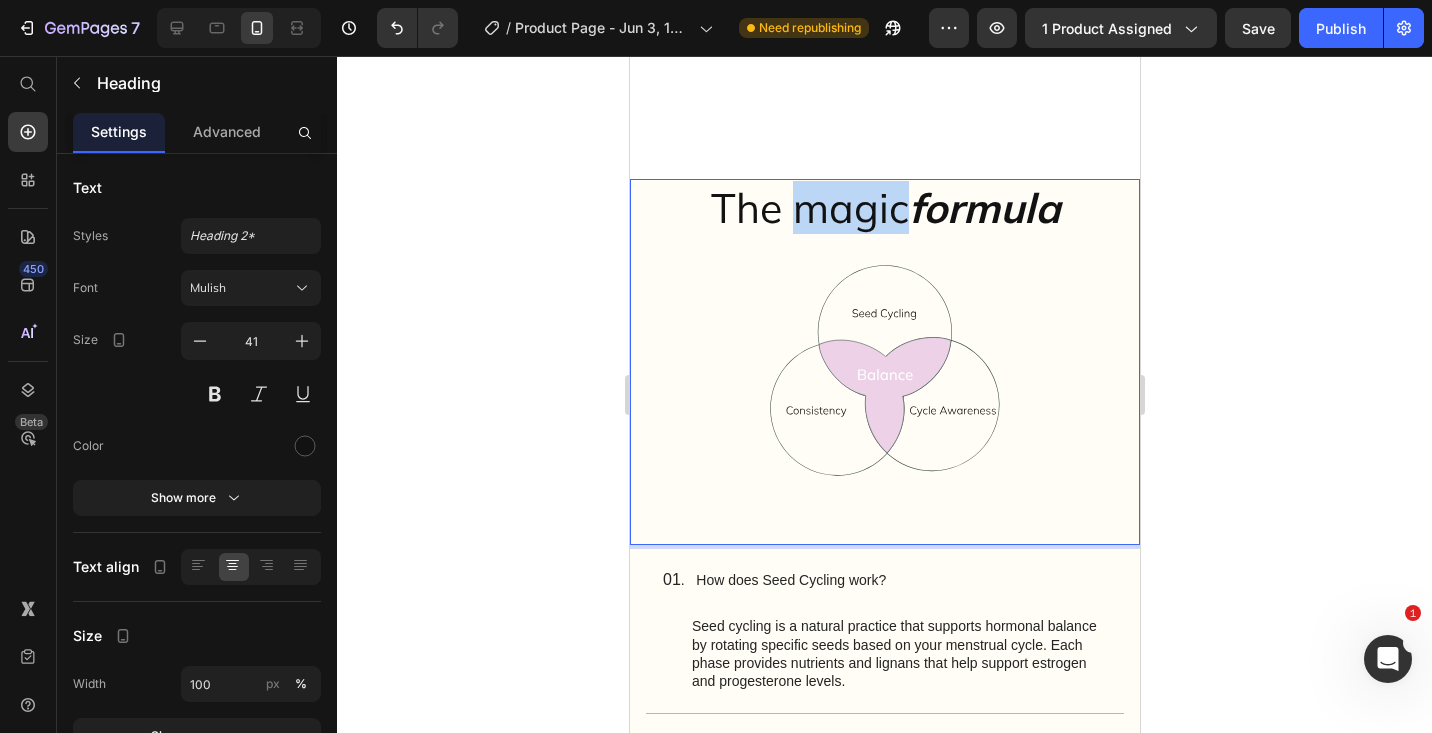 click on "The magic  formula" at bounding box center [884, 207] 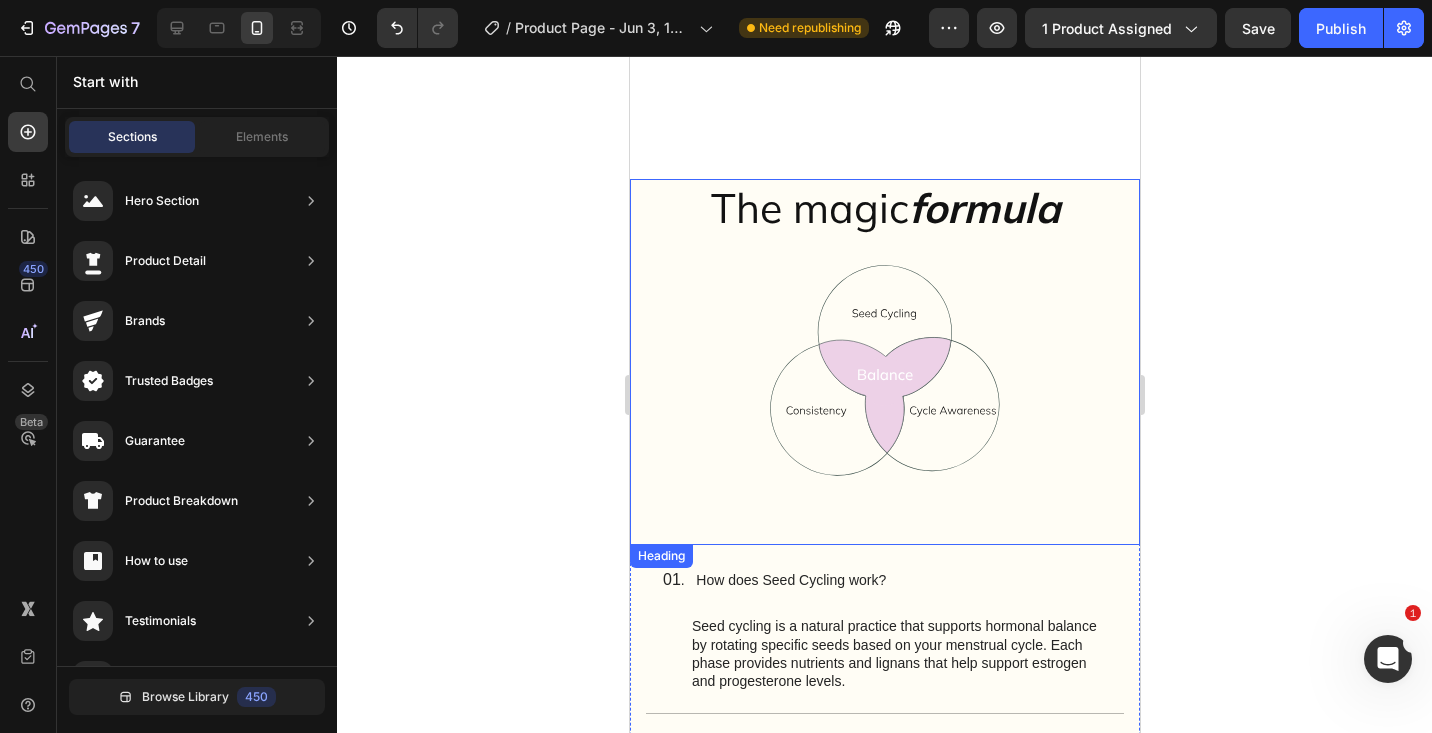 click on "The magic  formula" at bounding box center [884, 207] 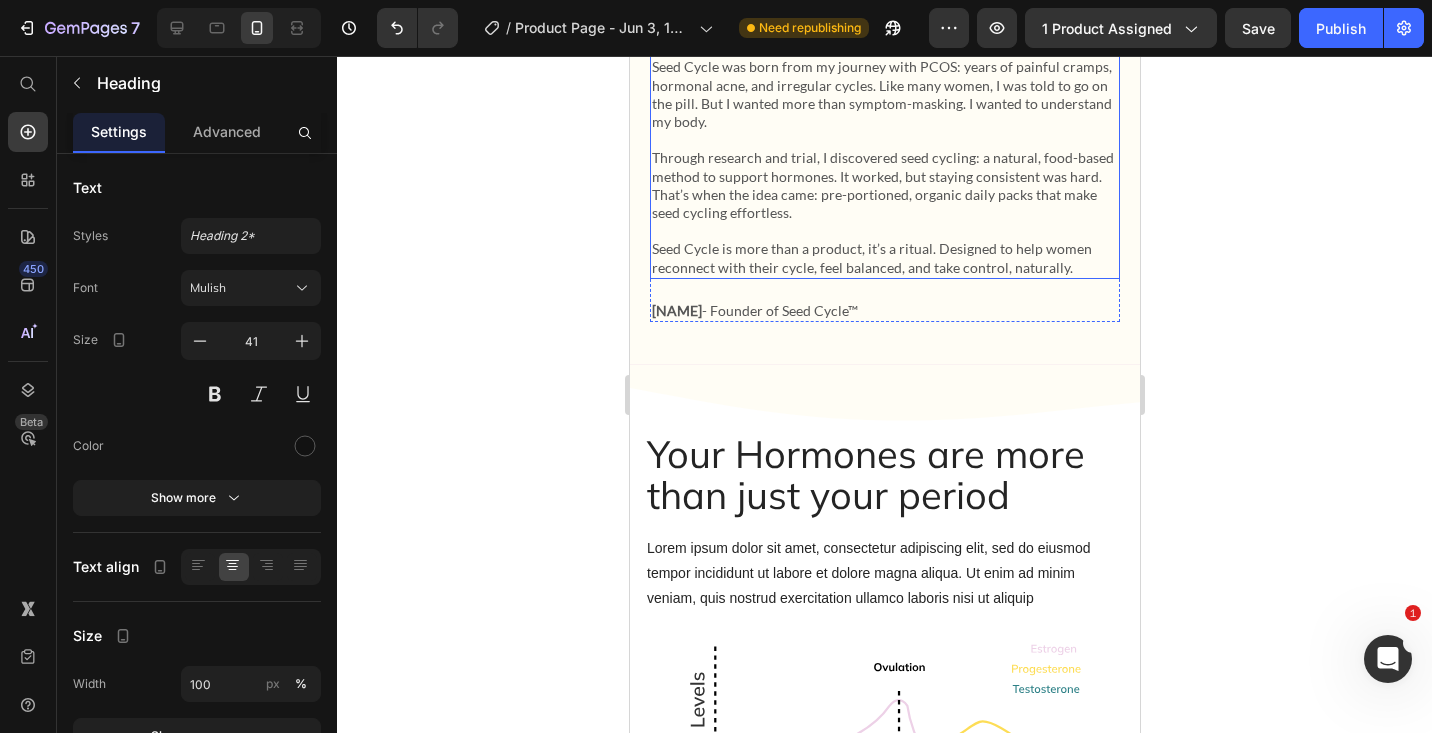 scroll, scrollTop: 6911, scrollLeft: 0, axis: vertical 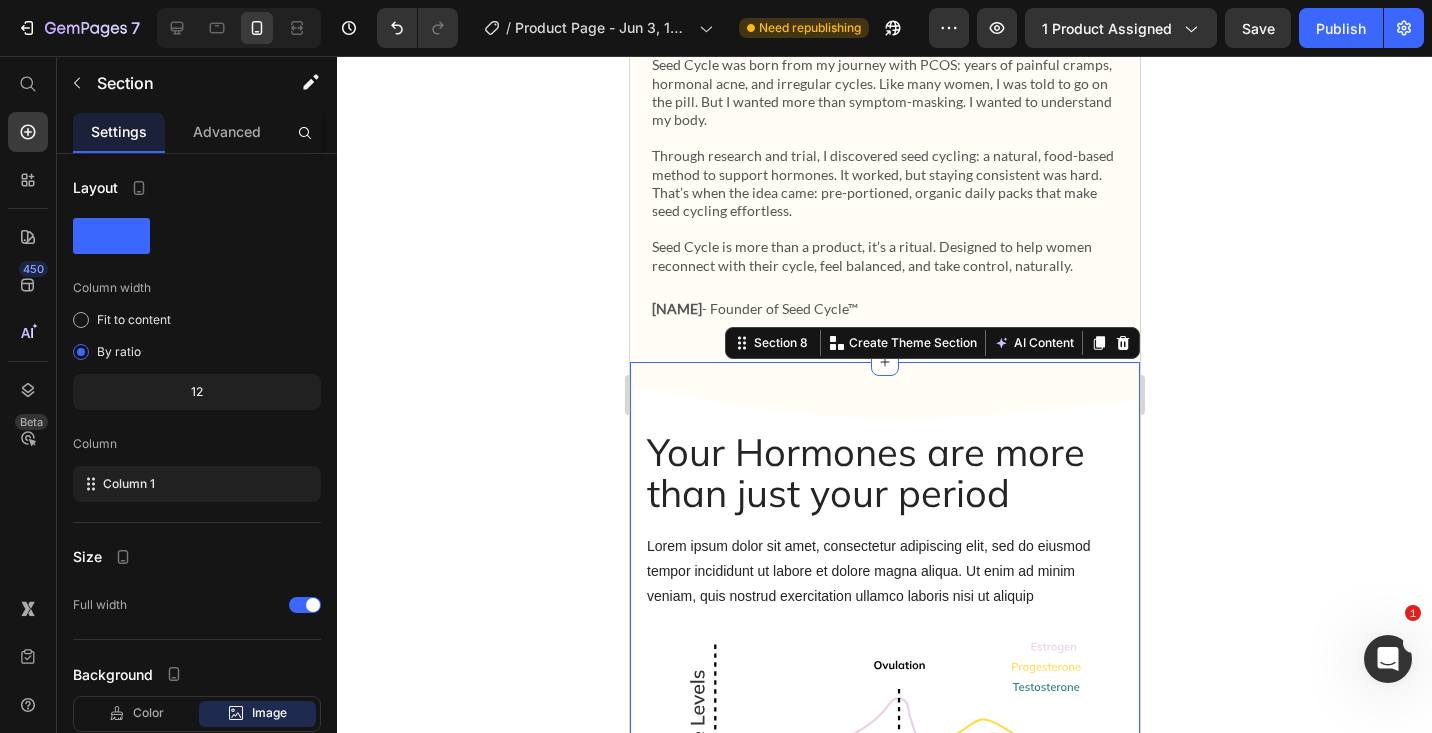 click on "Your Hormones are more than just your period Heading Lorem ipsum dolor sit amet, consectetur adipiscing elit, sed do eiusmod tempor incididunt ut labore et dolore magna aliqua. Ut enim ad minim veniam, quis nostrud exercitation ullamco laboris nisi ut aliquip Text Block Image Row Section 8   You can create reusable sections Create Theme Section AI Content Write with GemAI What would you like to describe here? Tone and Voice Persuasive Product Seed Cycle™ Kit Show more Generate" at bounding box center [884, 638] 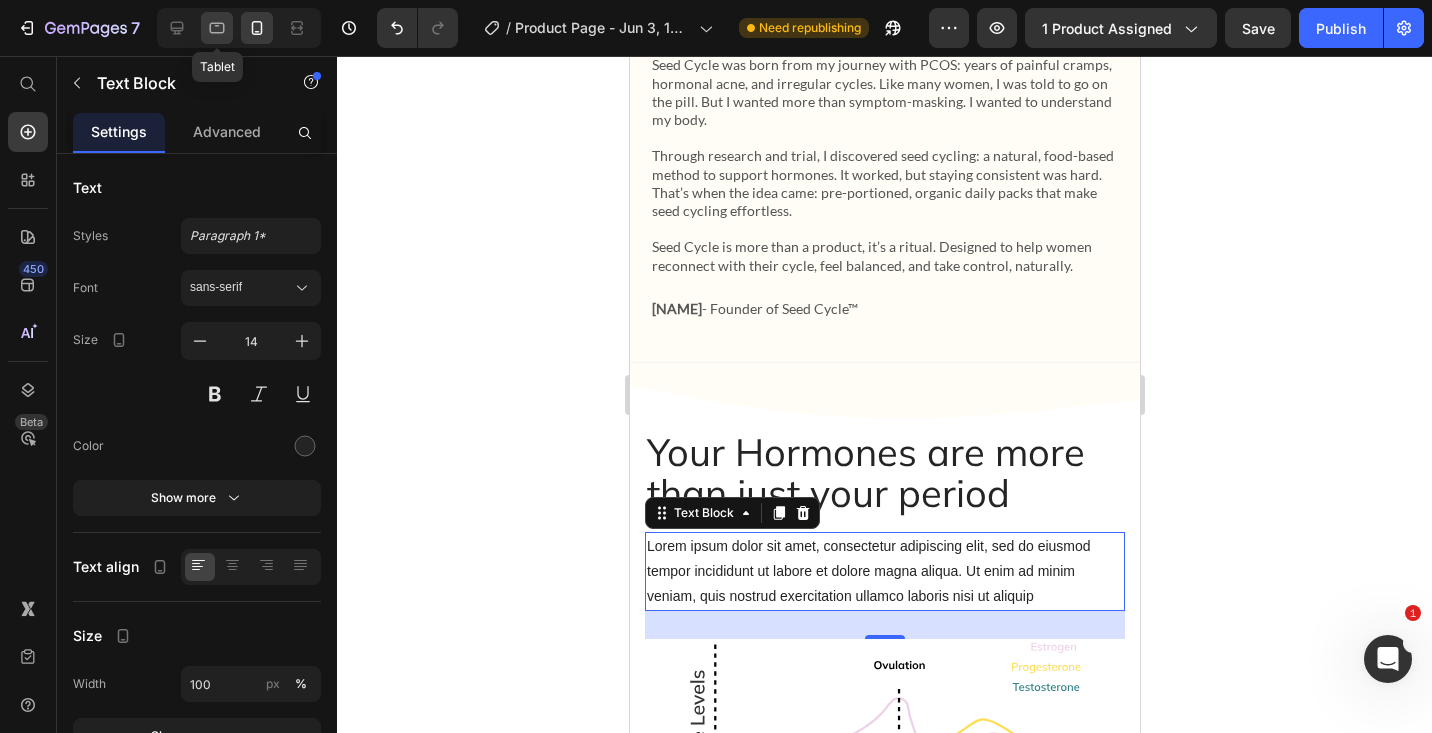 click 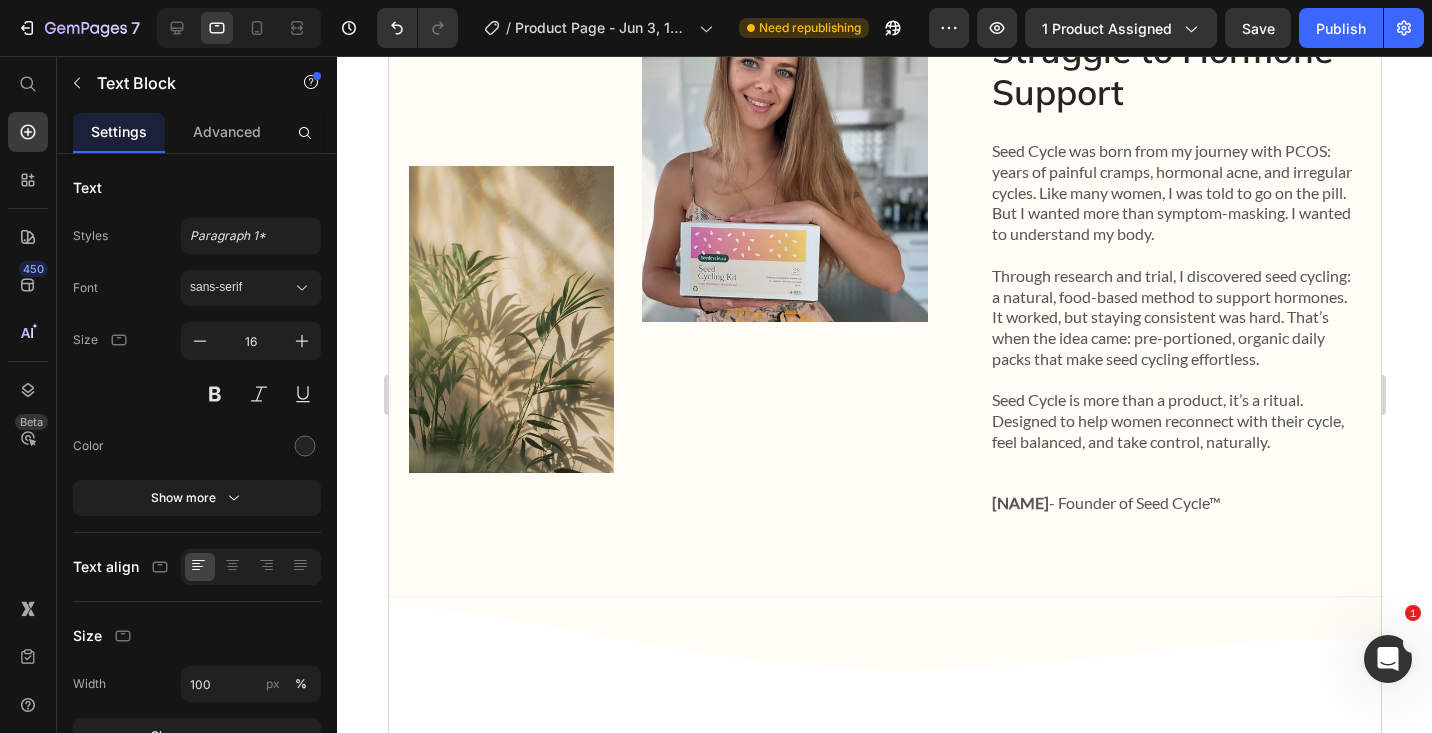 scroll, scrollTop: 5913, scrollLeft: 0, axis: vertical 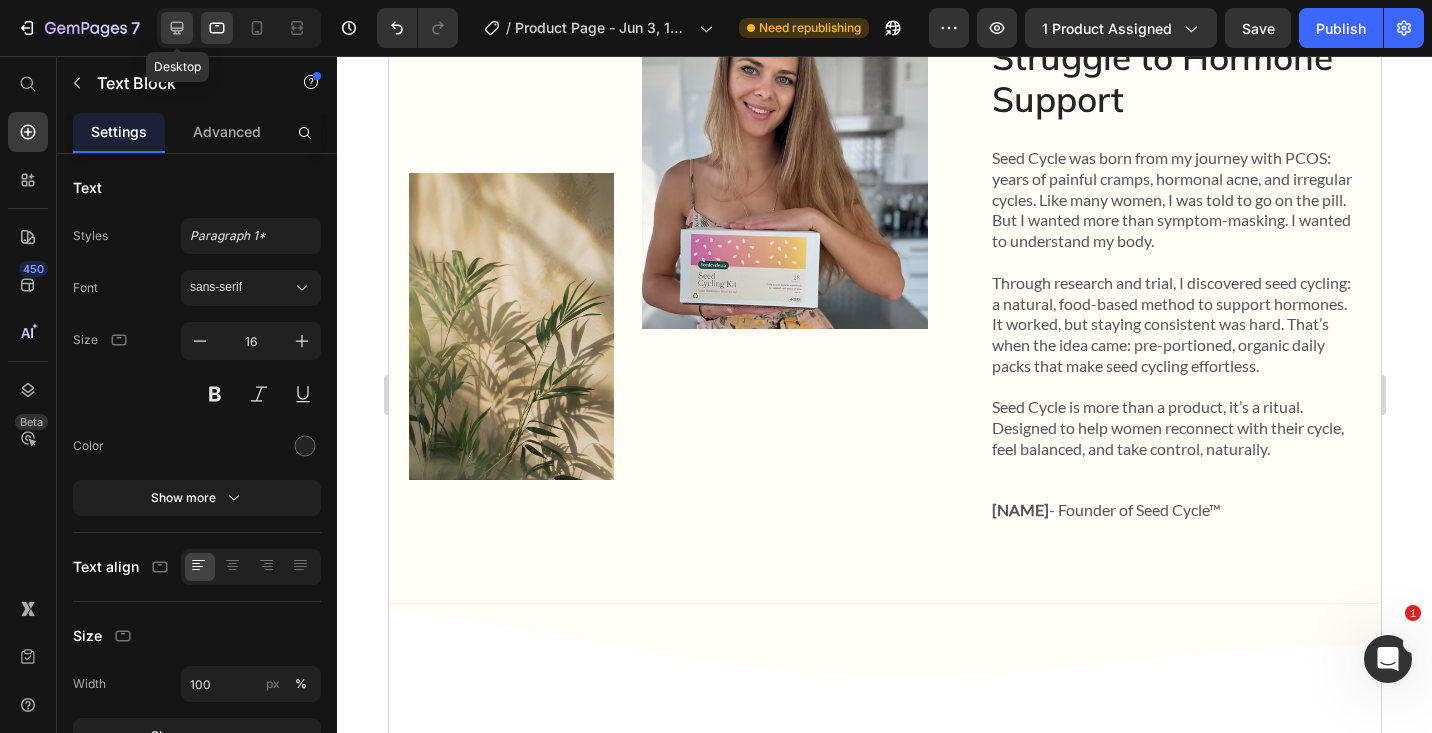 click 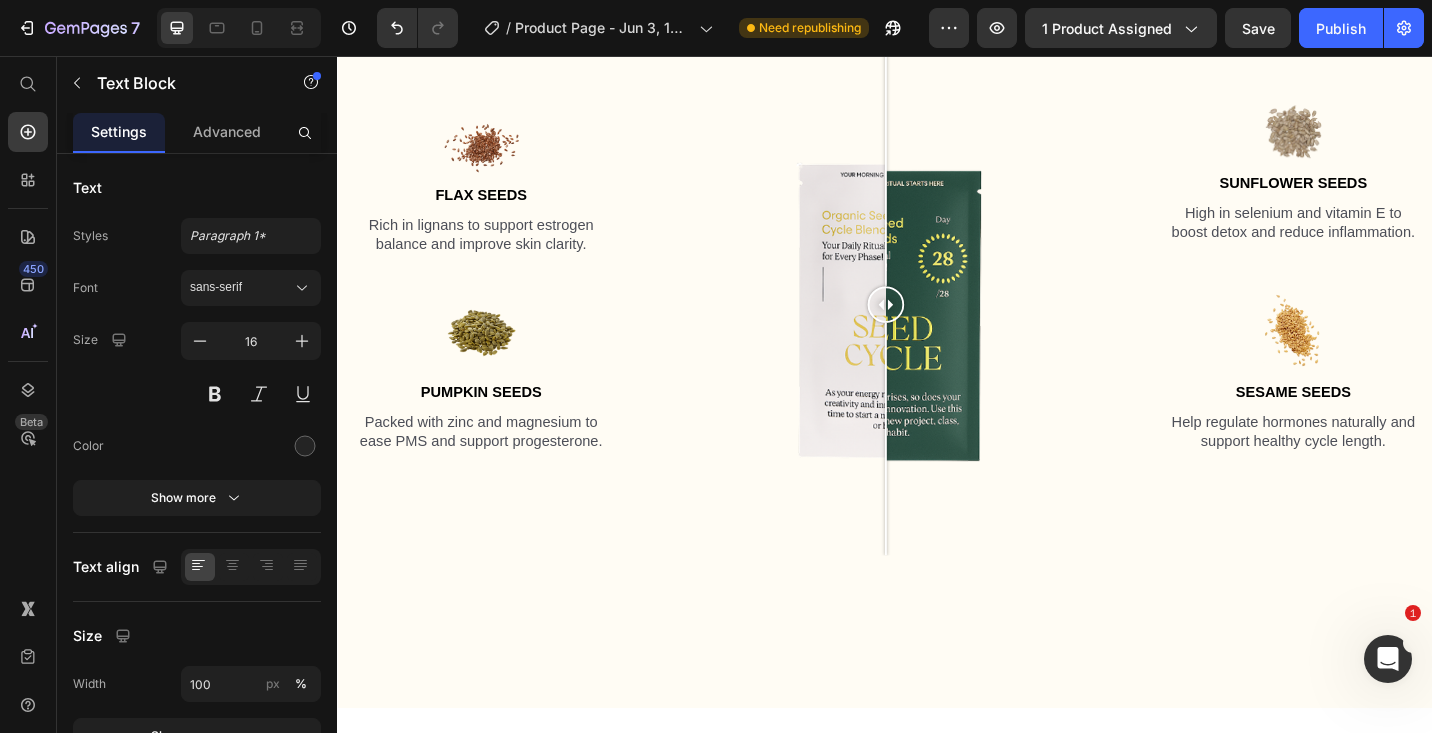 scroll, scrollTop: 0, scrollLeft: 0, axis: both 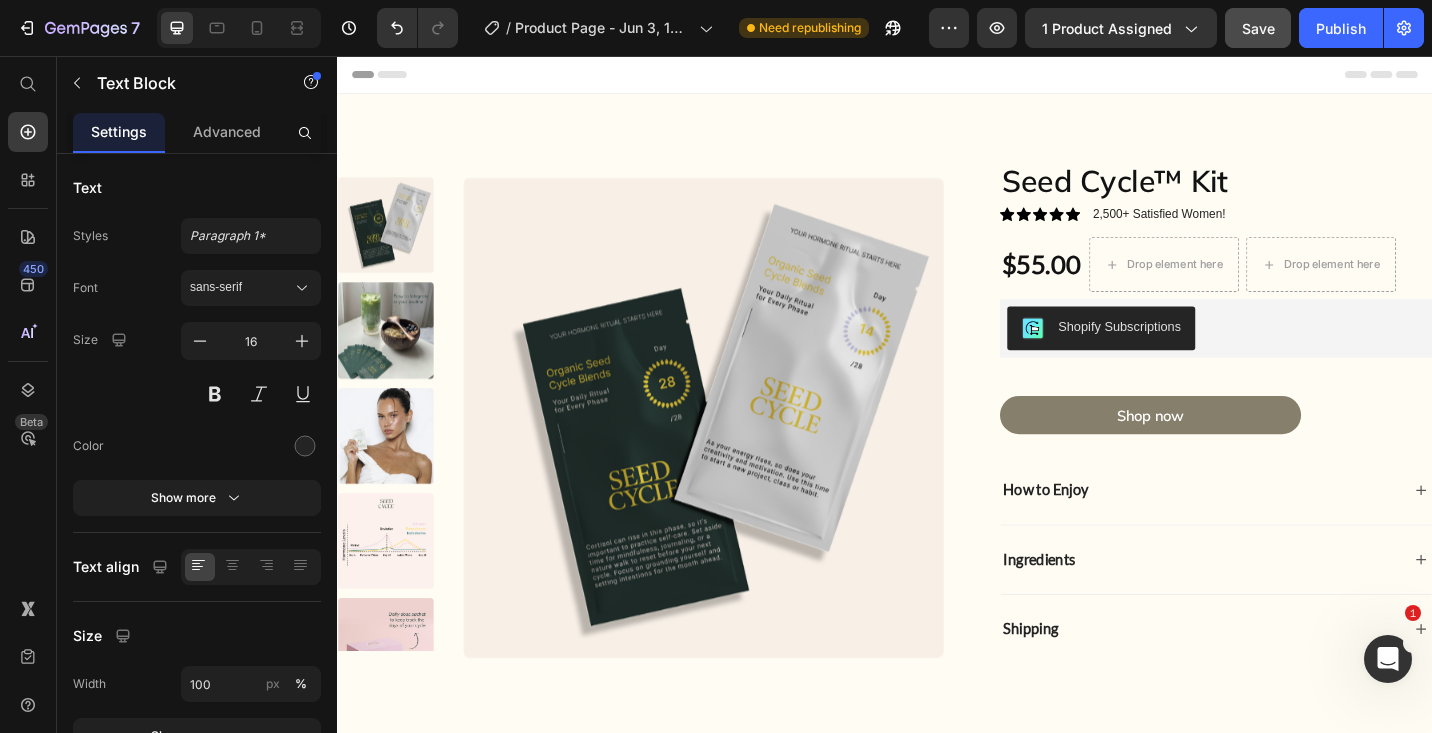 click on "Save" at bounding box center [1258, 28] 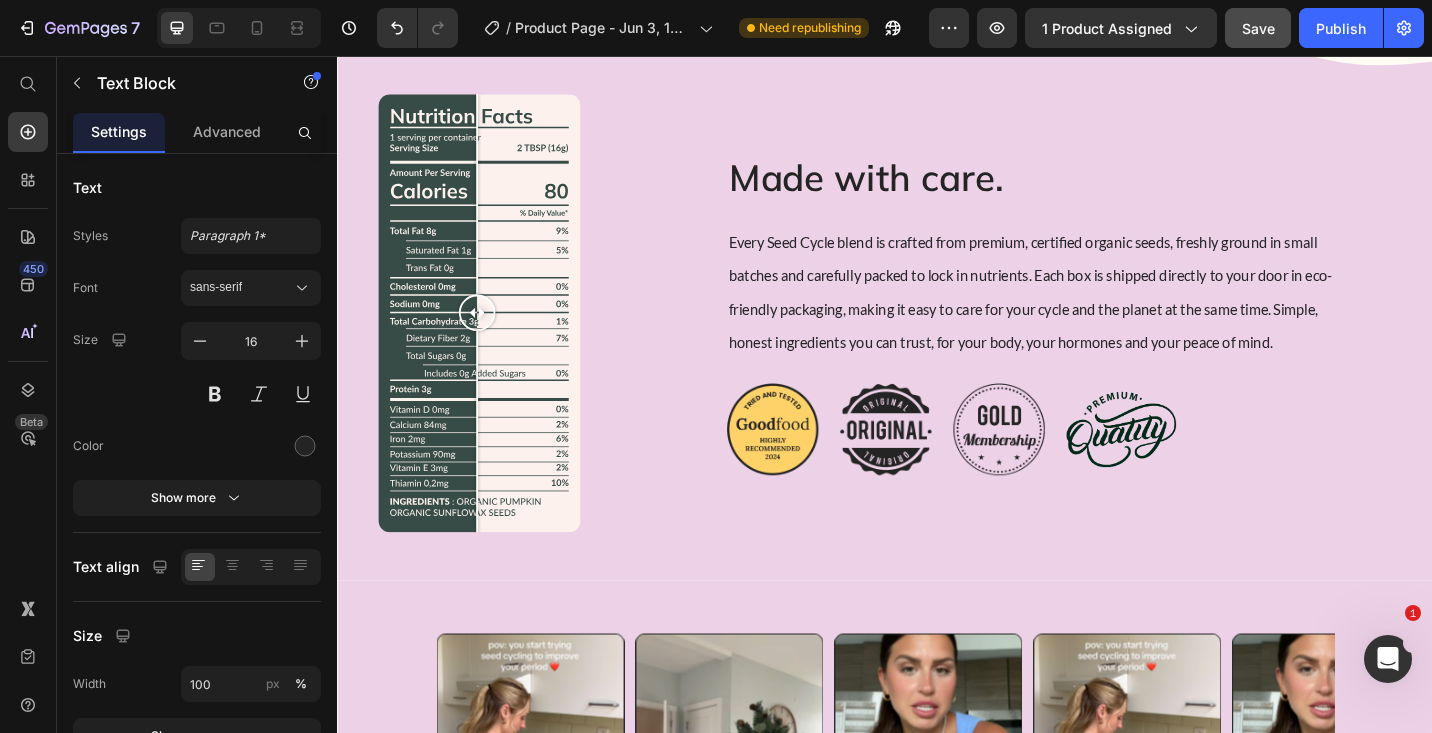 scroll, scrollTop: 851, scrollLeft: 0, axis: vertical 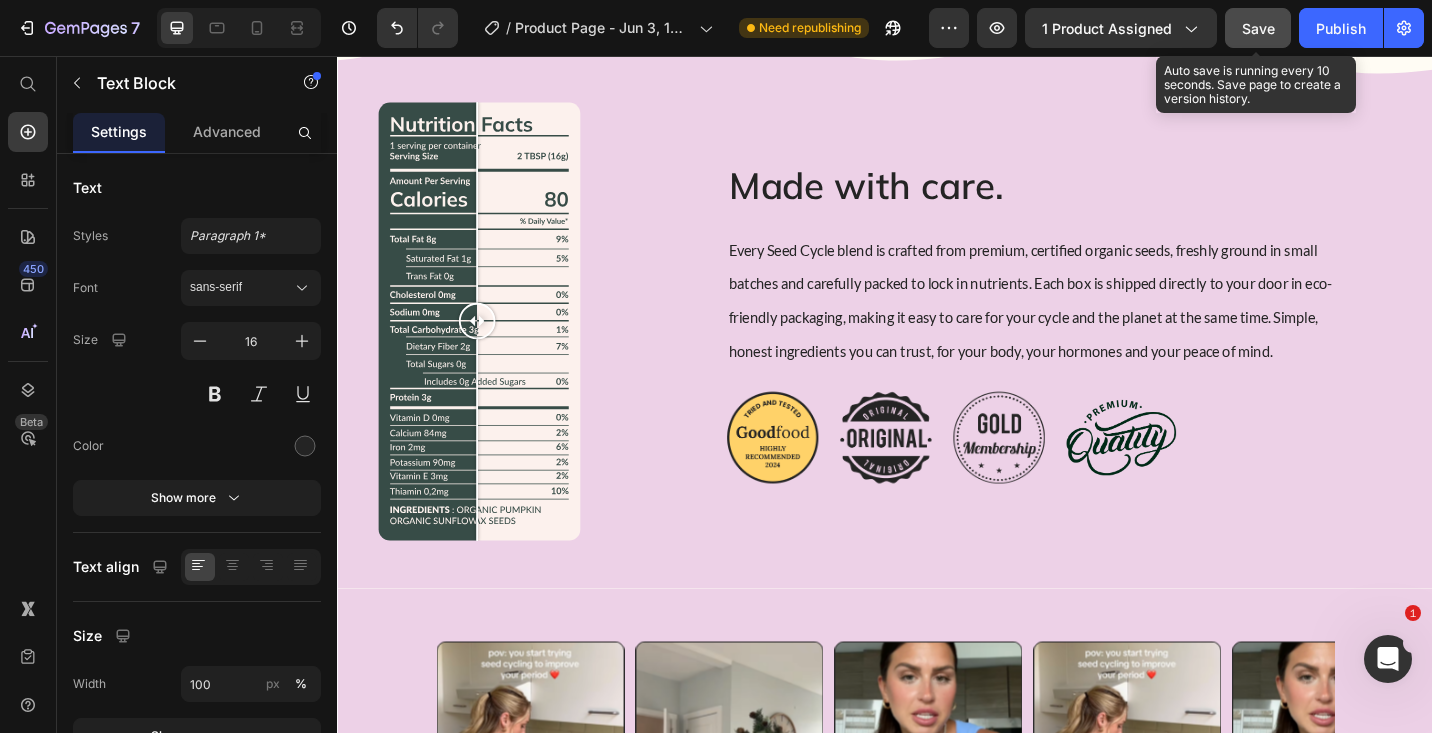 click on "Save" 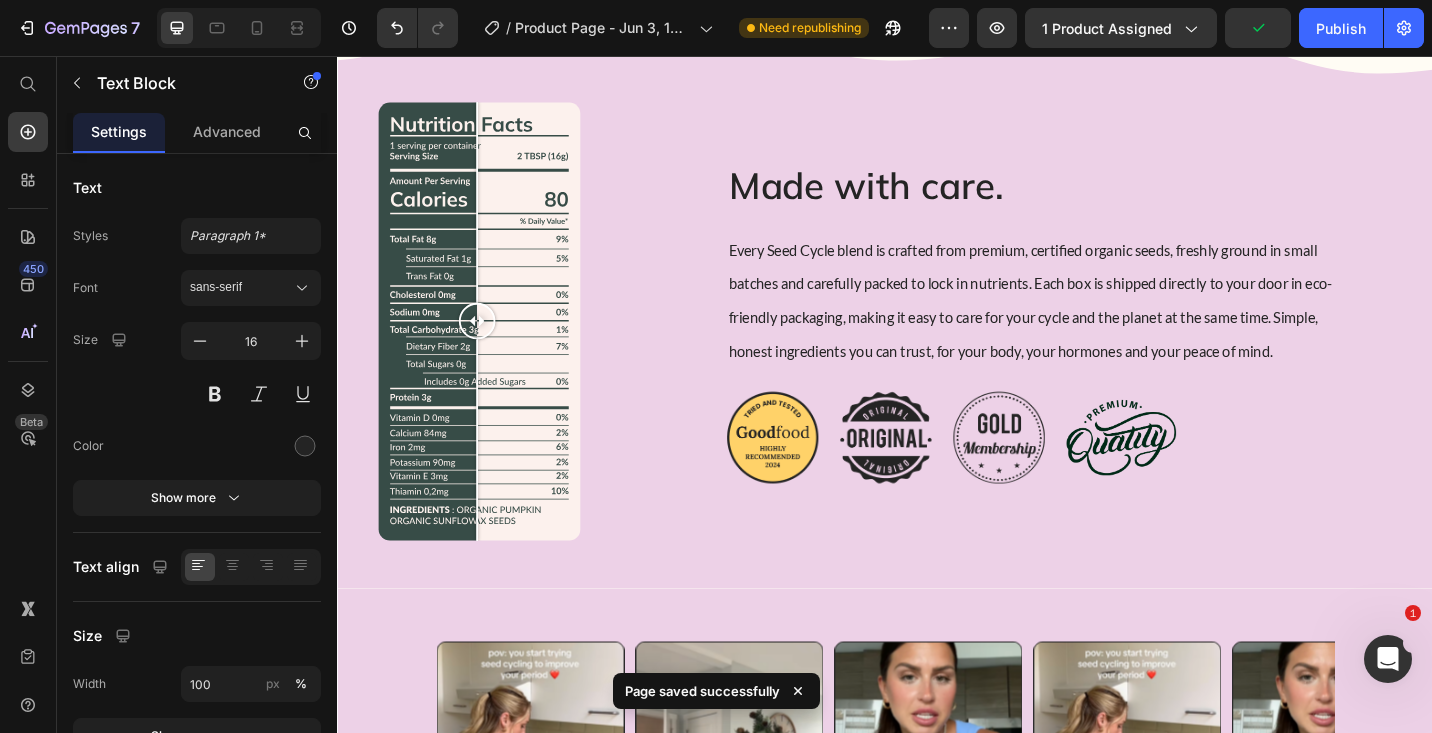 click on "7  Version history  /  Product Page - Jun 3, 16:50:05 Need republishing Preview 1 product assigned  Publish" 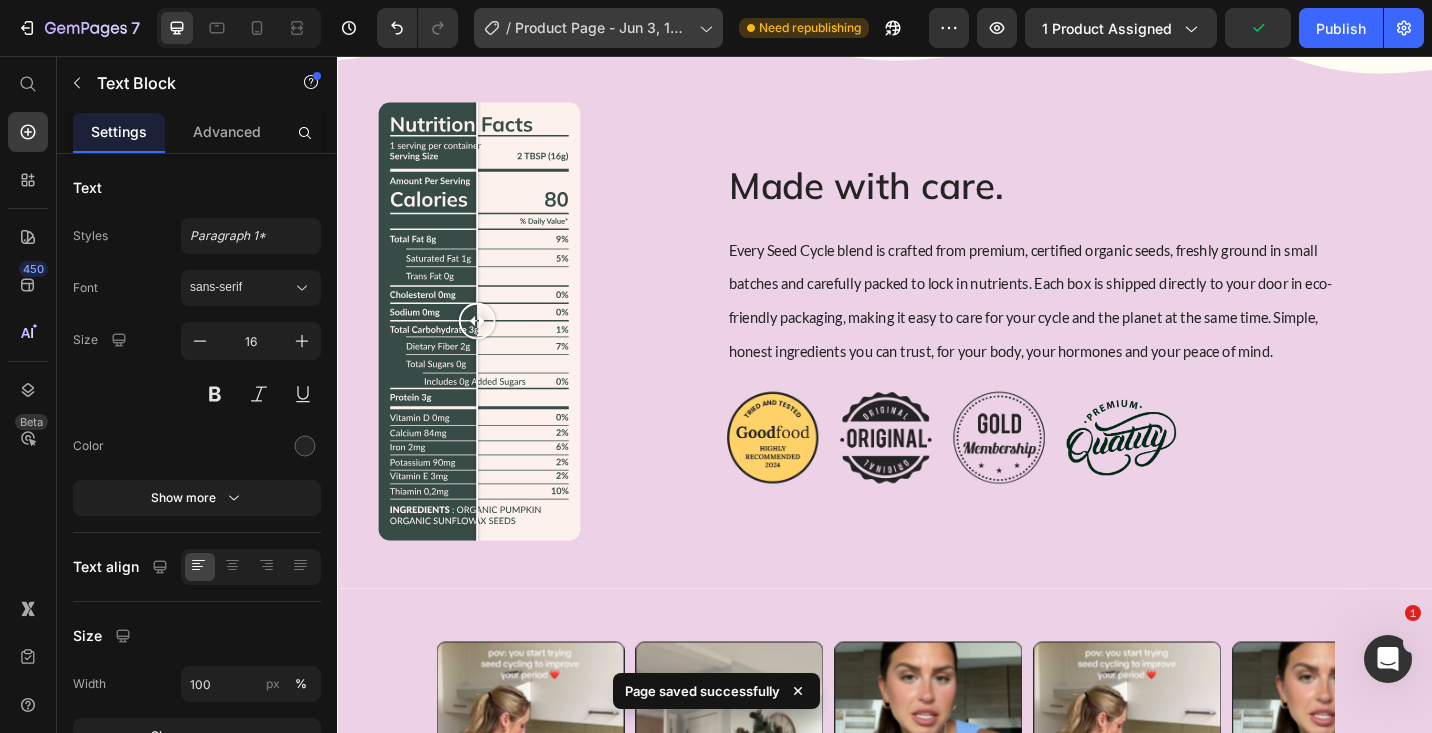 click on "/  Product Page - Jun 3, 16:50:05" 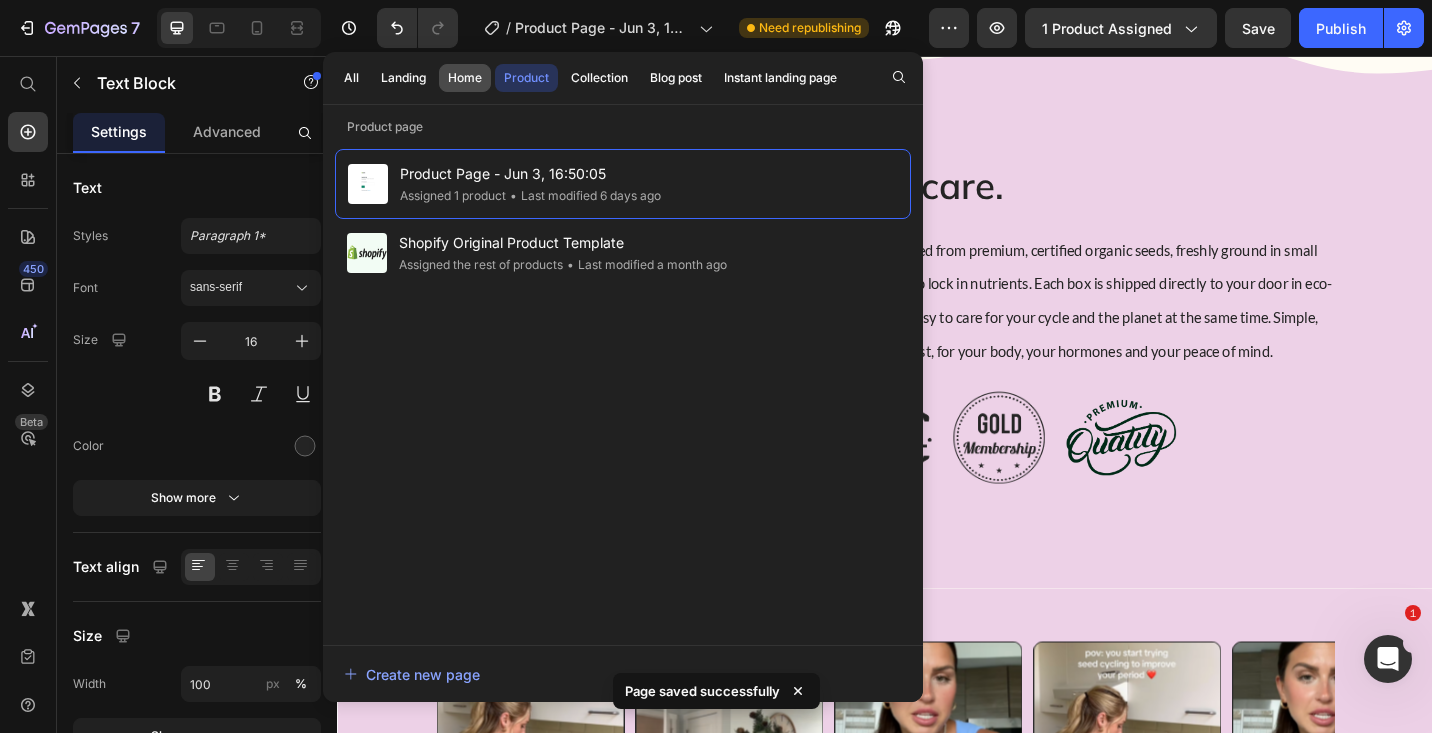 click on "Home" at bounding box center [465, 78] 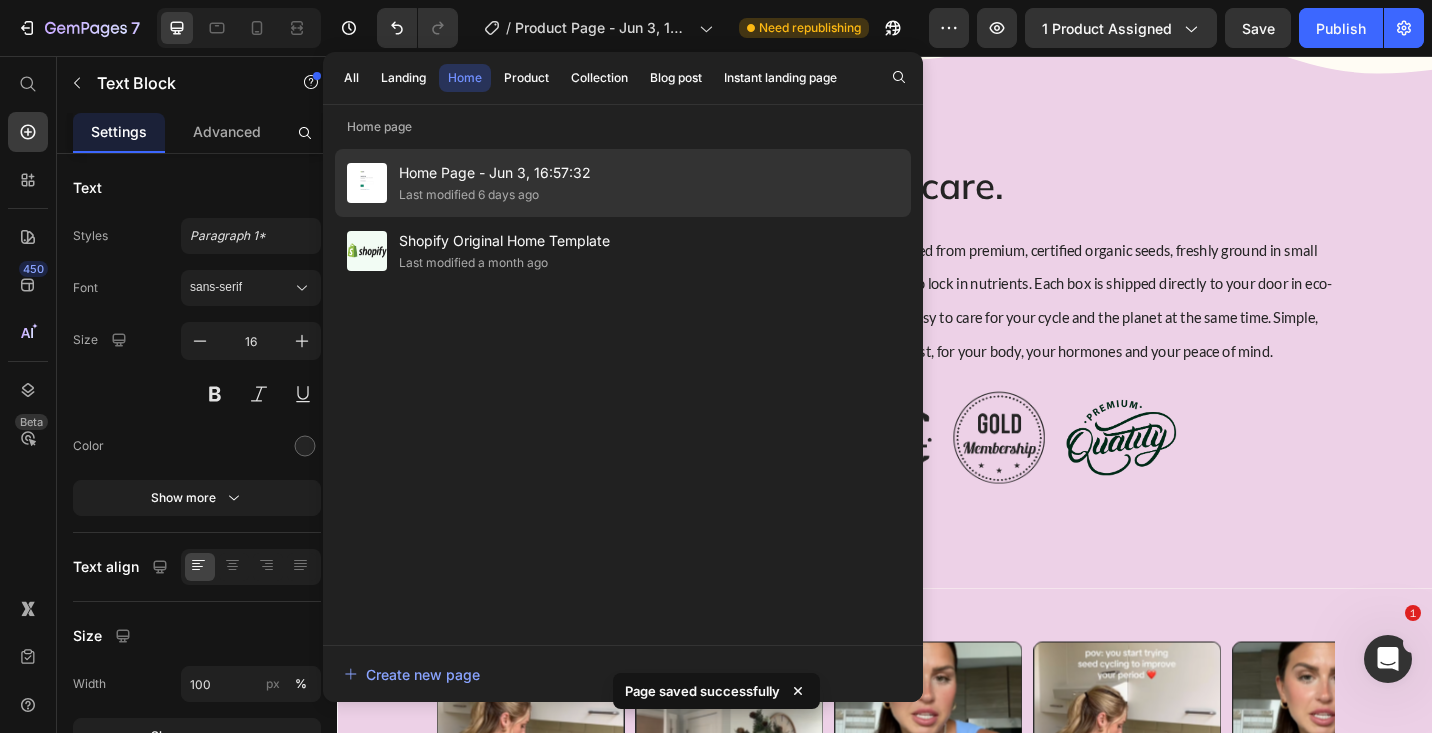 click on "Last modified 6 days ago" 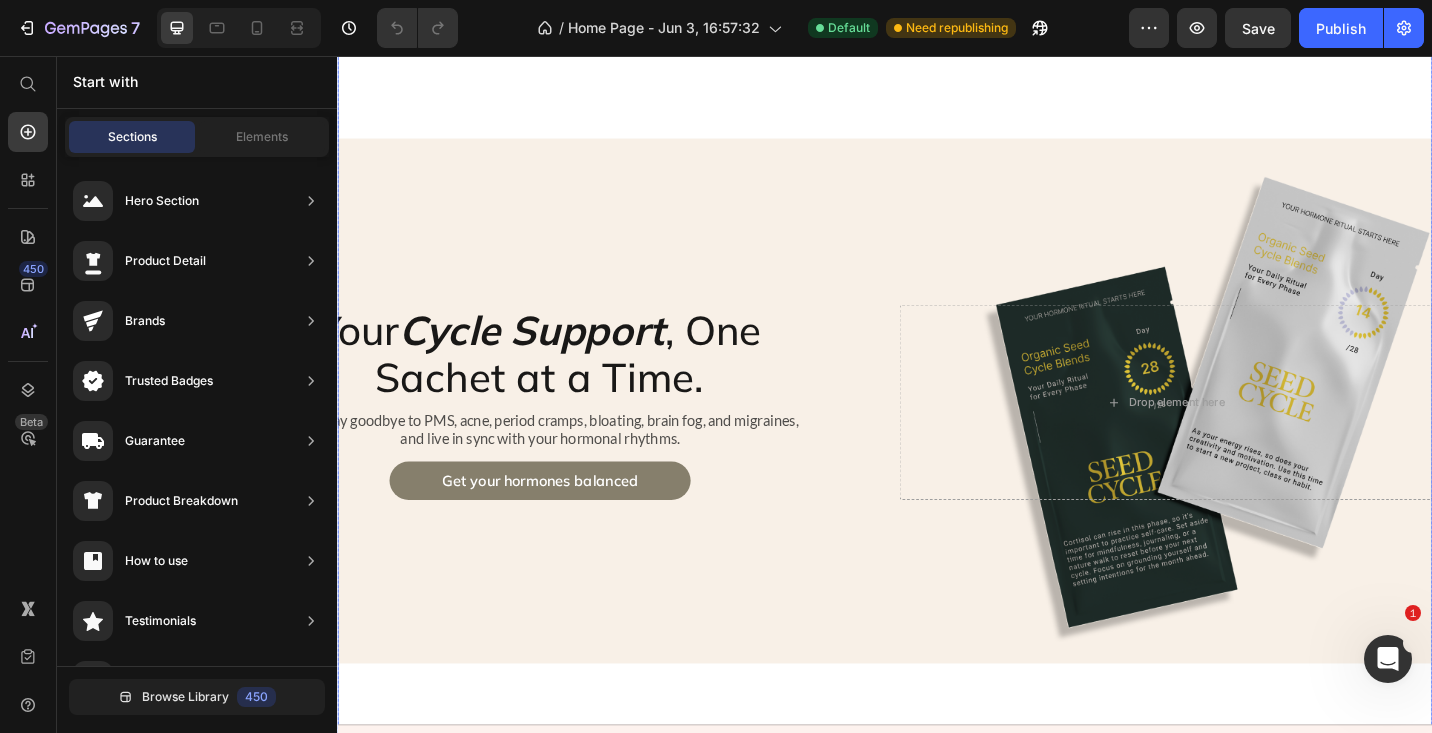 scroll, scrollTop: 74, scrollLeft: 0, axis: vertical 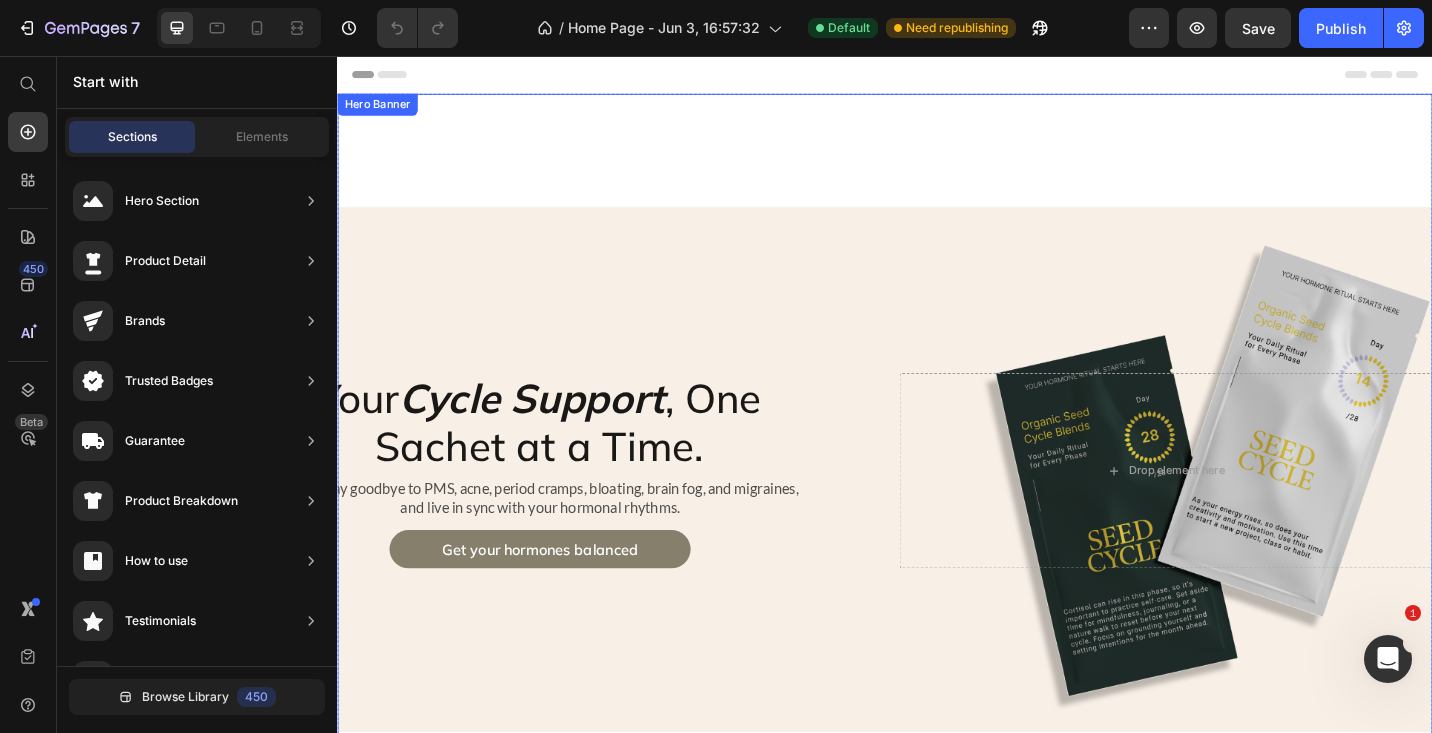 click at bounding box center [937, 510] 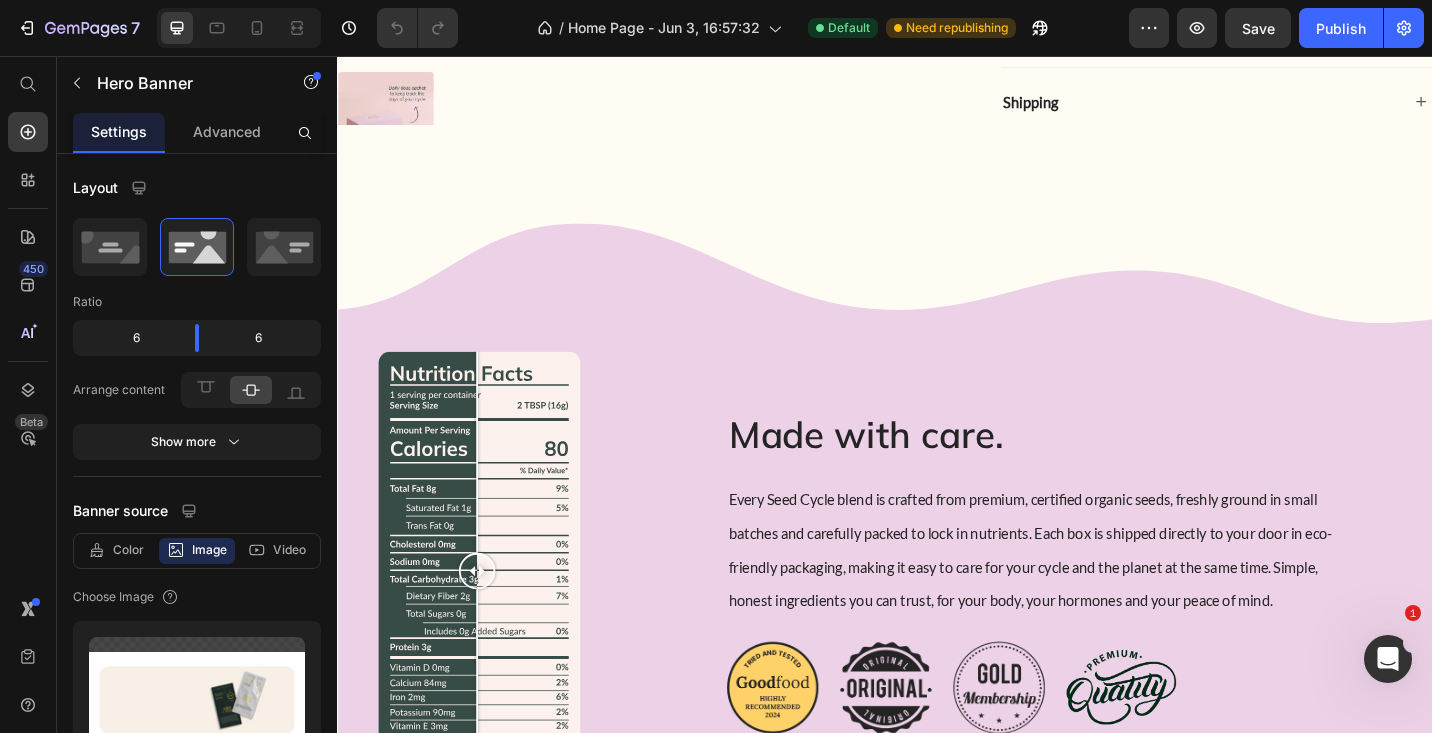 scroll, scrollTop: 2049, scrollLeft: 0, axis: vertical 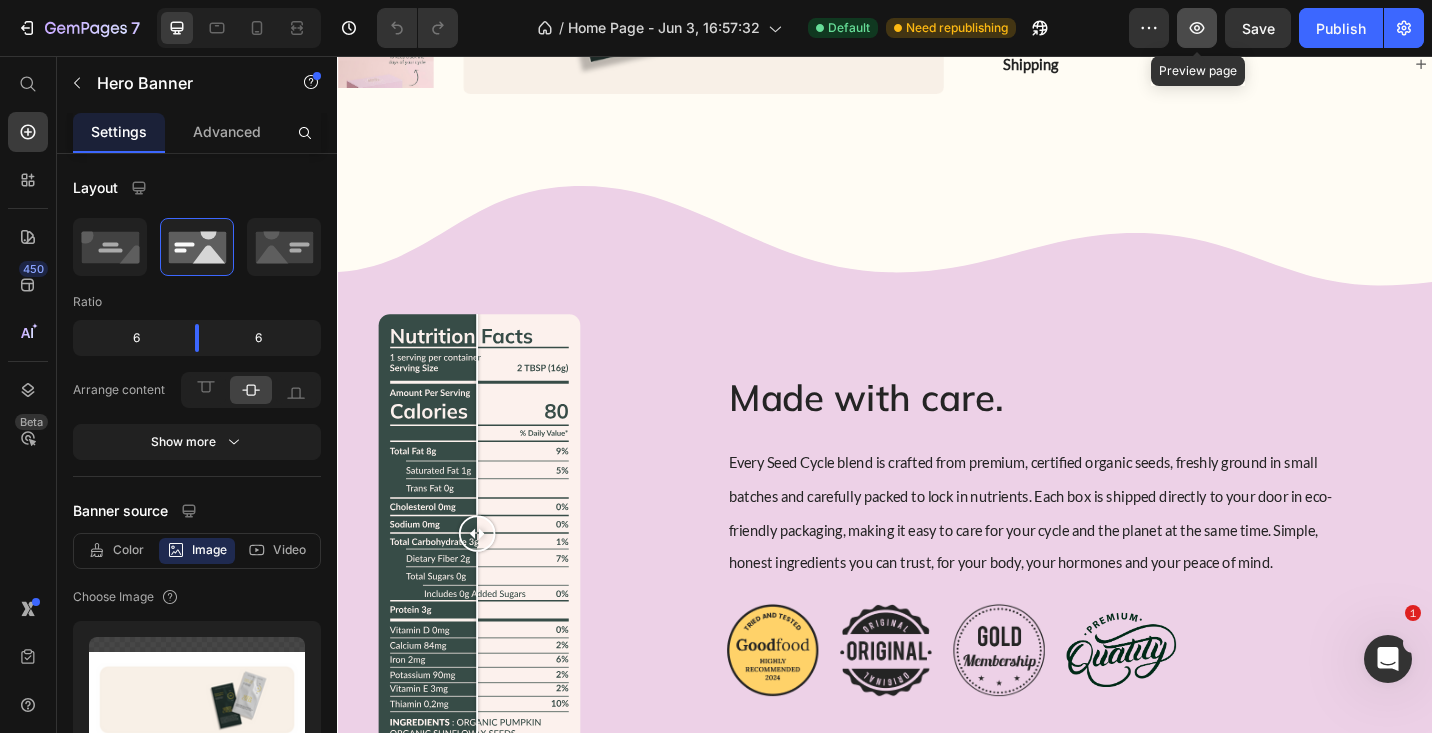 click 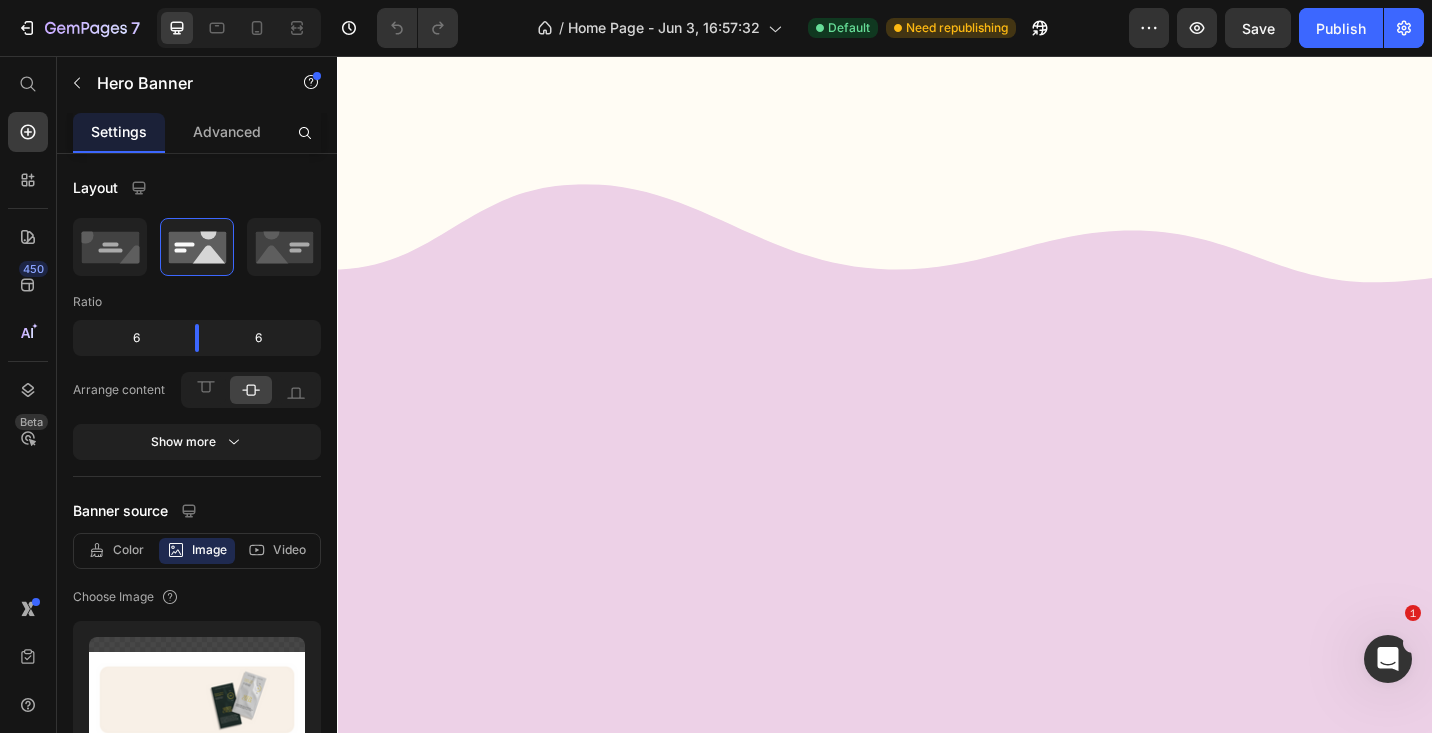 scroll, scrollTop: 0, scrollLeft: 0, axis: both 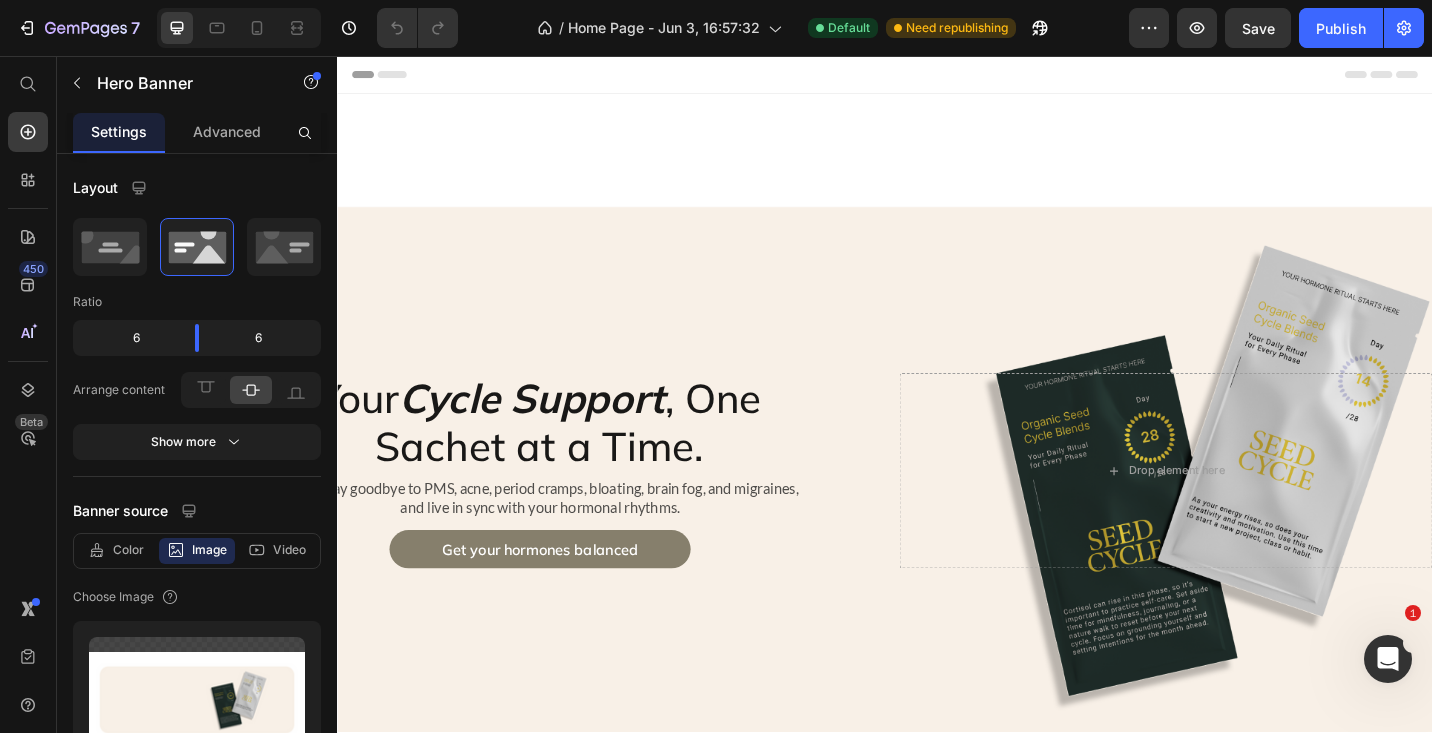 click at bounding box center (937, 510) 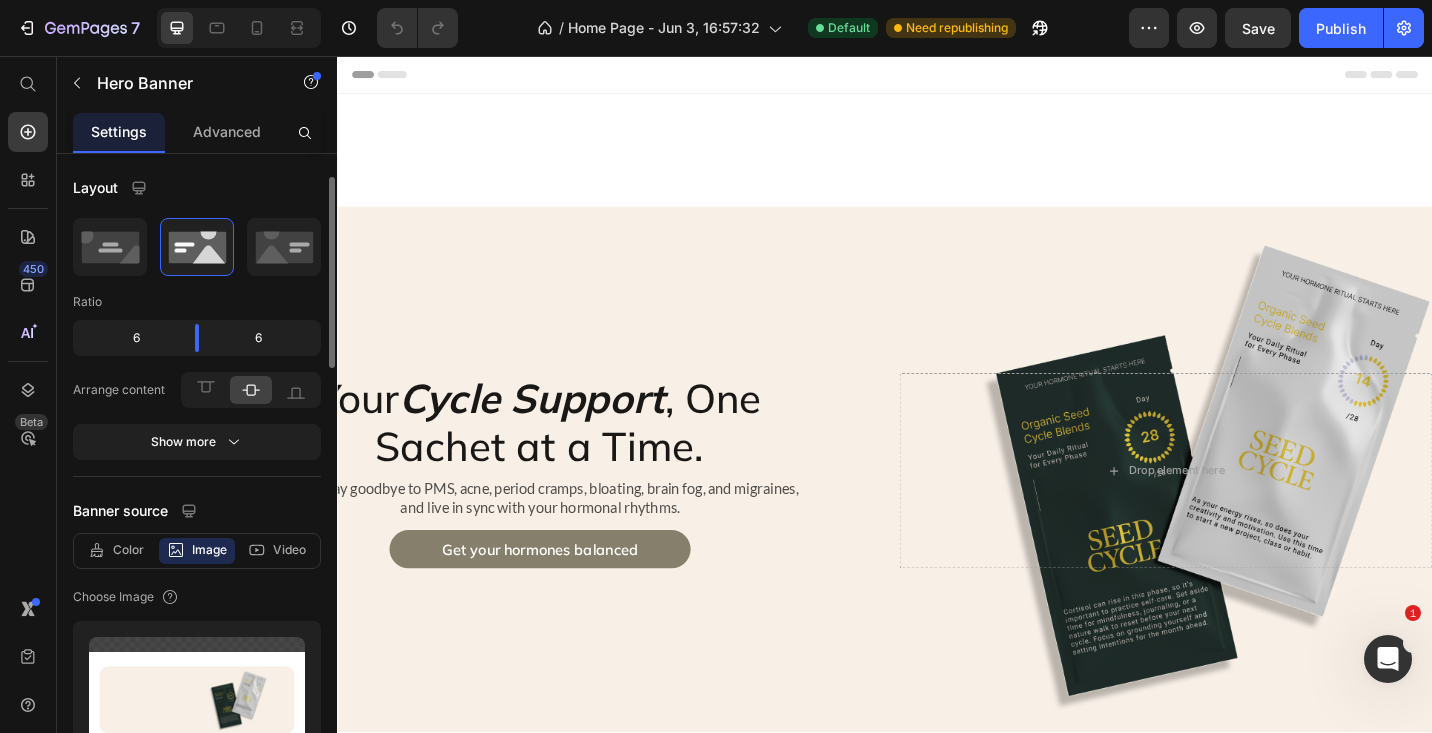 scroll, scrollTop: 125, scrollLeft: 0, axis: vertical 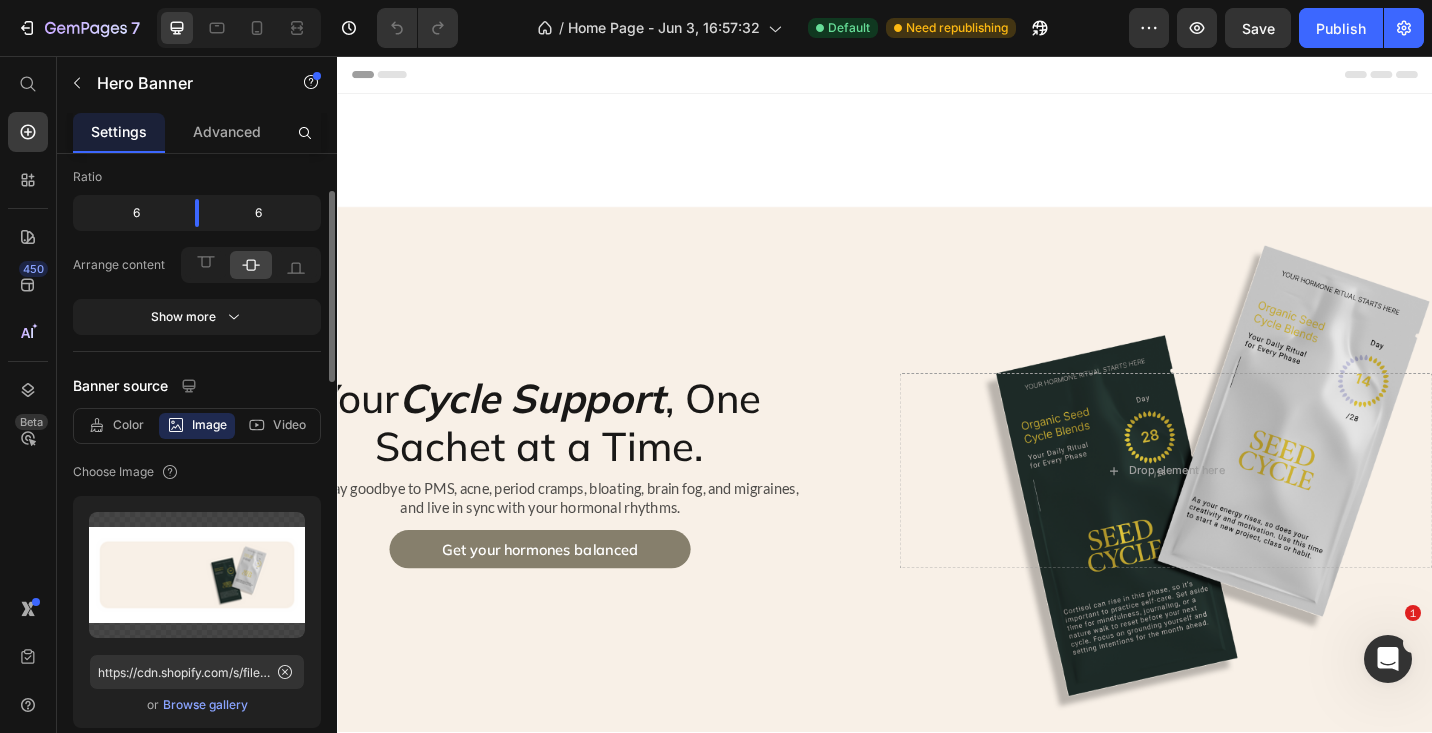 click on "Cycle Support" at bounding box center [550, 430] 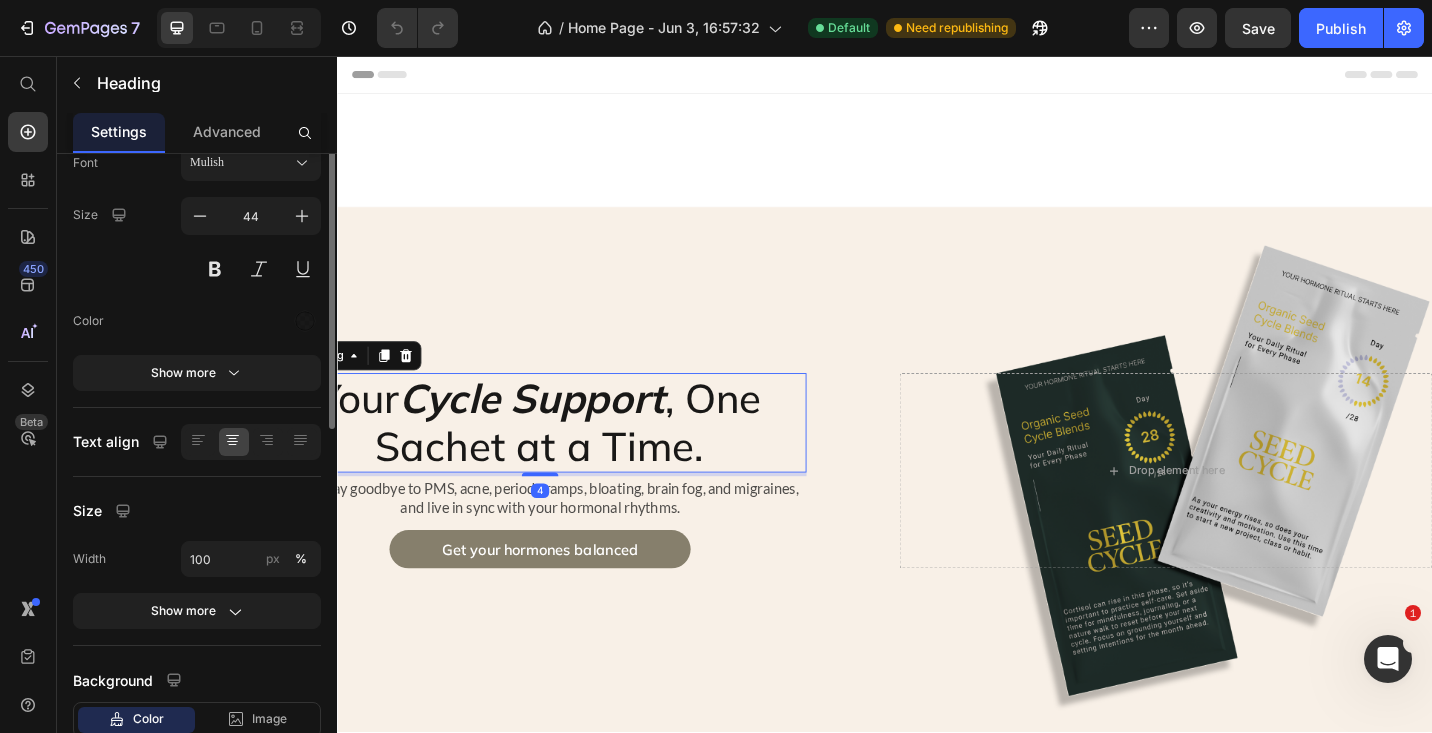 scroll, scrollTop: 0, scrollLeft: 0, axis: both 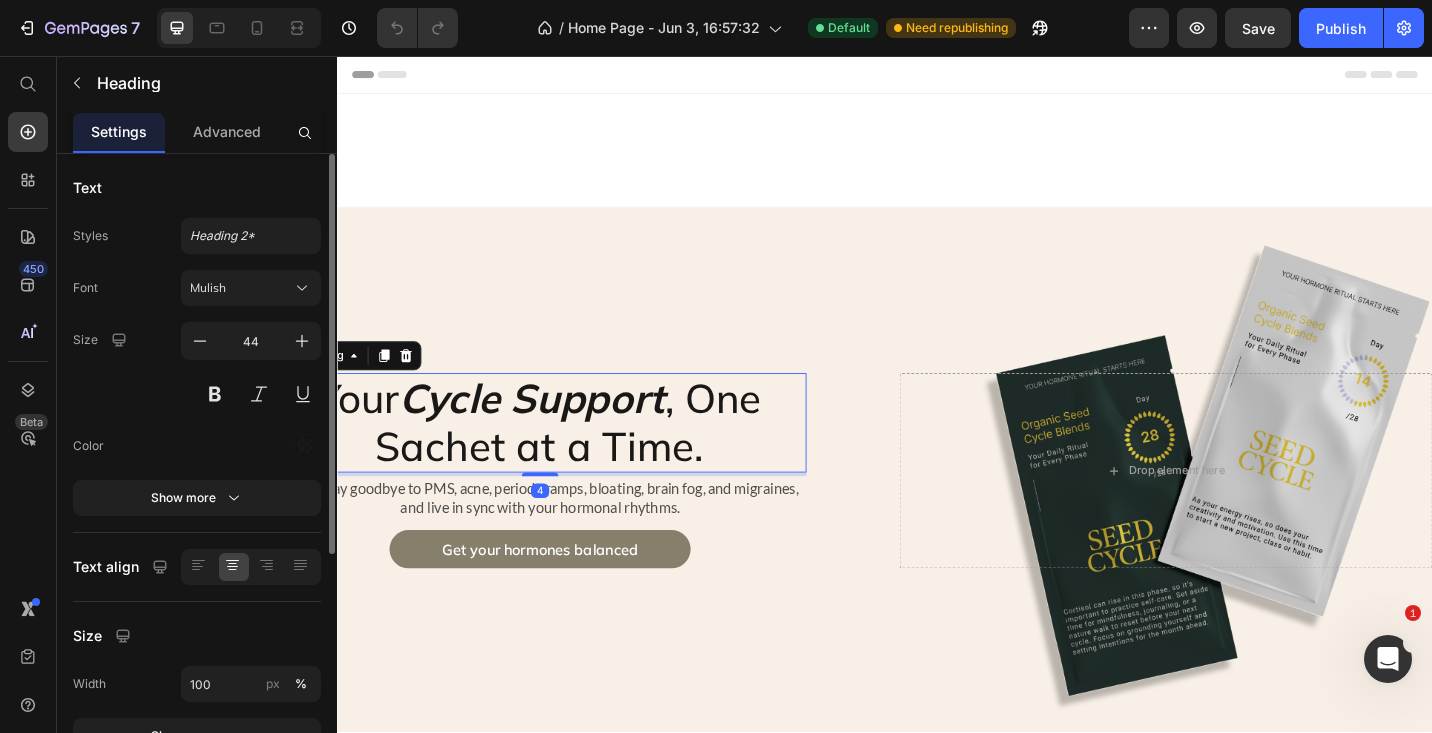 click at bounding box center (937, 510) 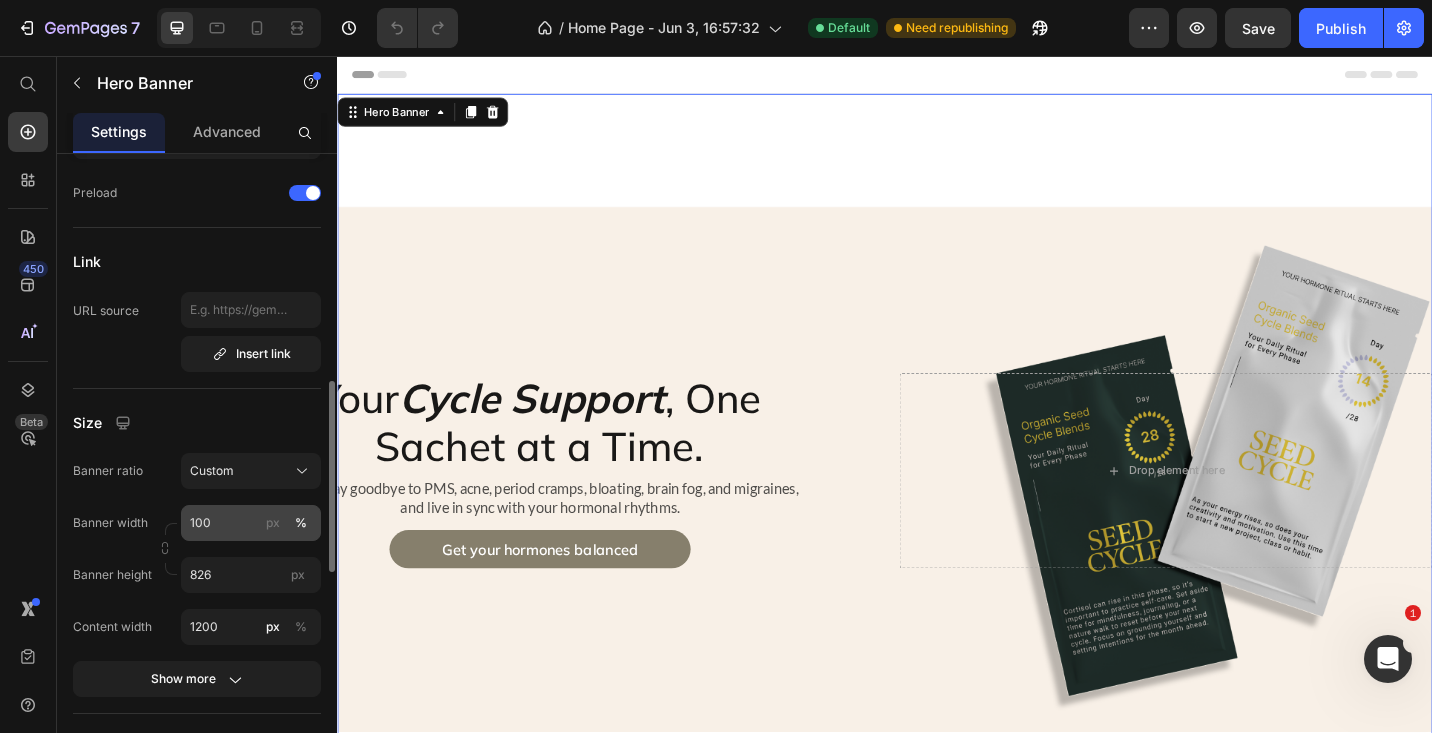 scroll, scrollTop: 750, scrollLeft: 0, axis: vertical 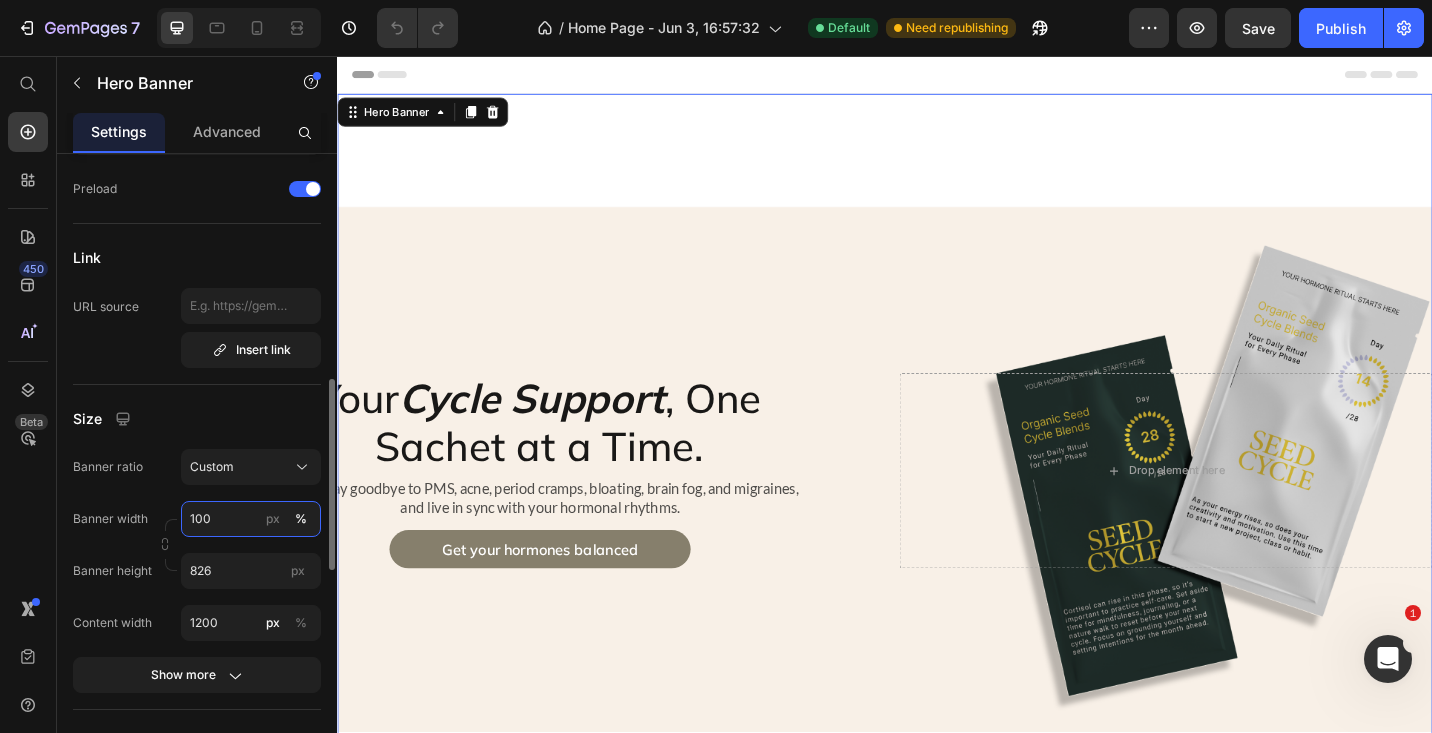 click on "100" at bounding box center [251, 519] 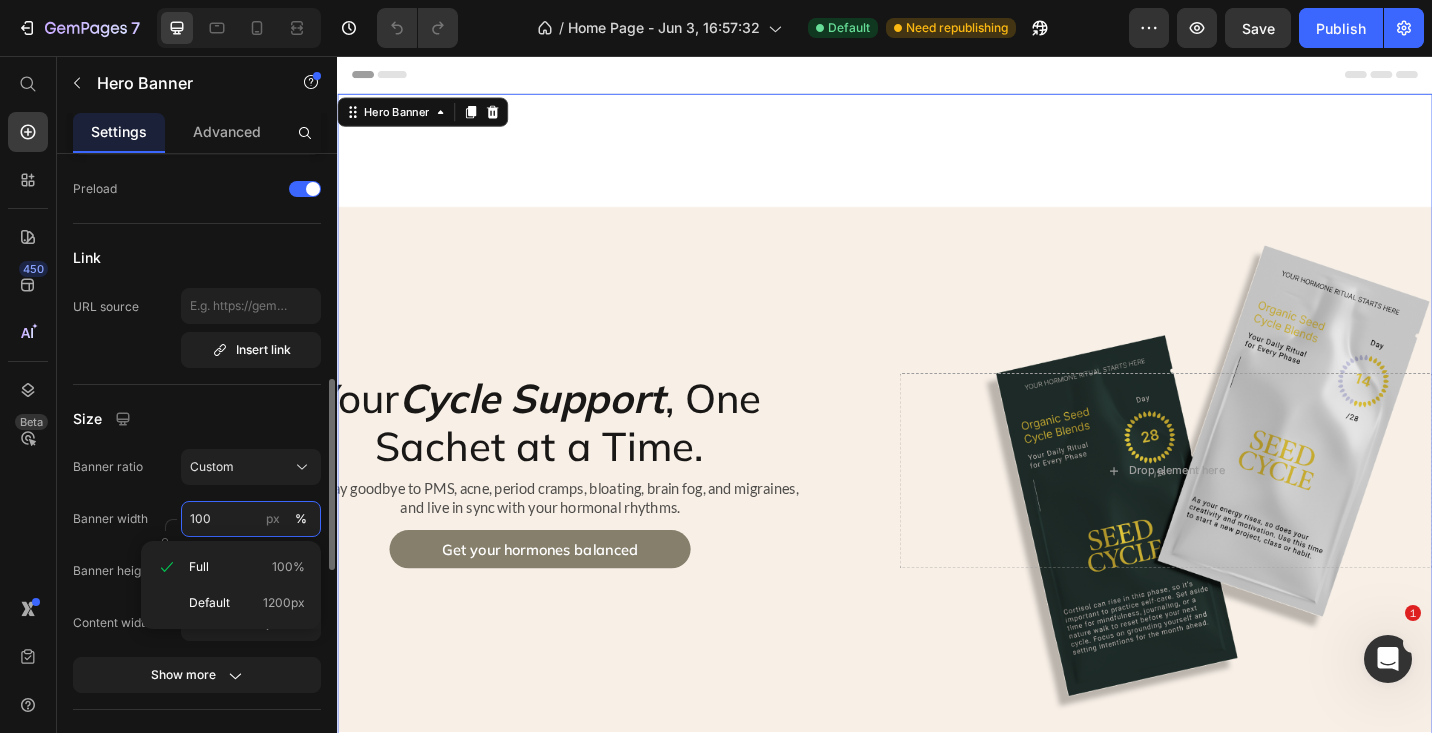 click on "100" at bounding box center [251, 519] 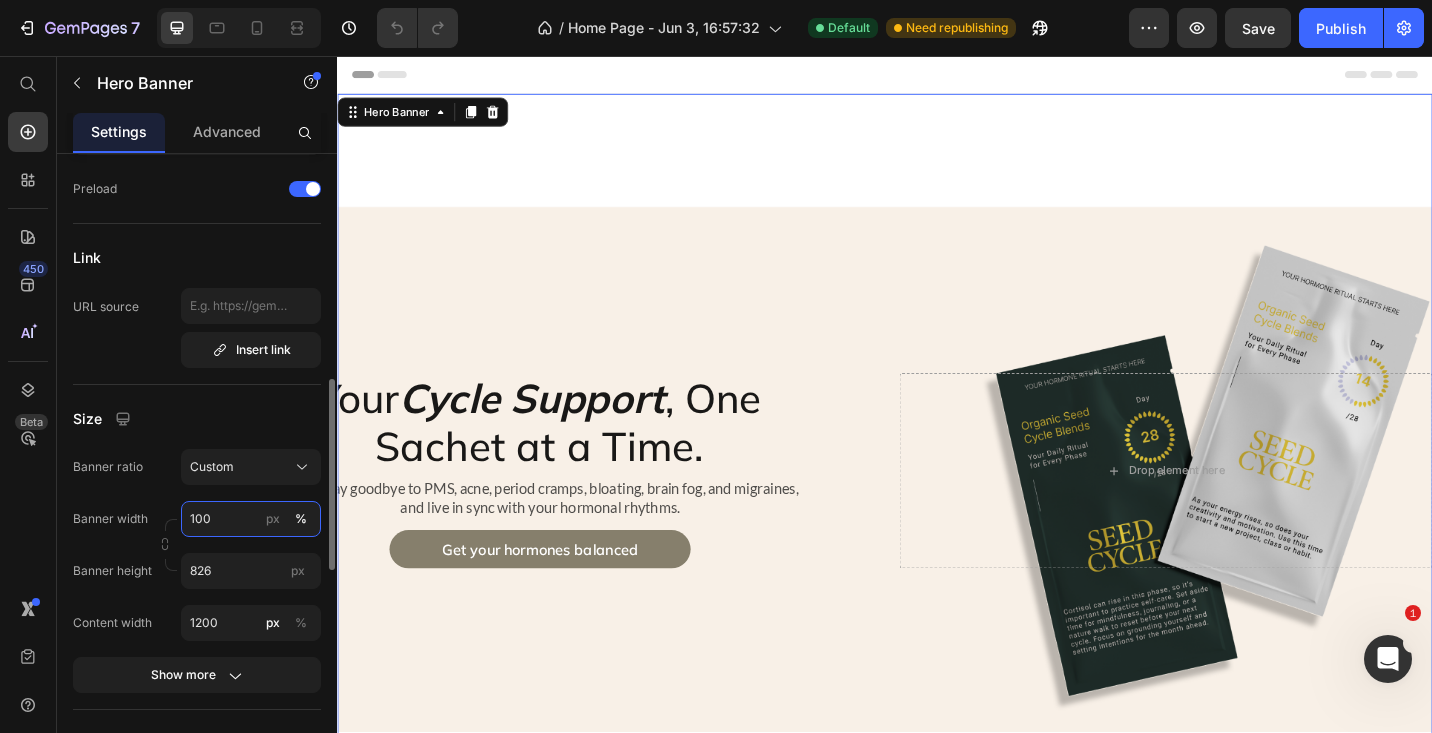 click on "100" at bounding box center (251, 519) 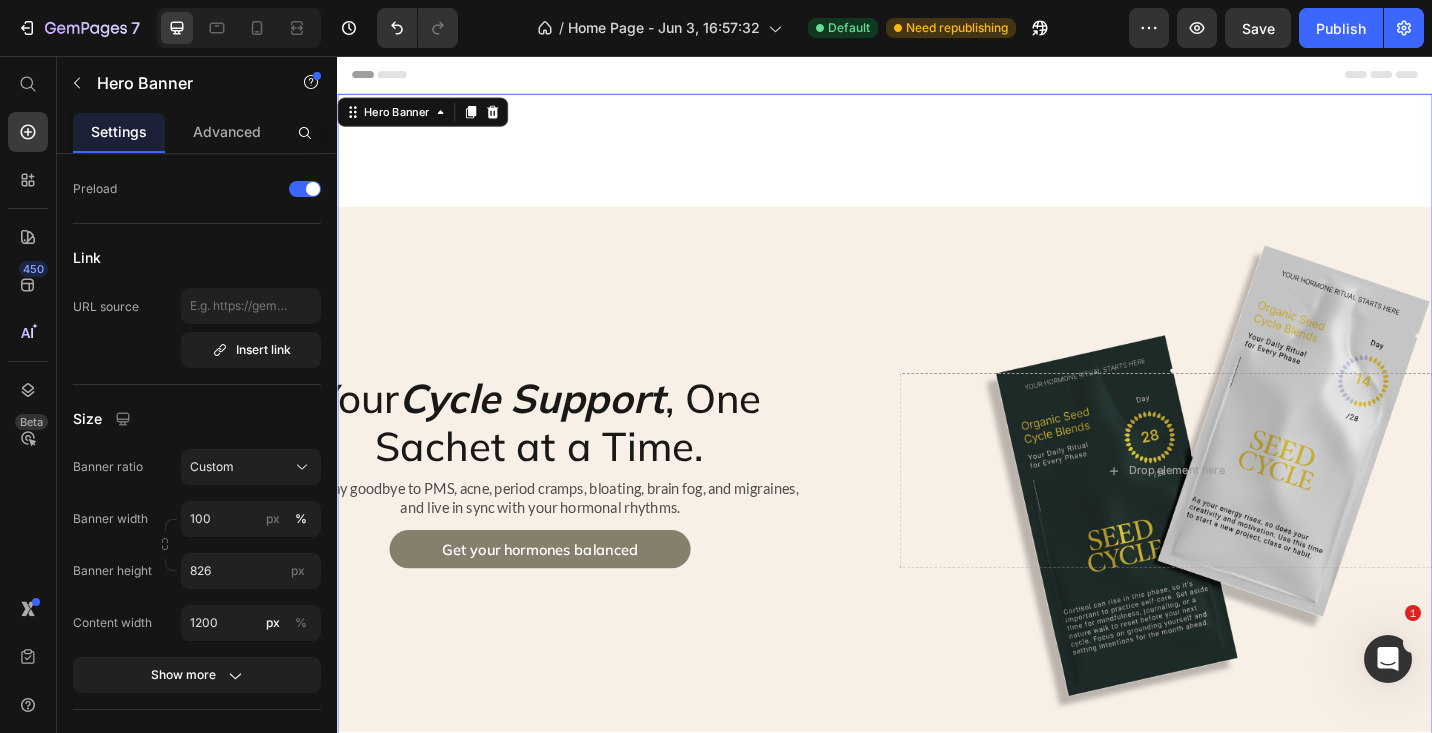 drag, startPoint x: 621, startPoint y: 298, endPoint x: 601, endPoint y: 610, distance: 312.64038 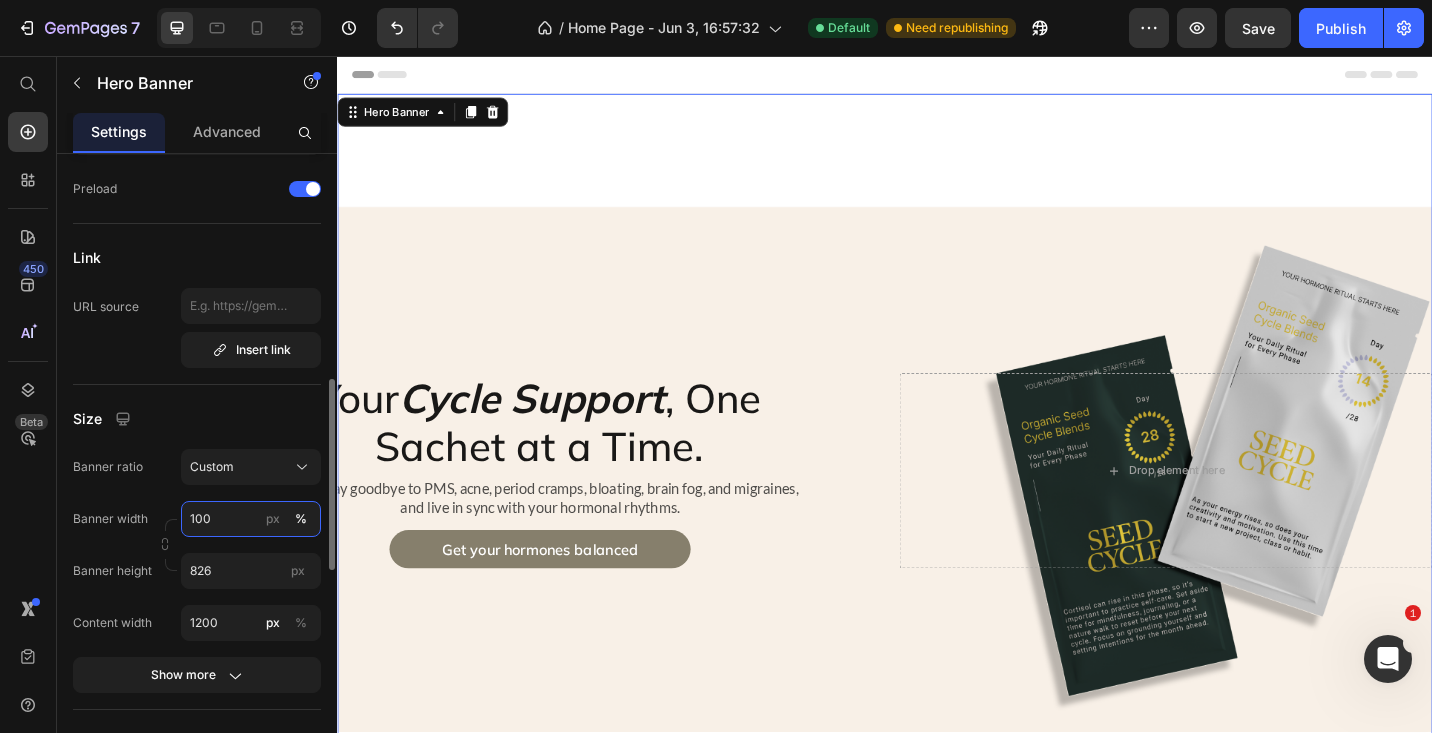 click on "100" at bounding box center (251, 519) 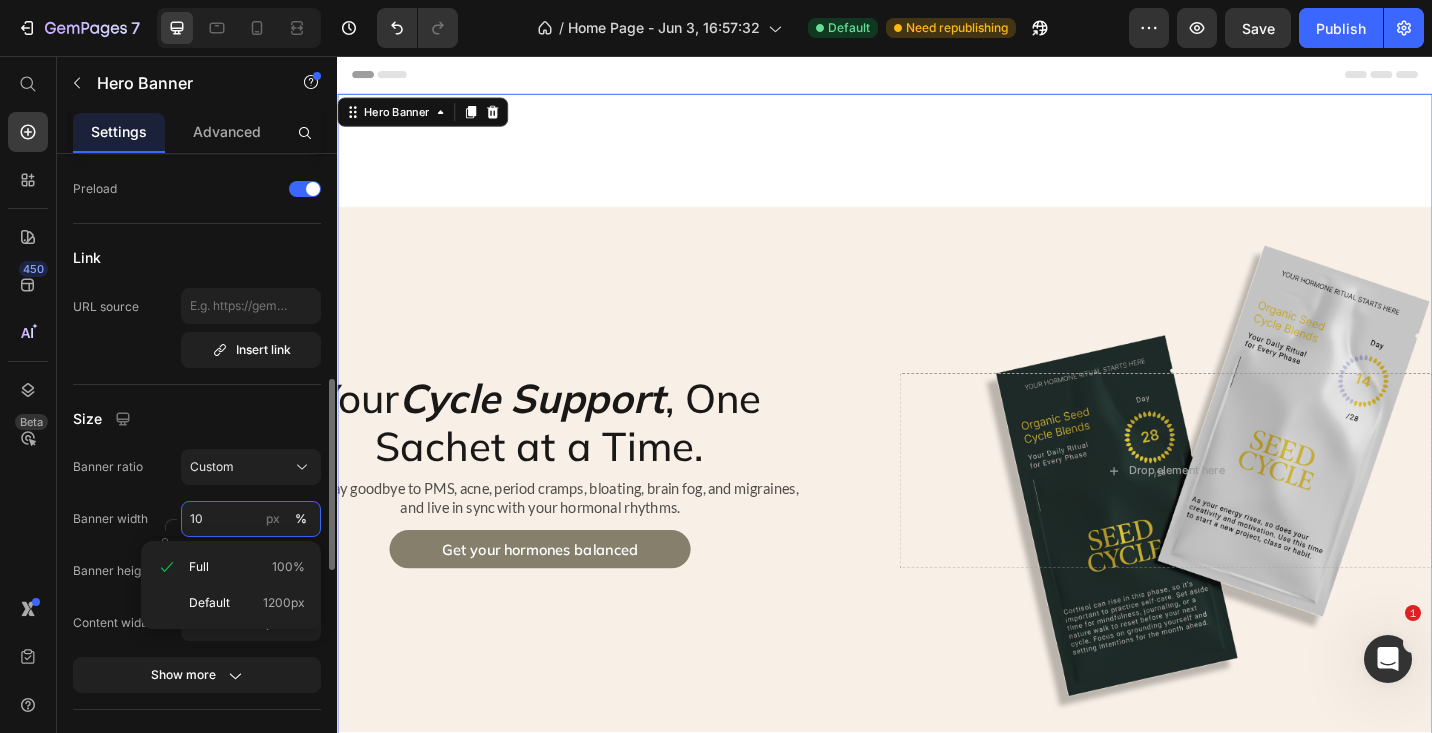 type on "1" 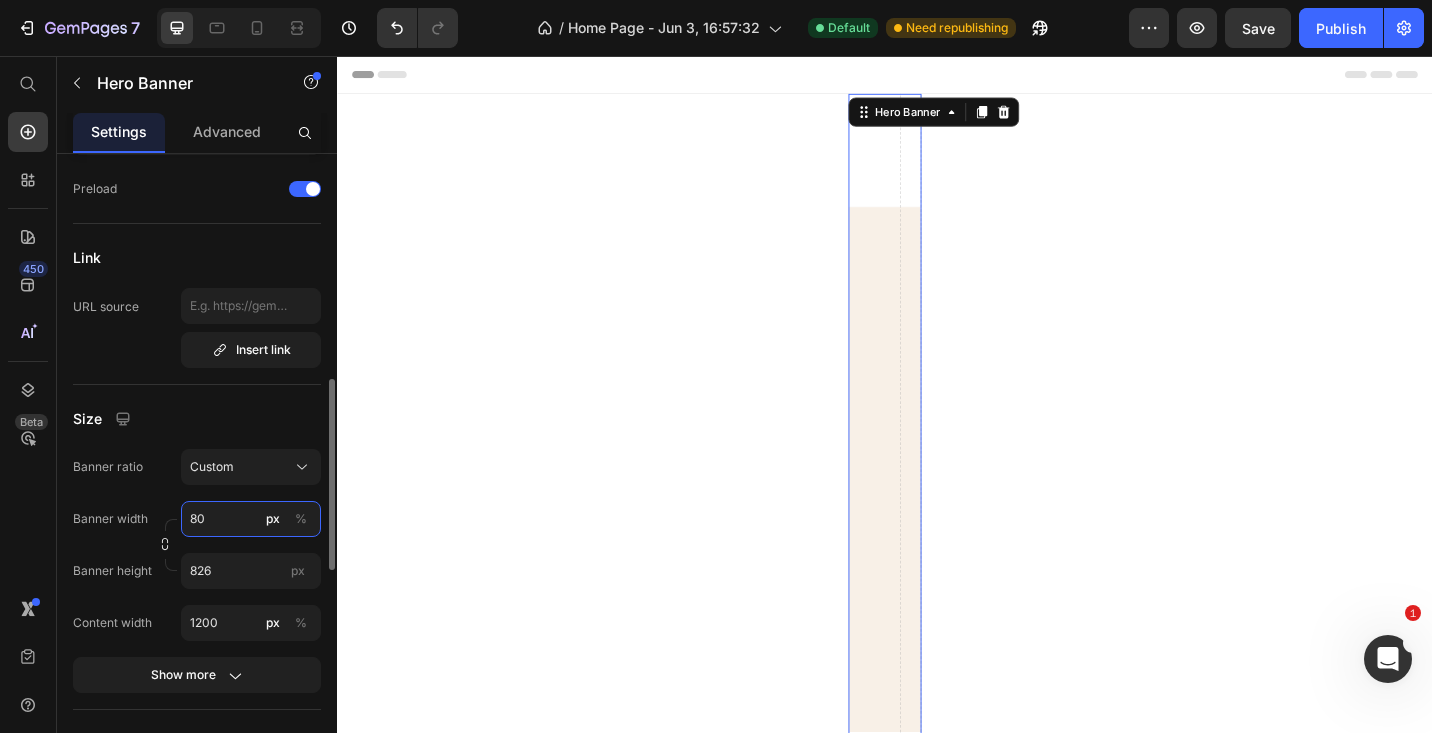 type on "8" 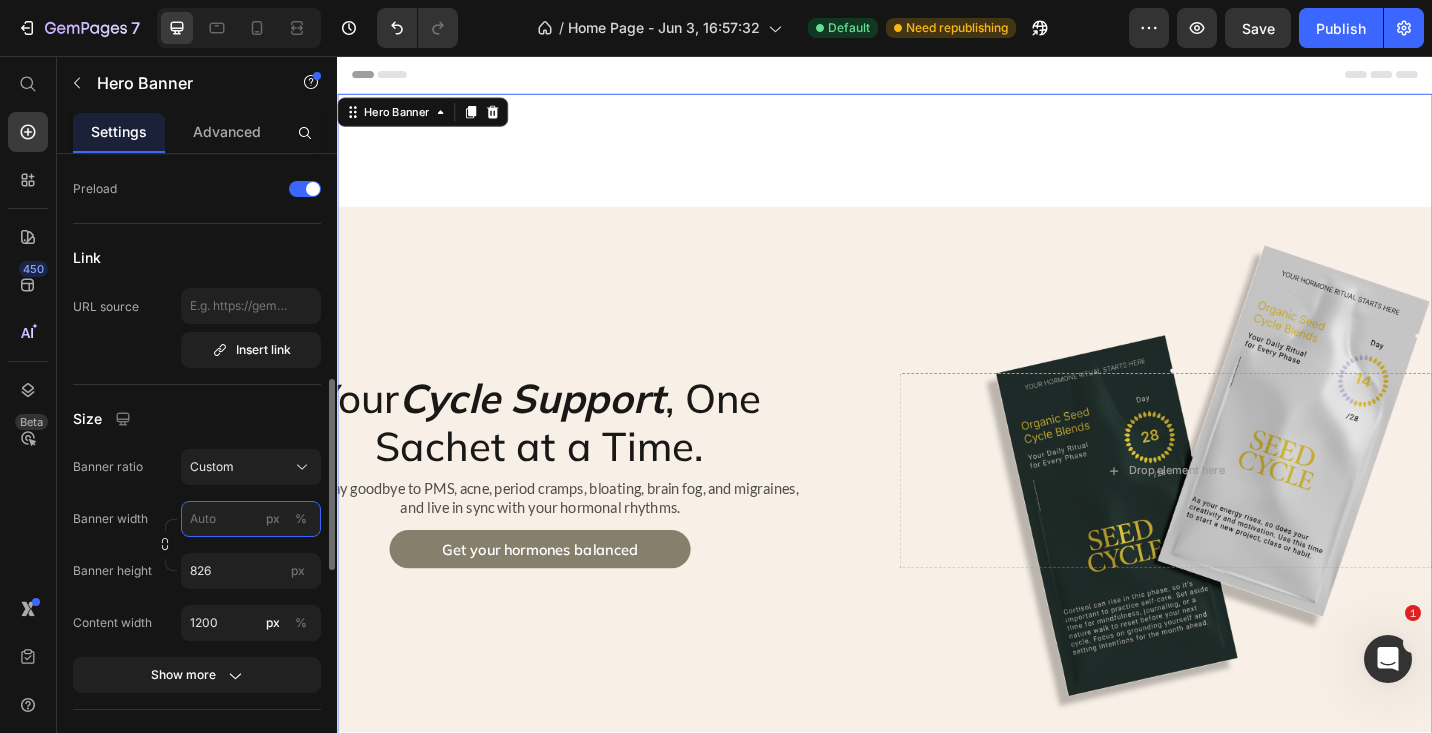 type on "9" 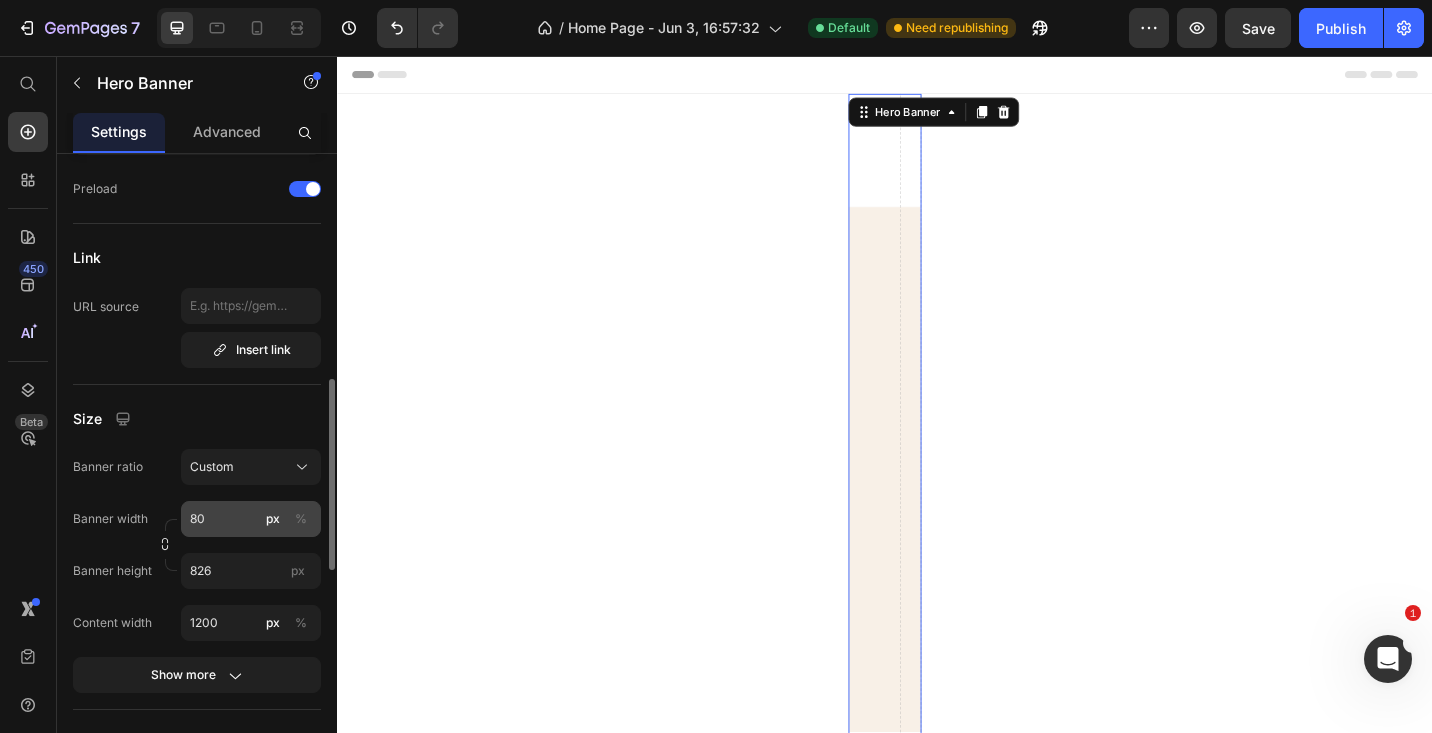 click on "%" 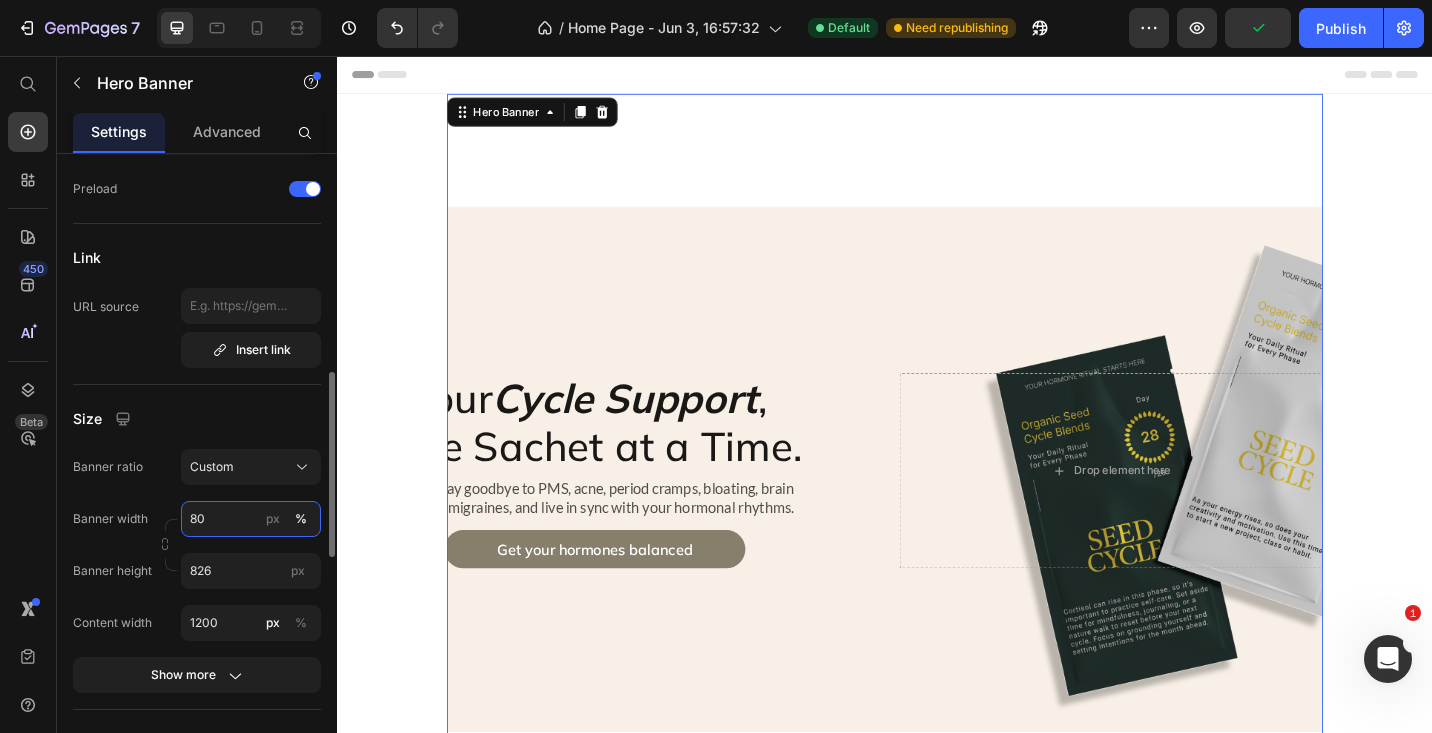 click on "80" at bounding box center [251, 519] 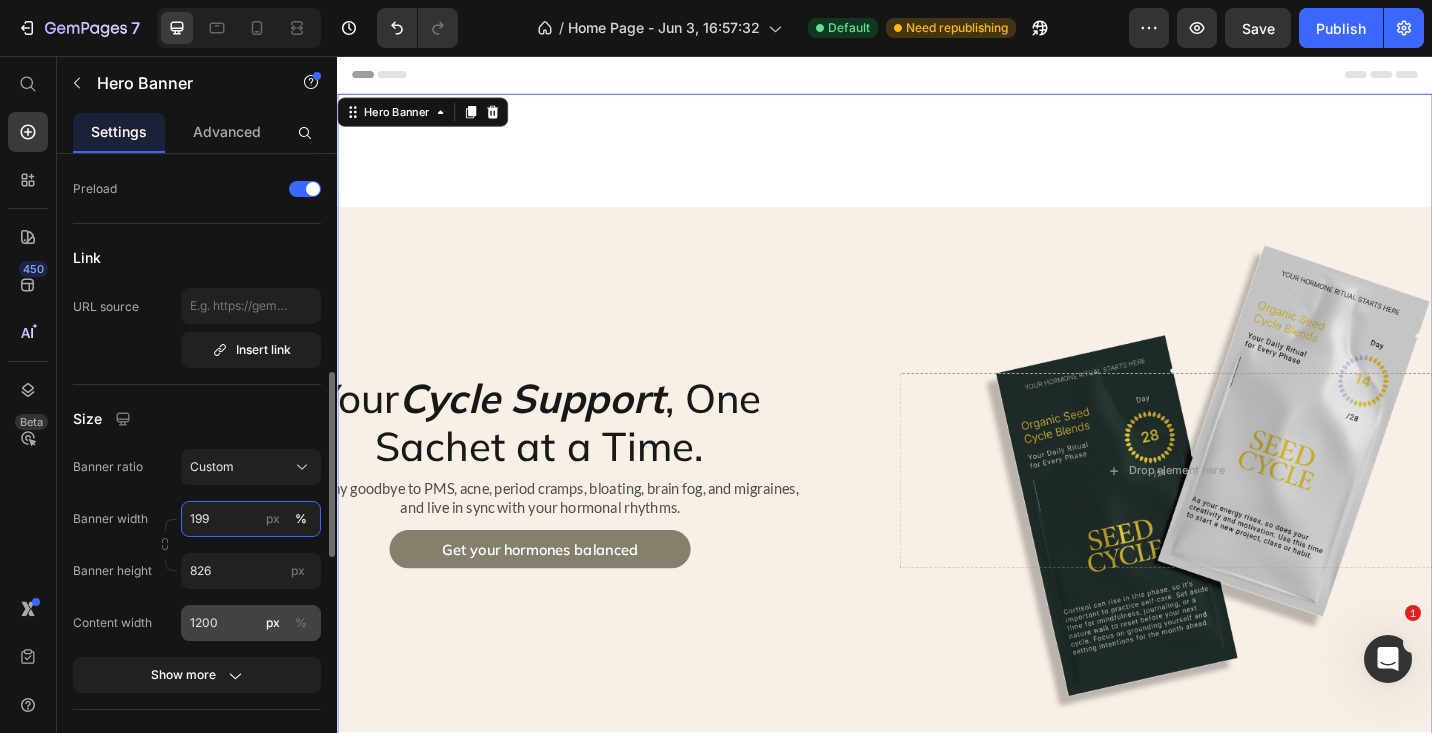 type on "199" 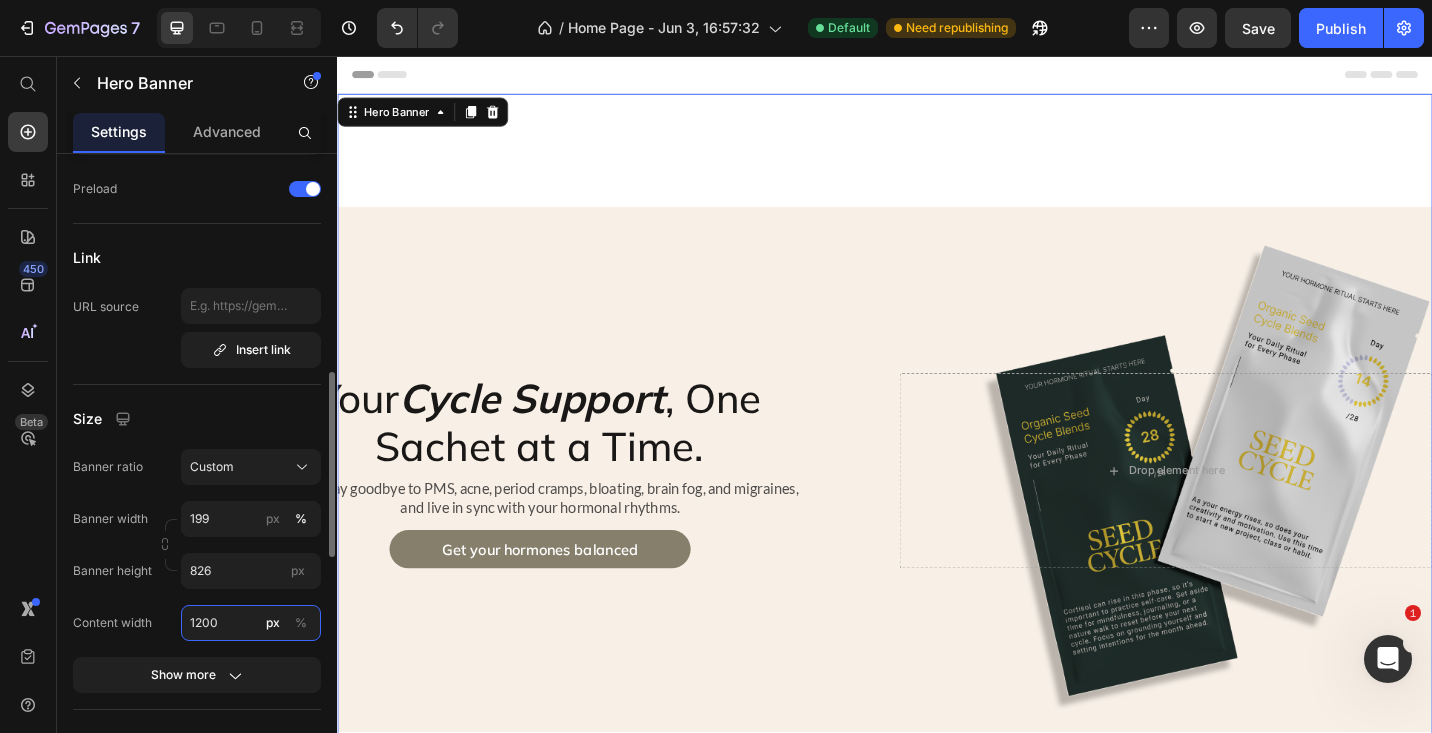 click on "1200" at bounding box center [251, 623] 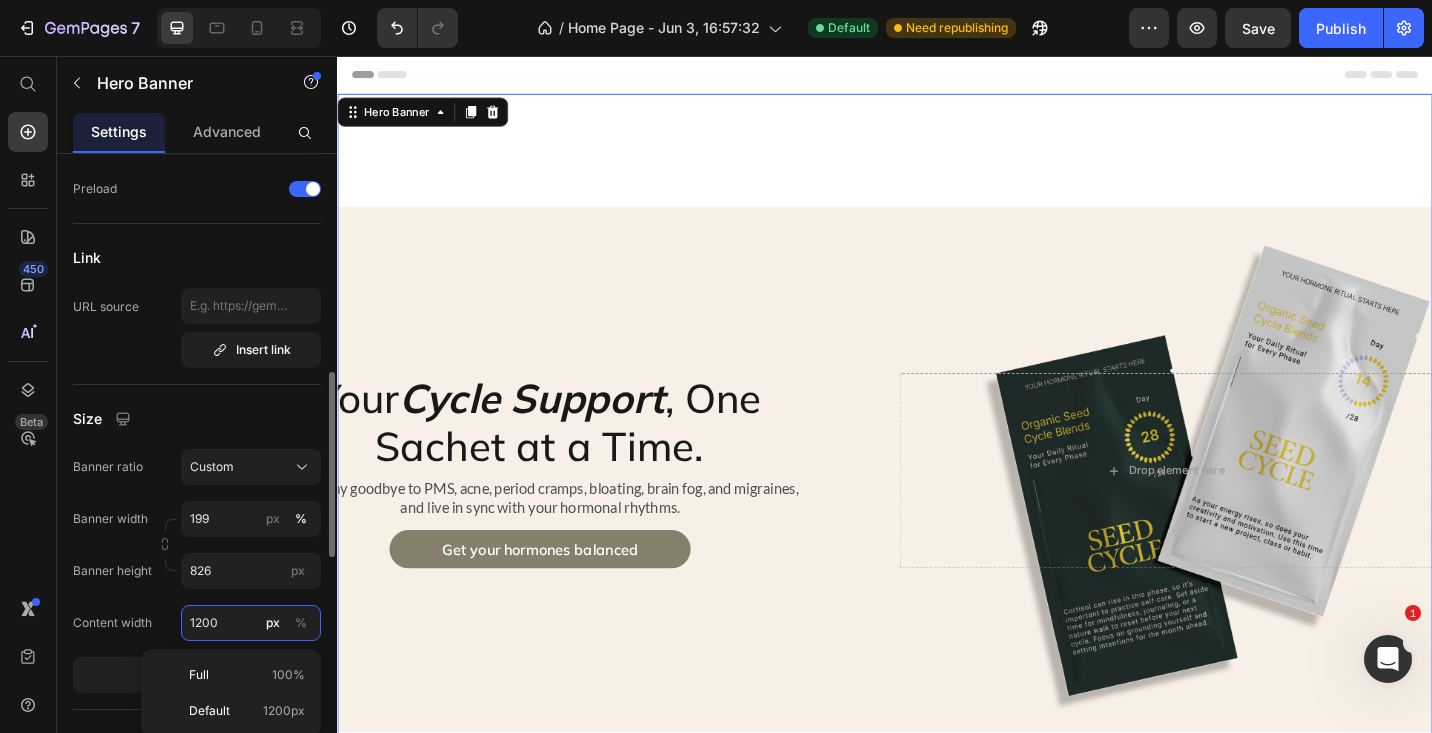 click on "1200" at bounding box center (251, 623) 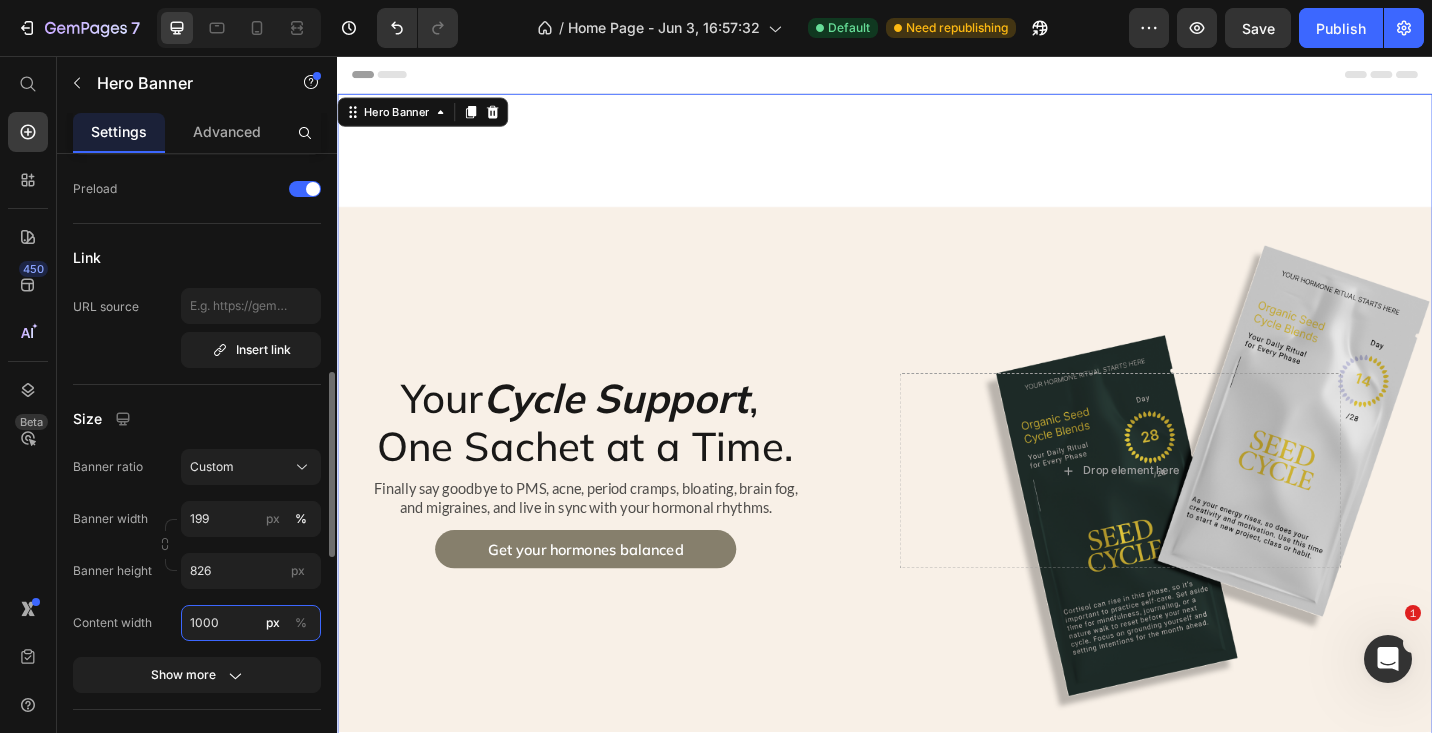 type on "1200" 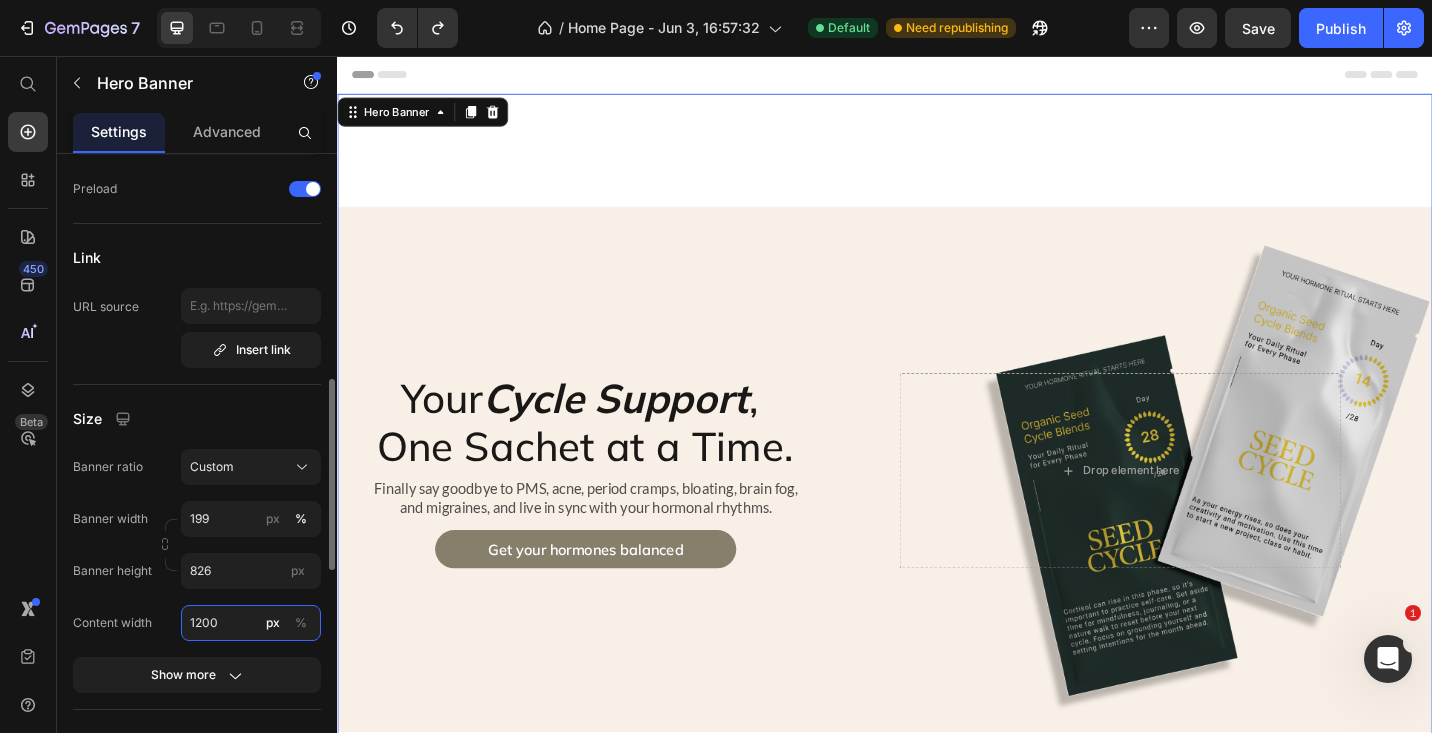 type on "100" 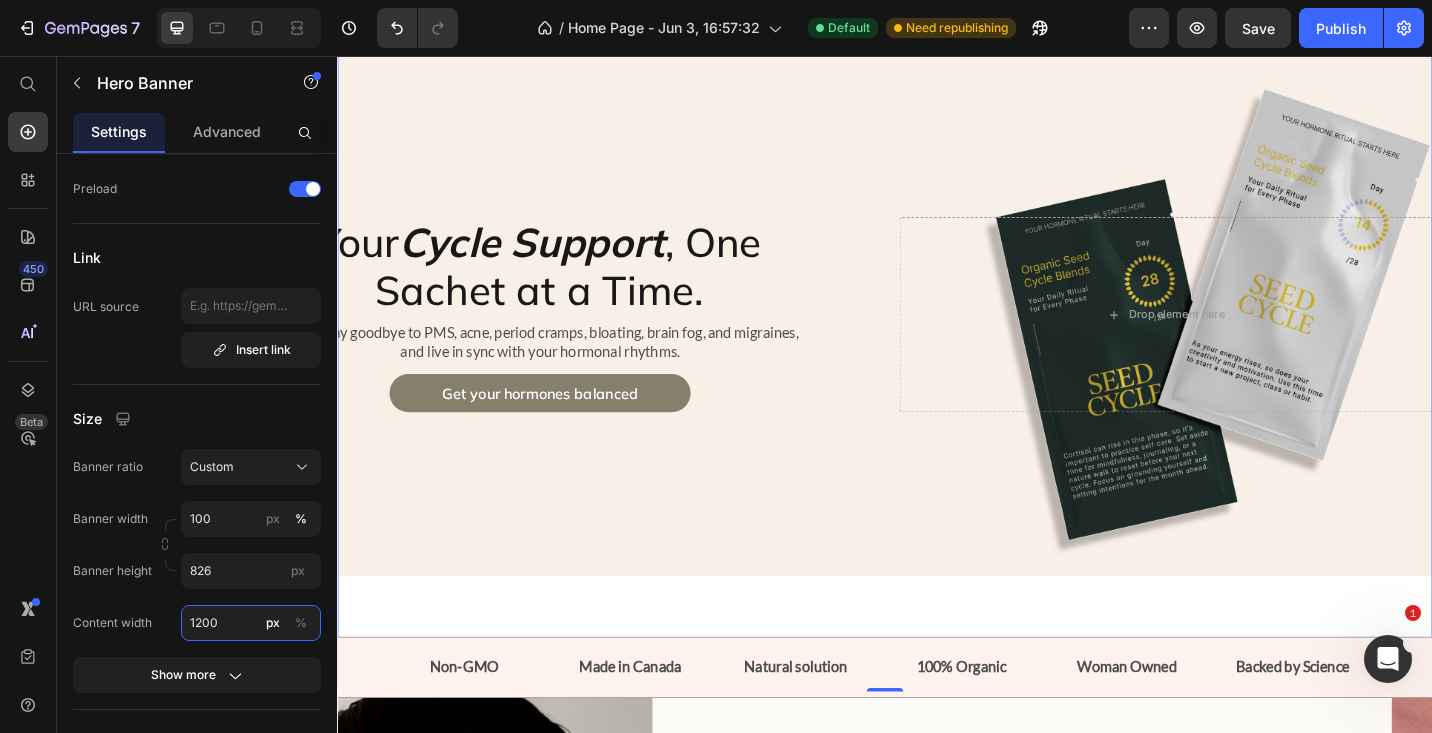 scroll, scrollTop: 205, scrollLeft: 0, axis: vertical 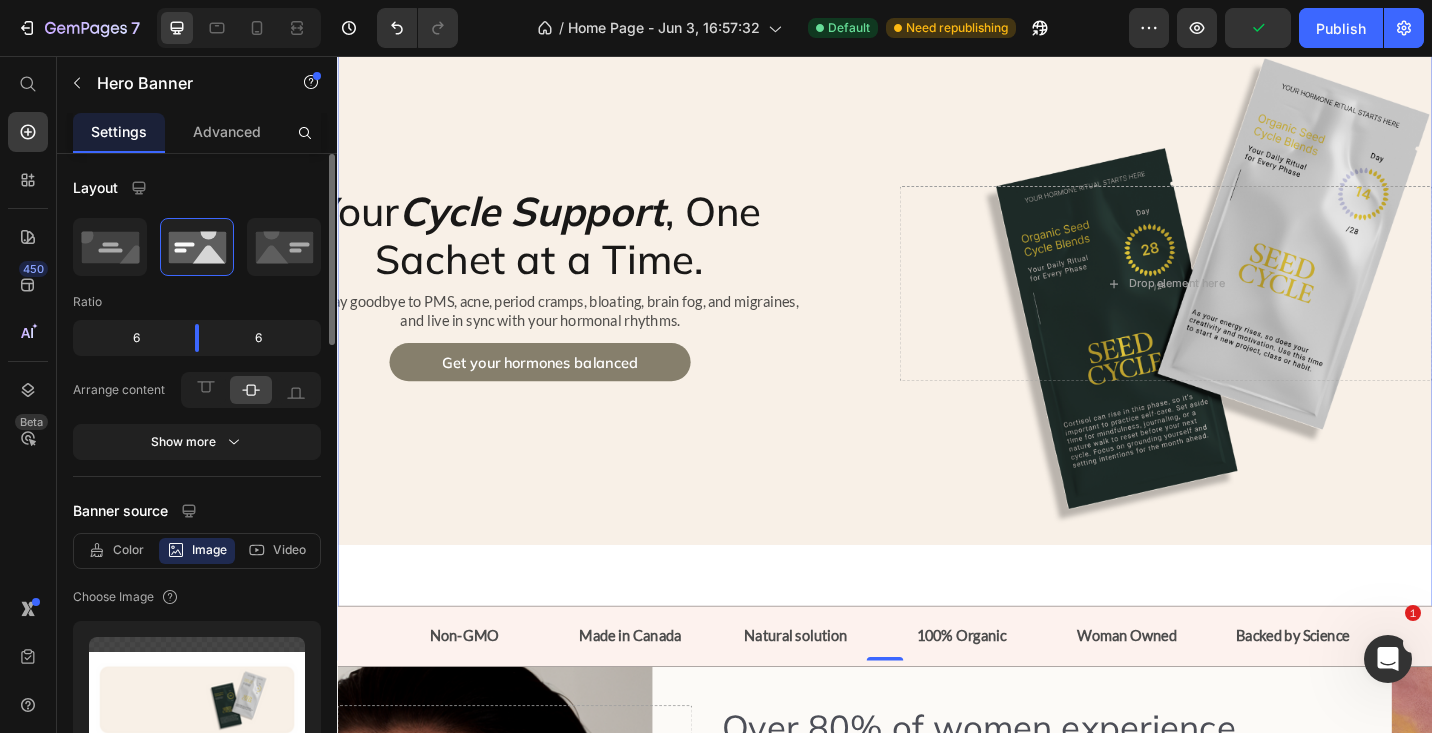 click at bounding box center [937, 305] 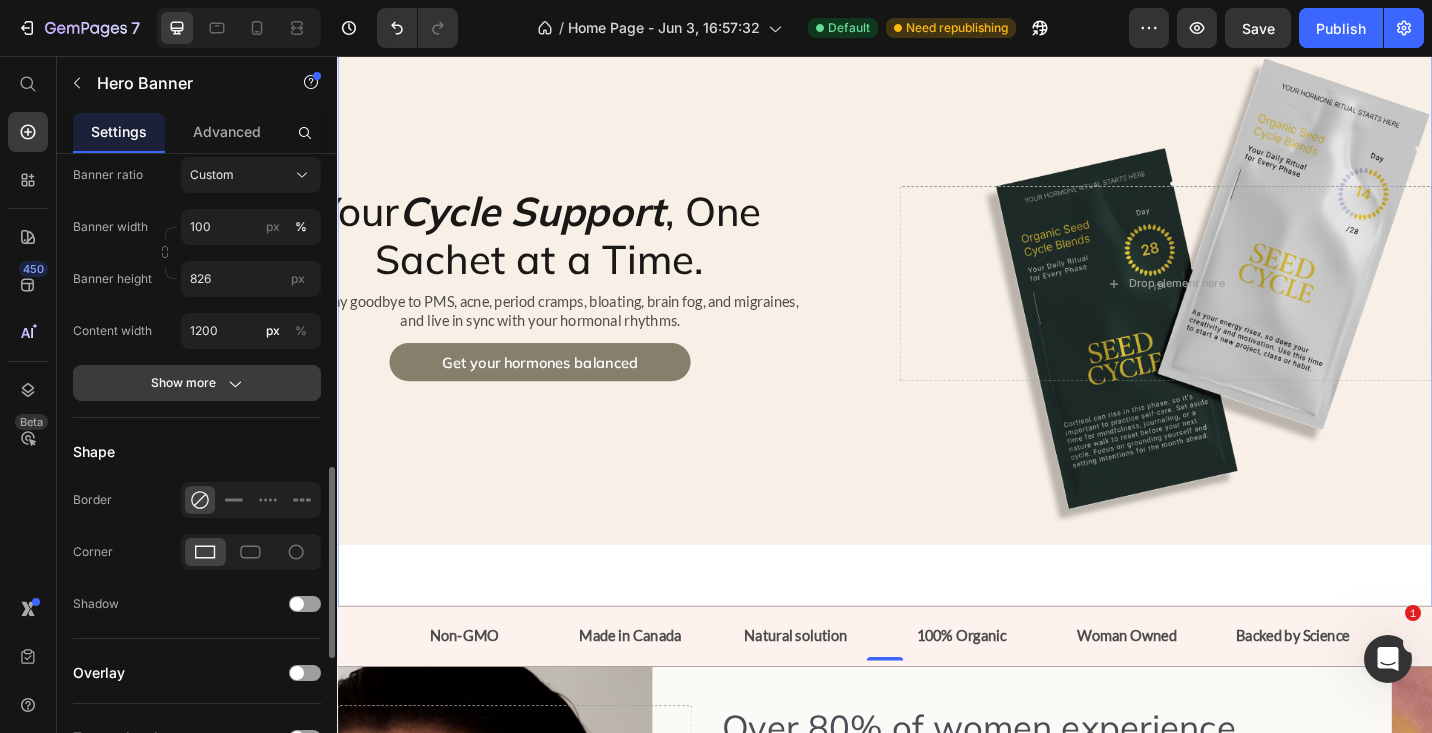 click on "Show more" at bounding box center (197, 383) 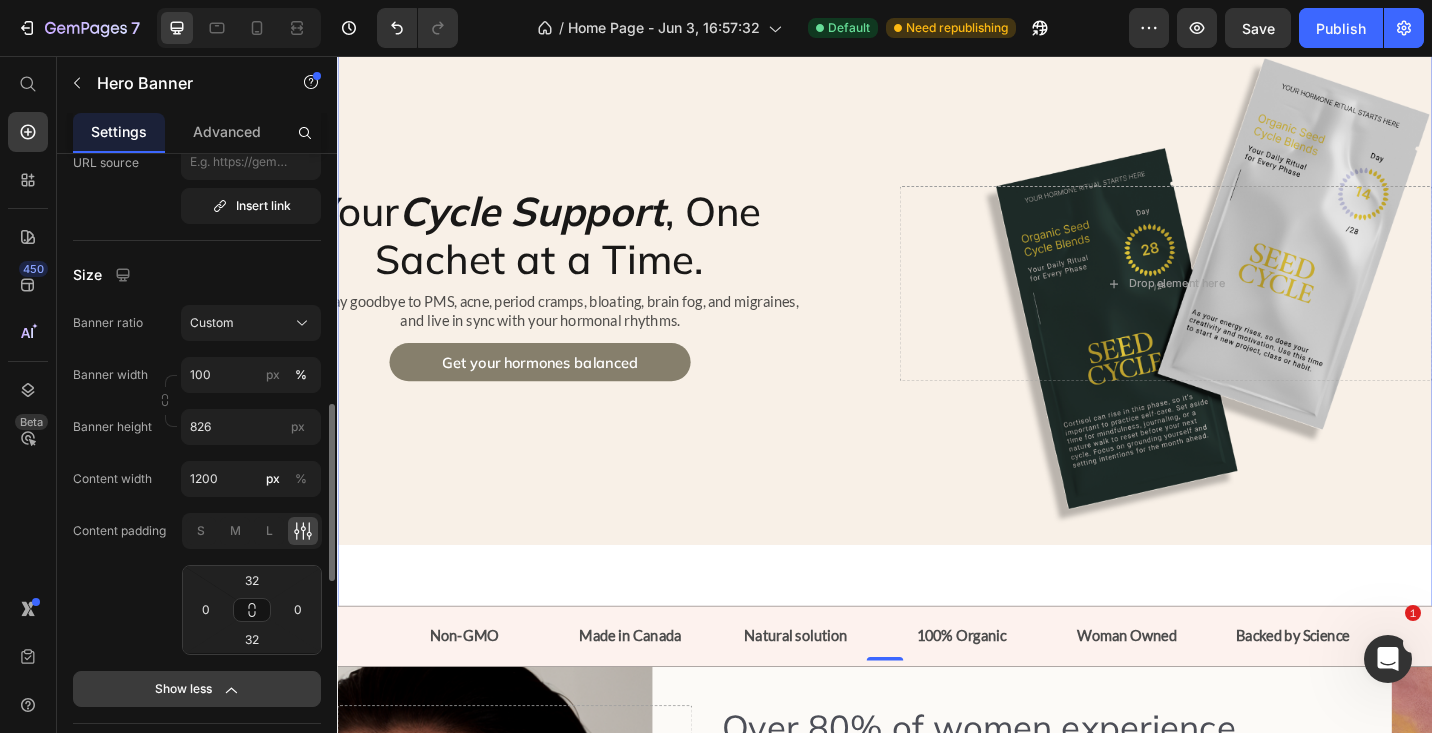 scroll, scrollTop: 895, scrollLeft: 0, axis: vertical 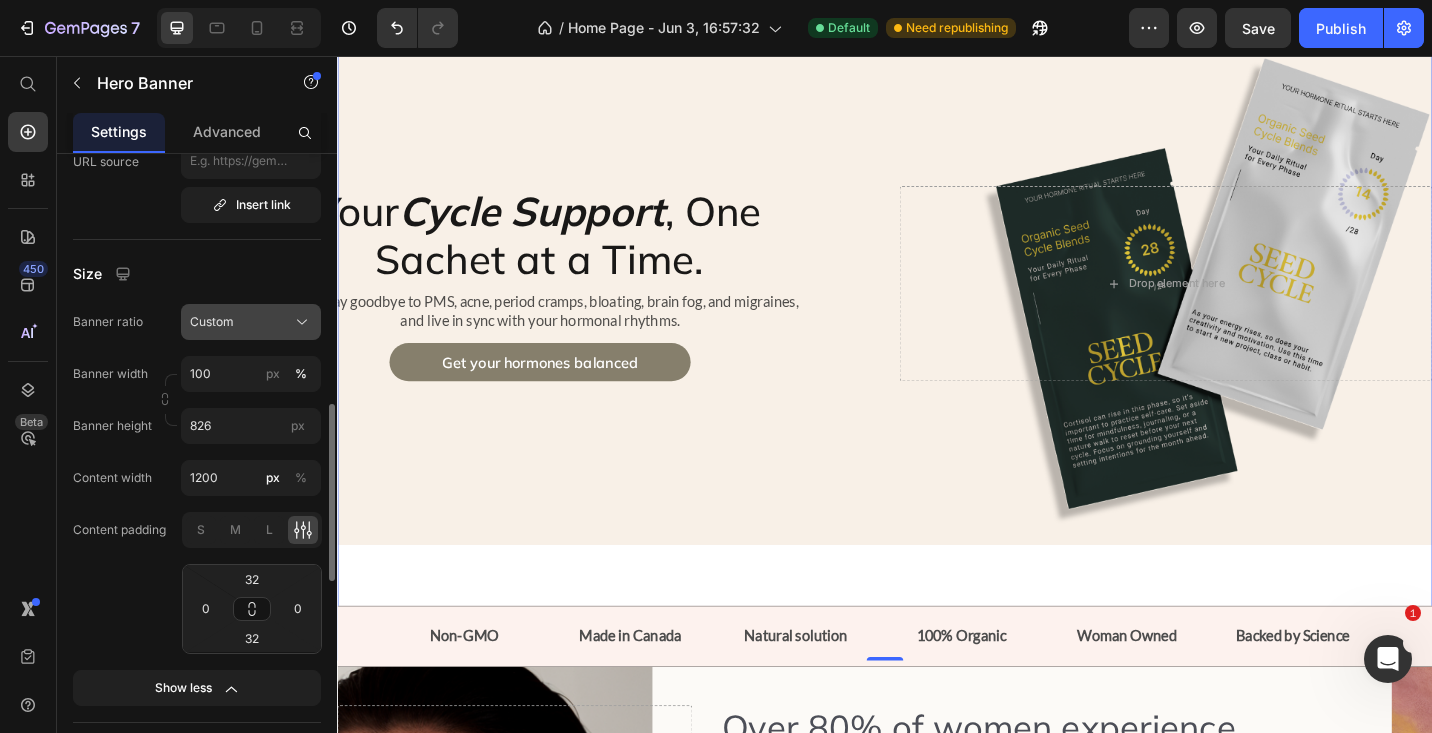 click on "Custom" 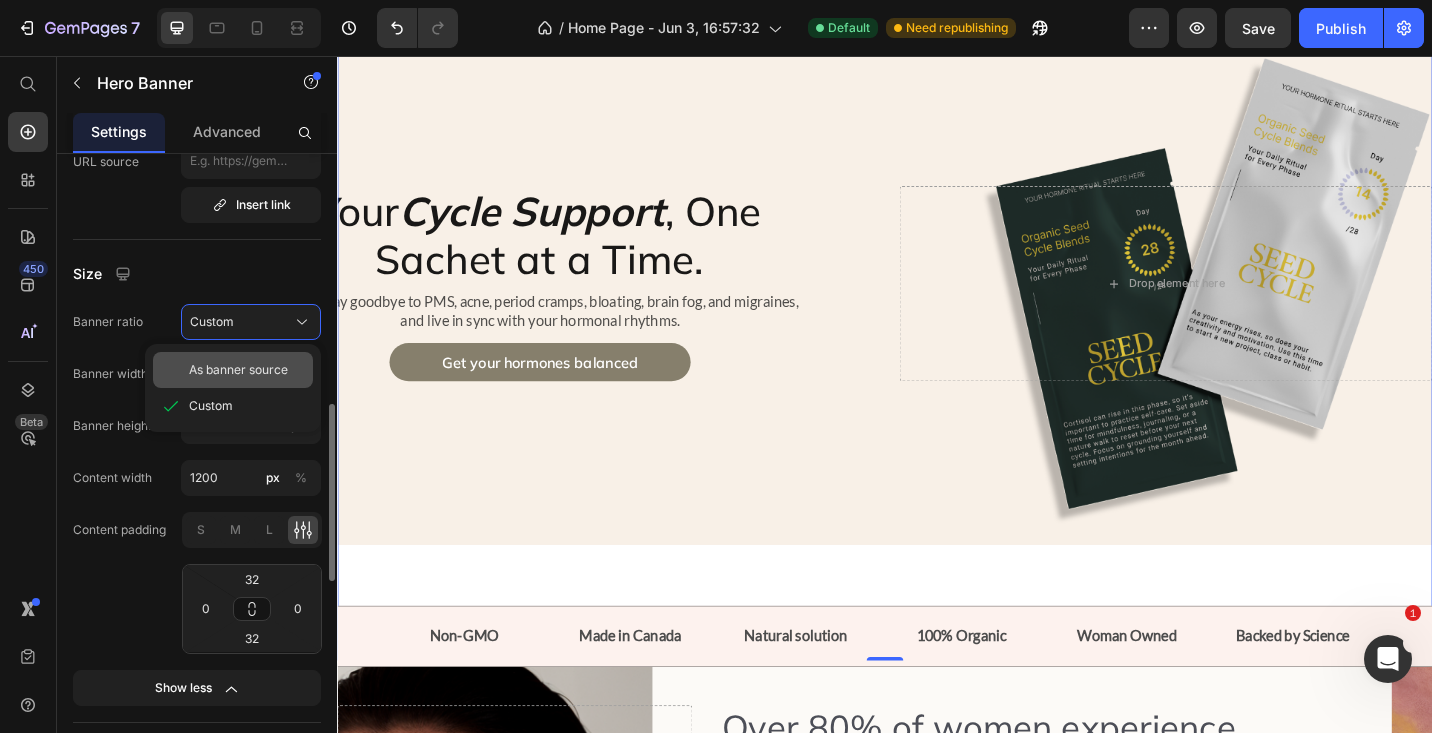click on "As banner source" at bounding box center (238, 370) 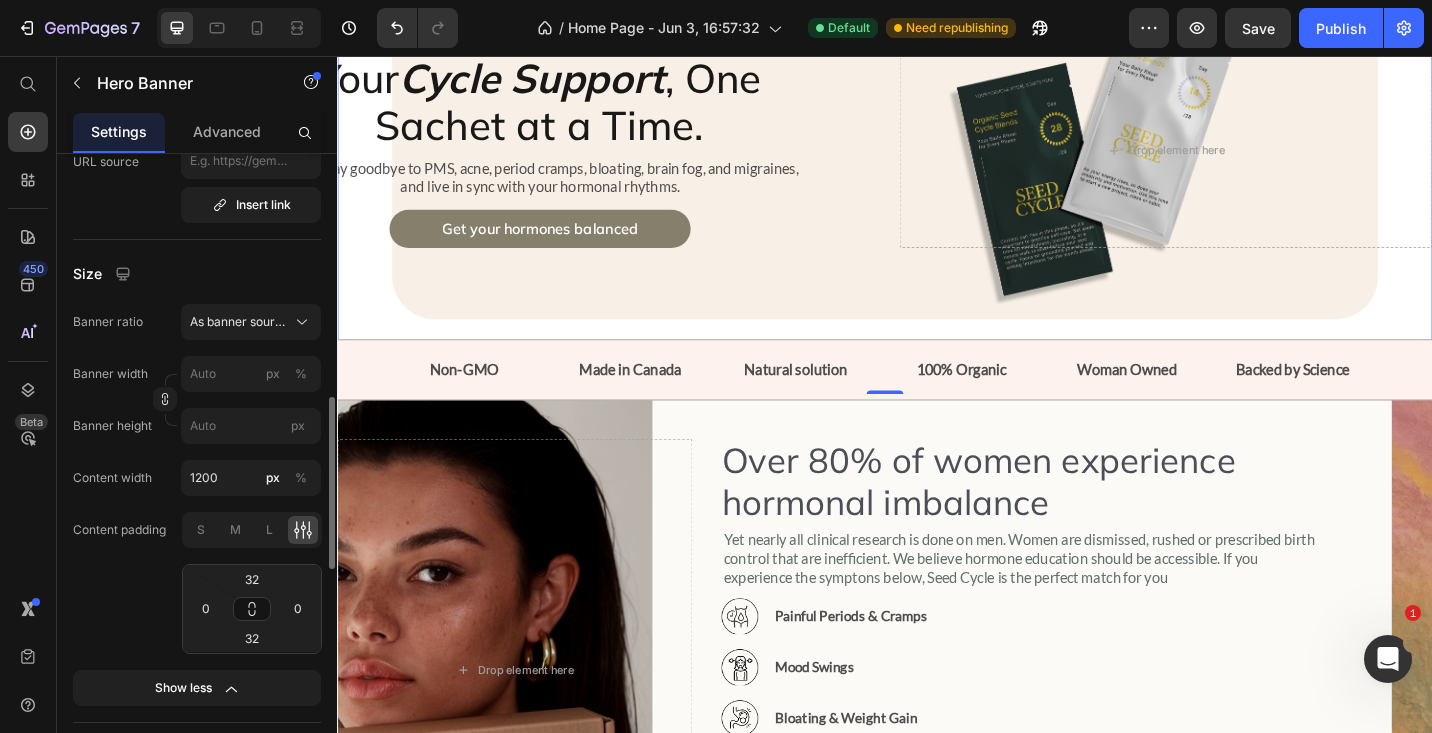 scroll, scrollTop: 0, scrollLeft: 0, axis: both 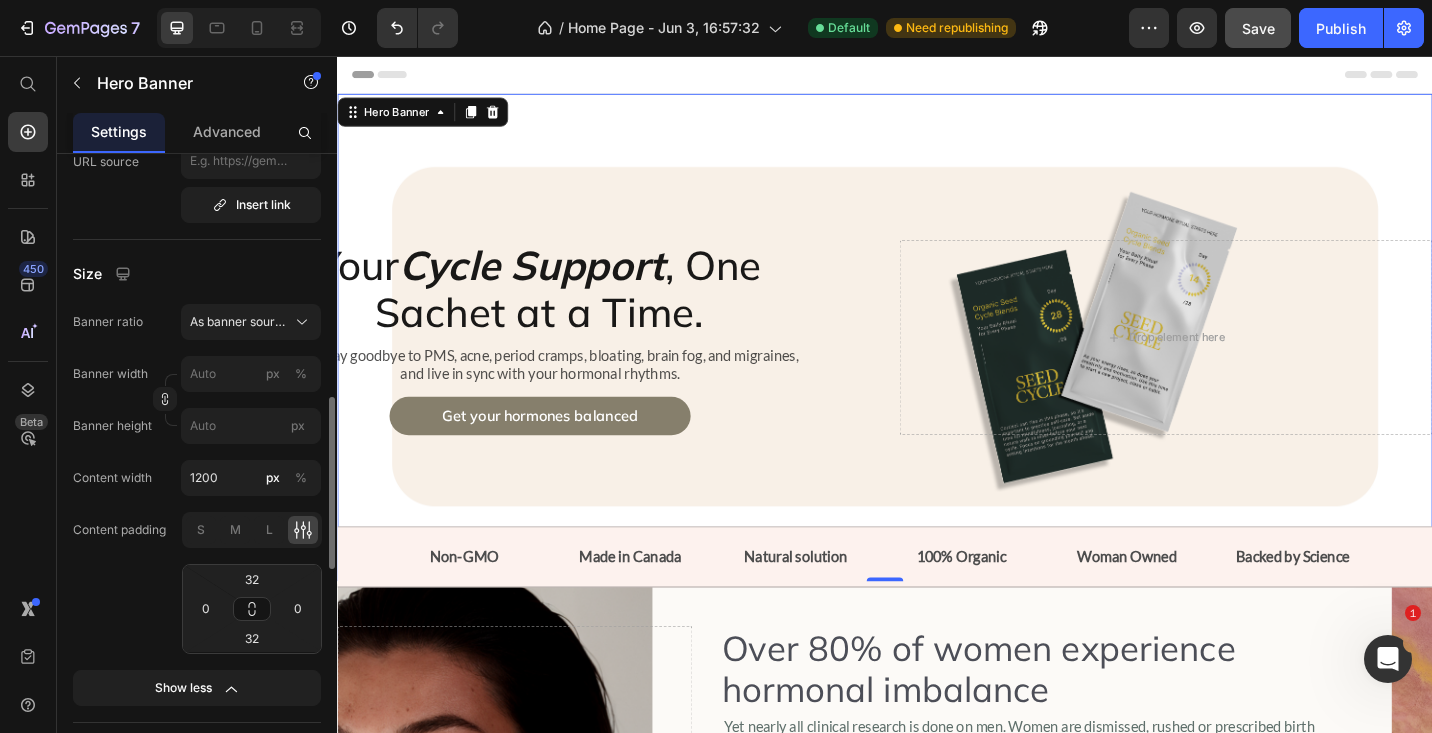 click on "Save" 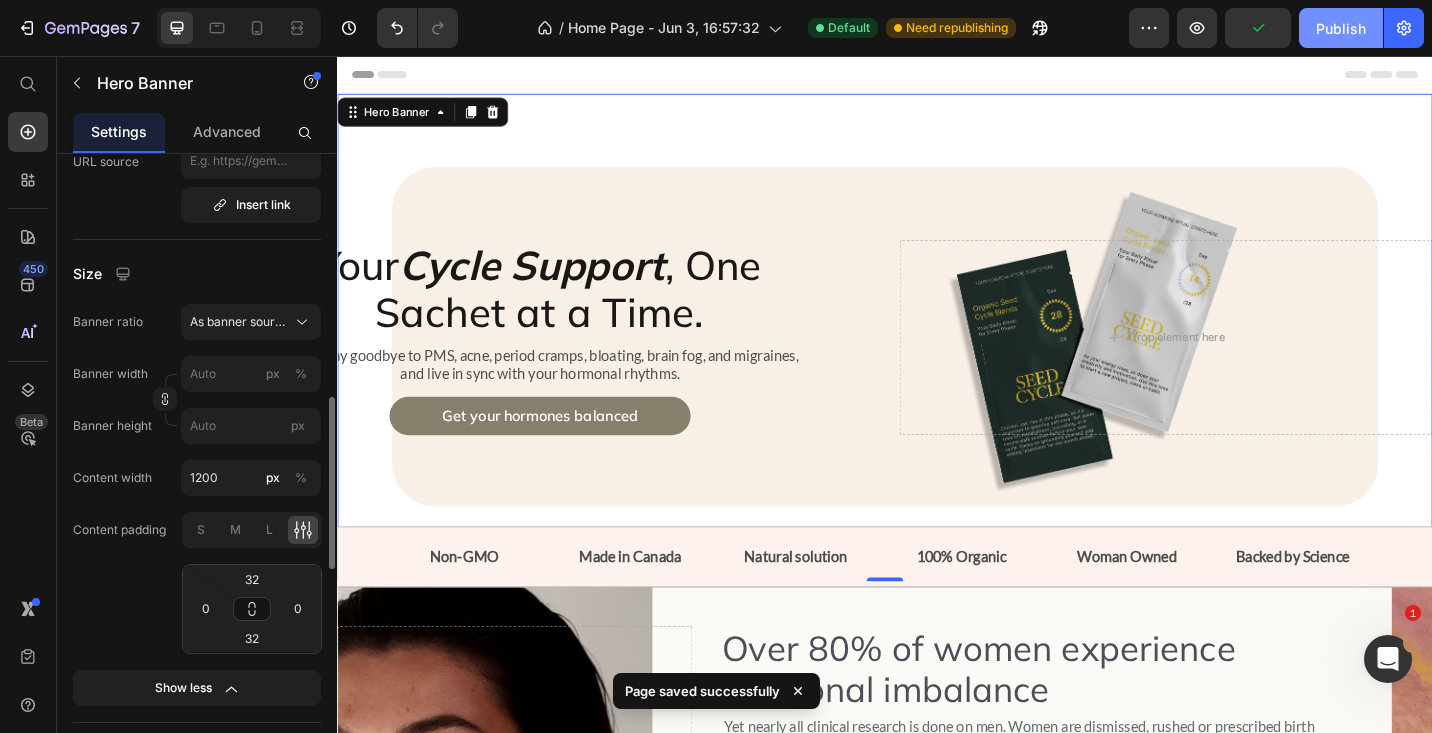click on "Publish" 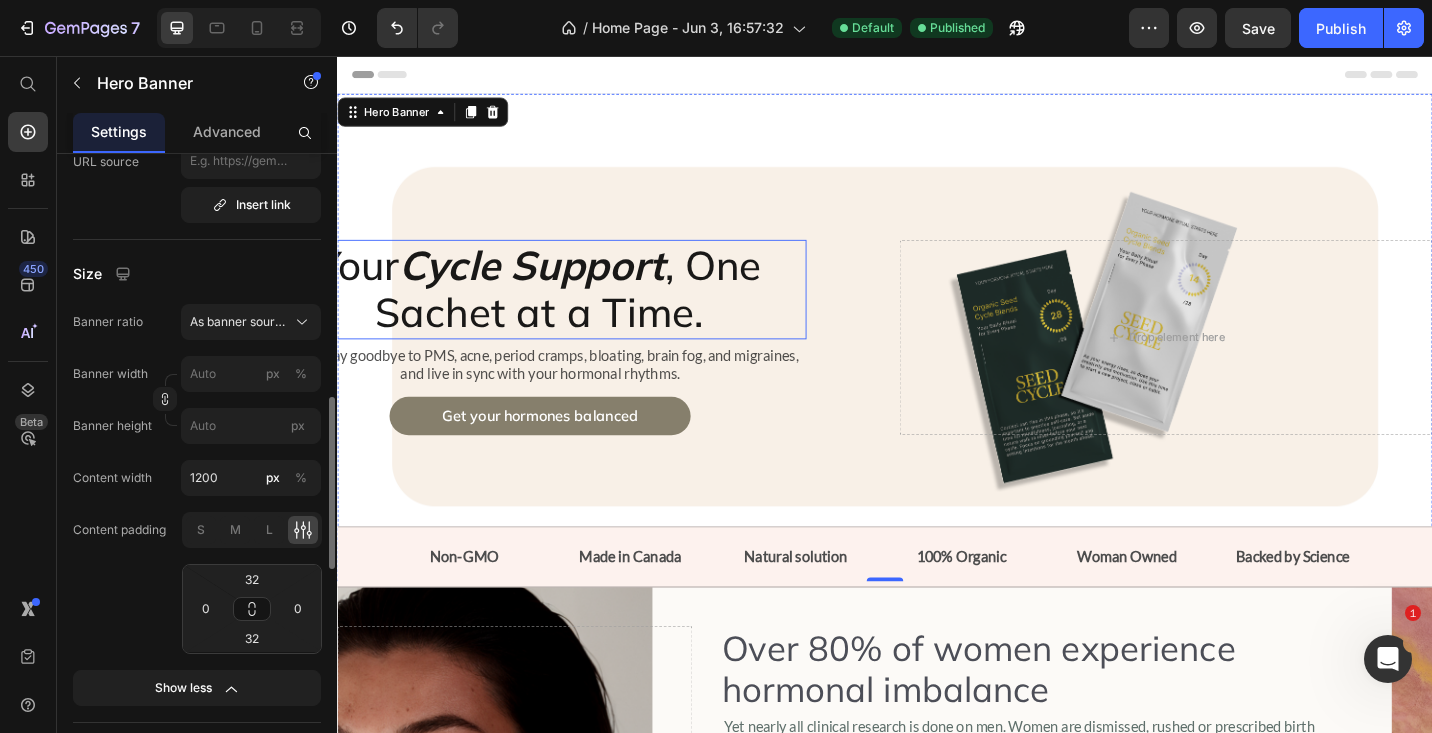 click on "Cycle Support" at bounding box center (550, 284) 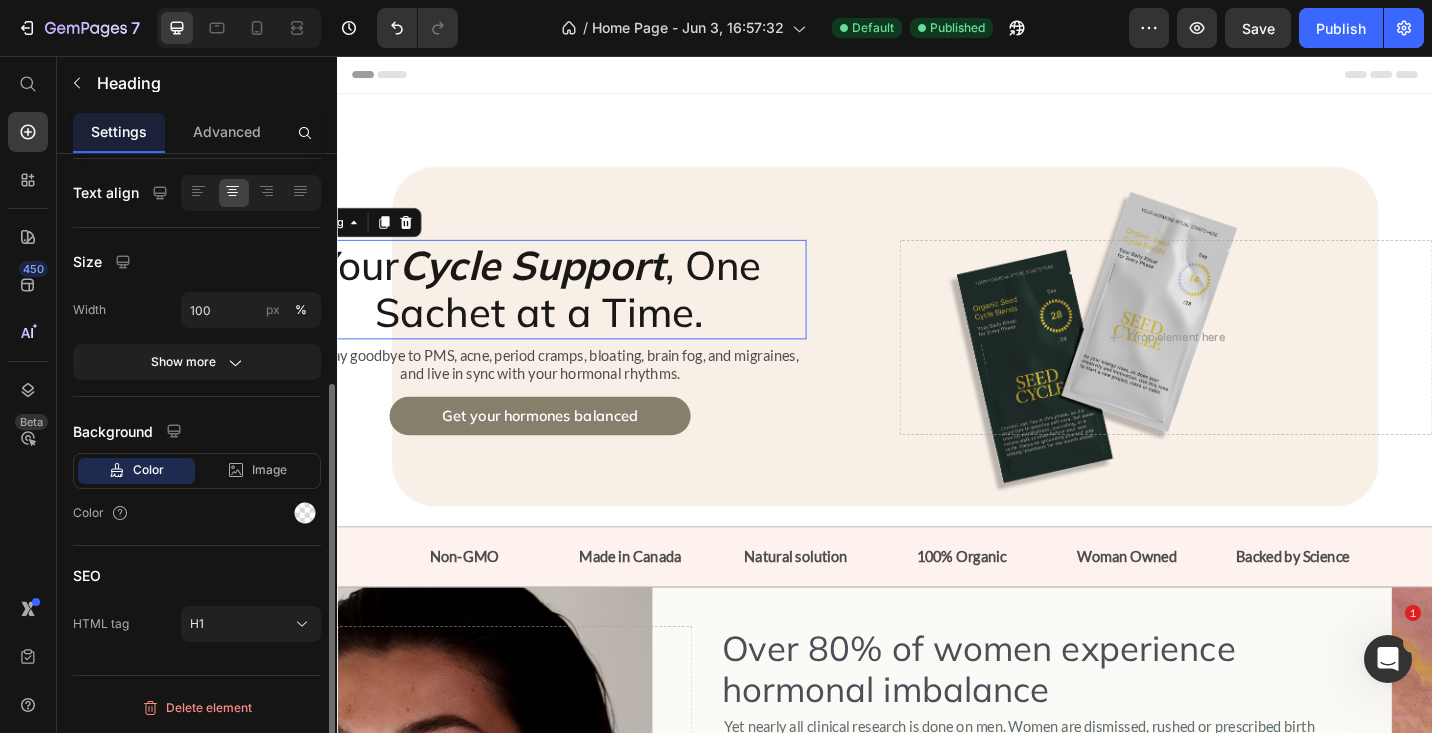 scroll, scrollTop: 0, scrollLeft: 0, axis: both 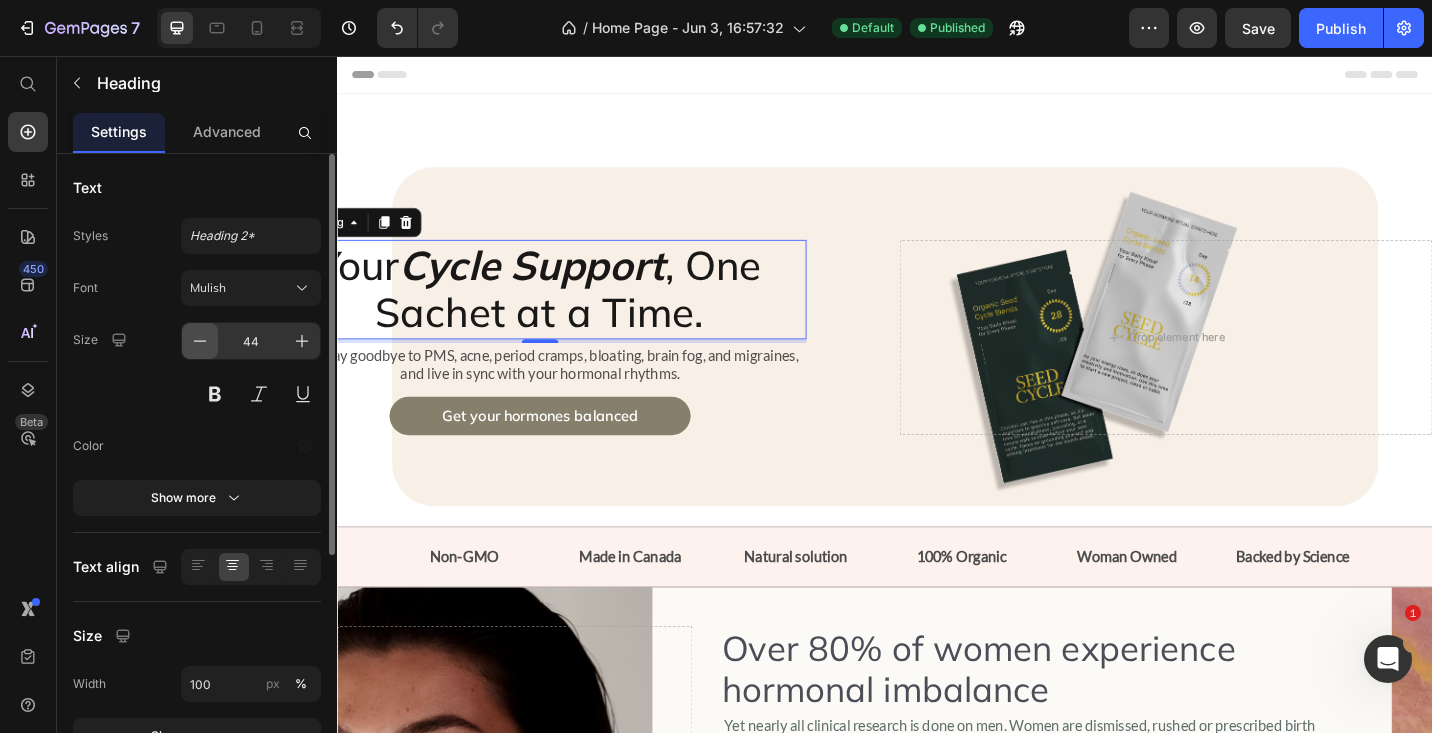 click at bounding box center (200, 341) 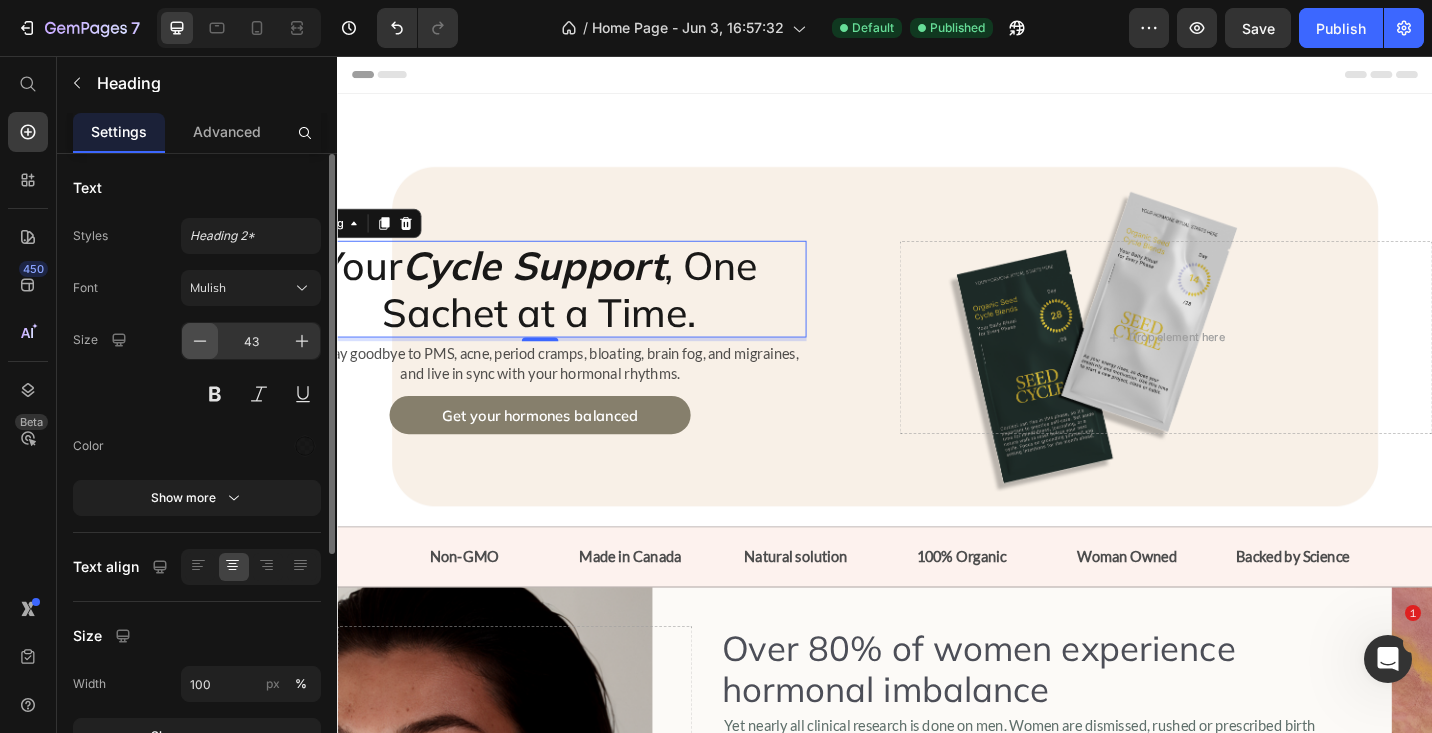 click at bounding box center (200, 341) 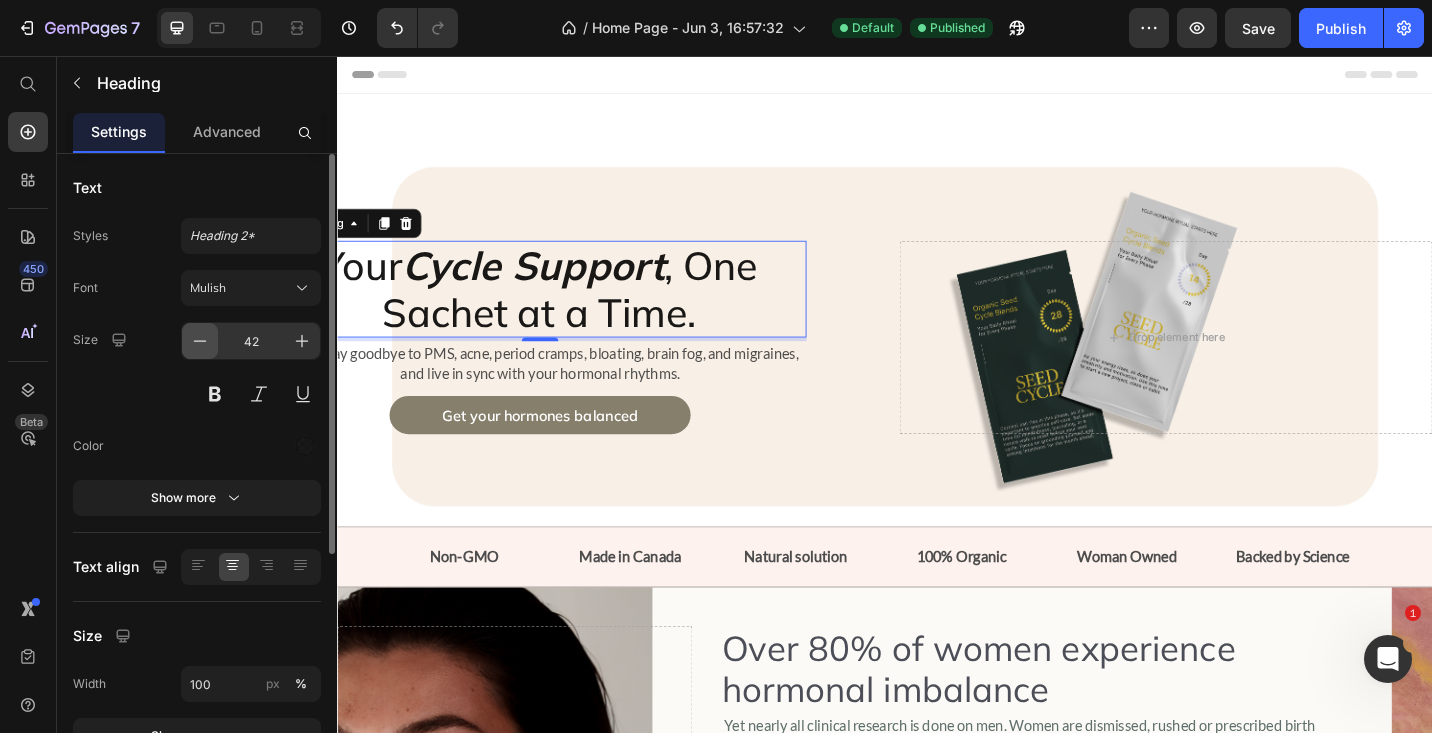 click at bounding box center [200, 341] 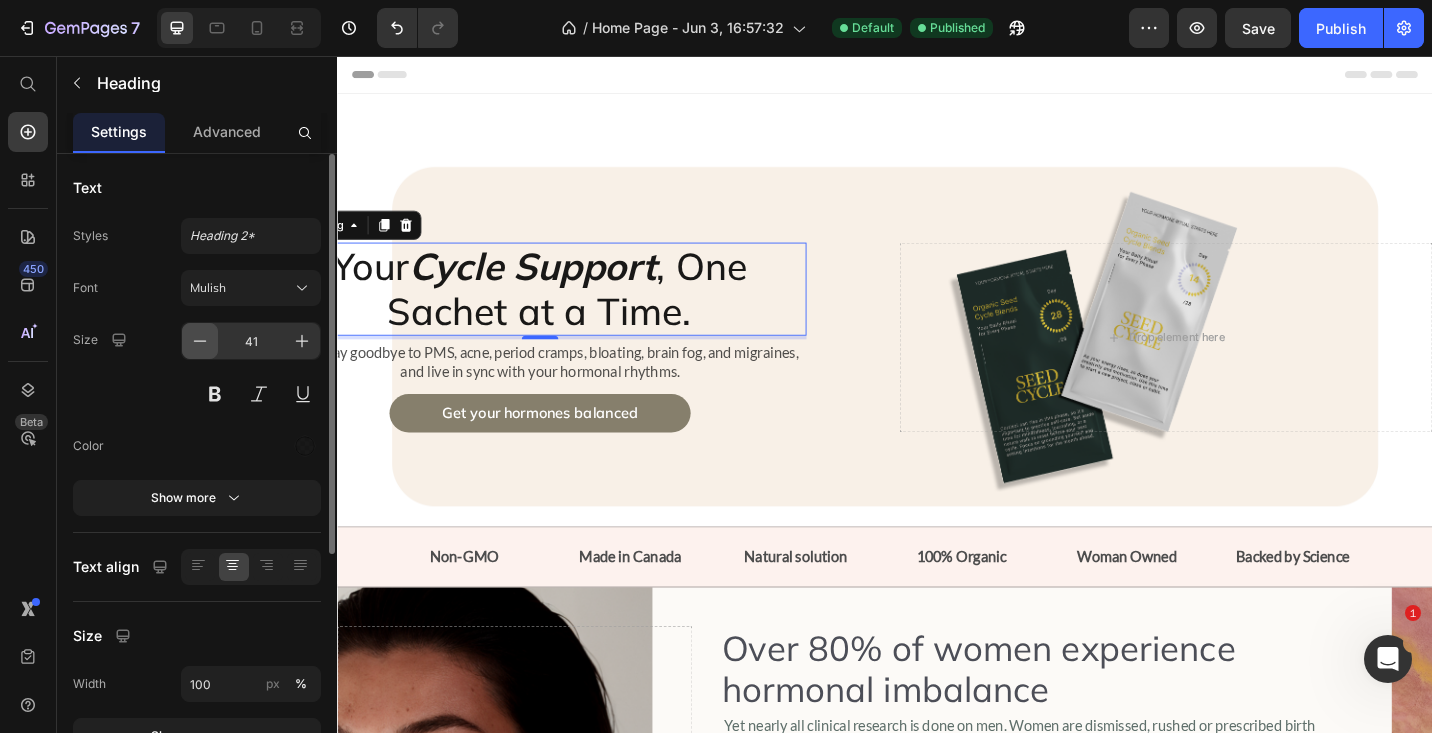 click at bounding box center [200, 341] 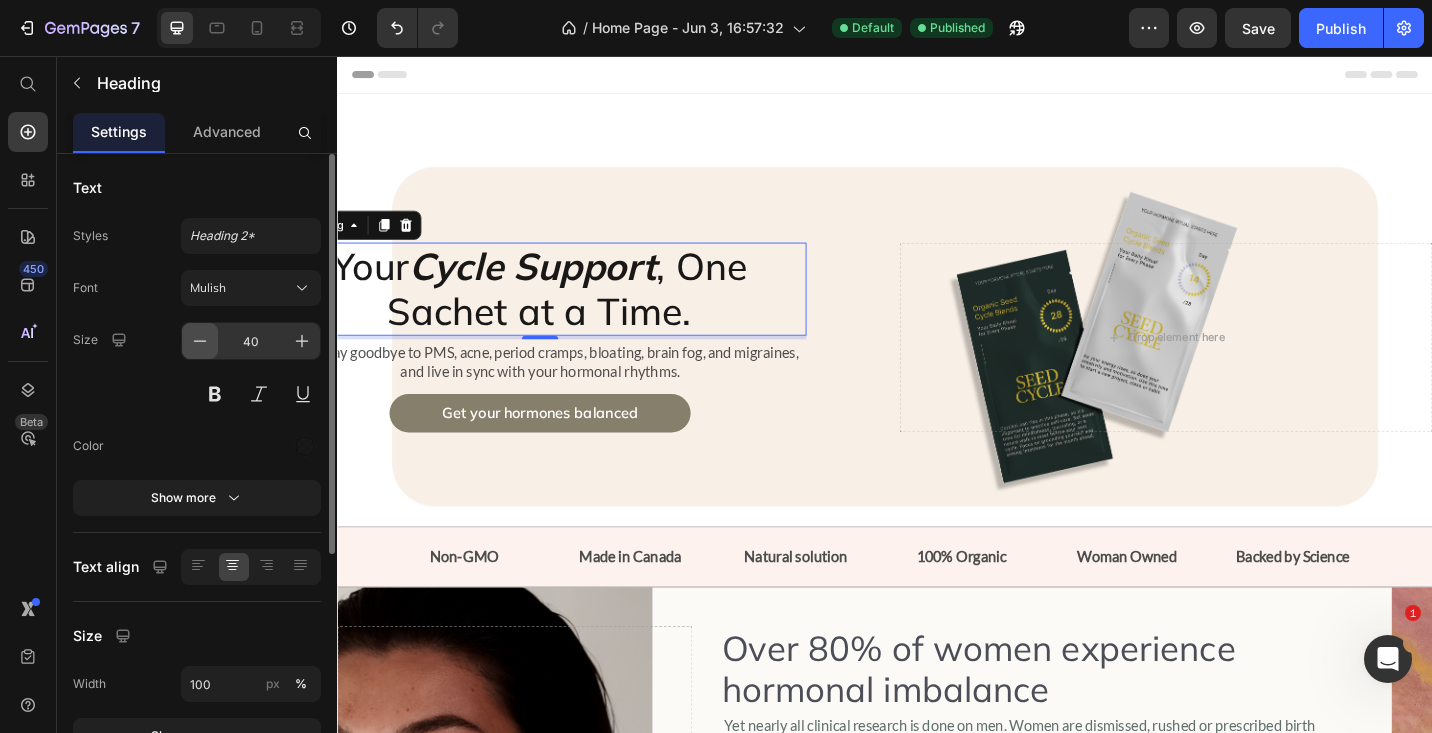 click at bounding box center (200, 341) 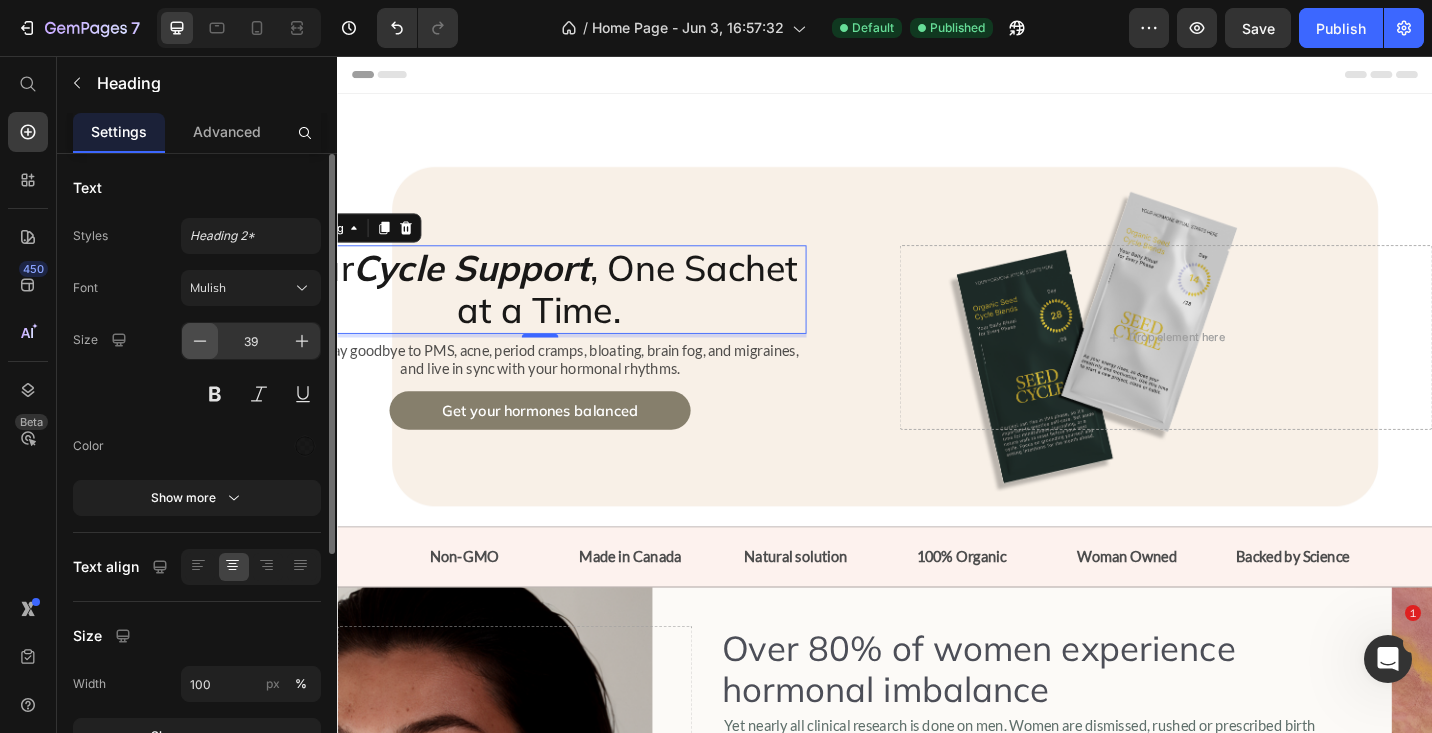 click at bounding box center [200, 341] 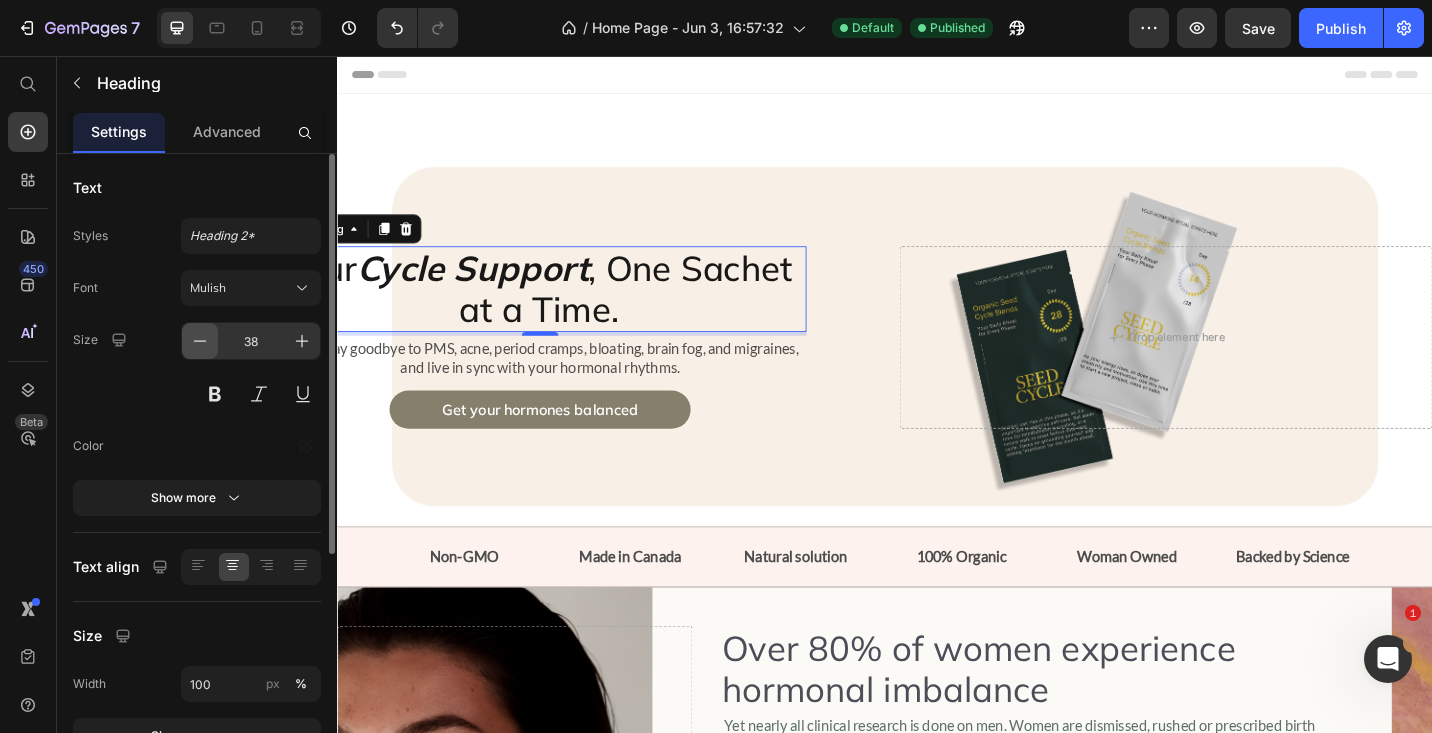 click at bounding box center [200, 341] 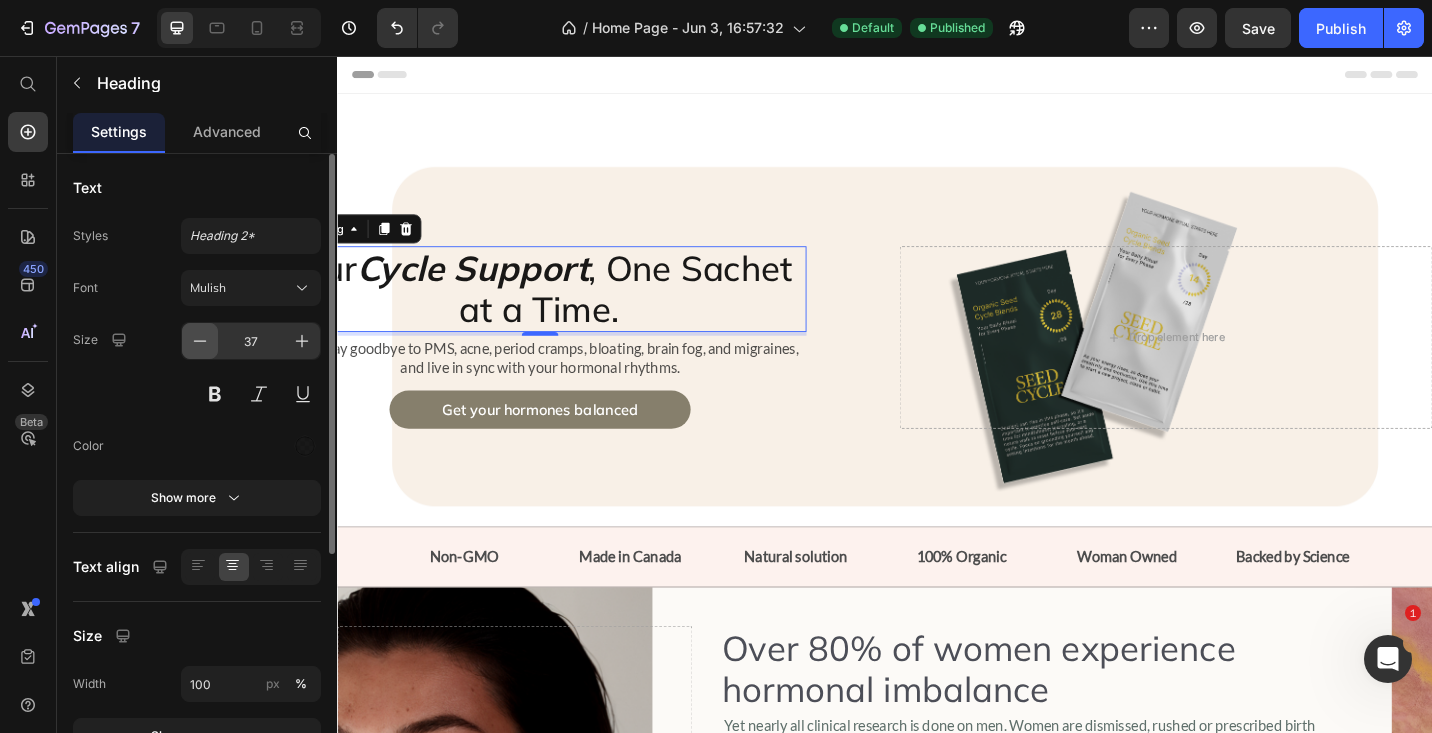 click at bounding box center [200, 341] 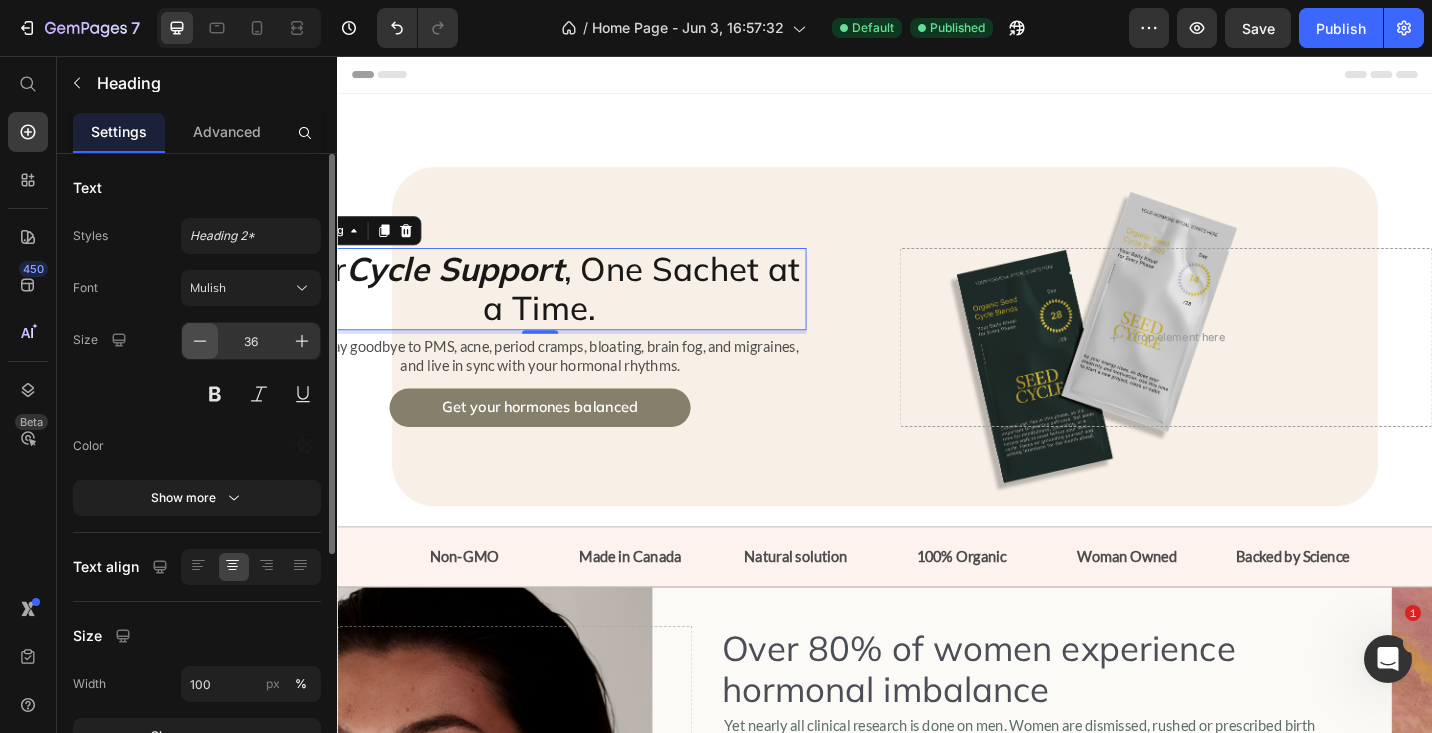 click at bounding box center [200, 341] 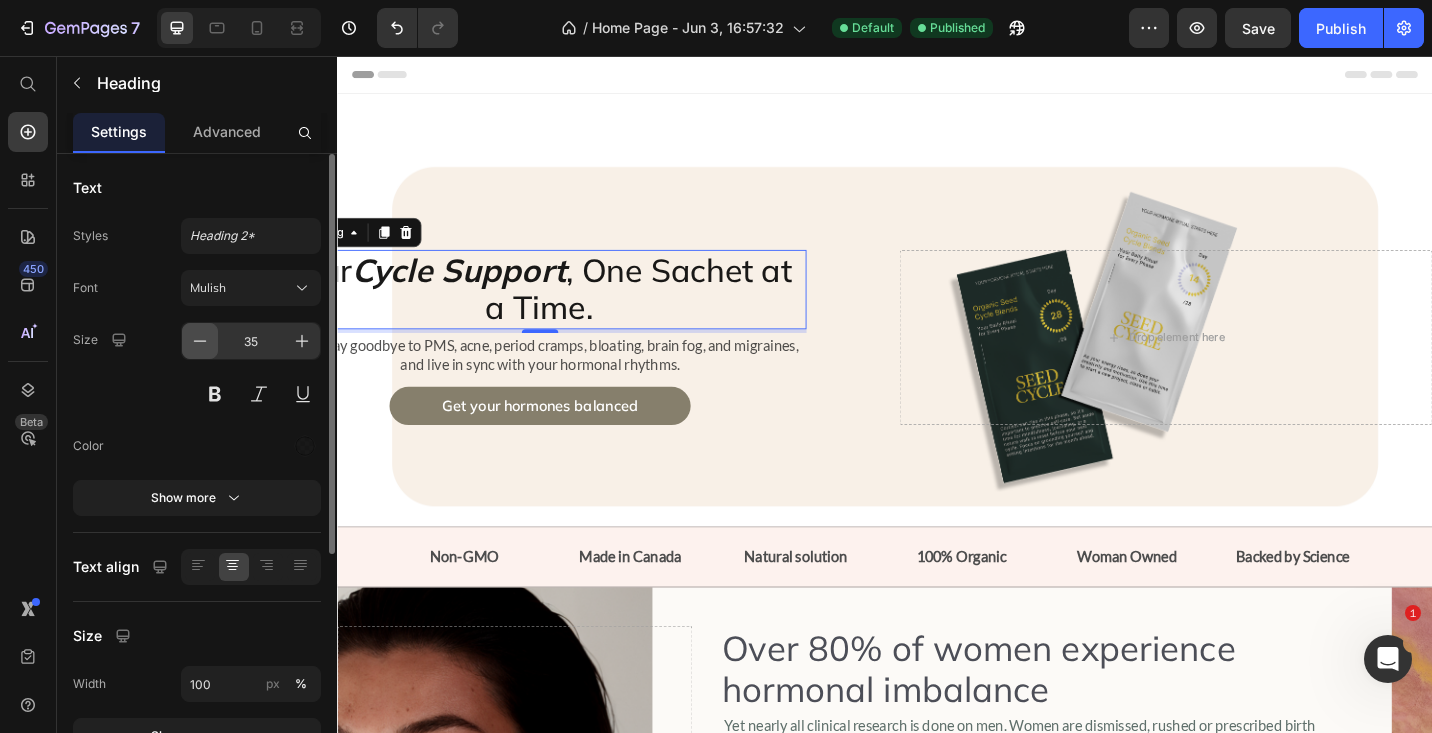 click at bounding box center (200, 341) 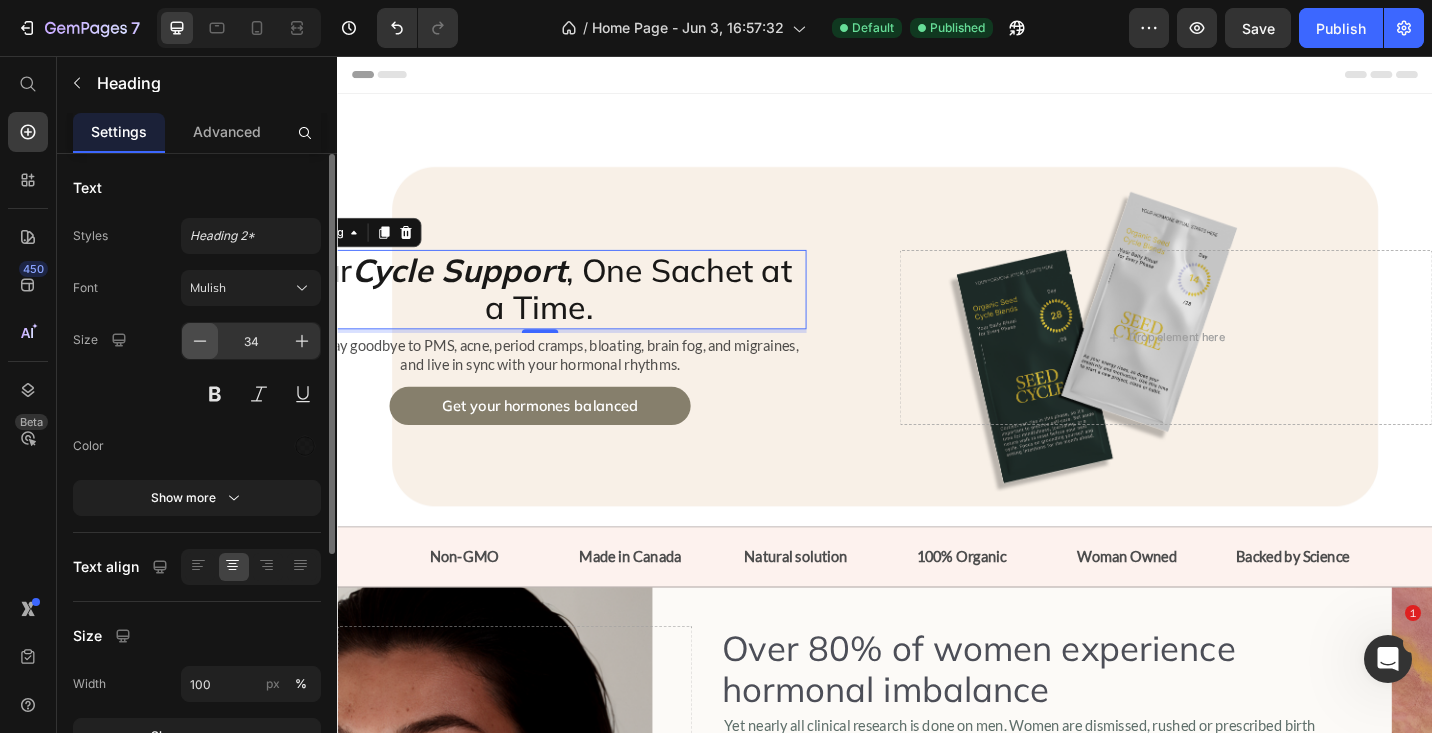 click at bounding box center (200, 341) 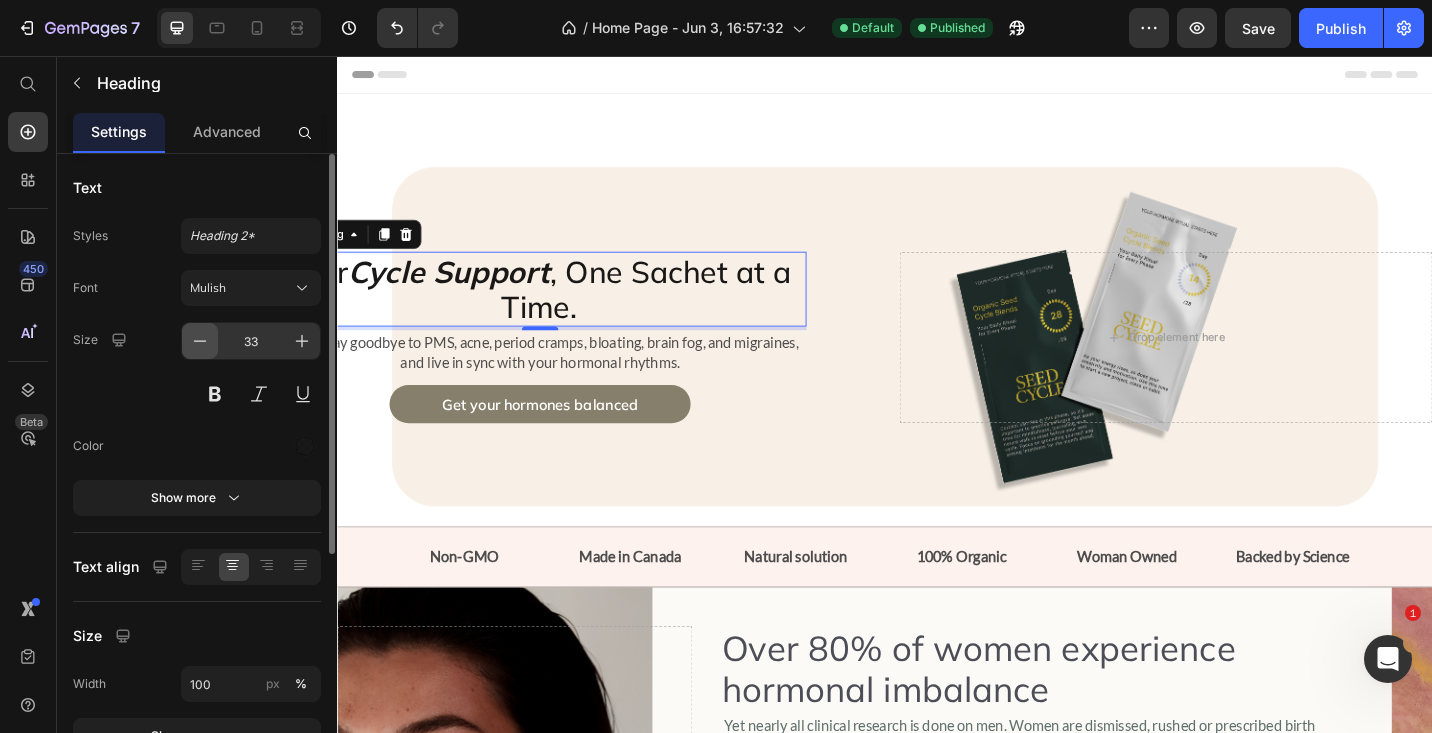 click at bounding box center (200, 341) 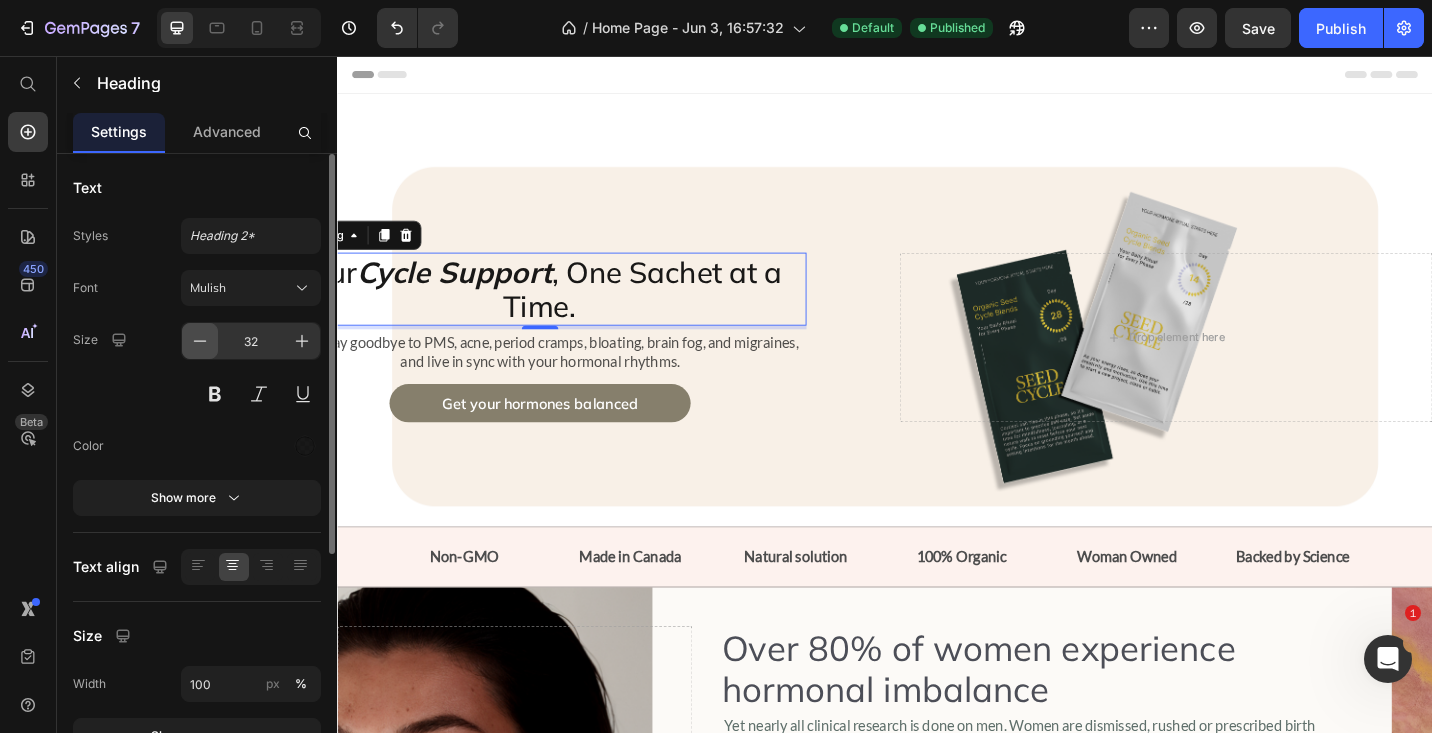 click at bounding box center [200, 341] 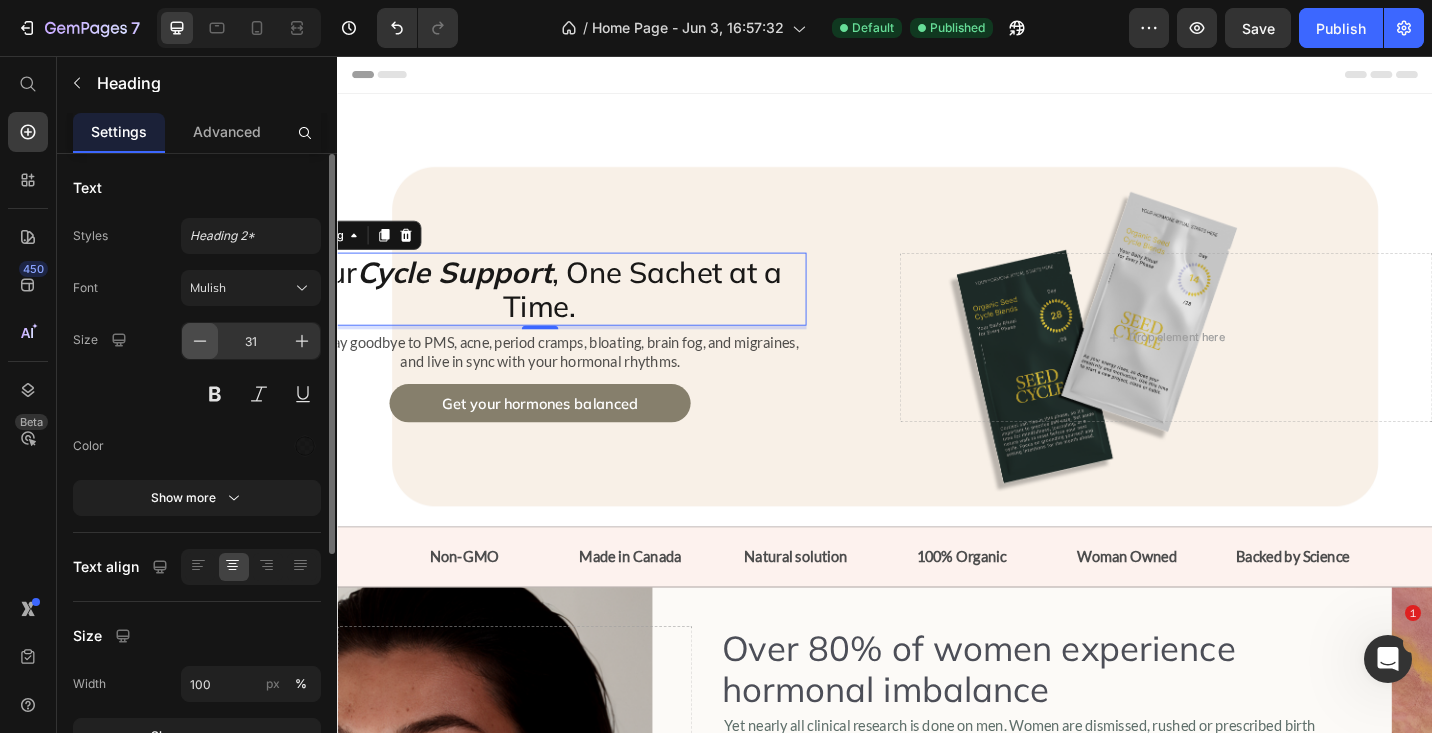 click at bounding box center [200, 341] 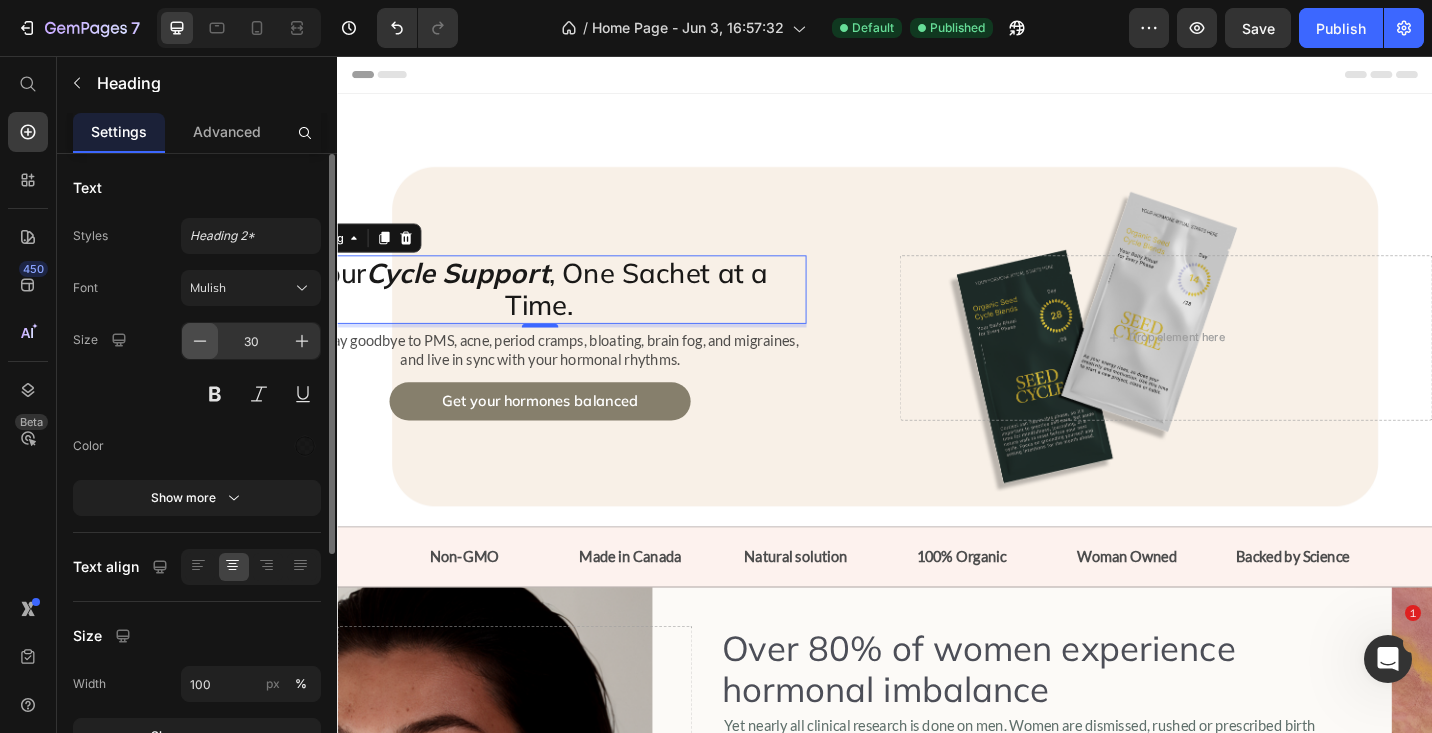 click at bounding box center (200, 341) 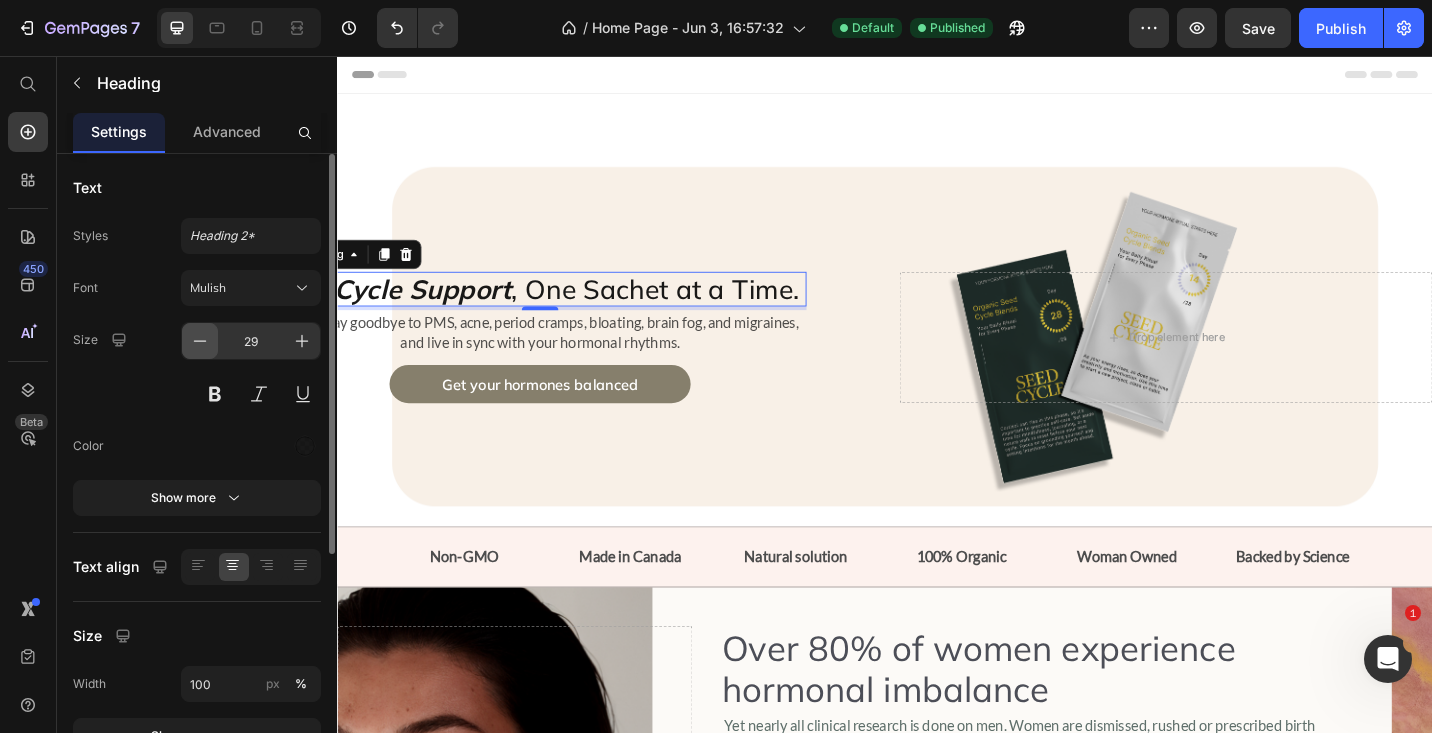 click at bounding box center [200, 341] 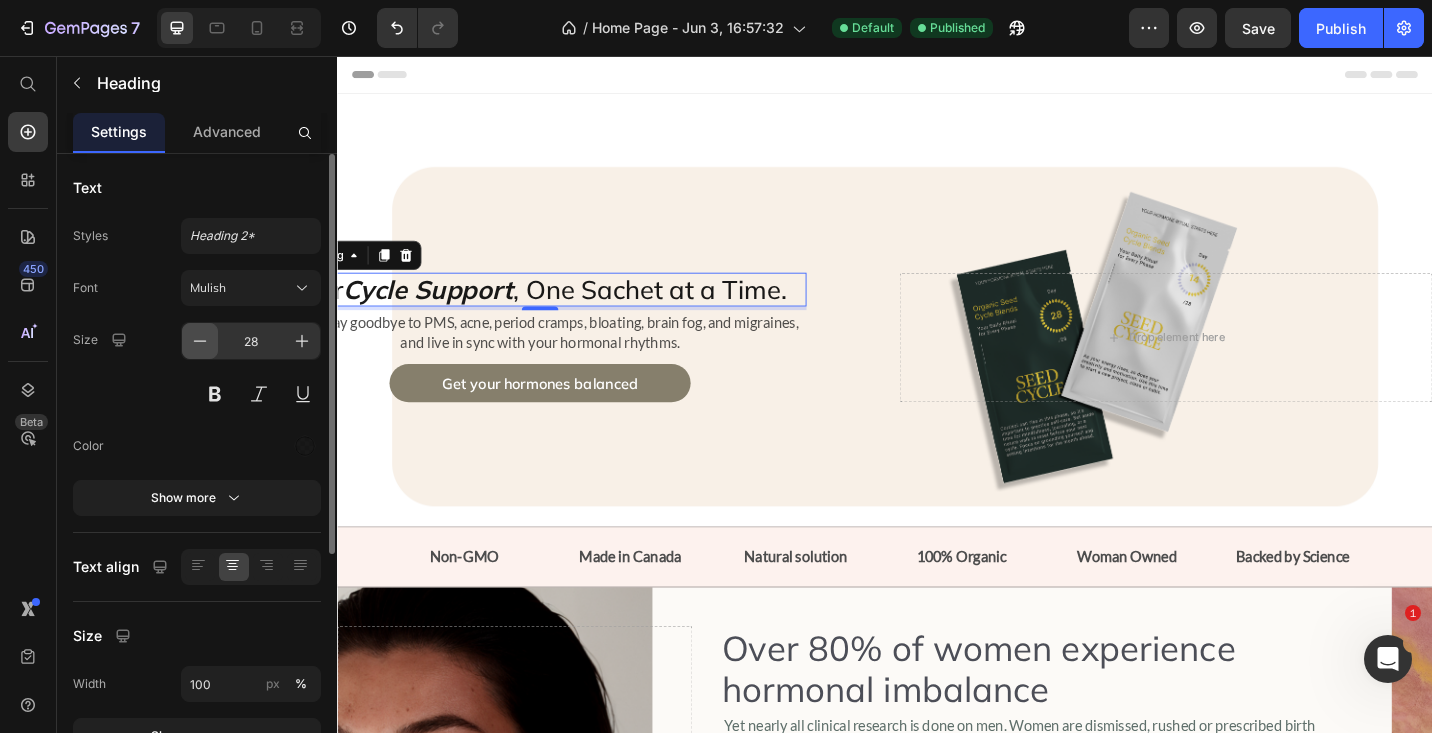 click at bounding box center (200, 341) 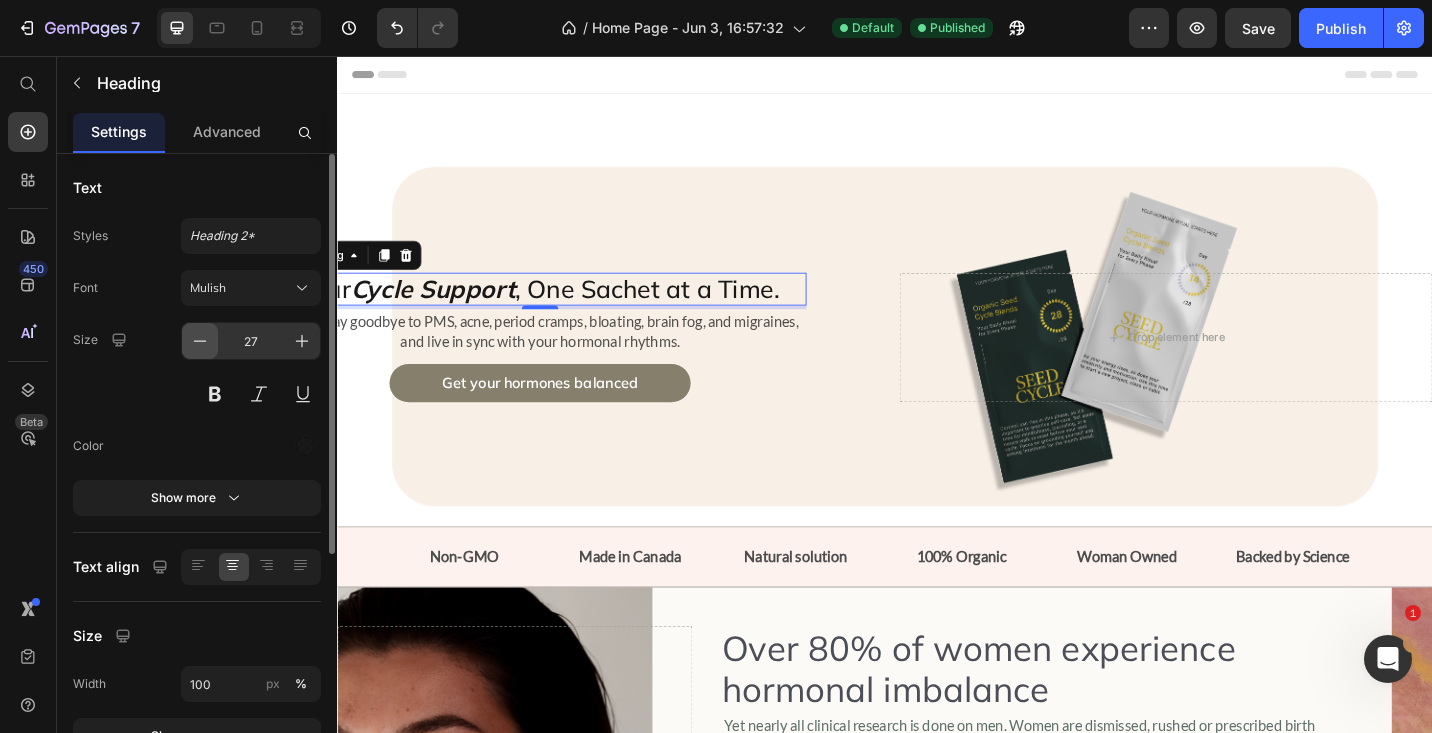 click at bounding box center (200, 341) 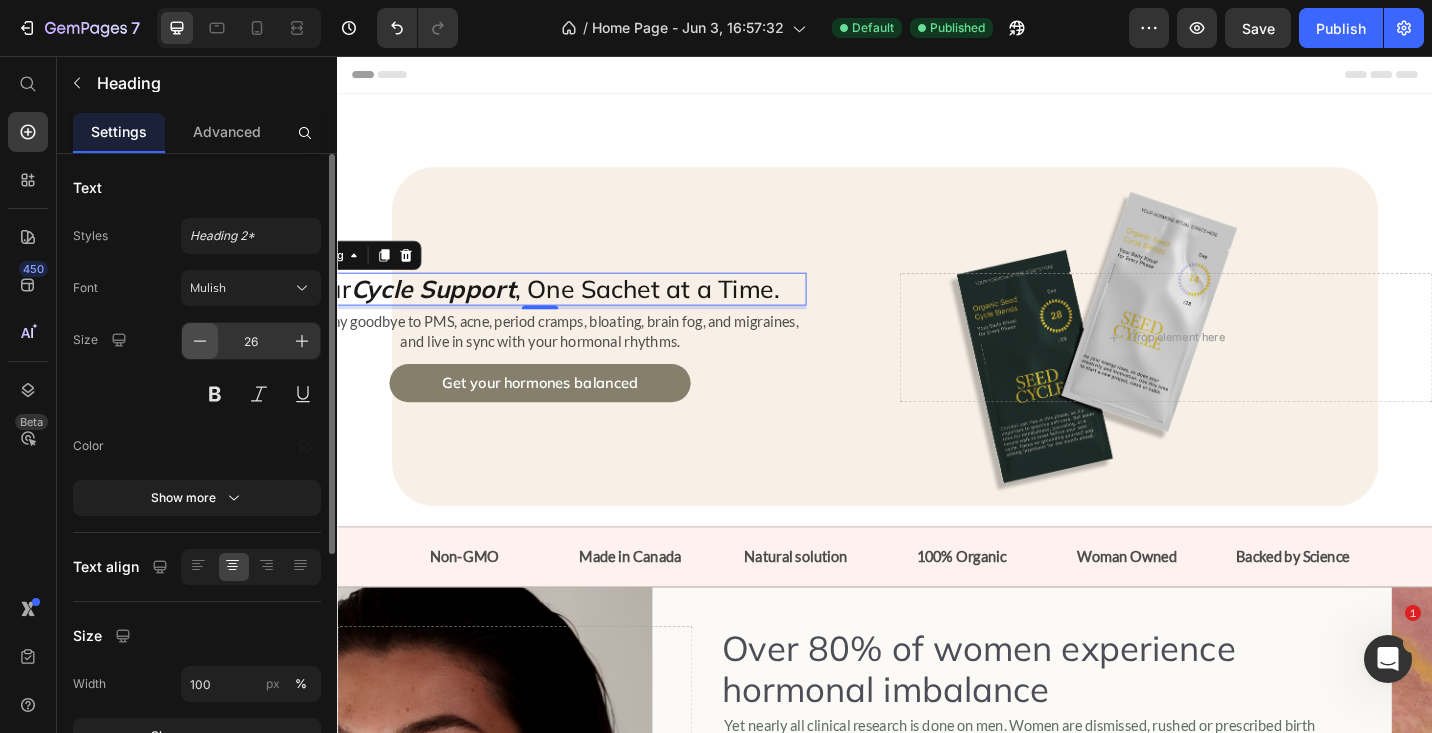 click at bounding box center [200, 341] 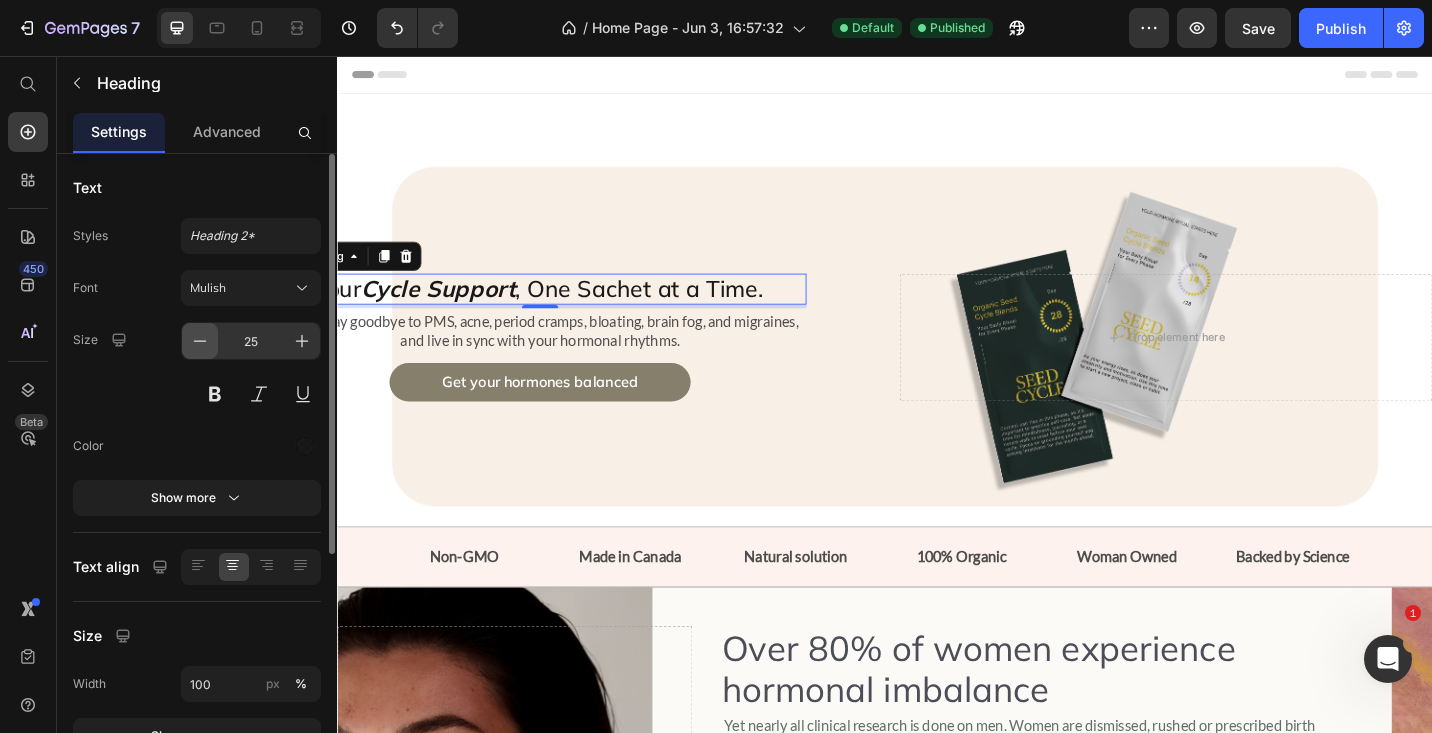 click at bounding box center (200, 341) 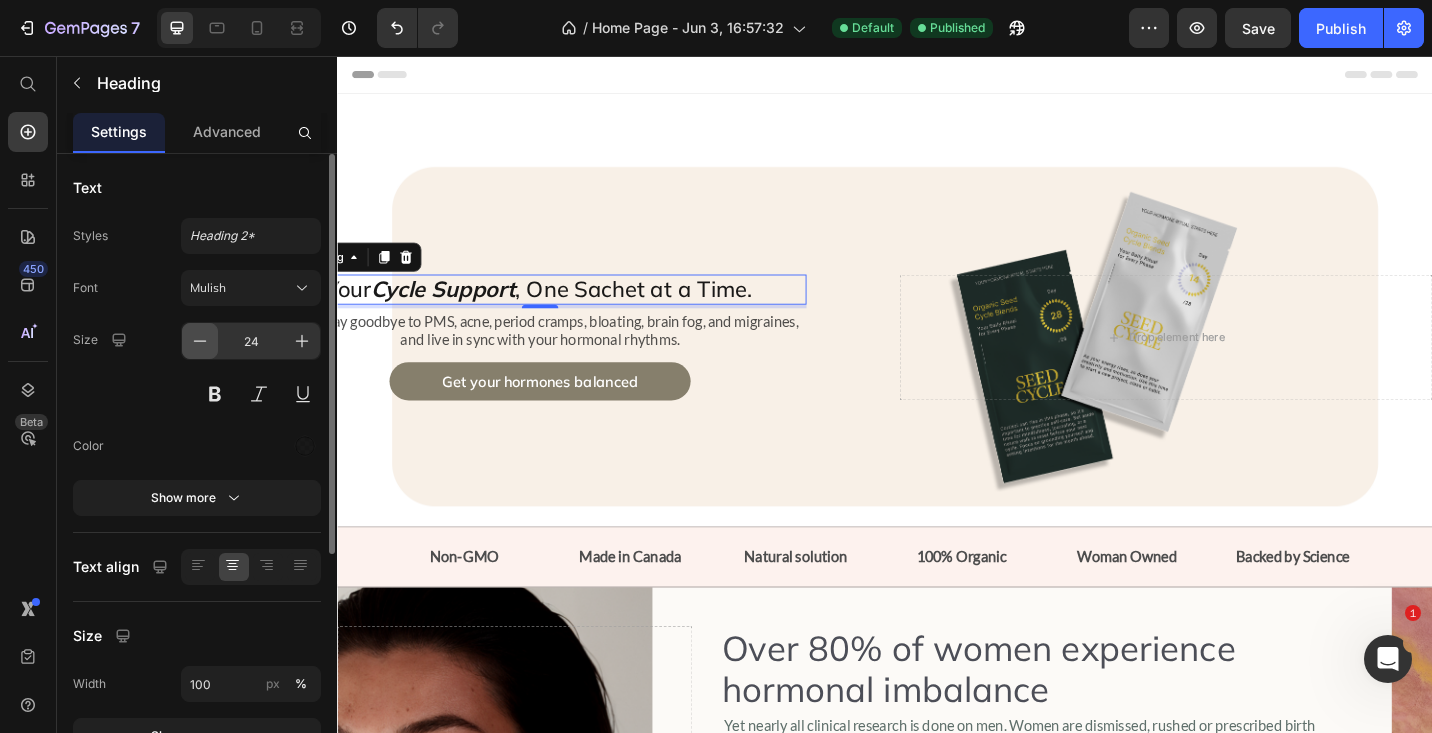 click at bounding box center (200, 341) 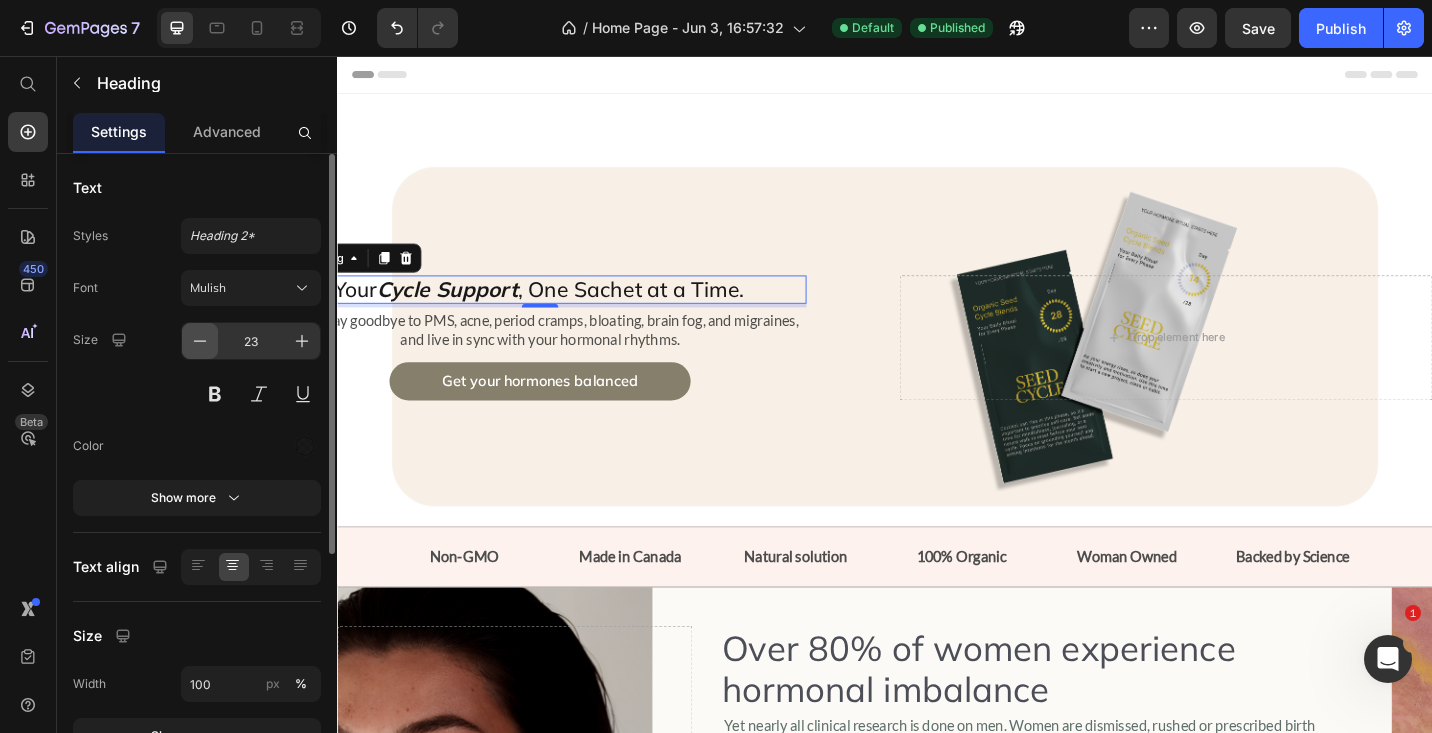 click at bounding box center (200, 341) 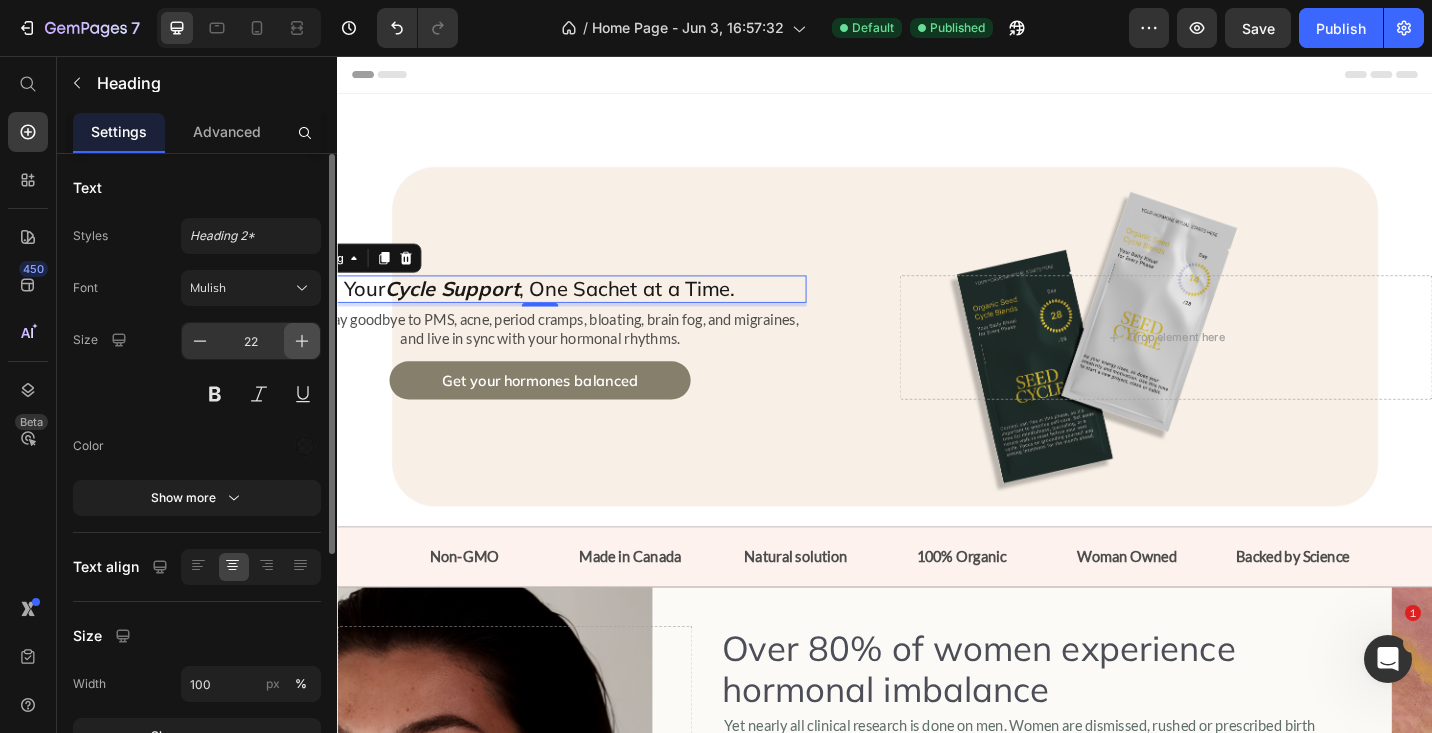 click at bounding box center [302, 341] 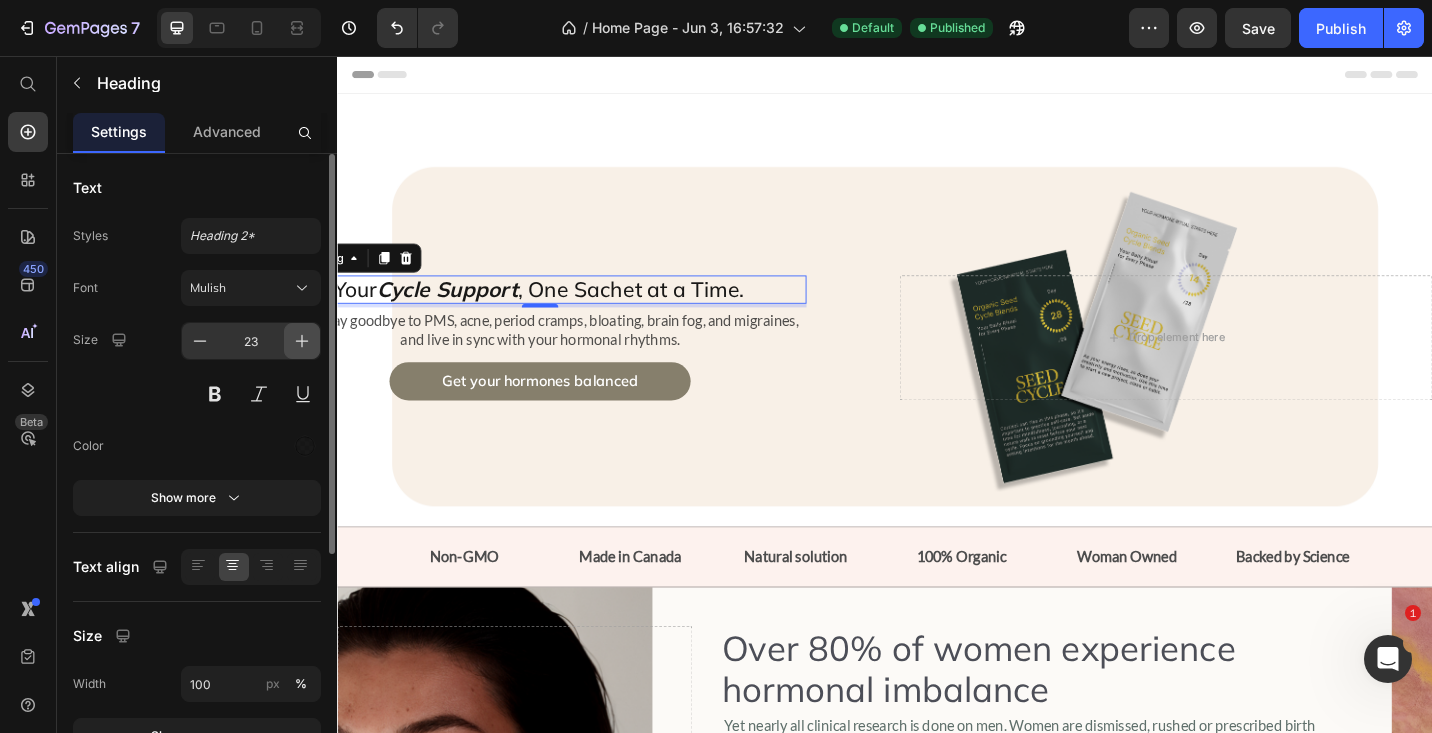 click at bounding box center (302, 341) 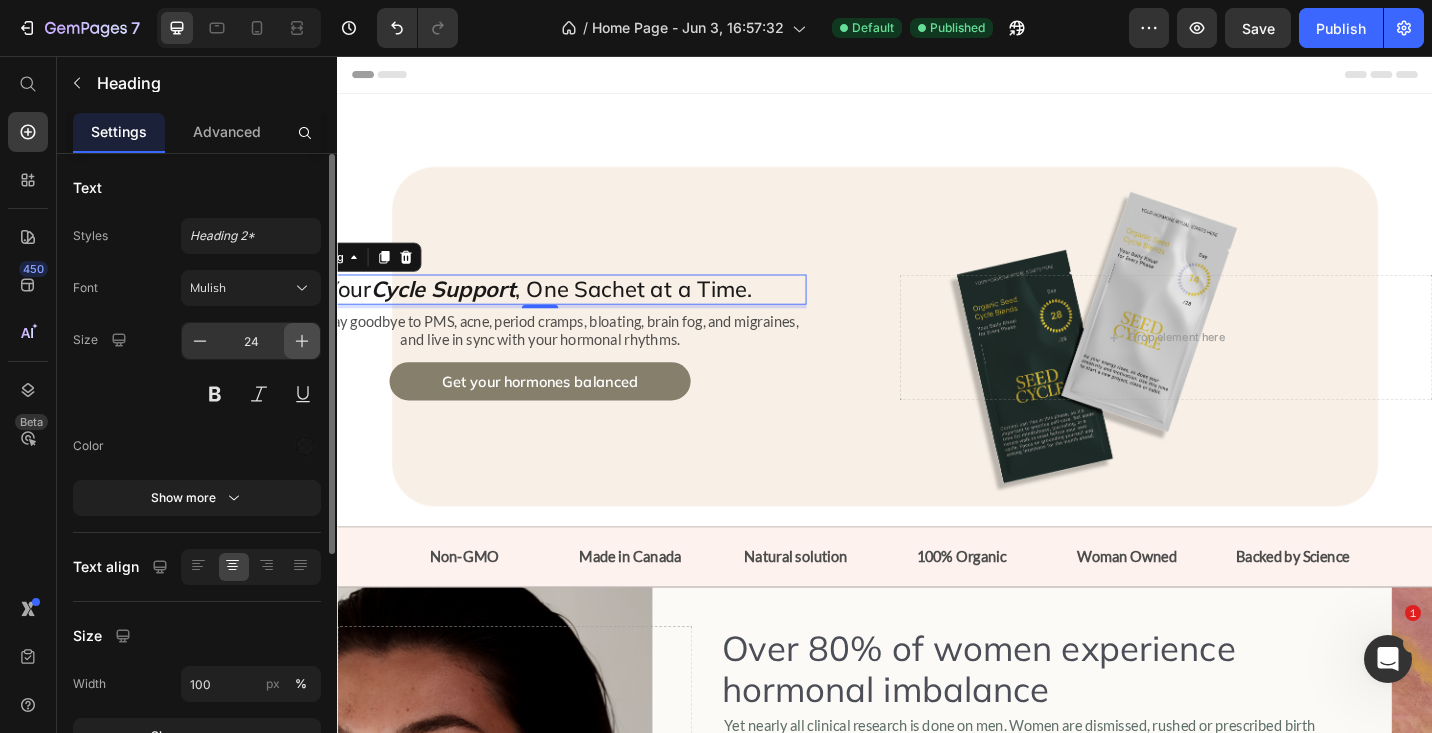 click at bounding box center (302, 341) 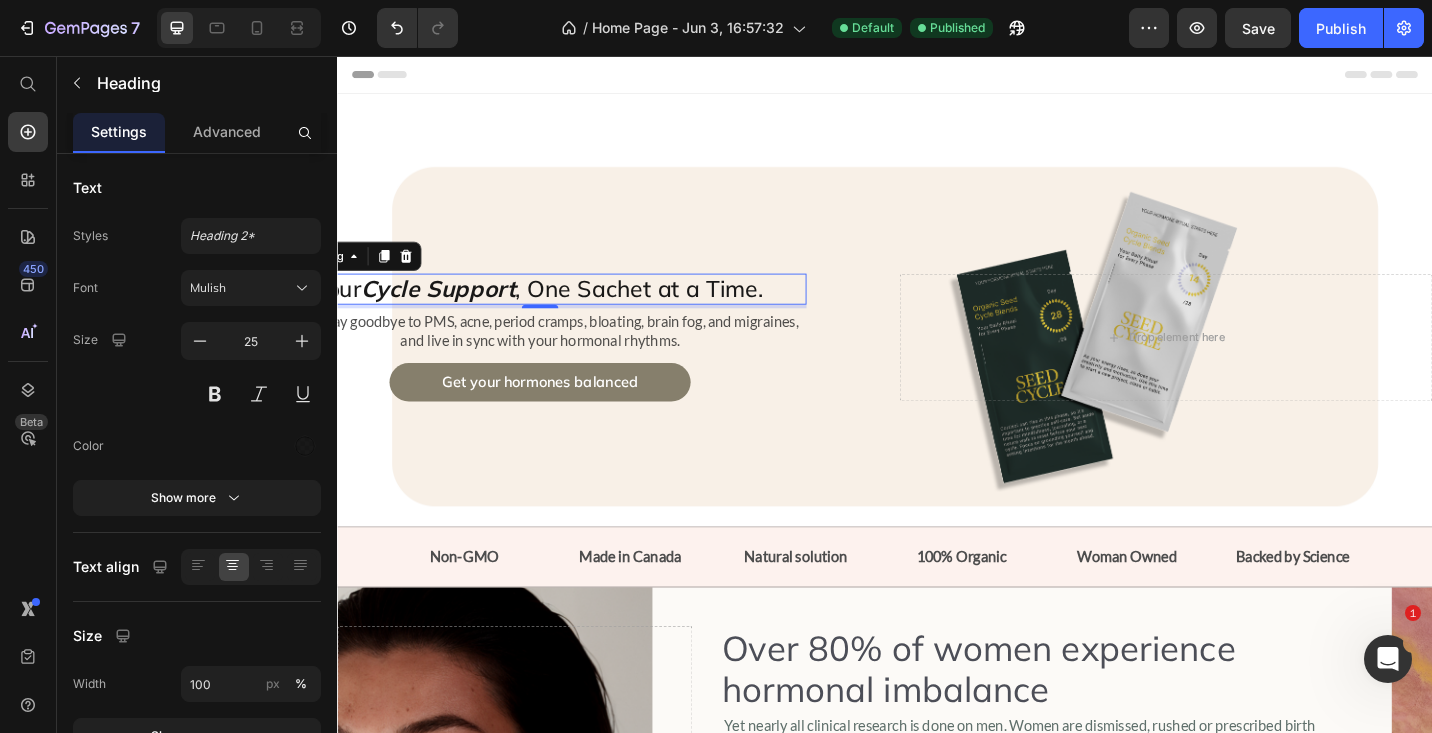 click on "Your  Cycle Support , One Sachet at a Time." at bounding box center (558, 311) 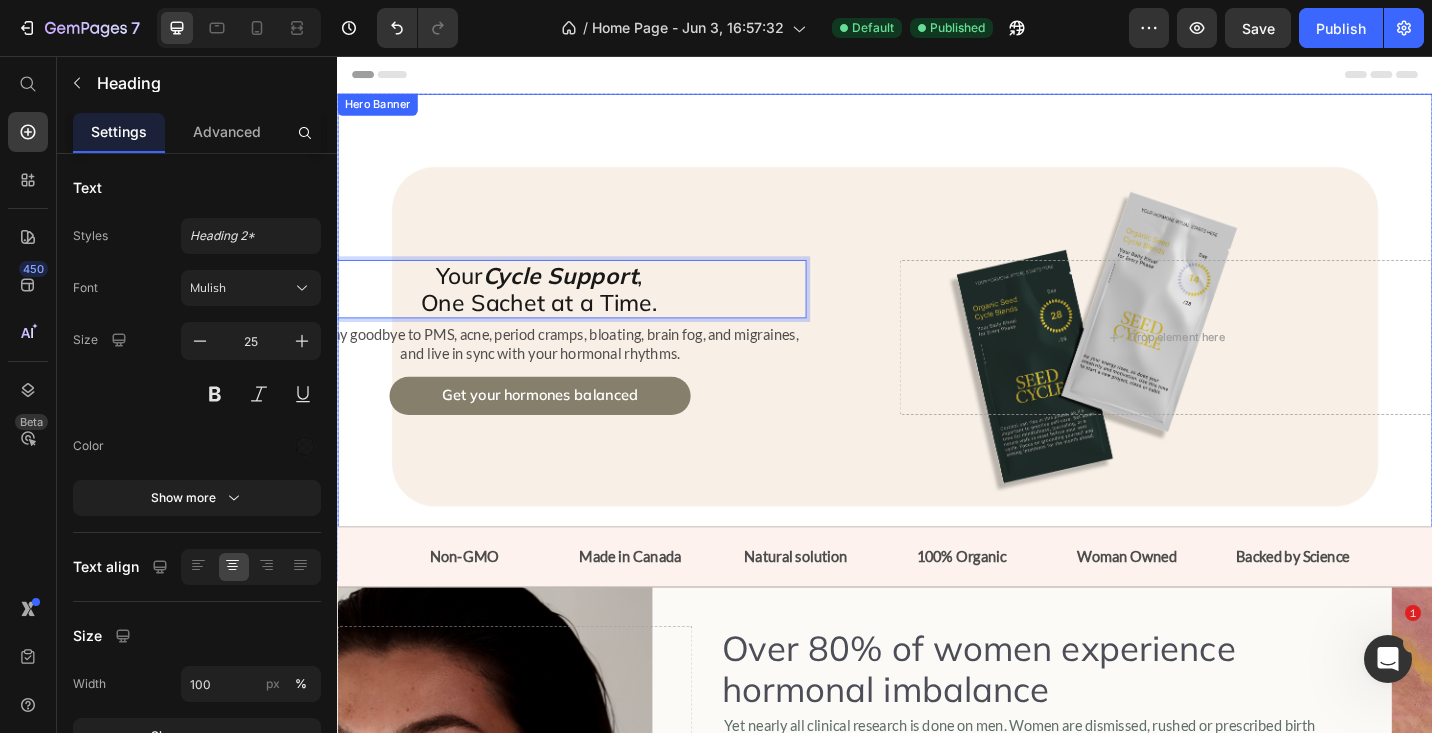 click at bounding box center [937, 364] 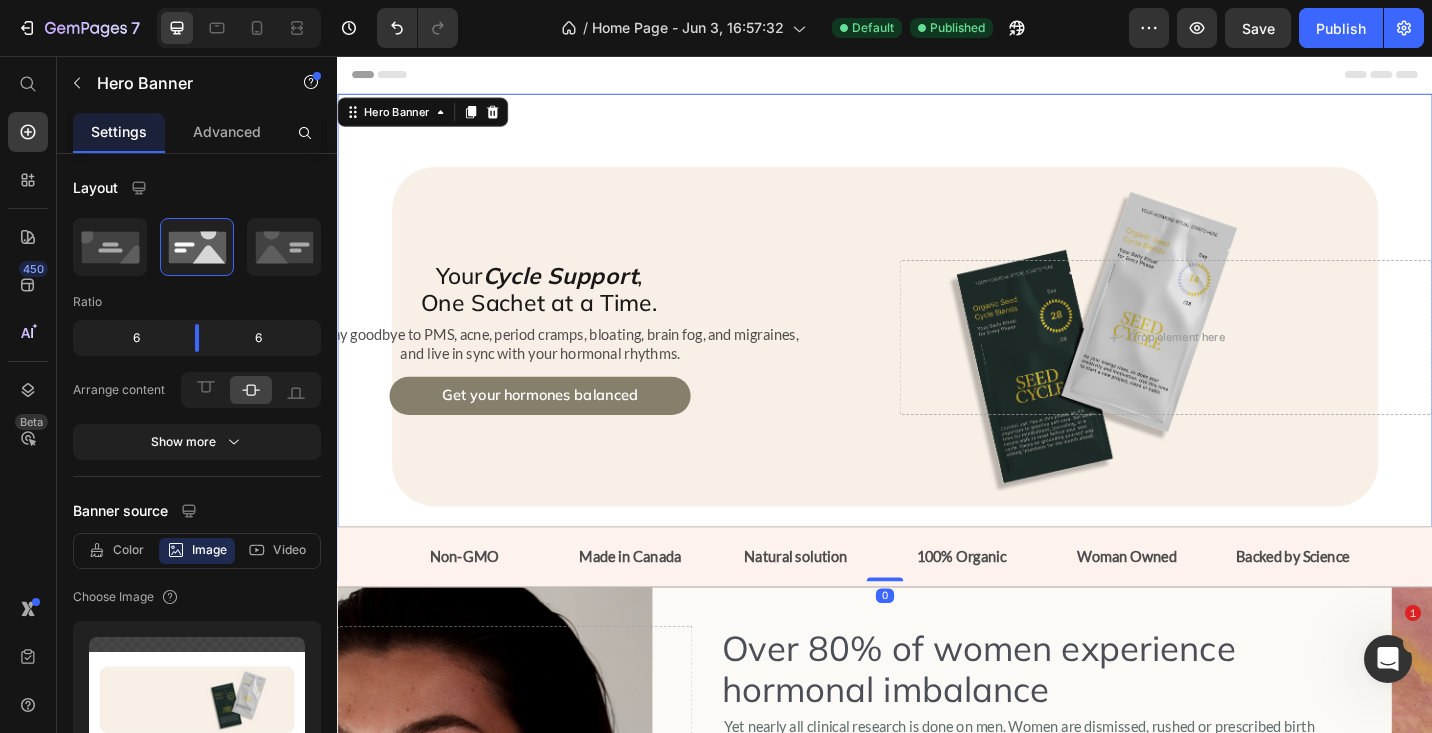 click on "Cycle Support" at bounding box center (580, 295) 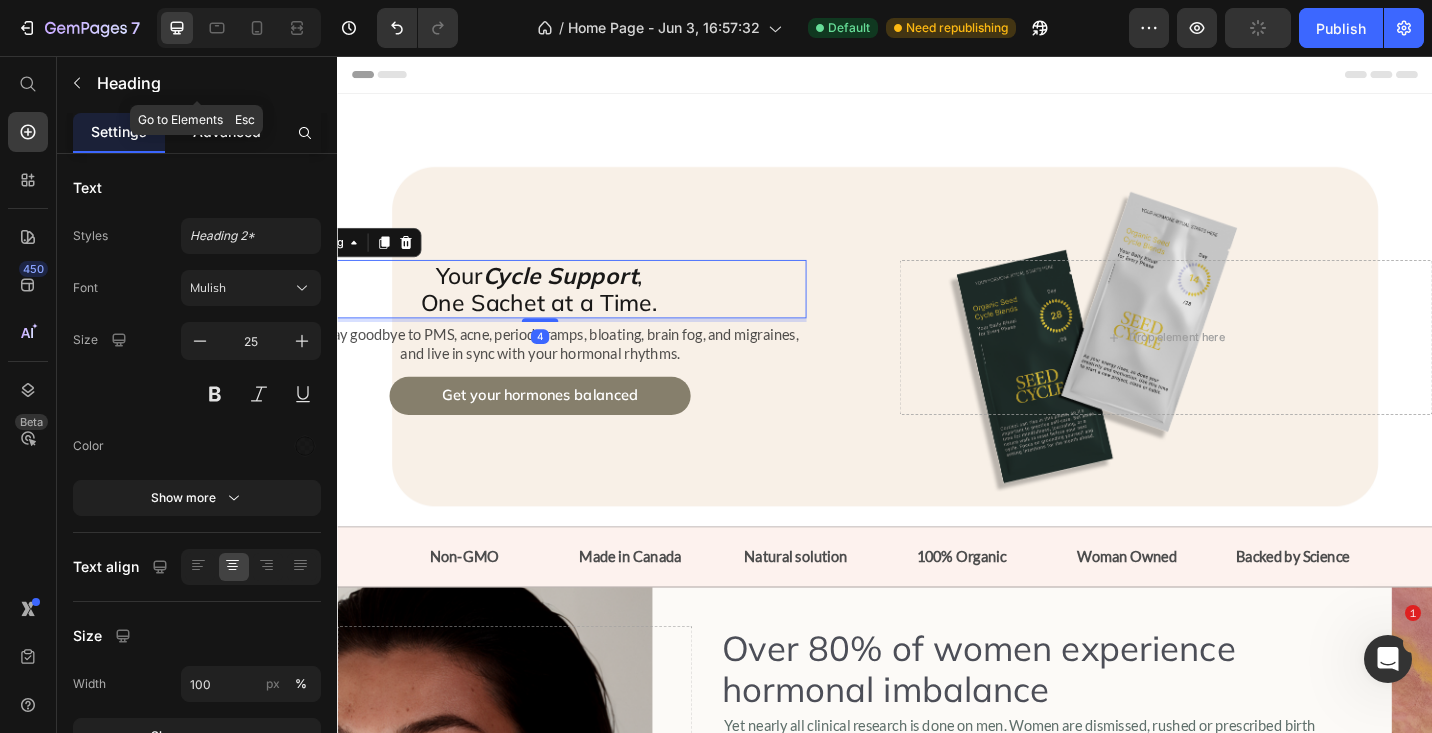 click on "Advanced" at bounding box center [227, 132] 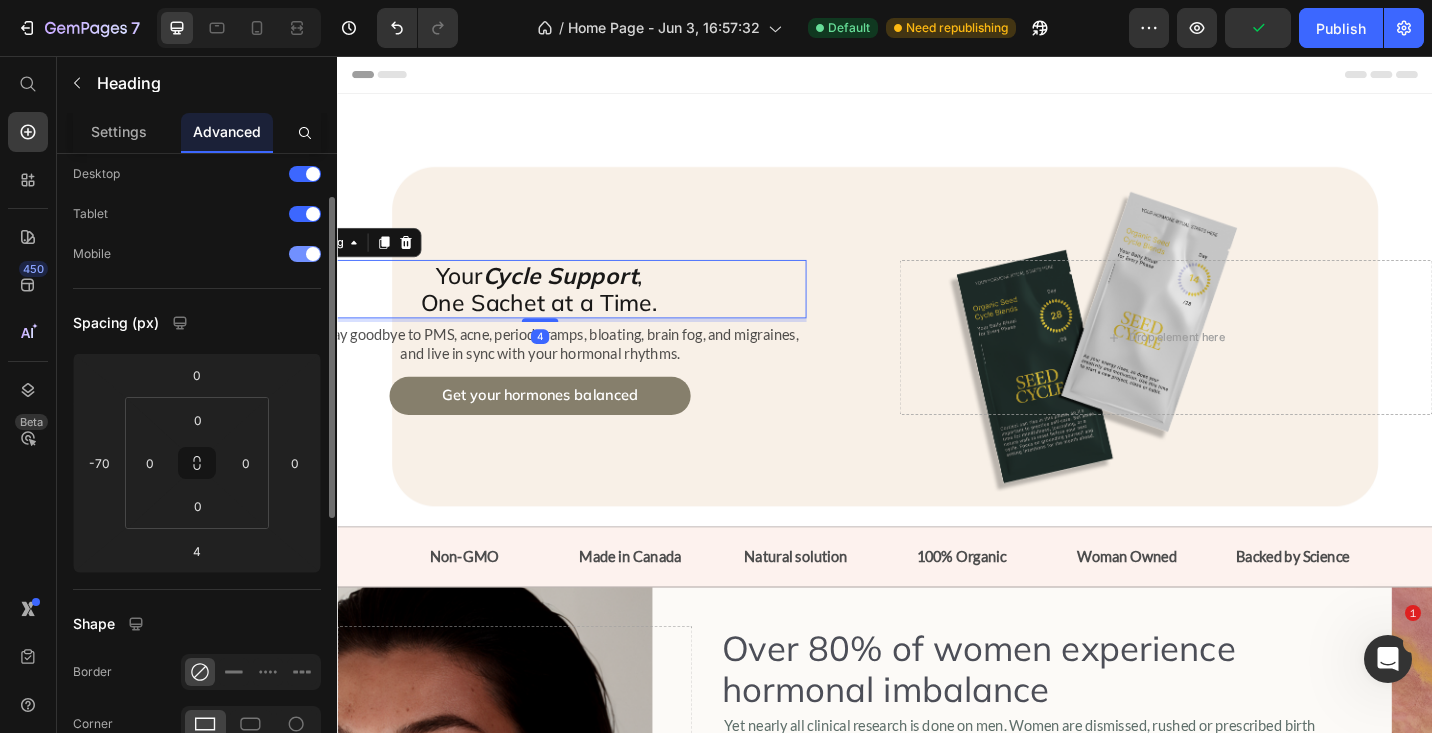 scroll, scrollTop: 71, scrollLeft: 0, axis: vertical 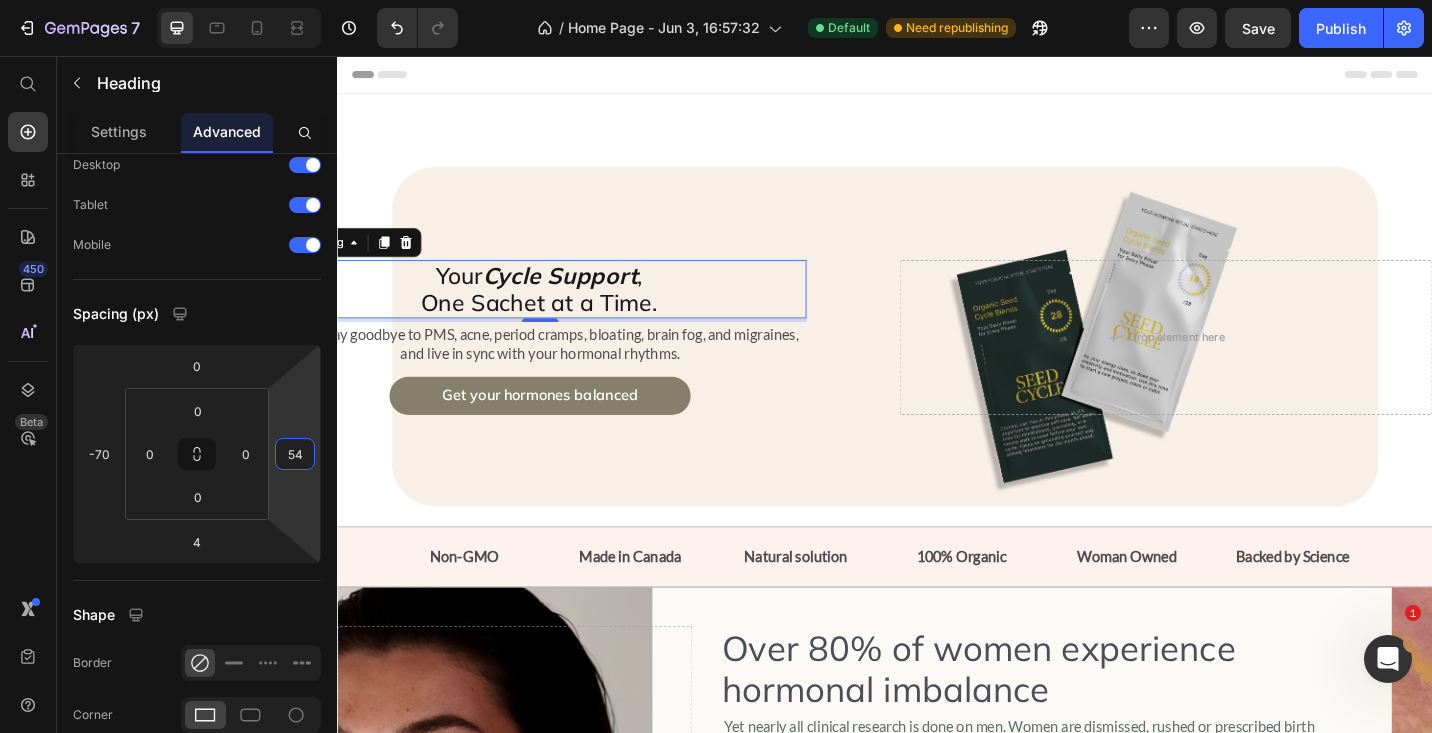 drag, startPoint x: 315, startPoint y: 439, endPoint x: 322, endPoint y: 412, distance: 27.89265 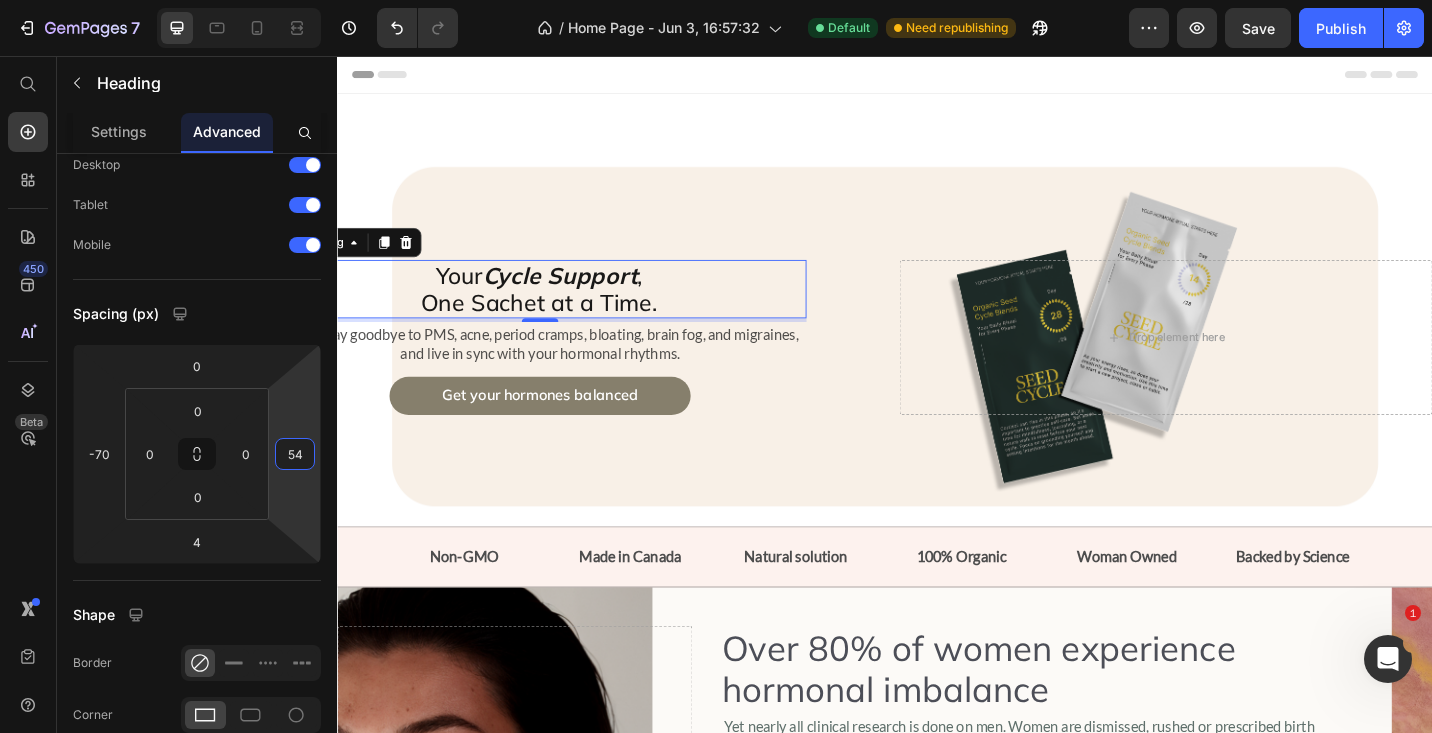 click on "7  Version history  /  Home Page - Jun 3, 16:57:32 Default Need republishing Preview  Save   Publish  450 Beta Start with Sections Elements Hero Section Product Detail Brands Trusted Badges Guarantee Product Breakdown How to use Testimonials Compare Bundle FAQs Social Proof Brand Story Product List Collection Blog List Contact Sticky Add to Cart Custom Footer Browse Library 450 Layout
Row
Row
Row
Row Text
Heading
Text Block Button
Button
Button
Sticky Back to top Media
Image" at bounding box center (716, 0) 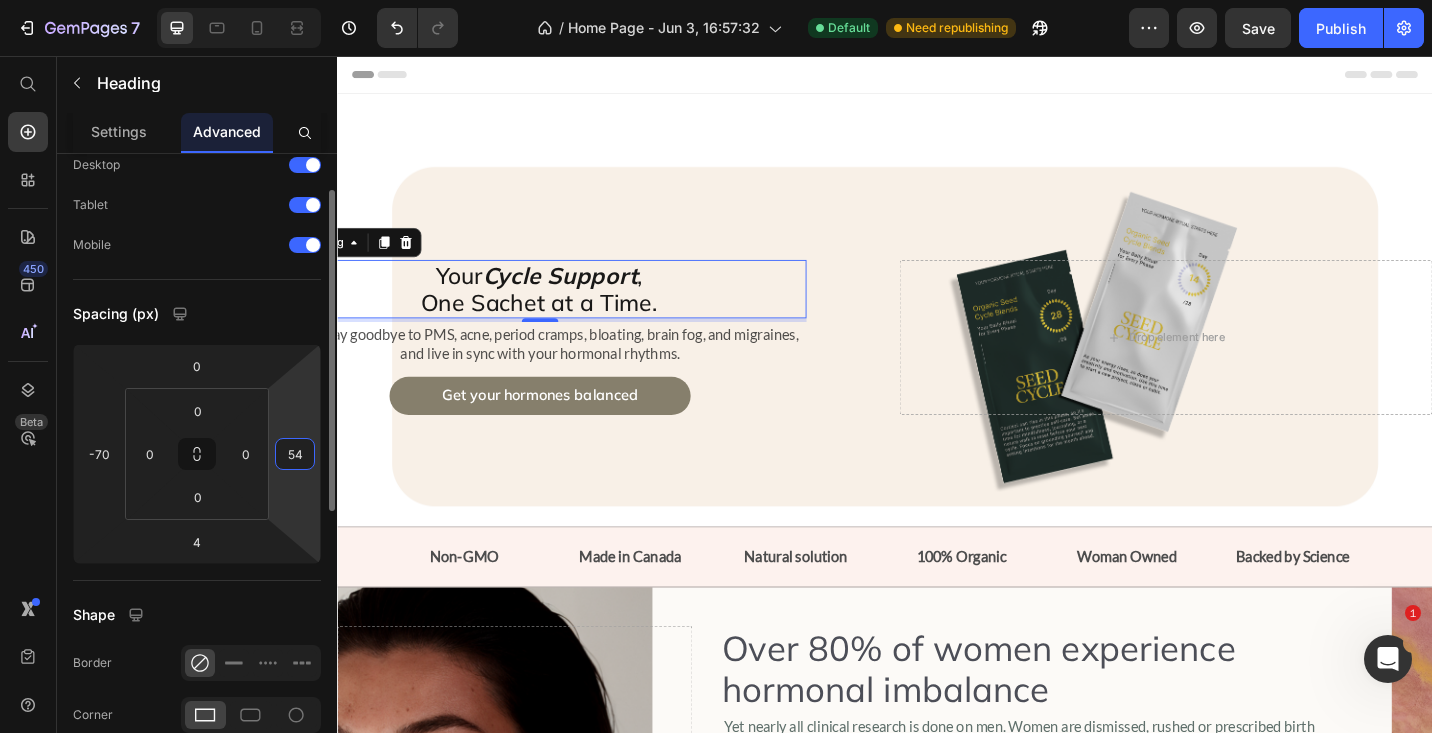 type on "0" 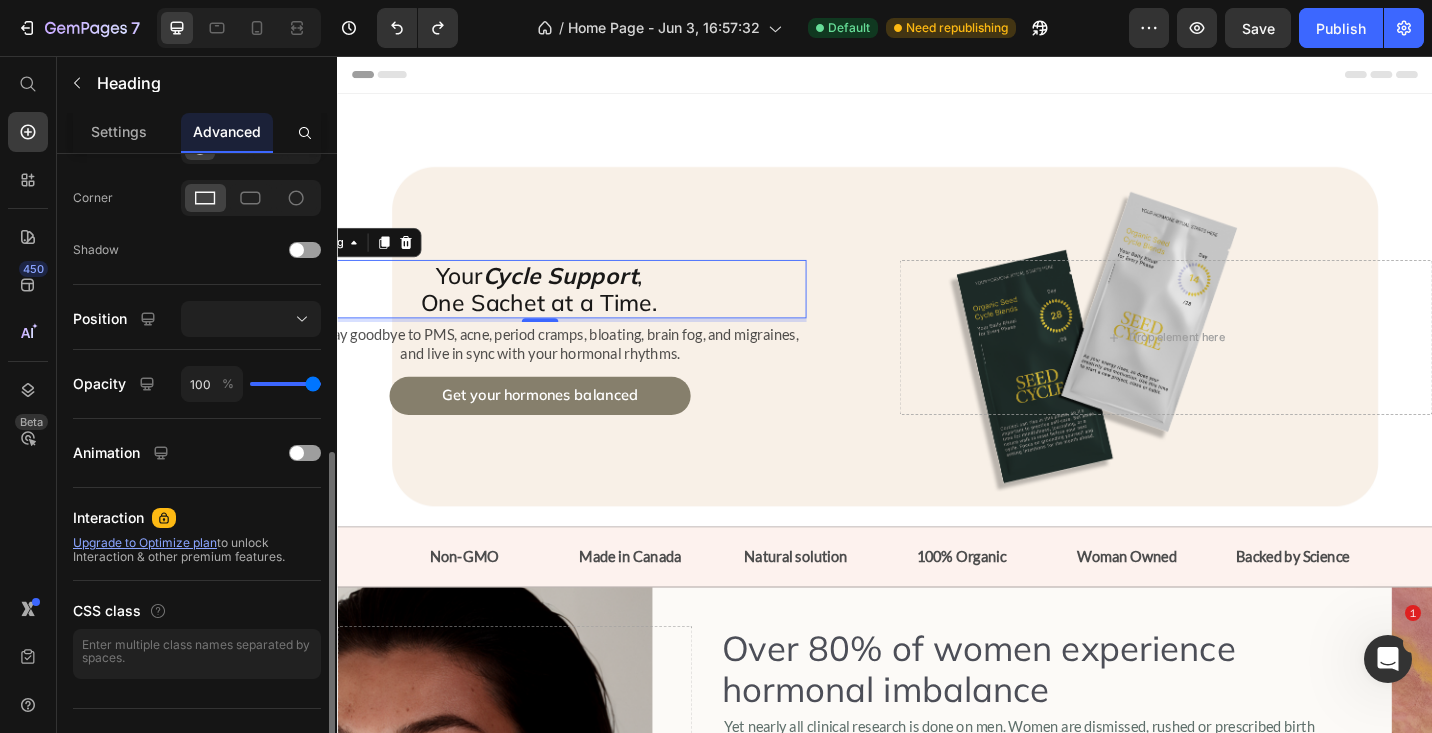 scroll, scrollTop: 589, scrollLeft: 0, axis: vertical 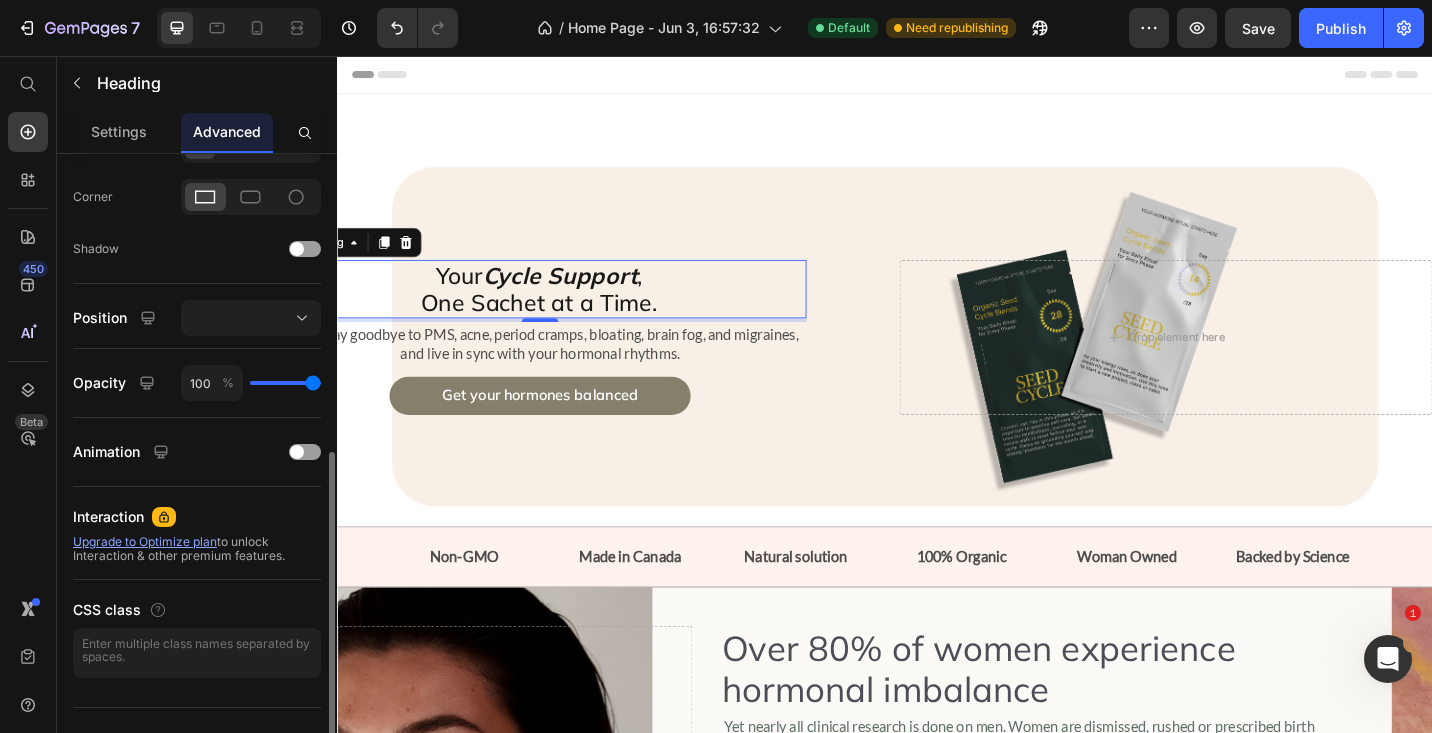 click on "Position" 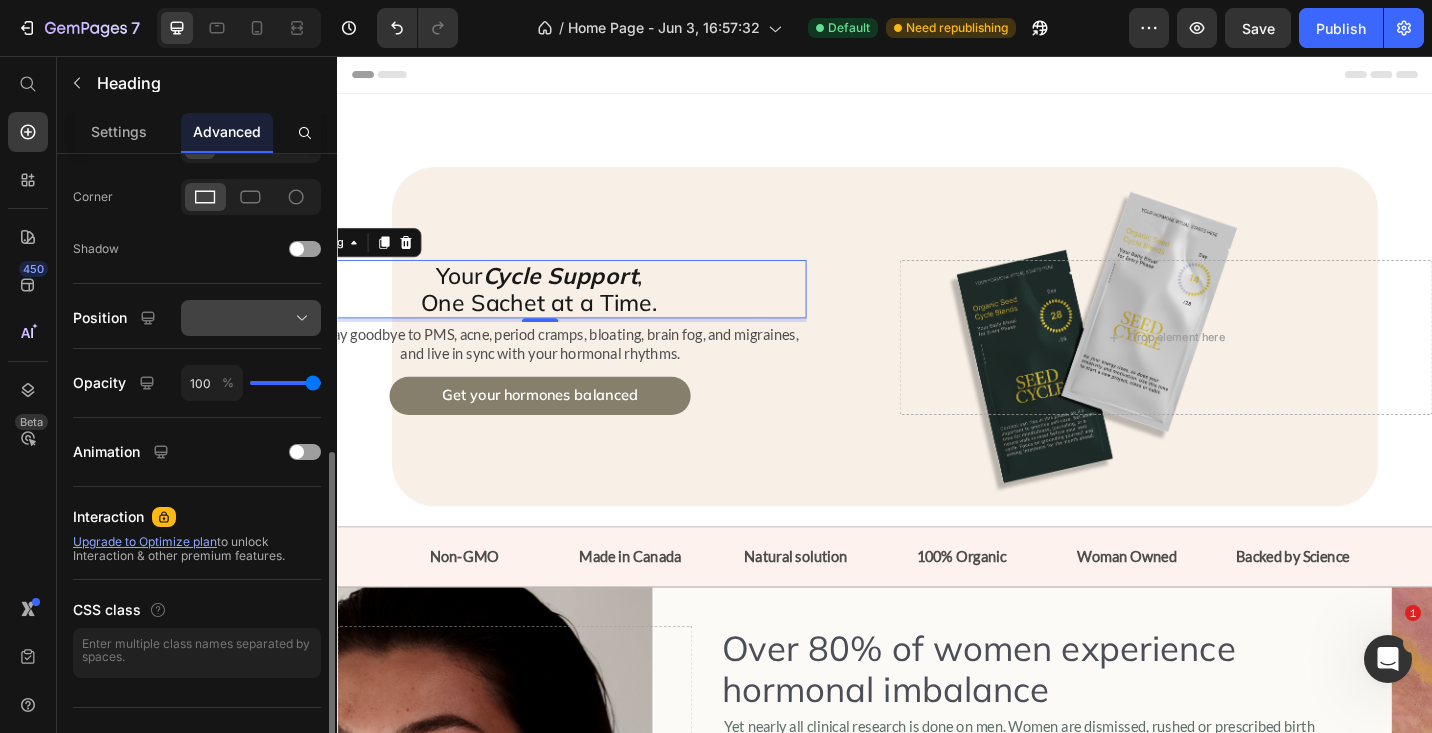 click at bounding box center (251, 318) 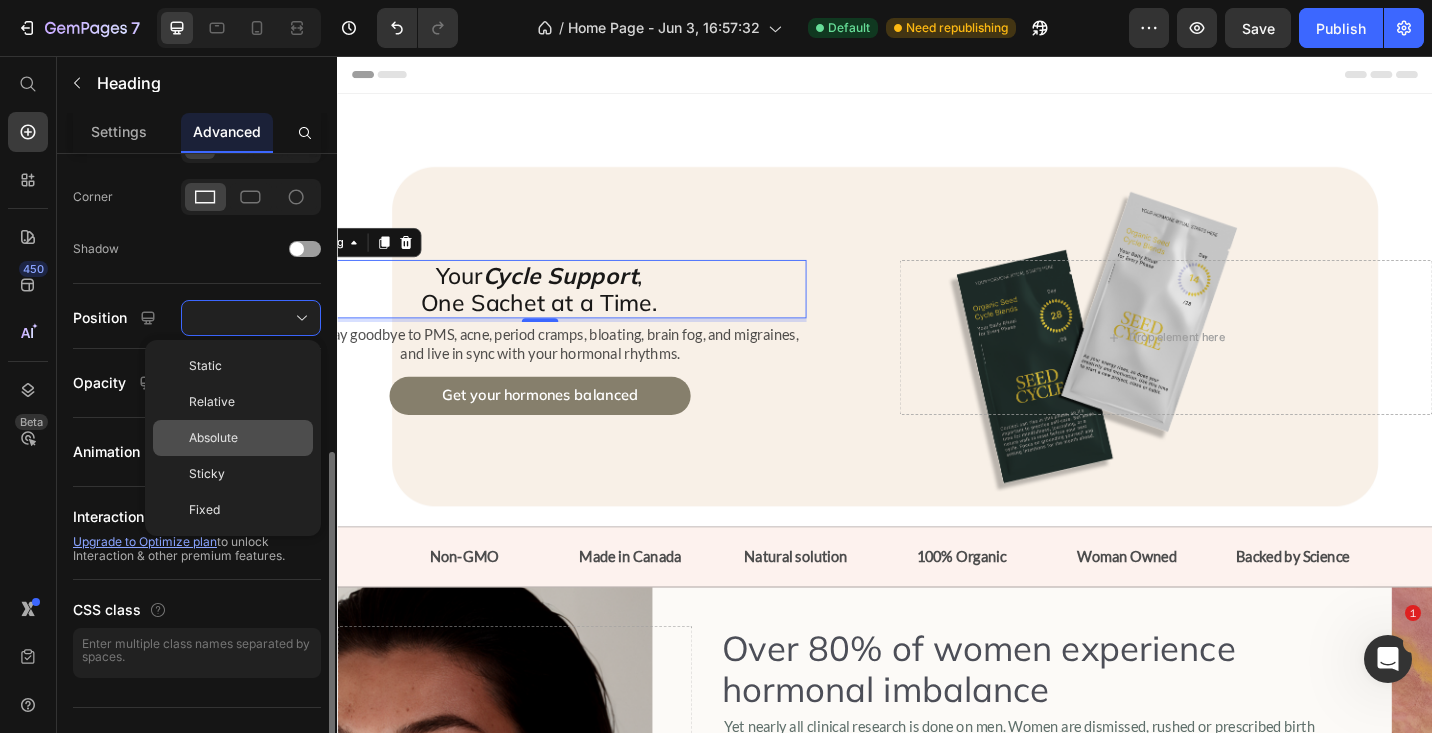 click on "Absolute" at bounding box center (247, 438) 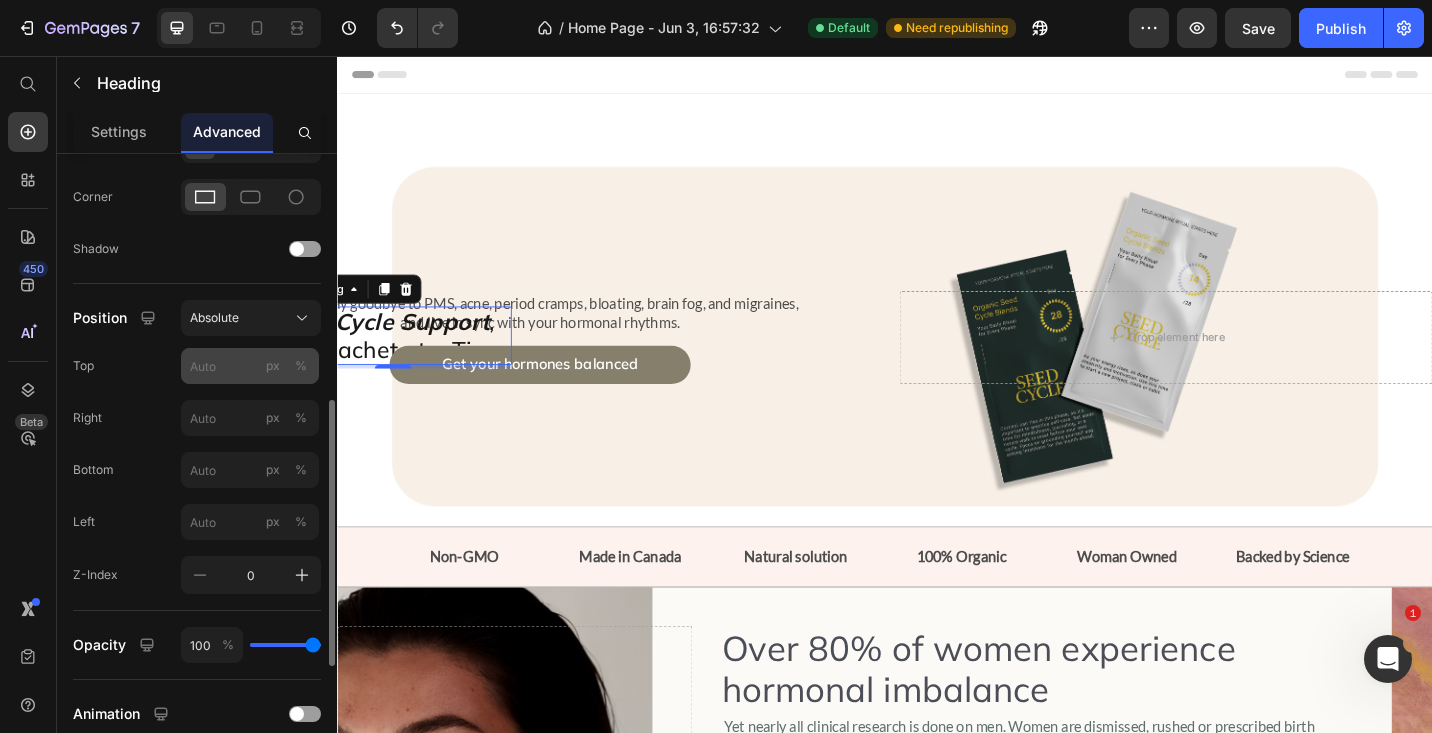 click on "%" 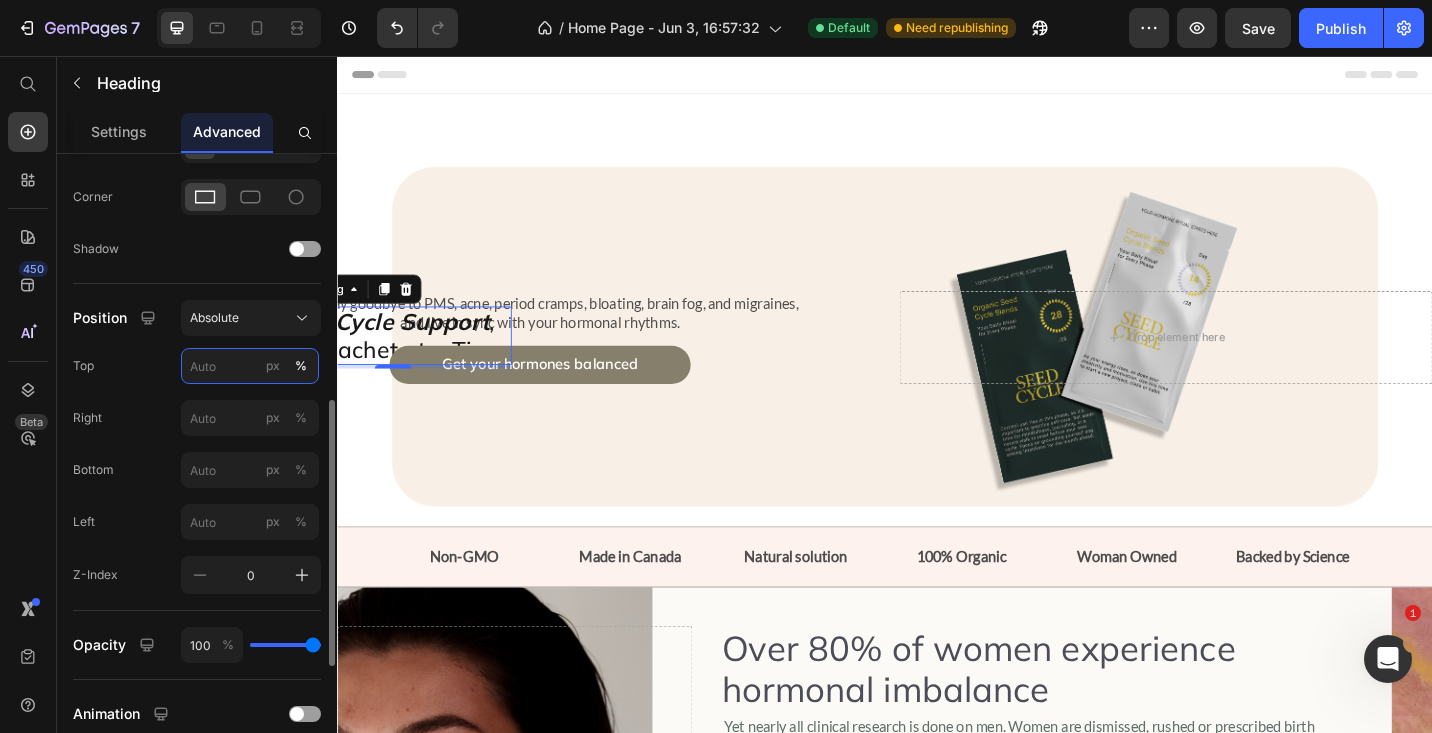 click on "px %" at bounding box center [250, 366] 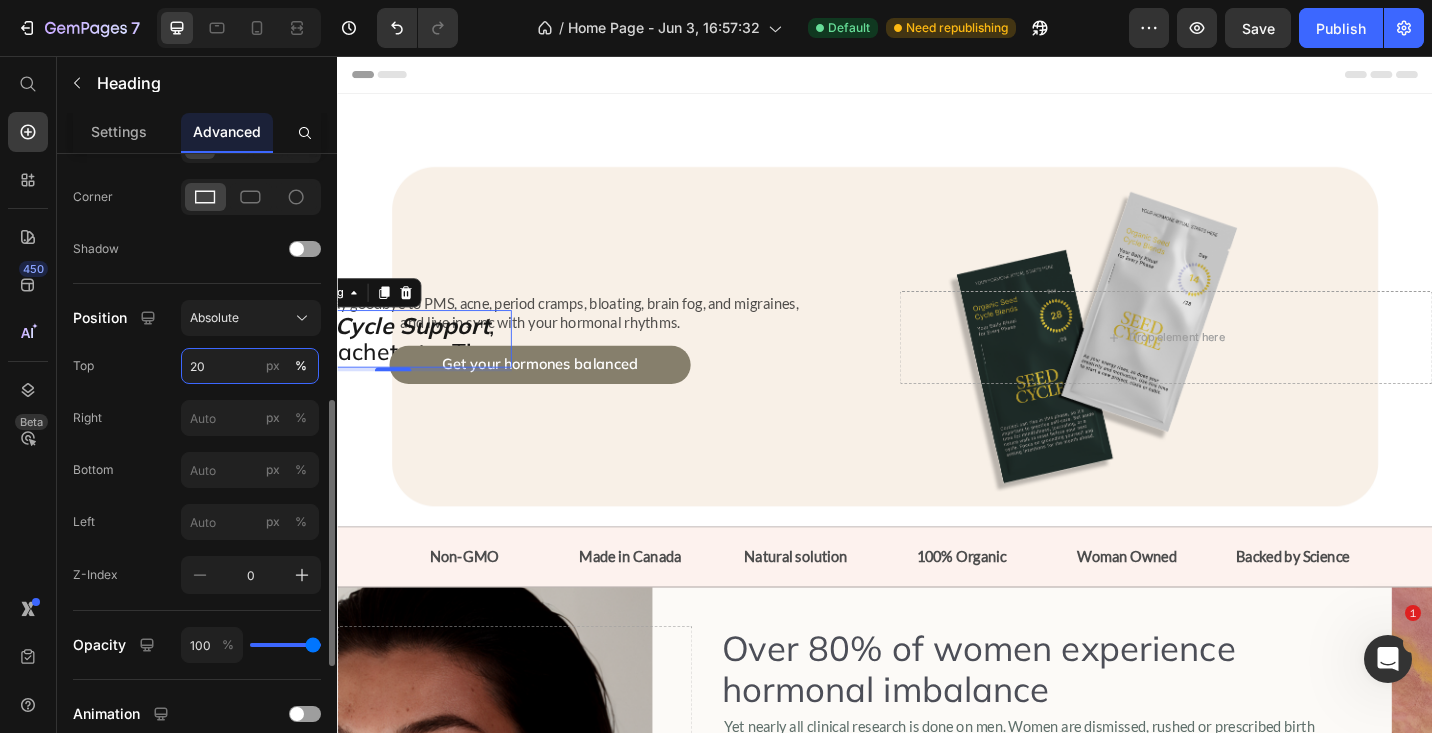 type on "2" 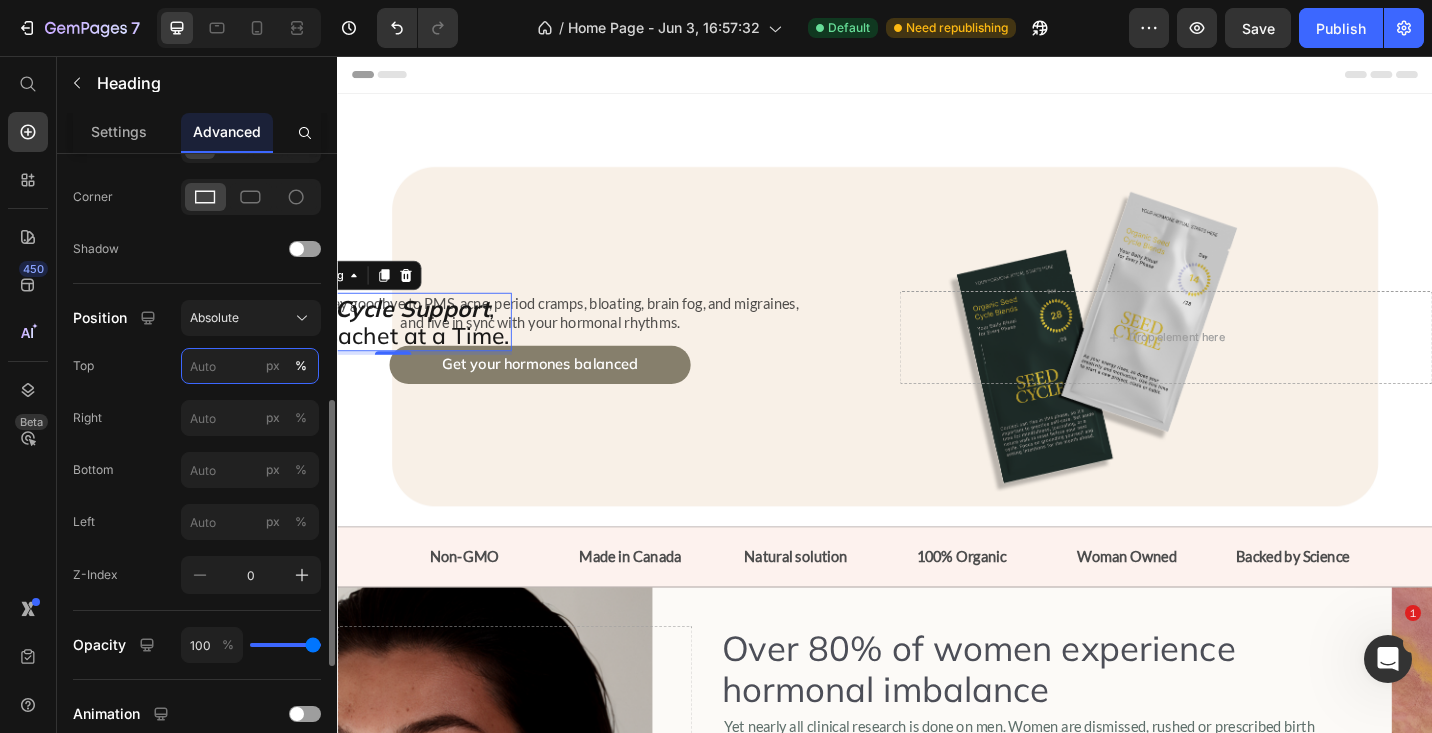 type on "1" 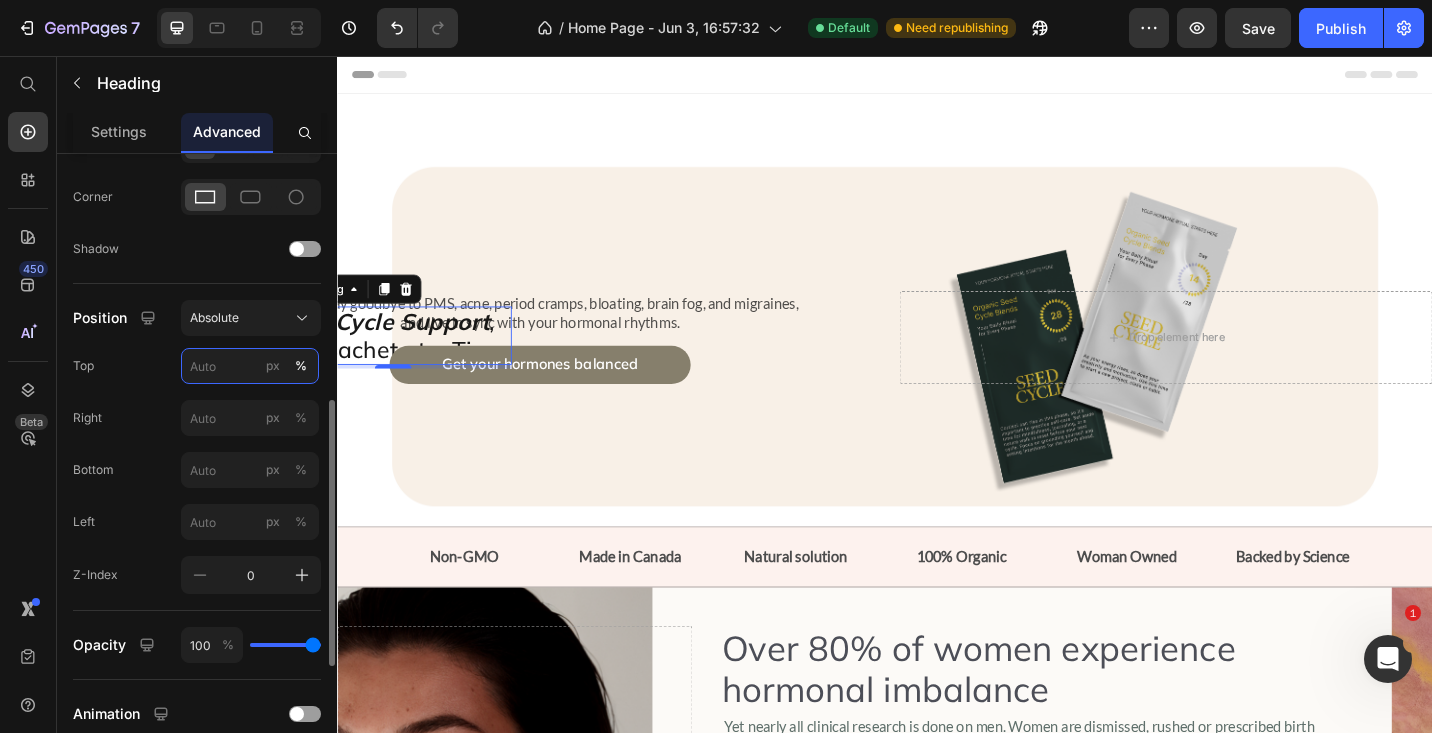 type on "0" 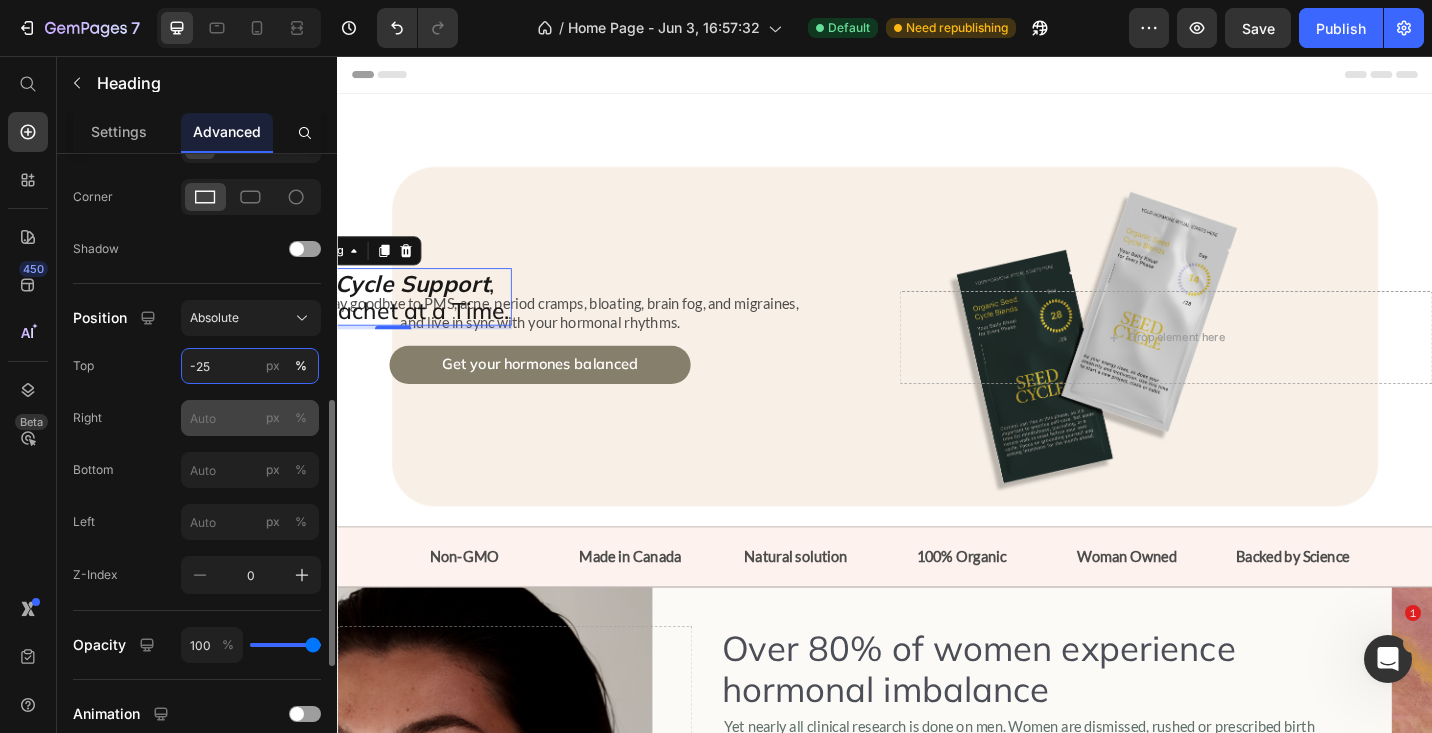 type on "-25" 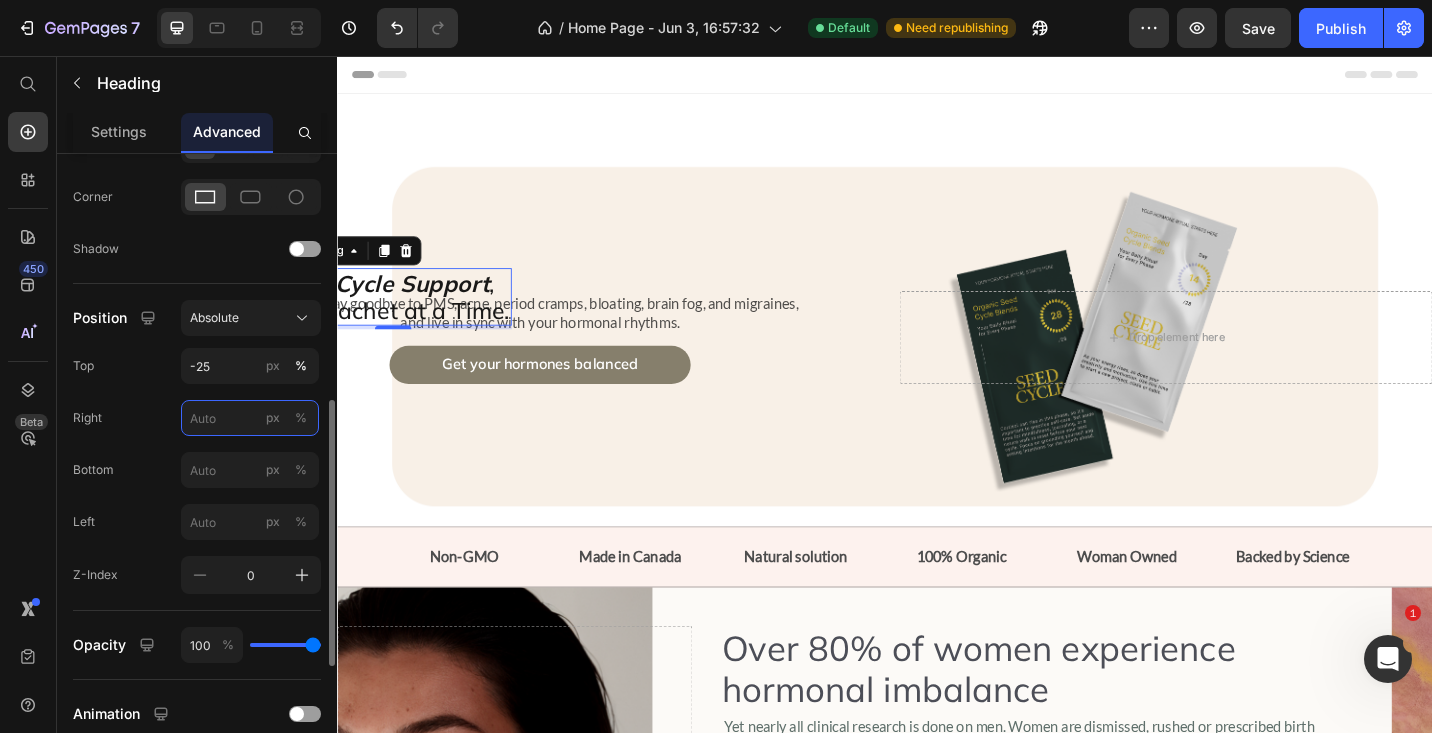 click on "px %" at bounding box center [250, 418] 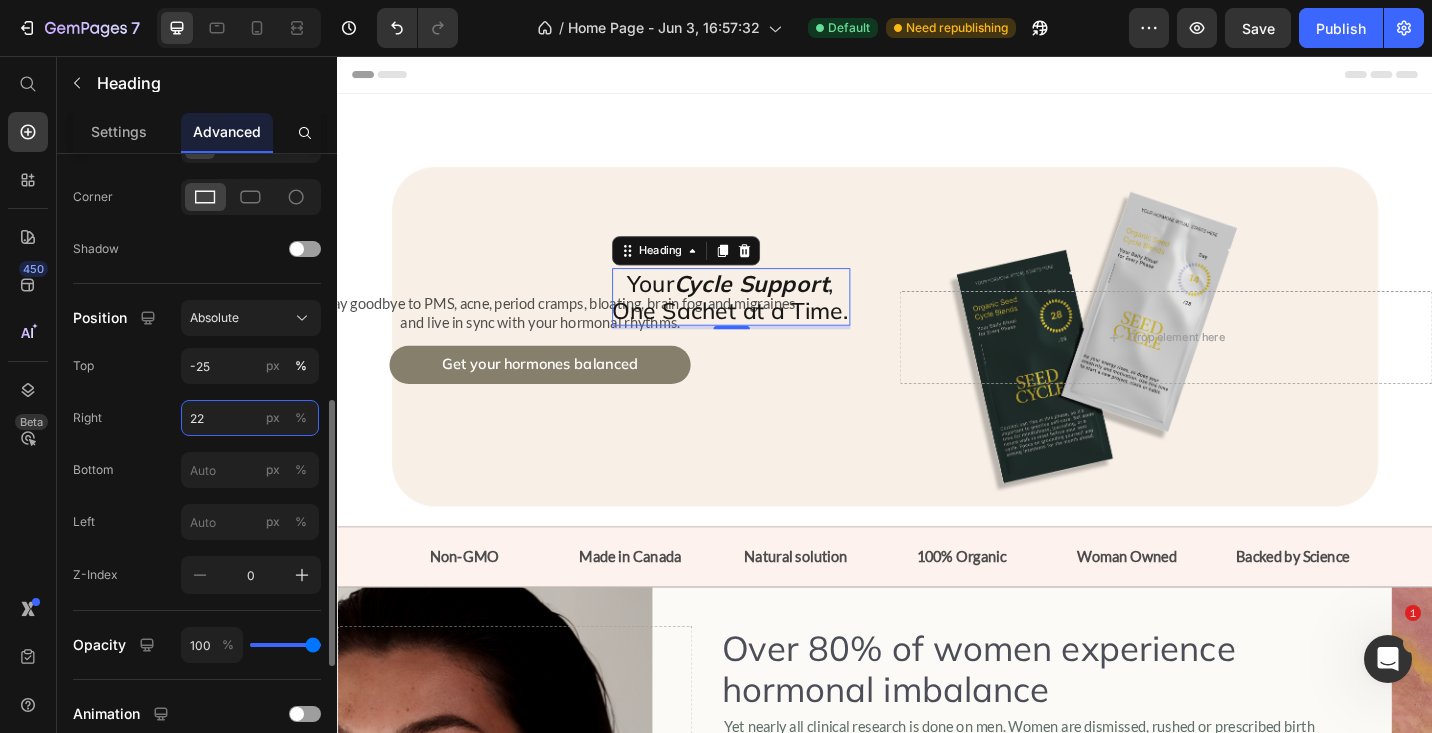 type on "2" 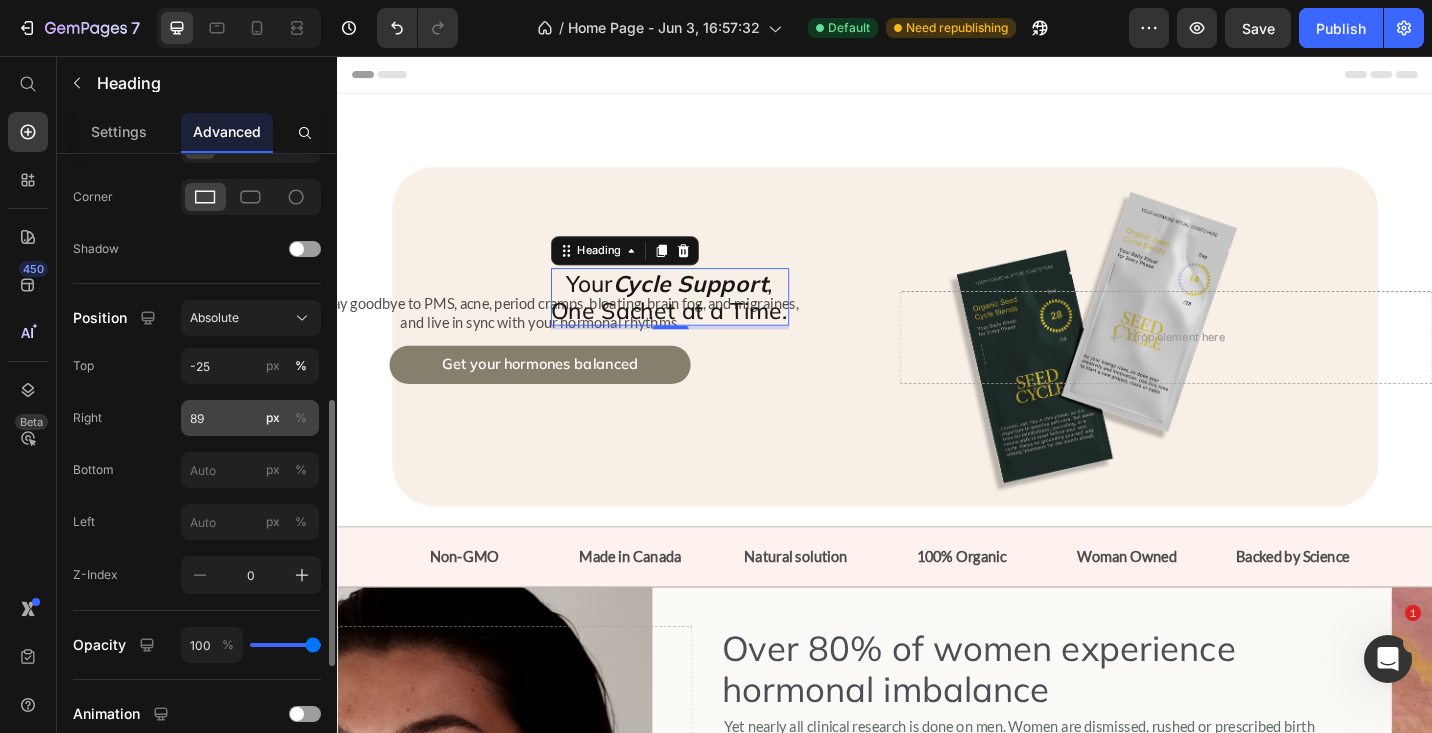 click on "%" at bounding box center (301, 418) 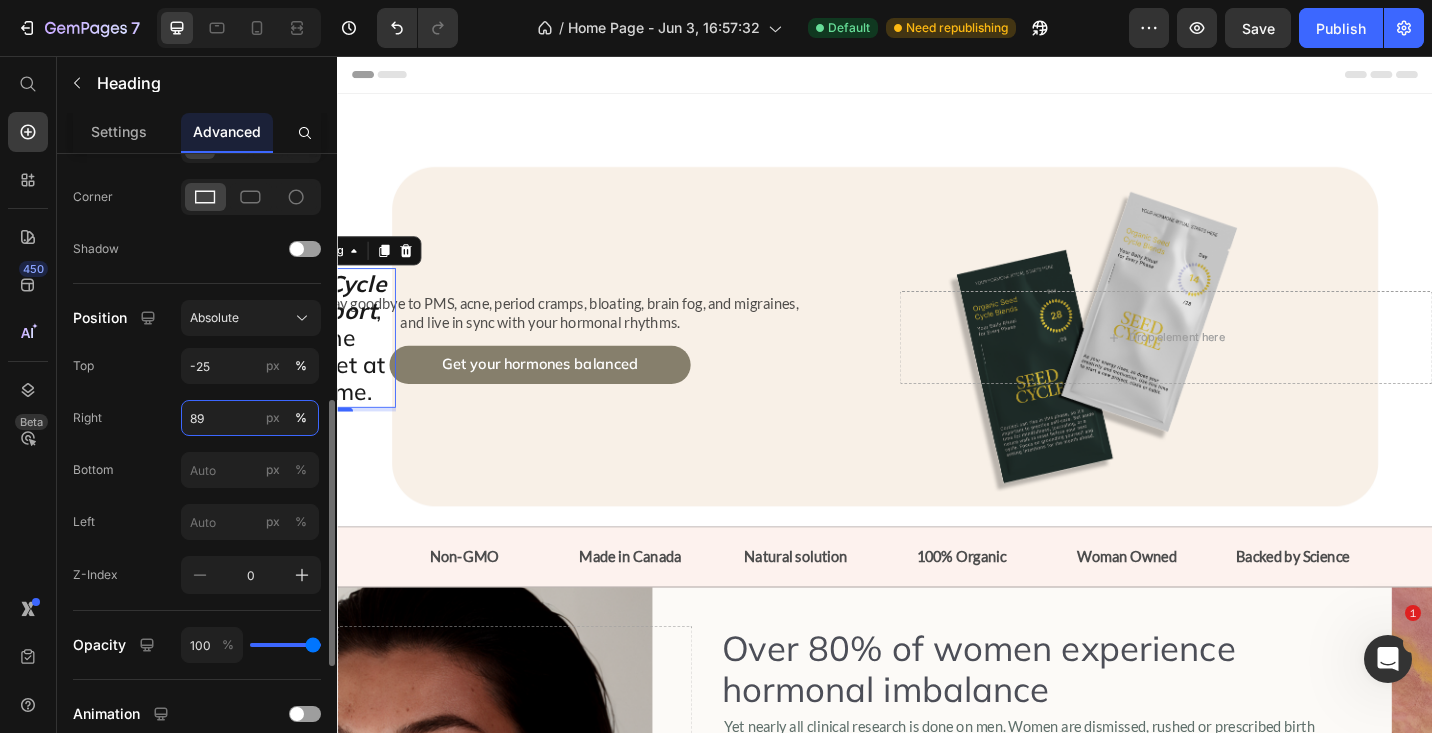 click on "89" at bounding box center (250, 418) 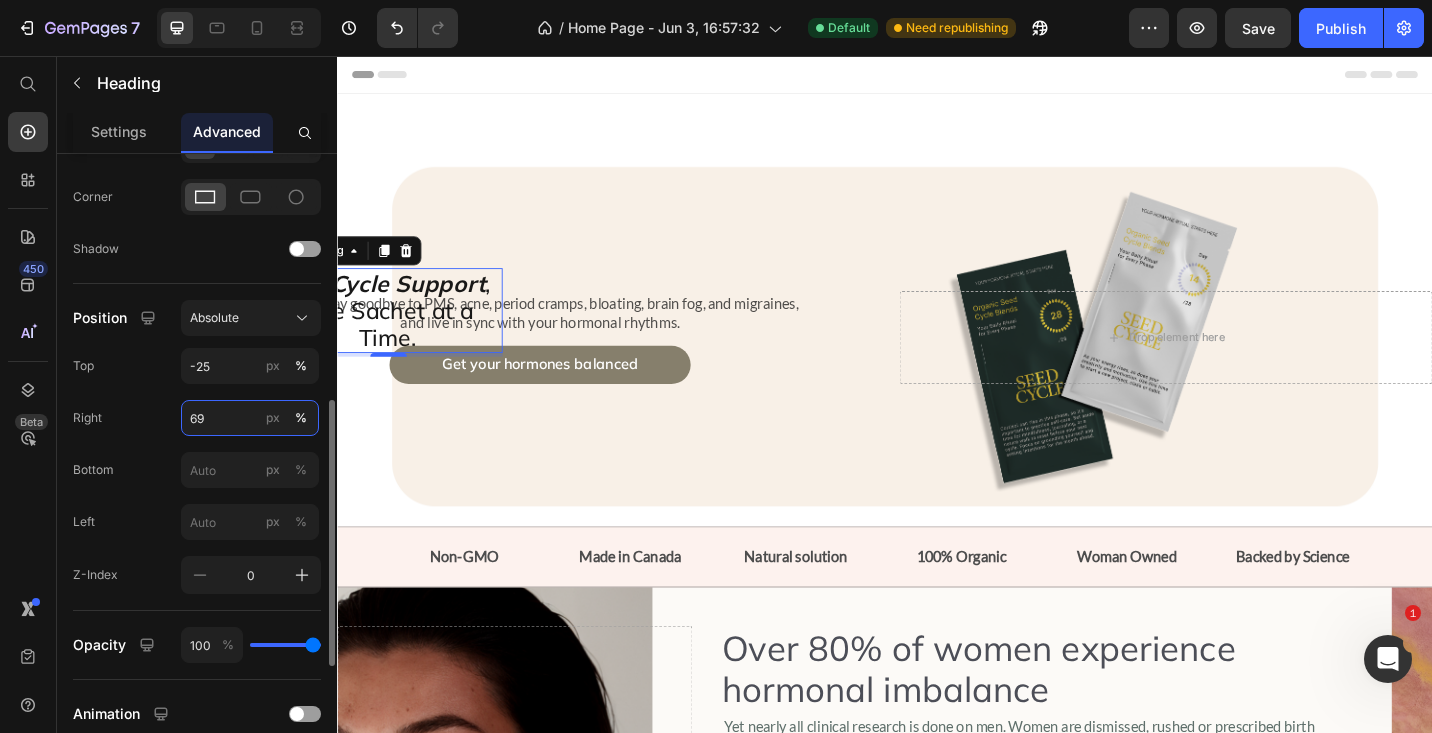 type on "6" 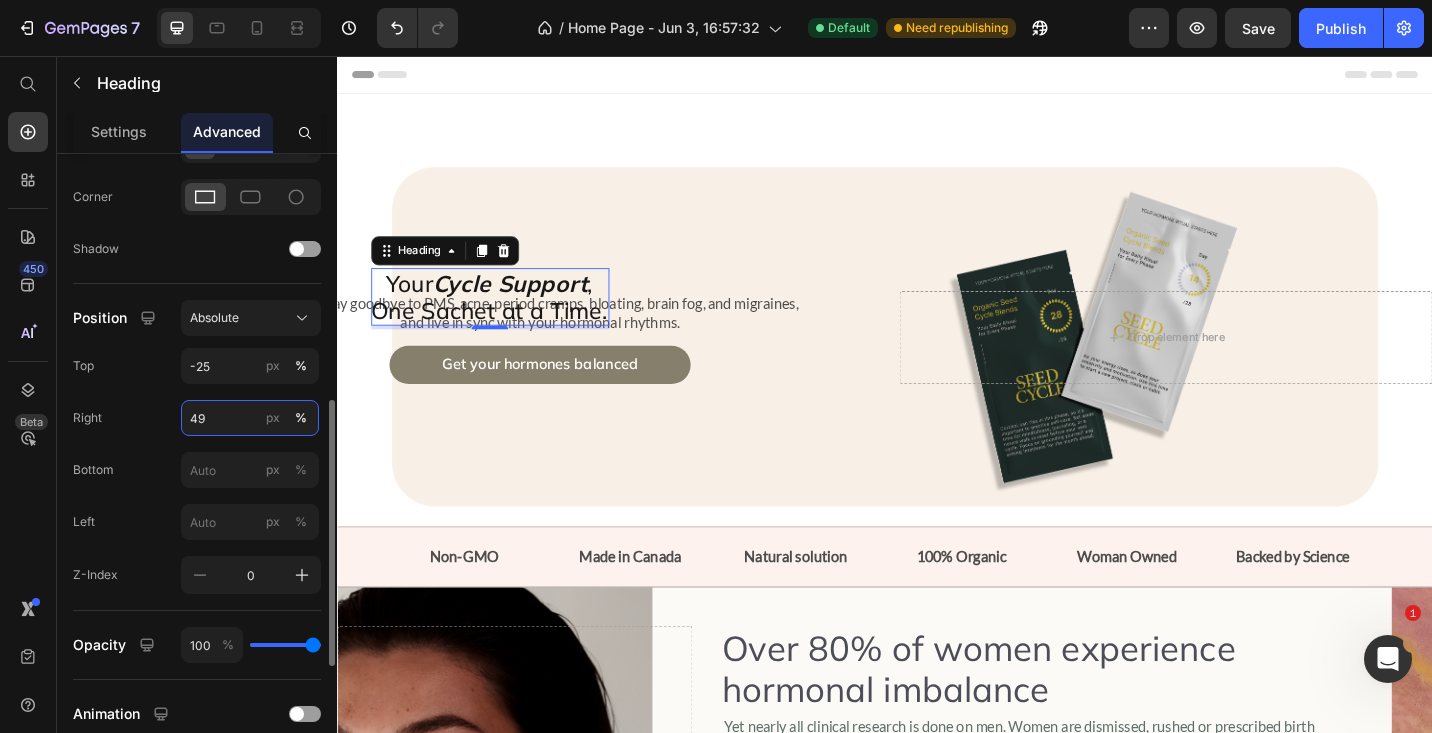 type on "4" 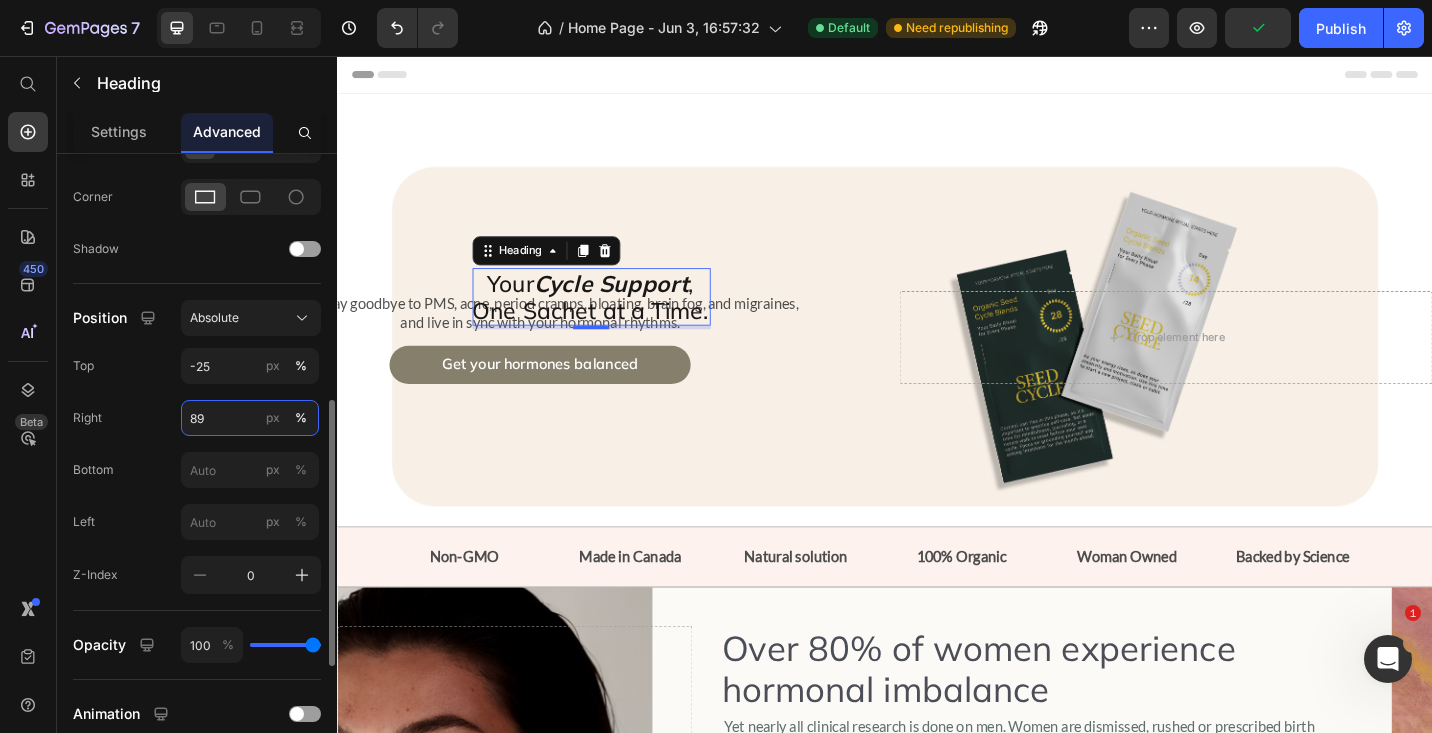 type on "8" 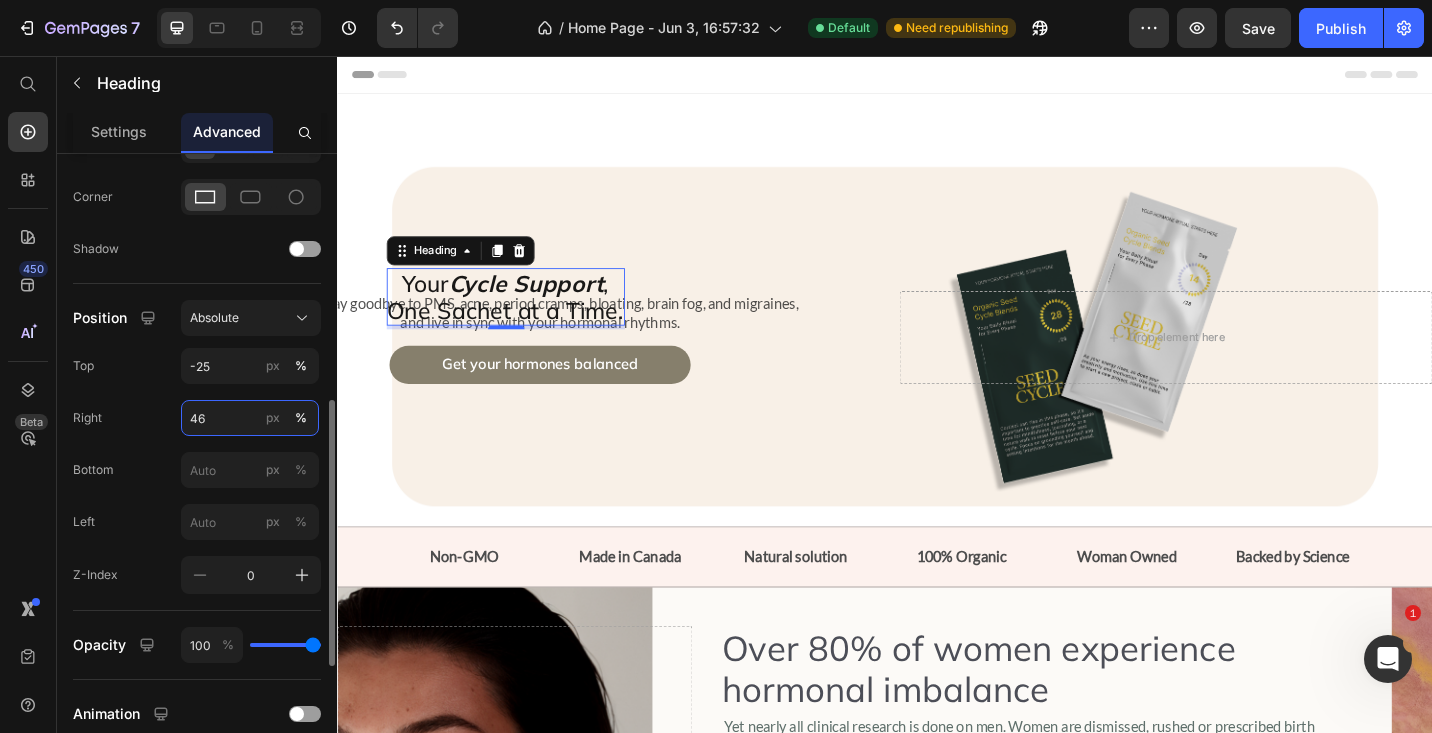 type on "4" 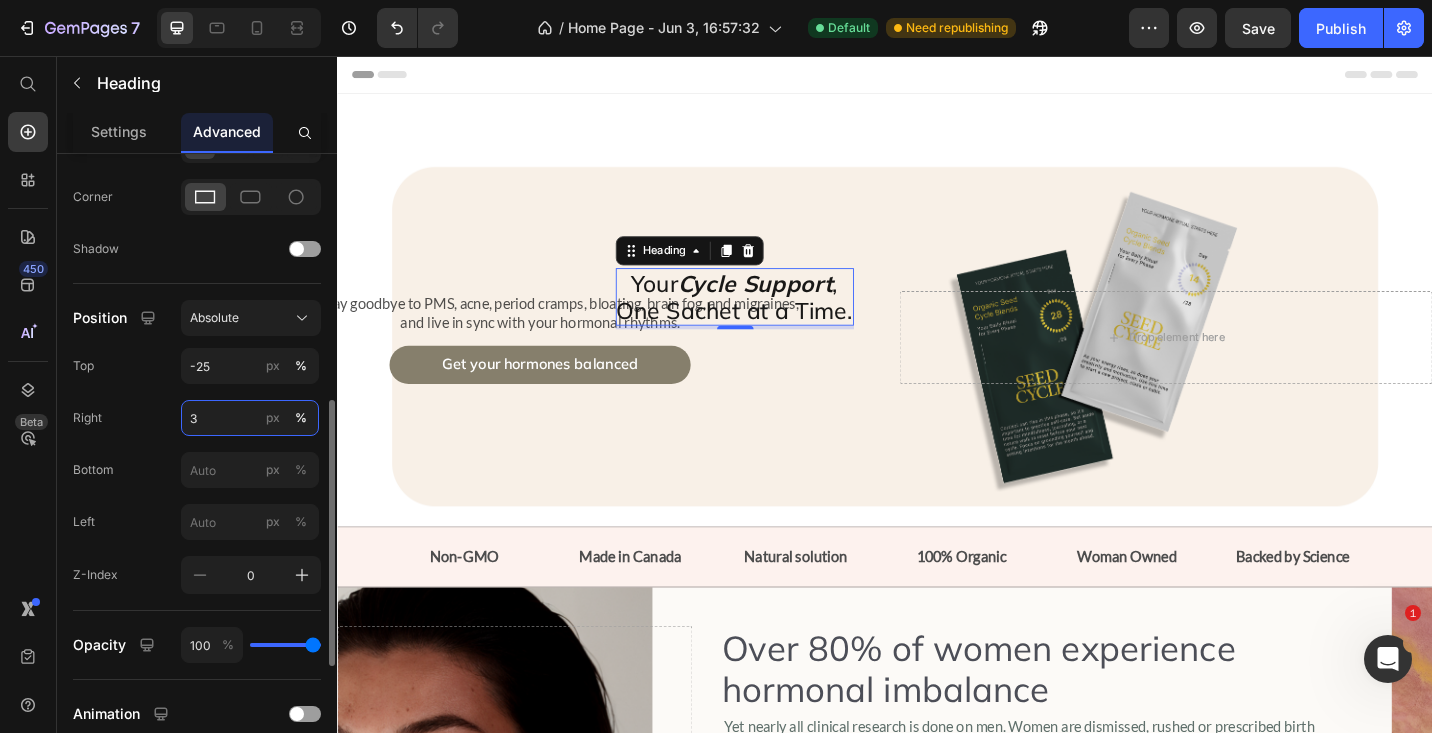 type on "32" 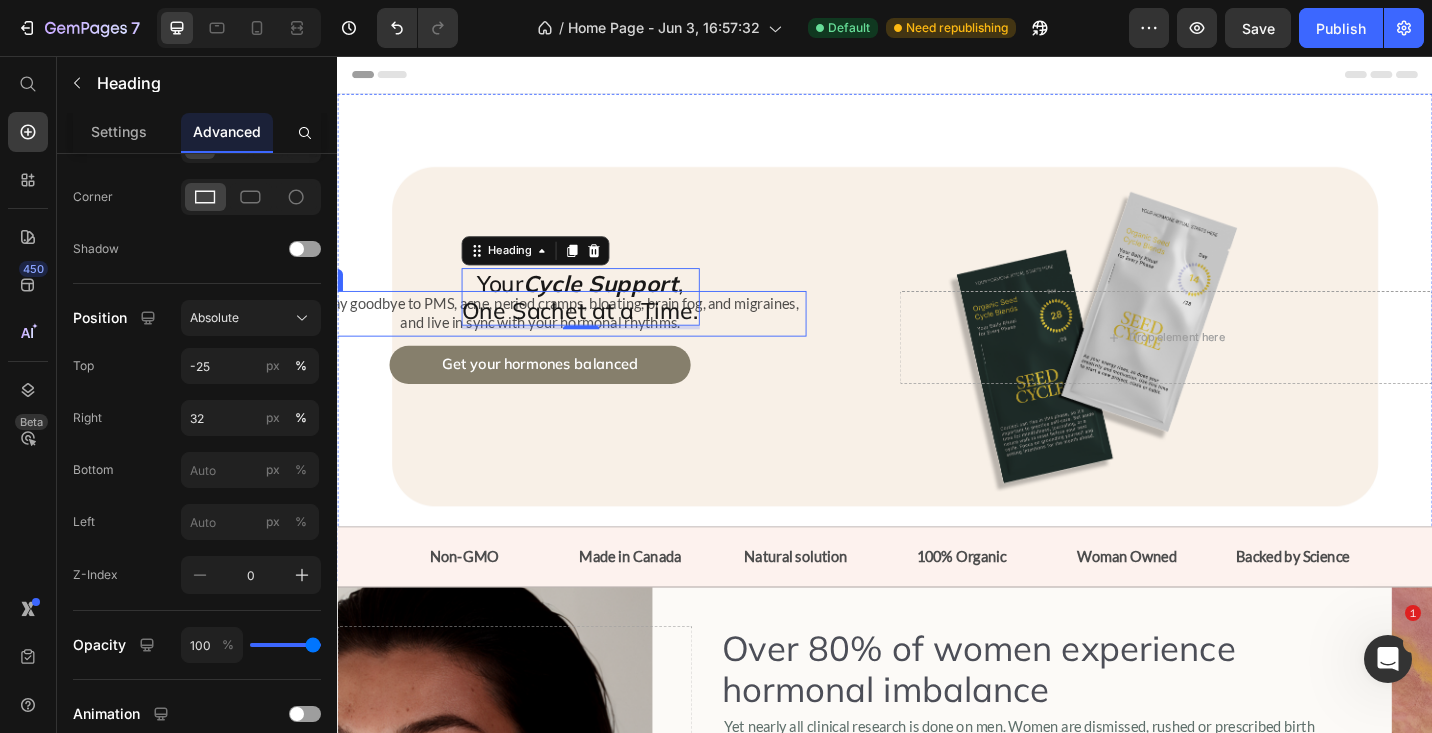 click on "Finally say goodbye to PMS, acne, period cramps, bloating, brain fog, and migraines, and live in sync with your hormonal rhythms." at bounding box center (559, 338) 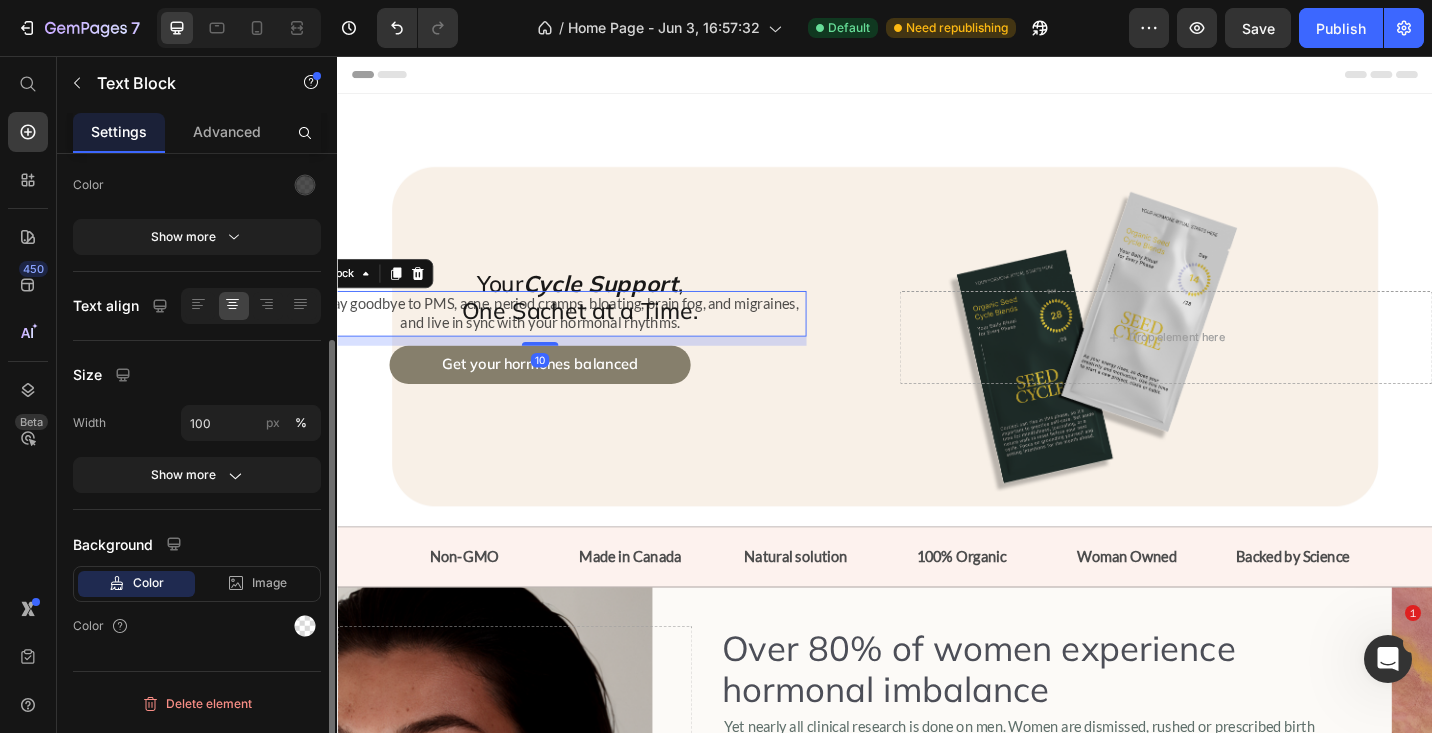 scroll, scrollTop: 0, scrollLeft: 0, axis: both 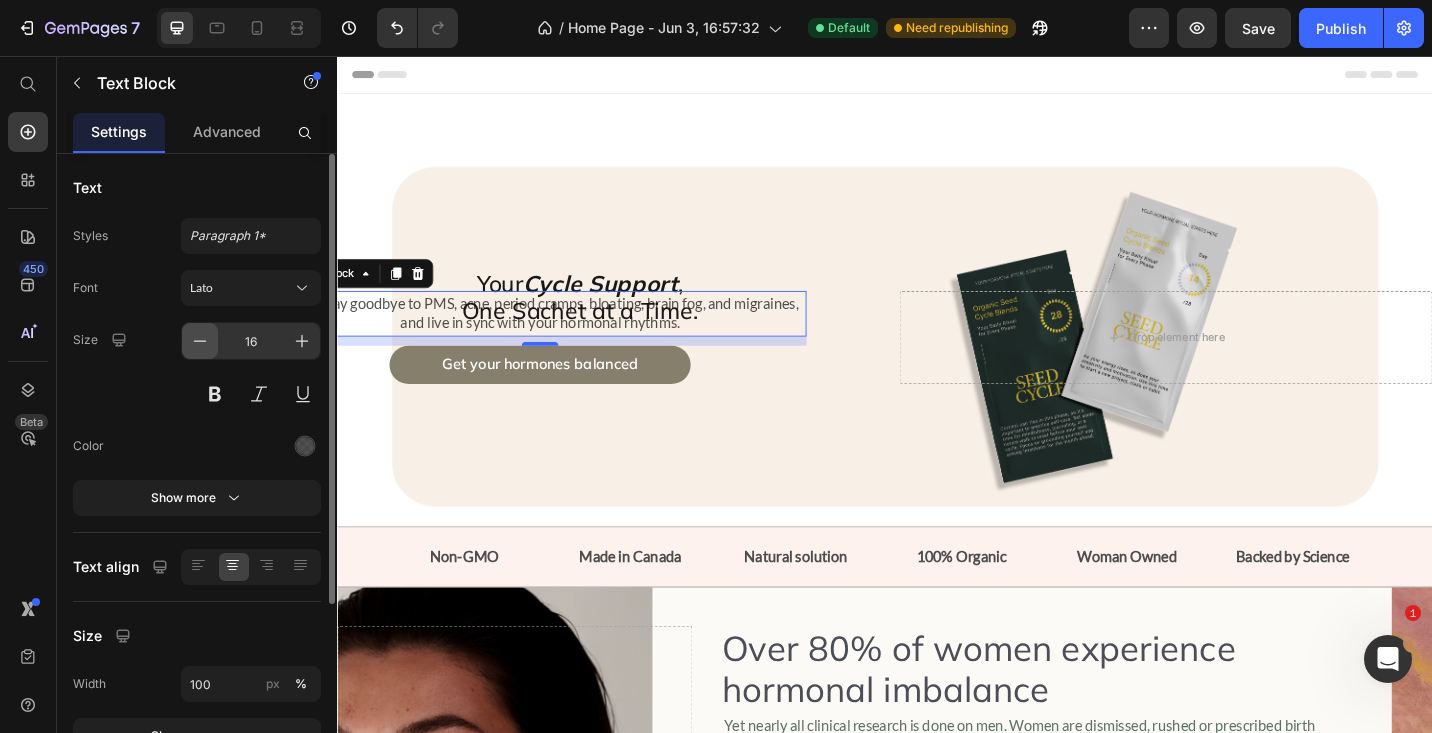 click 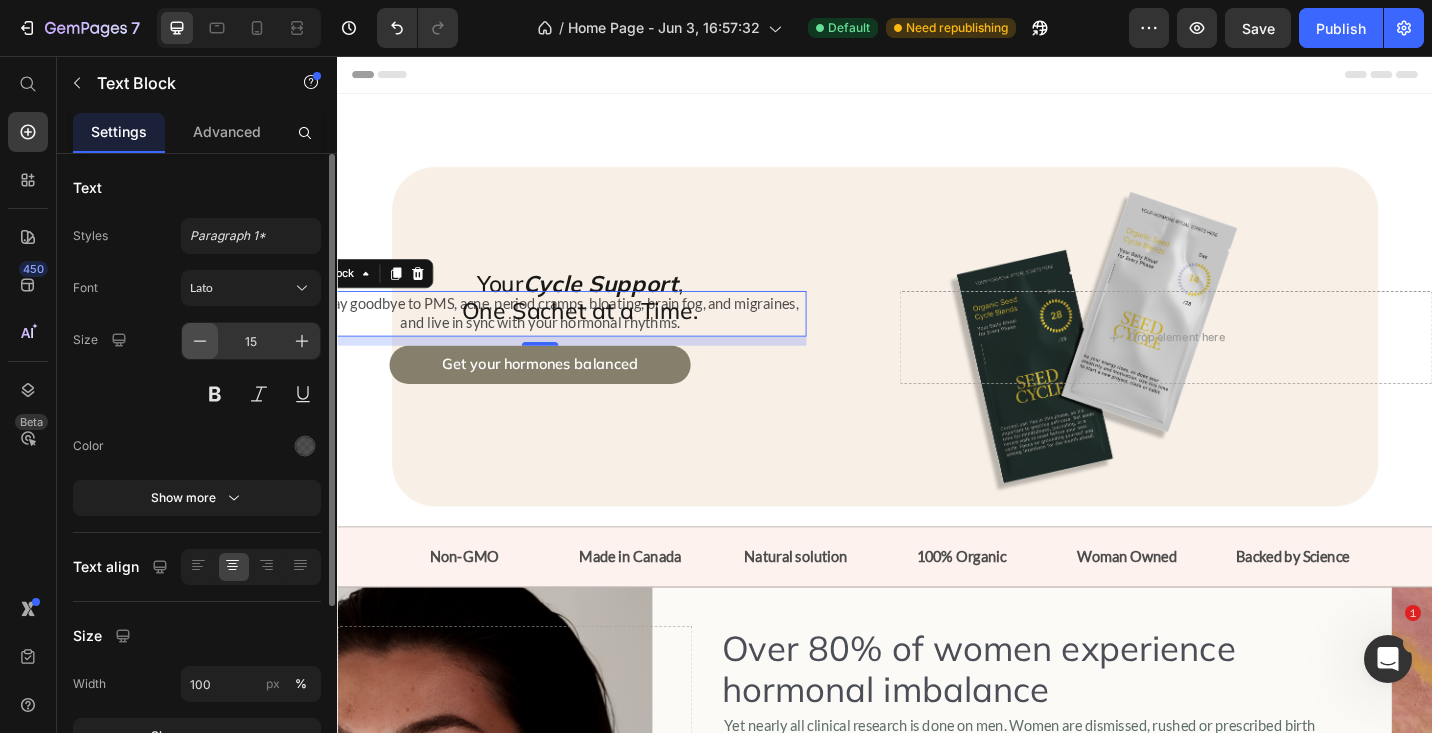 click 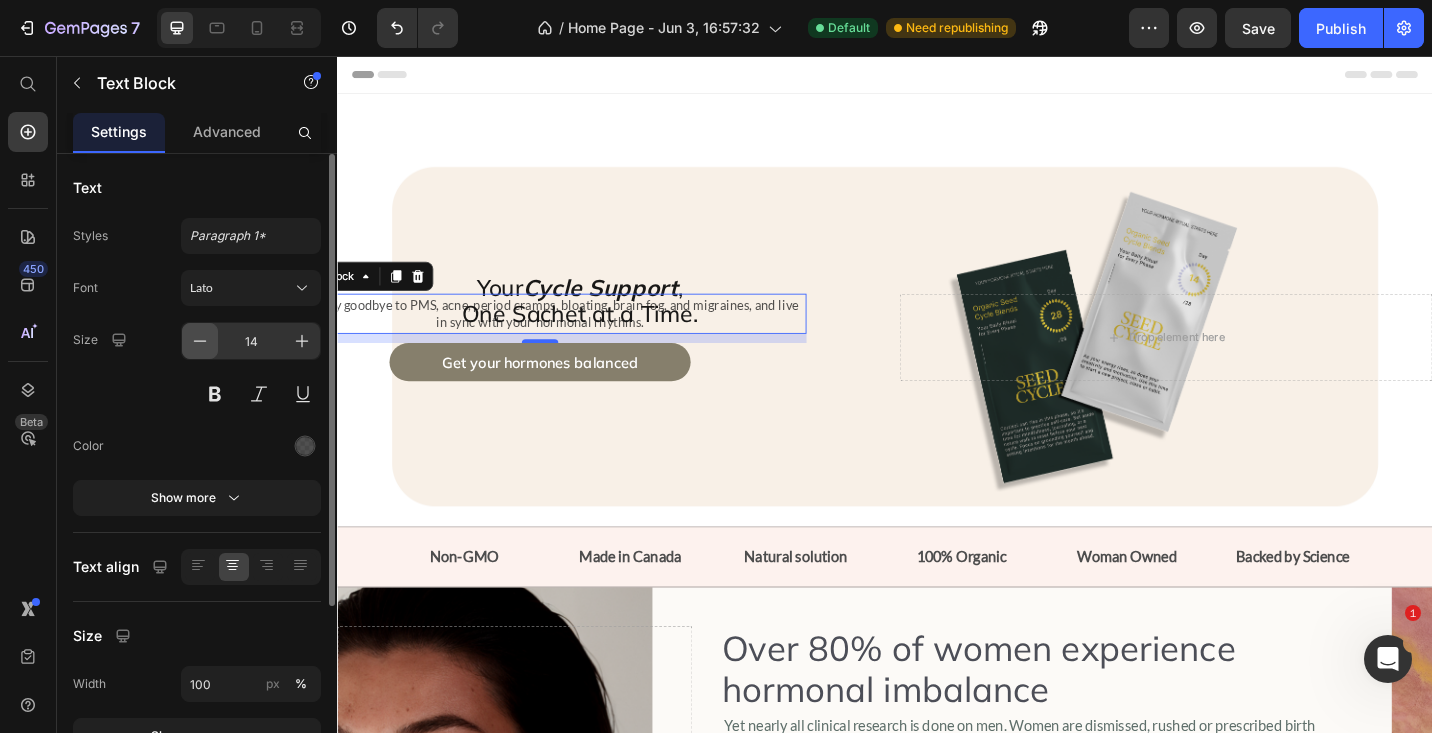 click 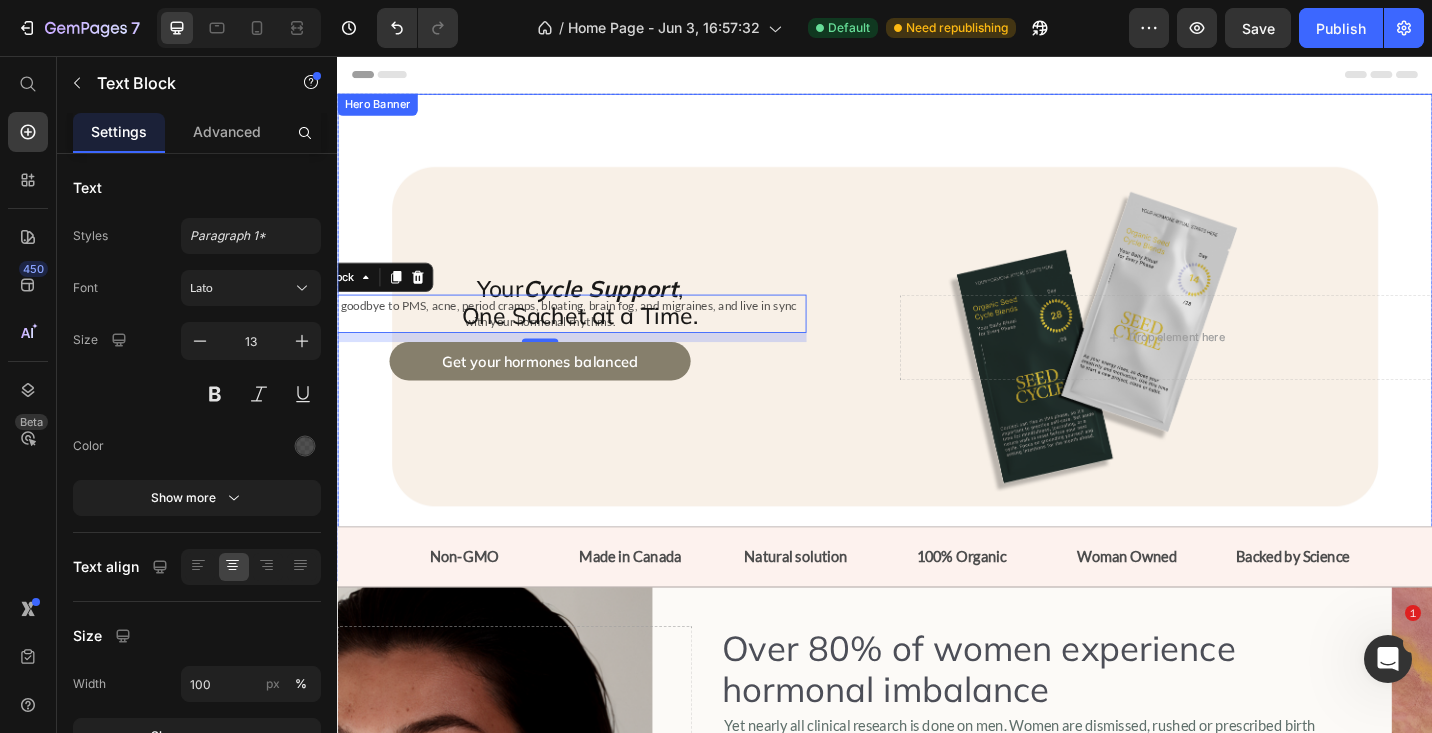 click on "Your  Cycle Support ,  One Sachet at a Time. Heading Finally say goodbye to PMS, acne, period cramps, bloating, brain fog, and migraines, and live in sync with your hormonal rhythms. Text Block   10 Get your hormones balanced Button
Drop element here" at bounding box center (937, 364) 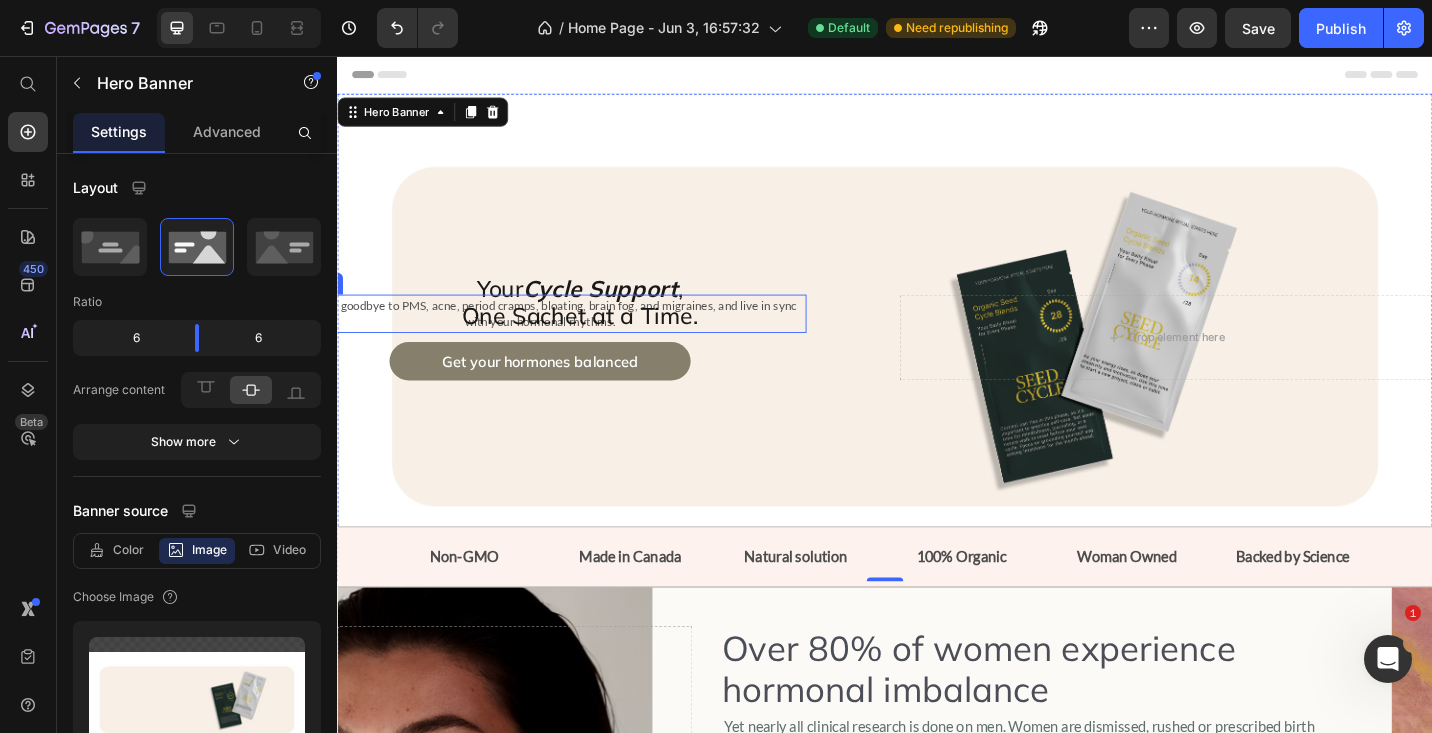 click on "Finally say goodbye to PMS, acne, period cramps, bloating, brain fog, and migraines, and live in sync with your hormonal rhythms." at bounding box center (559, 338) 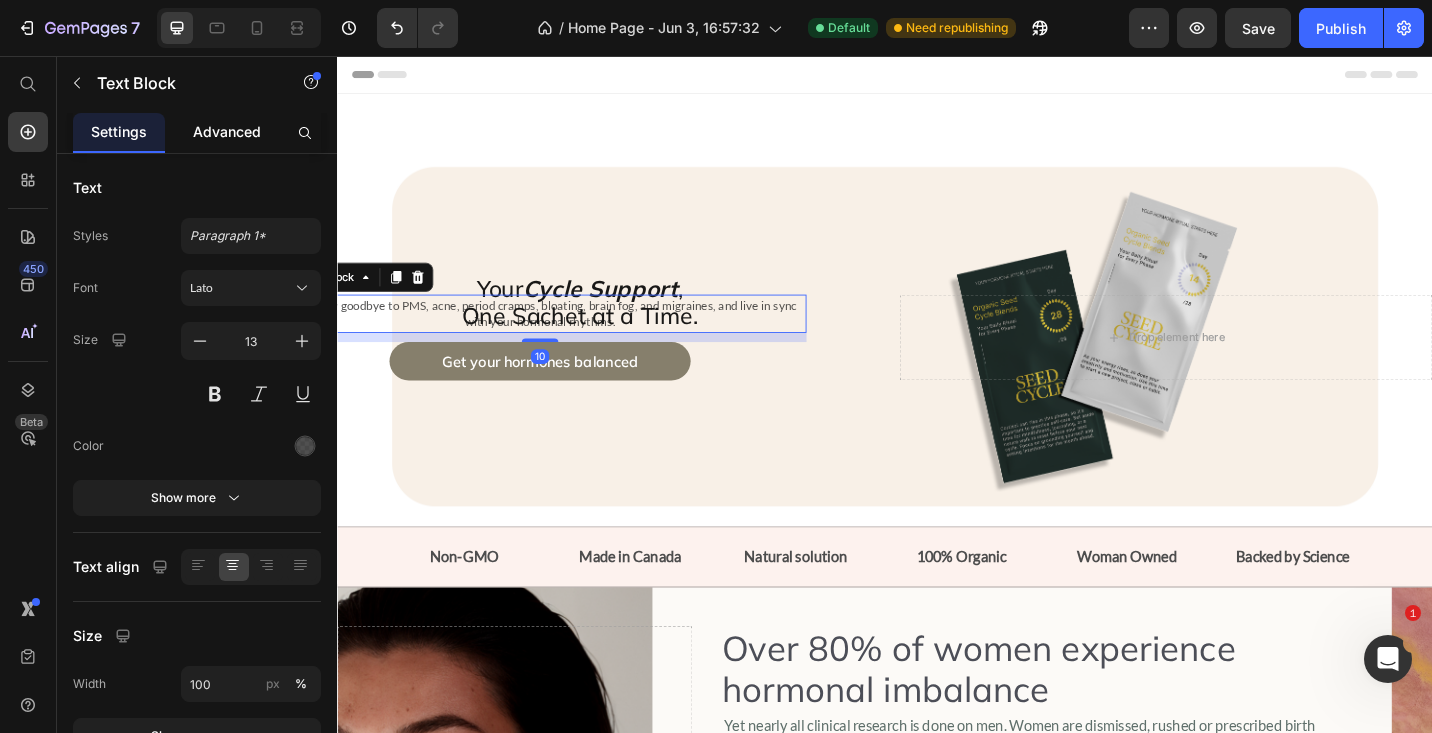 click on "Advanced" at bounding box center [227, 132] 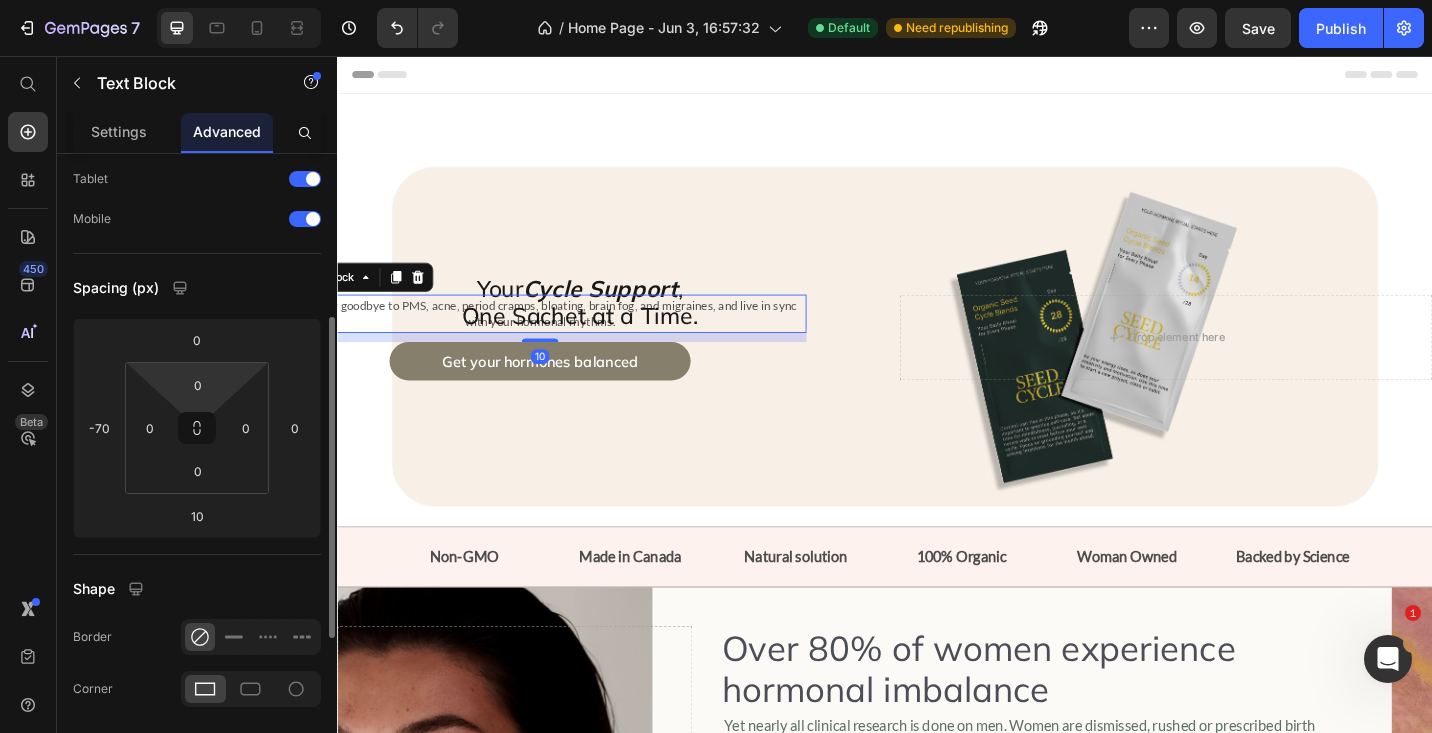 scroll, scrollTop: 393, scrollLeft: 0, axis: vertical 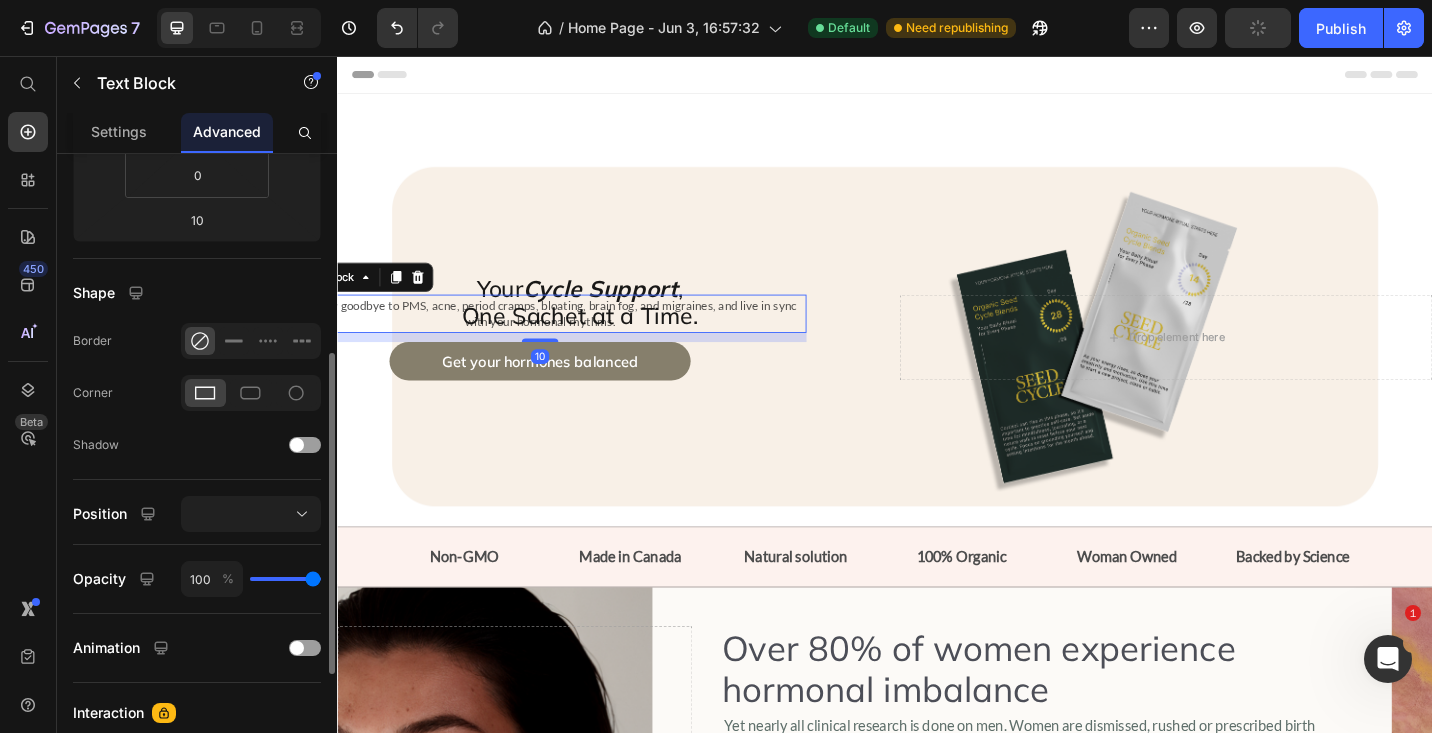 click on "Display on Desktop Tablet Mobile Spacing (px) 0 -70 10 0 0 0 0 0 Shape Border Corner Shadow Position Opacity 100 % Animation Interaction Upgrade to Optimize plan  to unlock Interaction & other premium features. CSS class" at bounding box center (197, 340) 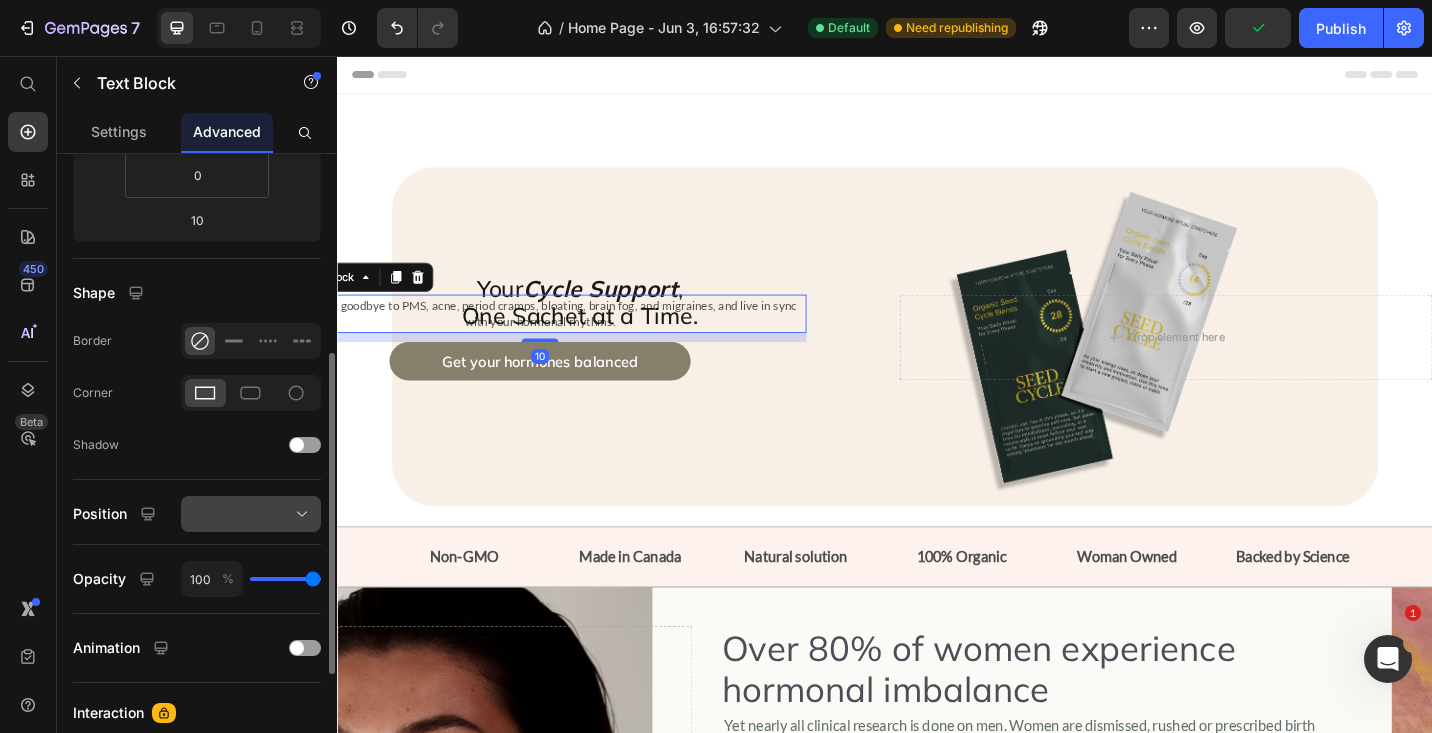 click at bounding box center [251, 514] 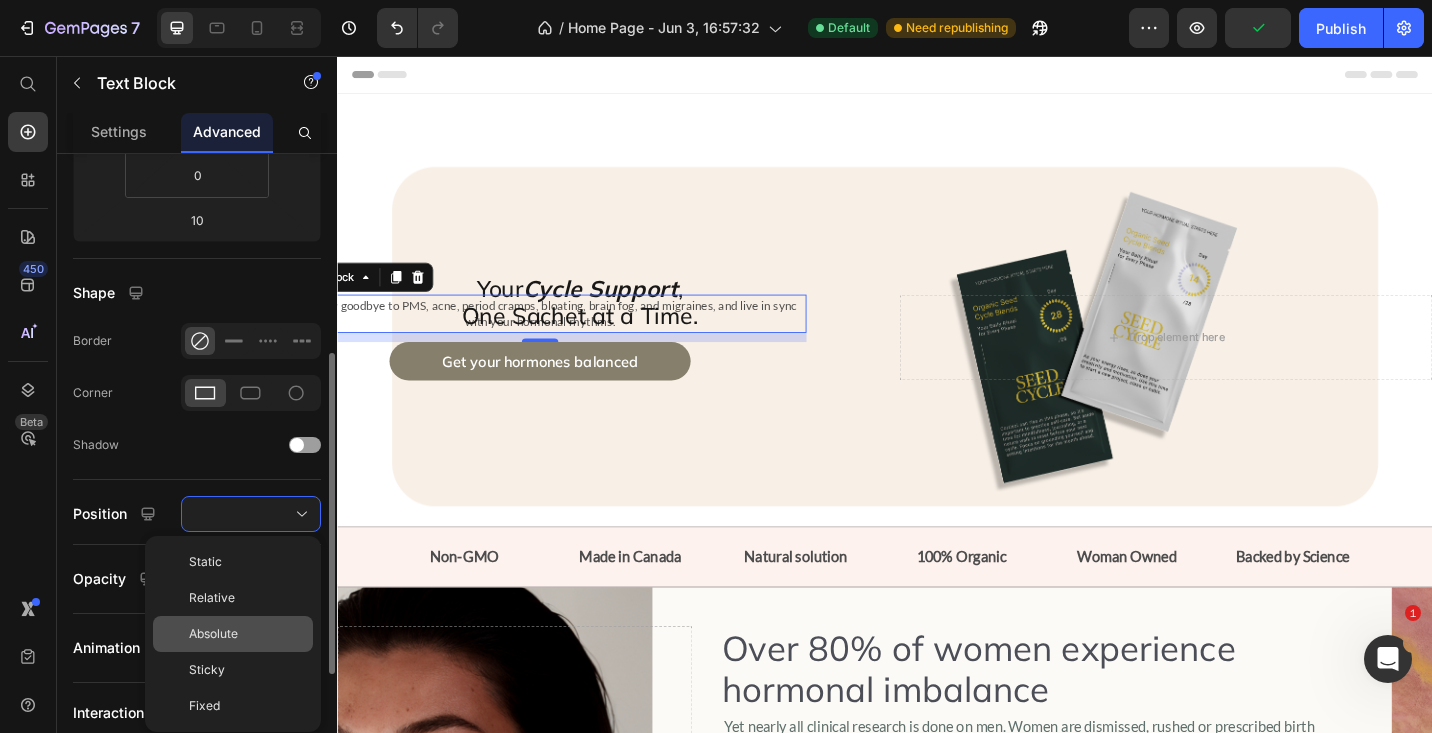 click on "Absolute" at bounding box center (213, 634) 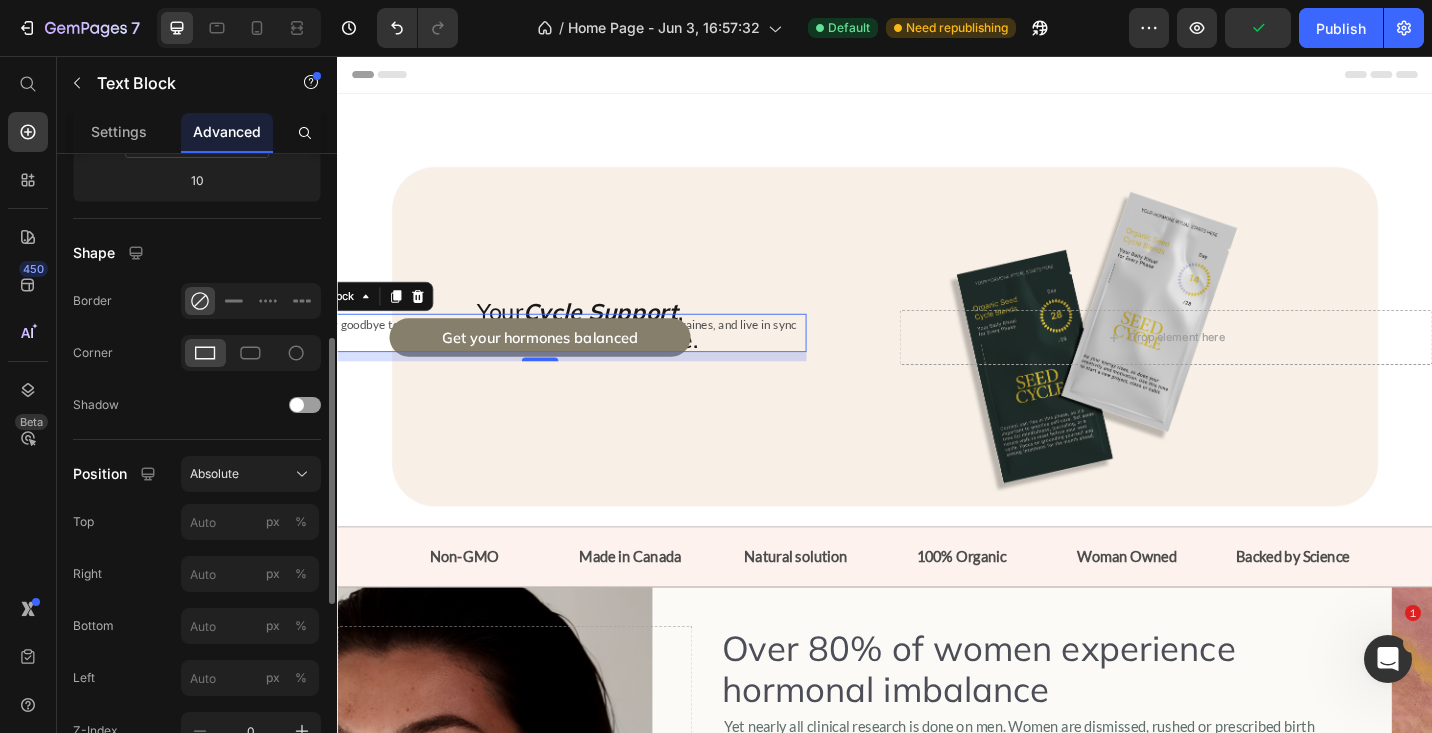 scroll, scrollTop: 449, scrollLeft: 0, axis: vertical 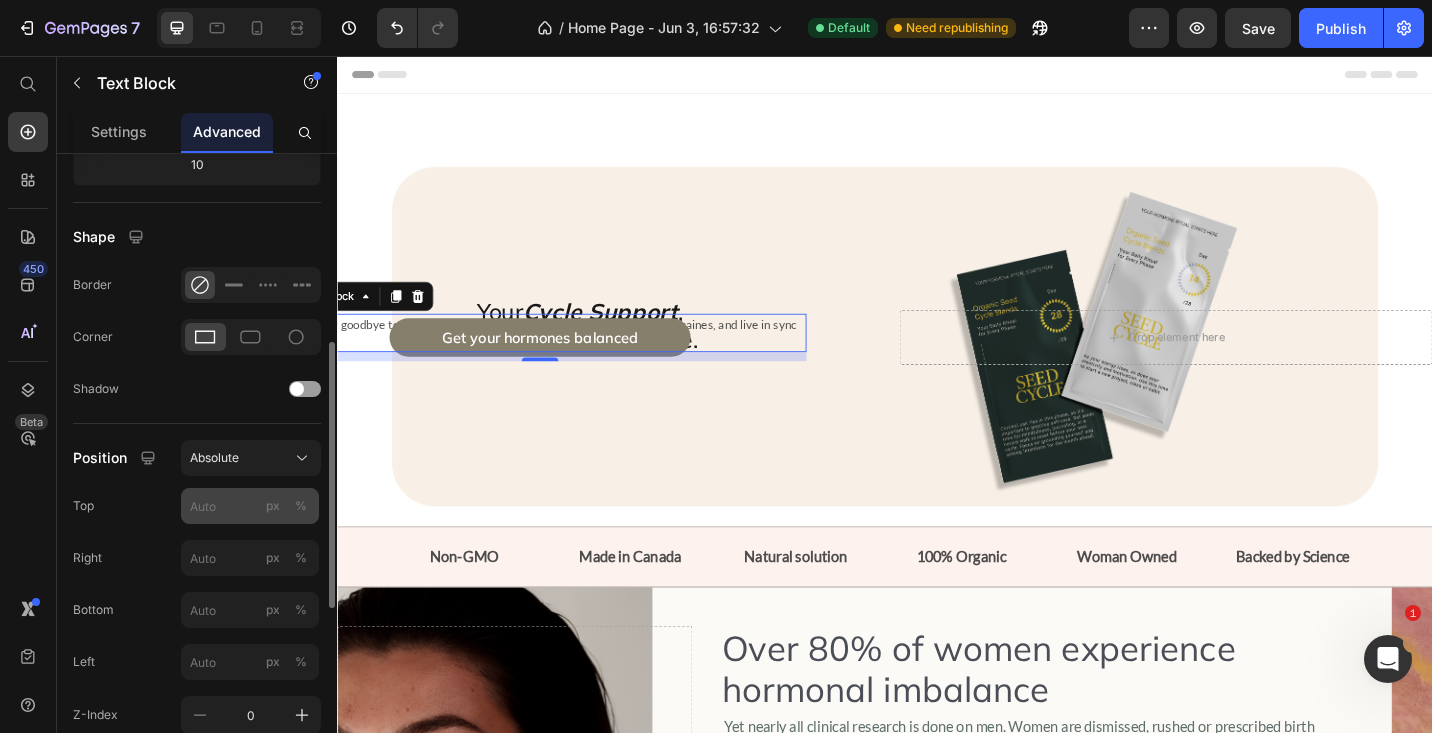 click on "%" 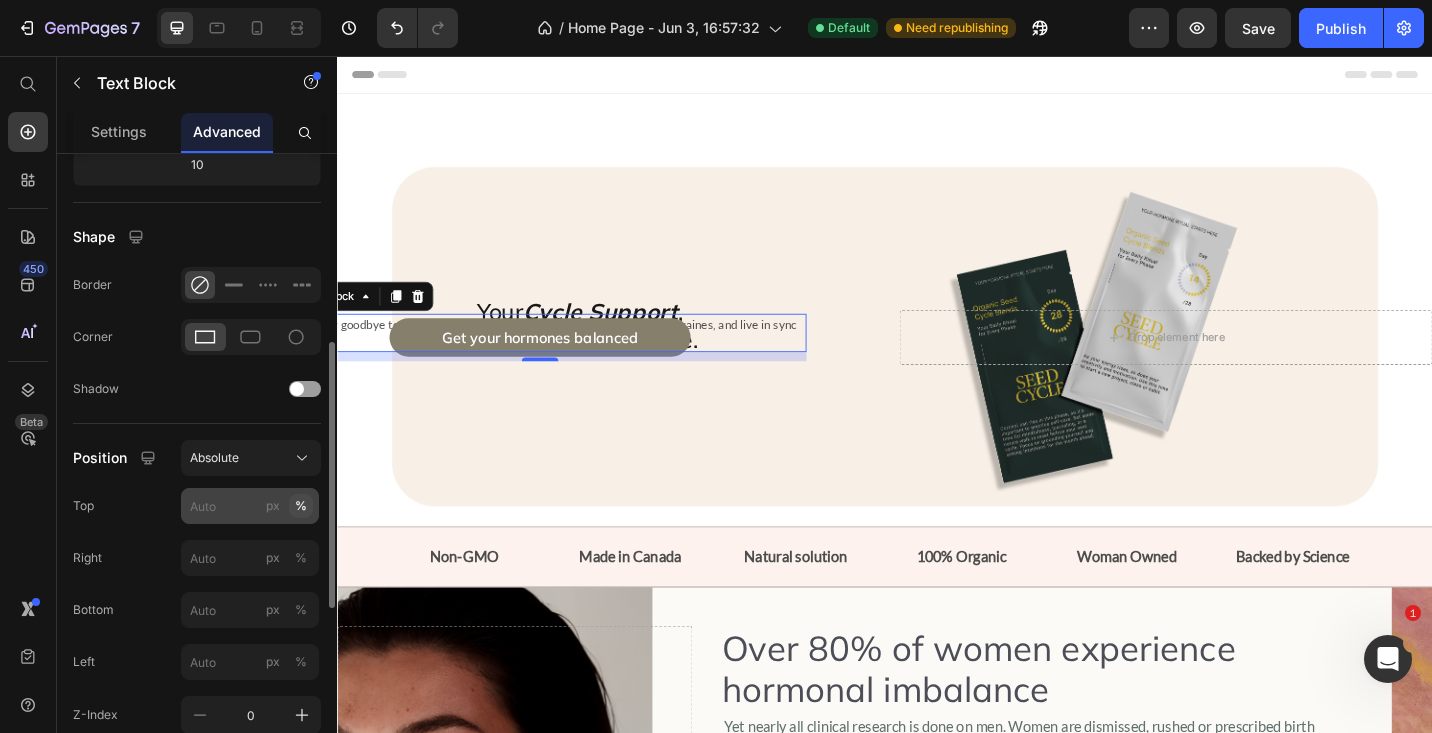 type 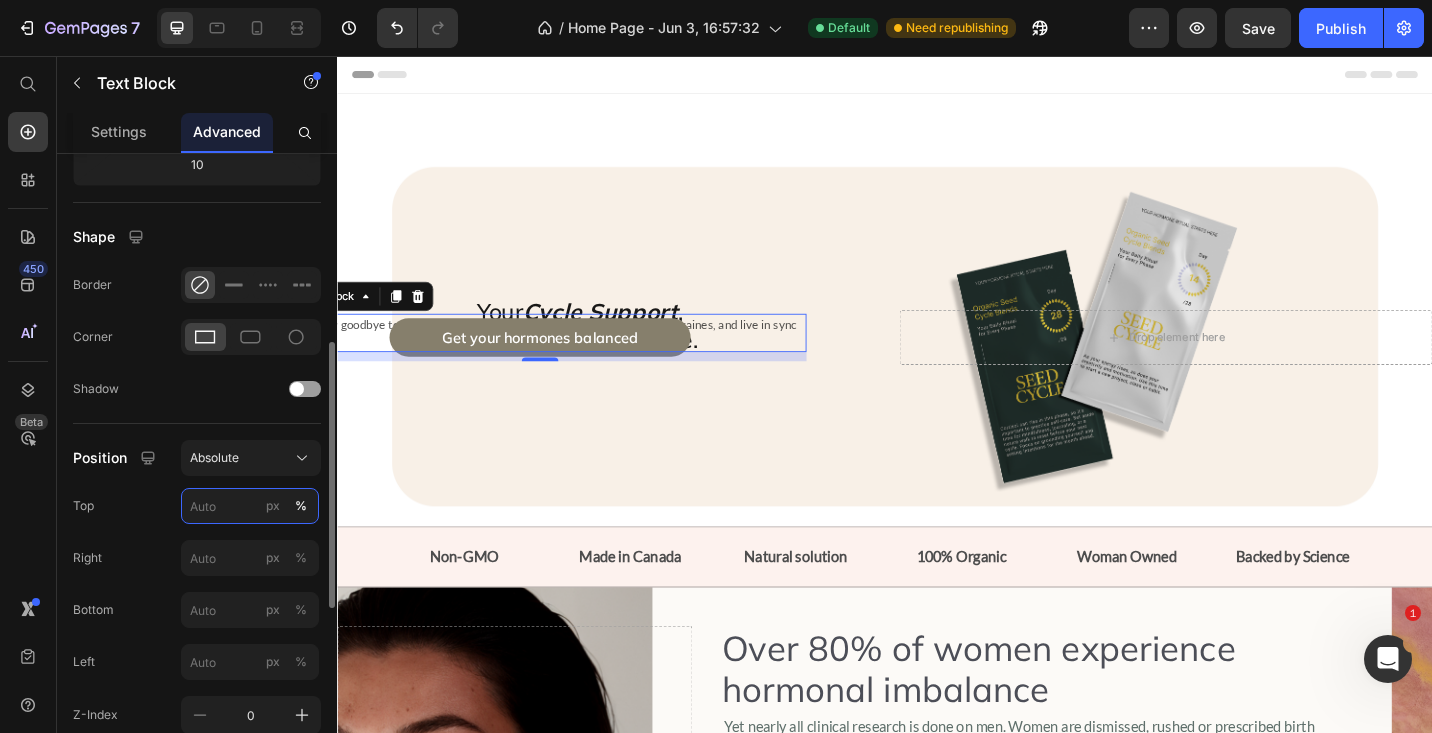 click on "px %" at bounding box center [250, 506] 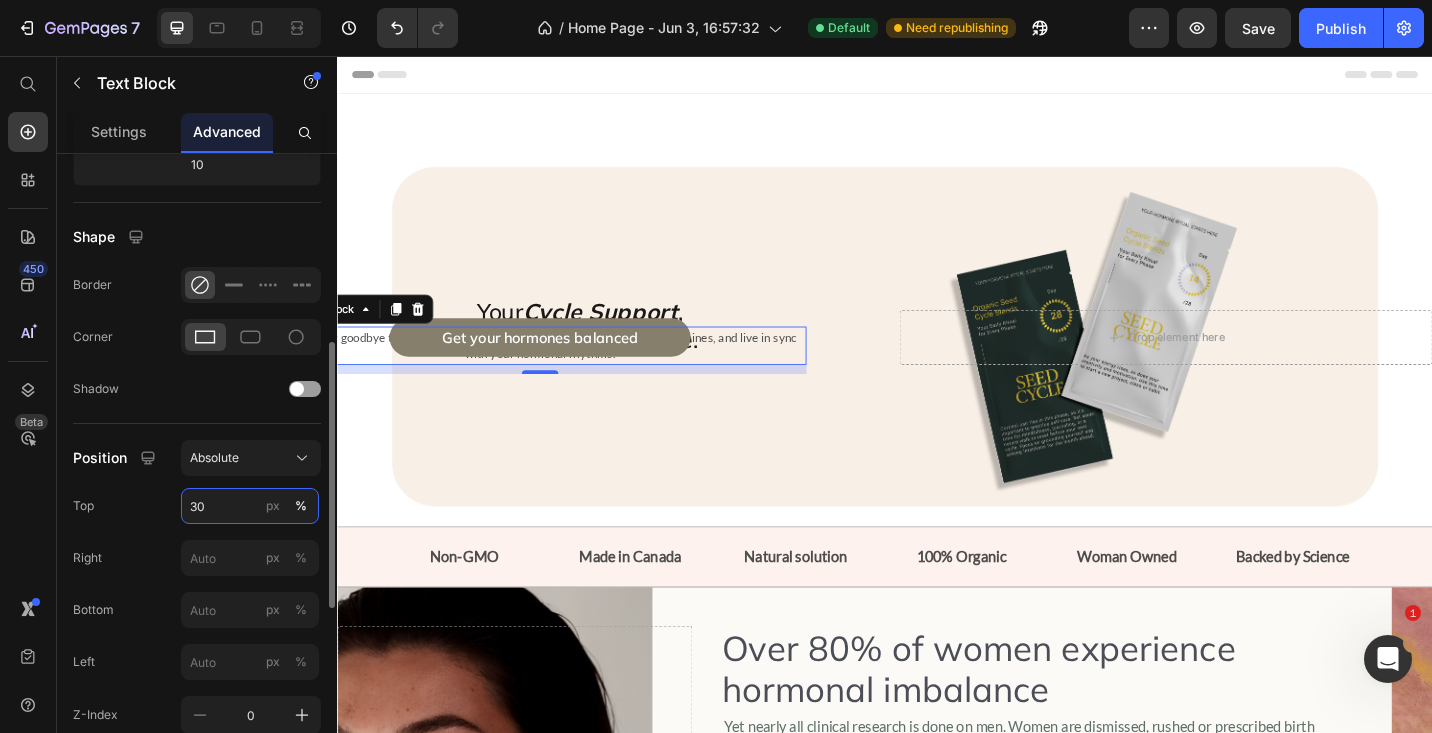 type on "3" 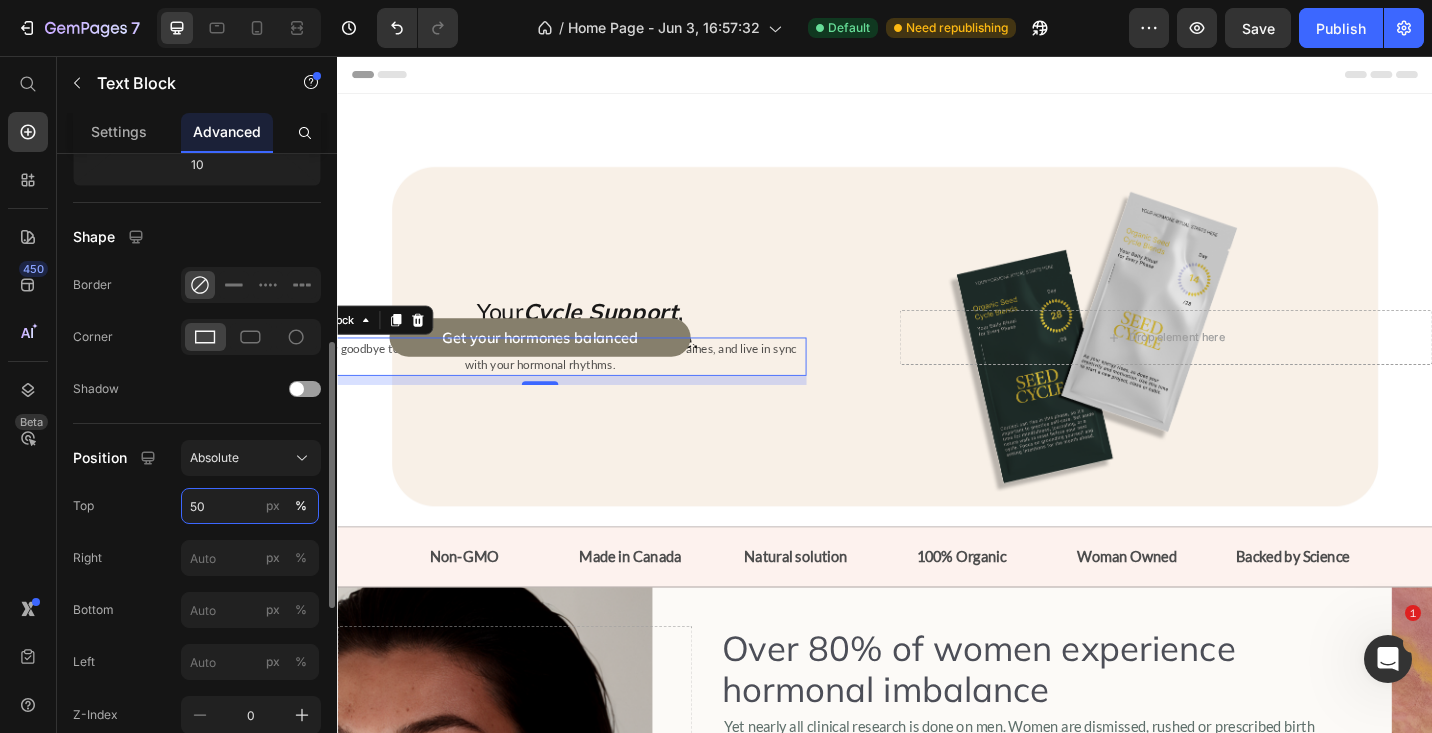 type on "5" 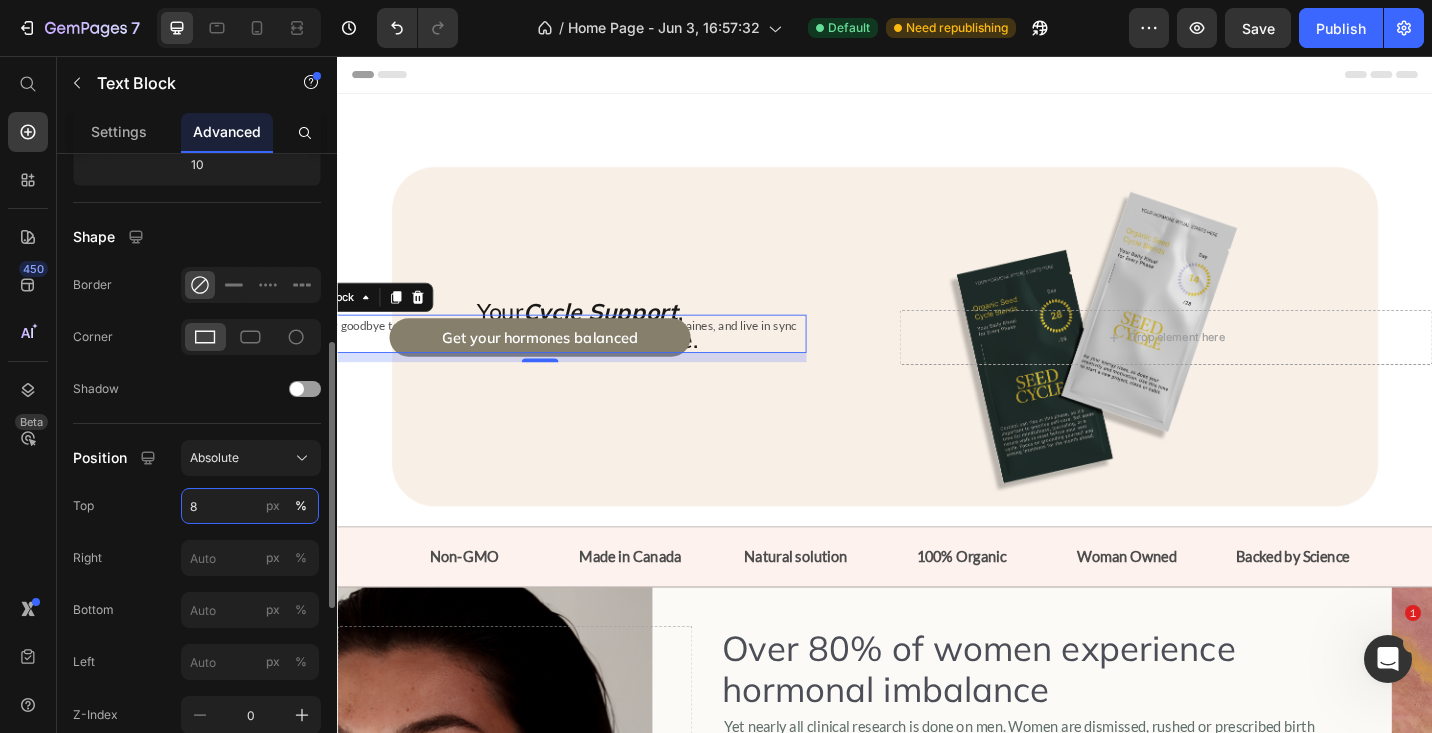 type on "80" 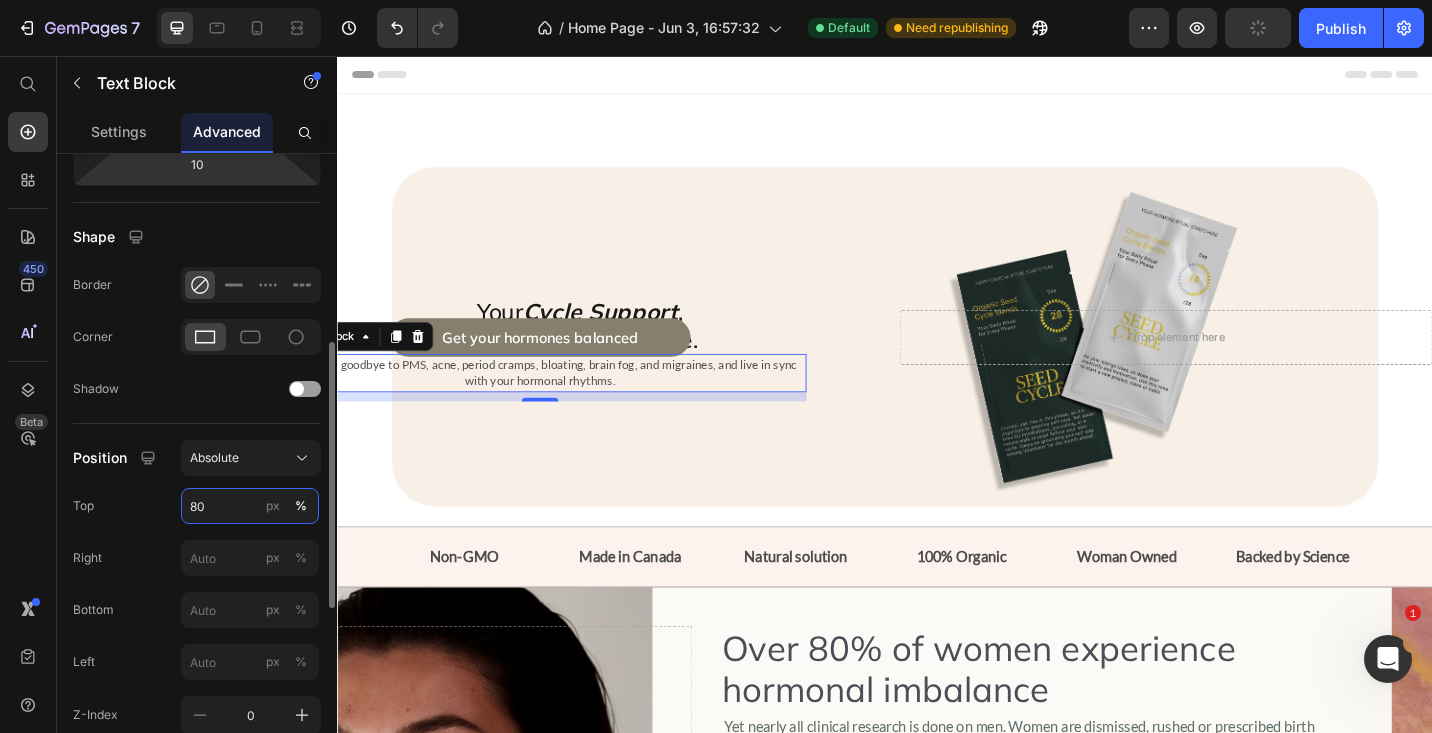 type 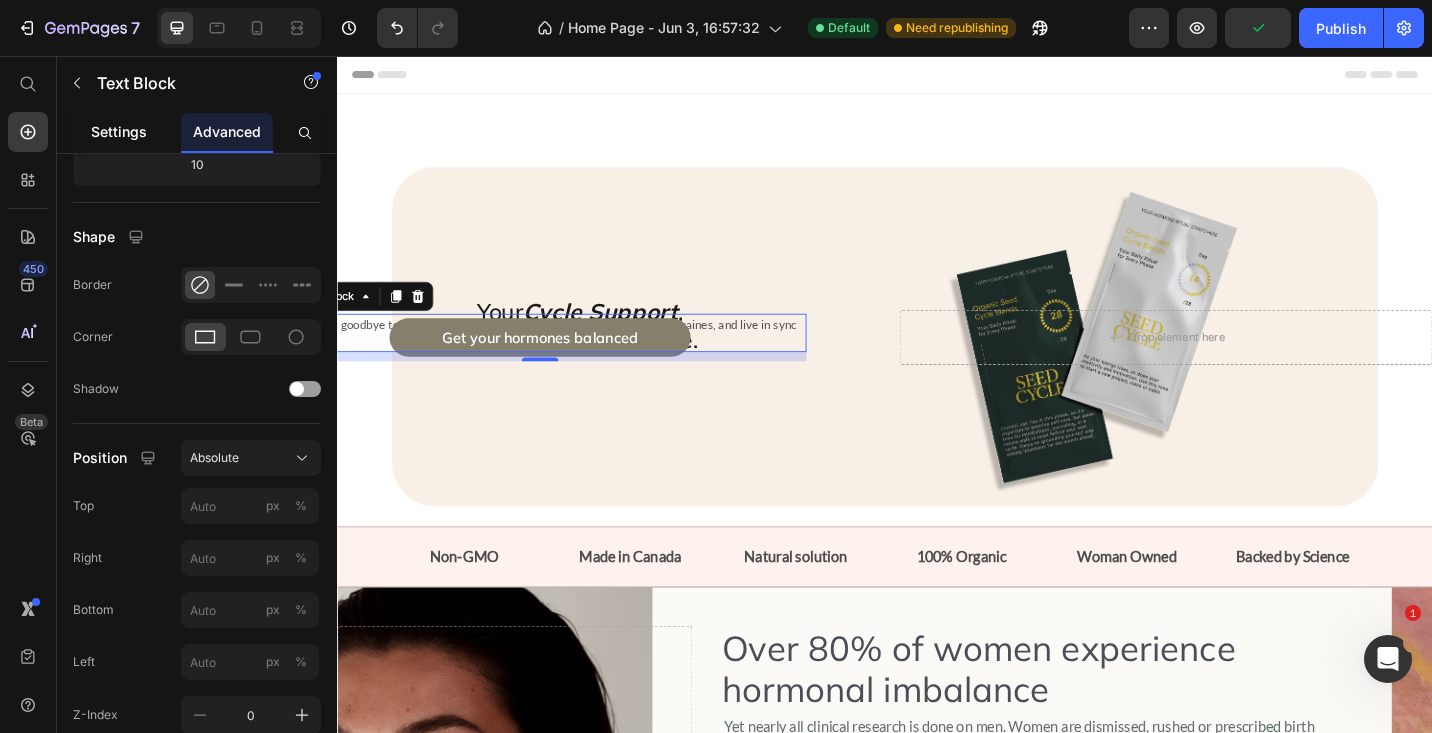 click on "Settings" at bounding box center [119, 132] 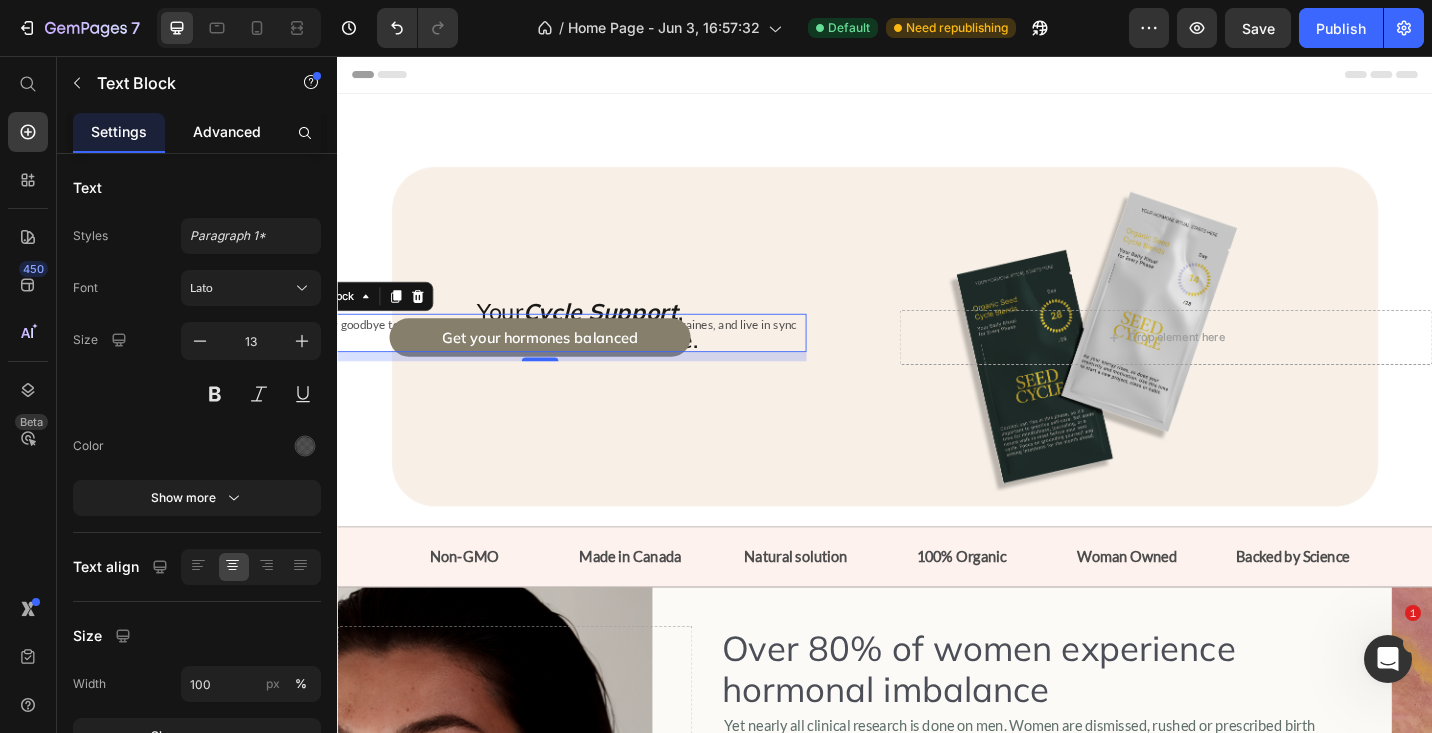 click on "Advanced" at bounding box center [227, 132] 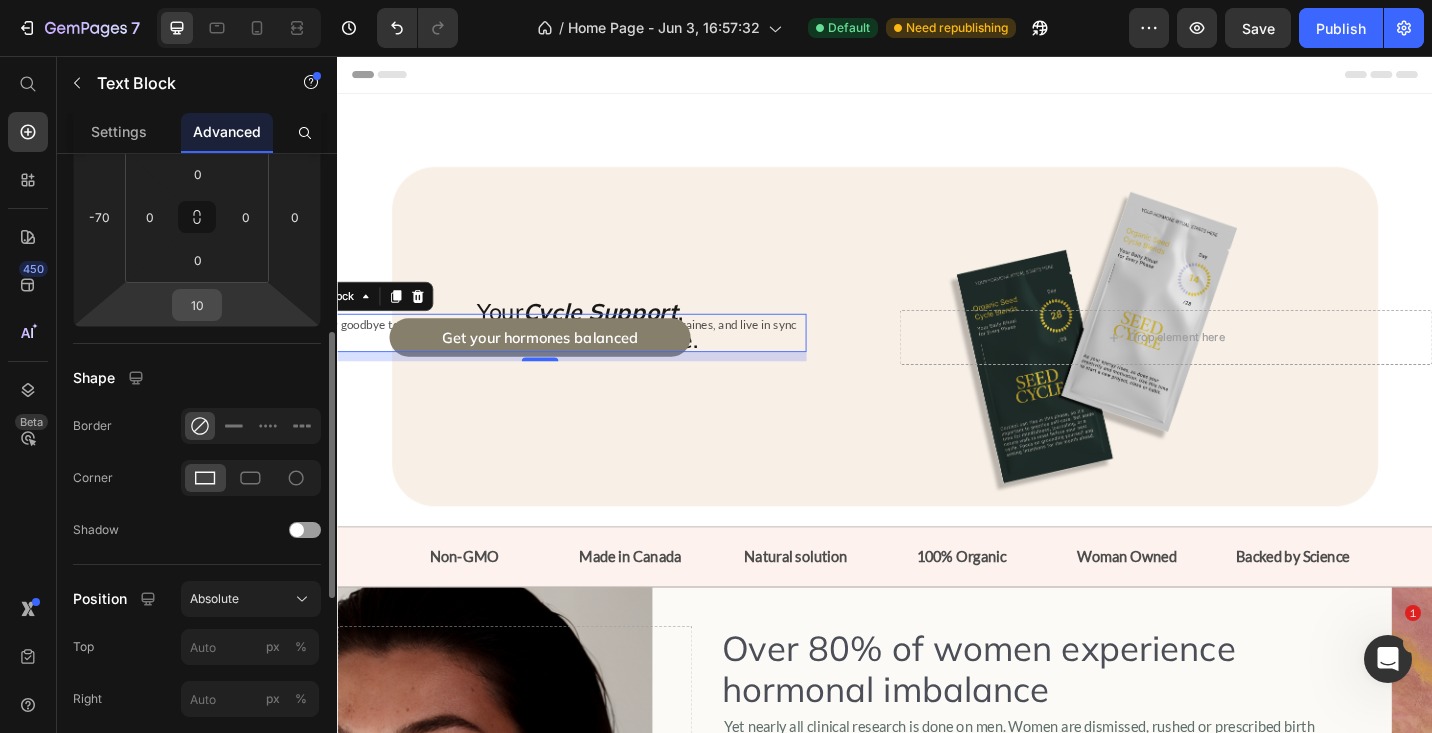 scroll, scrollTop: 343, scrollLeft: 0, axis: vertical 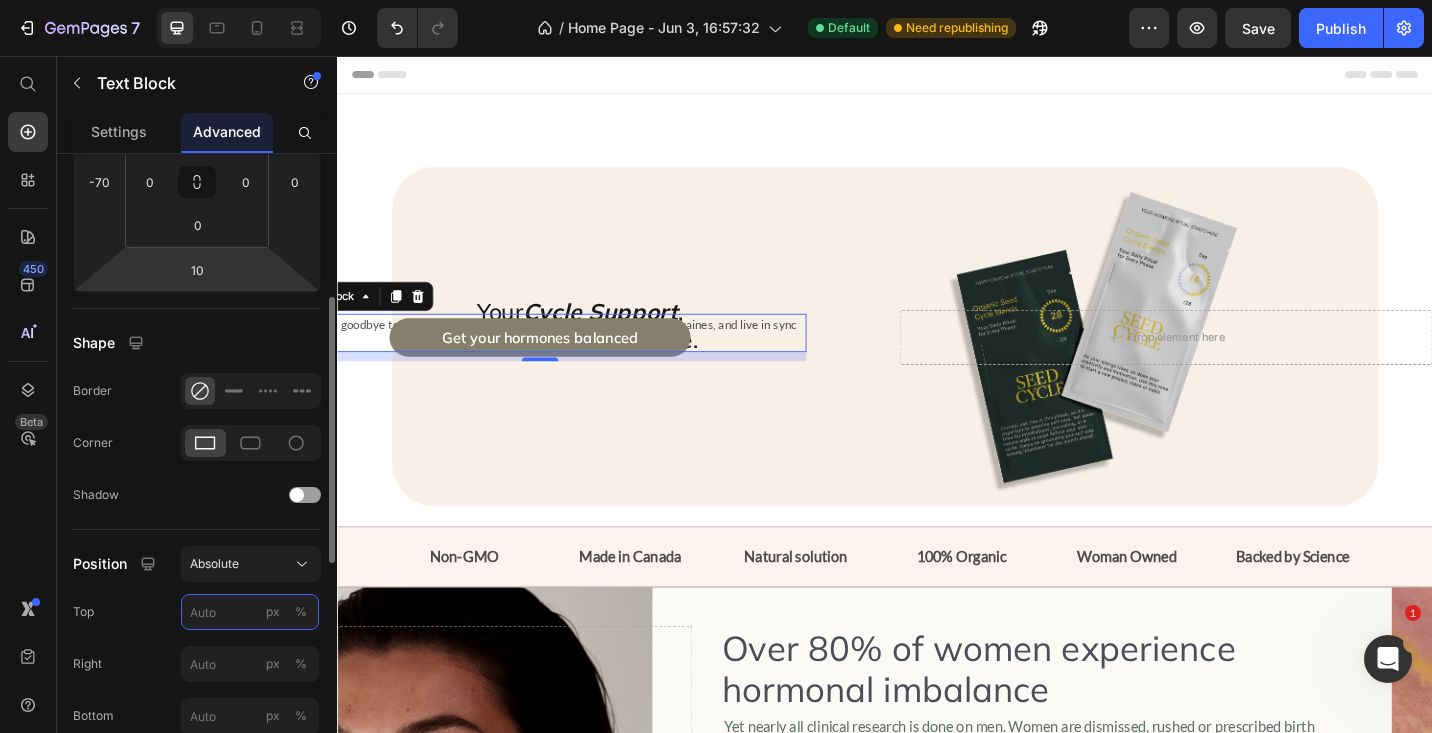 click on "px %" at bounding box center [250, 612] 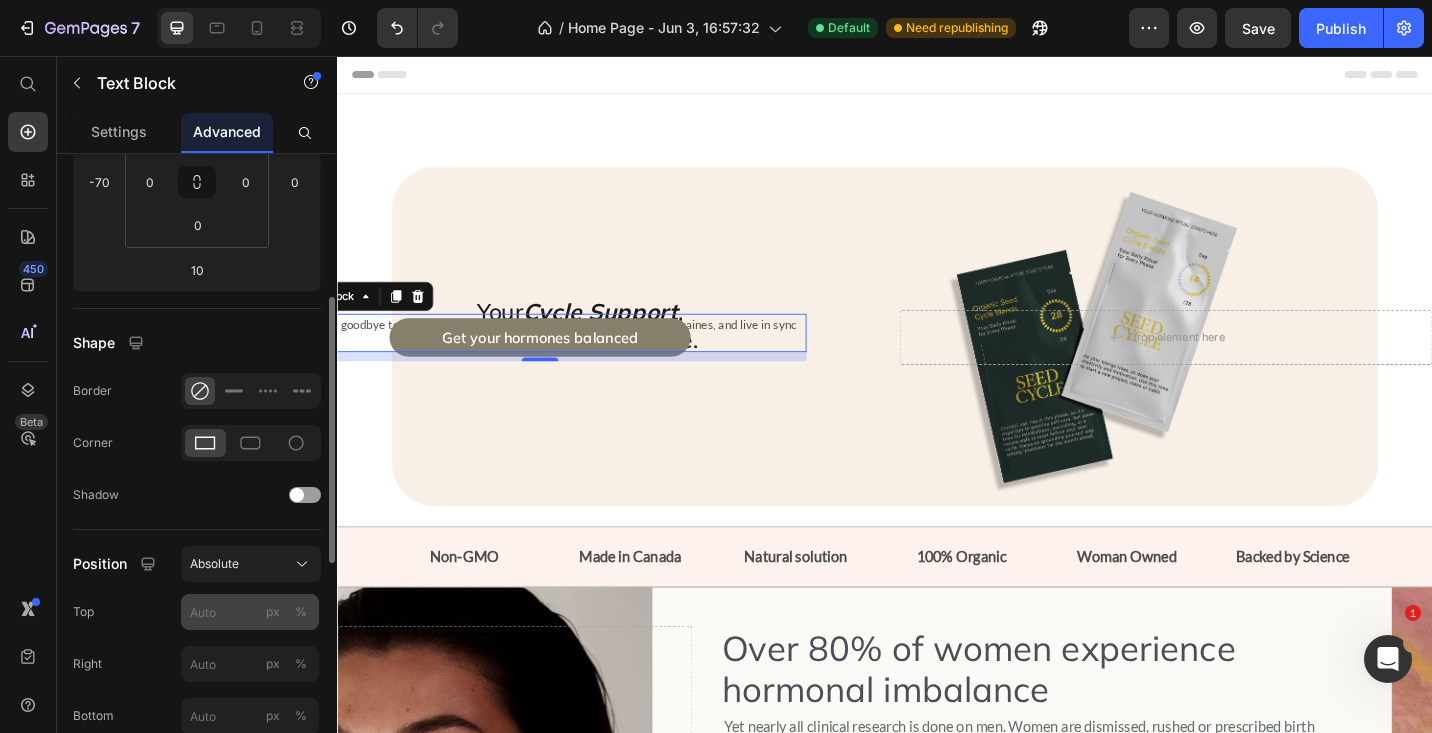 click on "%" 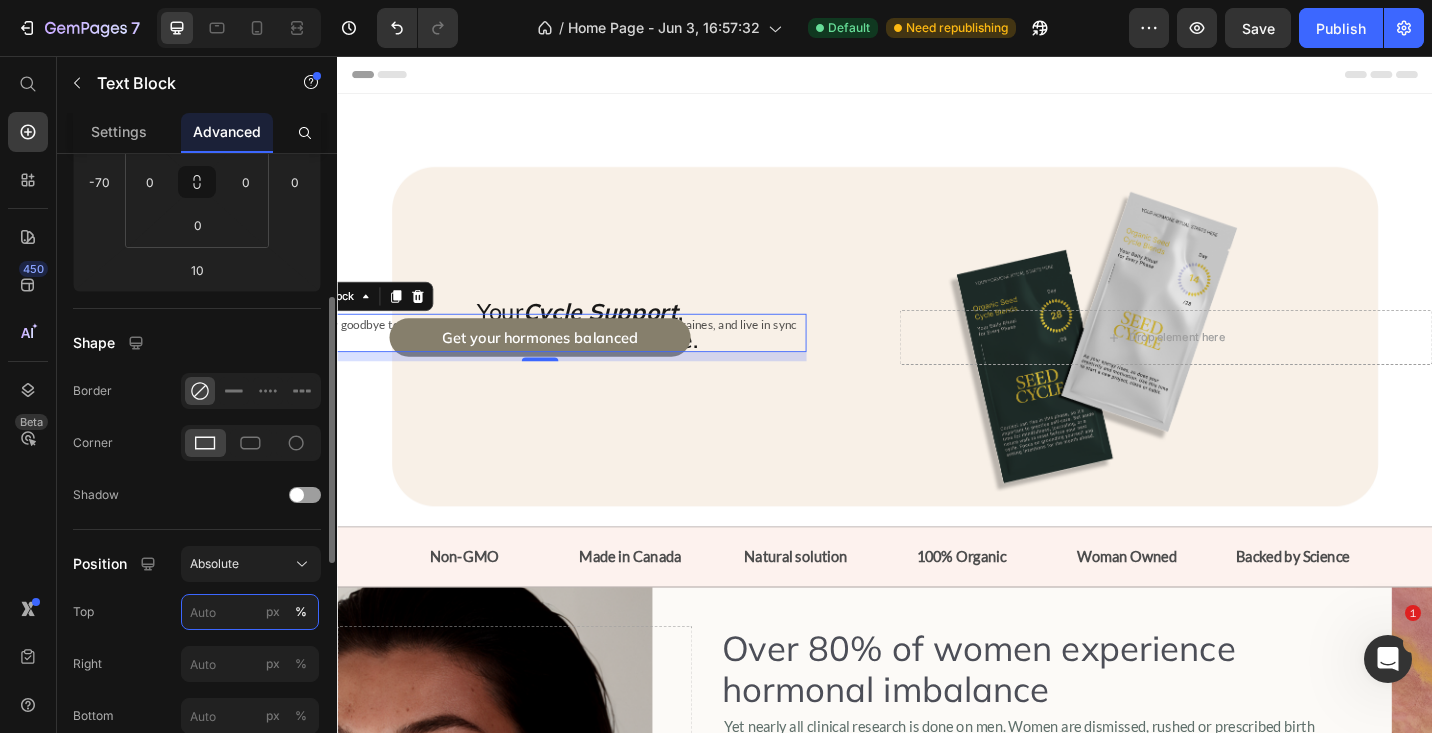 click on "px %" at bounding box center (250, 612) 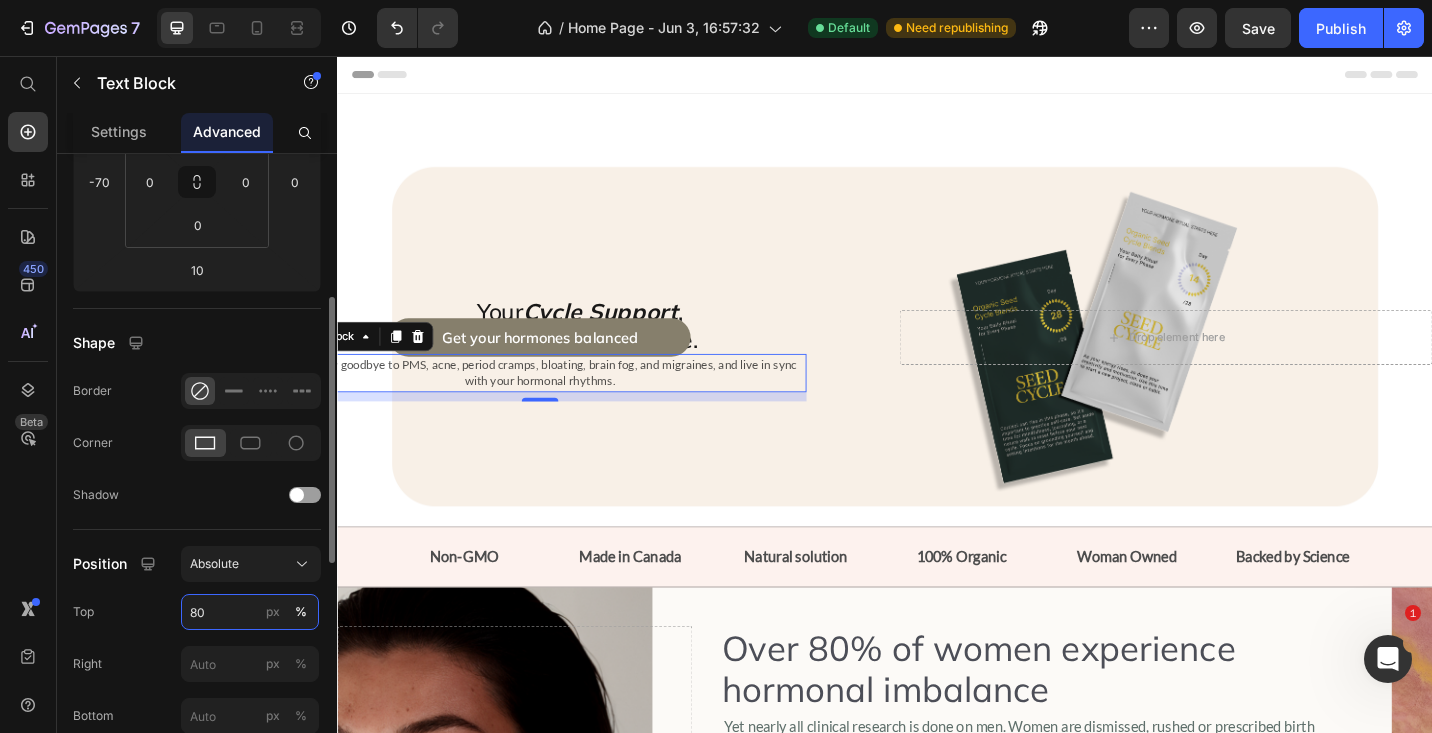 type on "80" 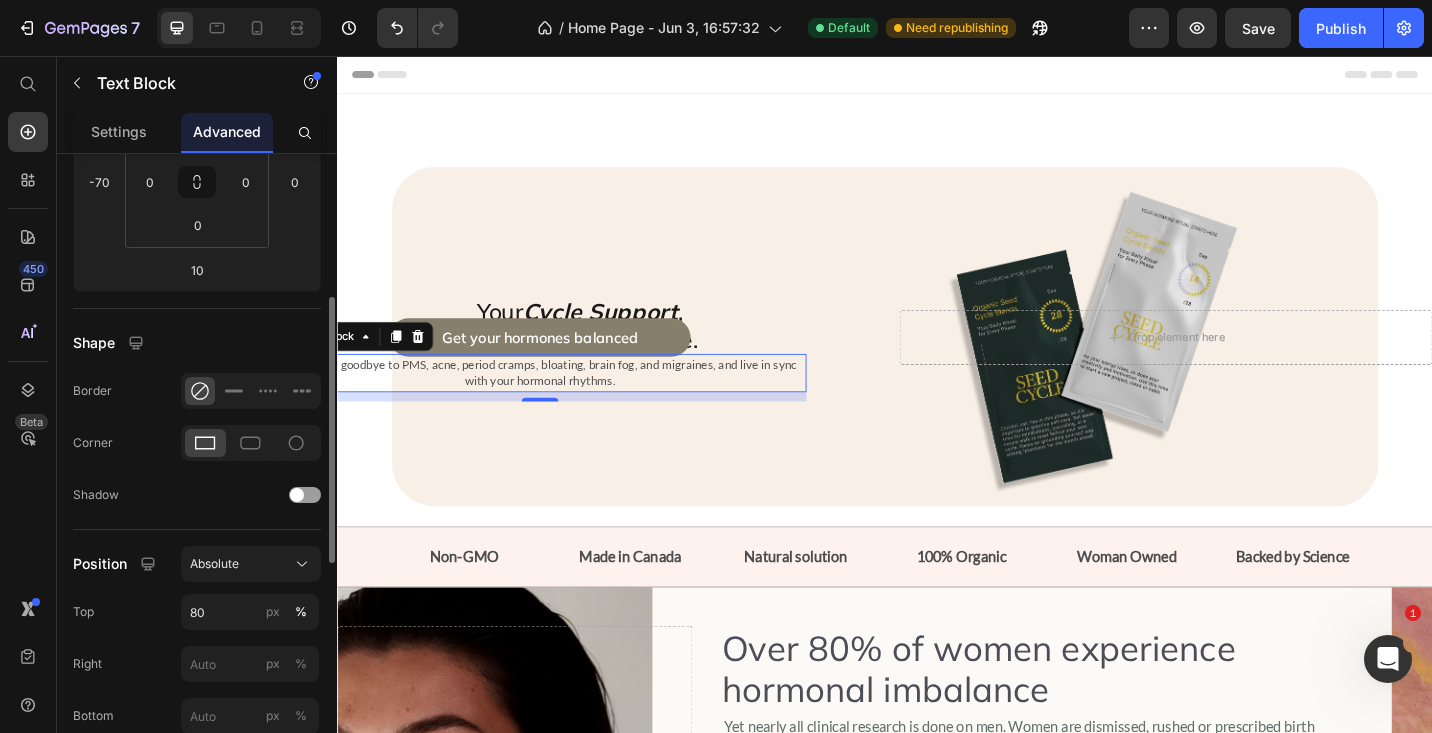 click on "Right px %" 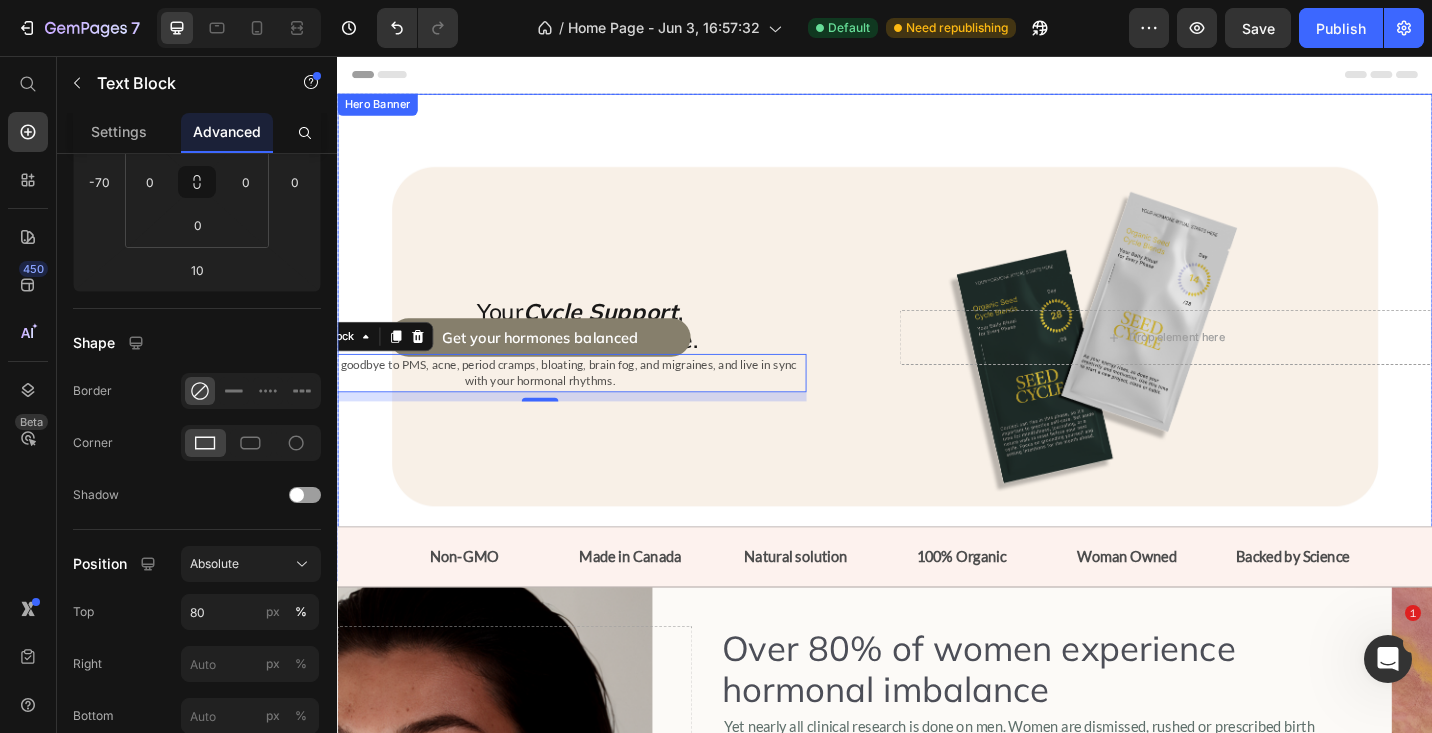 click at bounding box center [937, 364] 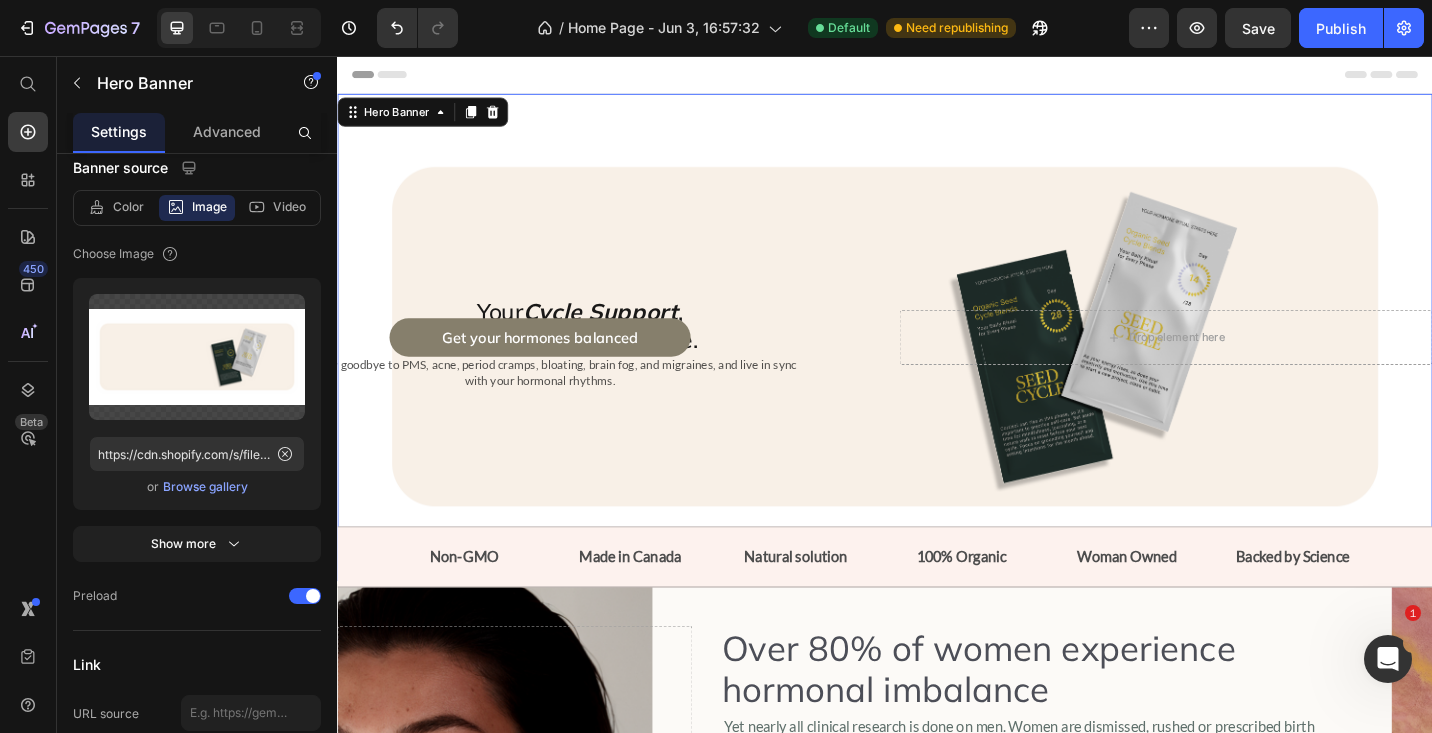 scroll, scrollTop: 0, scrollLeft: 0, axis: both 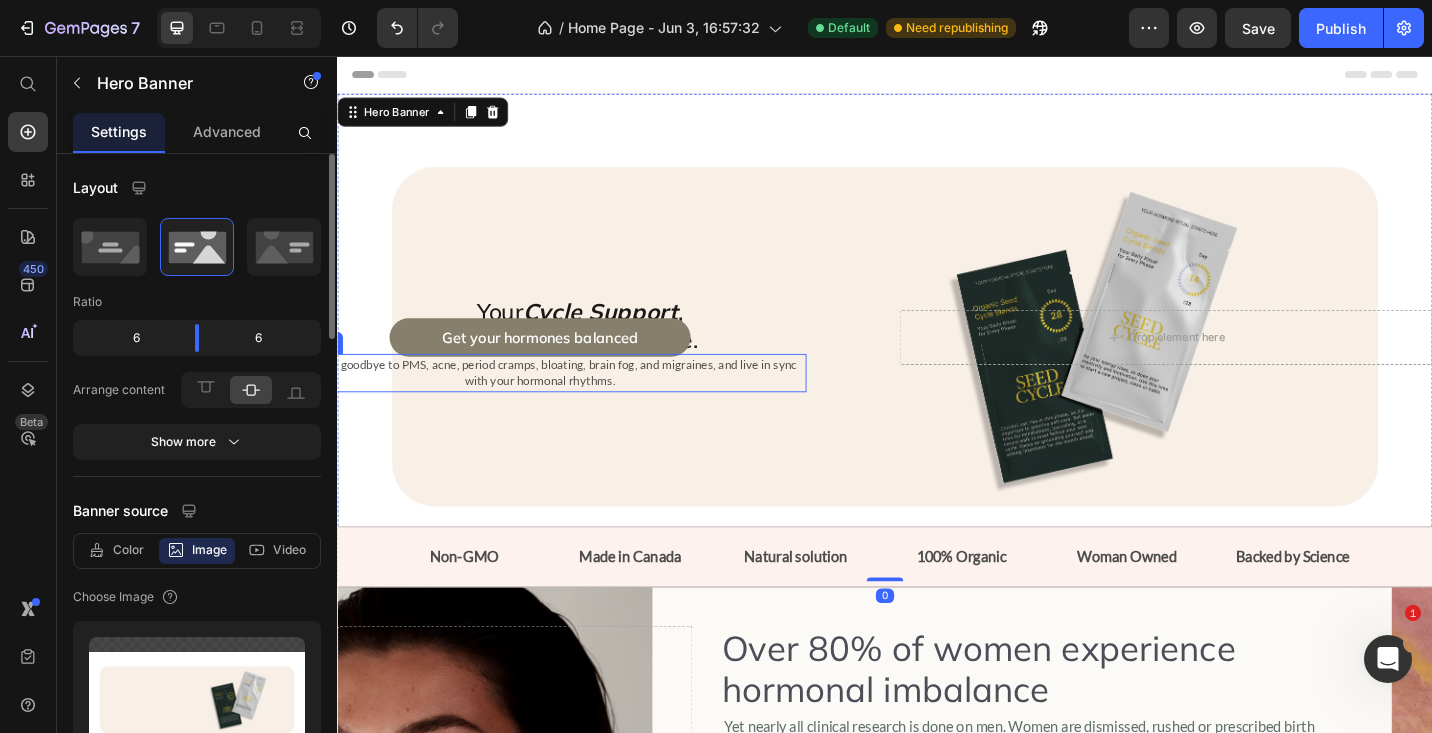 click on "Finally say goodbye to PMS, acne, period cramps, bloating, brain fog, and migraines, and live in sync with your hormonal rhythms." at bounding box center [559, 403] 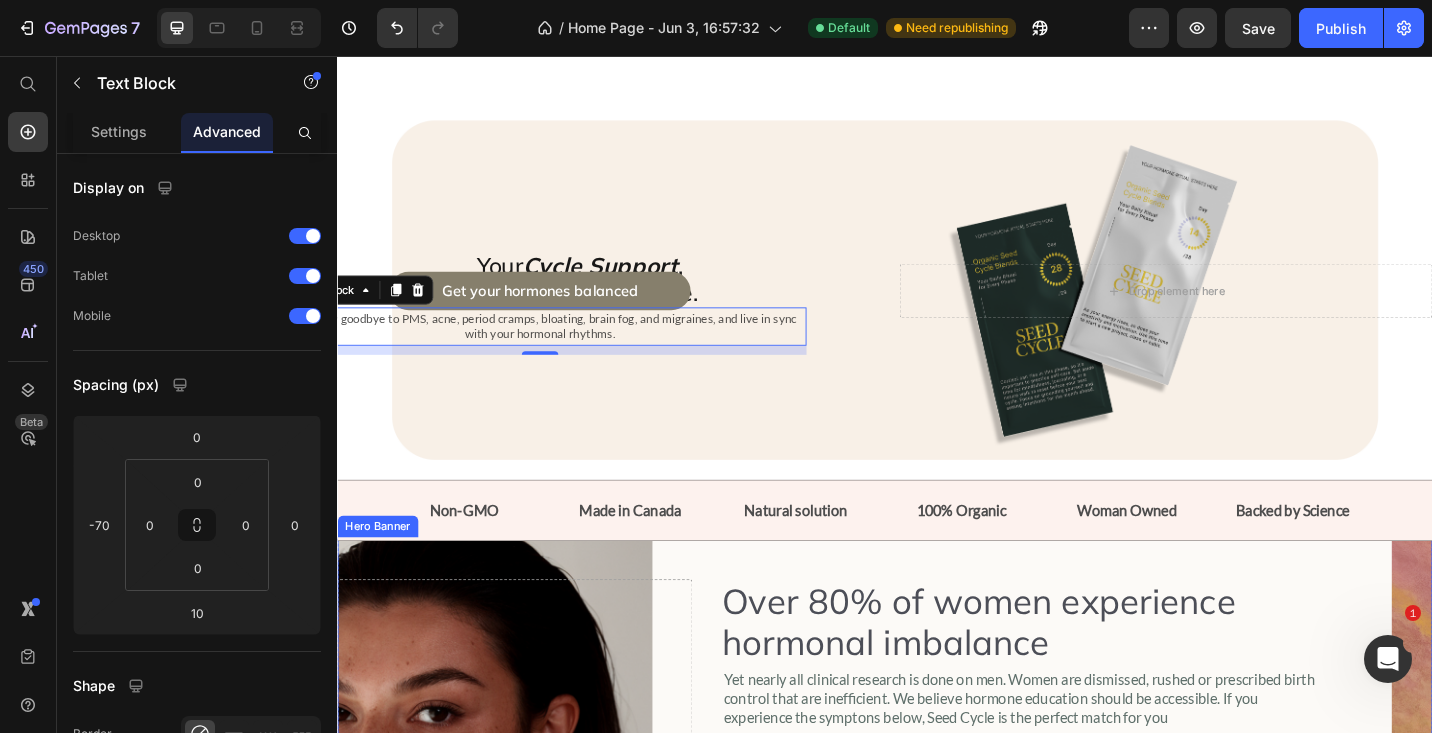 scroll, scrollTop: 0, scrollLeft: 0, axis: both 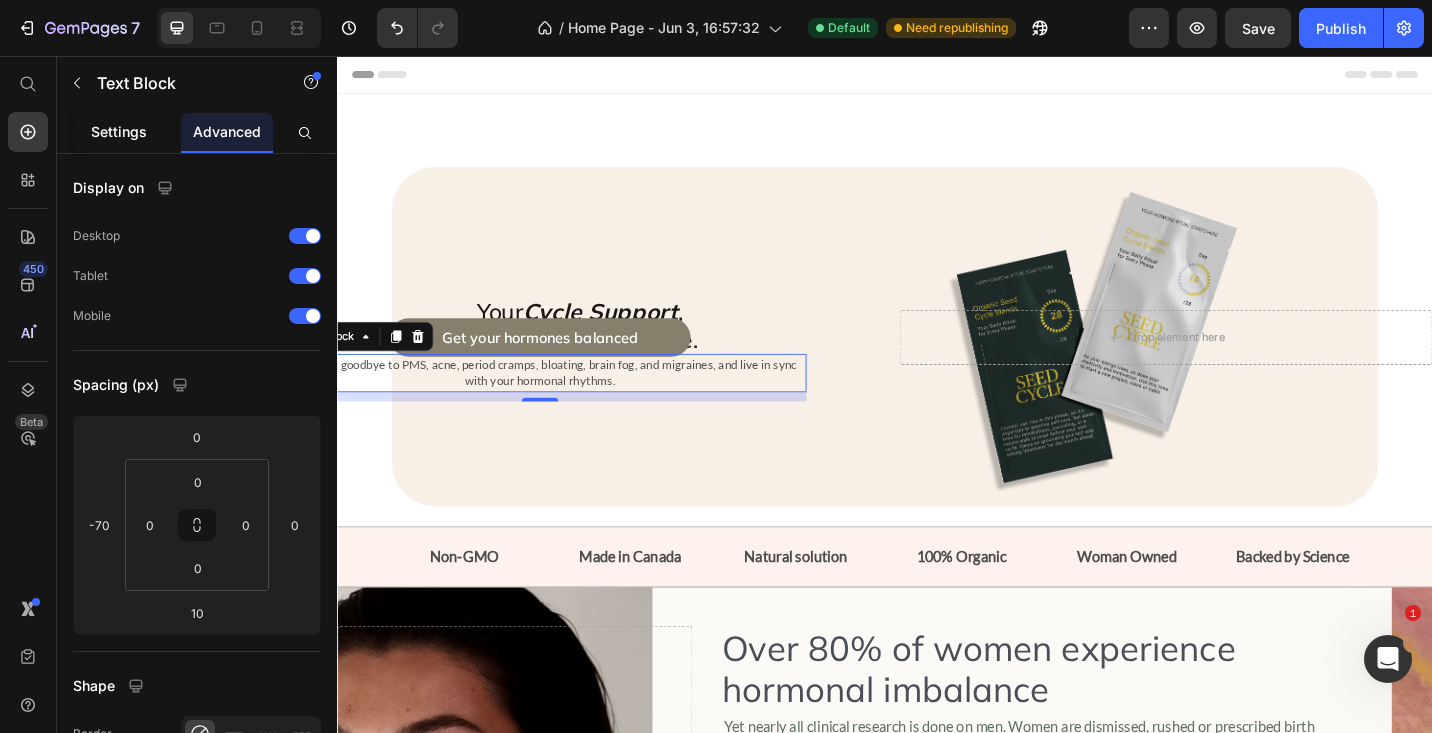 click on "Settings" 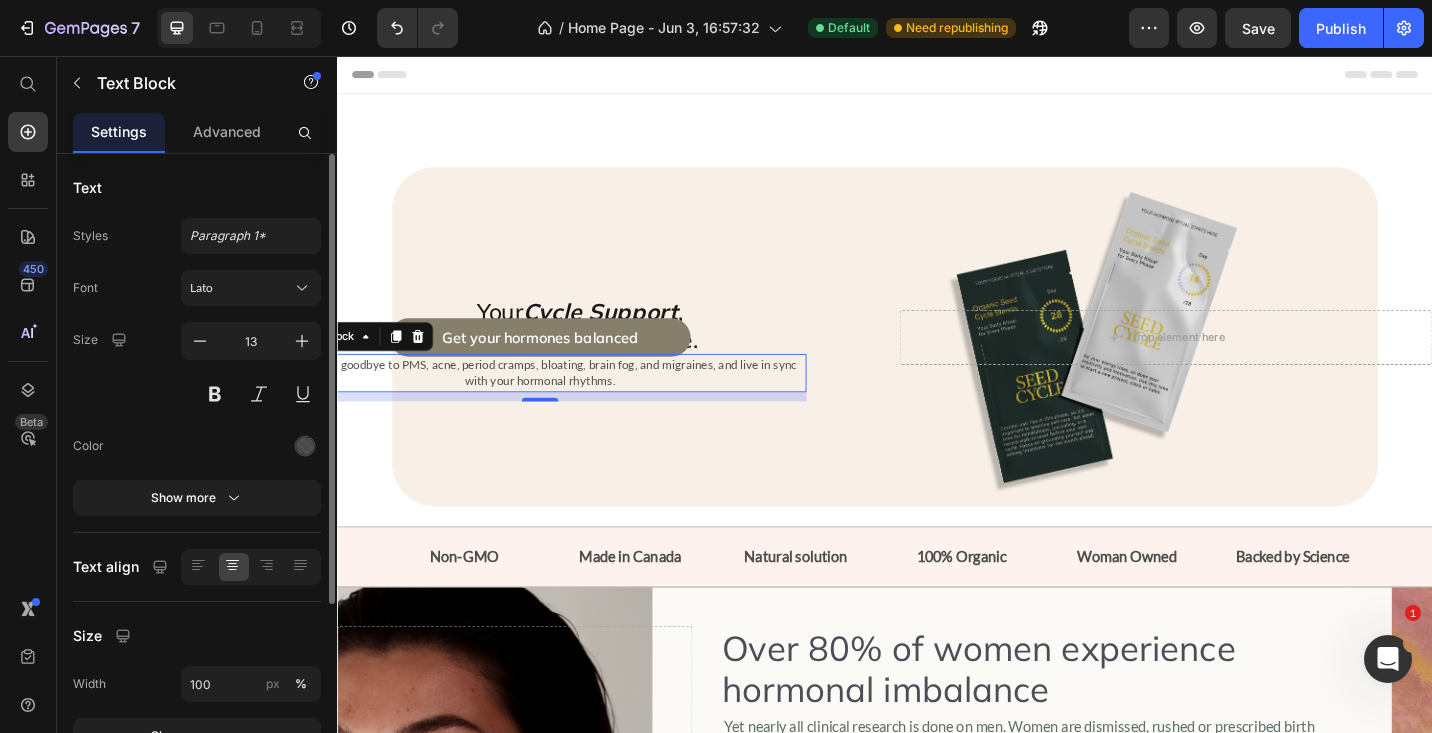 scroll, scrollTop: 166, scrollLeft: 0, axis: vertical 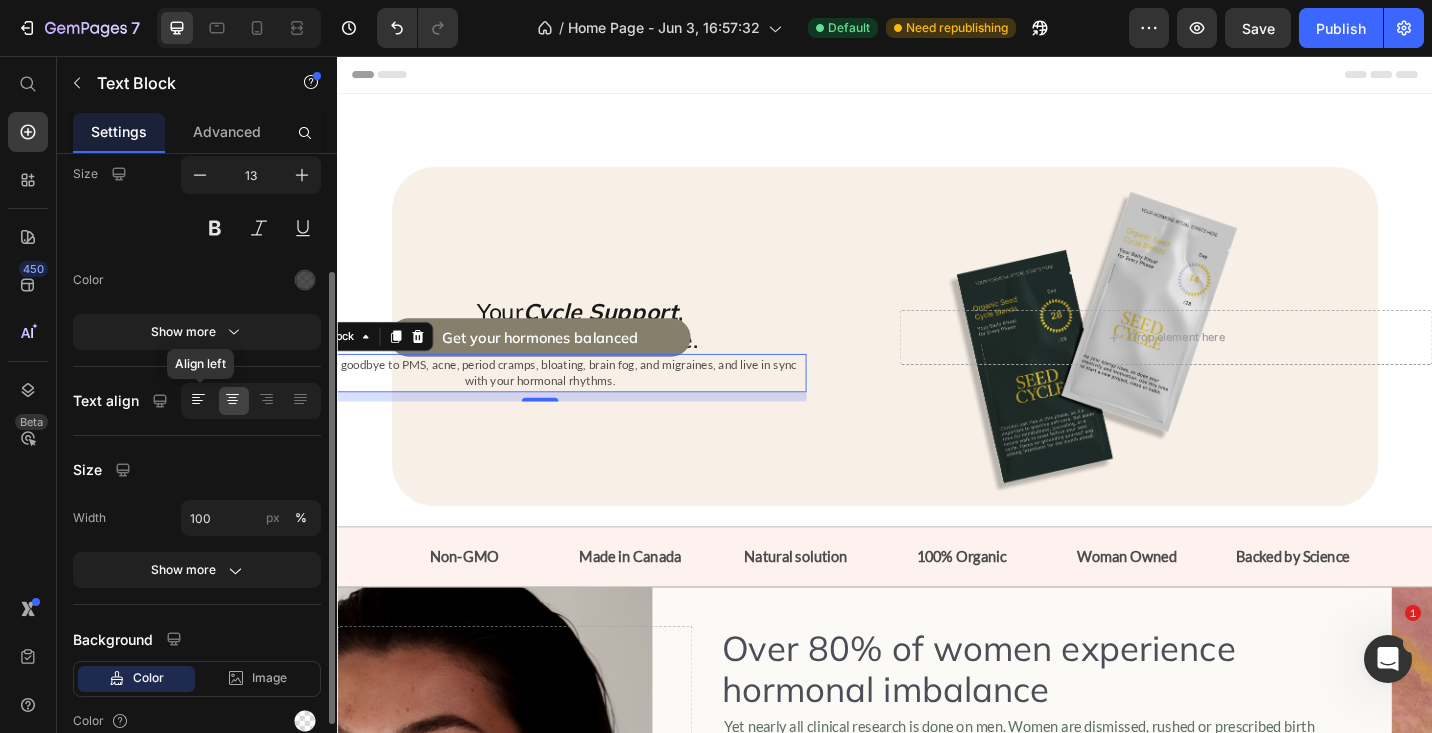 click 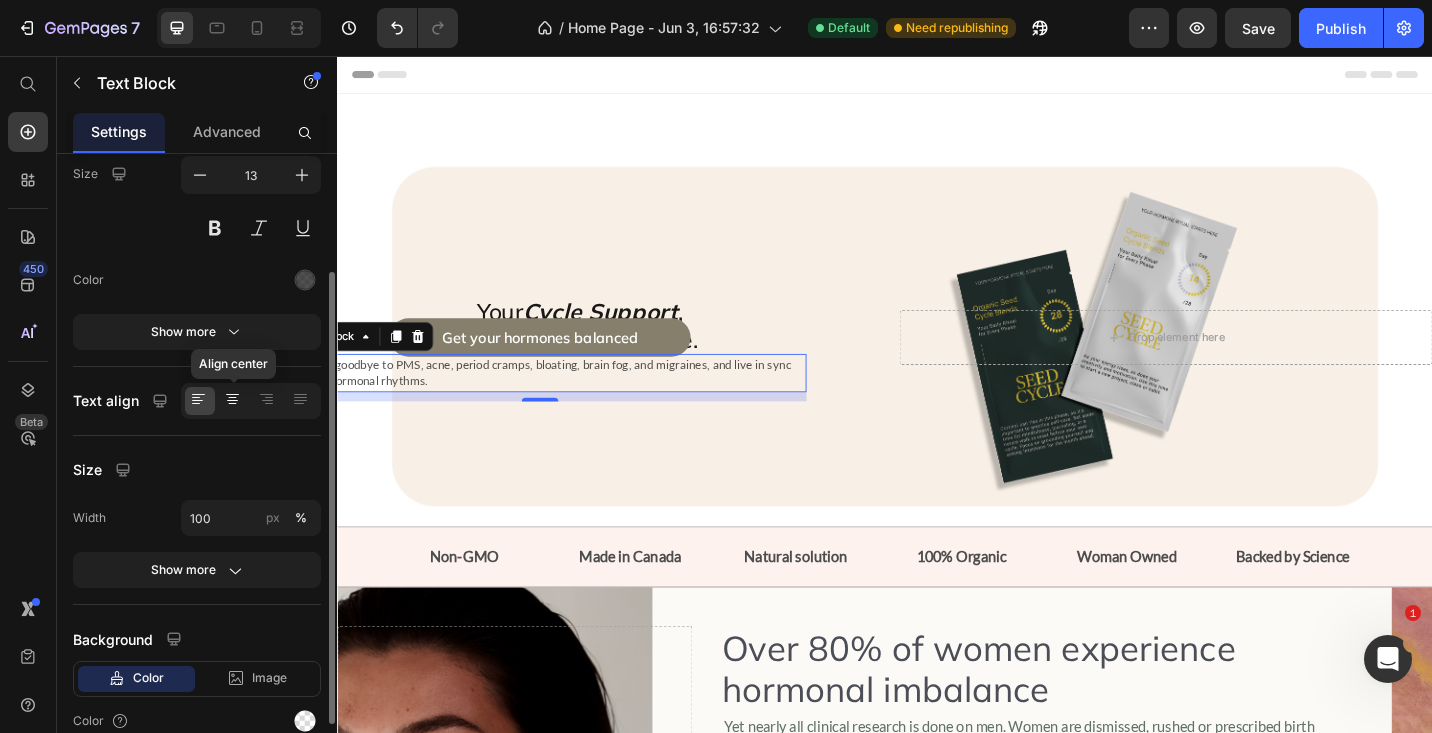 click 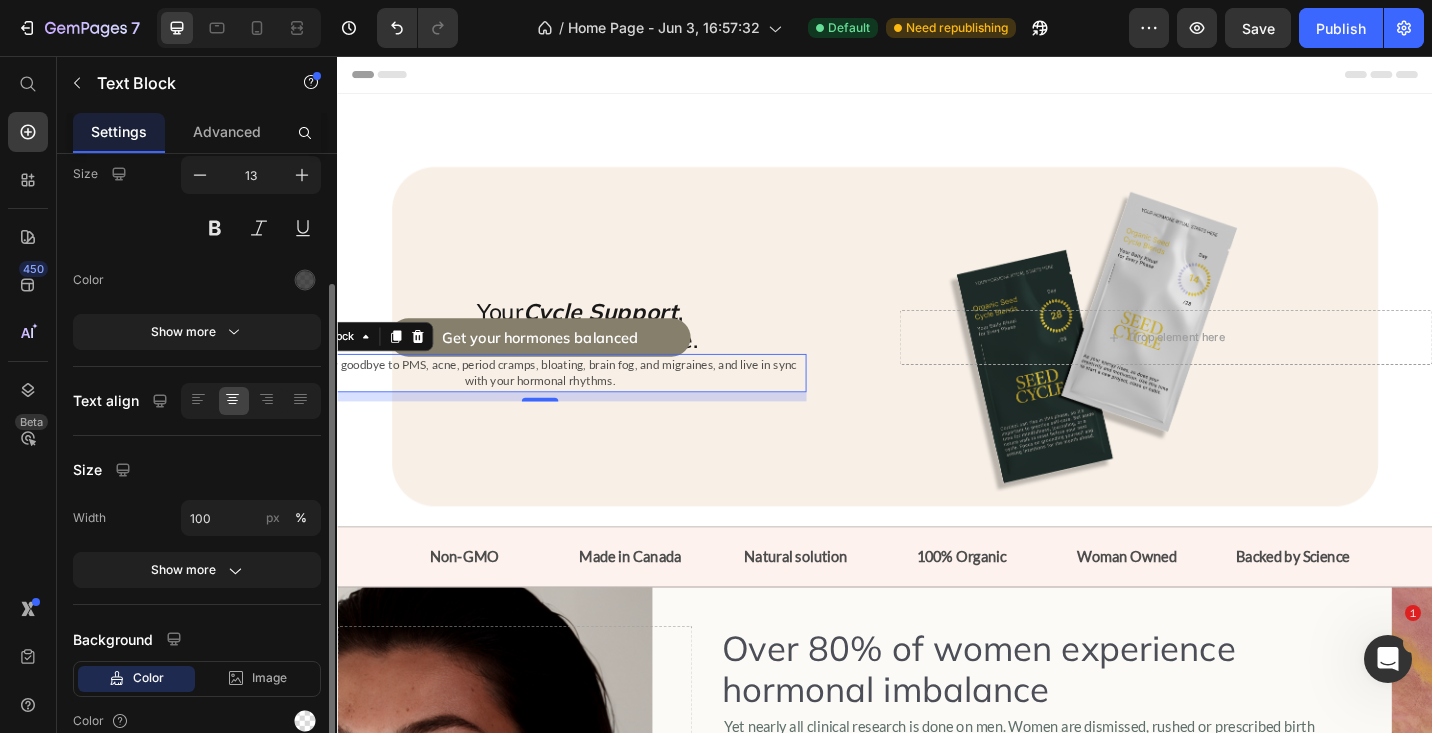 scroll, scrollTop: 223, scrollLeft: 0, axis: vertical 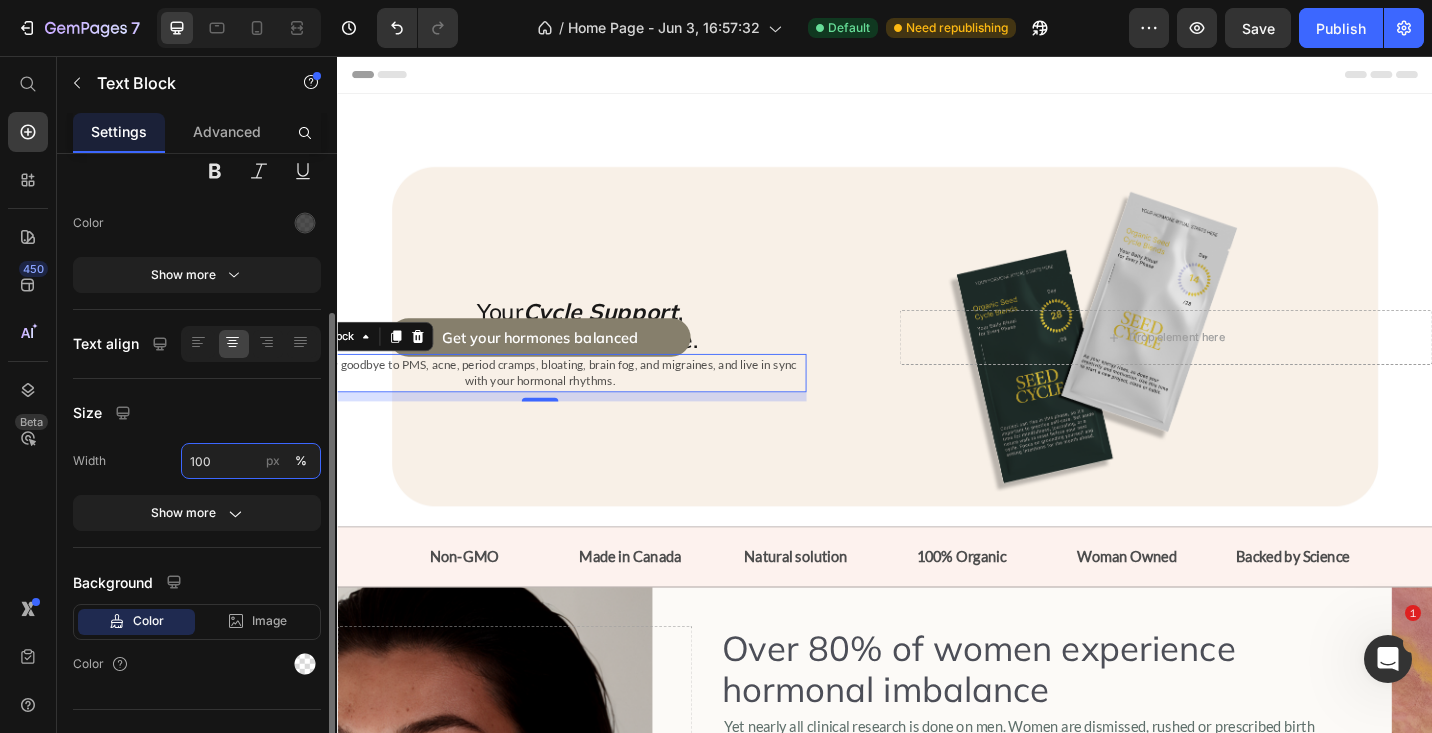 click on "100" at bounding box center [251, 461] 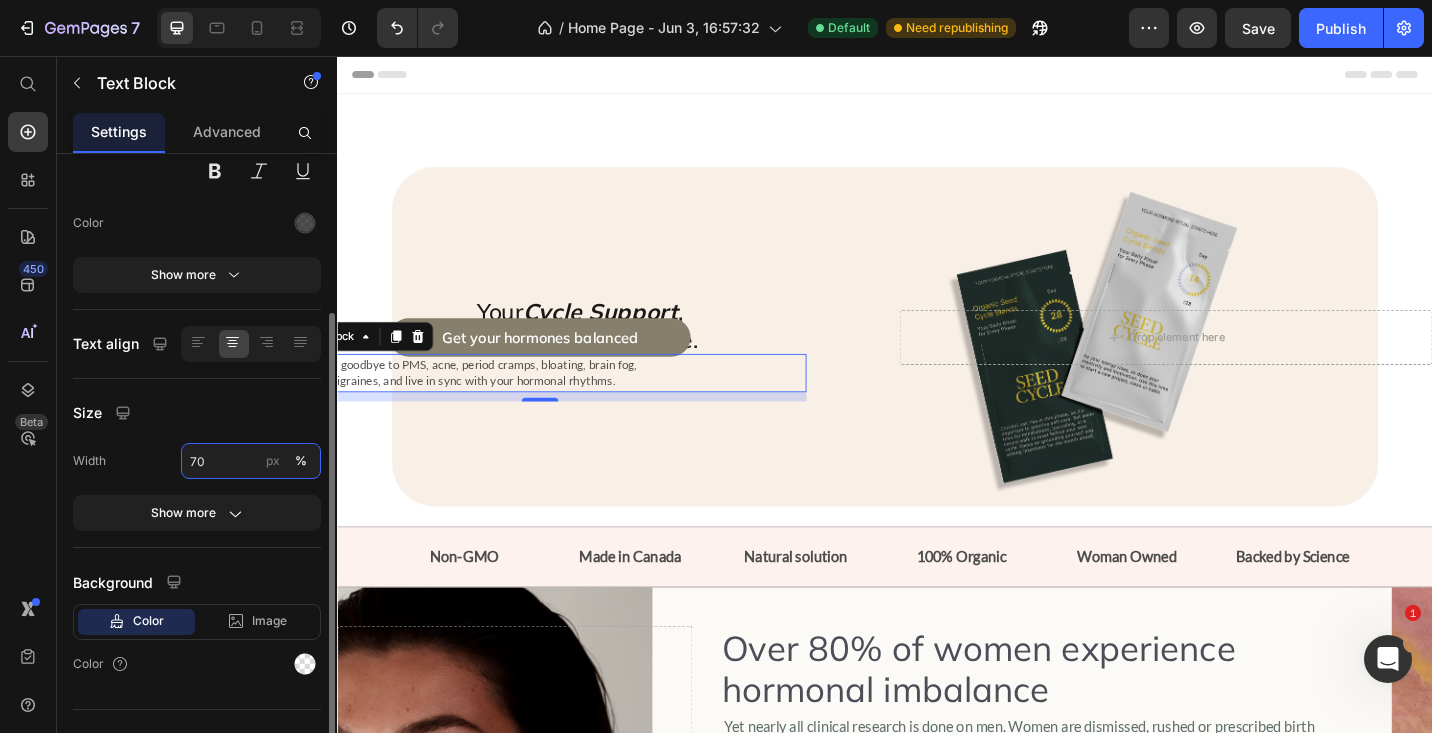 type on "7" 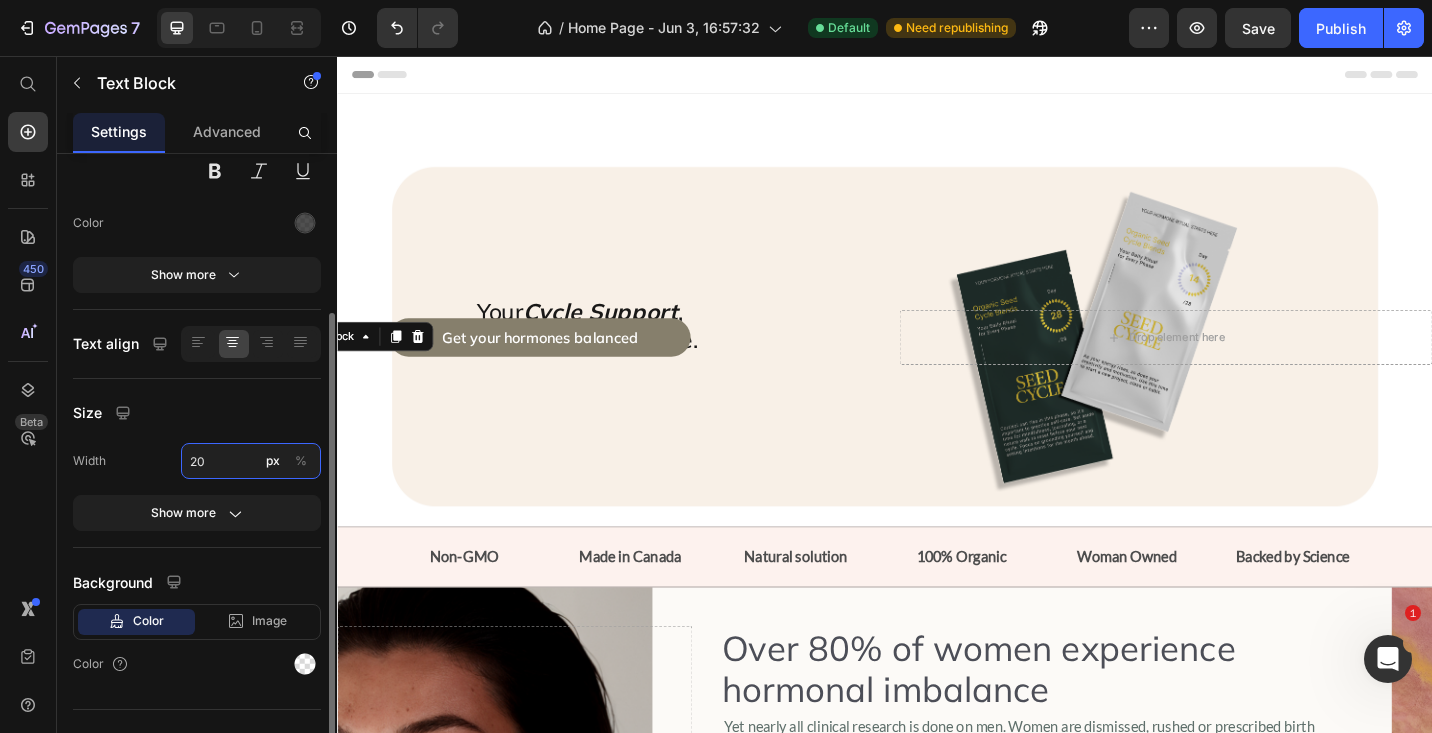 type on "2" 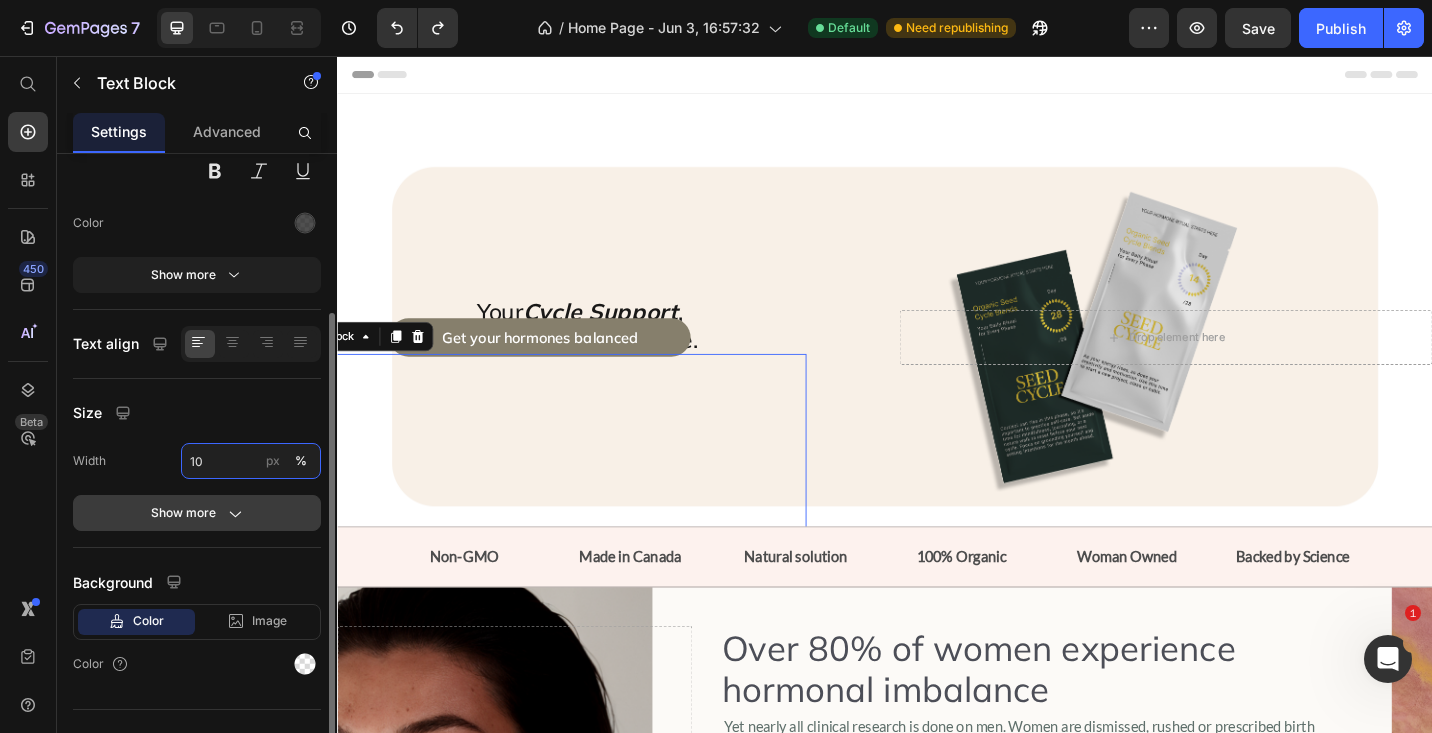 type on "1" 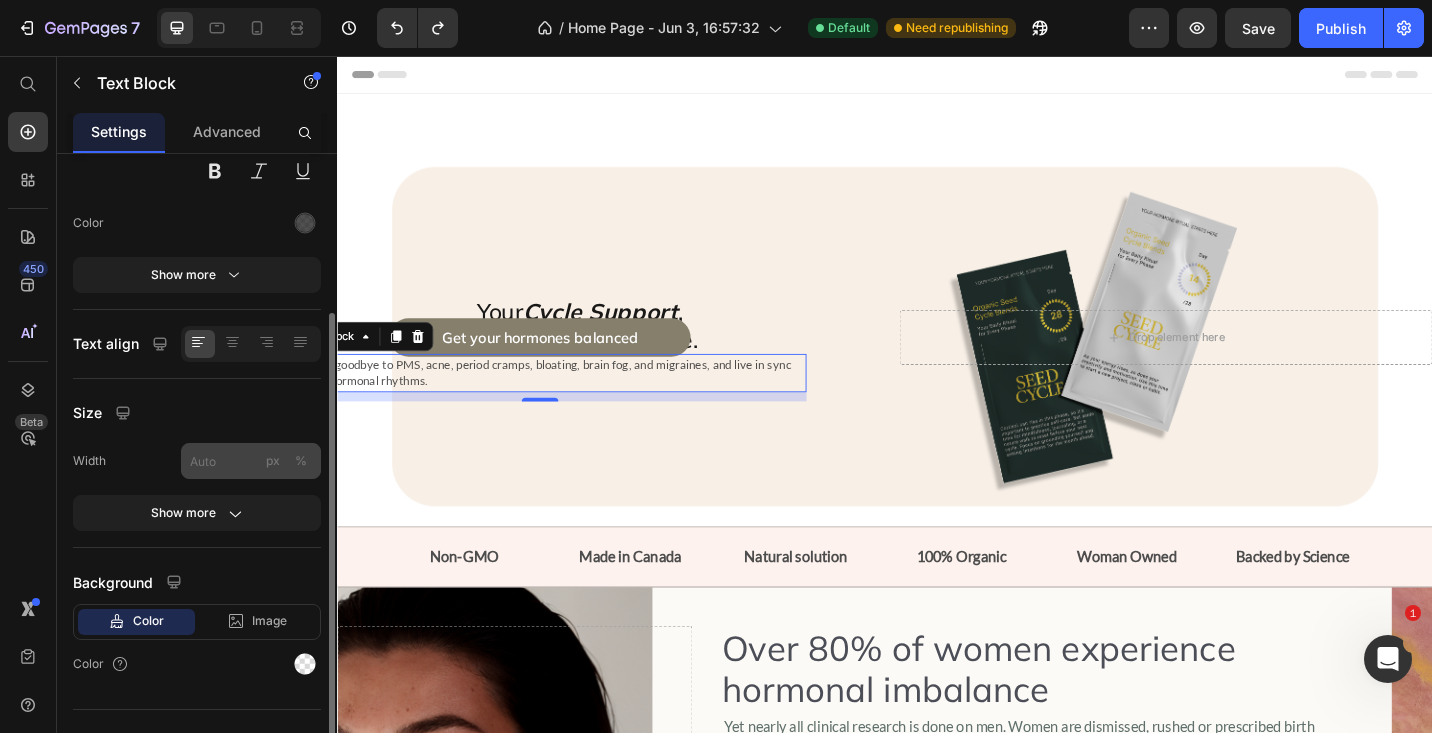 click on "%" at bounding box center (301, 461) 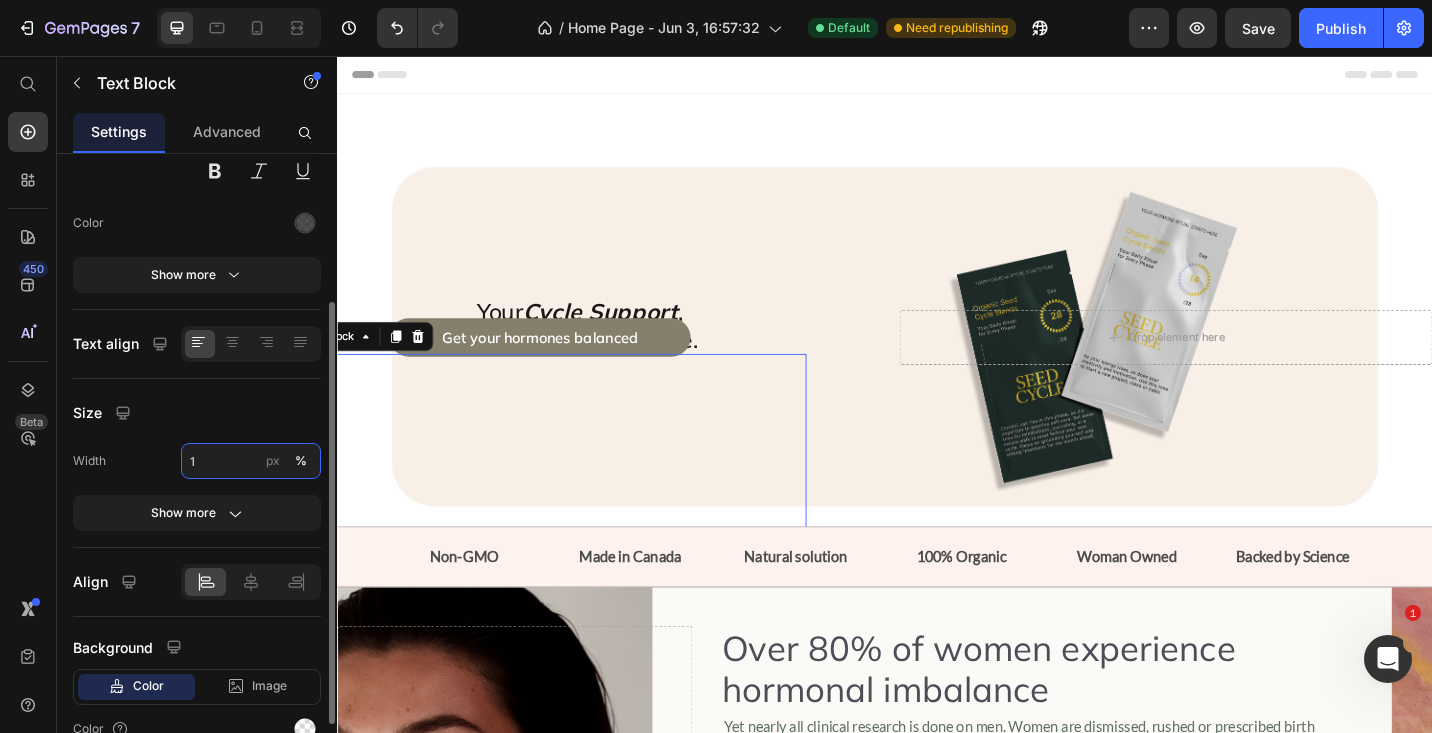 click on "1" at bounding box center (251, 461) 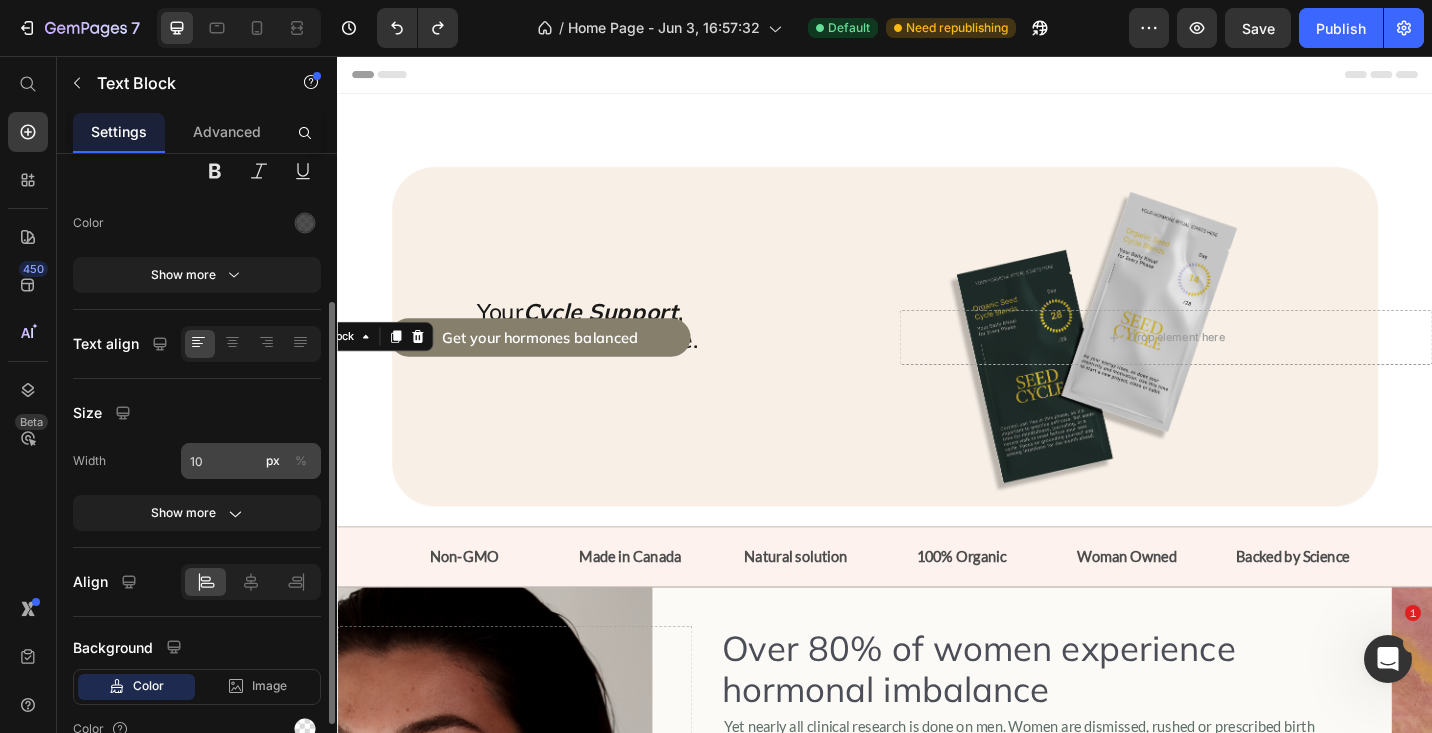 click on "%" at bounding box center [301, 461] 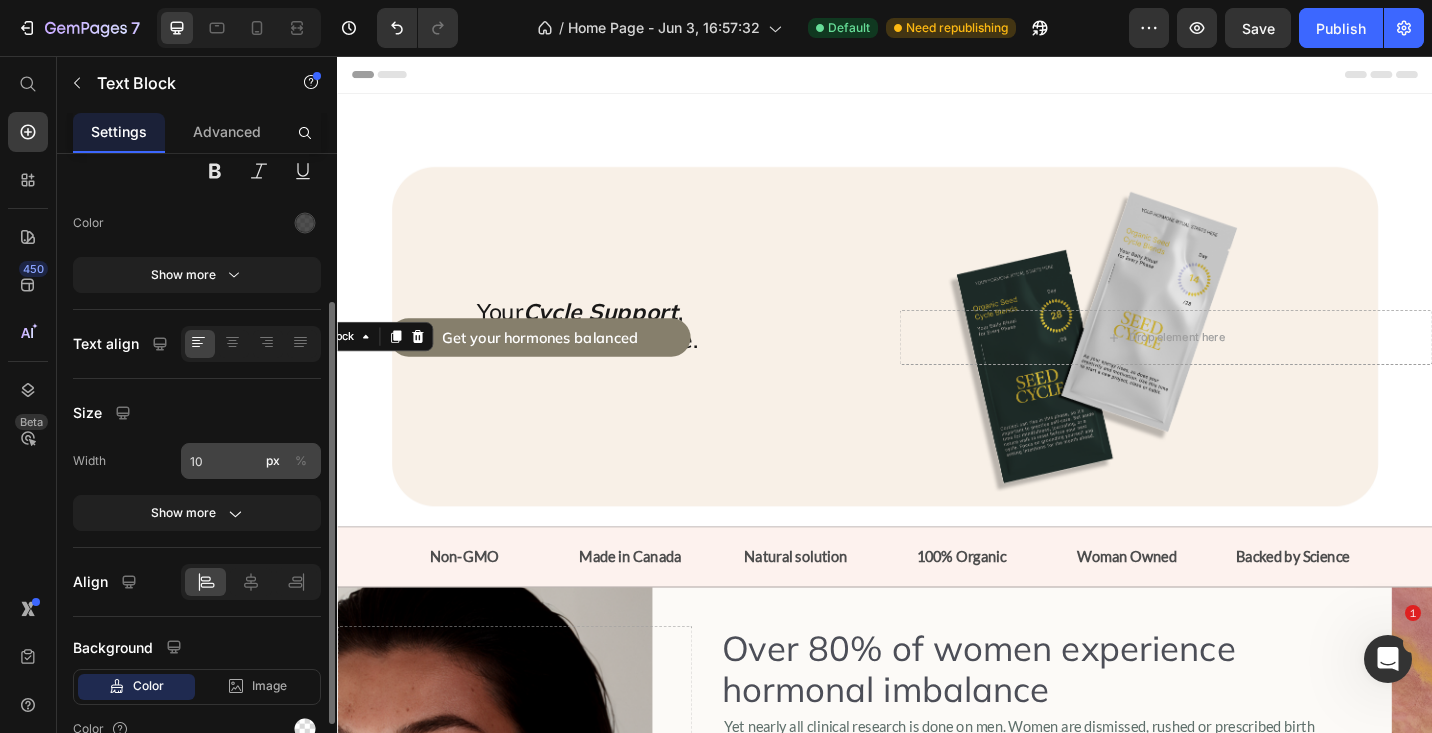 click on "%" at bounding box center (301, 461) 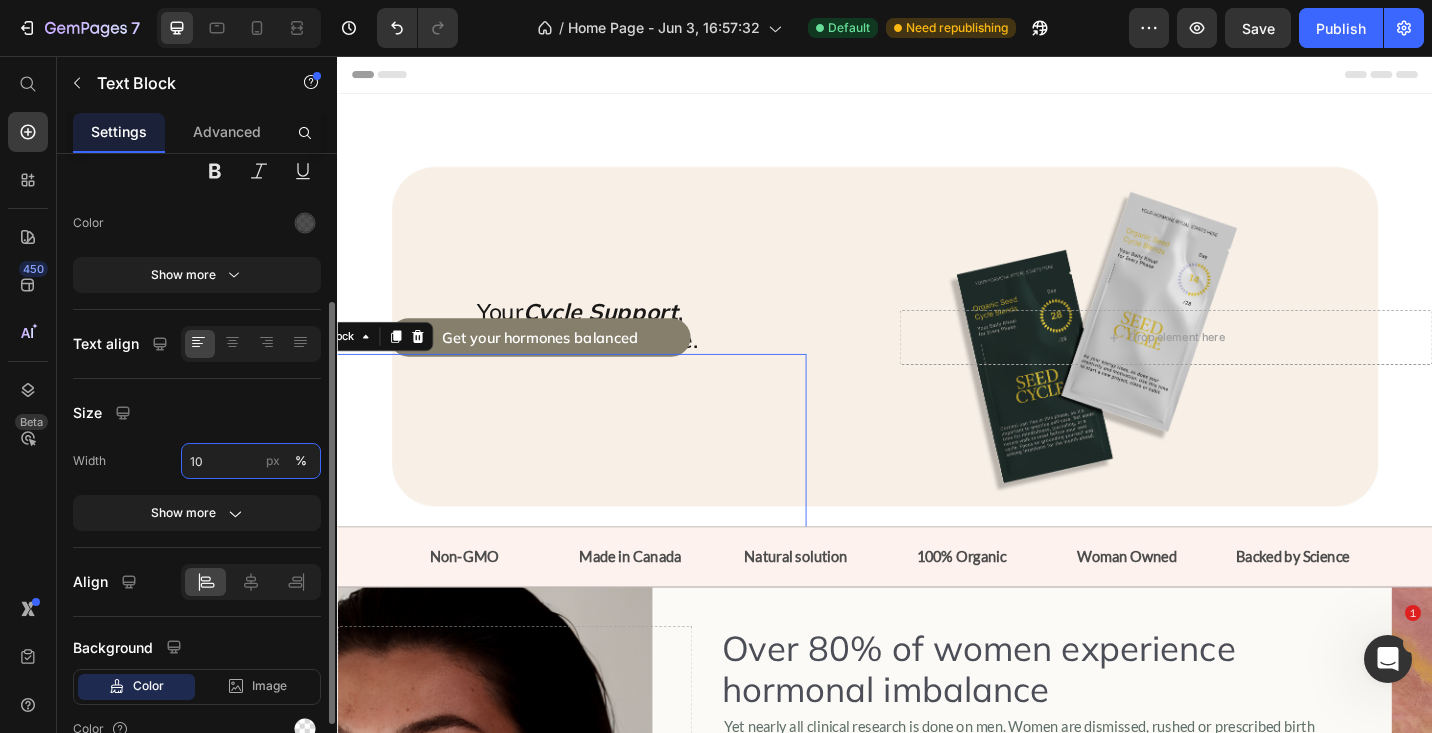 click on "10" at bounding box center (251, 461) 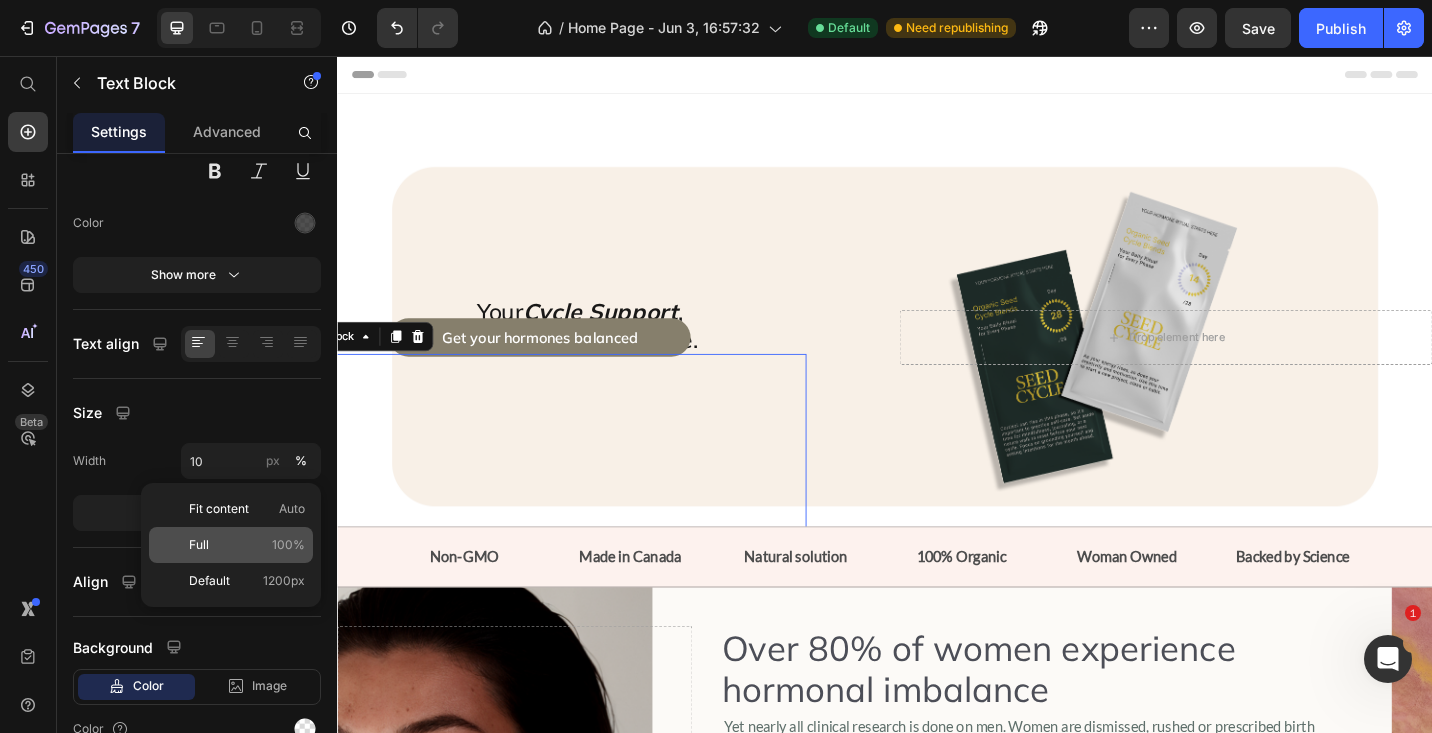 click on "Full 100%" at bounding box center (247, 545) 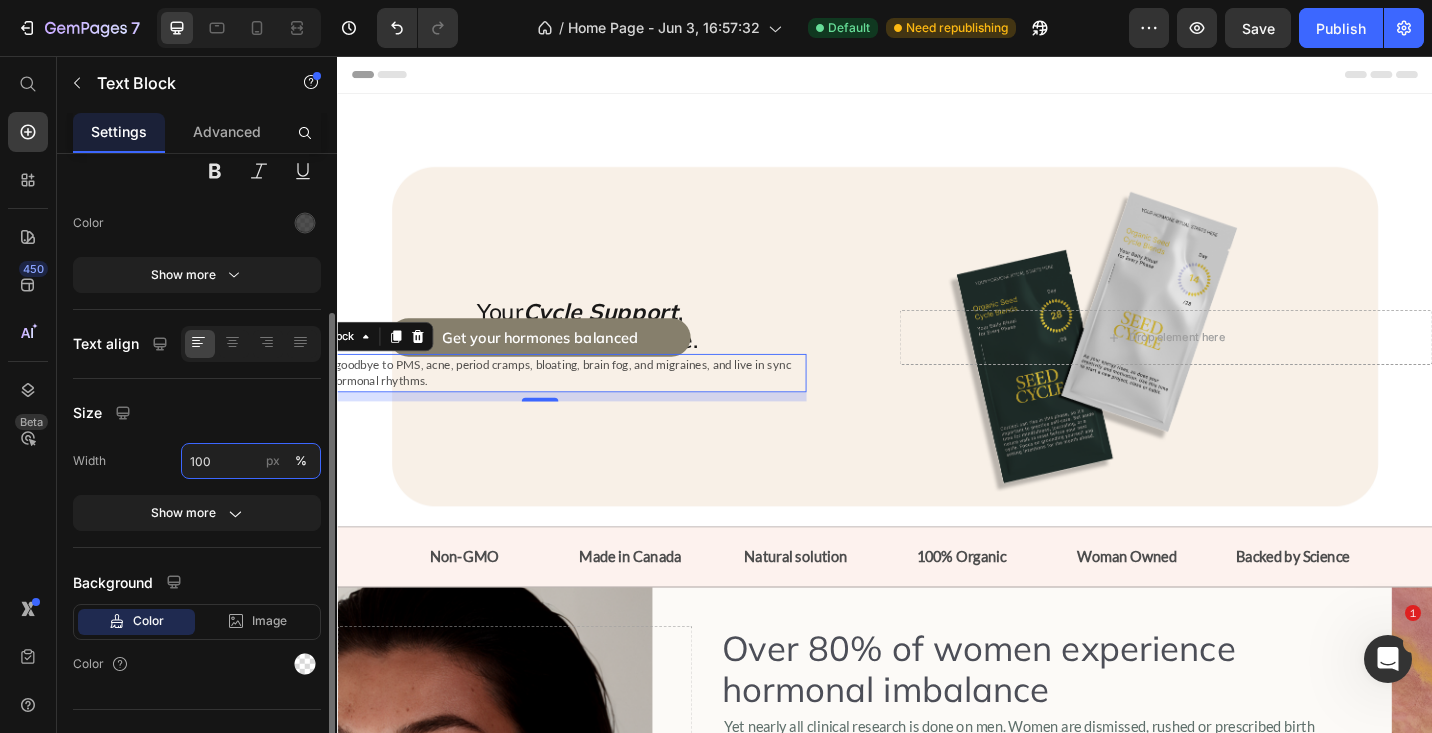 click on "100" at bounding box center (251, 461) 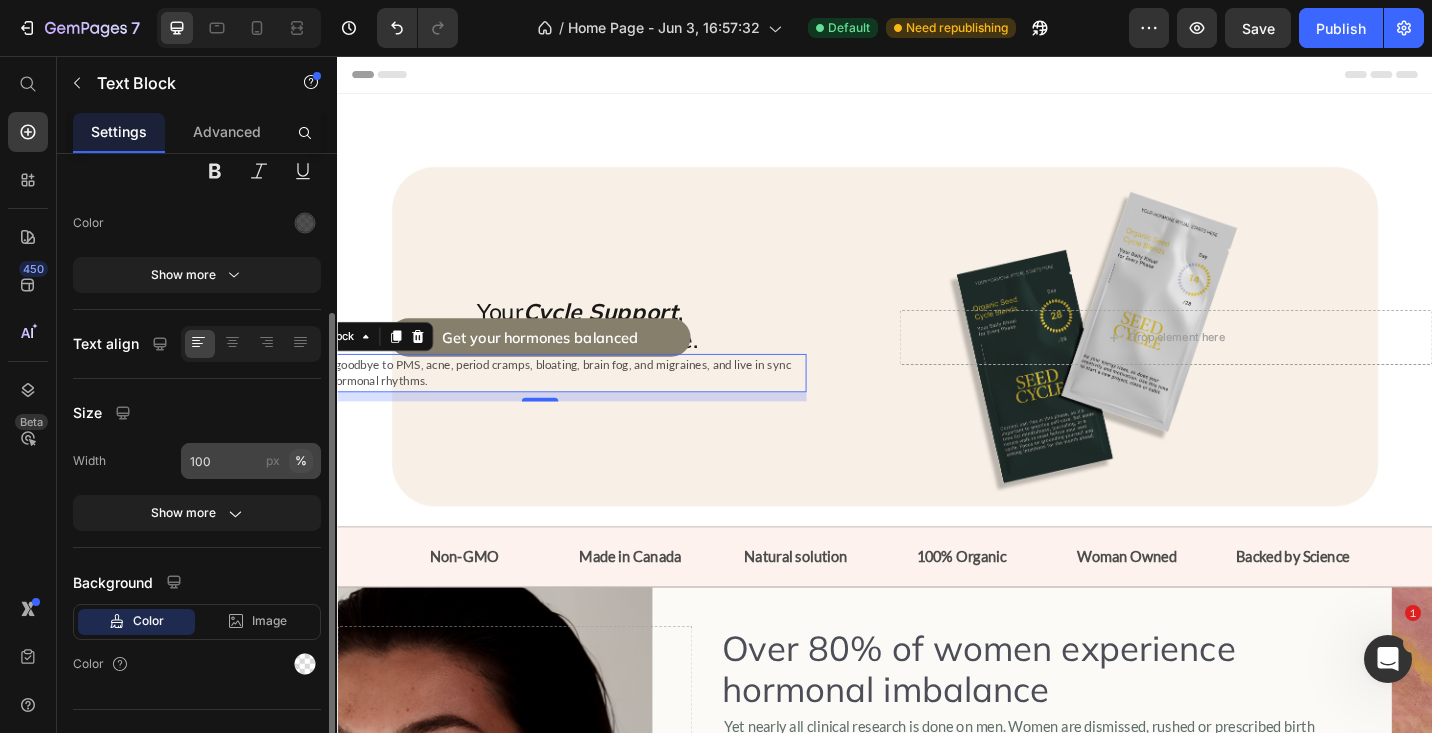 click on "%" 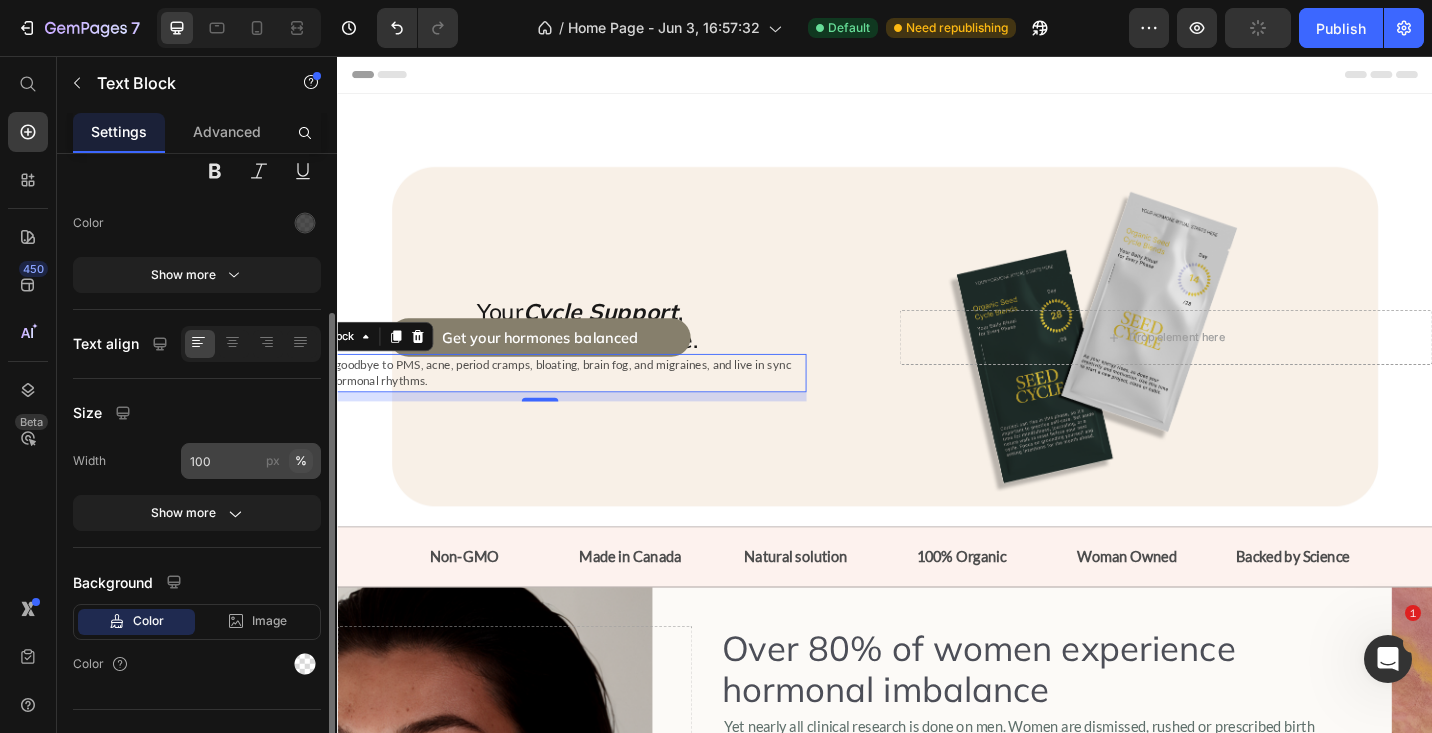 click on "%" at bounding box center (301, 461) 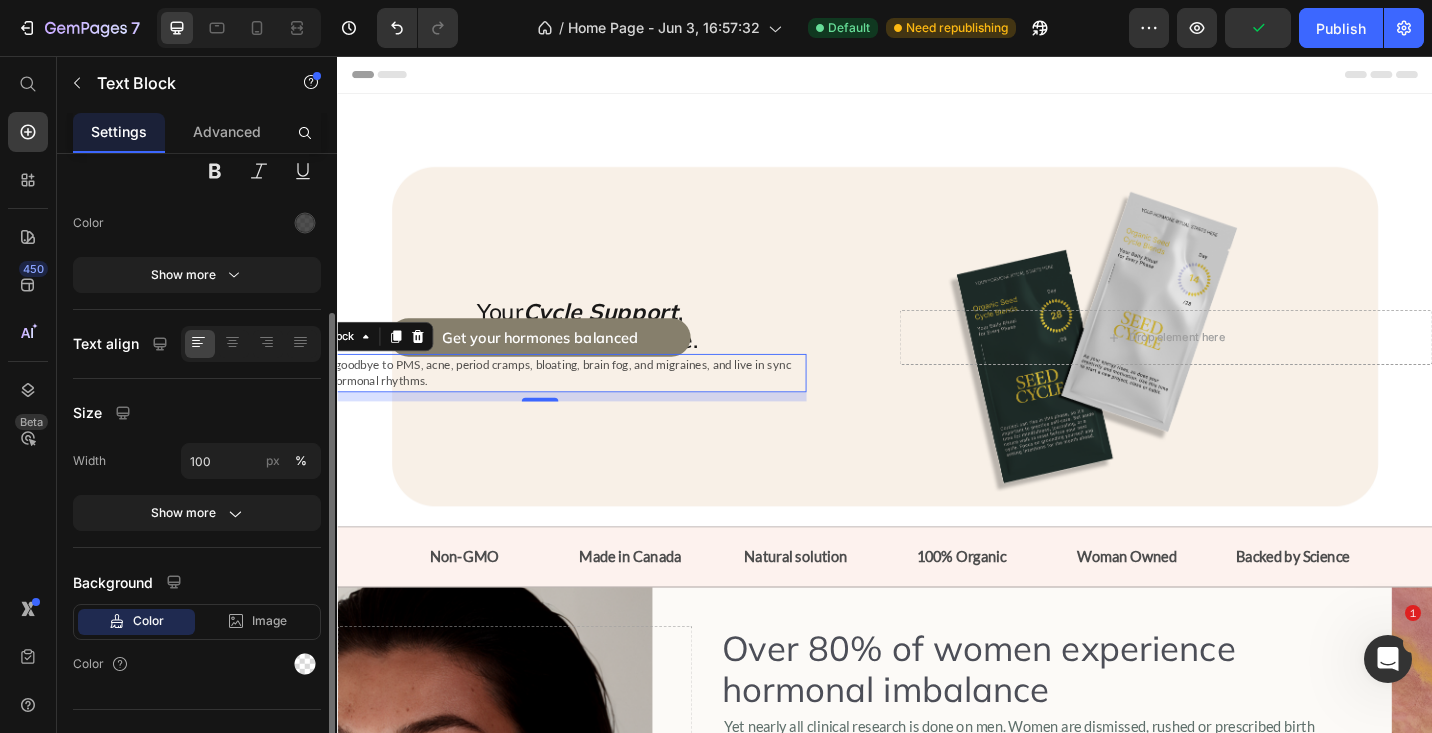 click on "Text align" 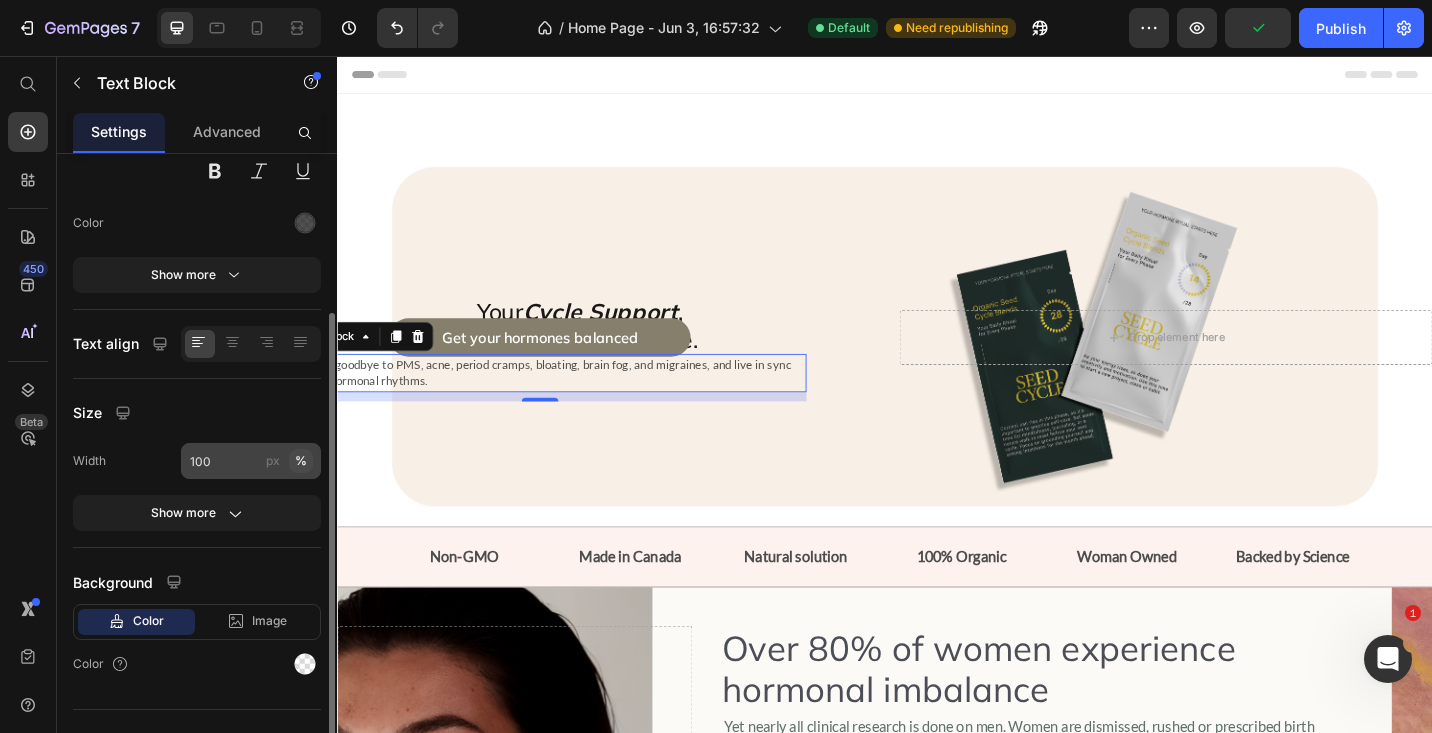 click on "%" at bounding box center (301, 461) 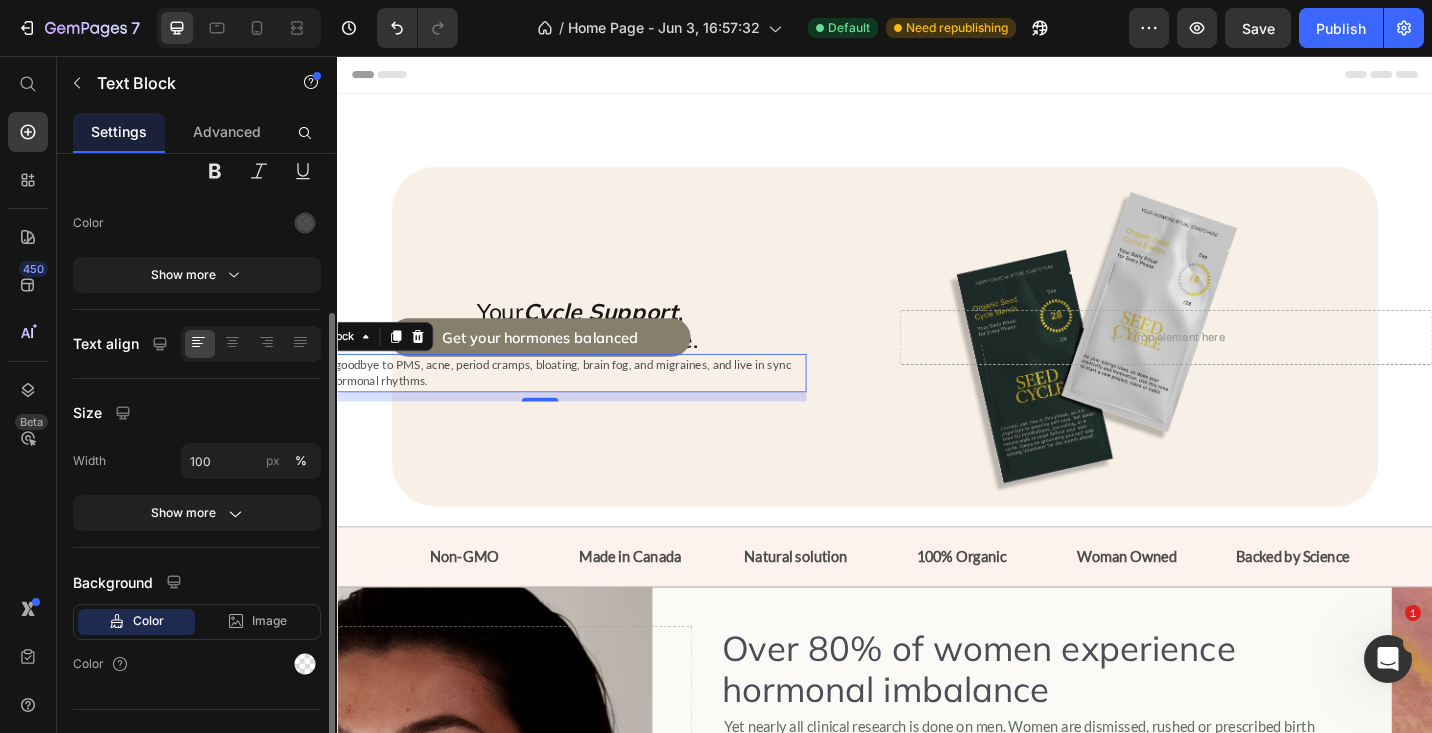 click on "Size Width 100 px % Show more" 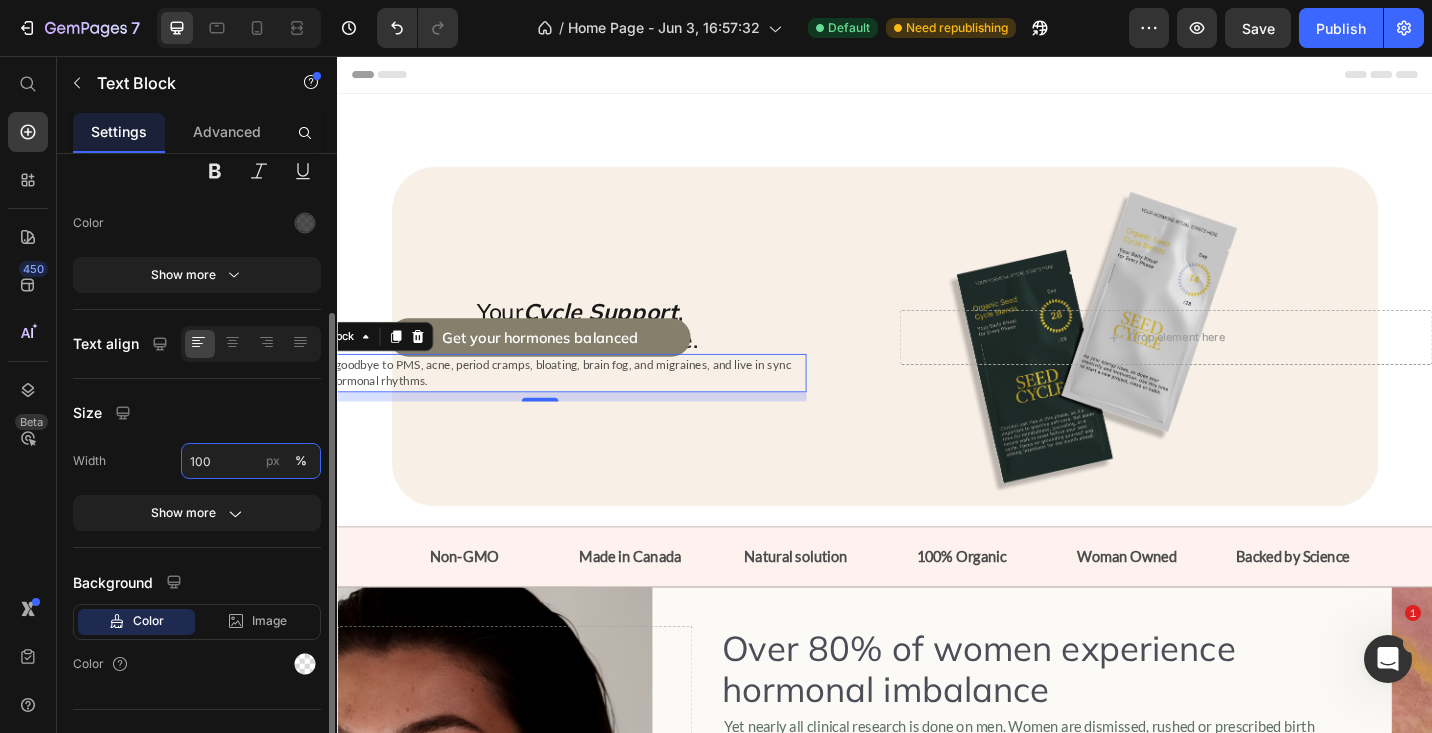 click on "100" at bounding box center [251, 461] 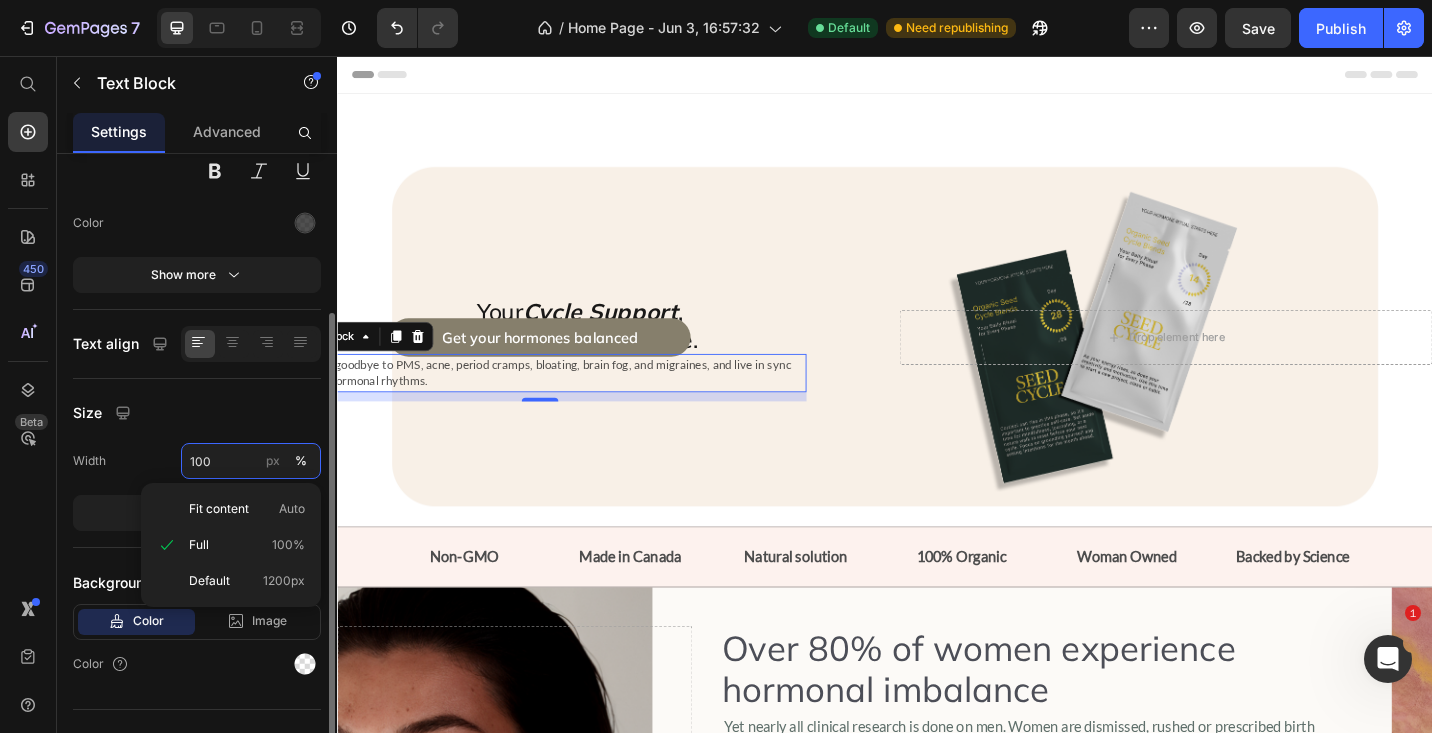 click on "100" at bounding box center [251, 461] 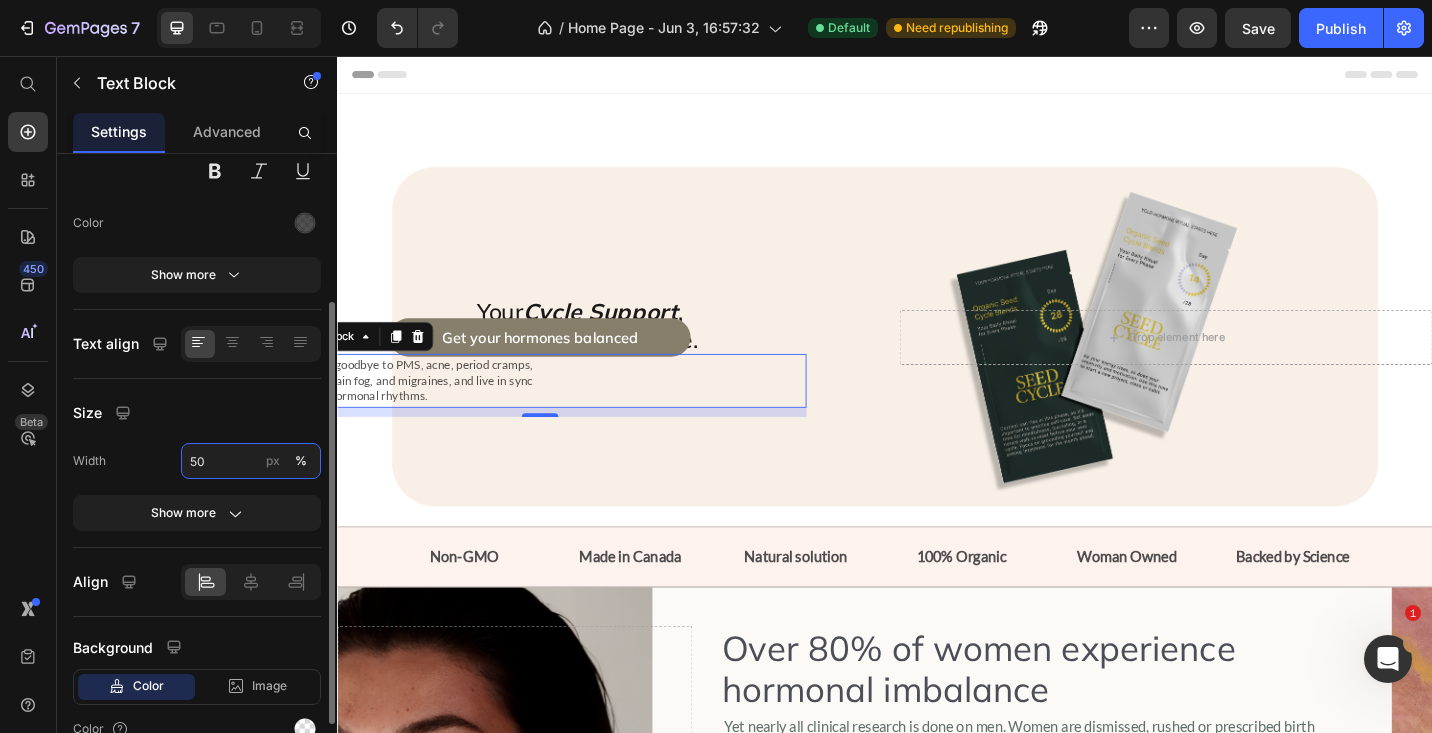 type on "5" 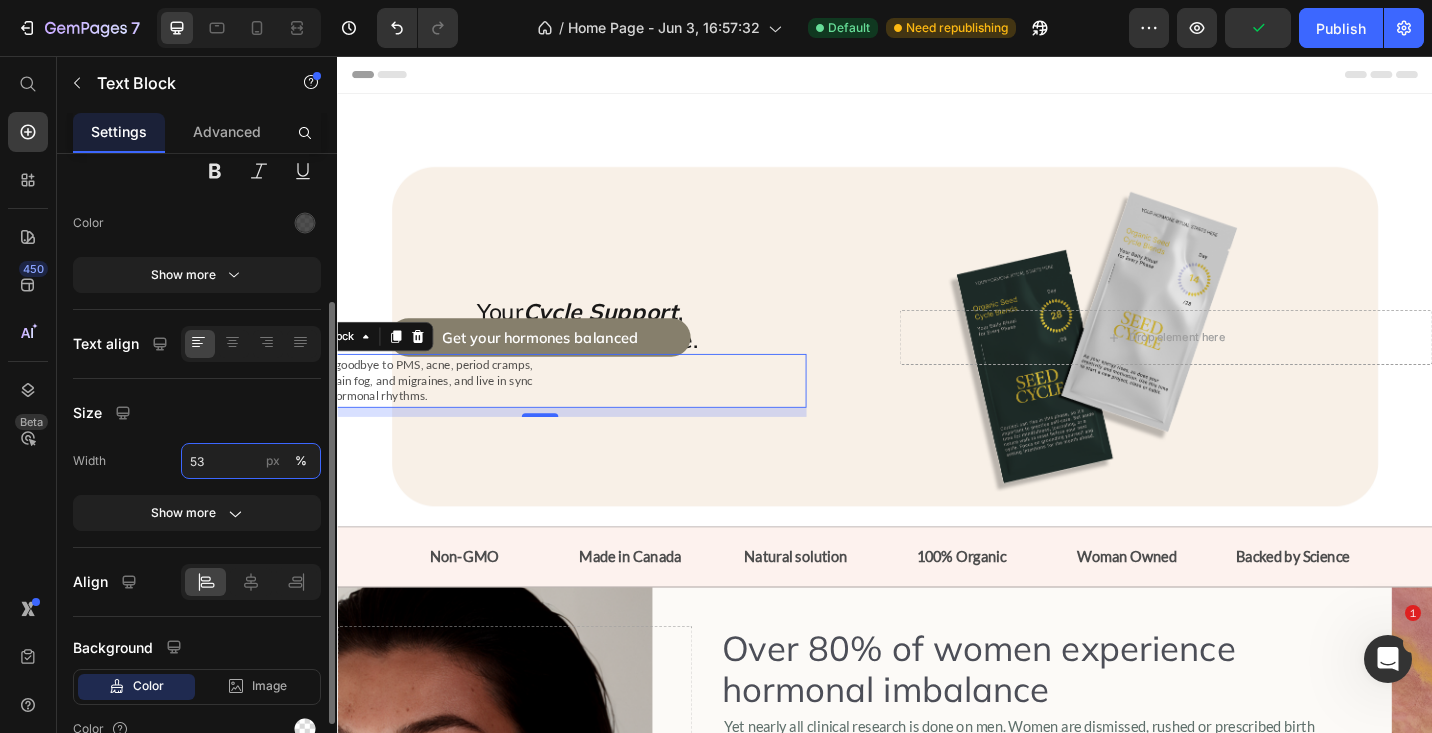 type on "5" 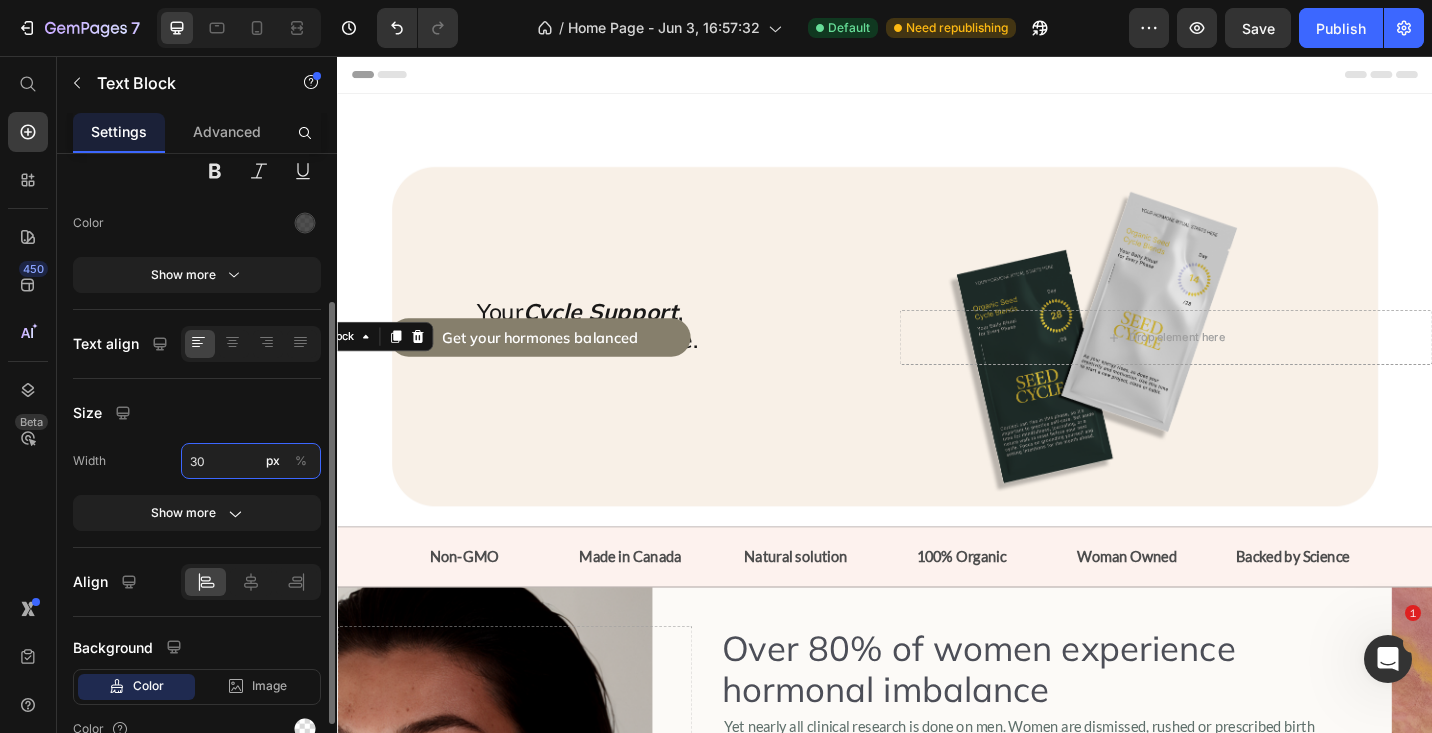 type on "3" 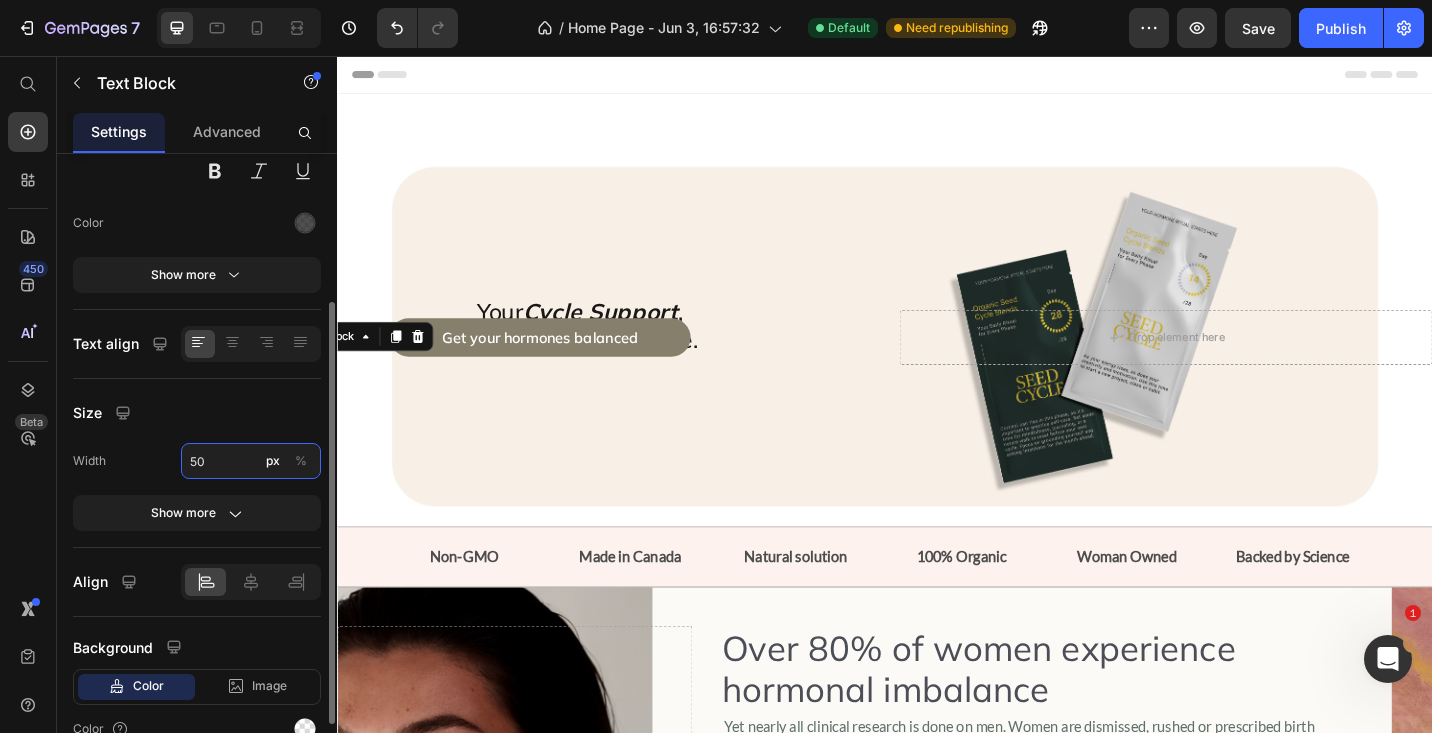 type on "50" 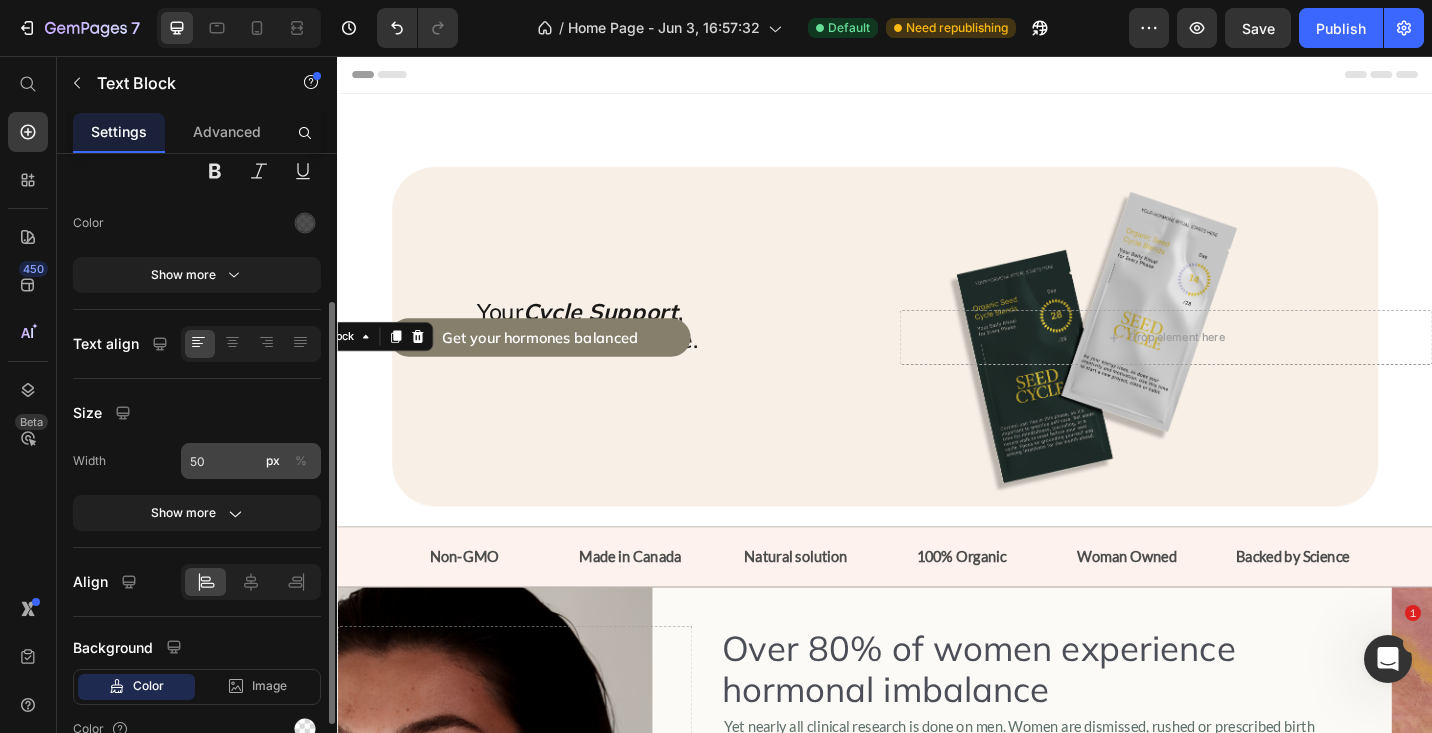 click on "%" 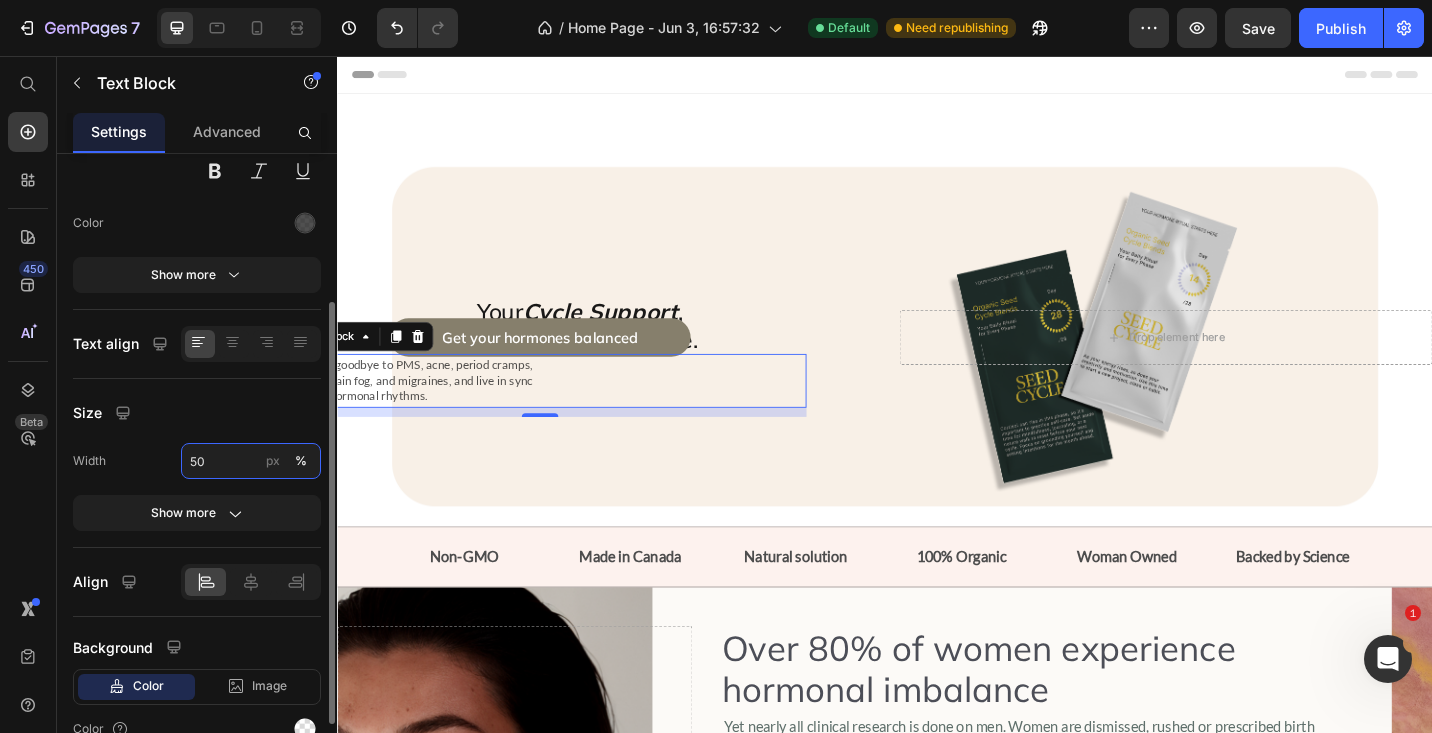 click on "50" at bounding box center (251, 461) 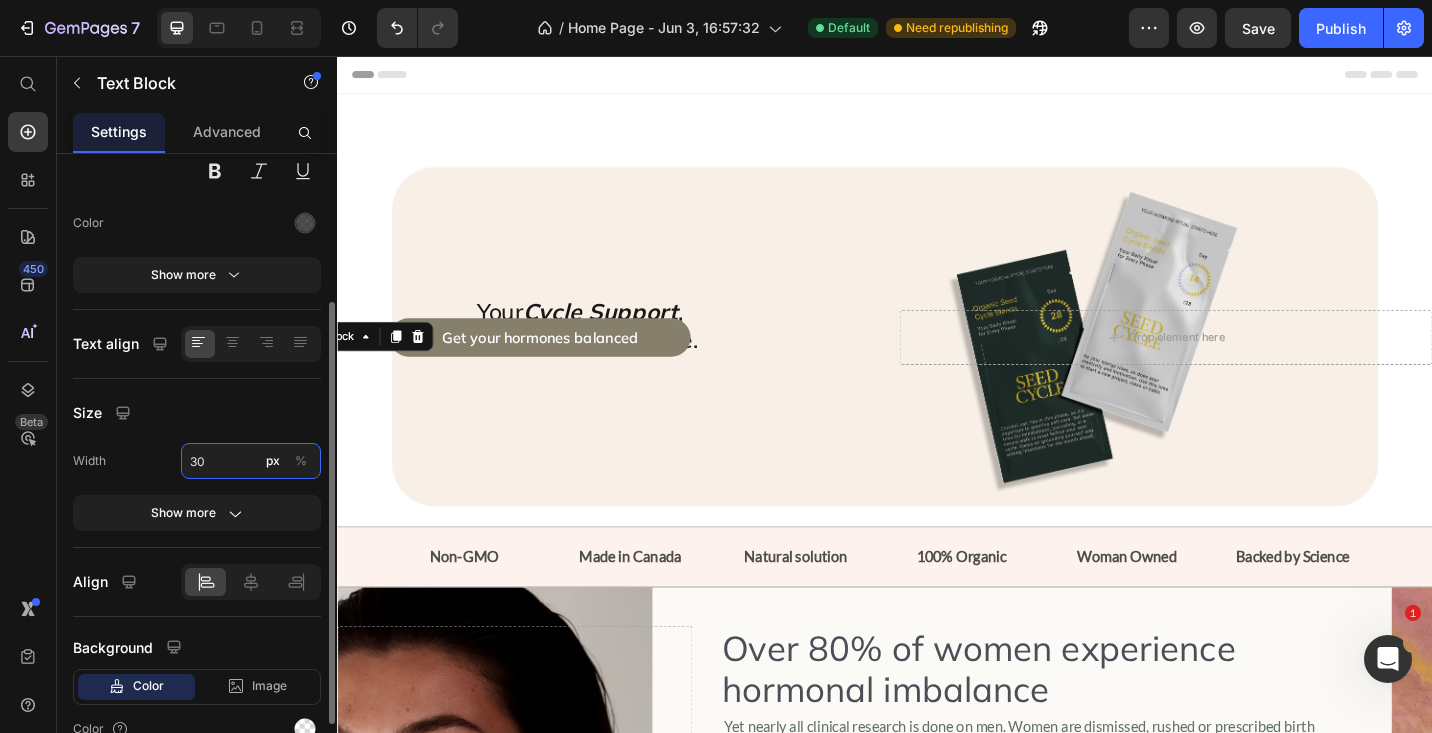 type on "30" 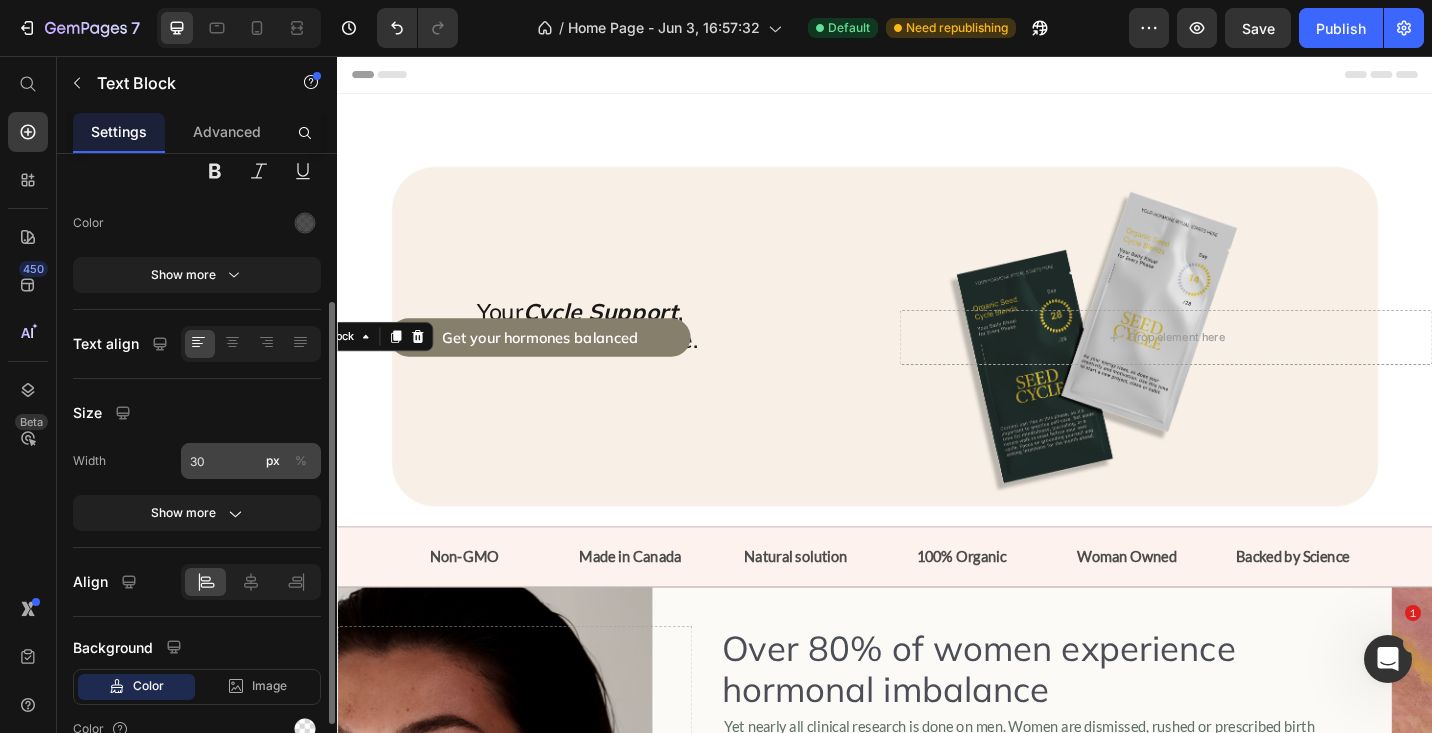 click on "%" at bounding box center (301, 461) 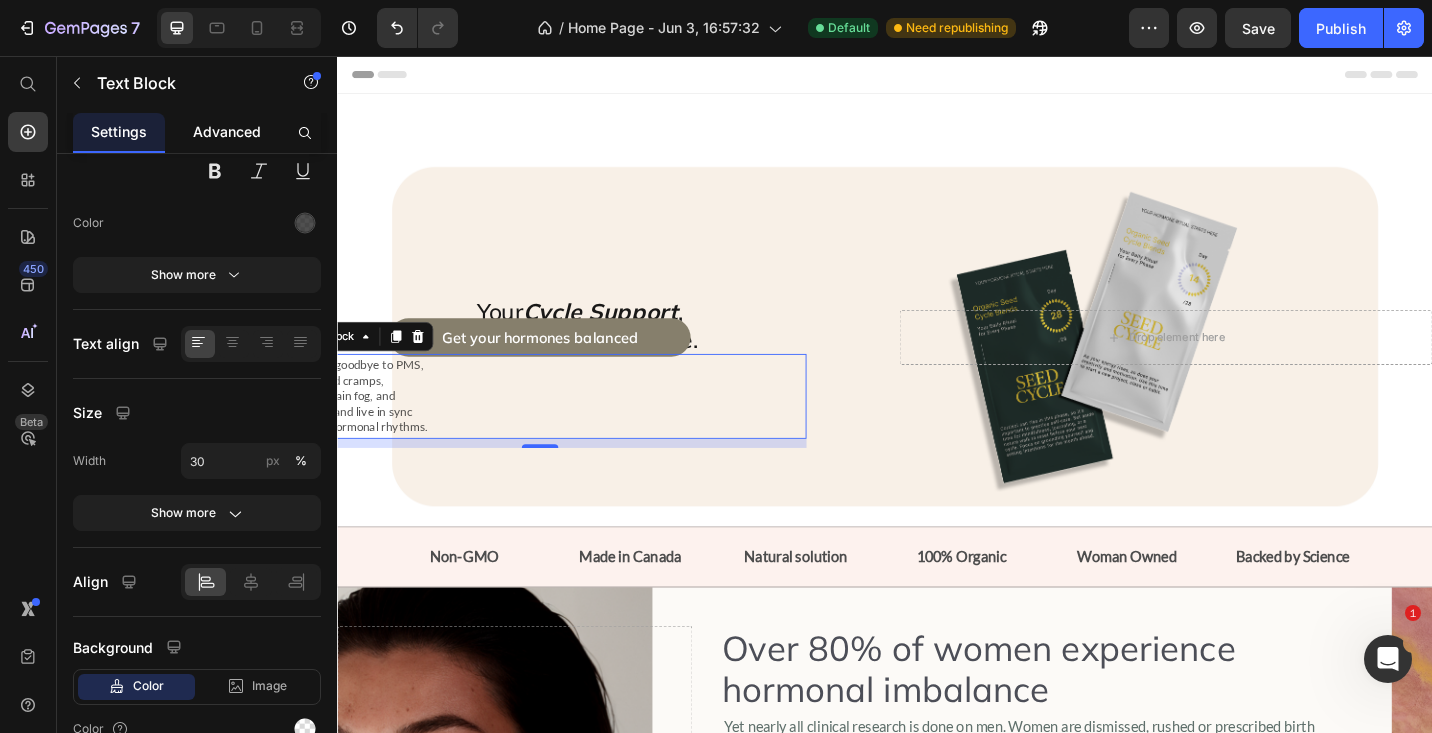 click on "Advanced" 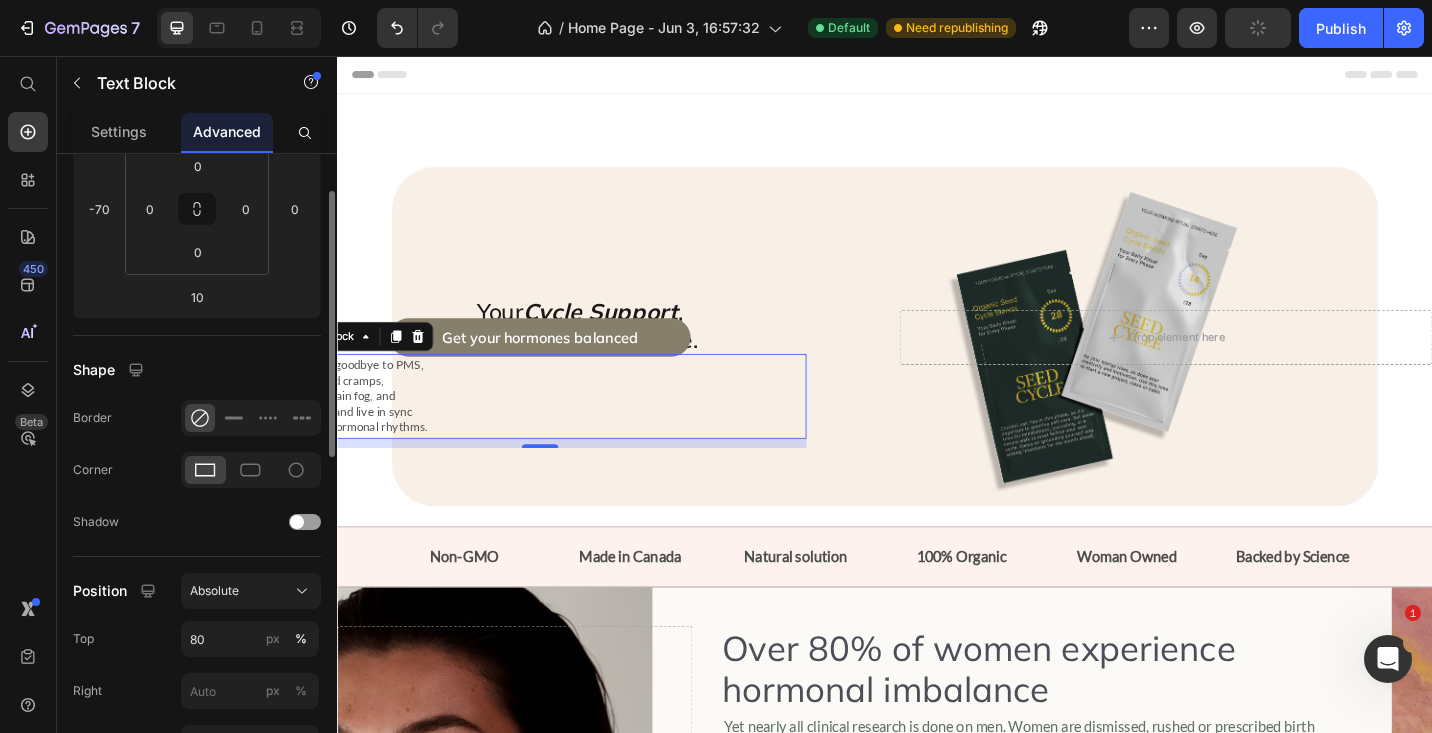 scroll, scrollTop: 498, scrollLeft: 0, axis: vertical 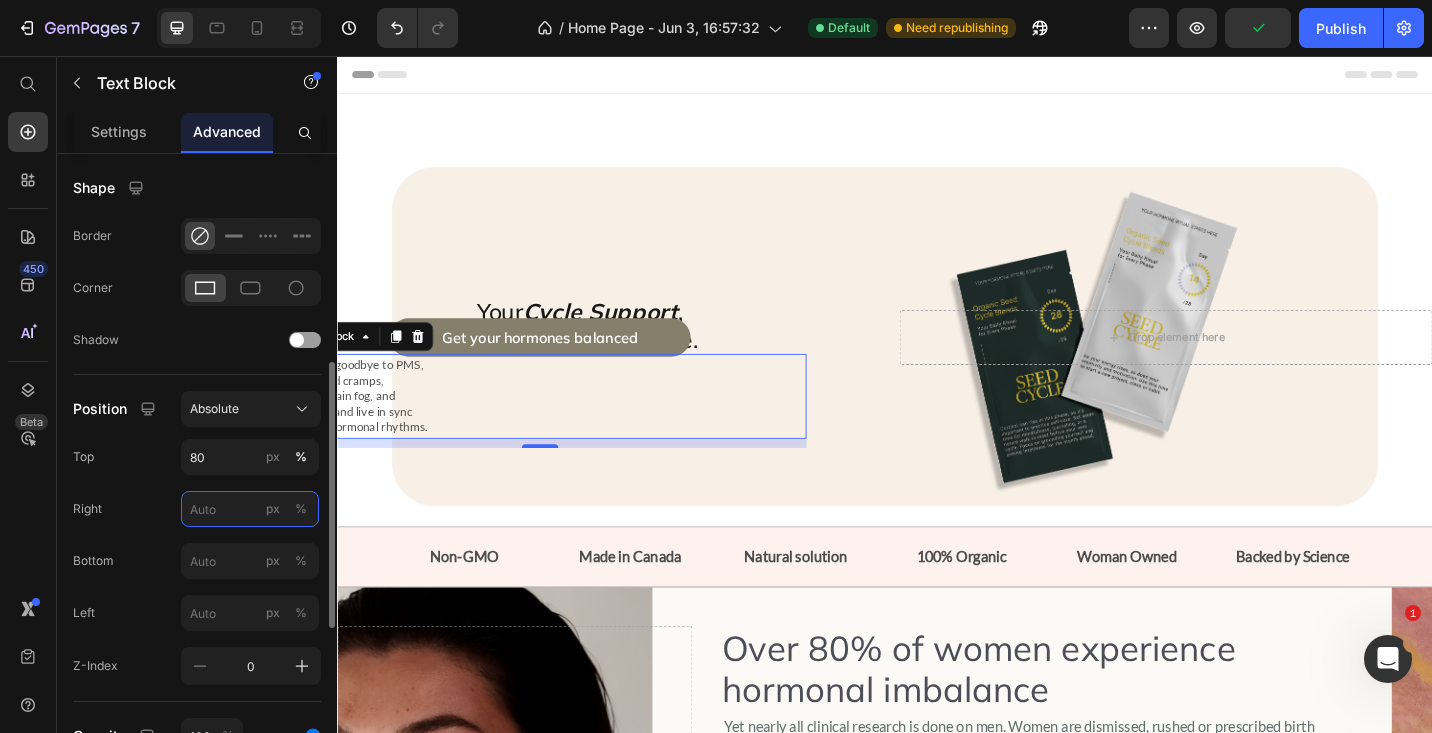 click on "px %" at bounding box center [250, 509] 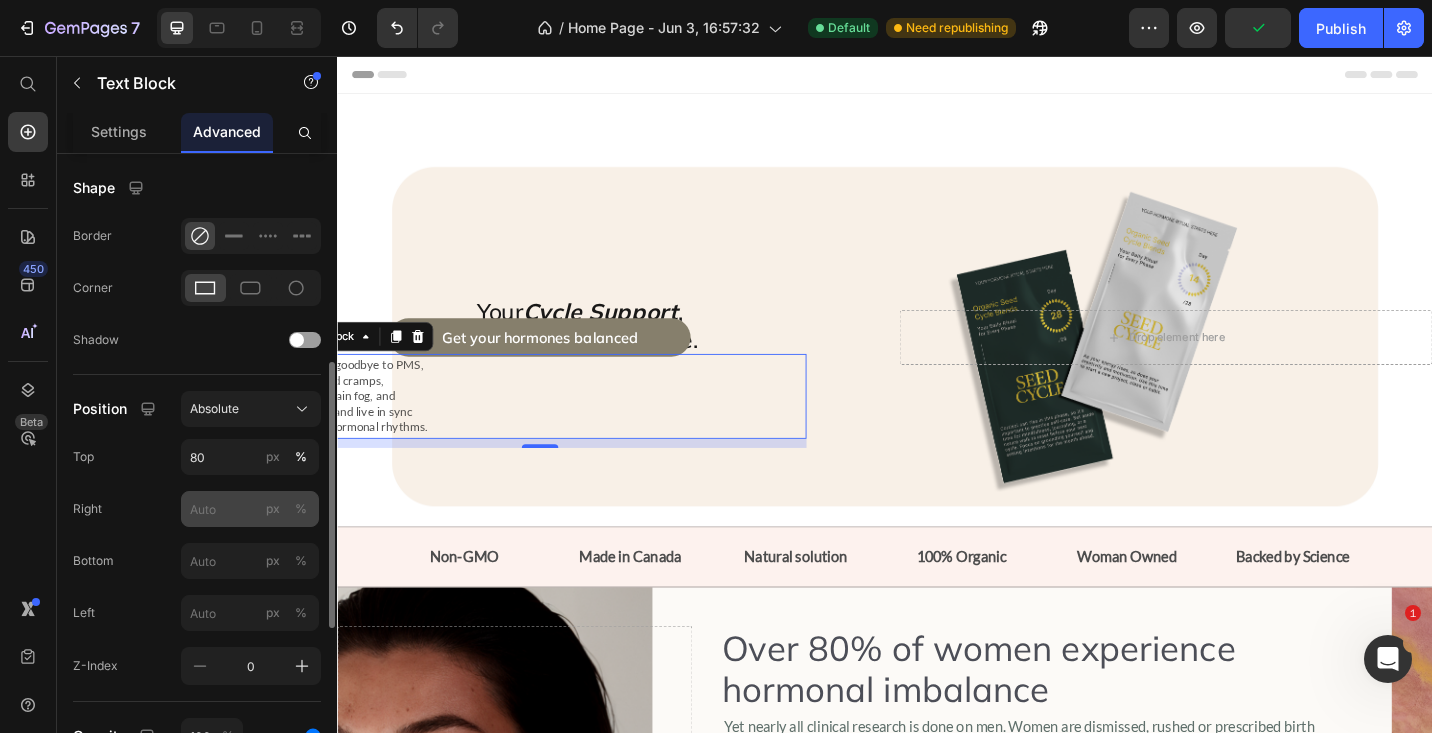 click on "%" 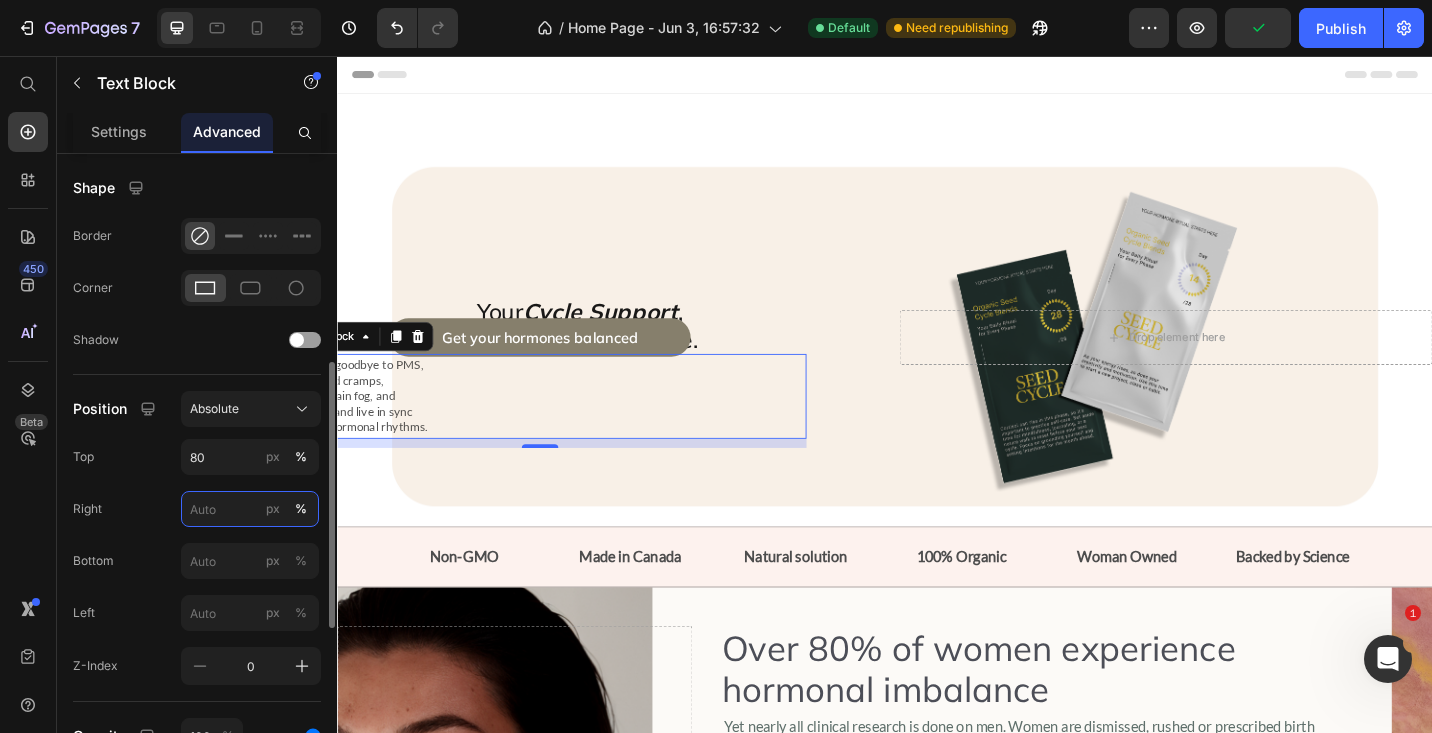 click on "px %" at bounding box center [250, 509] 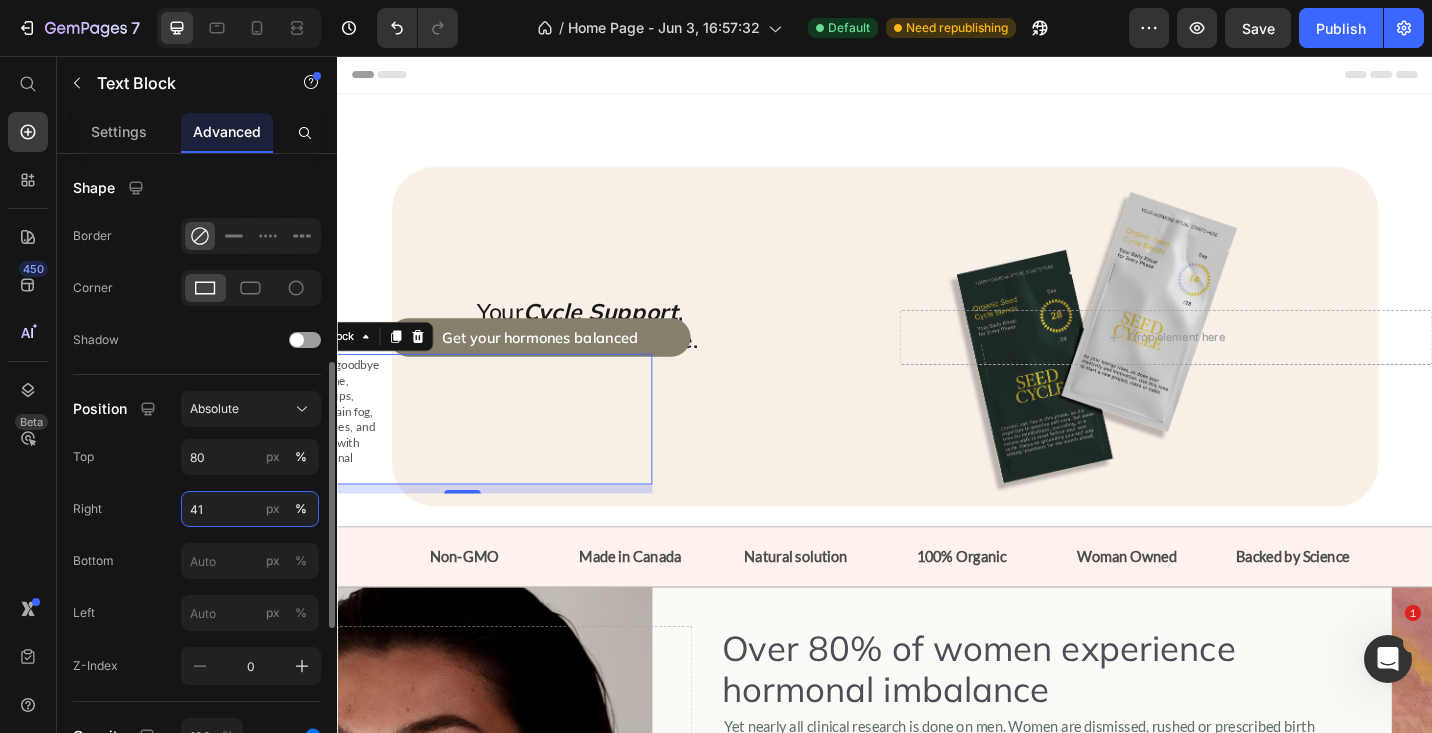 type on "4" 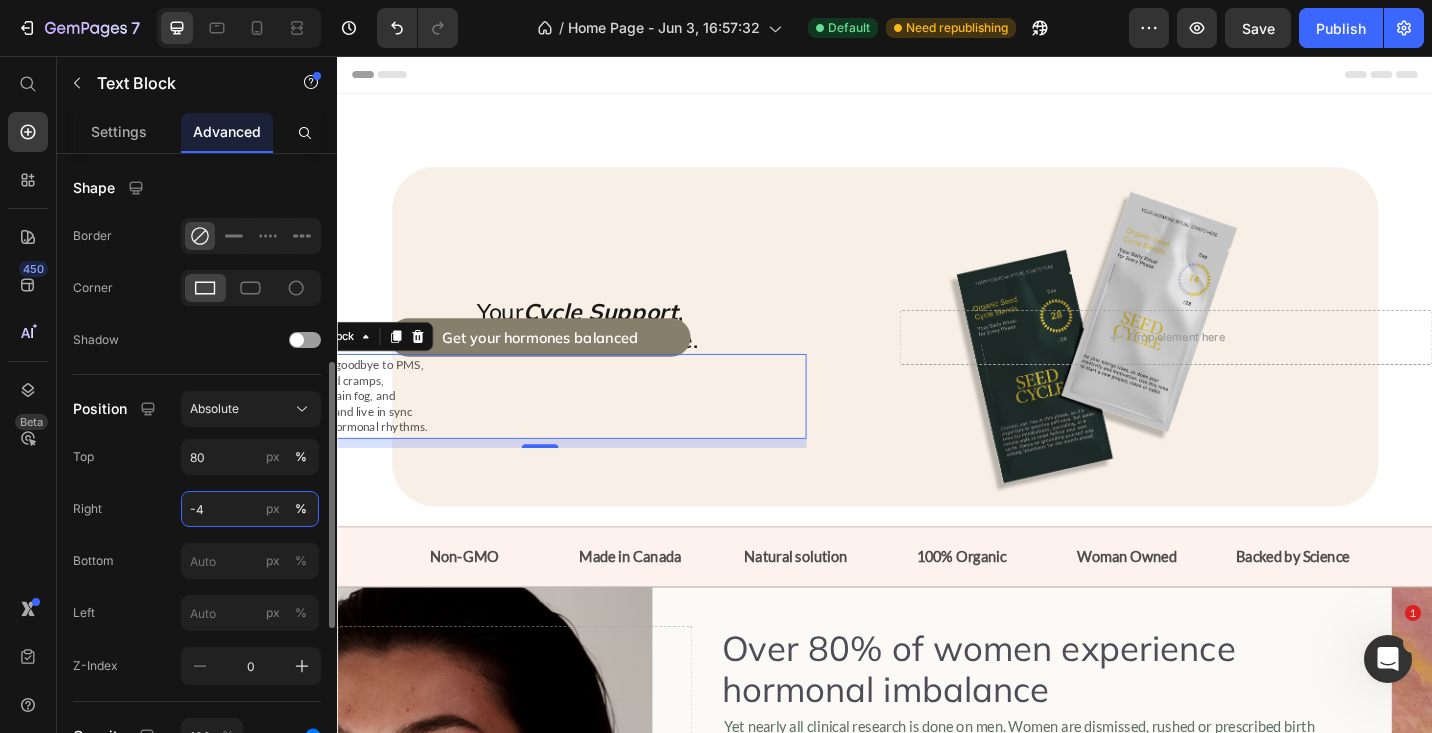 type on "-40" 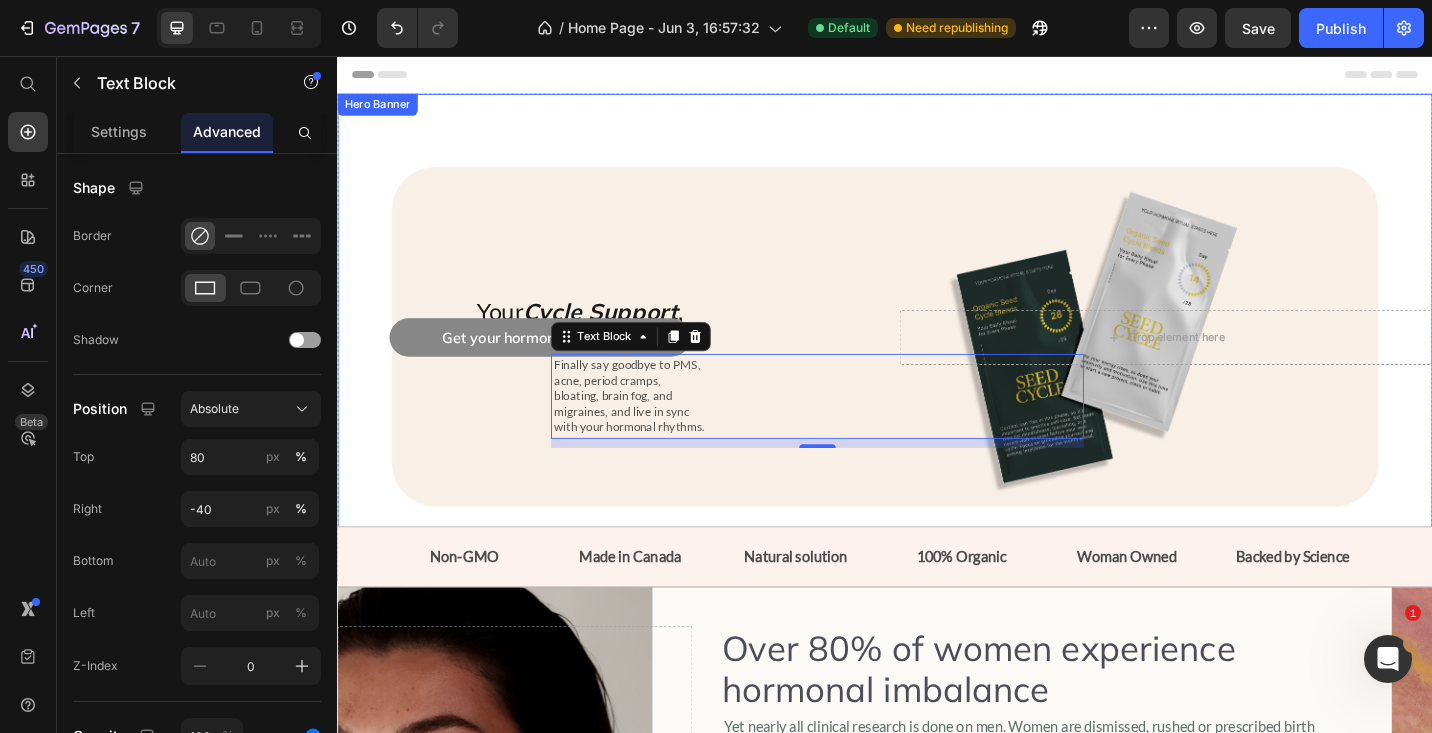 click on "Get your hormones balanced" at bounding box center (559, 364) 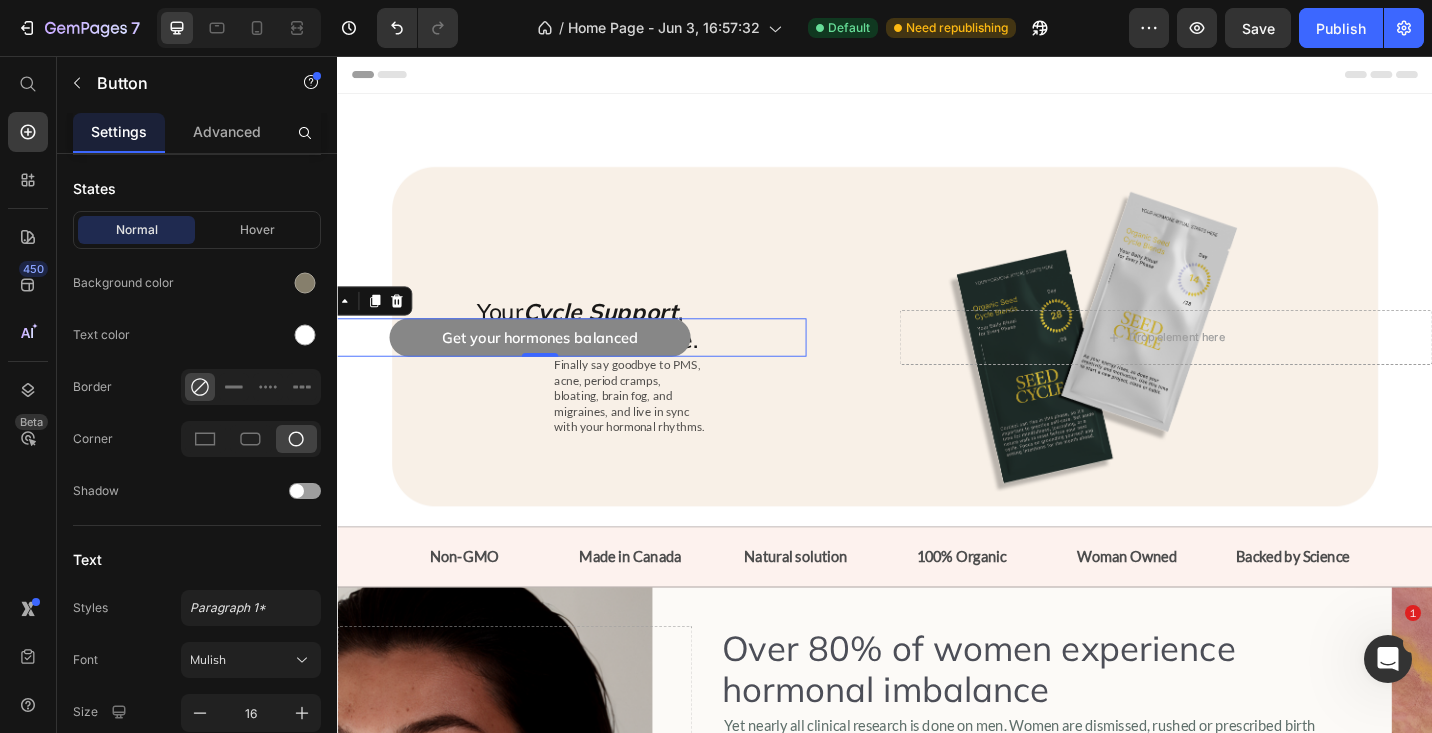 scroll, scrollTop: 0, scrollLeft: 0, axis: both 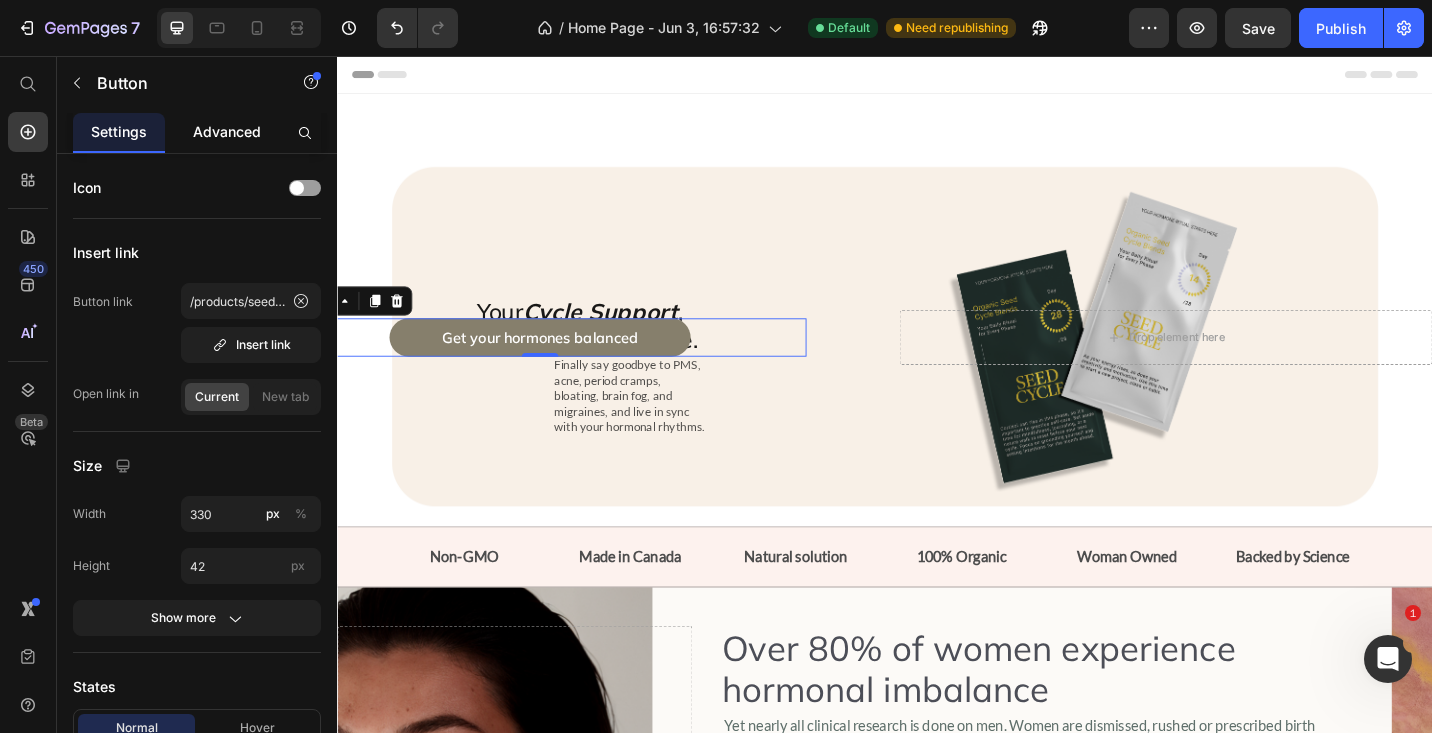 click on "Advanced" 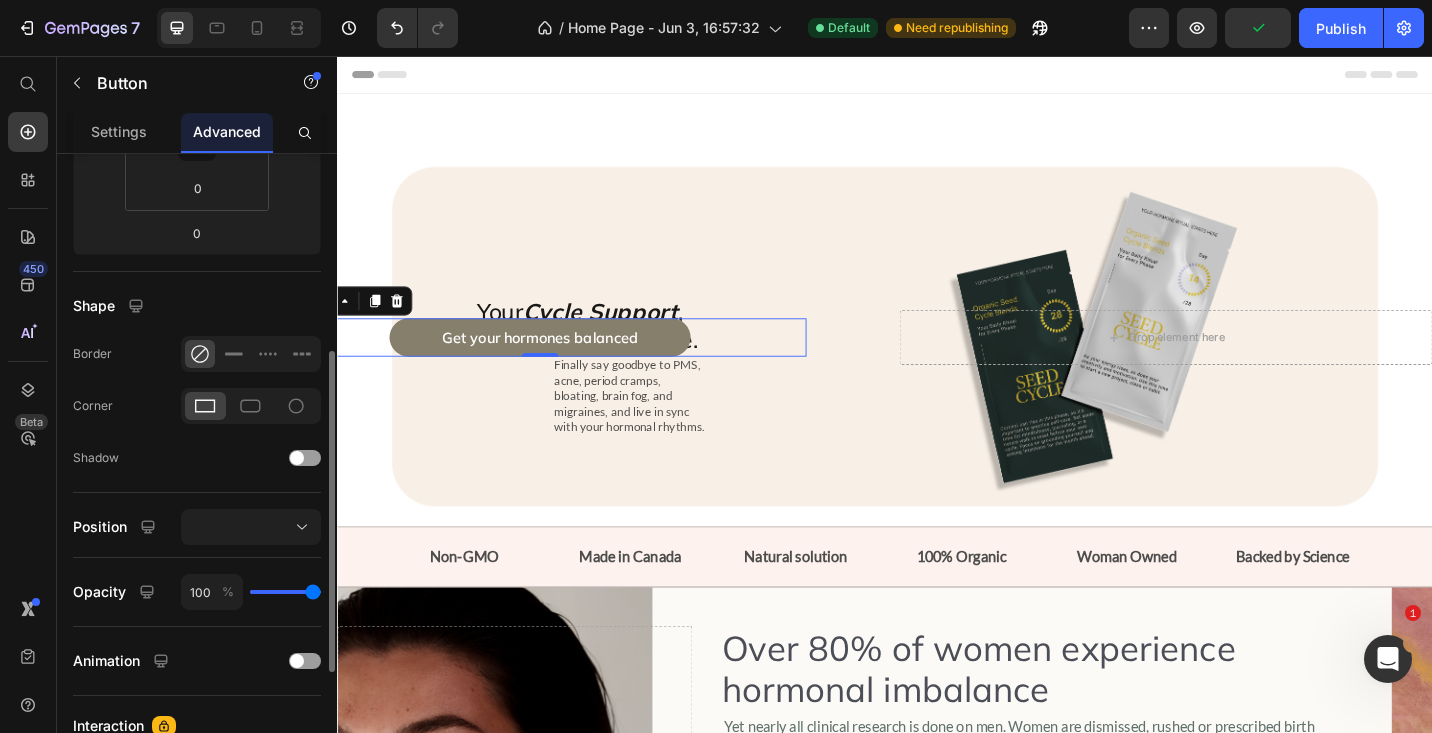 scroll, scrollTop: 410, scrollLeft: 0, axis: vertical 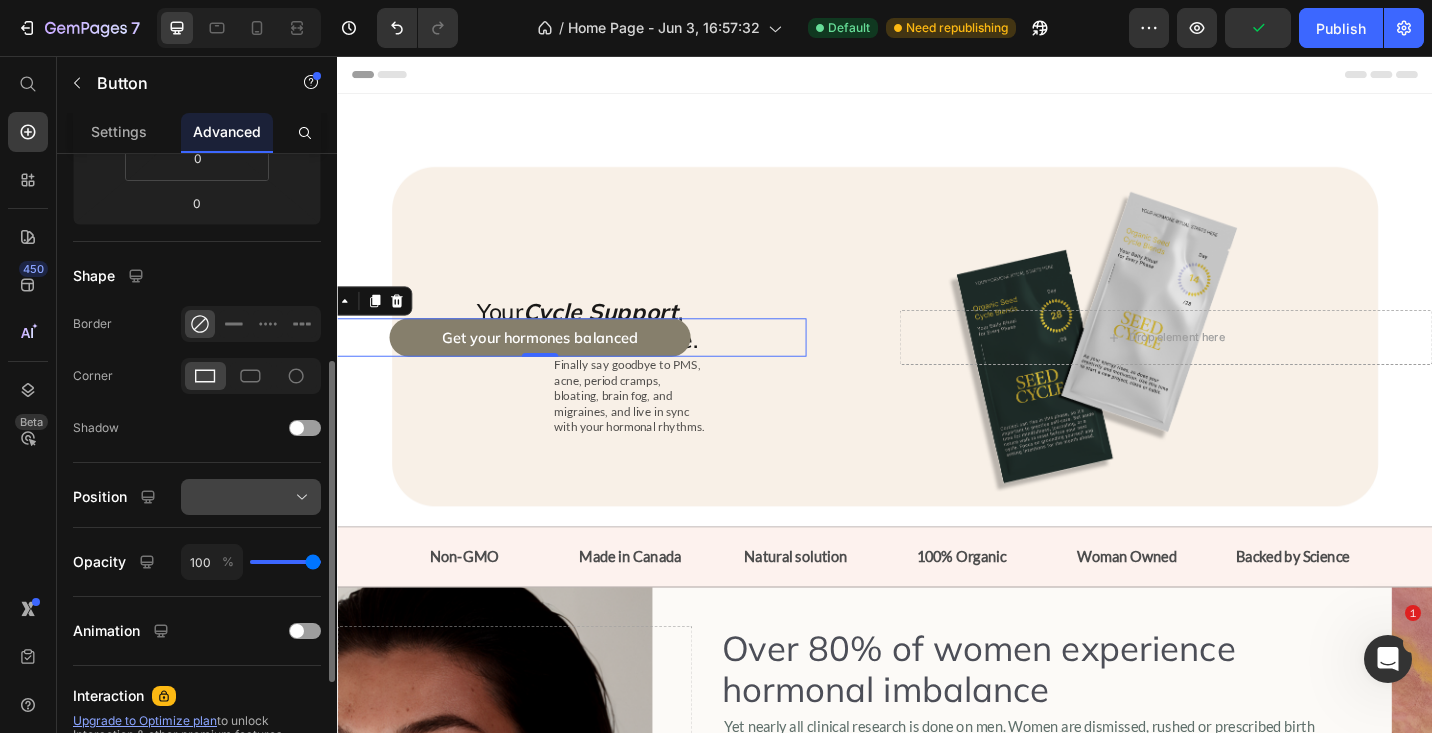 click at bounding box center [251, 497] 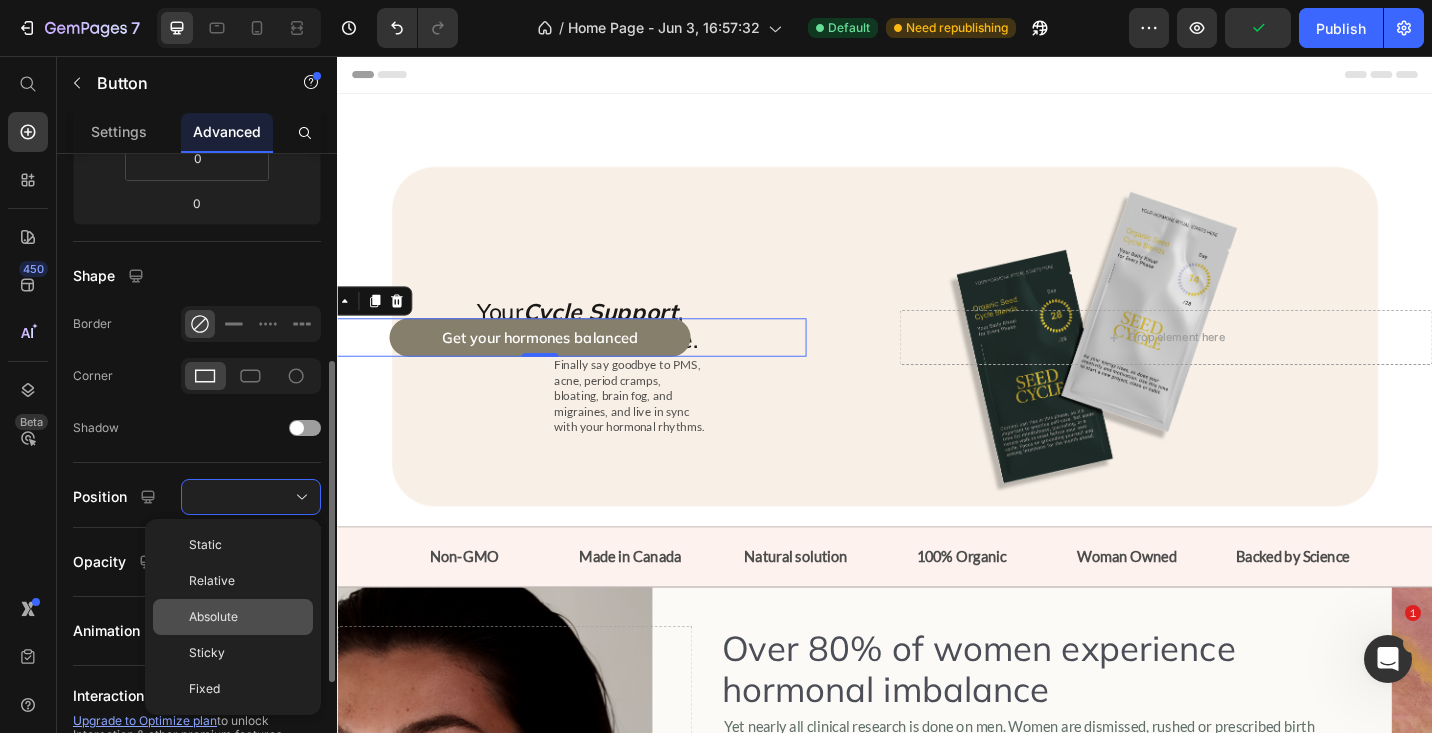 click on "Absolute" at bounding box center [213, 617] 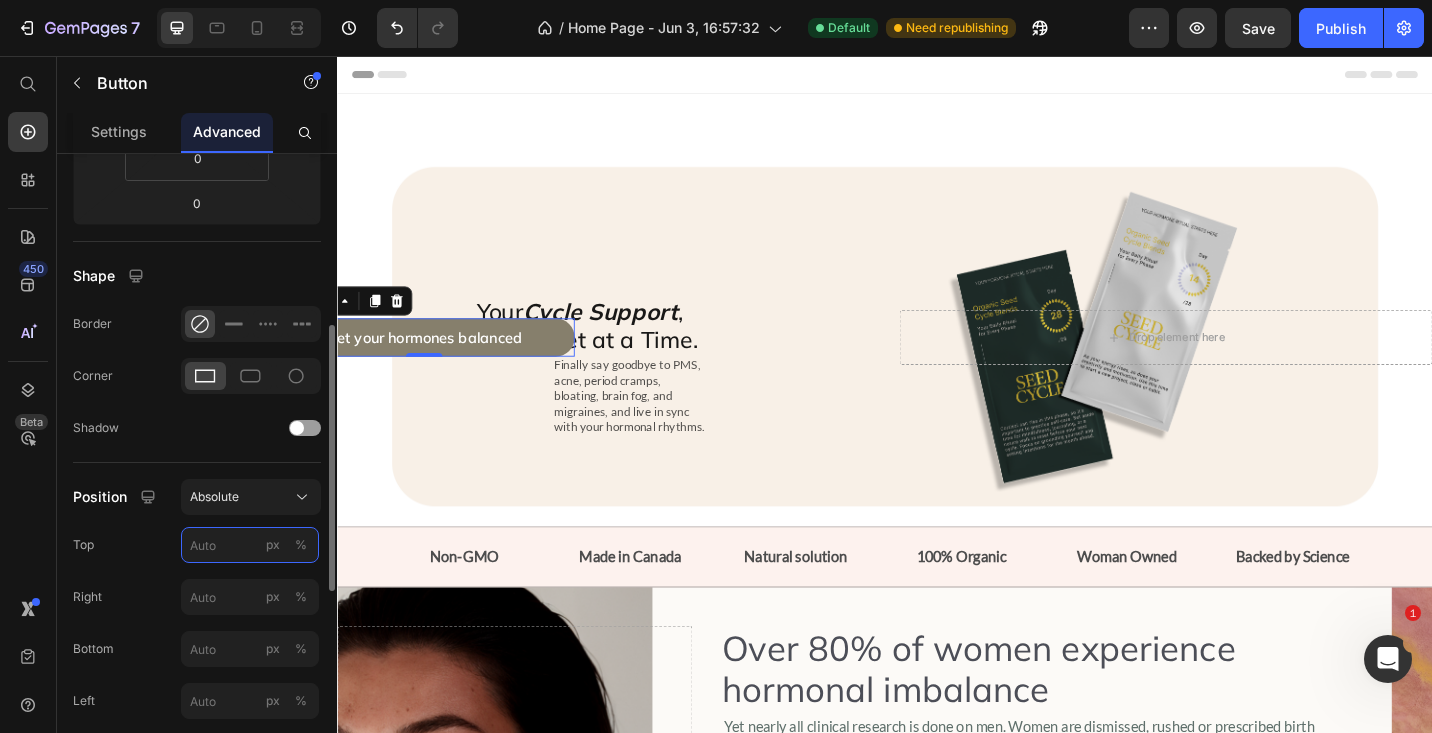 click on "px %" at bounding box center (250, 545) 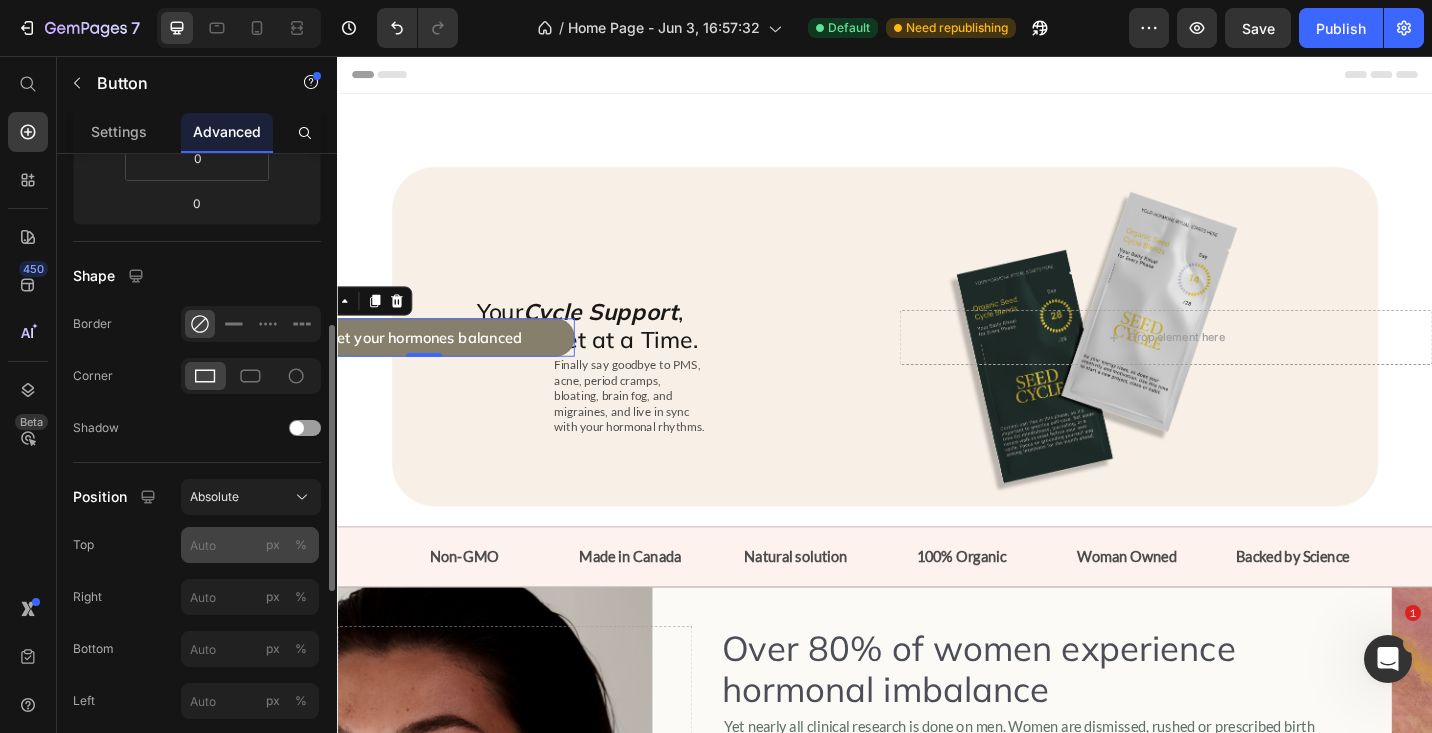 click on "%" at bounding box center (301, 545) 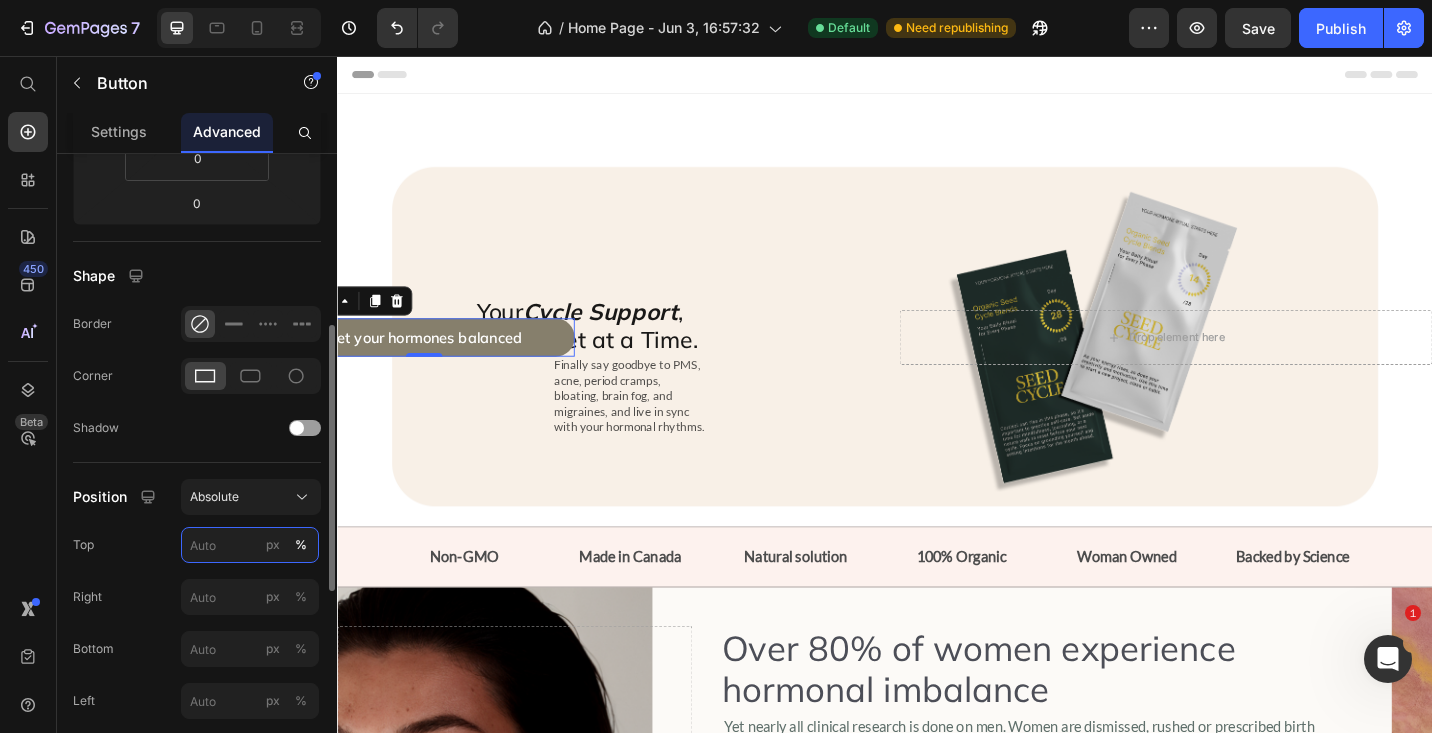 click on "px %" at bounding box center [250, 545] 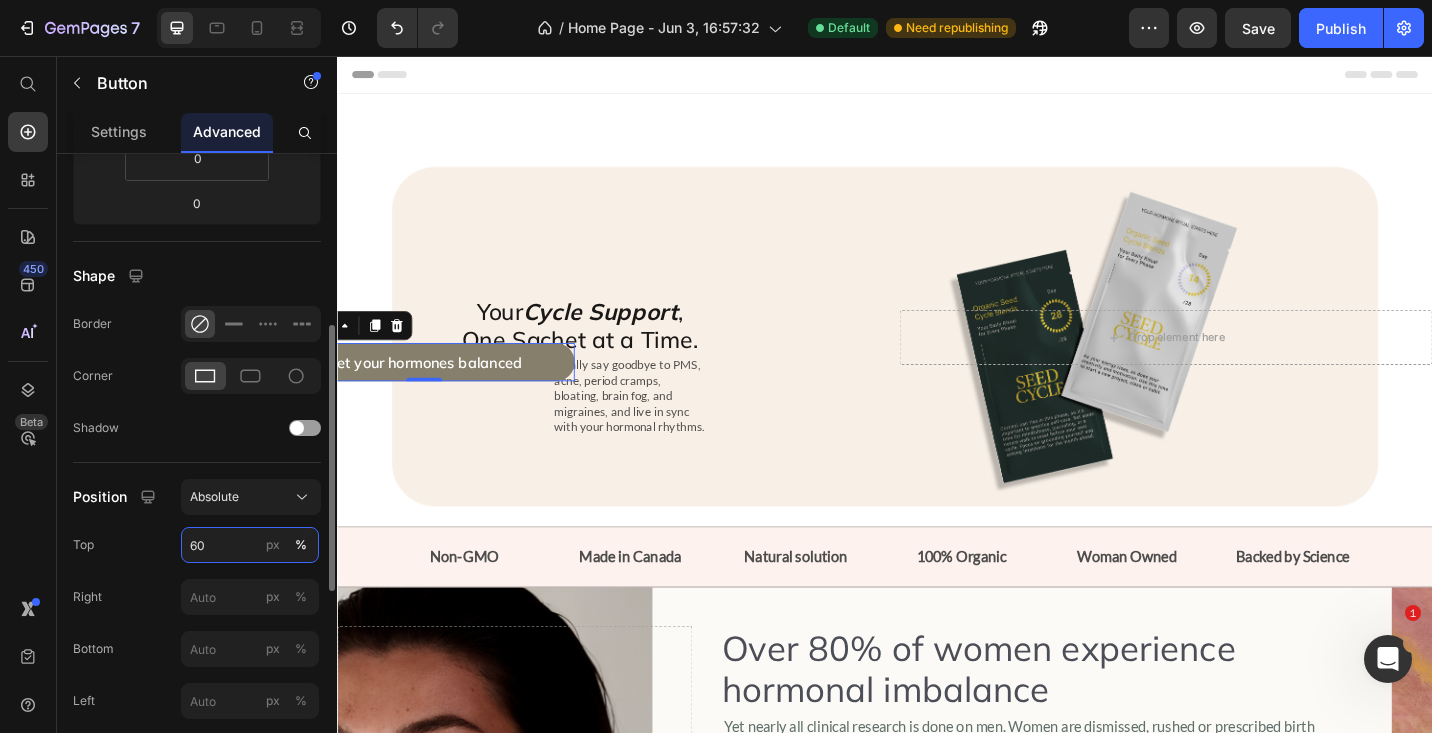 type on "6" 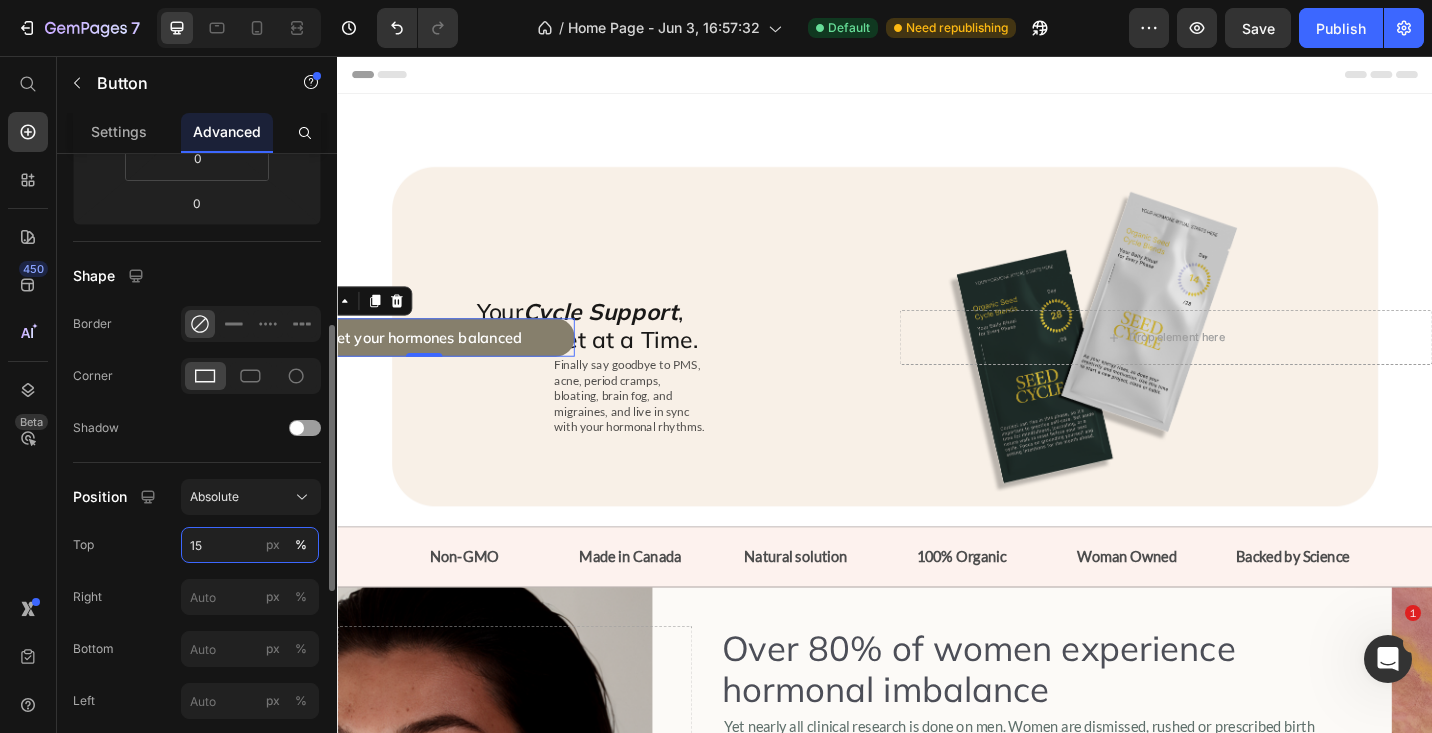 type on "1" 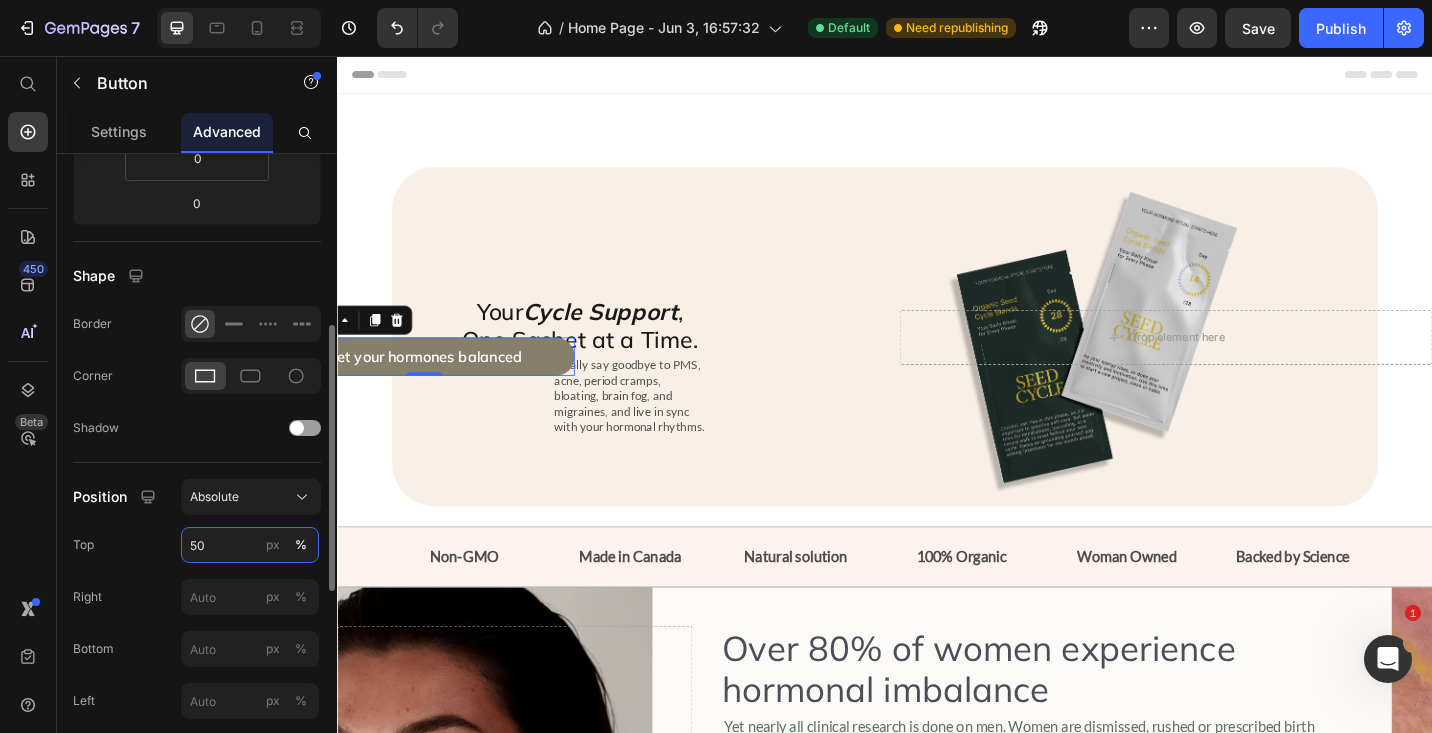 type on "5" 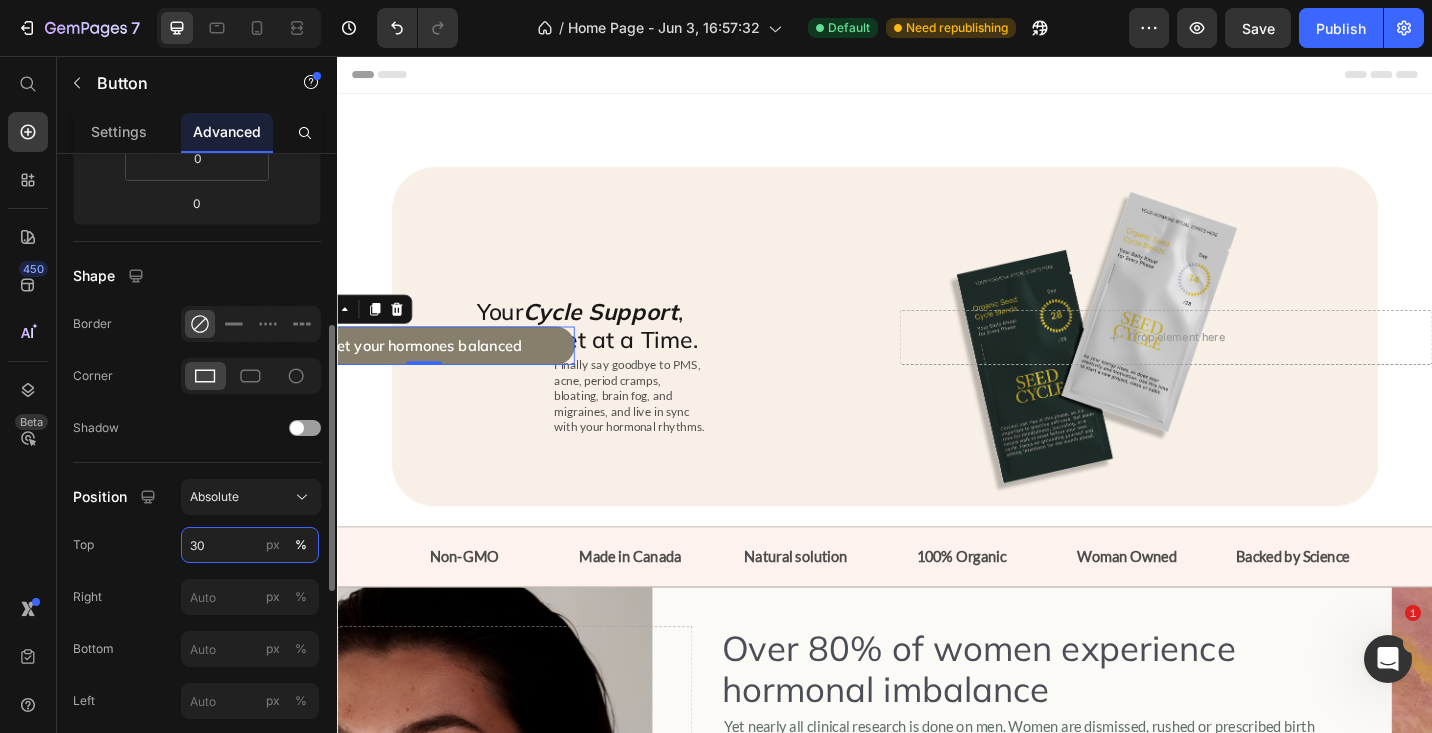 type on "300" 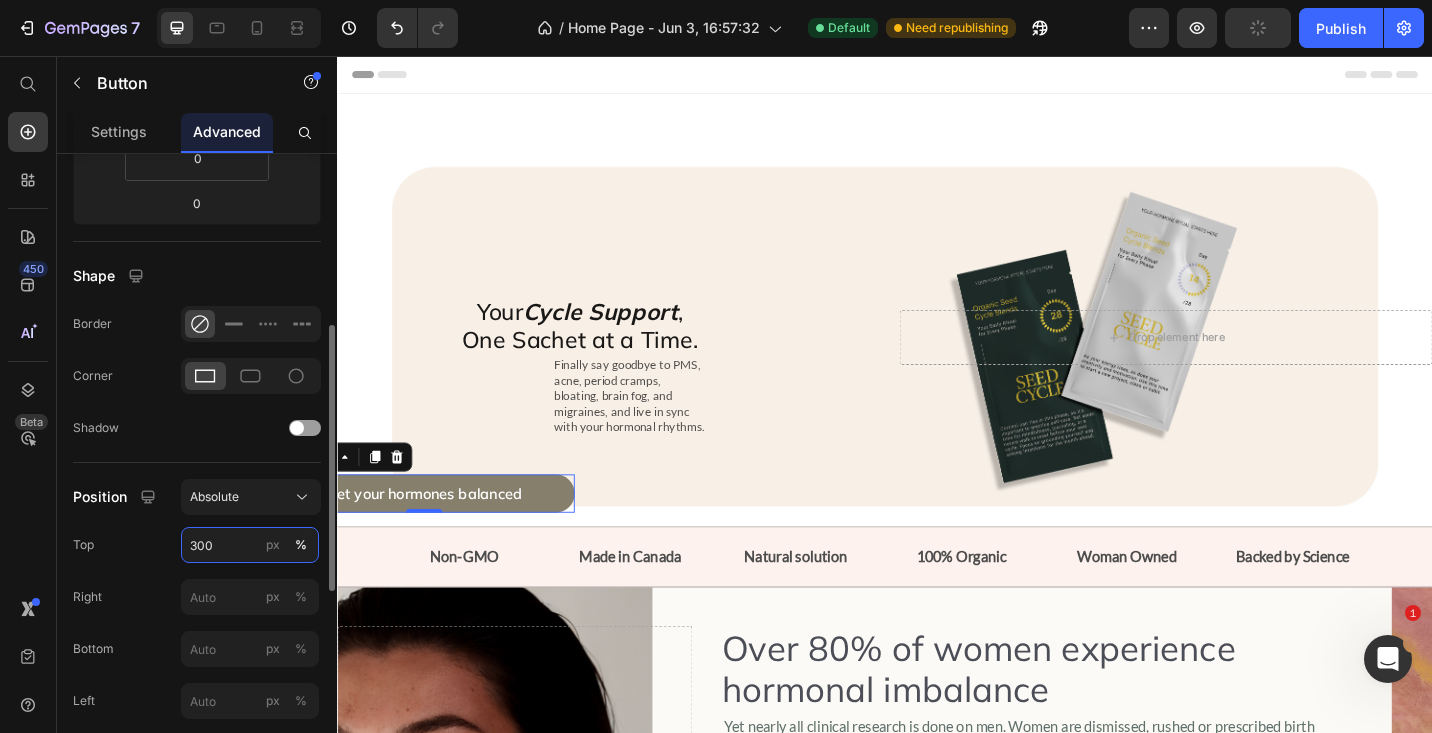type 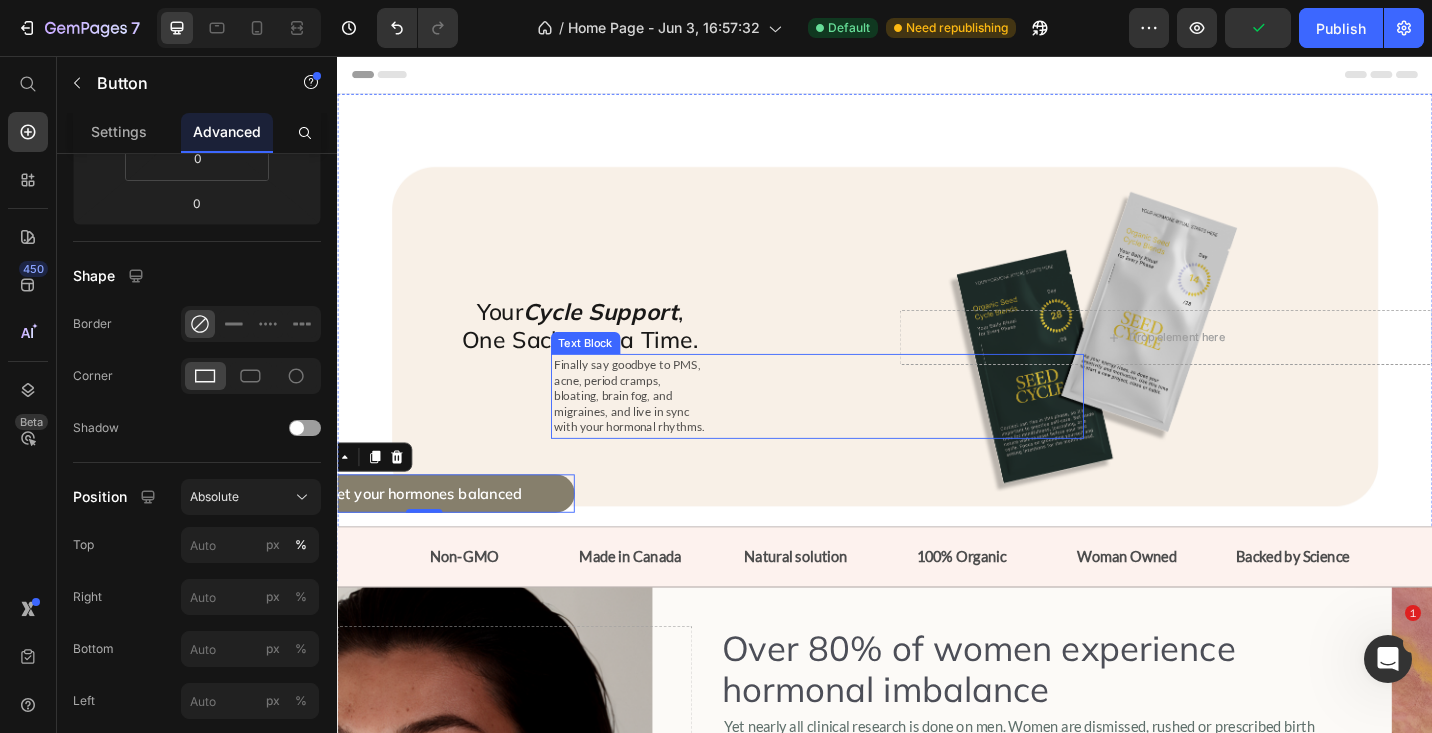 click on "Finally say goodbye to PMS, acne, period cramps, bloating, brain fog, and migraines, and live in sync with your hormonal rhythms." at bounding box center (658, 428) 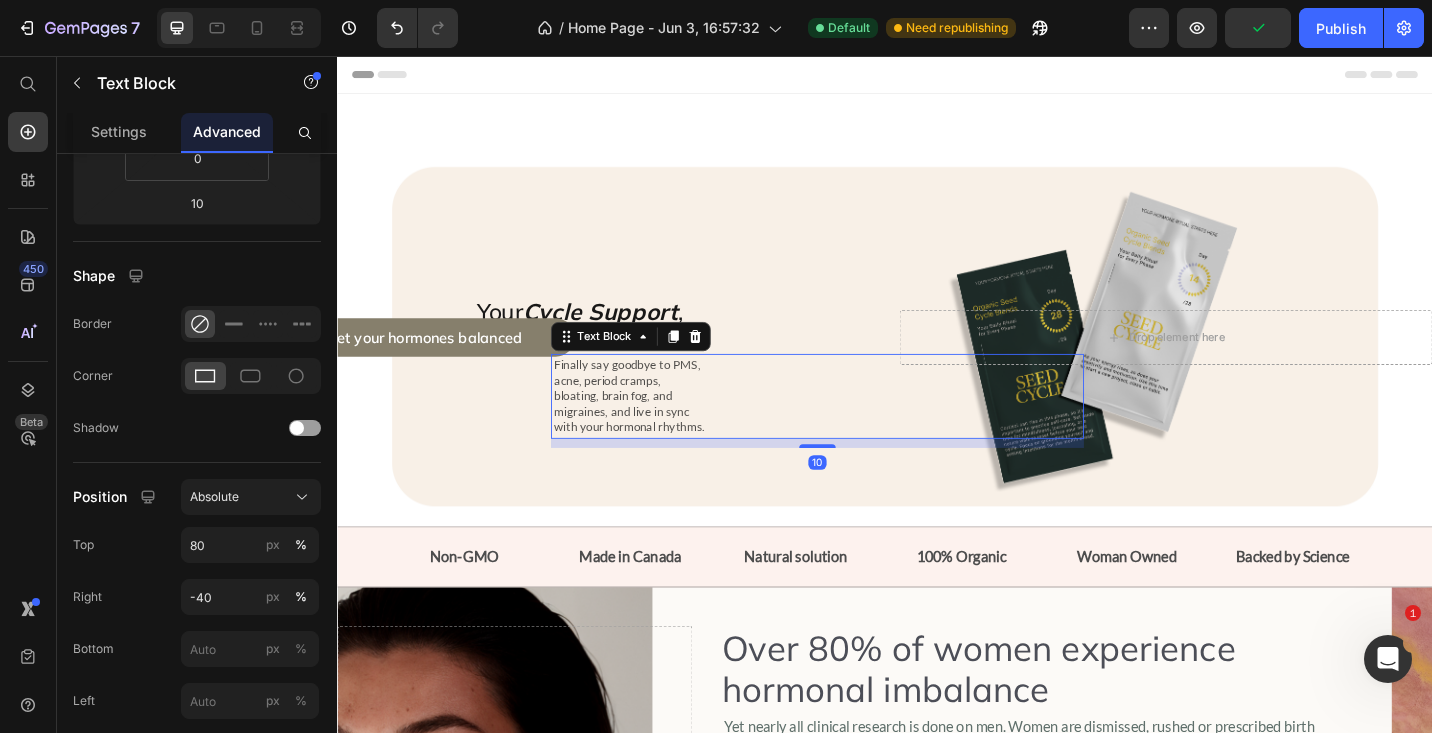 scroll, scrollTop: 0, scrollLeft: 0, axis: both 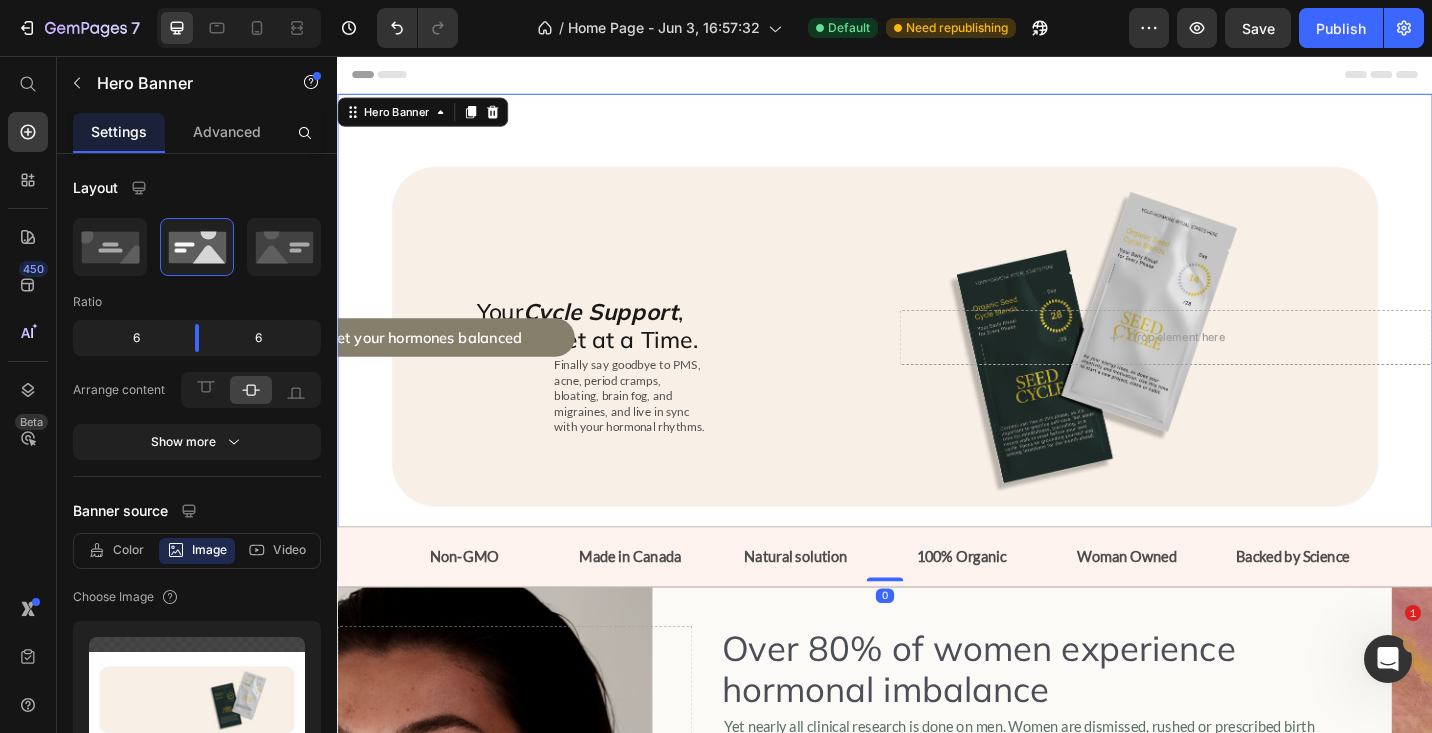 click on "Finally say goodbye to PMS, acne, period cramps, bloating, brain fog, and migraines, and live in sync with your hormonal rhythms." at bounding box center (658, 428) 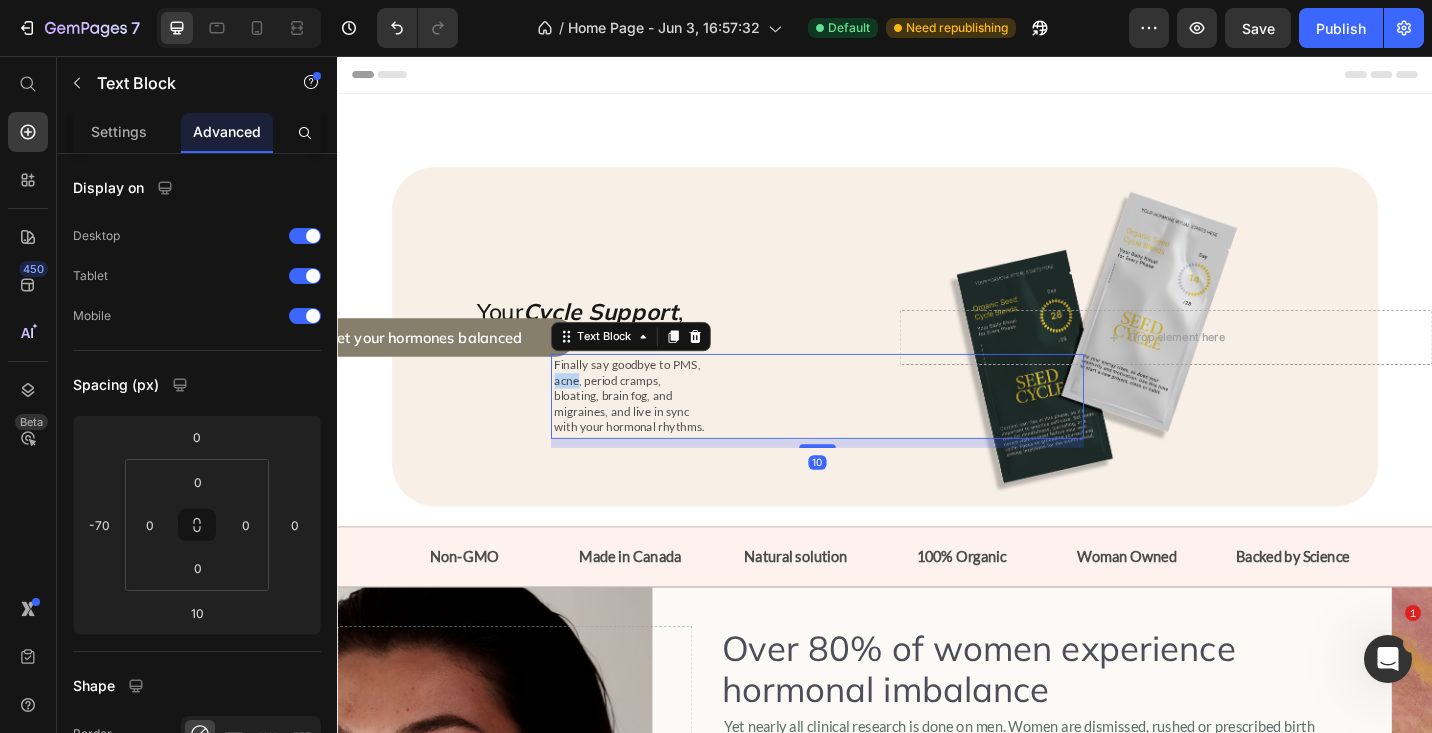 click on "Finally say goodbye to PMS, acne, period cramps, bloating, brain fog, and migraines, and live in sync with your hormonal rhythms." at bounding box center [658, 428] 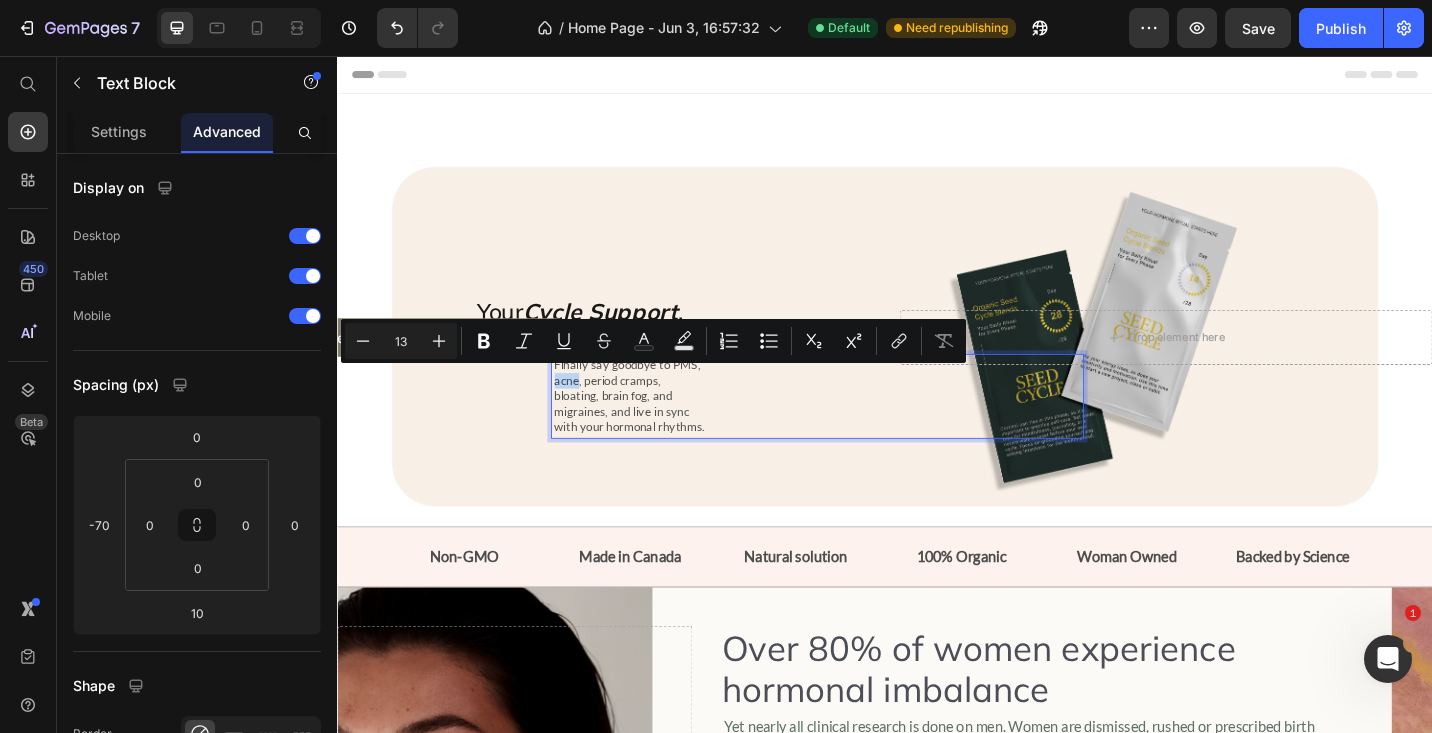 click on "Minus 13 Plus Bold Italic Underline       Strikethrough
Text Color
Text Background Color Numbered List Bulleted List Subscript Superscript       link Remove Format" at bounding box center (653, 341) 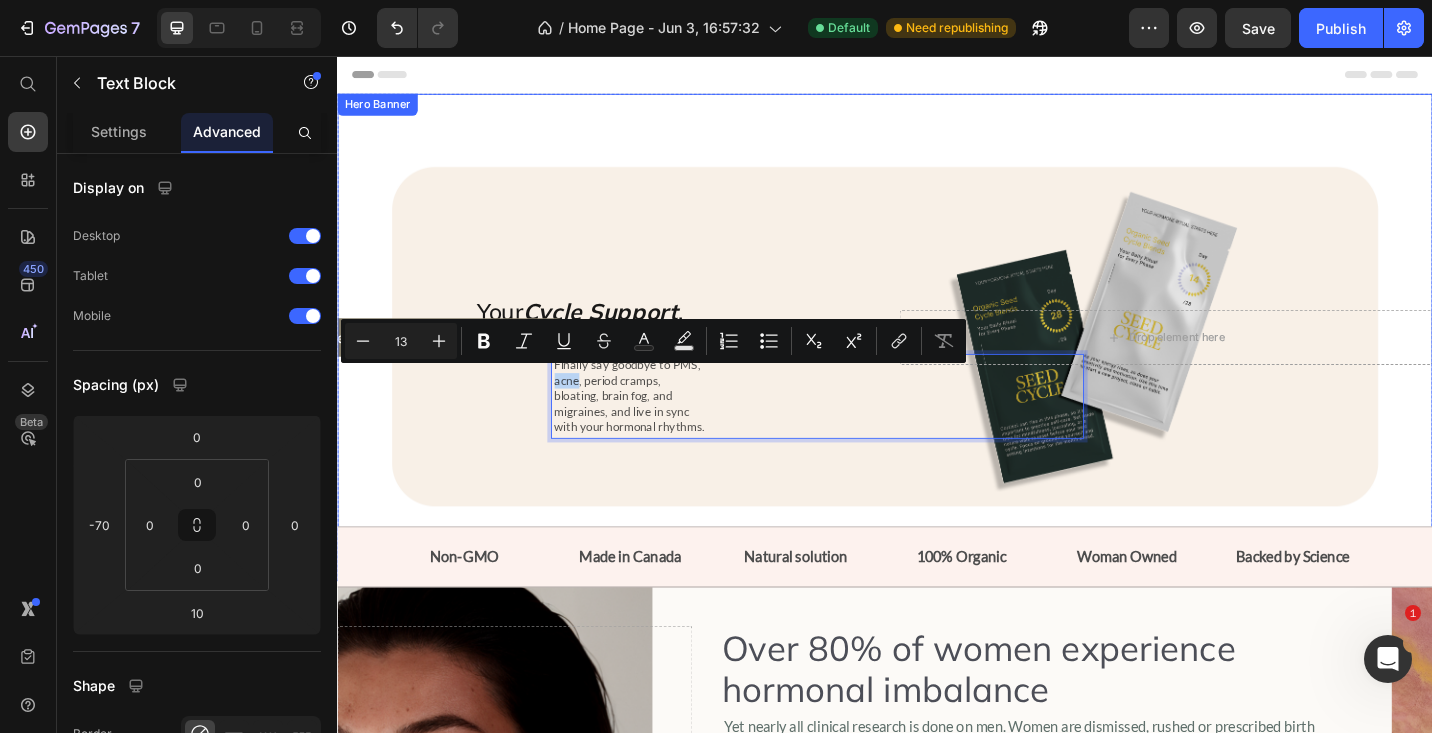 click on "Your  Cycle Support ,  One Sachet at a Time. Heading Finally say goodbye to PMS, acne, period cramps, bloating, brain fog, and migraines, and live in sync with your hormonal rhythms. Text Block   10 Get your hormones balanced Button
Drop element here" at bounding box center [937, 364] 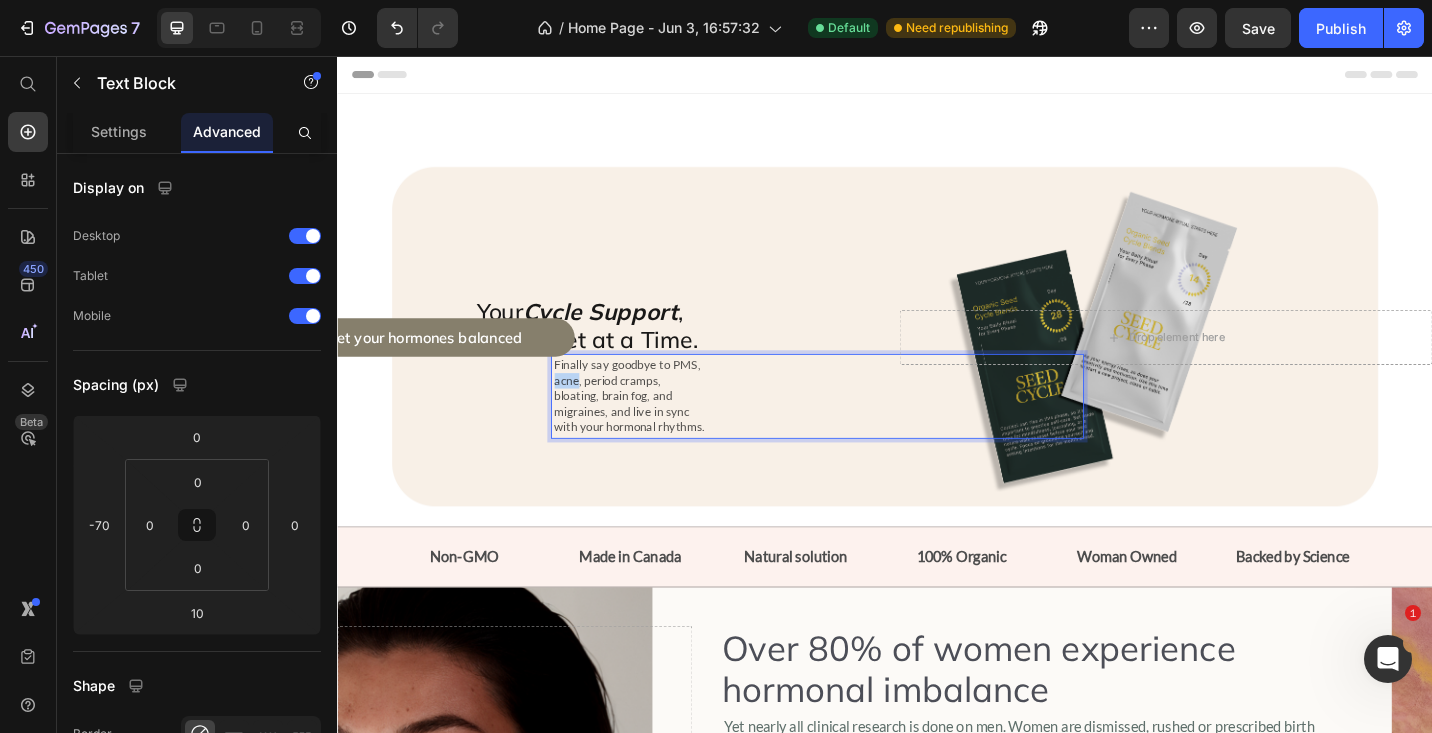 click on "Finally say goodbye to PMS, acne, period cramps, bloating, brain fog, and migraines, and live in sync with your hormonal rhythms." at bounding box center [658, 428] 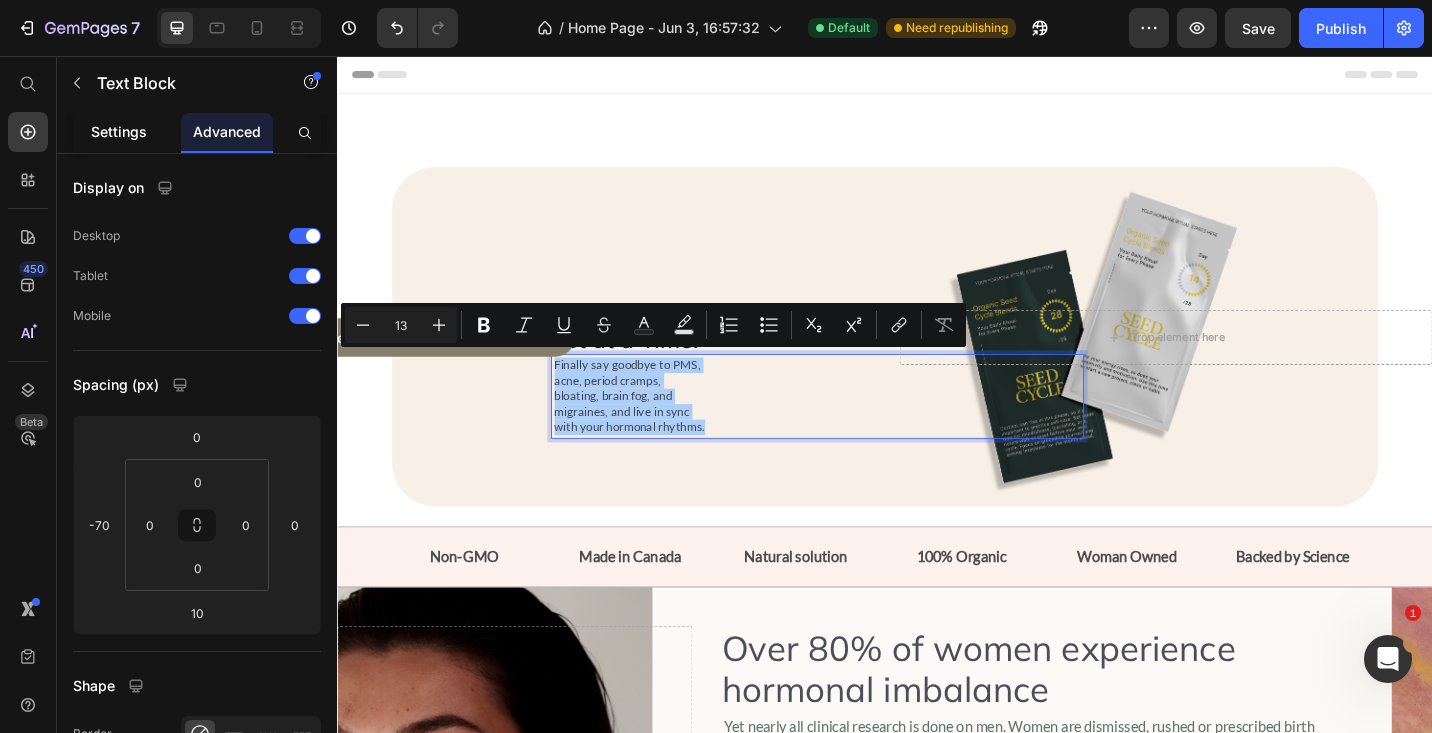 click on "Settings" at bounding box center [119, 132] 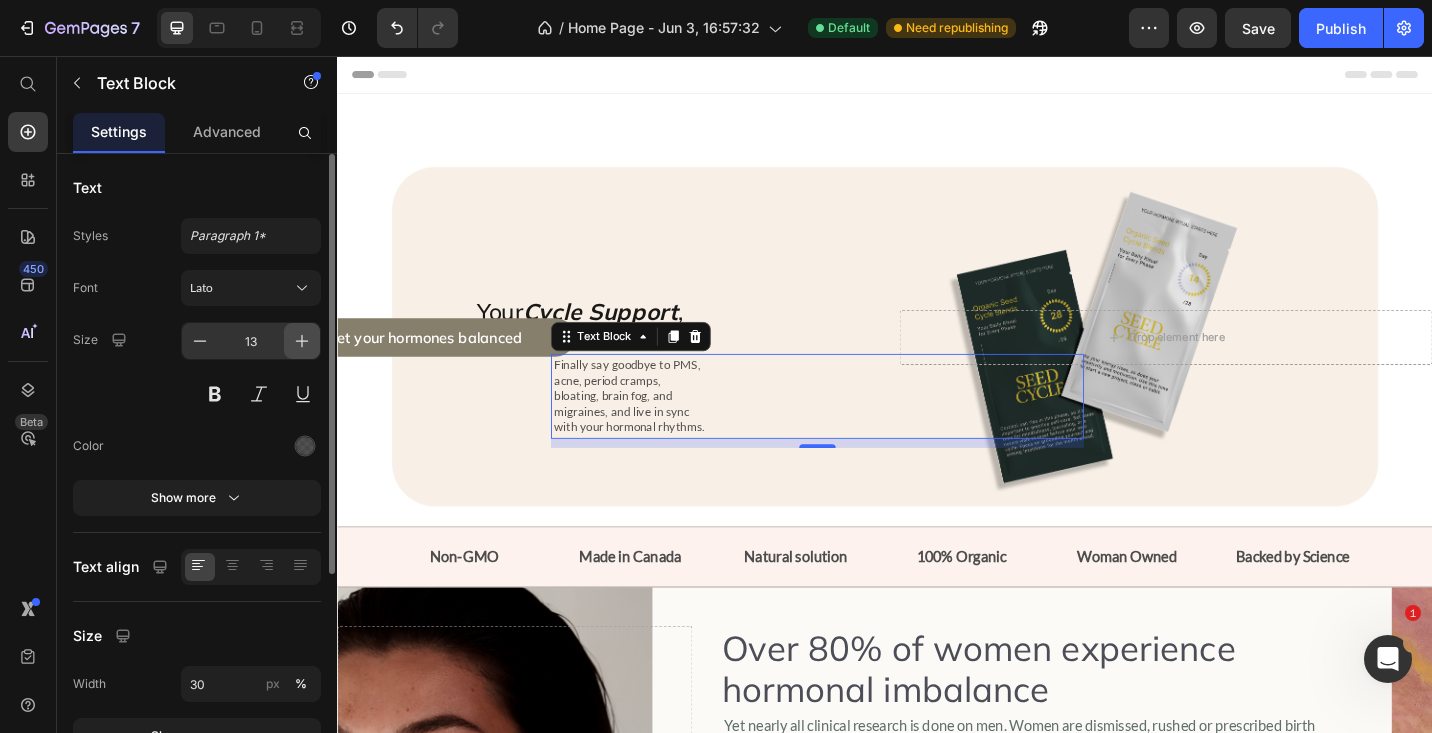 click at bounding box center (302, 341) 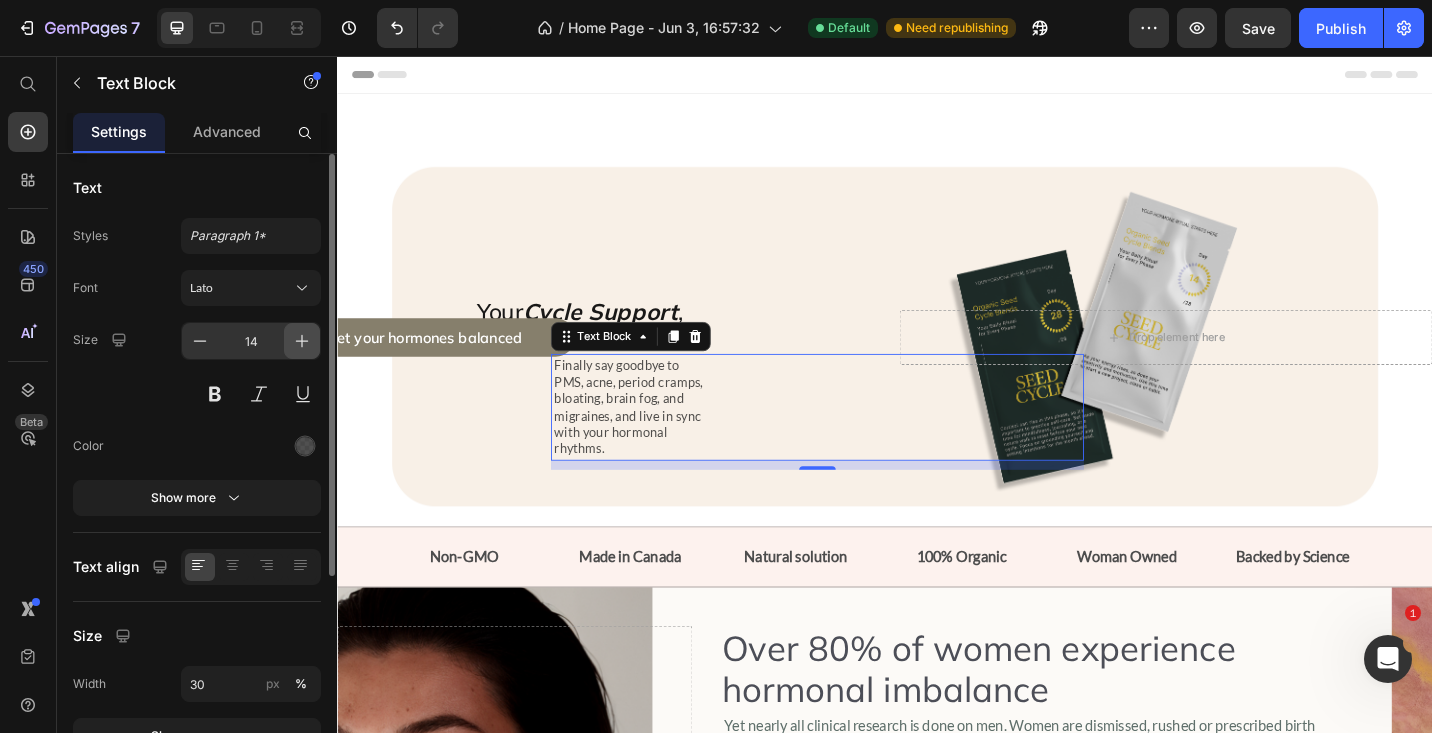 click at bounding box center (302, 341) 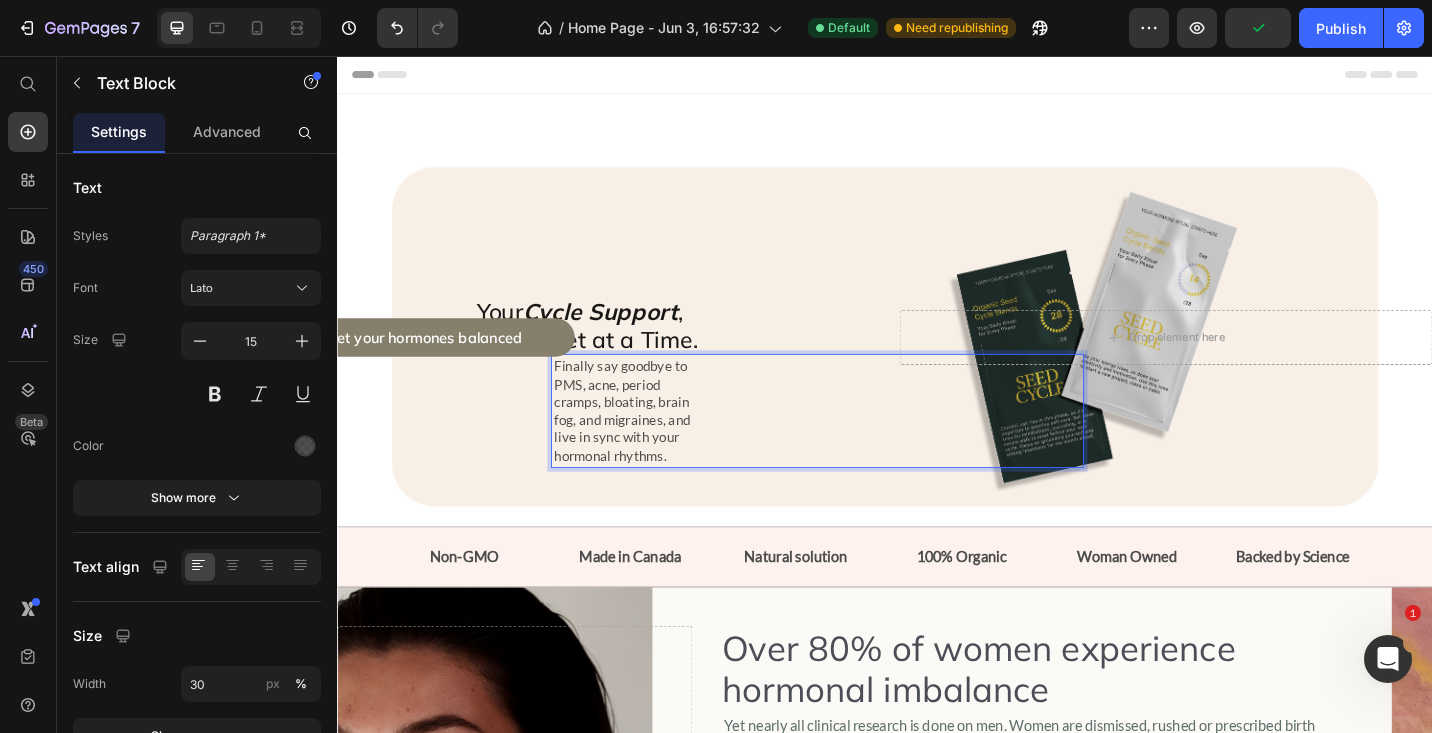 click on "Finally say goodbye to PMS, acne, period cramps, bloating, brain fog, and migraines, and live in sync with your hormonal rhythms." at bounding box center [658, 444] 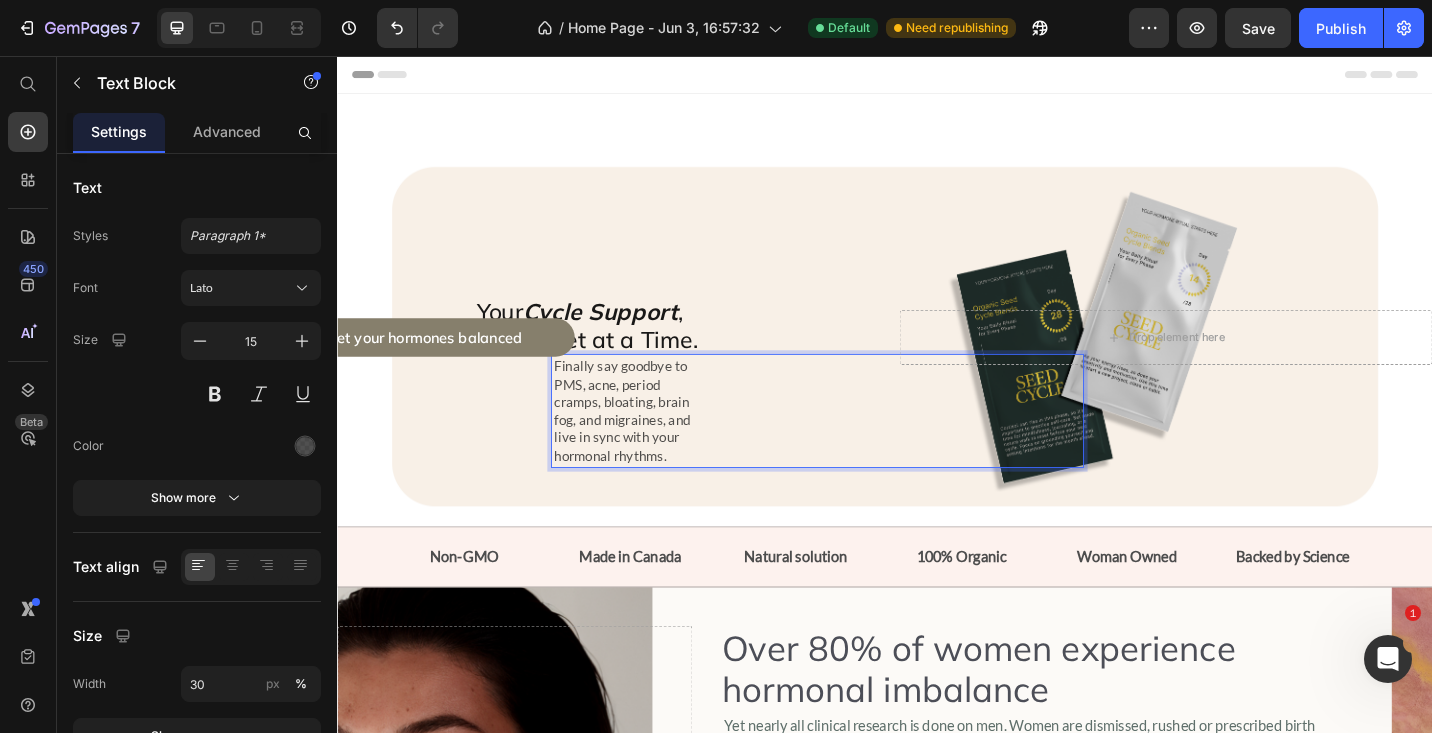 click on "Finally say goodbye to PMS, acne, period cramps, bloating, brain fog, and migraines, and live in sync with your hormonal rhythms." at bounding box center (658, 444) 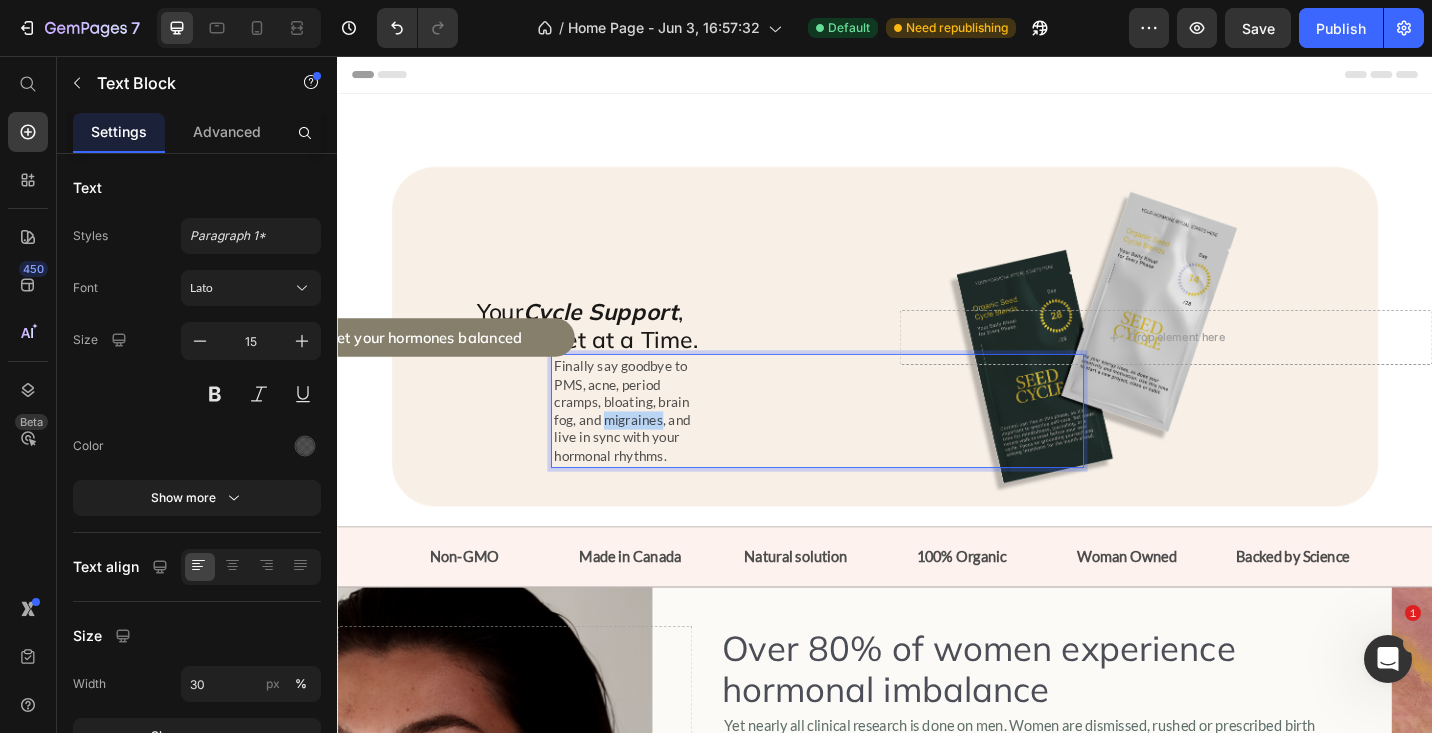 click on "Finally say goodbye to PMS, acne, period cramps, bloating, brain fog, and migraines, and live in sync with your hormonal rhythms." at bounding box center [658, 444] 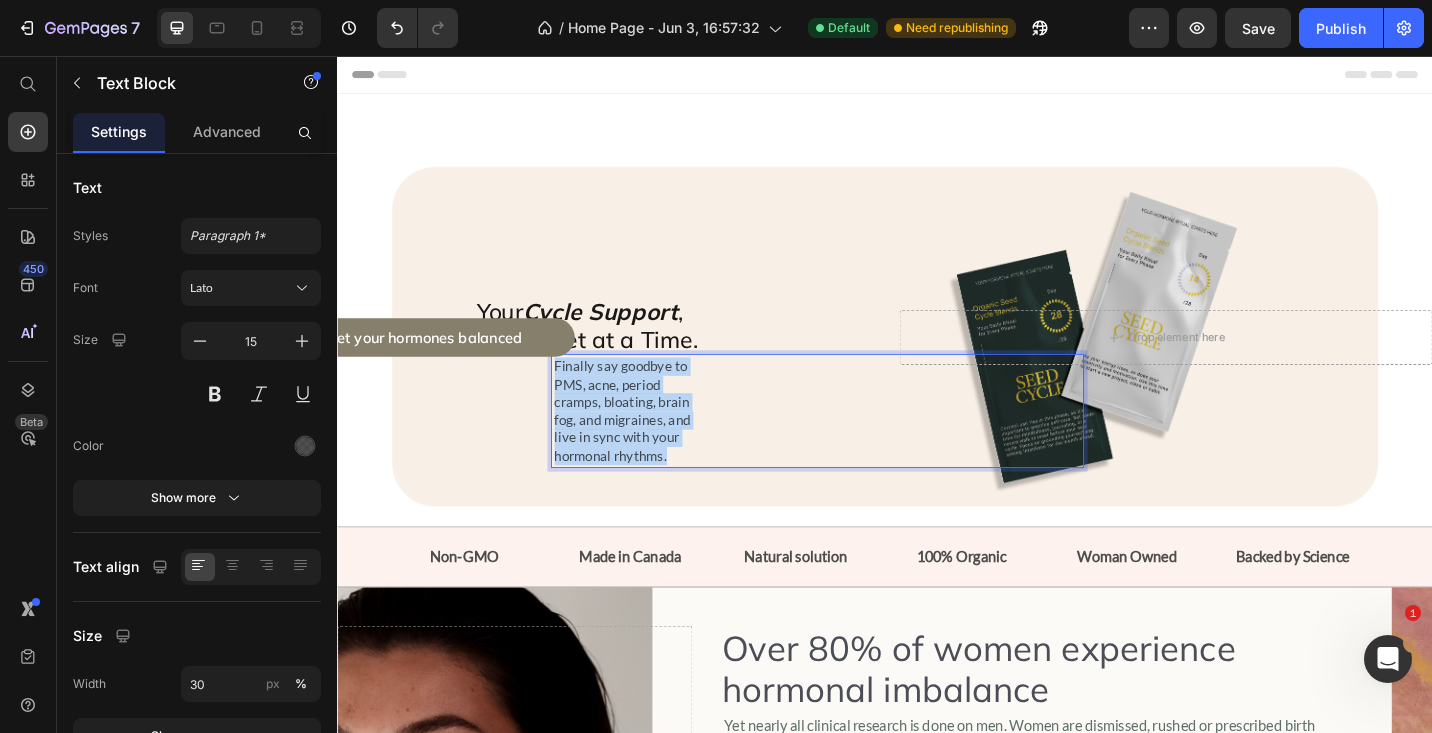 click on "Finally say goodbye to PMS, acne, period cramps, bloating, brain fog, and migraines, and live in sync with your hormonal rhythms." at bounding box center [658, 444] 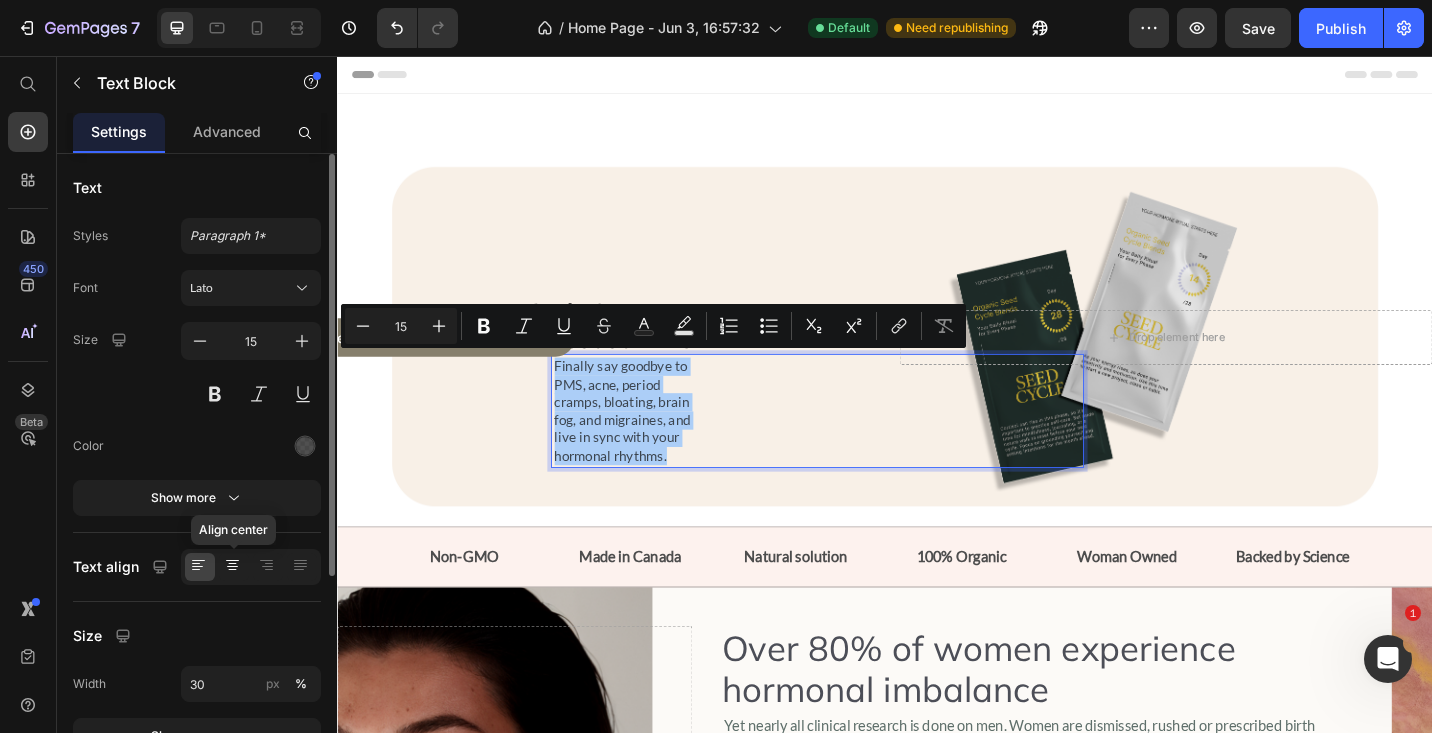 click 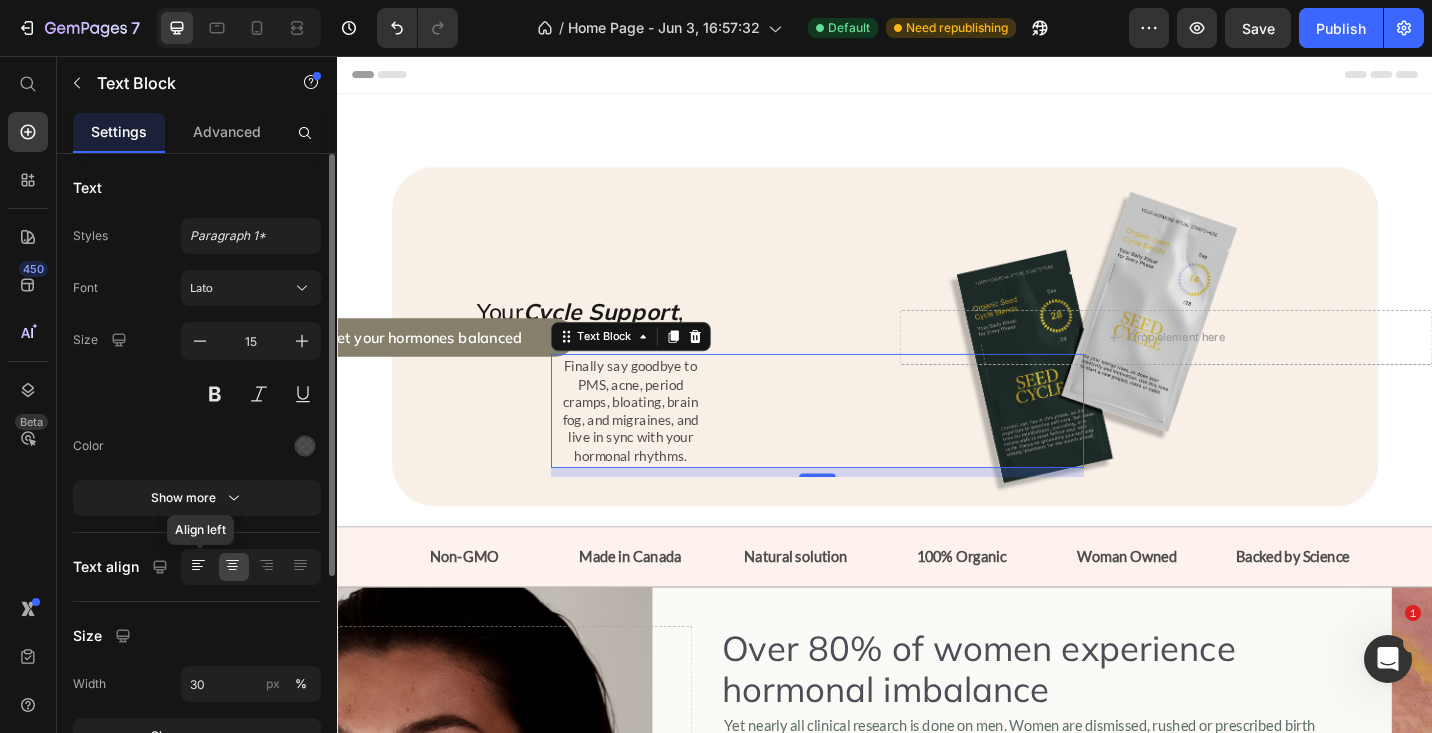 click 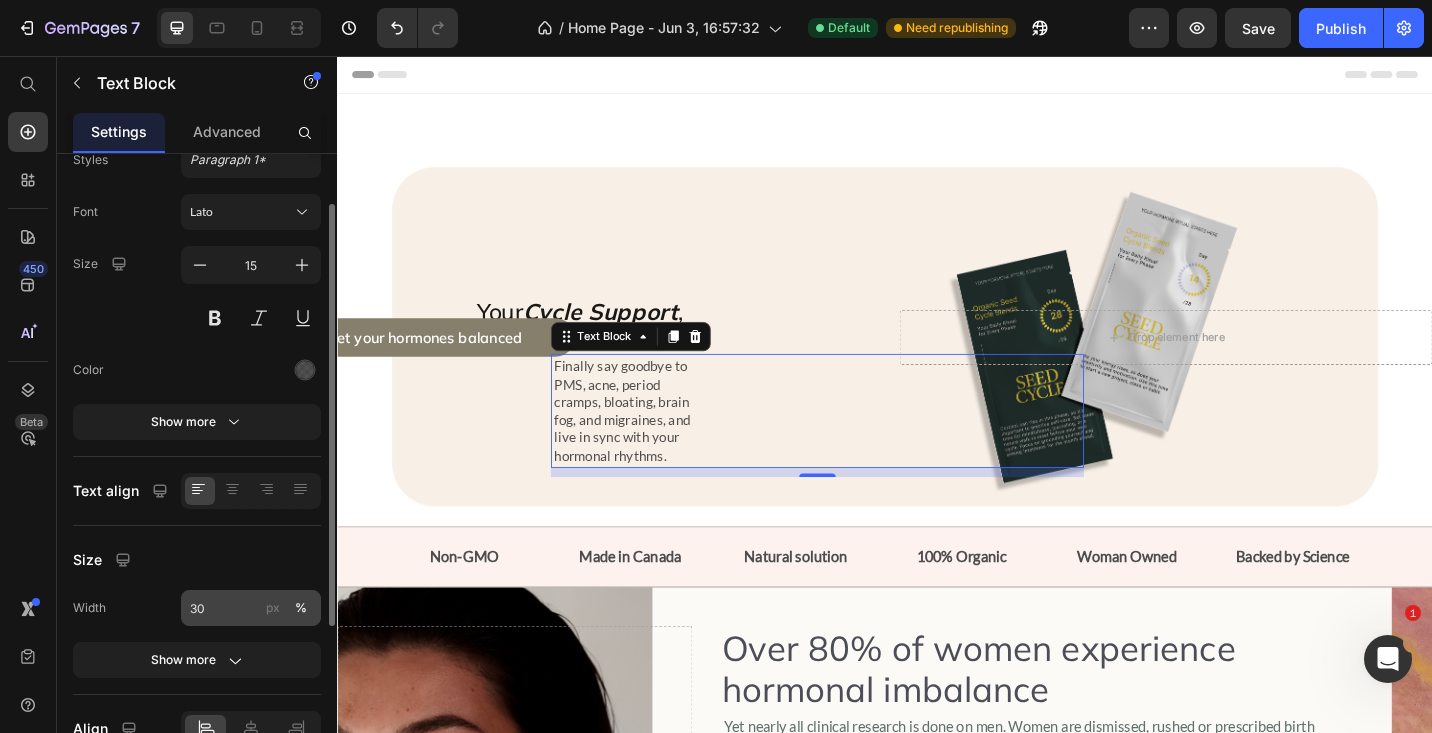 scroll, scrollTop: 77, scrollLeft: 0, axis: vertical 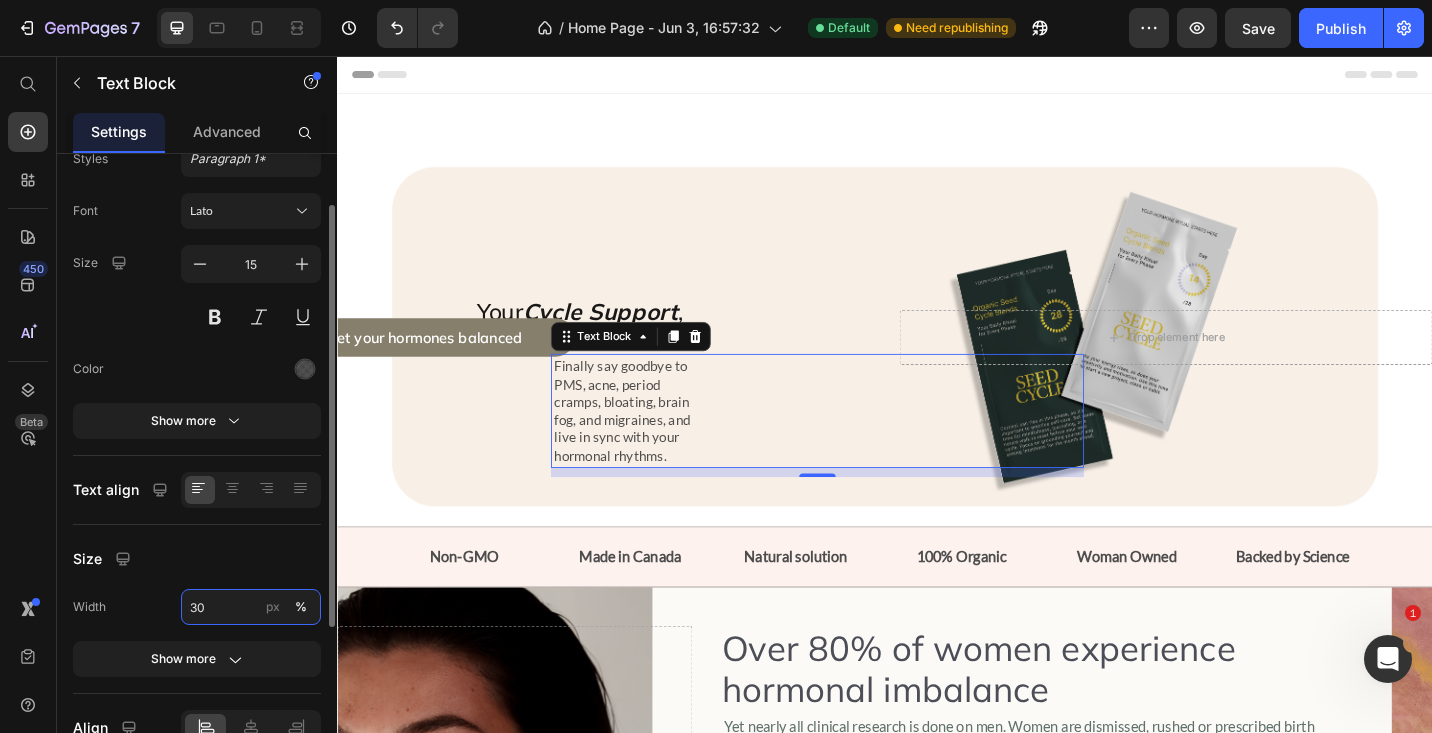 click on "30" at bounding box center [251, 607] 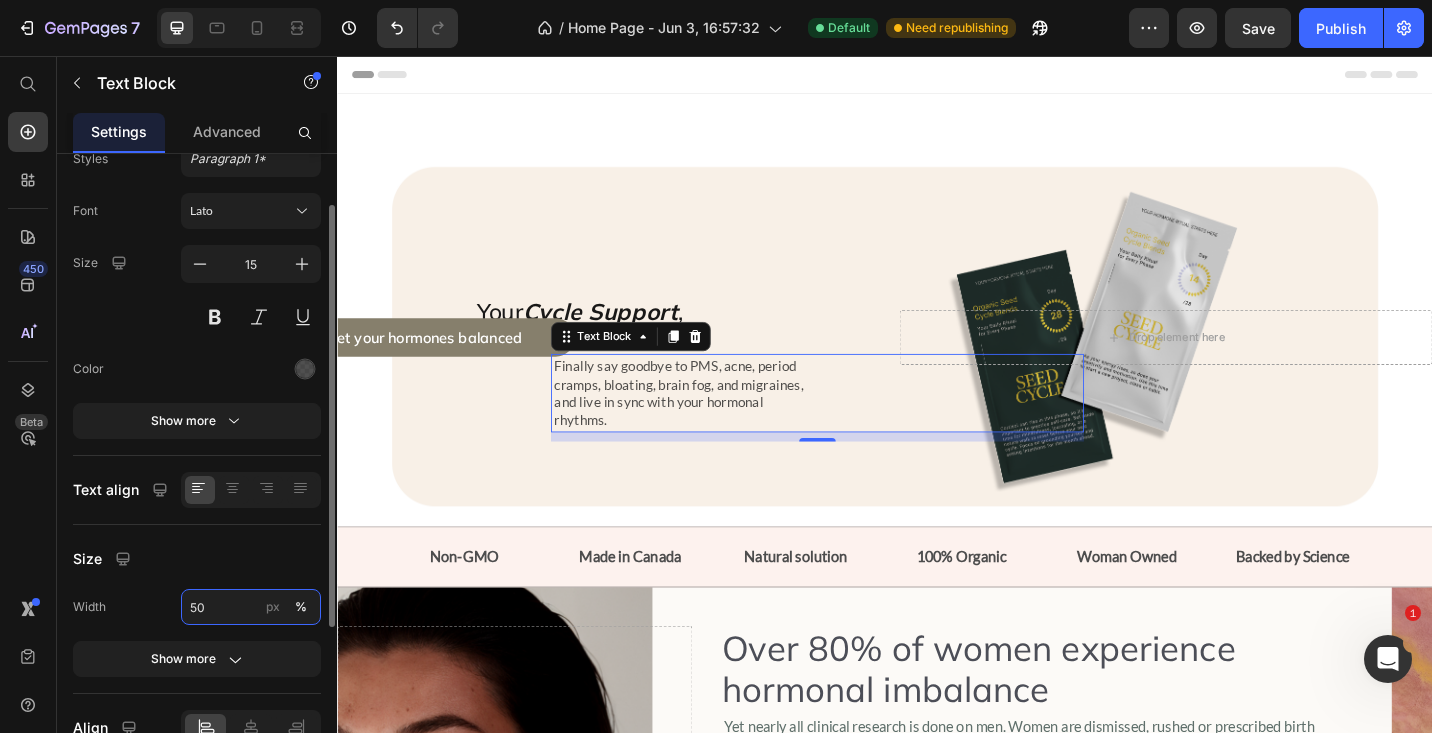 type on "5" 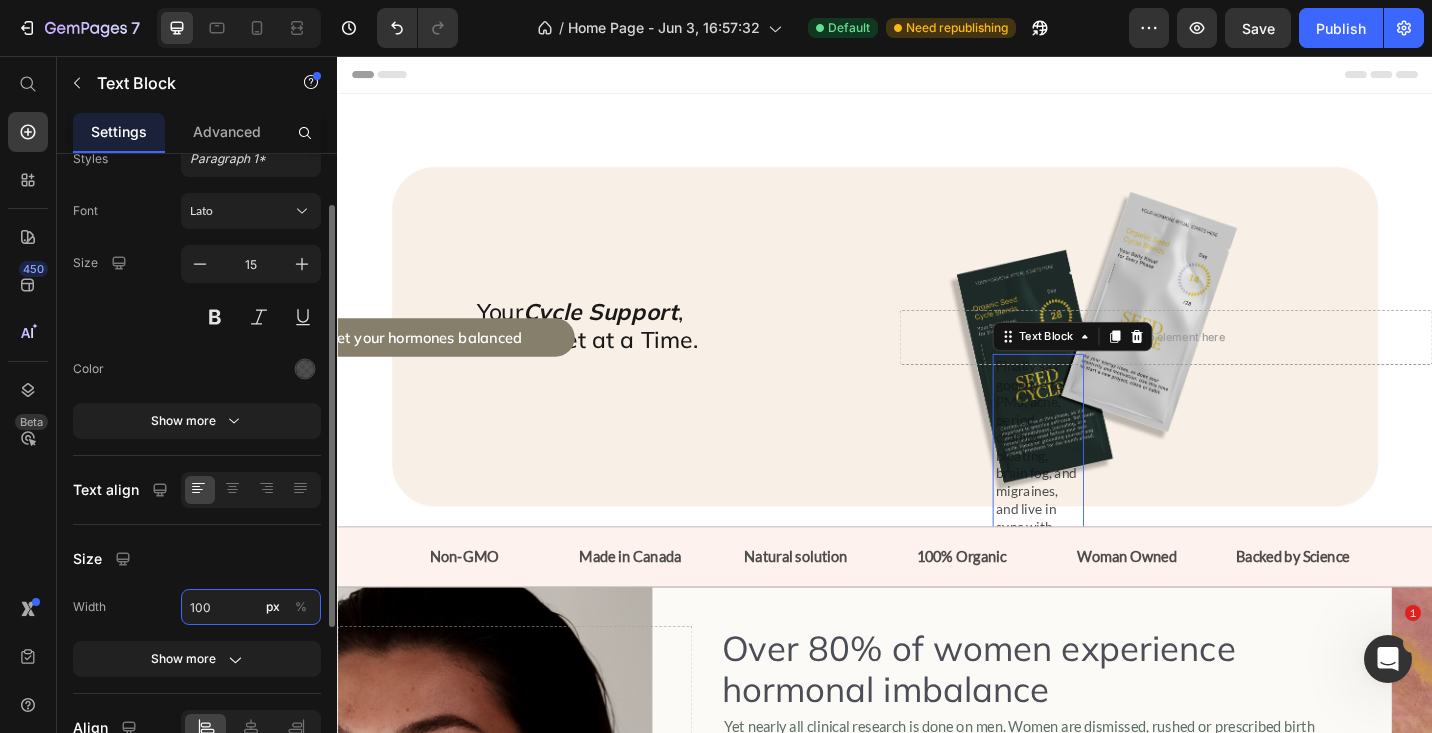 type on "100" 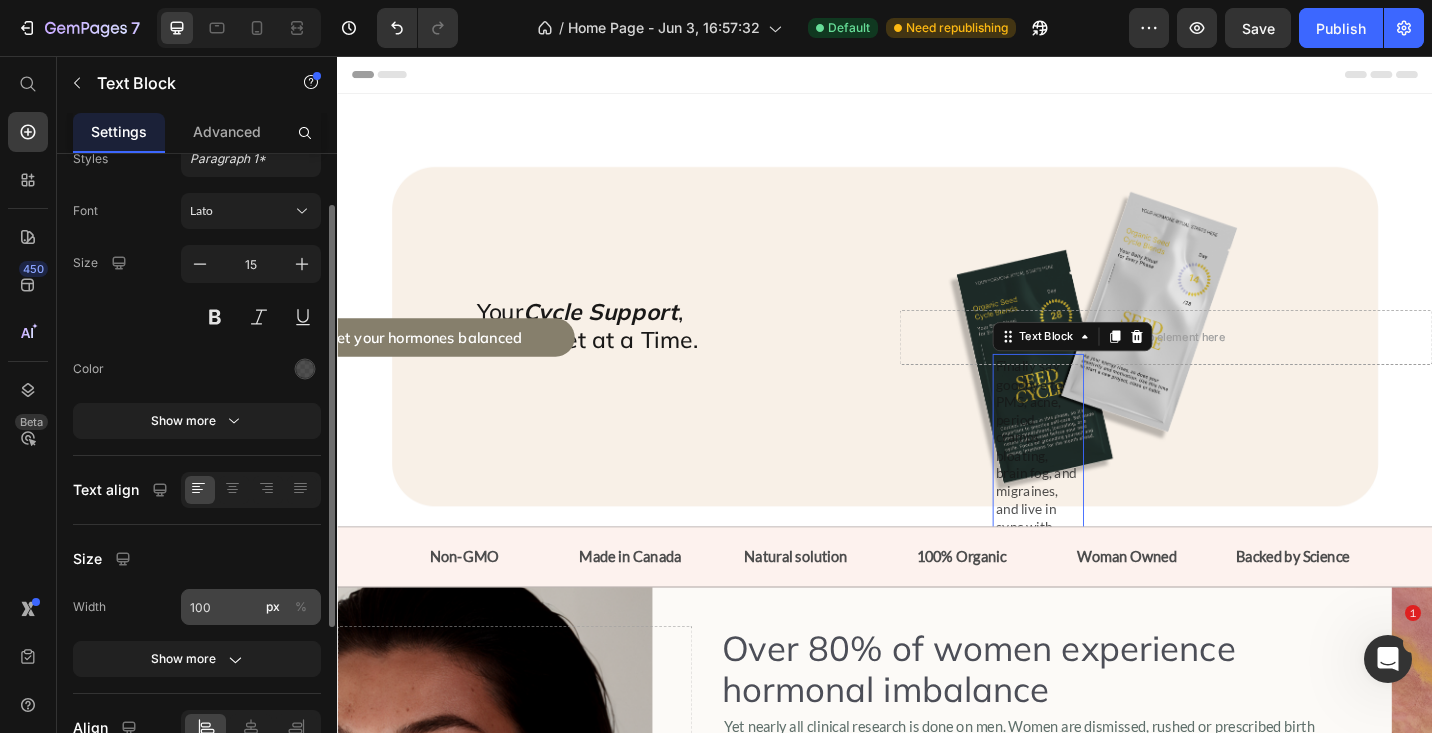click on "%" 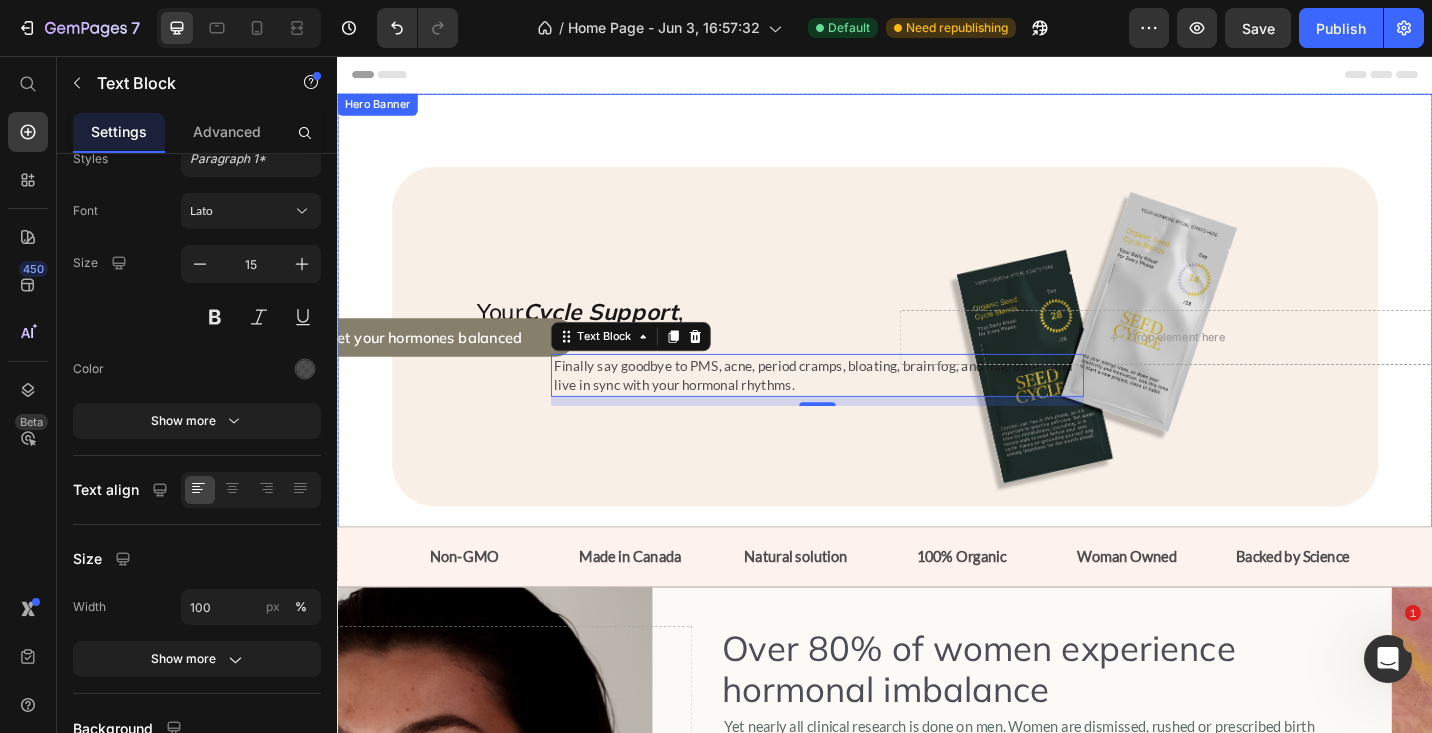click at bounding box center [937, 364] 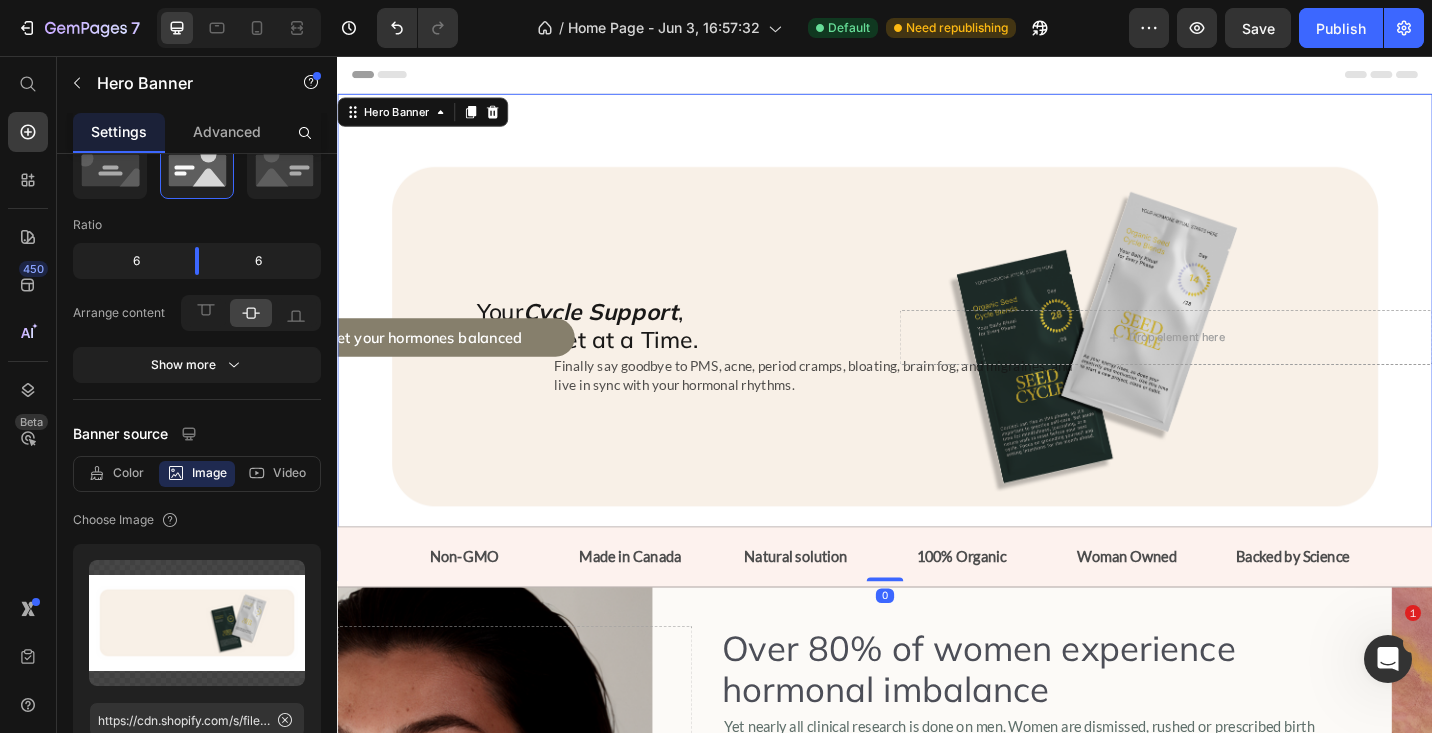 scroll, scrollTop: 0, scrollLeft: 0, axis: both 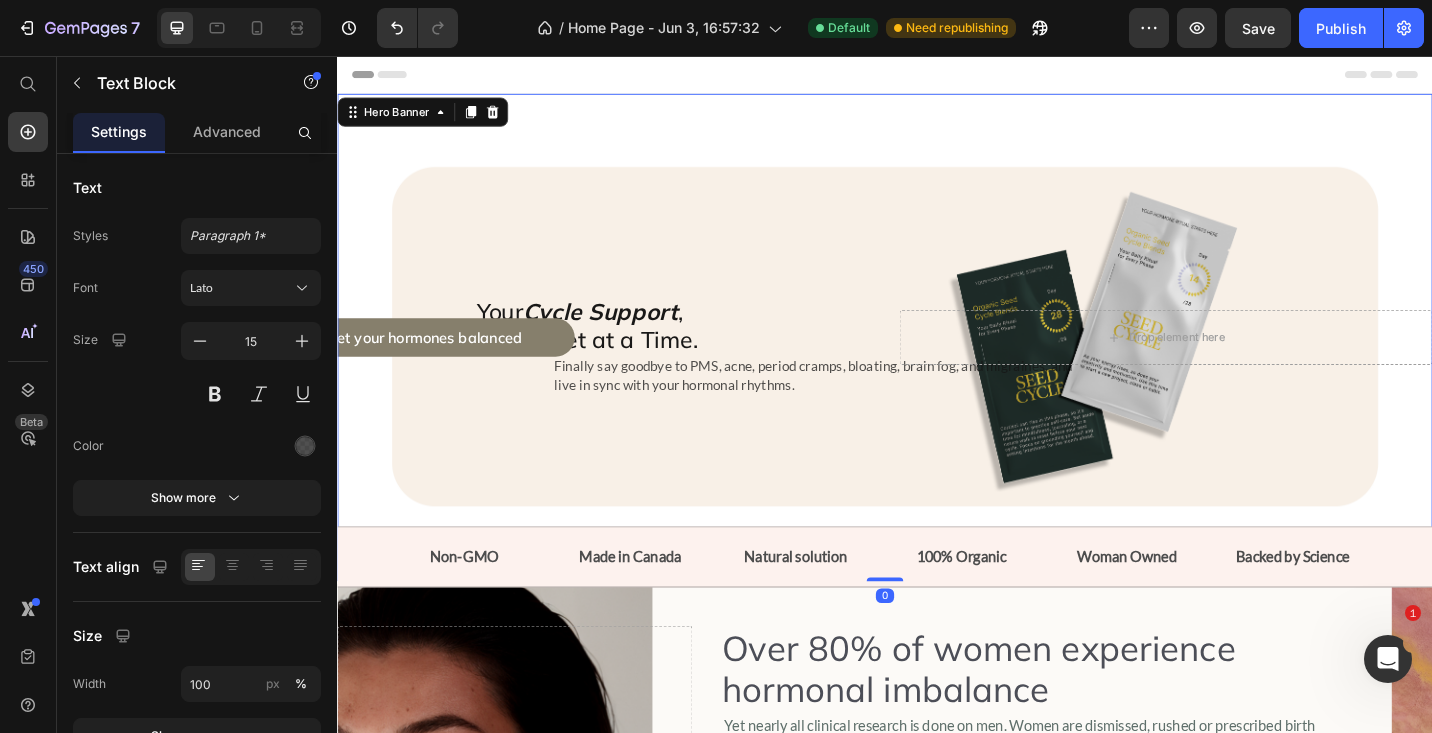 click on "Finally say goodbye to PMS, acne, period cramps, bloating, brain fog, and migraines, and live in sync with your hormonal rhythms." at bounding box center [863, 405] 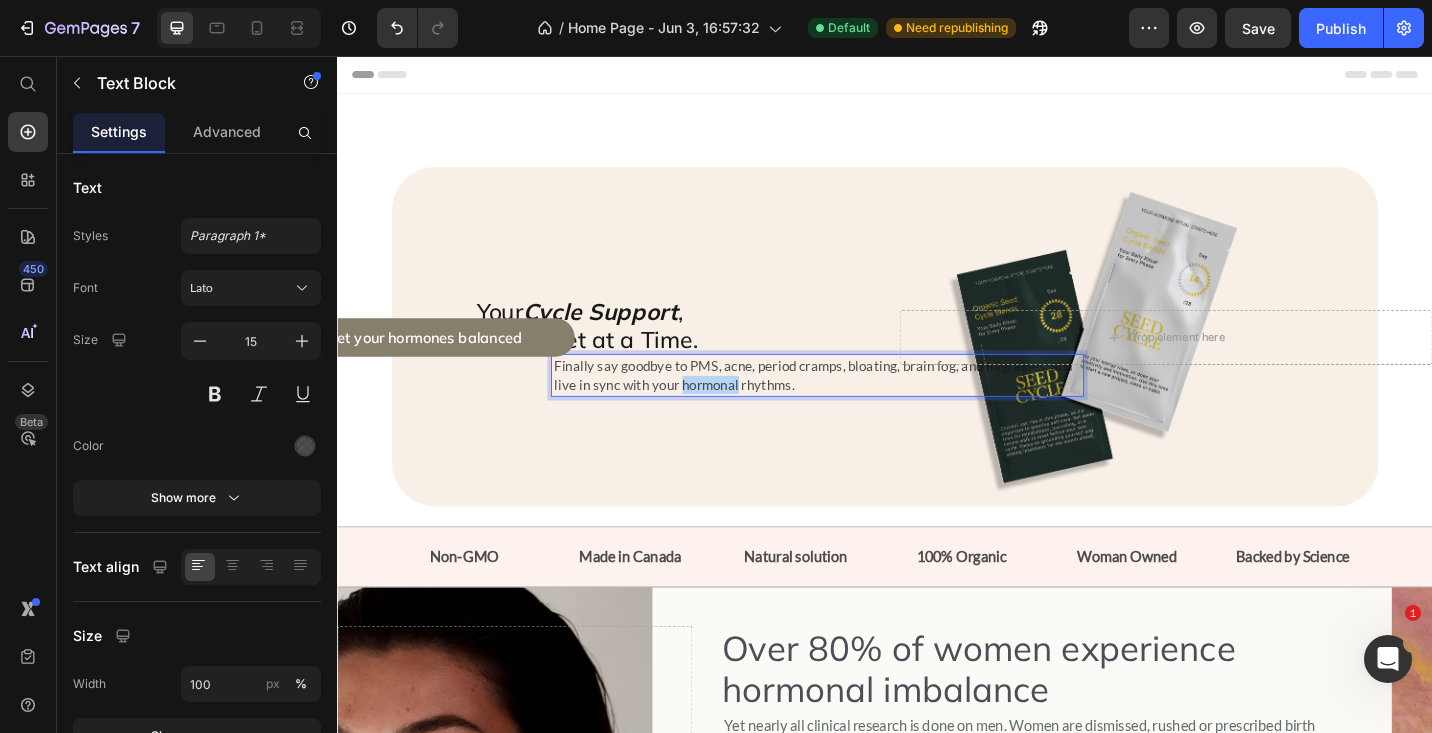 click on "Finally say goodbye to PMS, acne, period cramps, bloating, brain fog, and migraines, and live in sync with your hormonal rhythms." at bounding box center [863, 405] 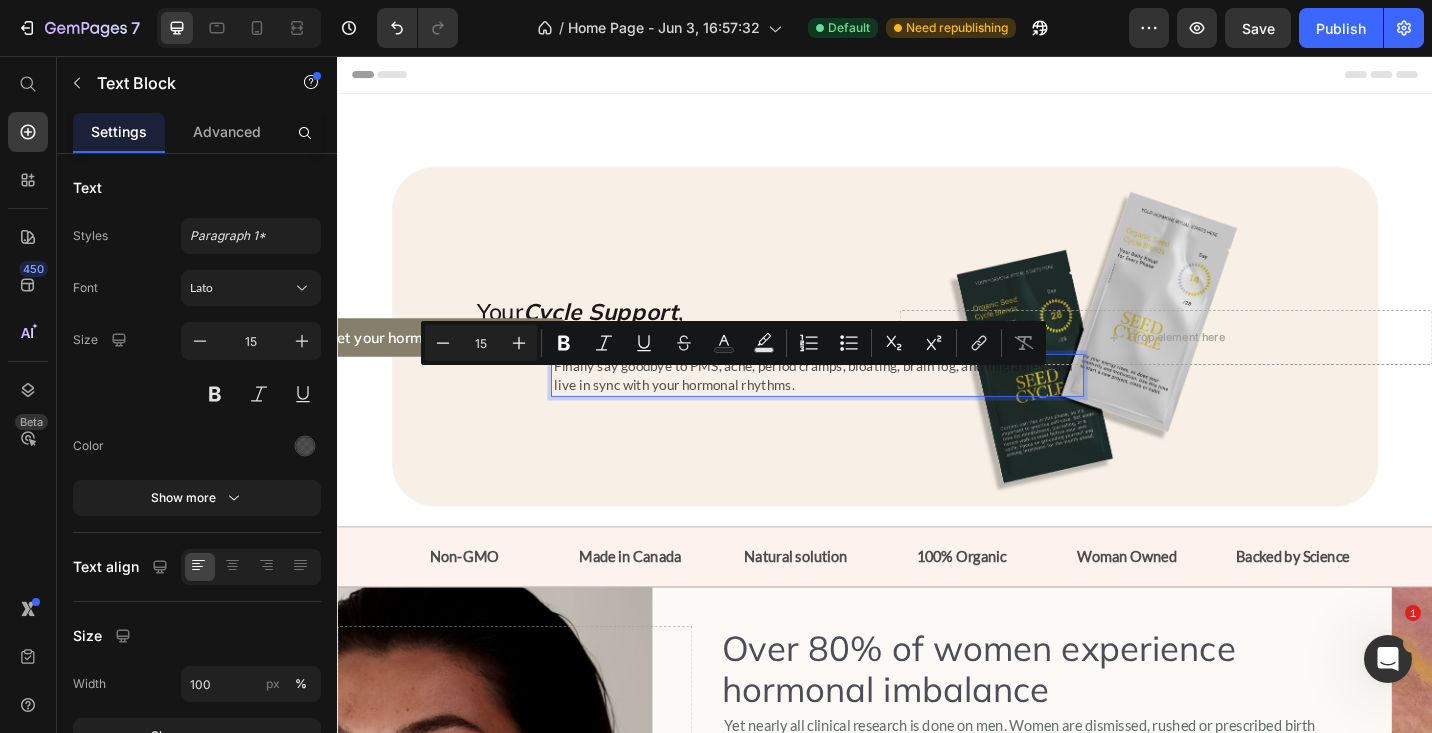 click on "Finally say goodbye to PMS, acne, period cramps, bloating, brain fog, and migraines, and live in sync with your hormonal rhythms." at bounding box center (863, 405) 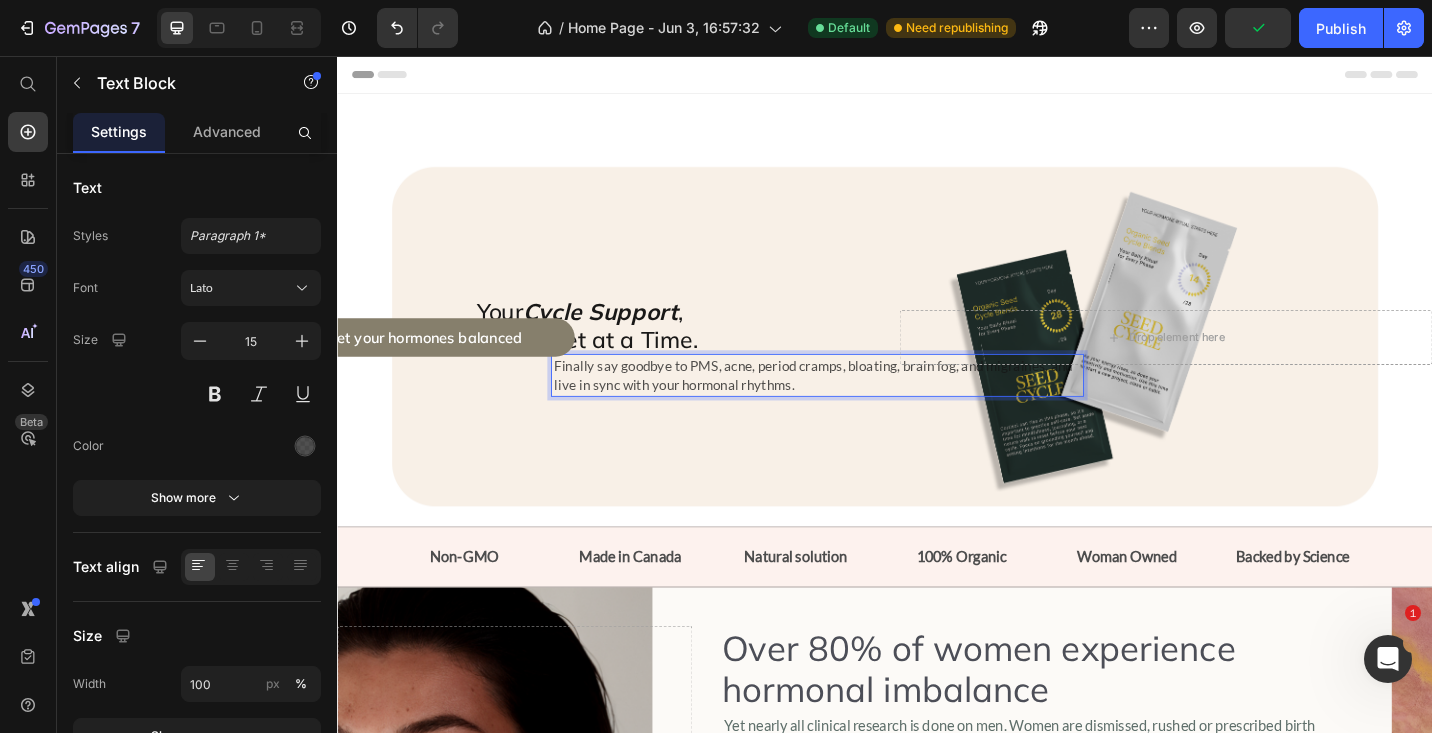 click on "Finally say goodbye to PMS, acne, period cramps, bloating, brain fog, and migraines, and live in sync with your hormonal rhythms." at bounding box center [863, 405] 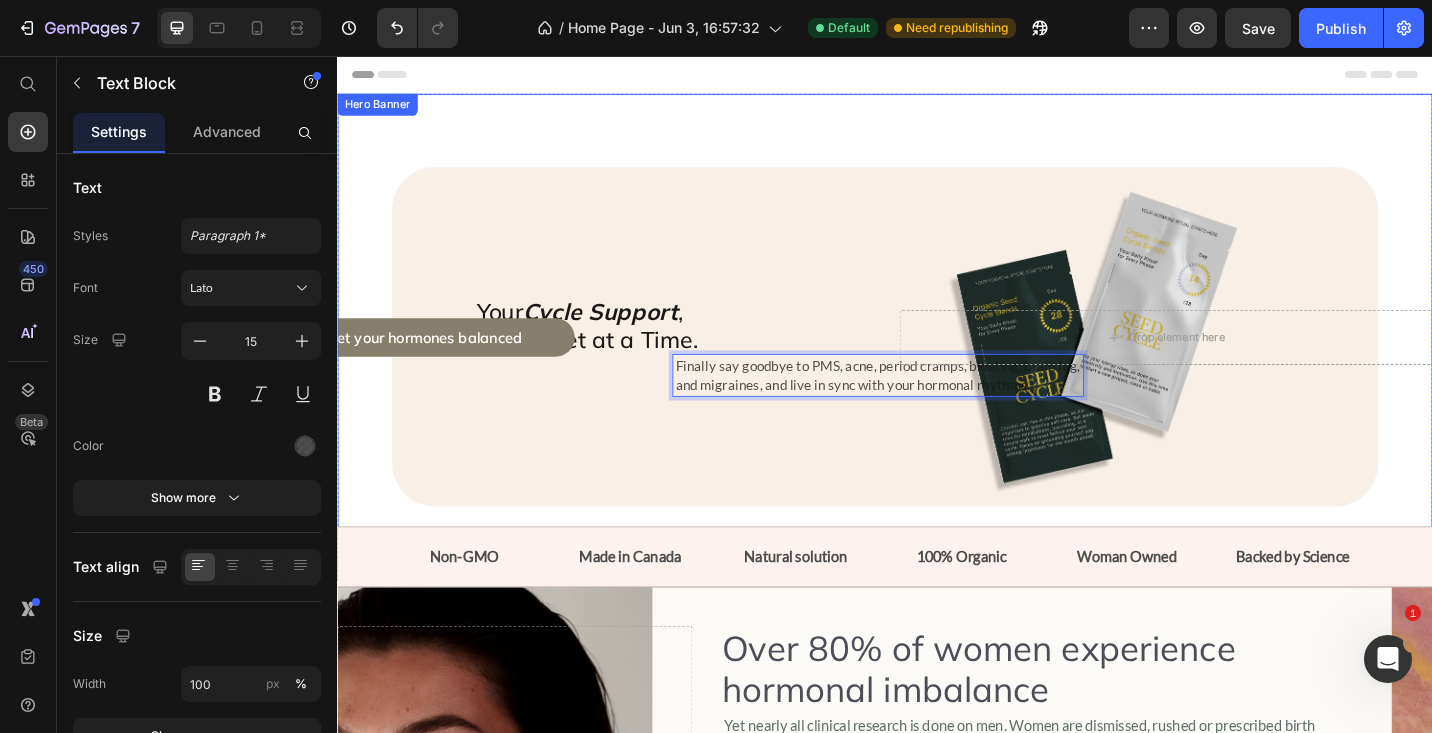 click on "Your  Cycle Support ,  One Sachet at a Time. Heading Finally say goodbye to PMS, acne, period cramps, bloating, brain fog,  and migraines, and live in sync with your hormonal rhythms. Text Block   10 Get your hormones balanced Button
Drop element here" at bounding box center [937, 364] 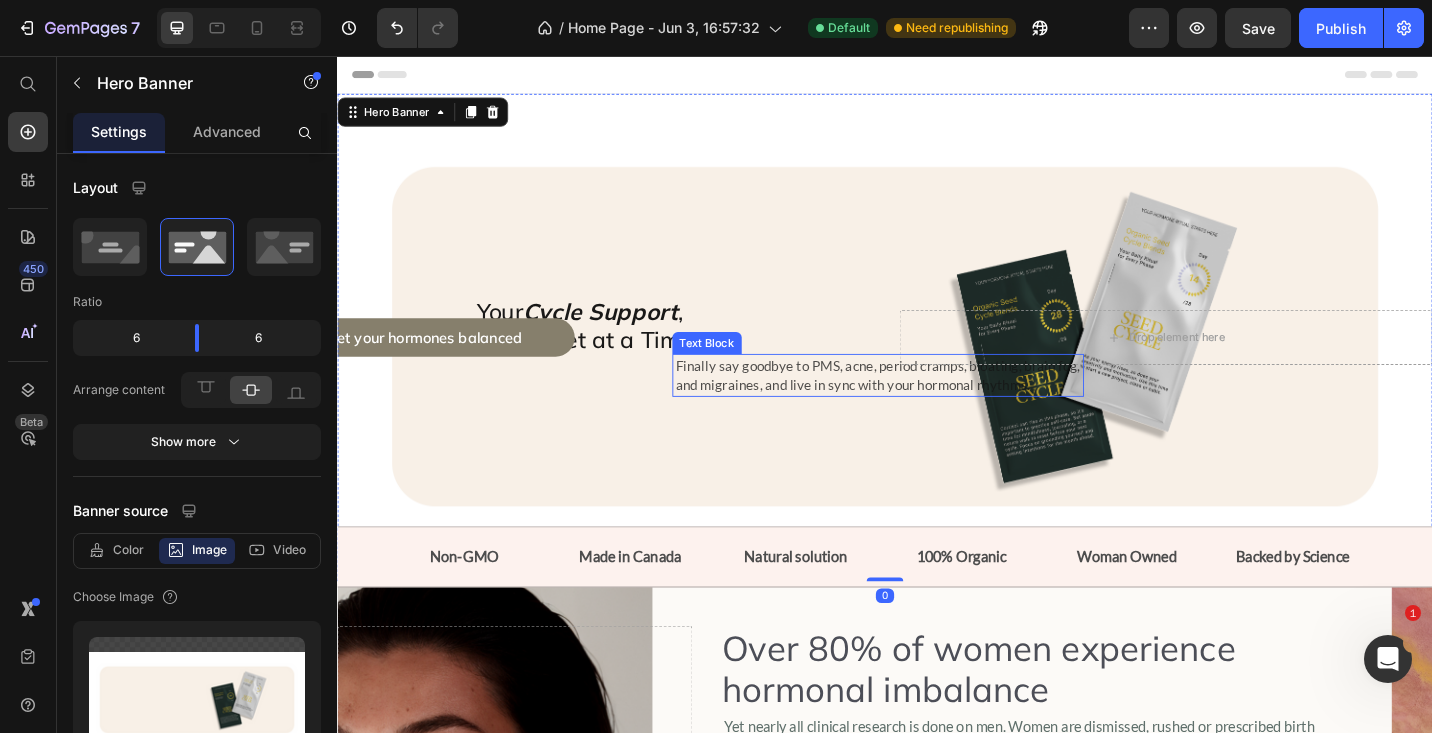 click on "Finally say goodbye to PMS, acne, period cramps, bloating, brain fog," at bounding box center [929, 396] 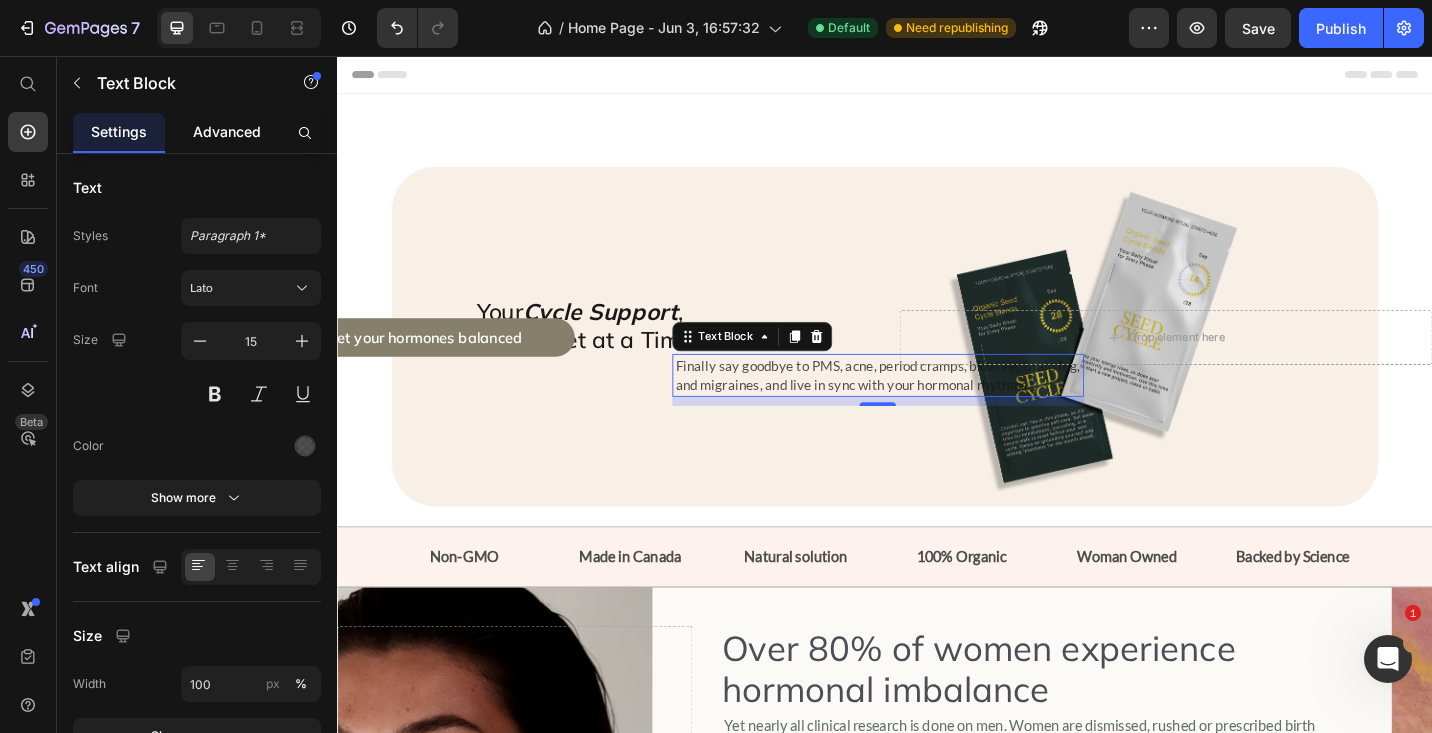 click on "Advanced" at bounding box center (227, 132) 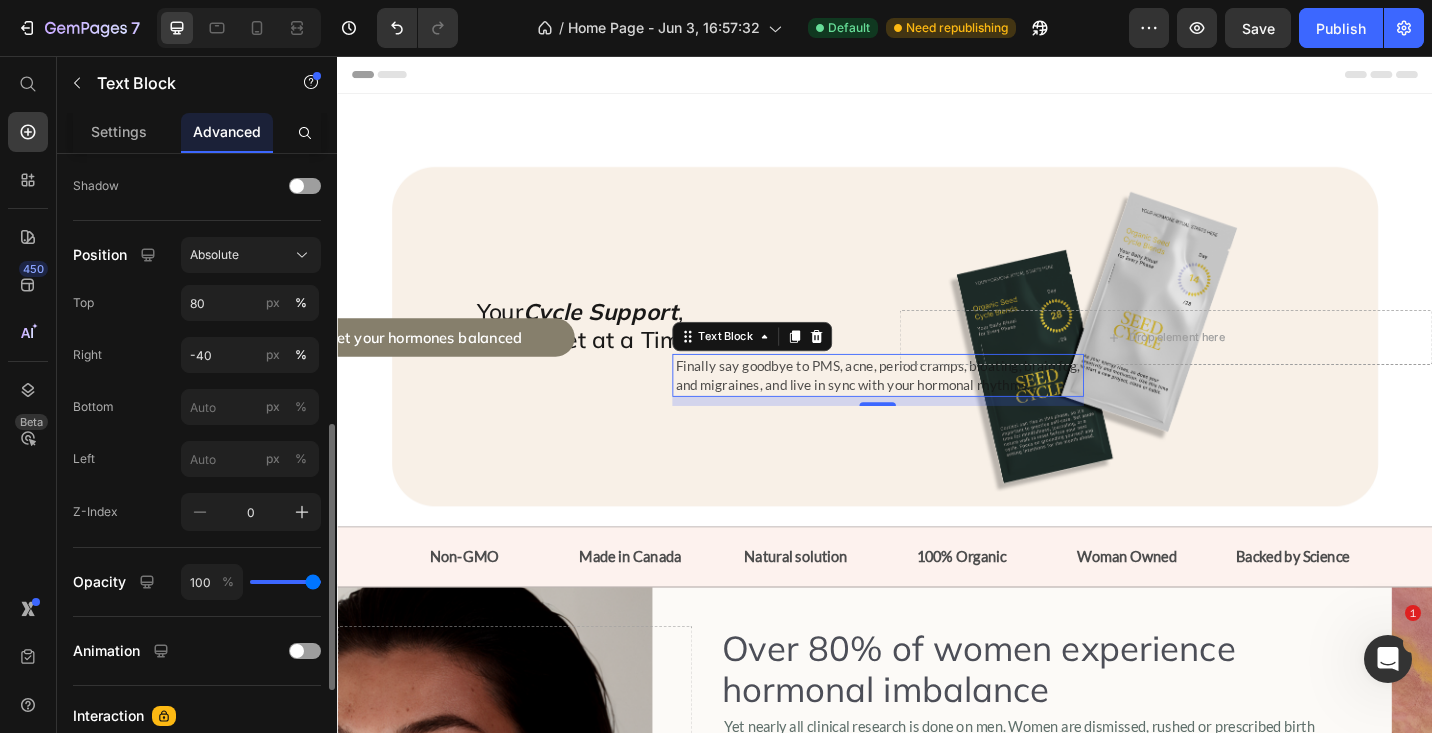 scroll, scrollTop: 650, scrollLeft: 0, axis: vertical 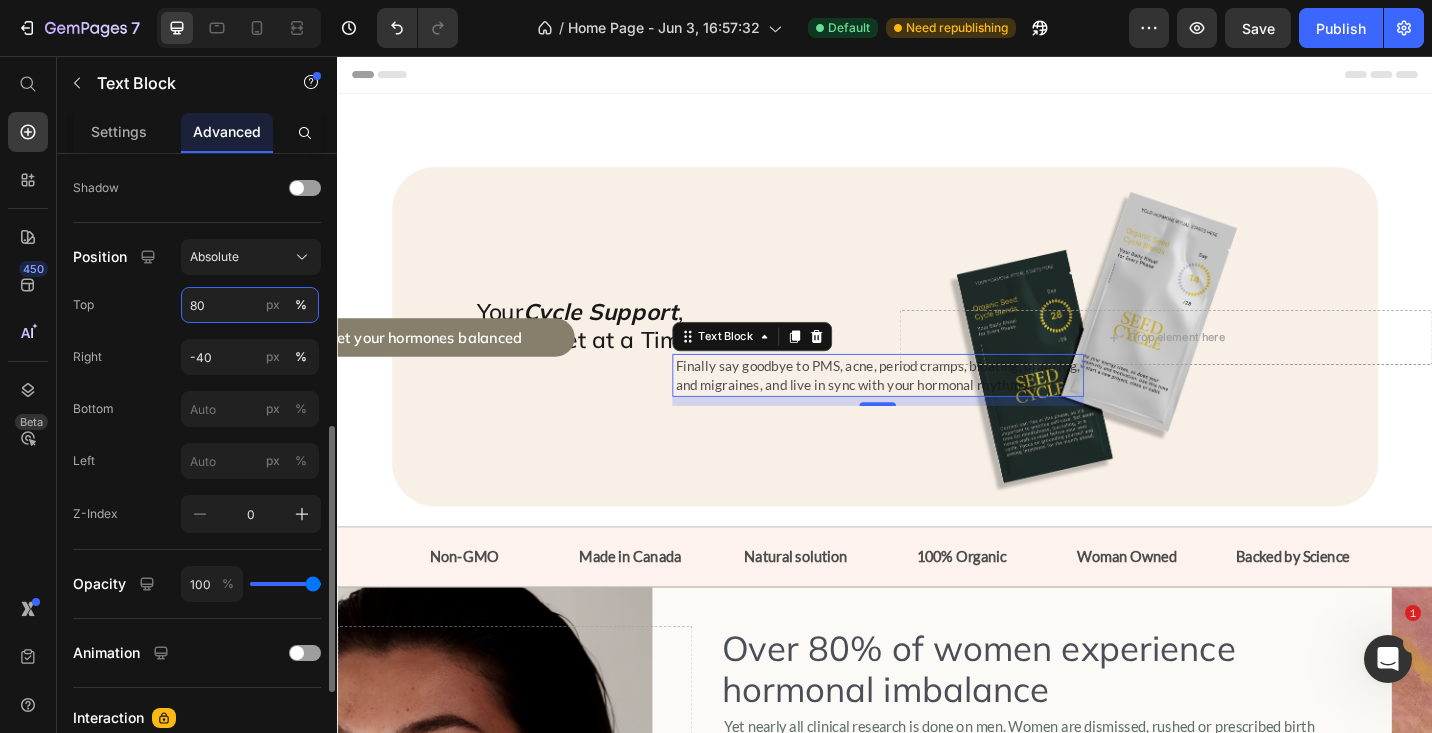 click on "80" at bounding box center [250, 305] 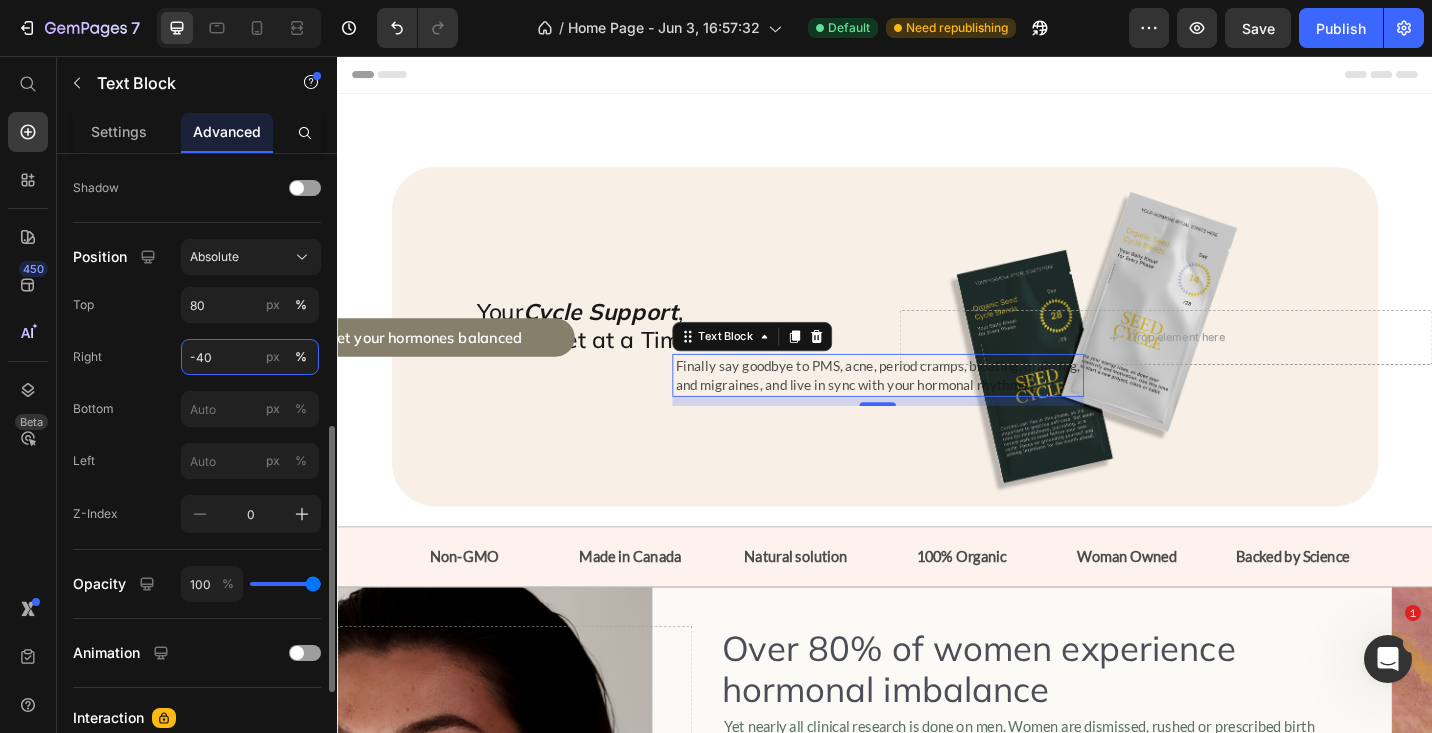 click on "-40" at bounding box center [250, 357] 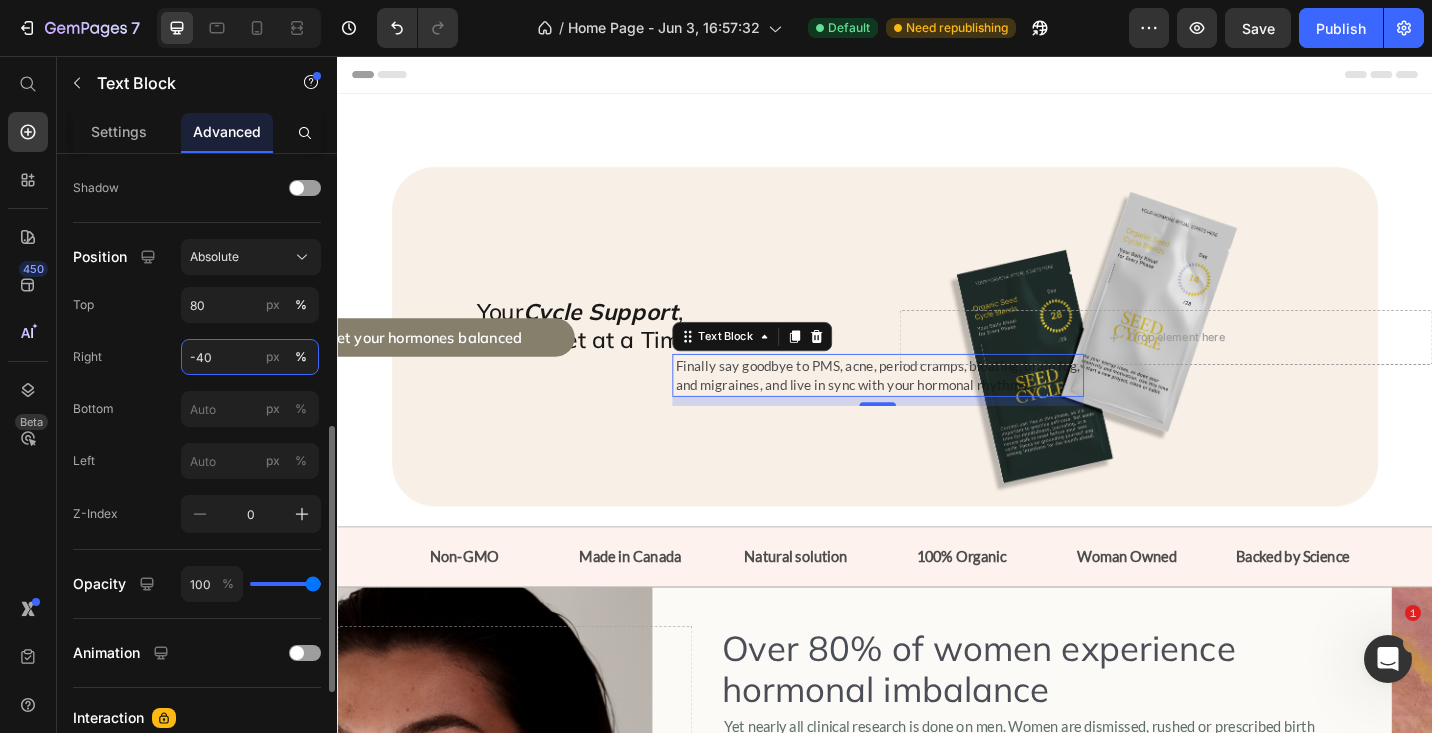 click on "-40" at bounding box center (250, 357) 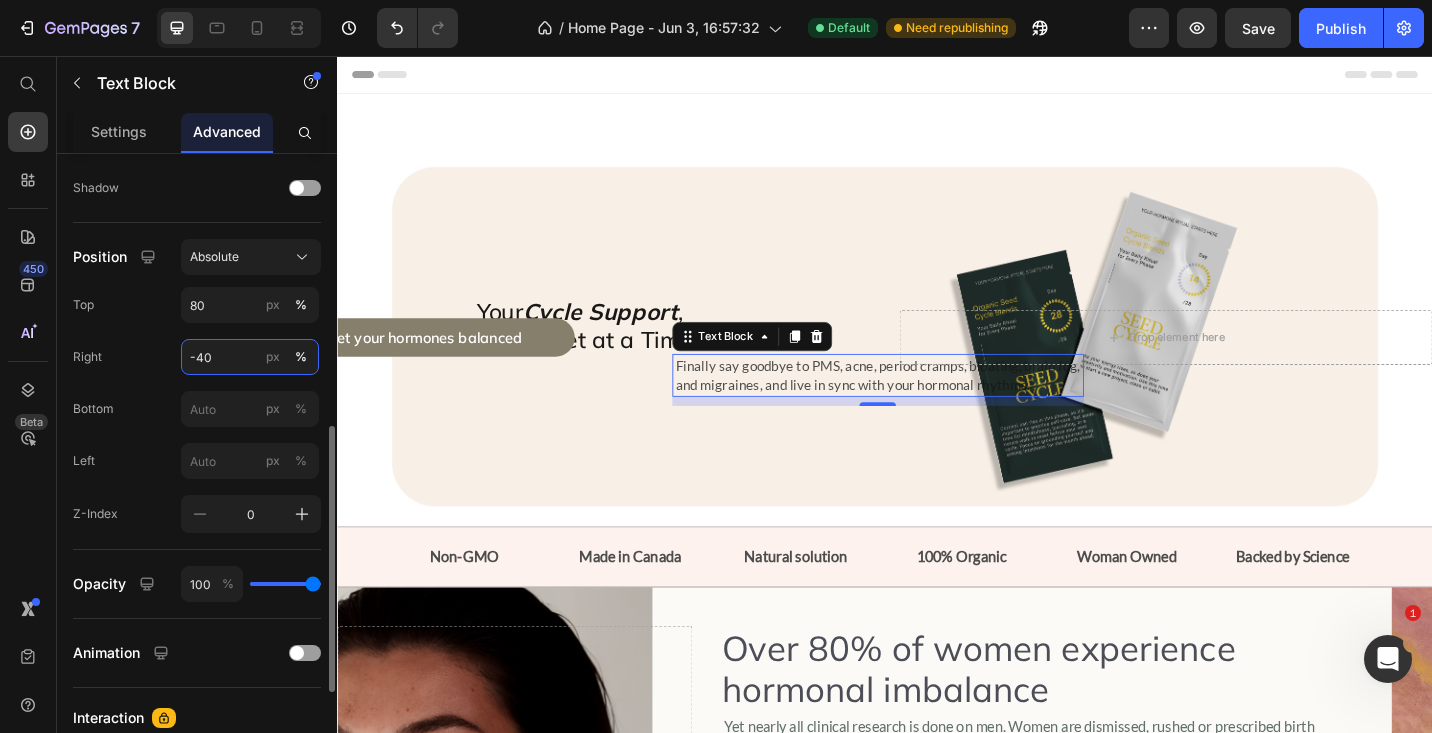 click on "-40" at bounding box center (250, 357) 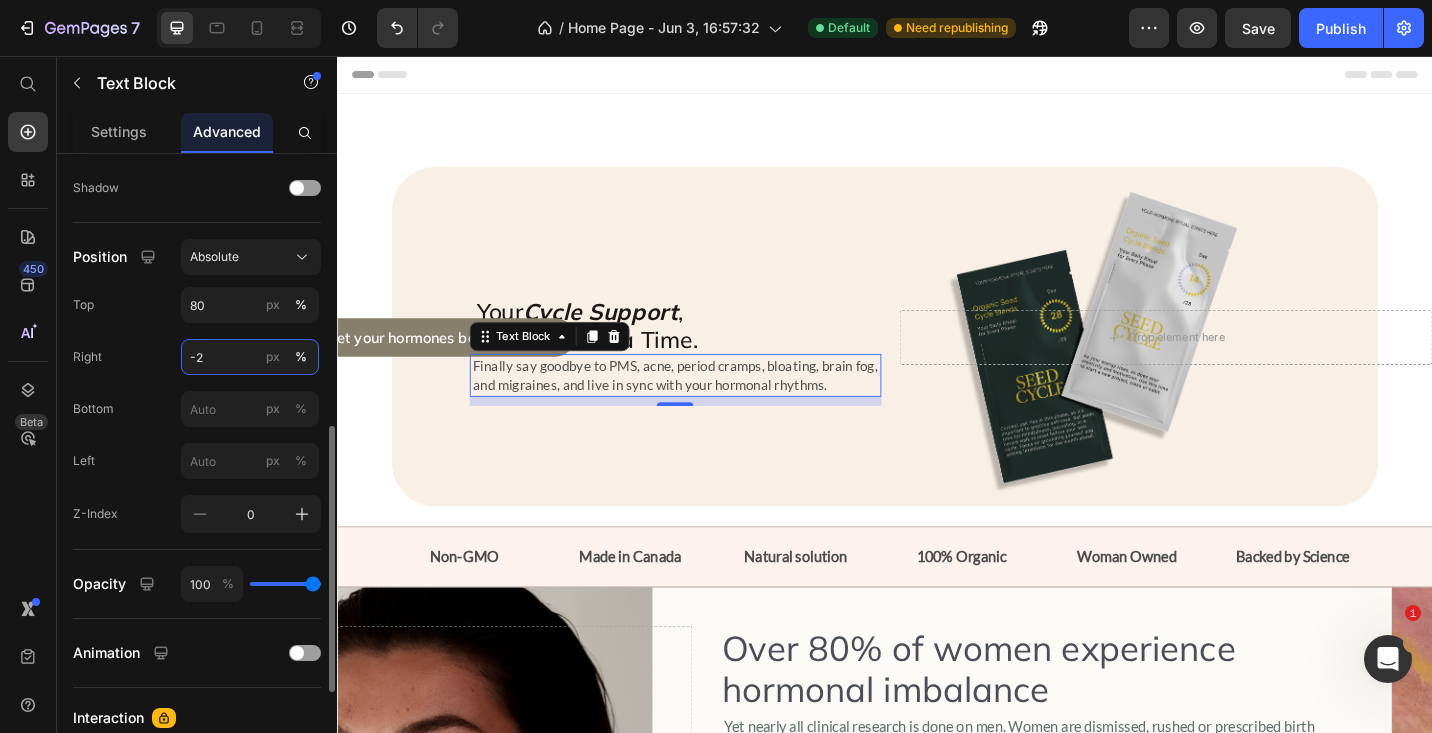 type on "-" 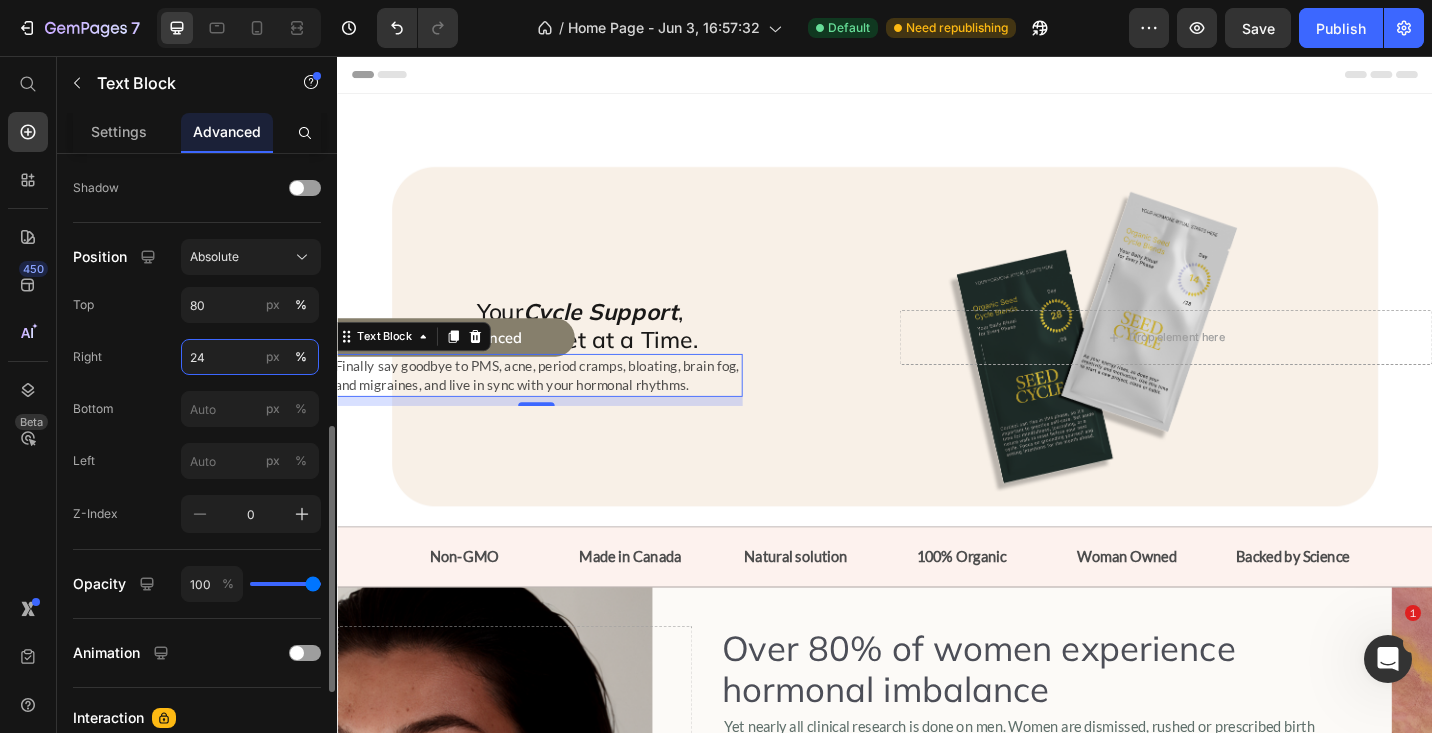 type on "2" 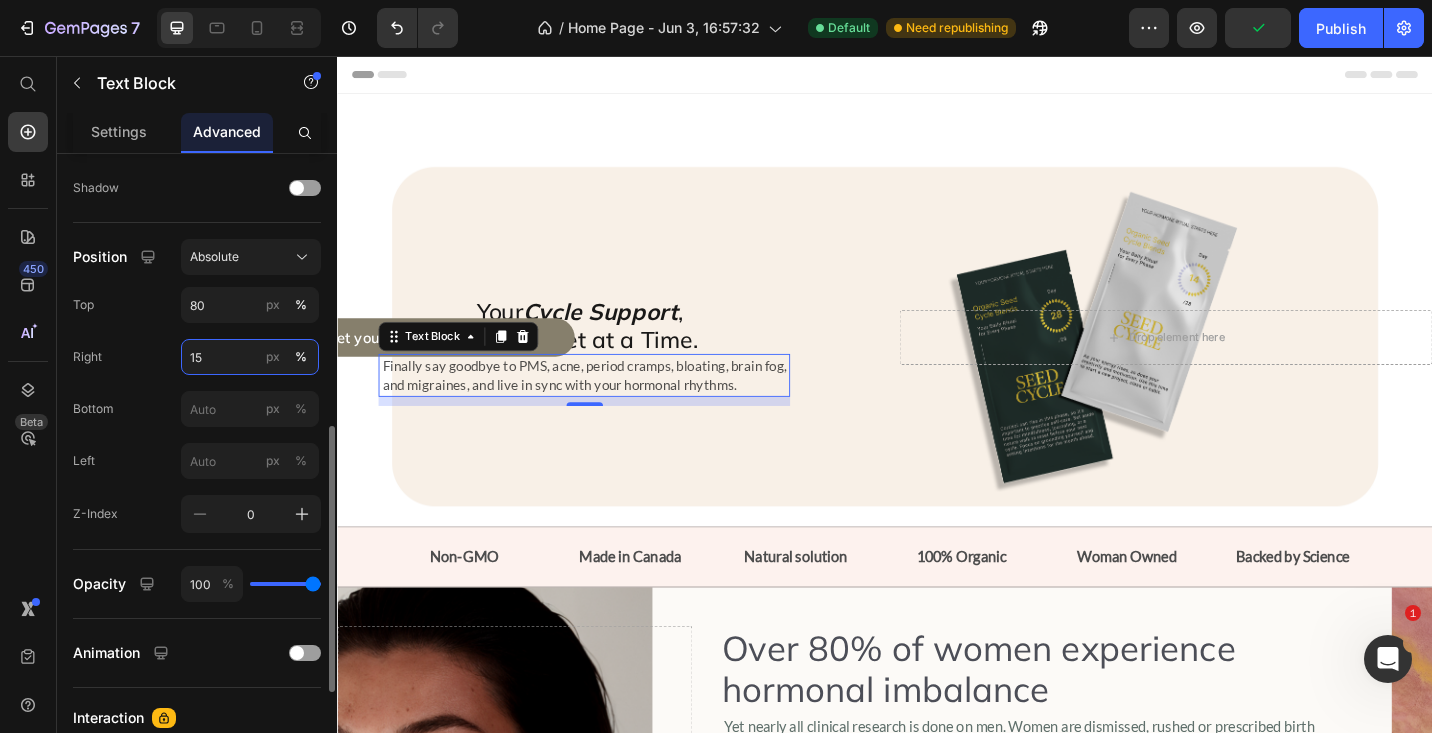 type on "1" 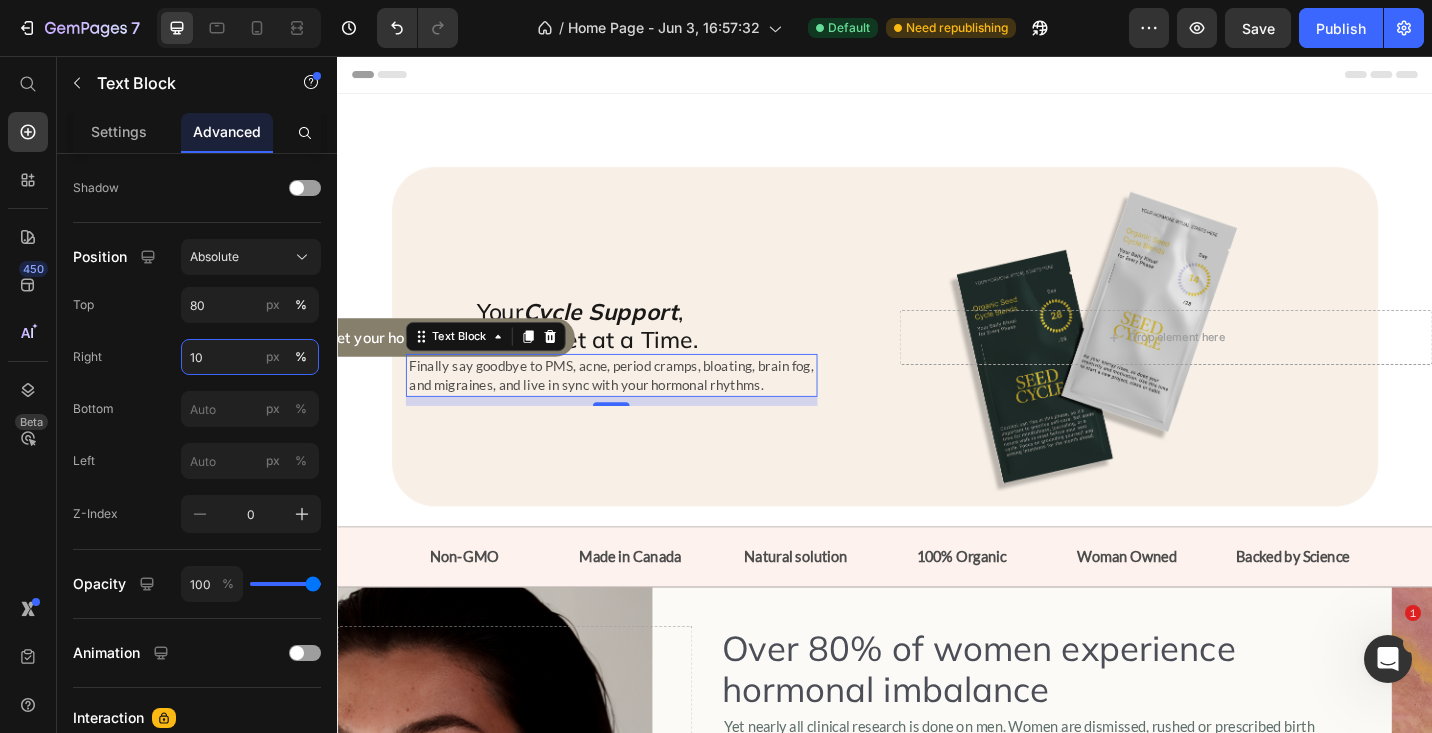 type on "10" 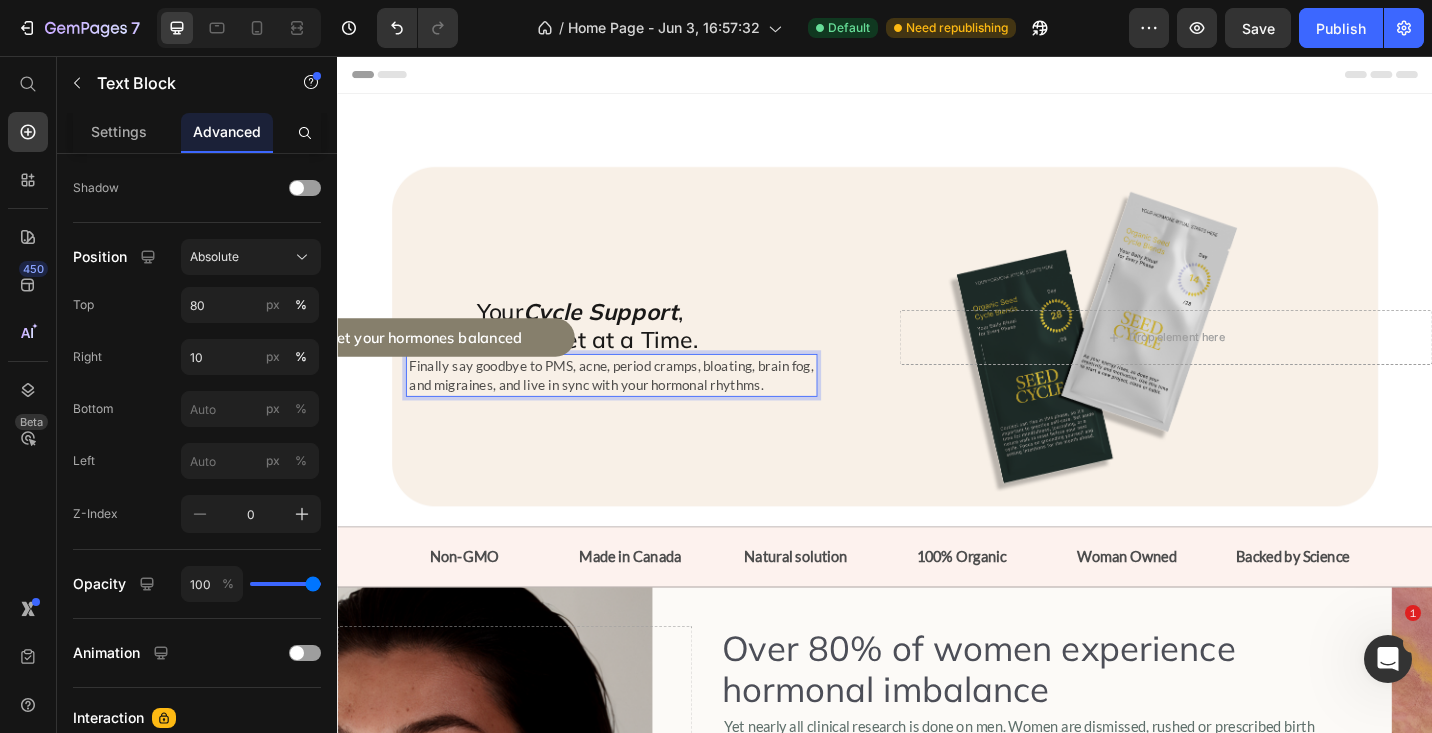 click on "Finally say goodbye to PMS, acne, period cramps, bloating, brain fog," at bounding box center [637, 396] 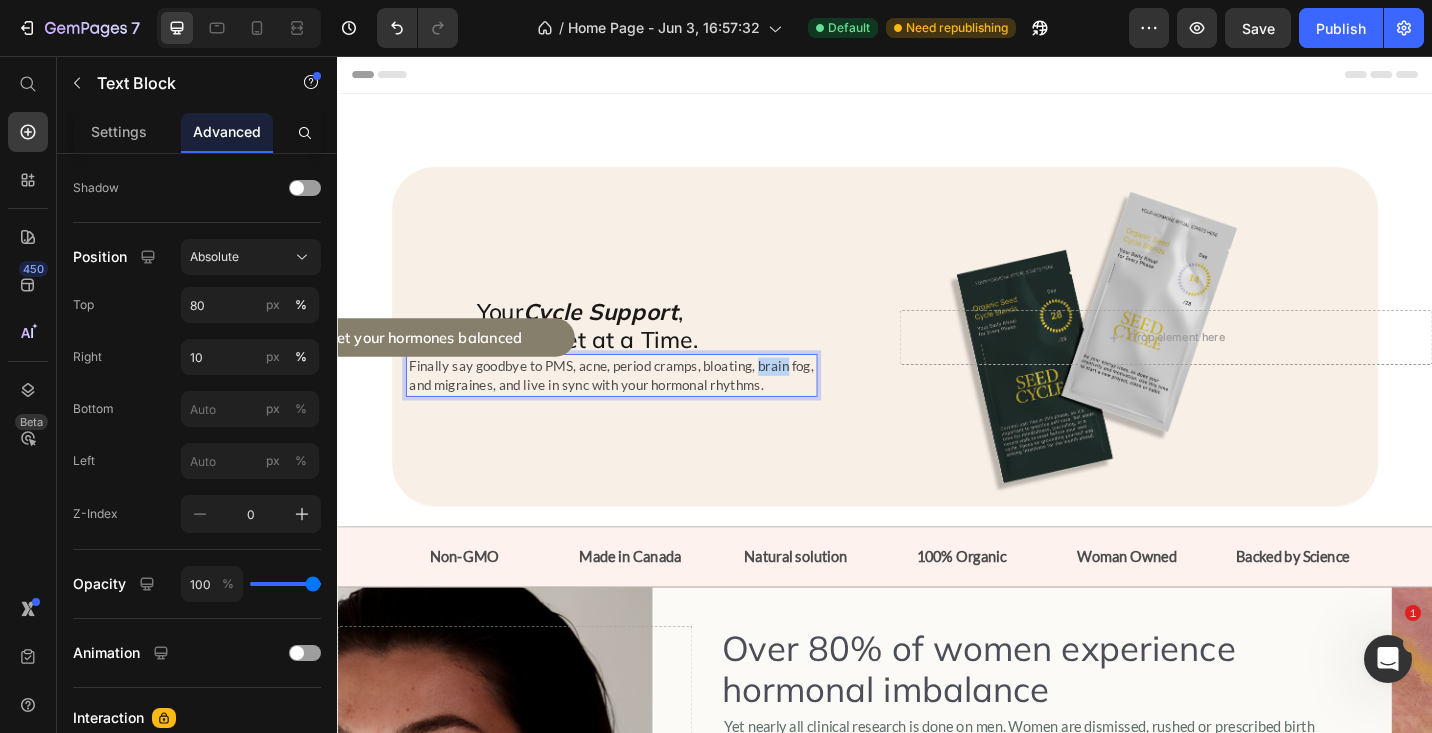 click on "Finally say goodbye to PMS, acne, period cramps, bloating, brain fog," at bounding box center (637, 396) 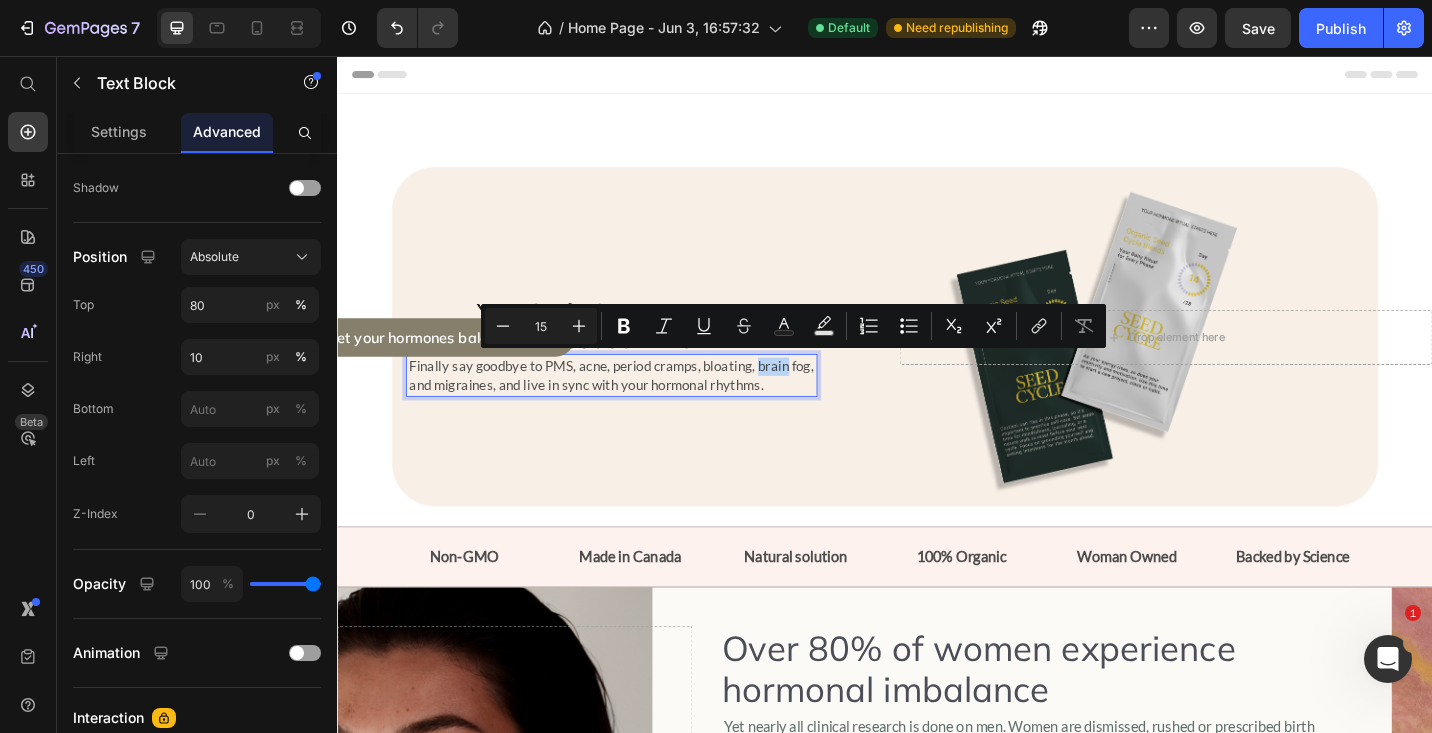 click on "Finally say goodbye to PMS, acne, period cramps, bloating, brain fog," at bounding box center (637, 396) 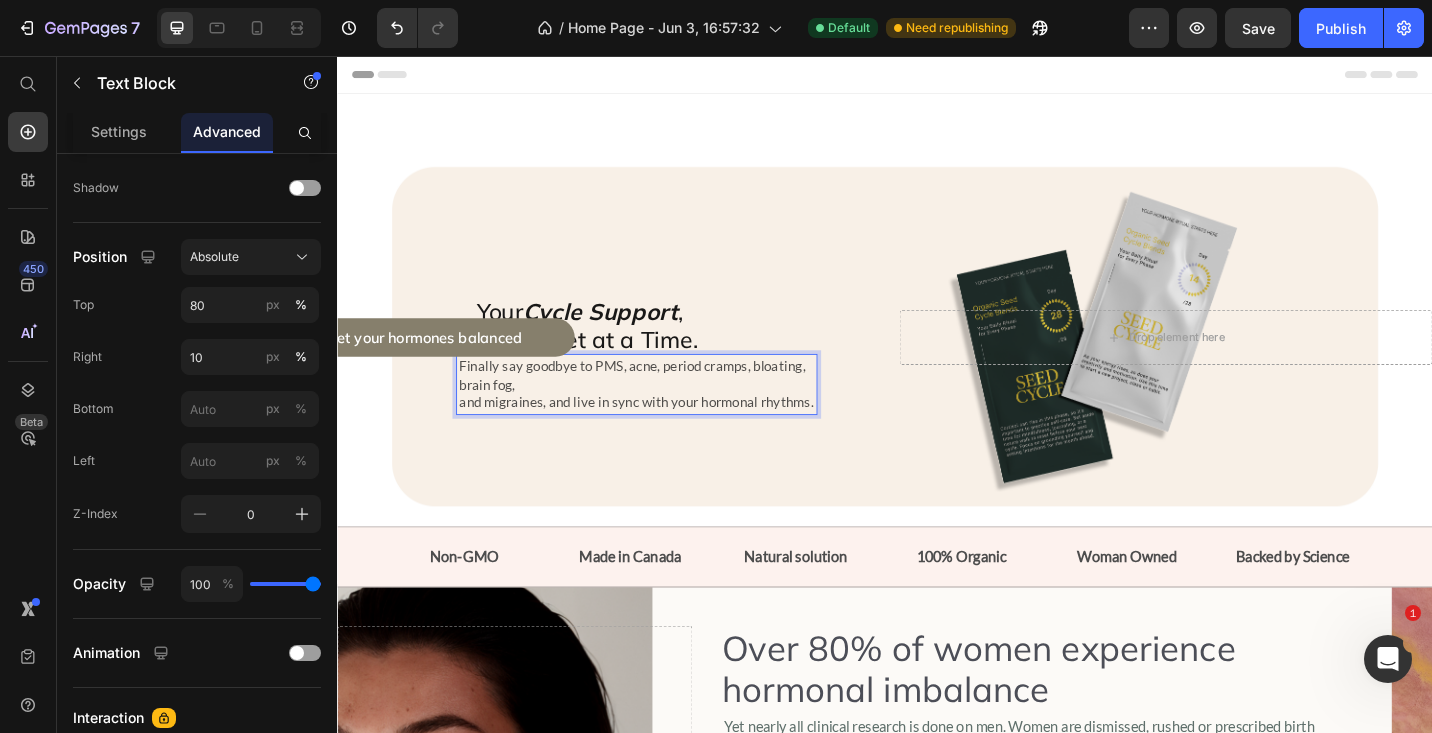 click on "and migraines, and live in sync with your hormonal rhythms." at bounding box center [665, 435] 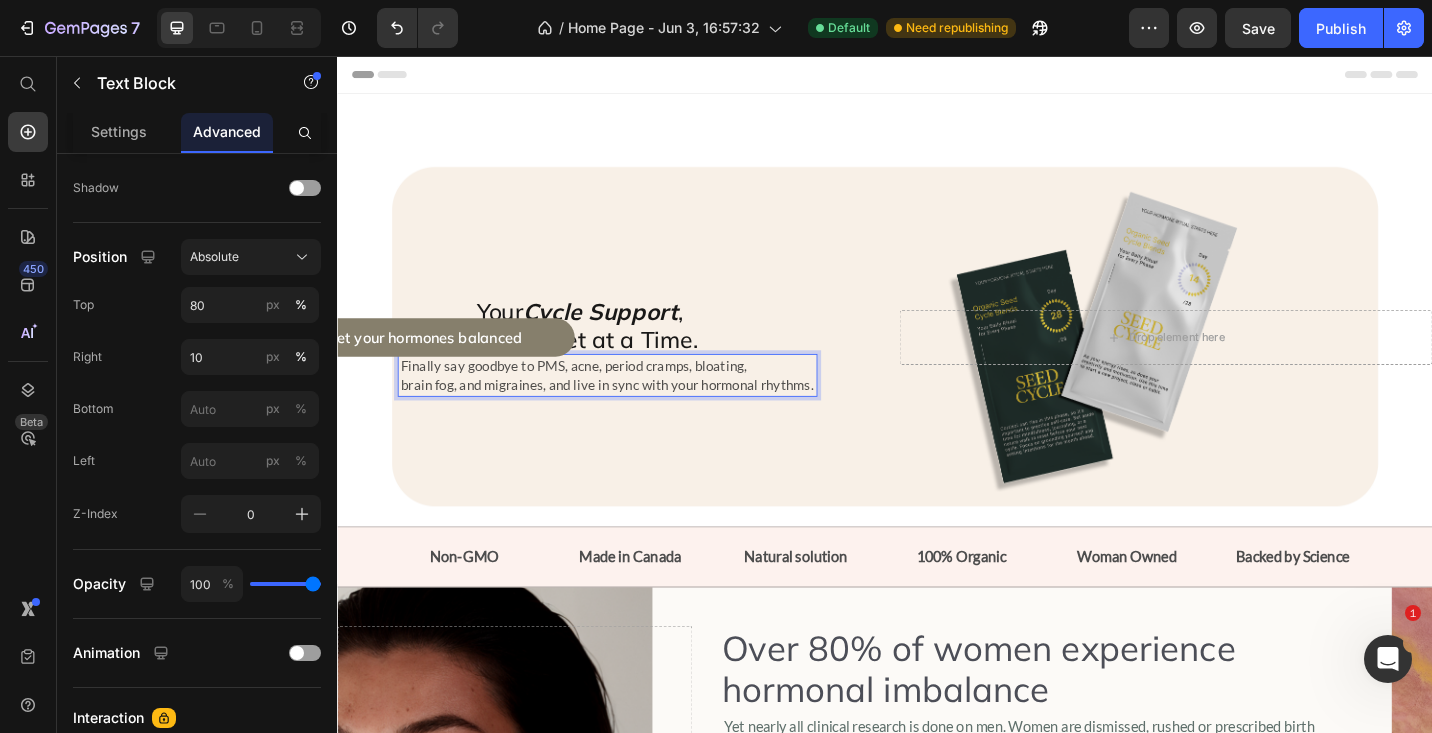 click on "brain fog, and migraines, and live in sync with your hormonal rhythms." at bounding box center [633, 416] 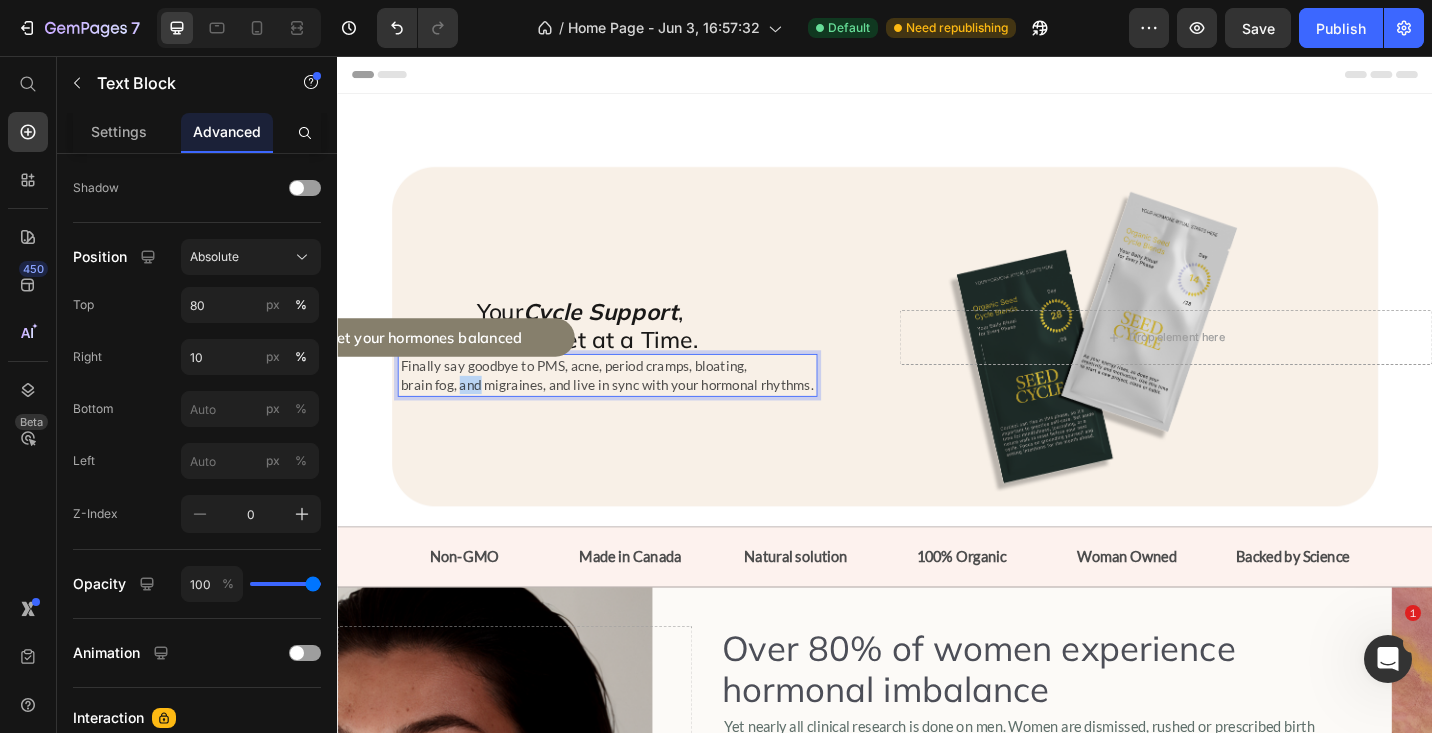click on "brain fog, and migraines, and live in sync with your hormonal rhythms." at bounding box center [633, 416] 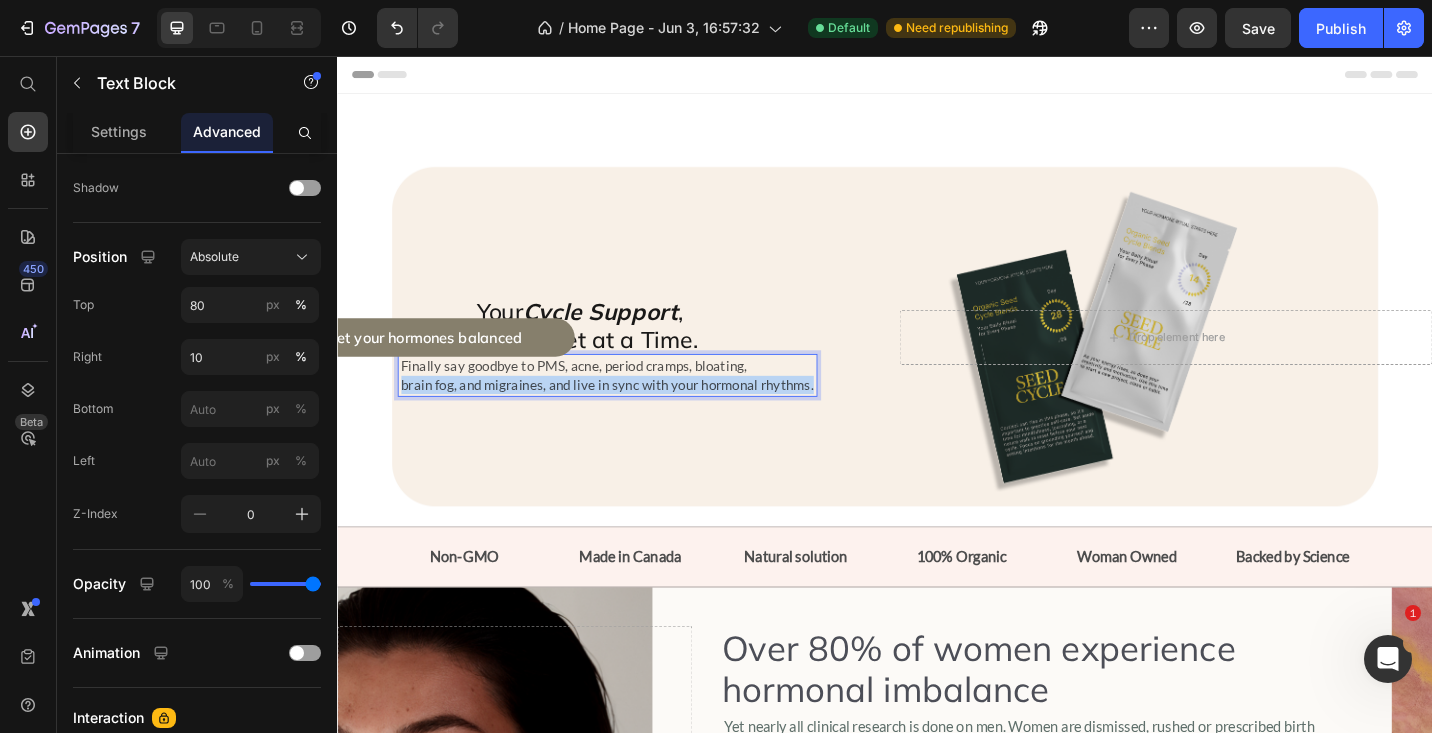 click on "brain fog, and migraines, and live in sync with your hormonal rhythms." at bounding box center [633, 416] 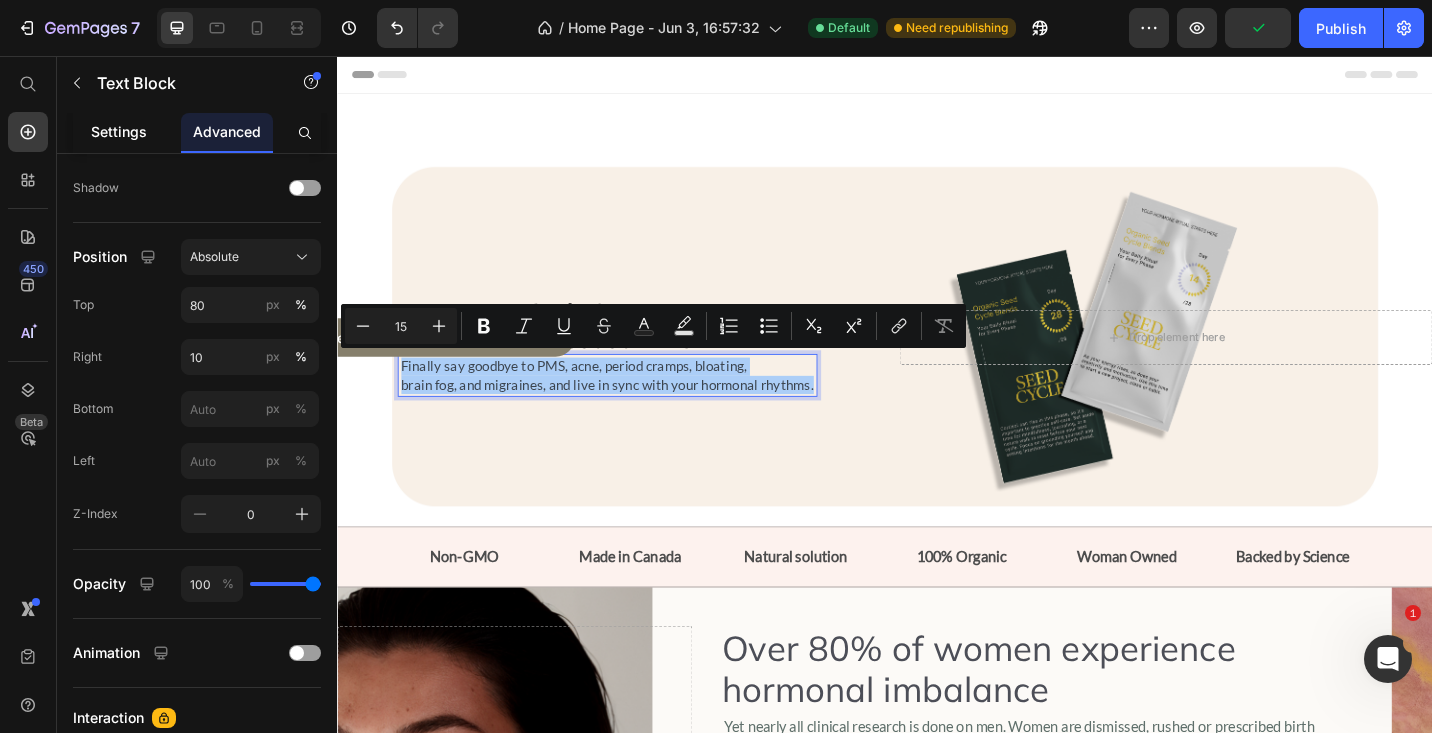 click on "Settings" 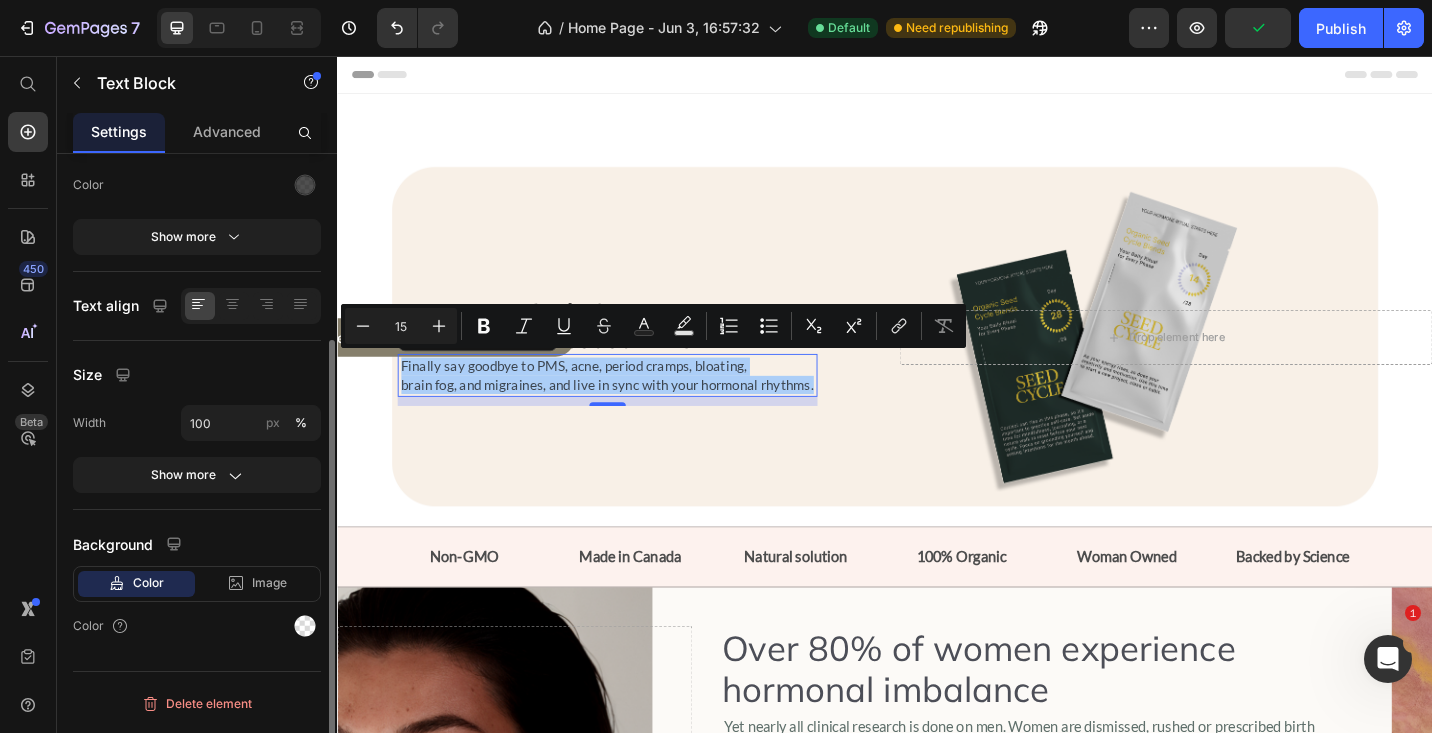 scroll, scrollTop: 0, scrollLeft: 0, axis: both 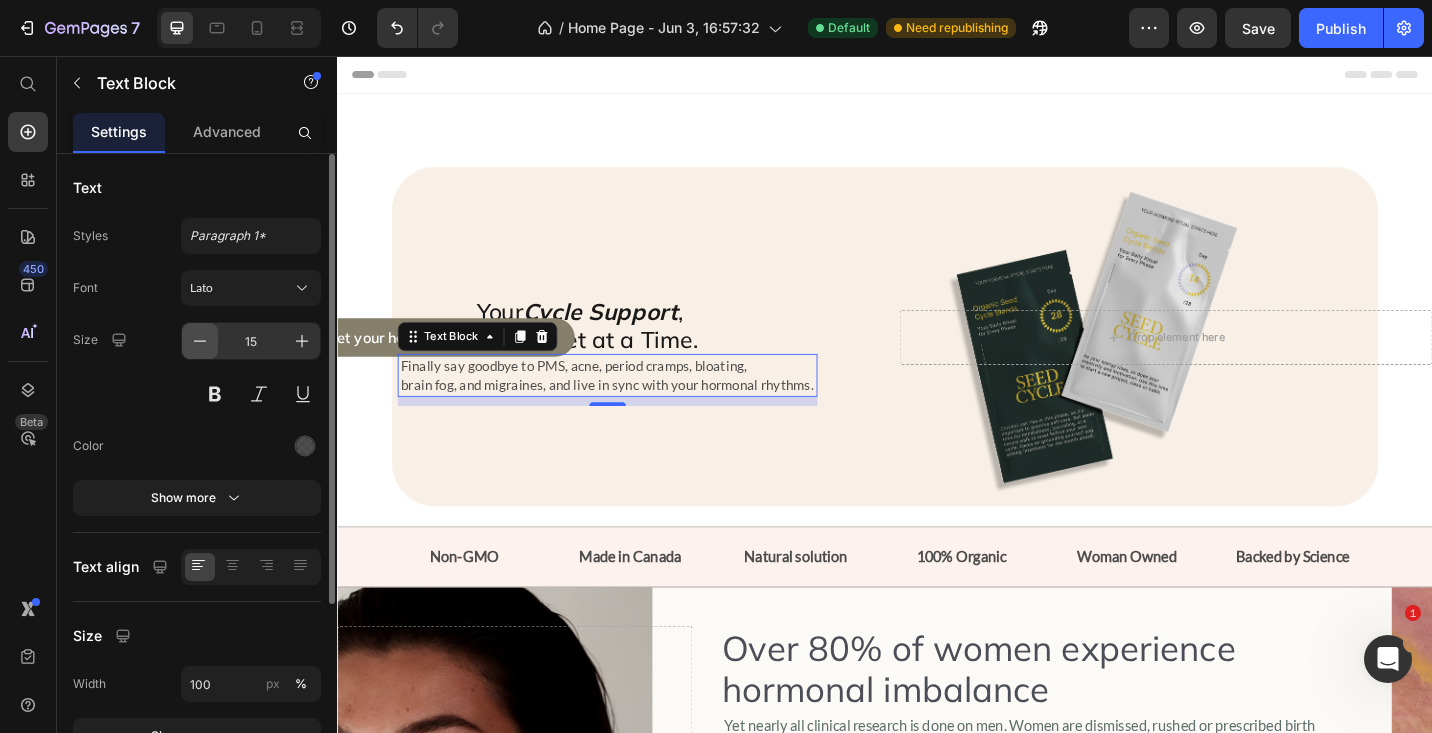 click 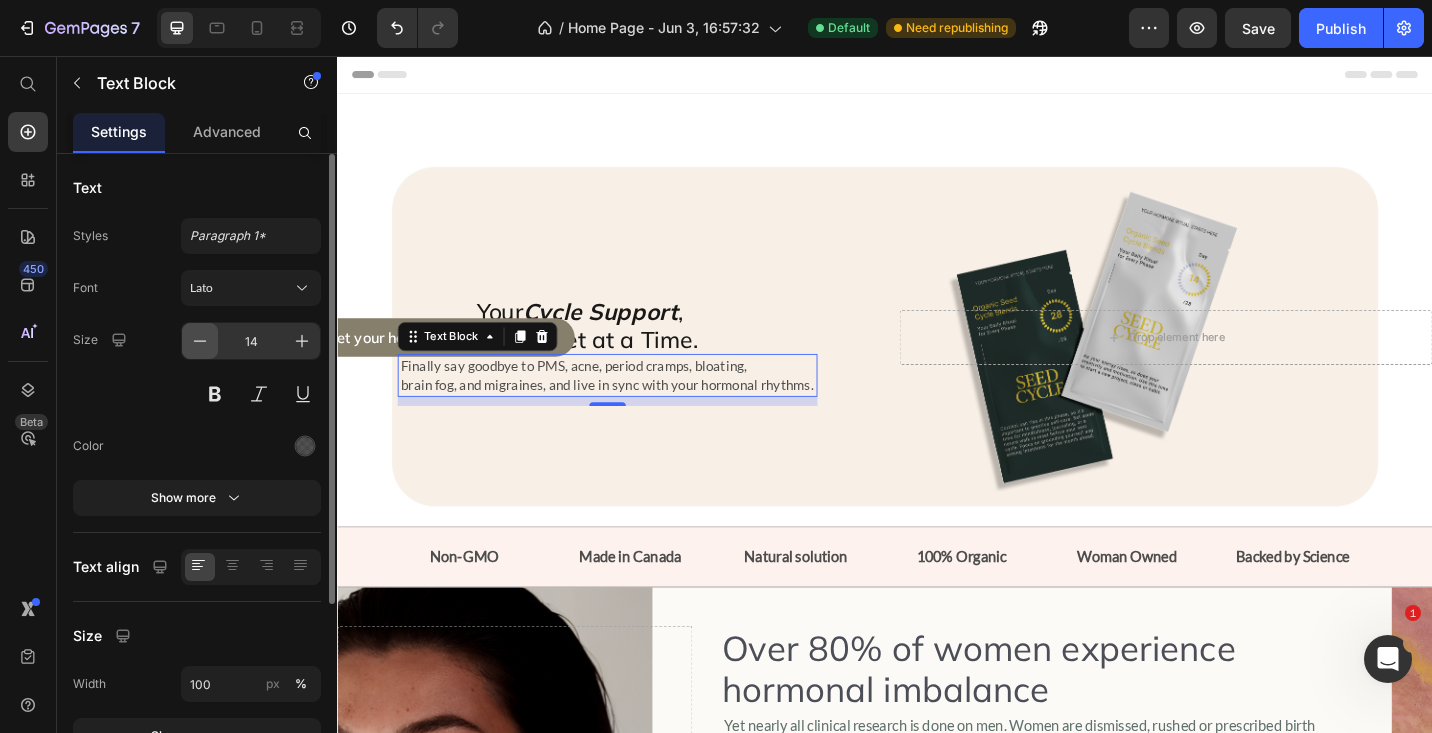 click 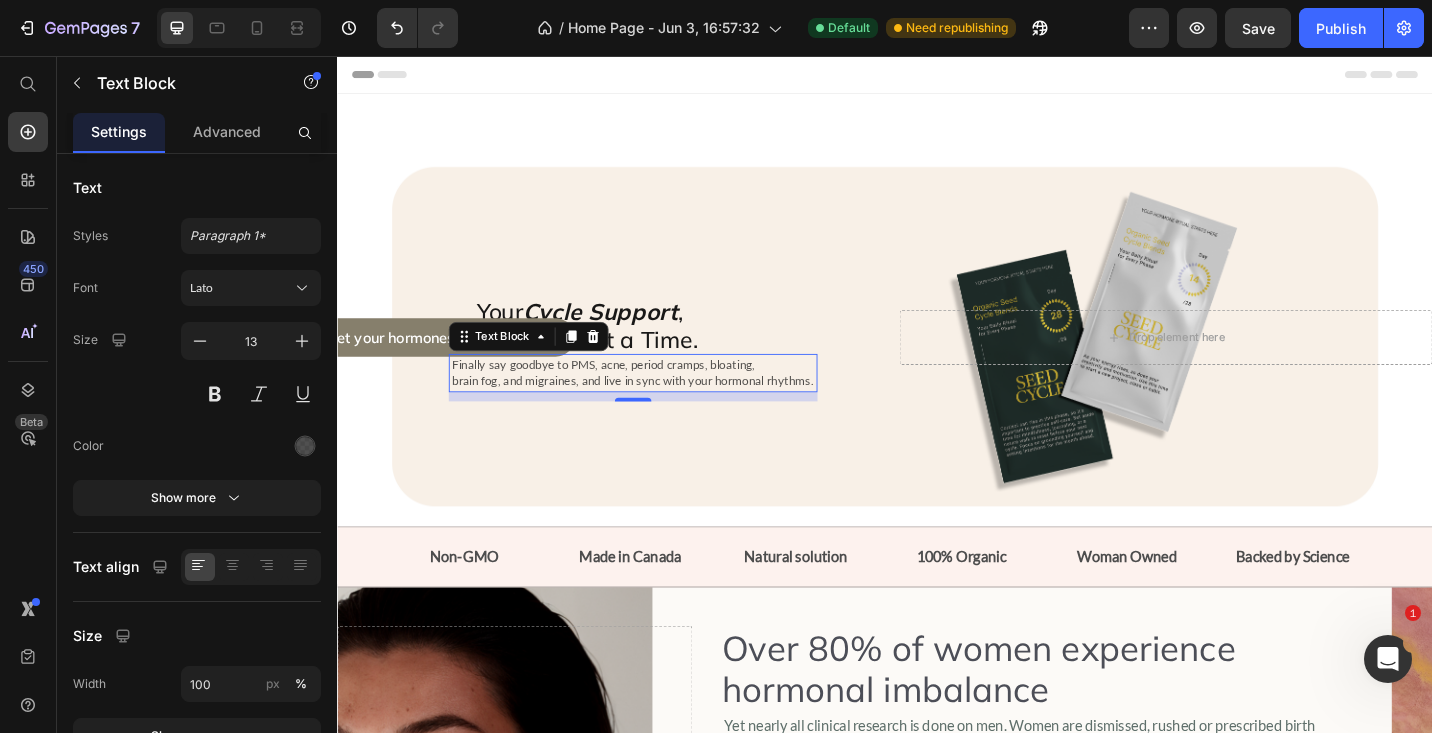 click on "10" at bounding box center (661, 429) 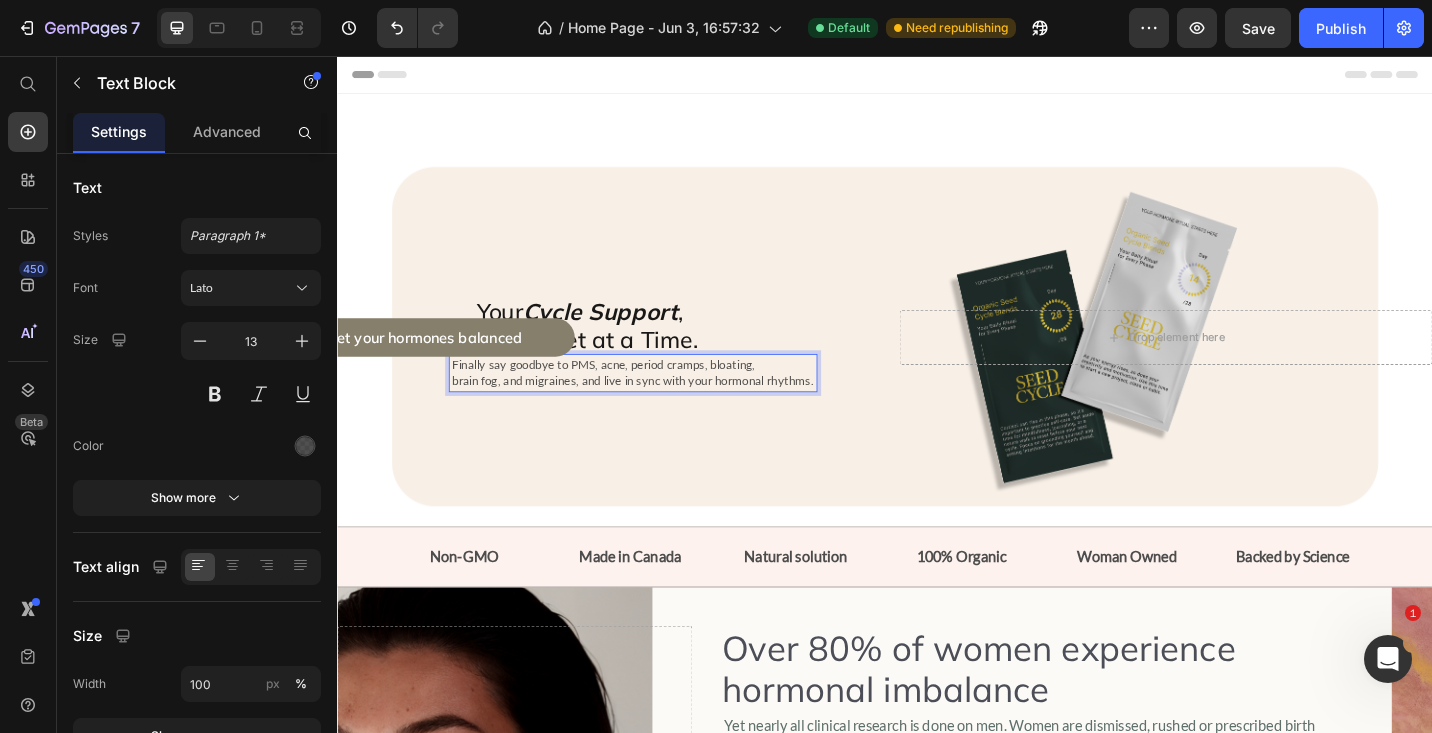 click on "brain fog, and migraines, and live in sync with your hormonal rhythms." at bounding box center (661, 411) 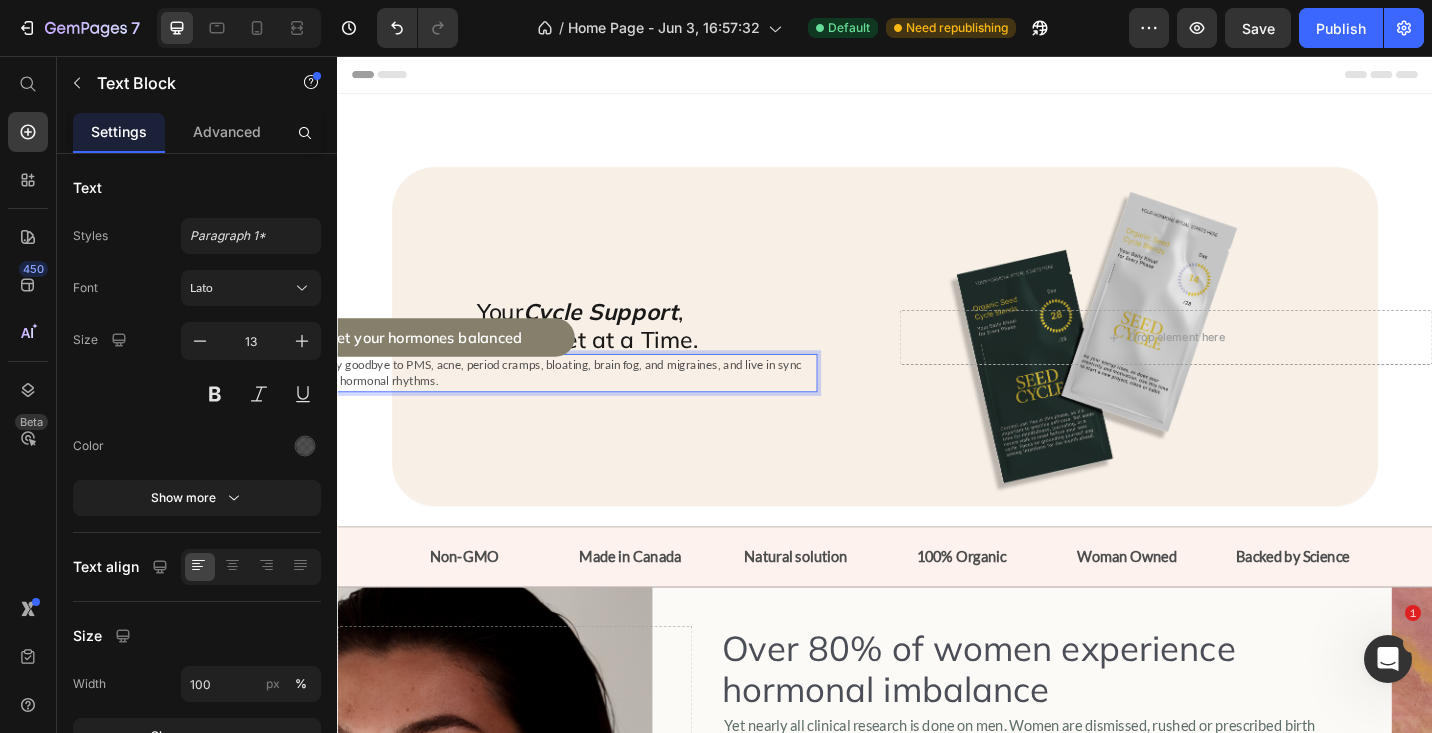 click on "Finally say goodbye to PMS, acne, period cramps, bloating, brain fog, and migraines, and live in sync with your hormonal rhythms." at bounding box center [571, 403] 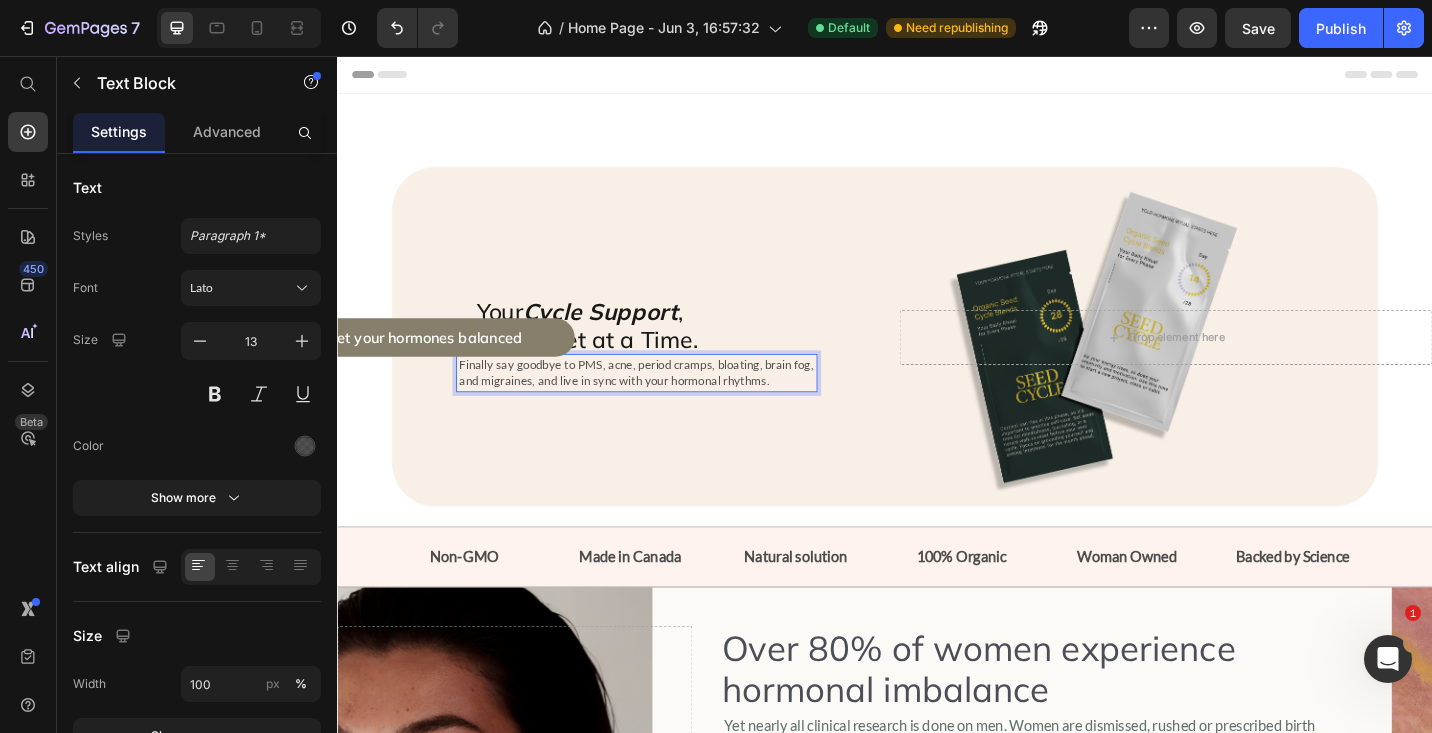 click on "and migraines, and live in sync with your hormonal rhythms." at bounding box center [665, 411] 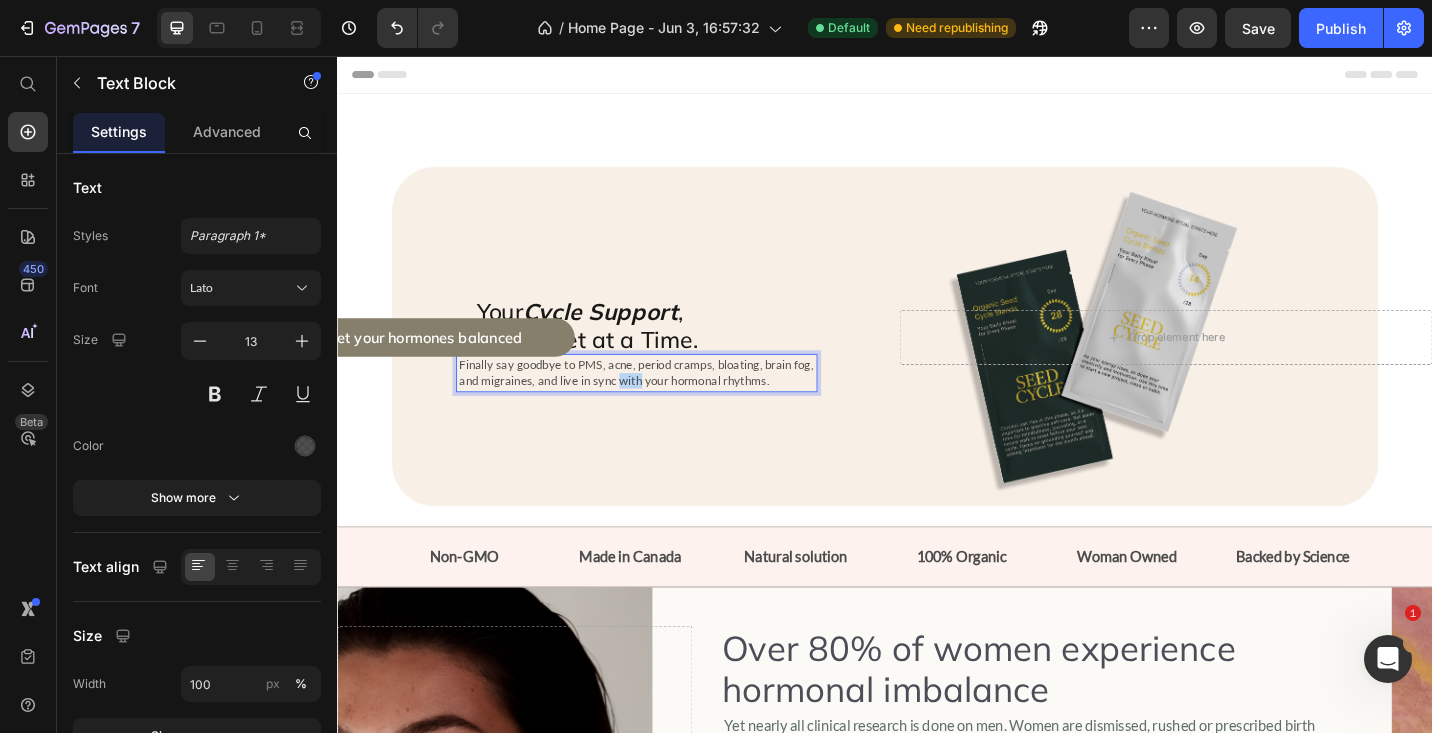 click on "and migraines, and live in sync with your hormonal rhythms." at bounding box center [665, 411] 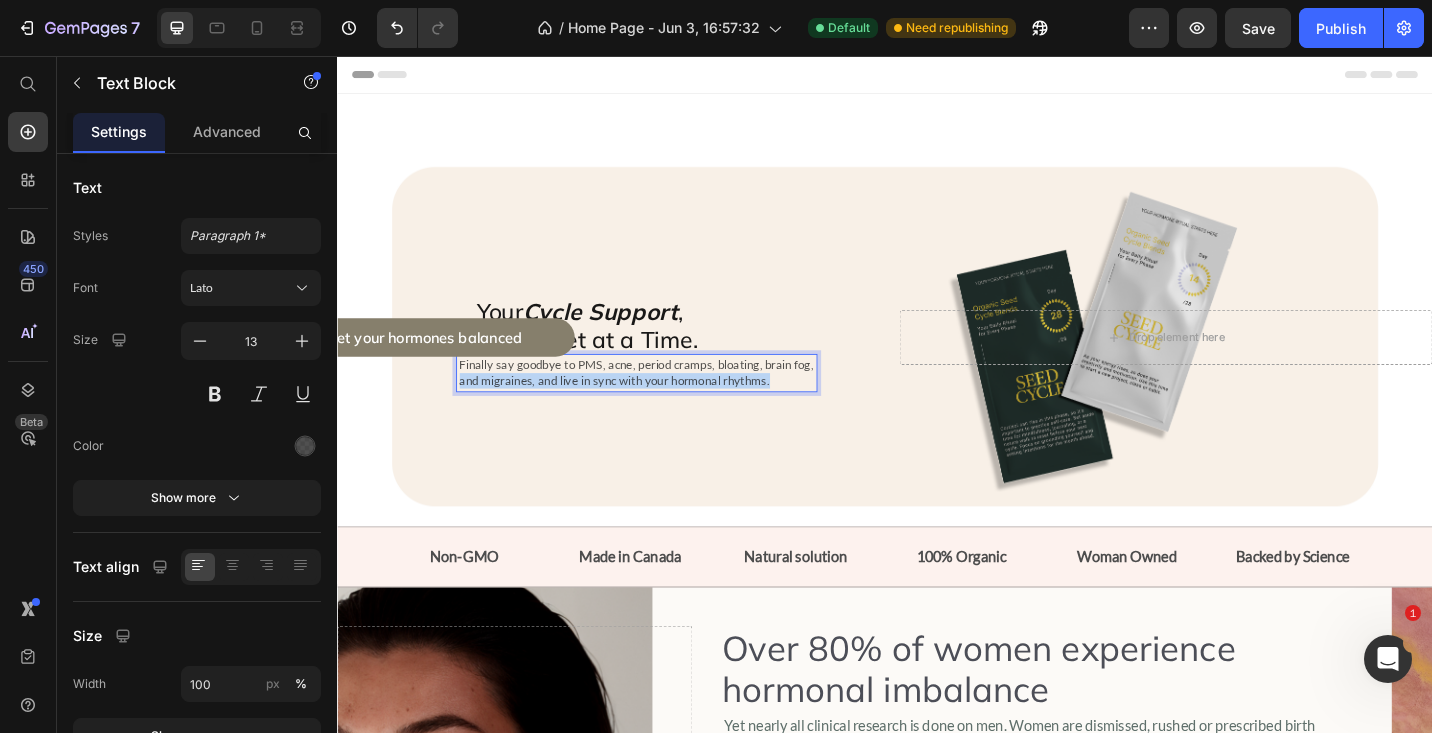 click on "and migraines, and live in sync with your hormonal rhythms." at bounding box center (665, 411) 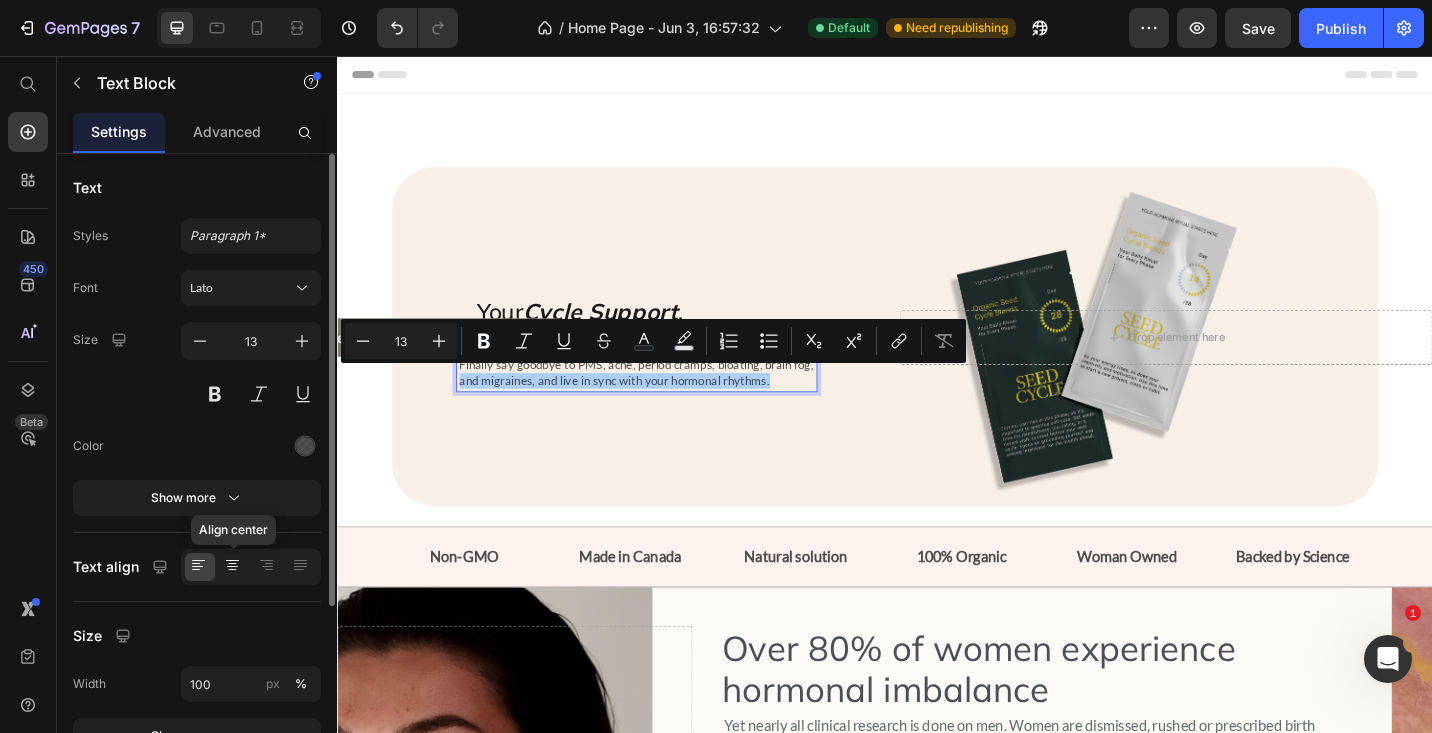 click 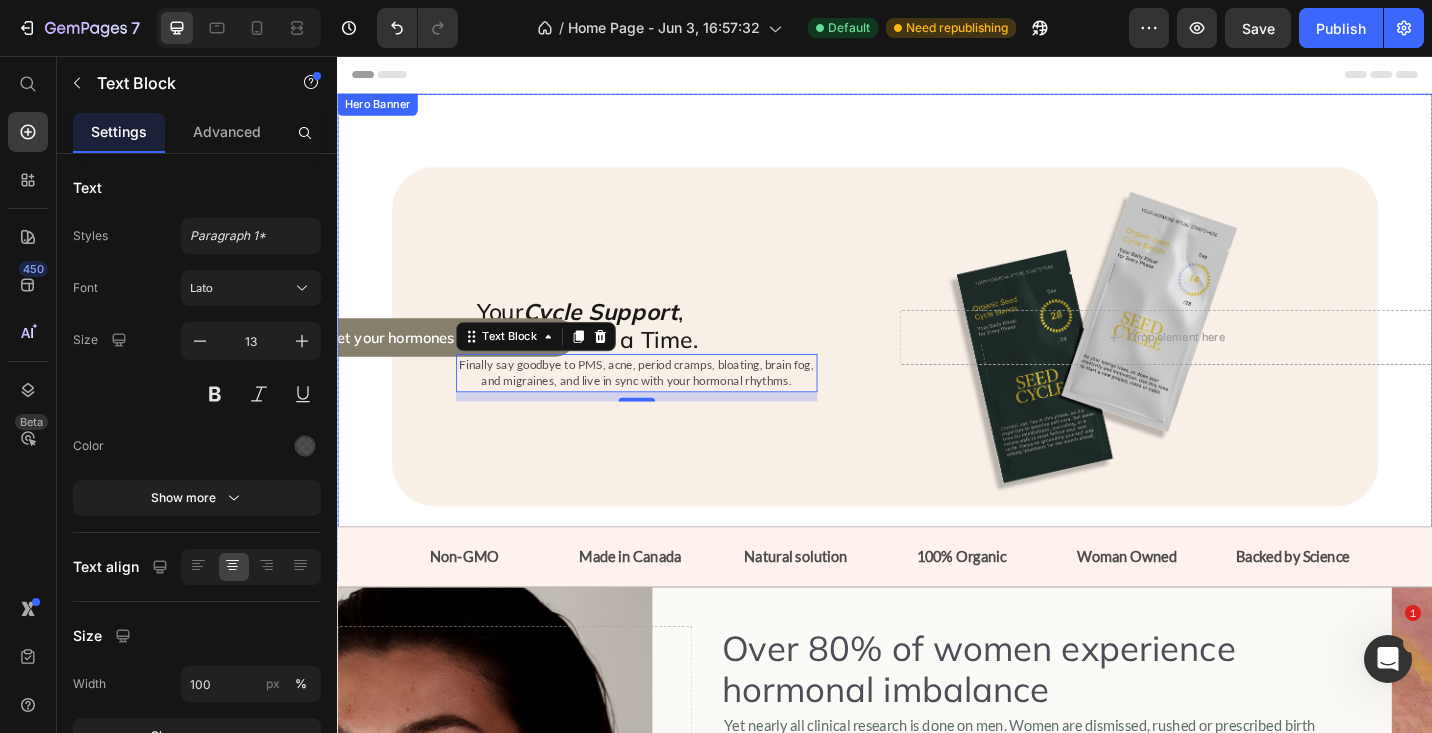 click at bounding box center [937, 364] 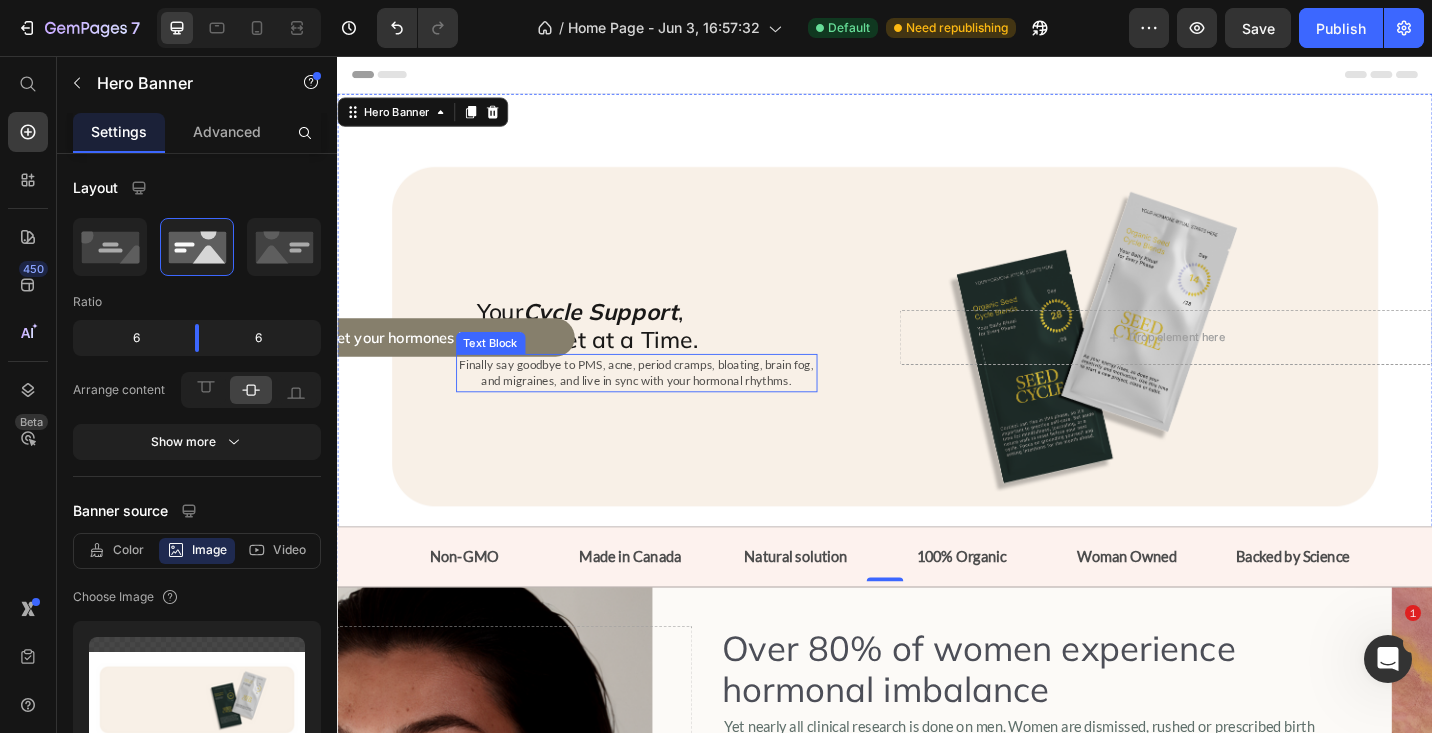 click on "Text Block" at bounding box center [505, 370] 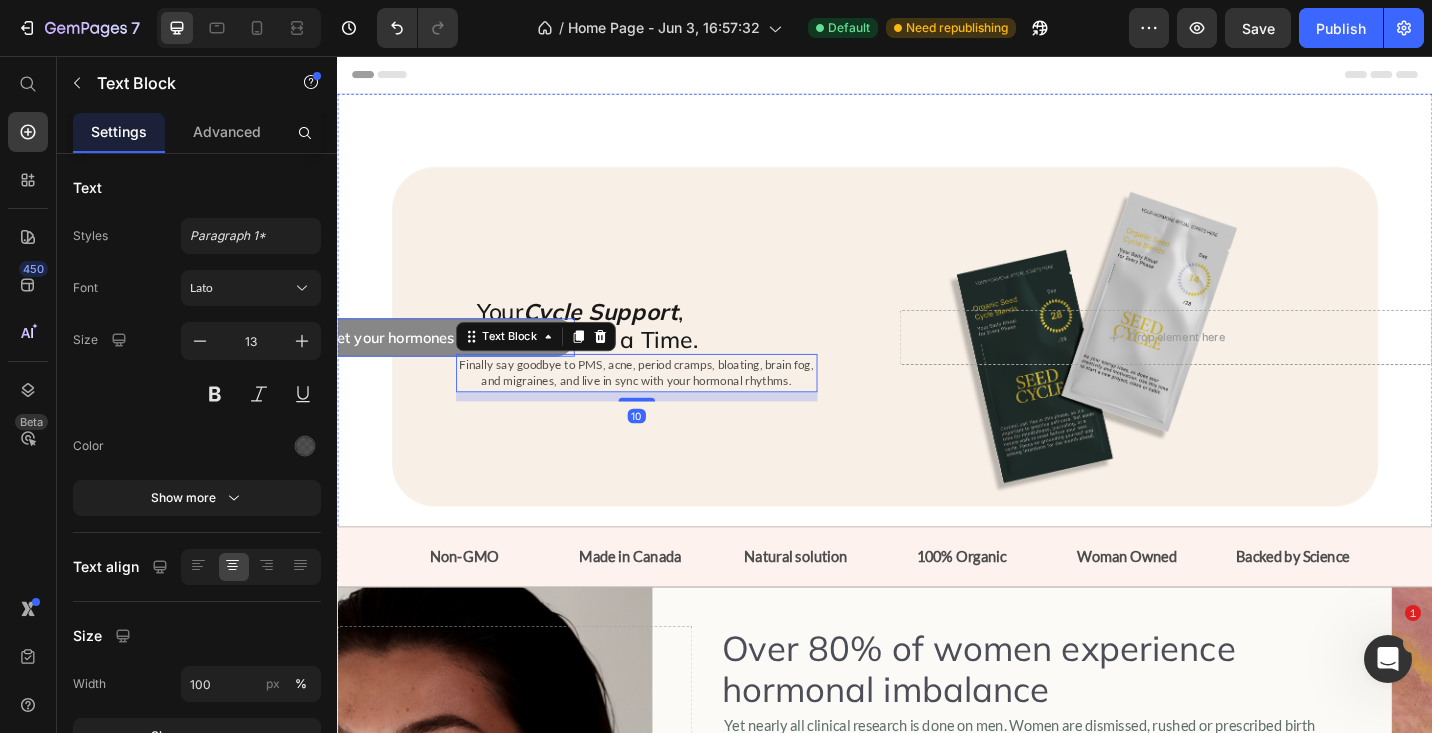 click on "Get your hormones balanced" at bounding box center (432, 364) 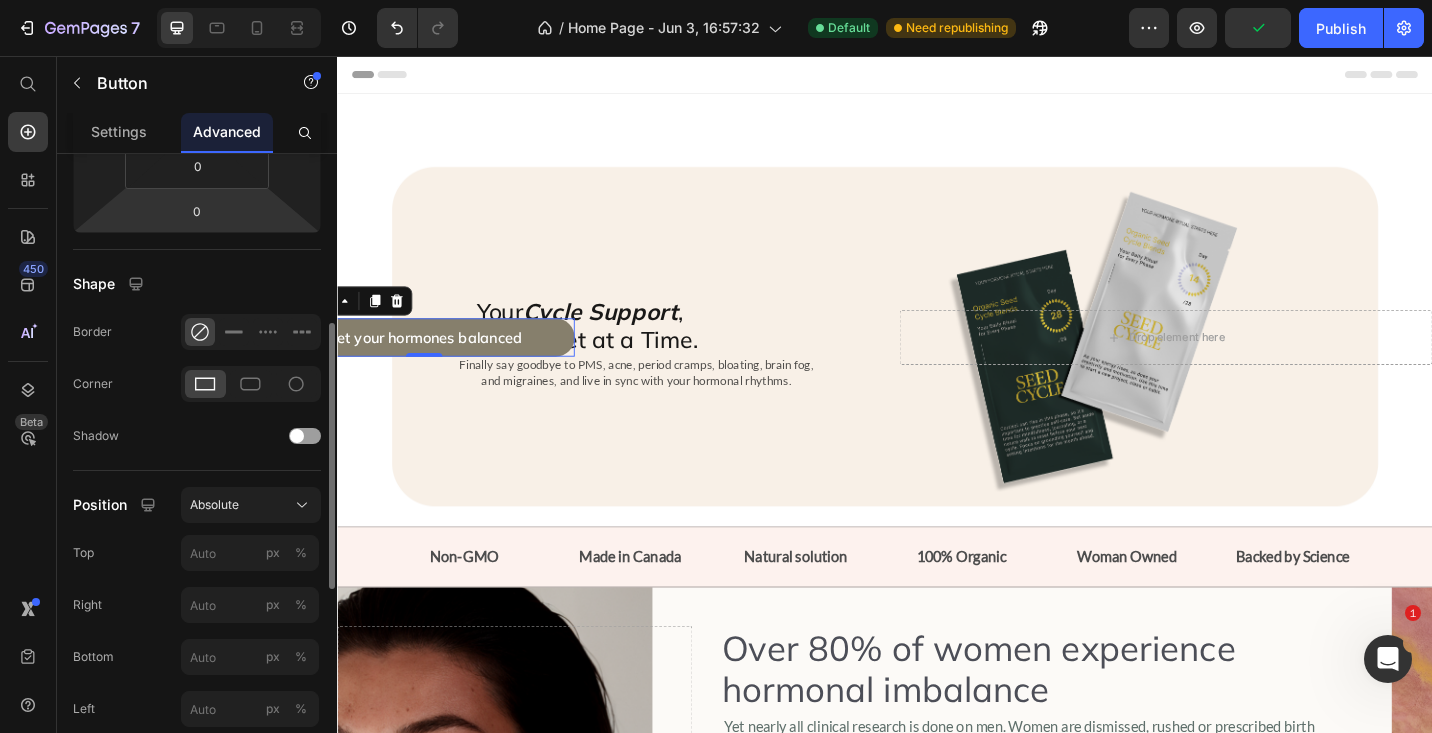 scroll, scrollTop: 403, scrollLeft: 0, axis: vertical 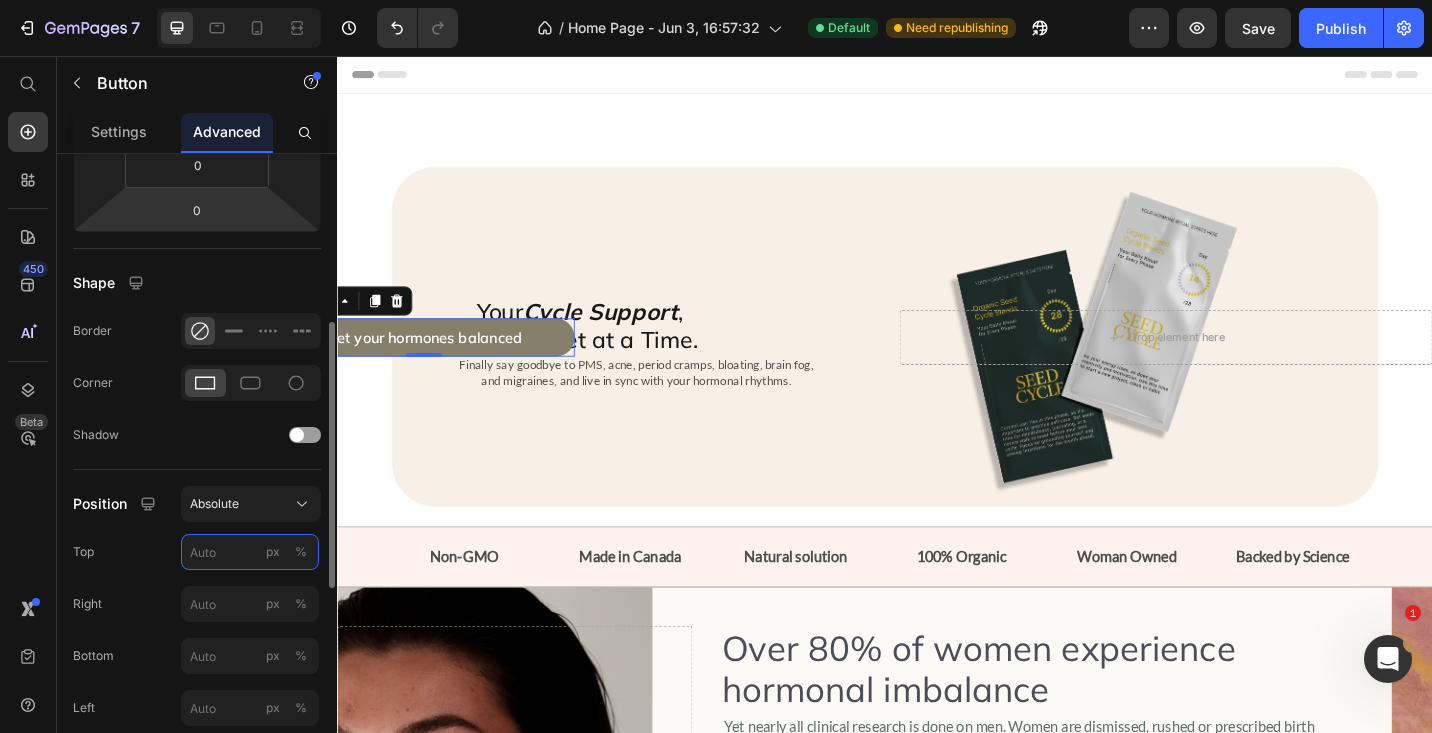 click on "px %" at bounding box center [250, 552] 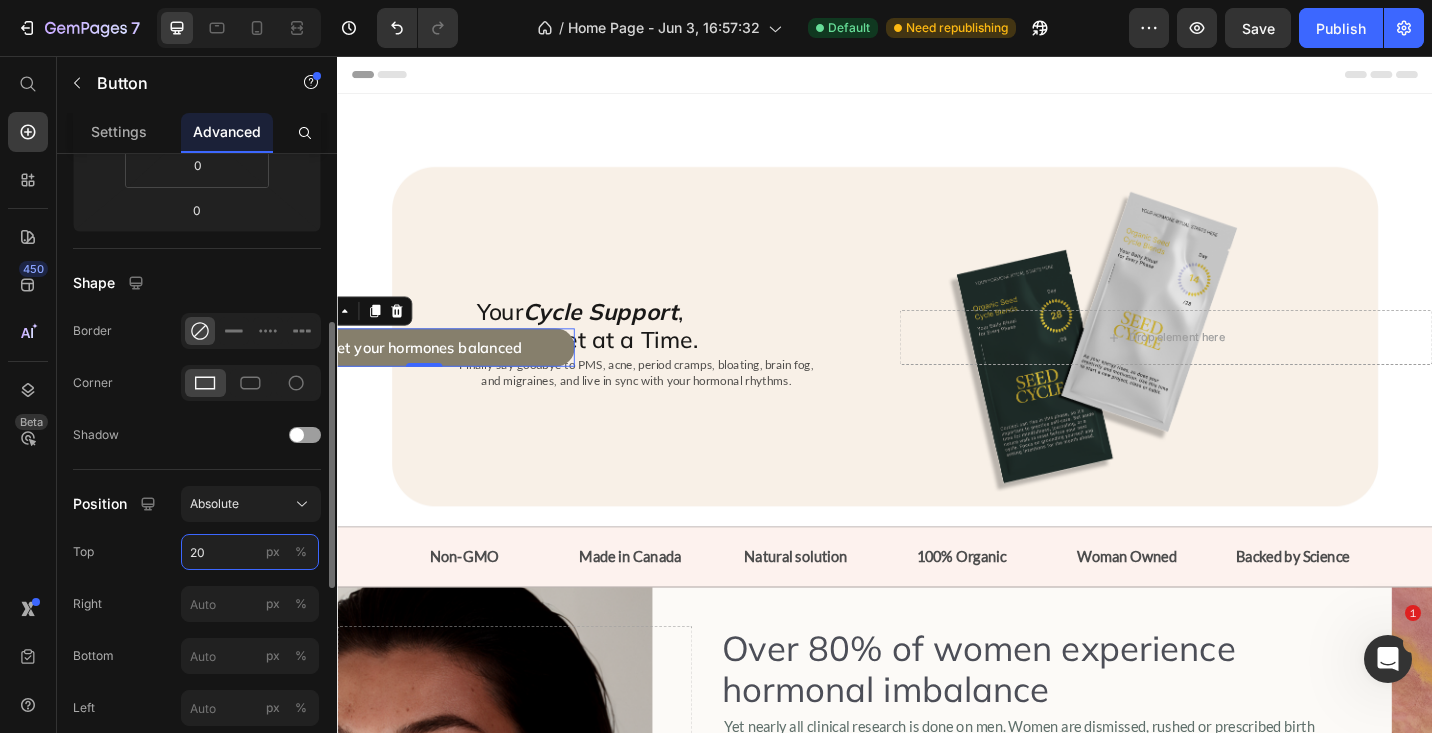 type on "2" 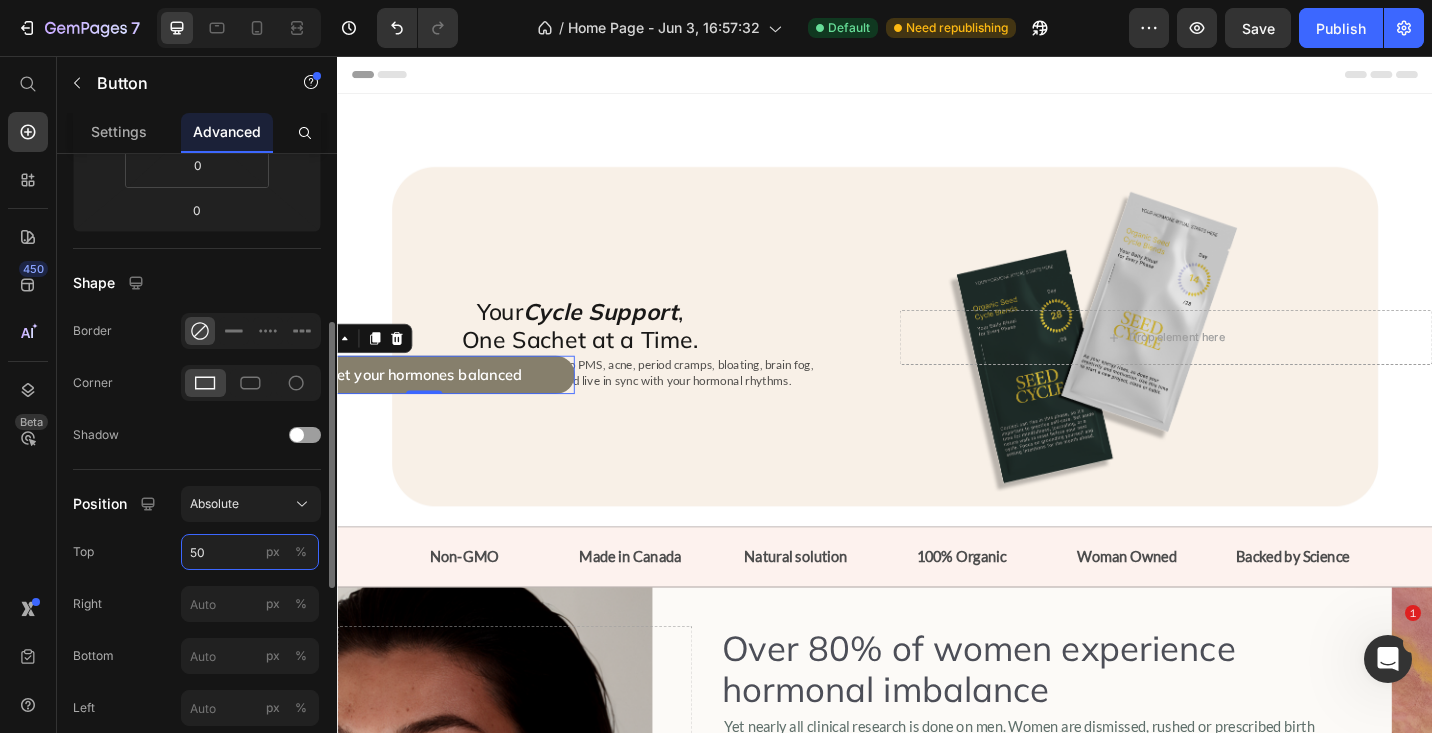 type on "5" 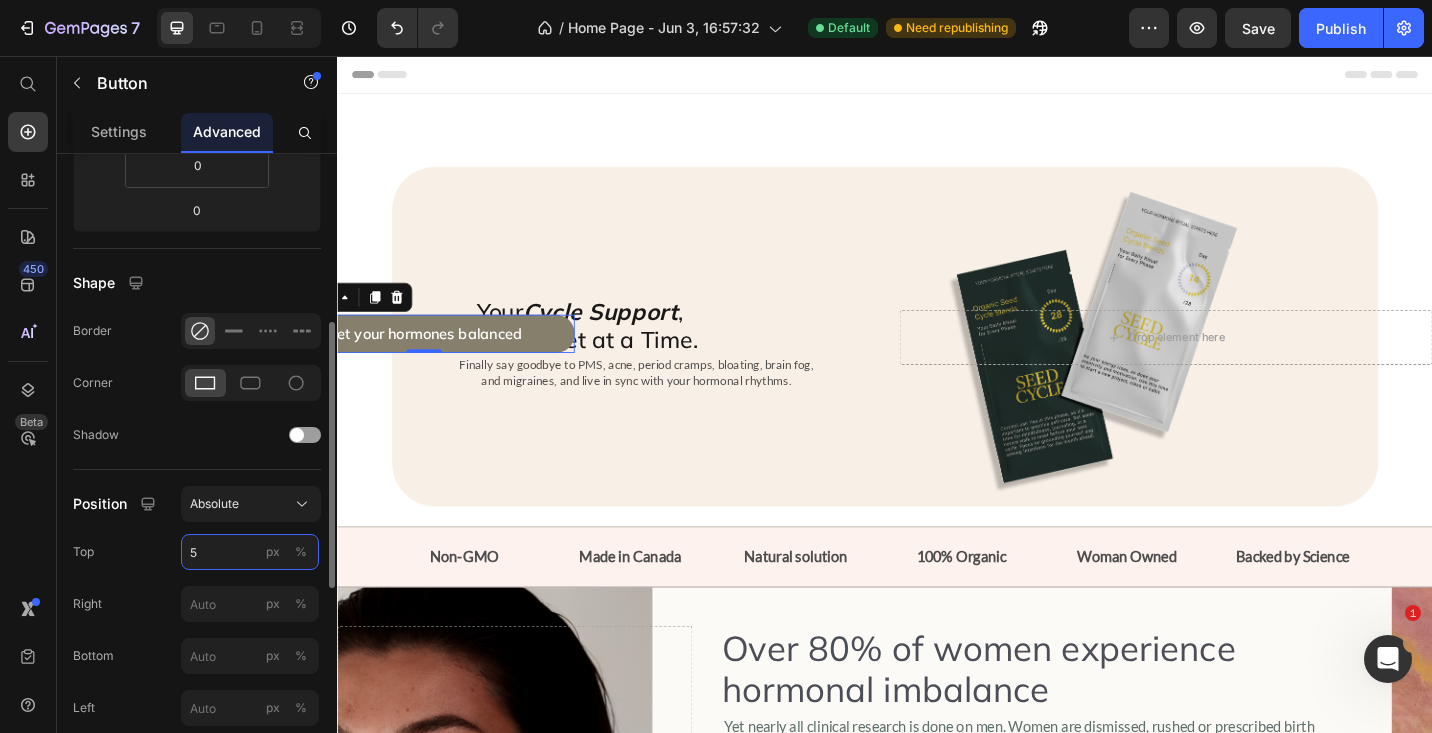 type 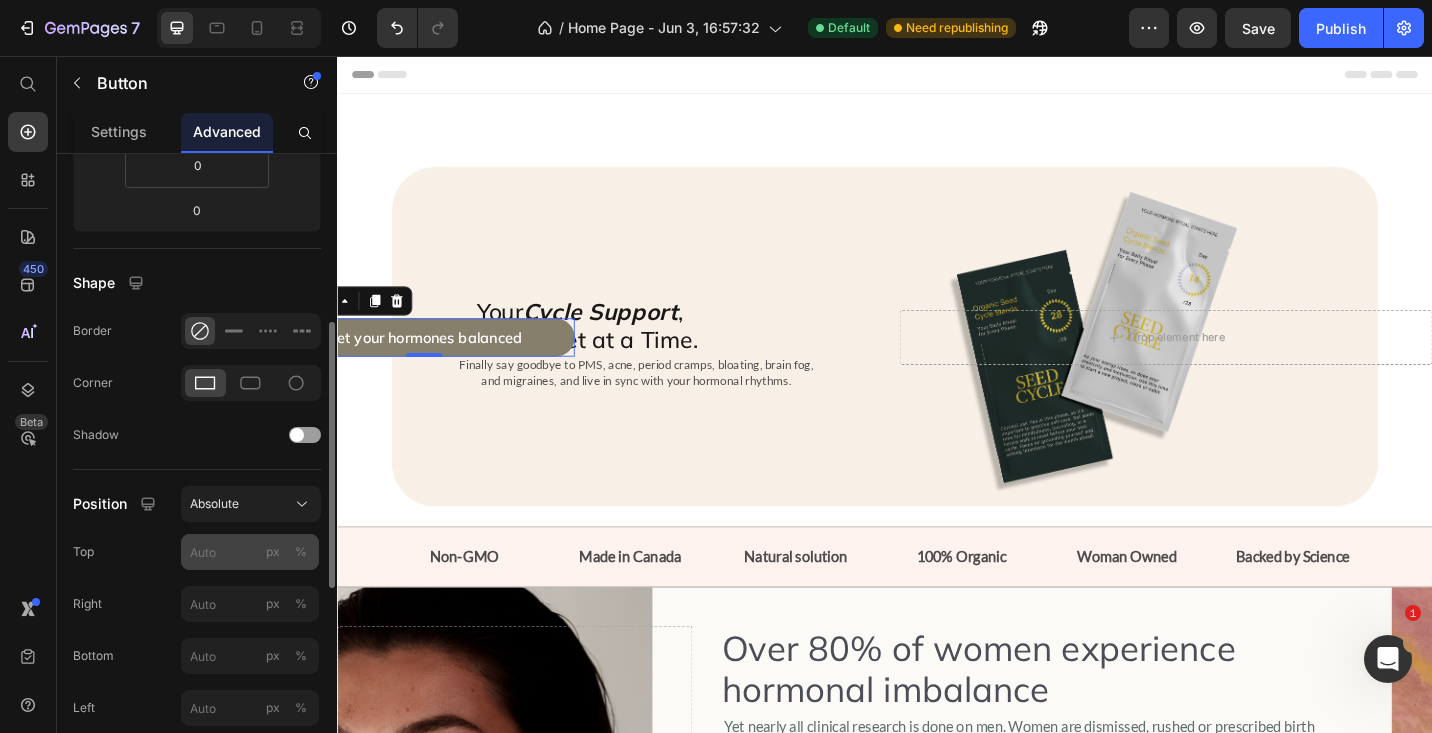 click on "%" at bounding box center (301, 552) 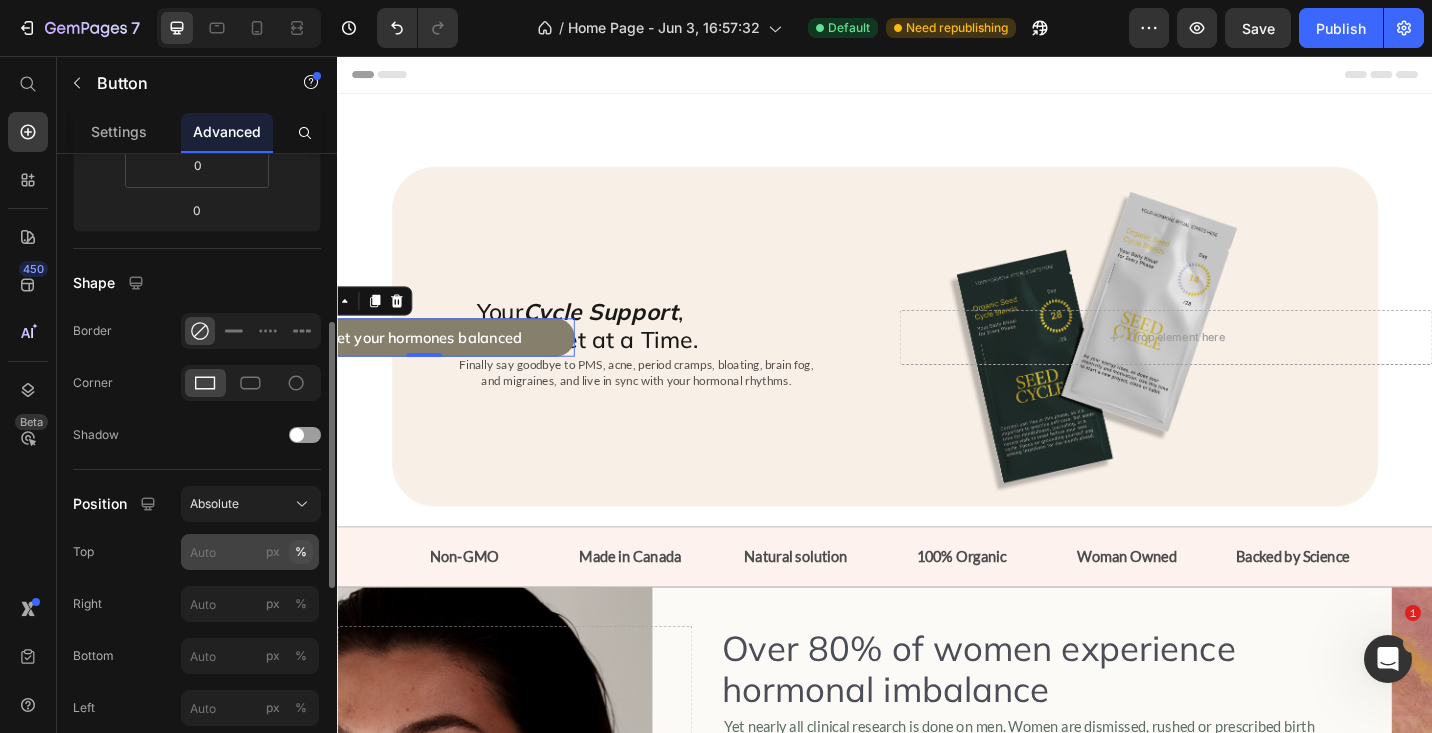 type 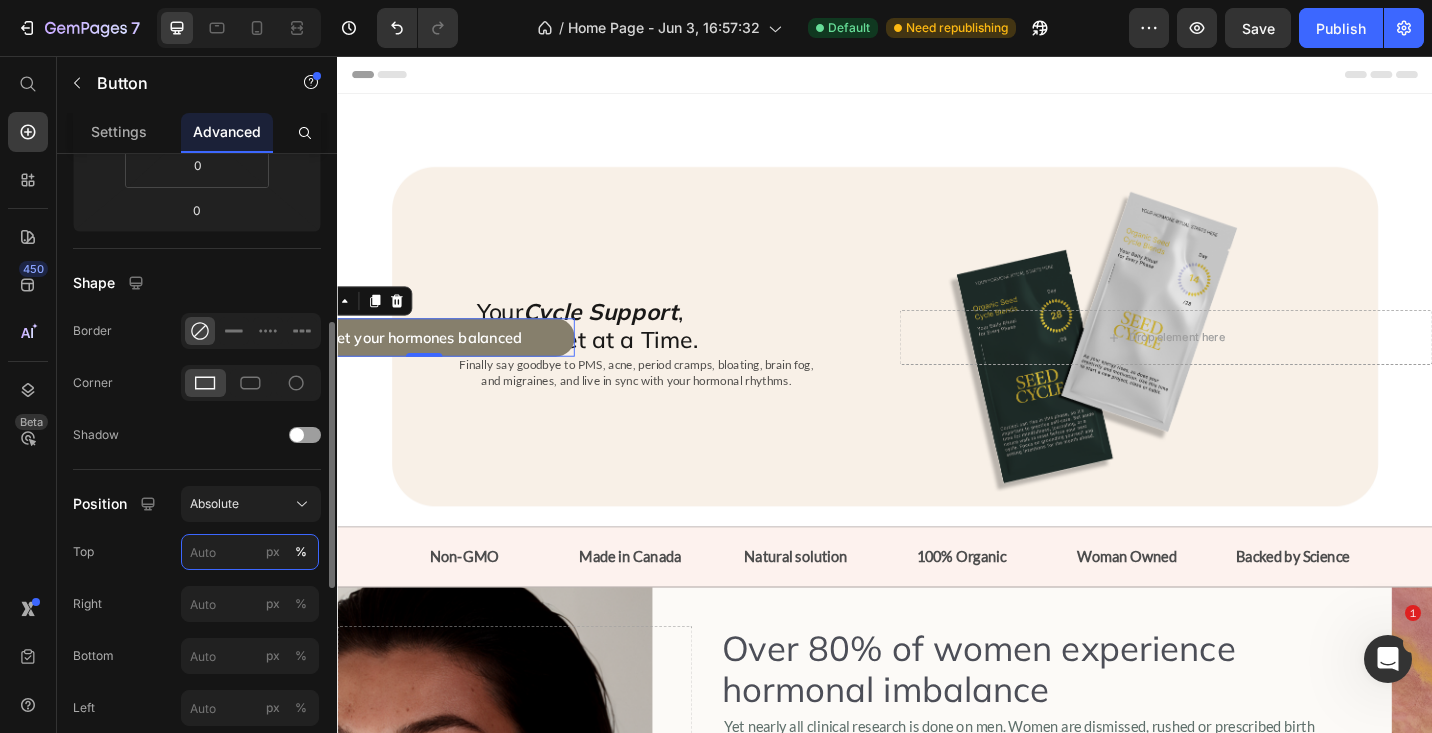 click on "px %" at bounding box center [250, 552] 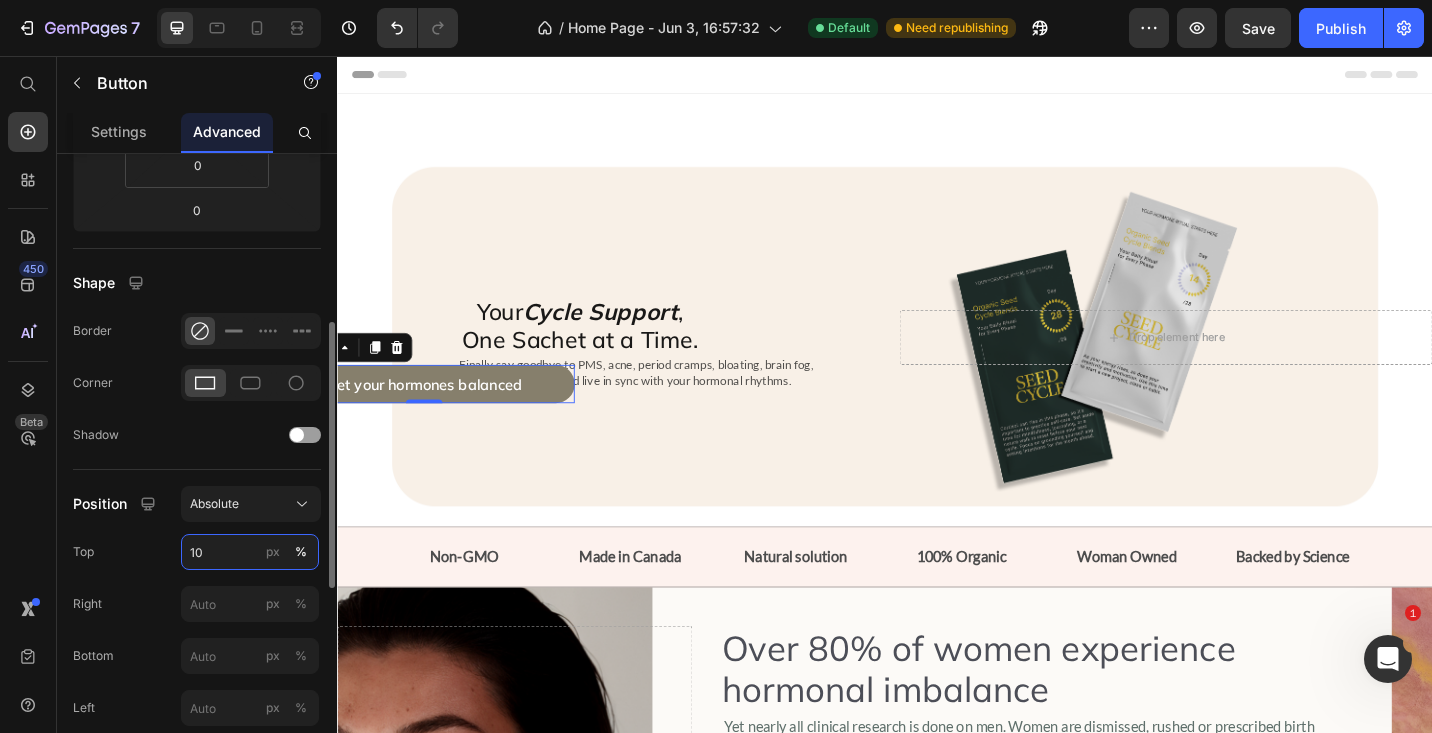 type on "1" 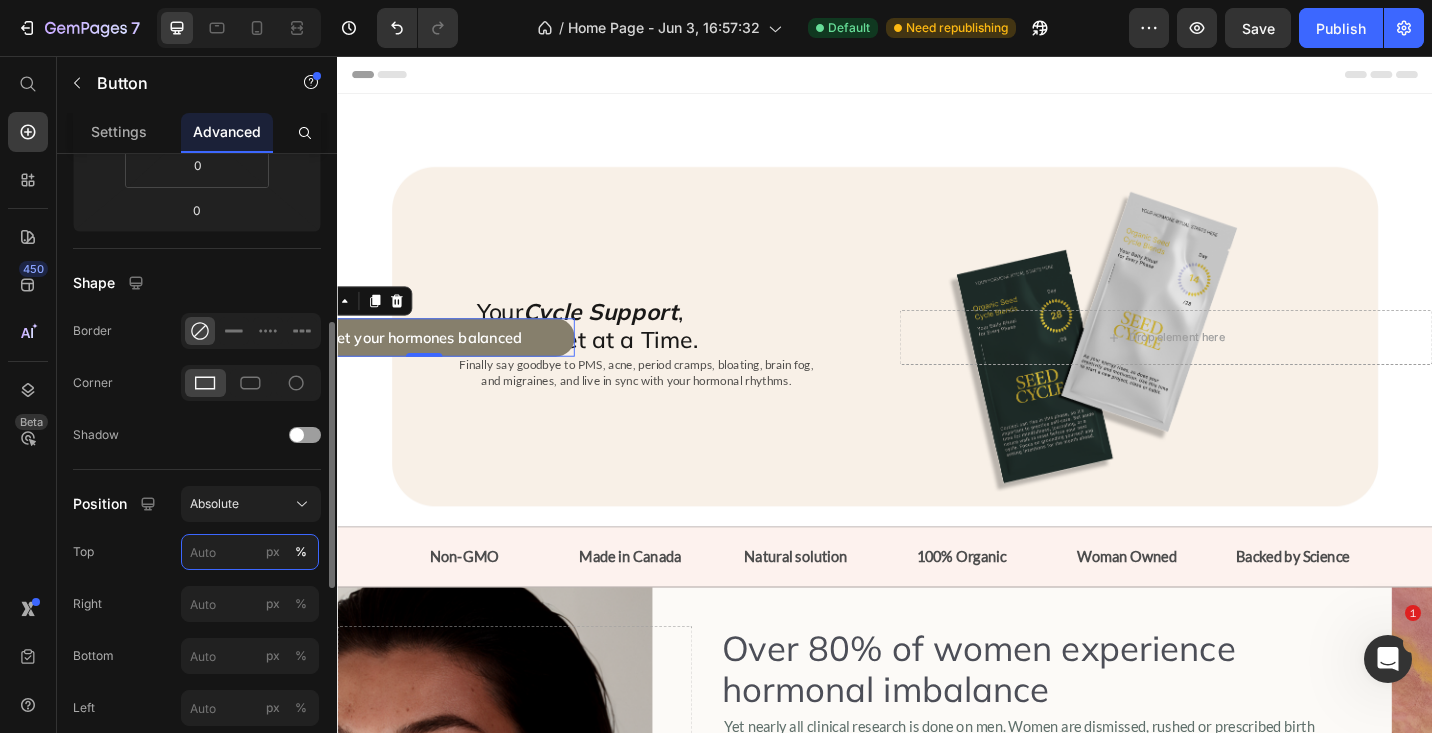 type on "0" 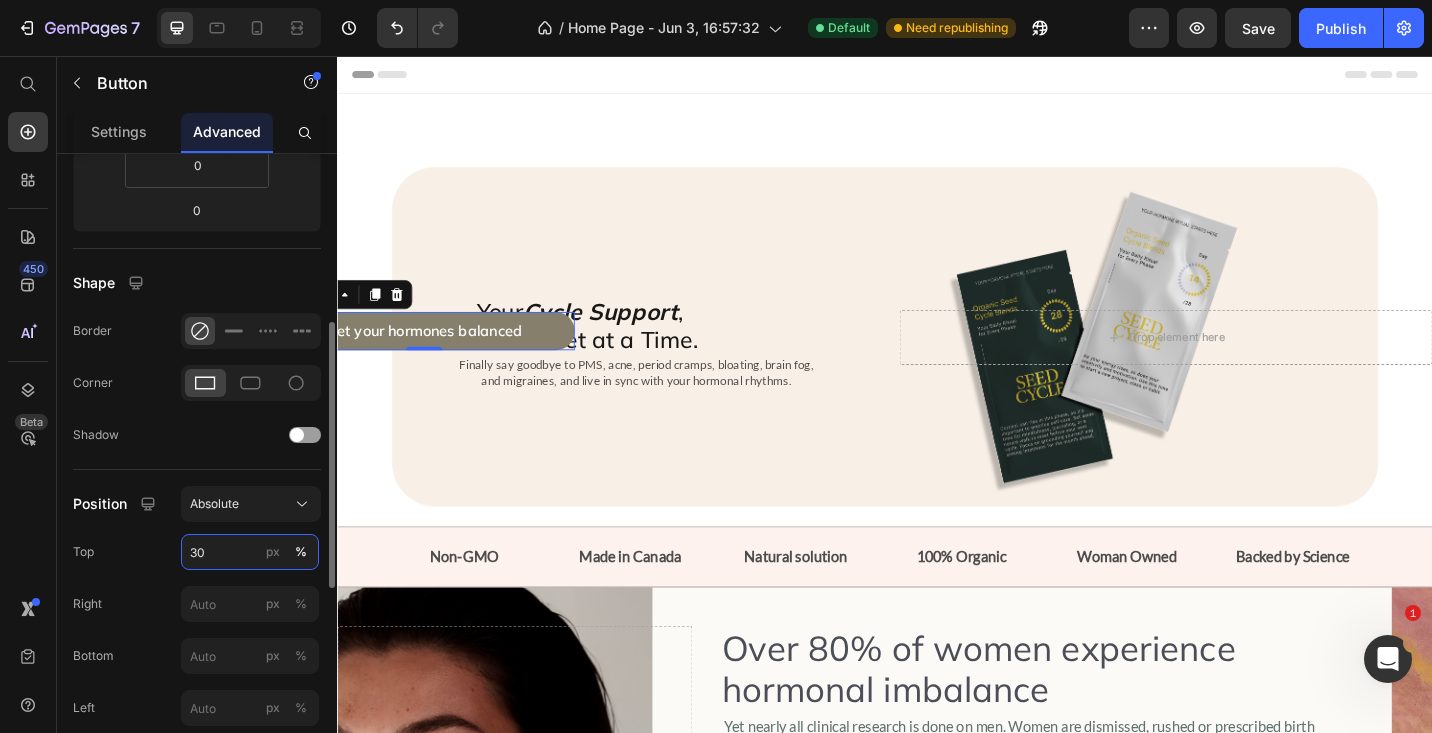 type on "300" 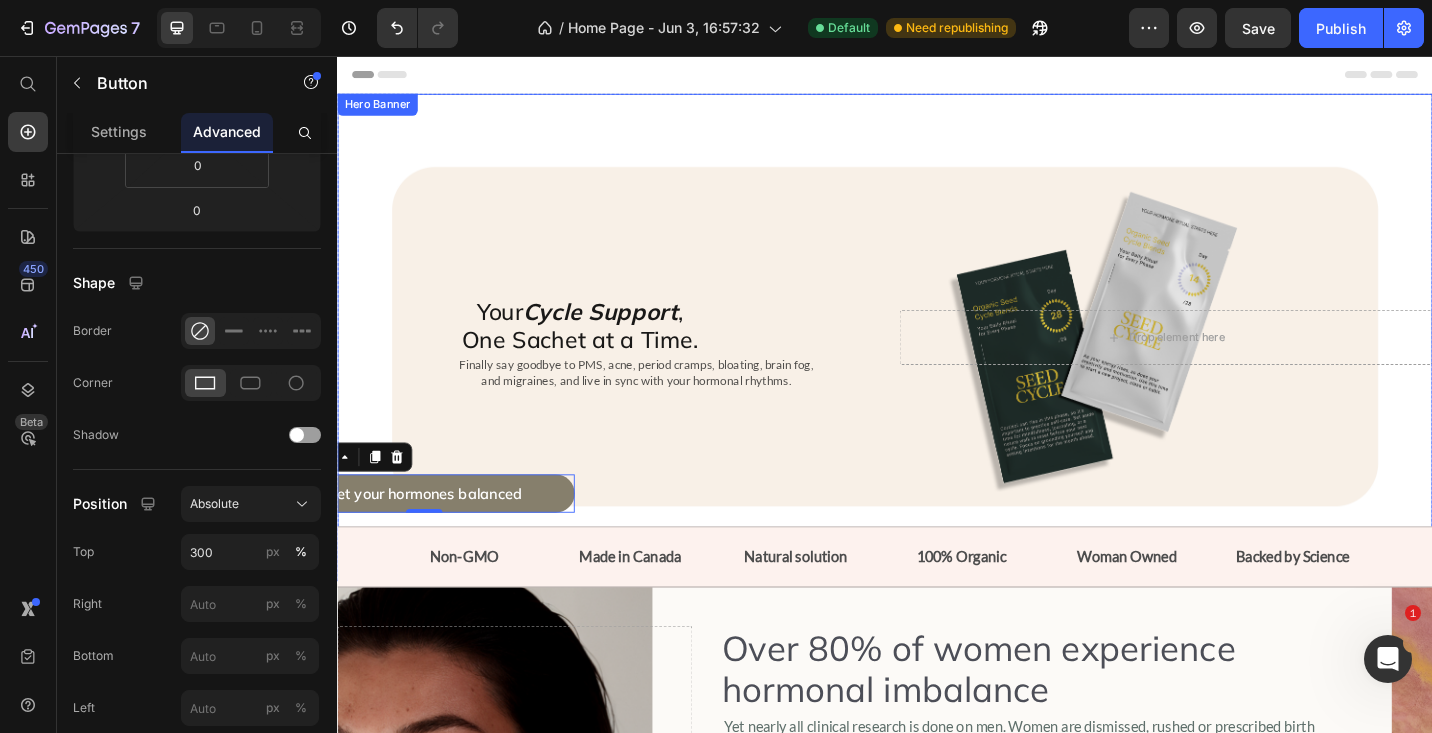 click at bounding box center (937, 364) 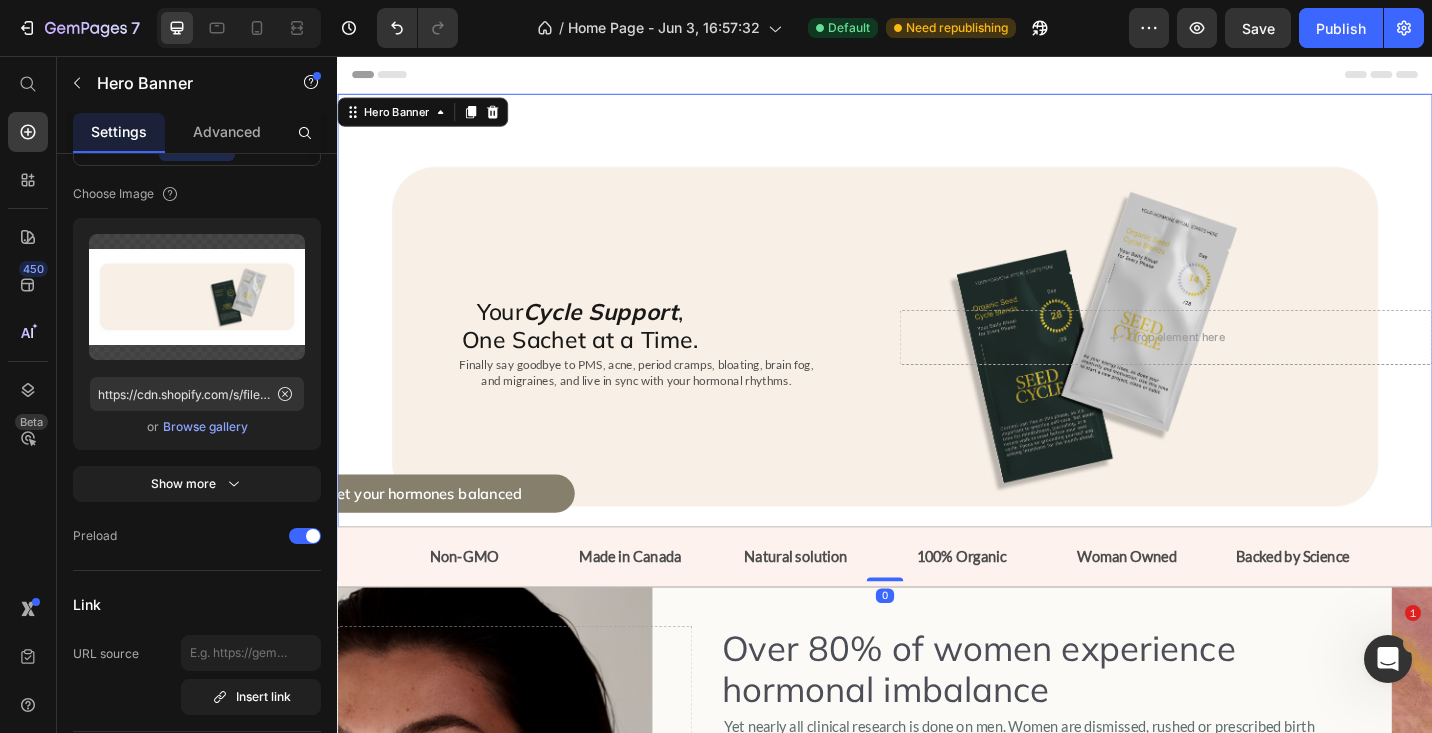 scroll, scrollTop: 0, scrollLeft: 0, axis: both 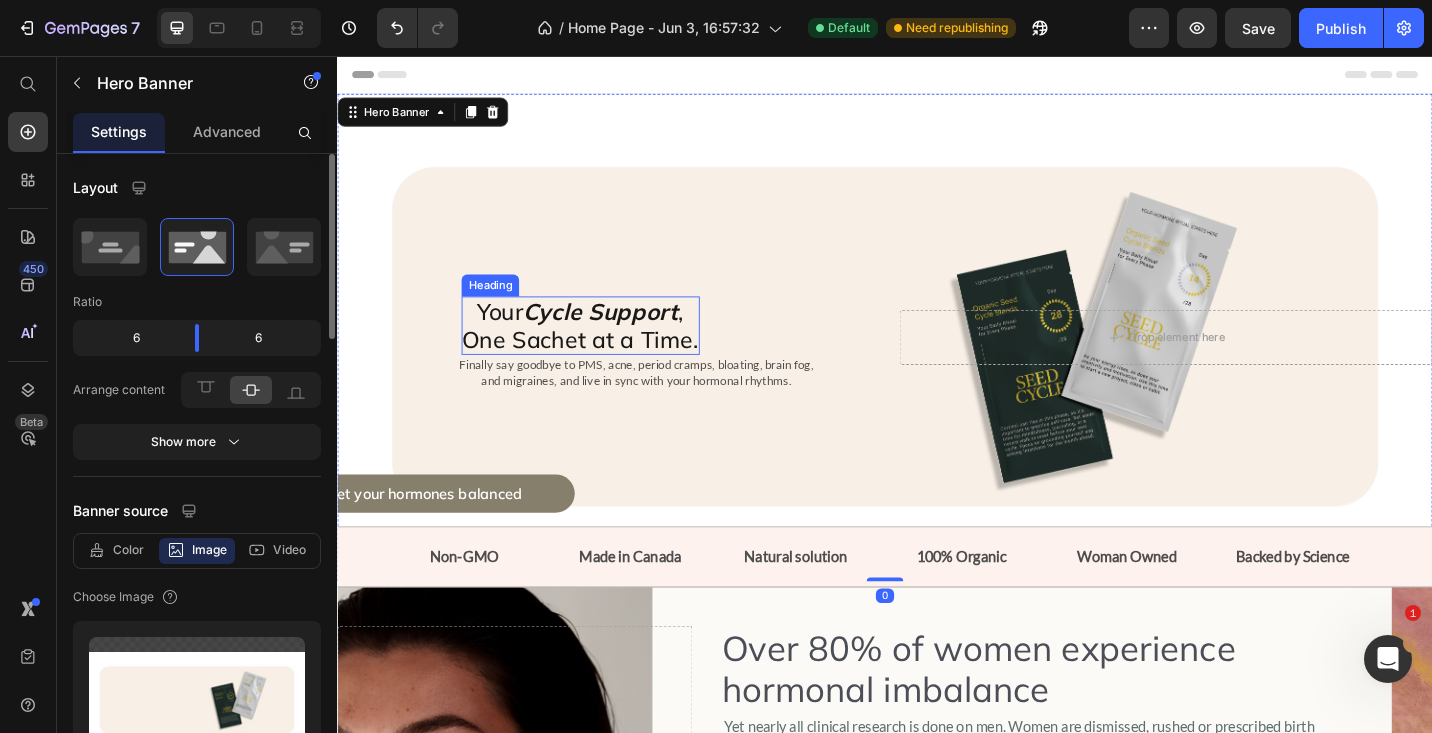 click on "Cycle Support" at bounding box center (625, 335) 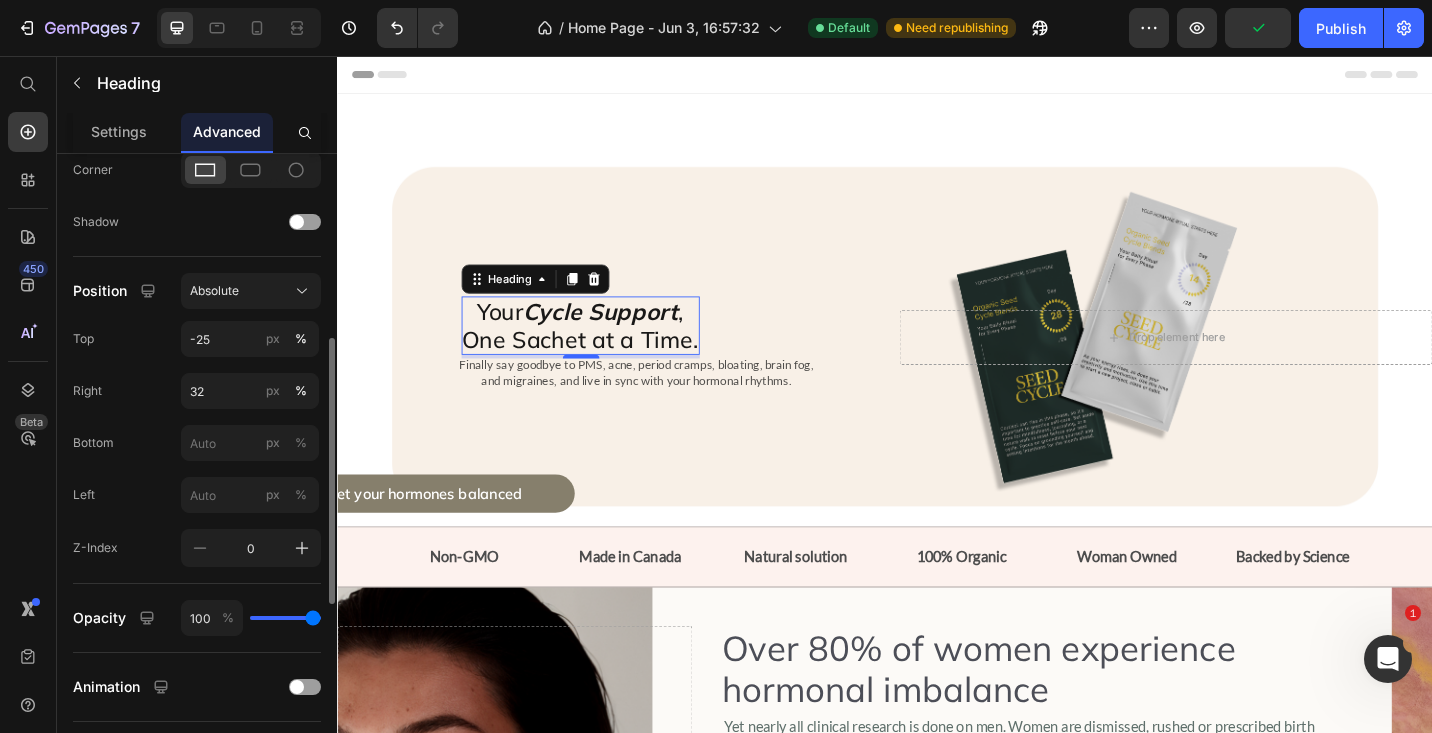 scroll, scrollTop: 655, scrollLeft: 0, axis: vertical 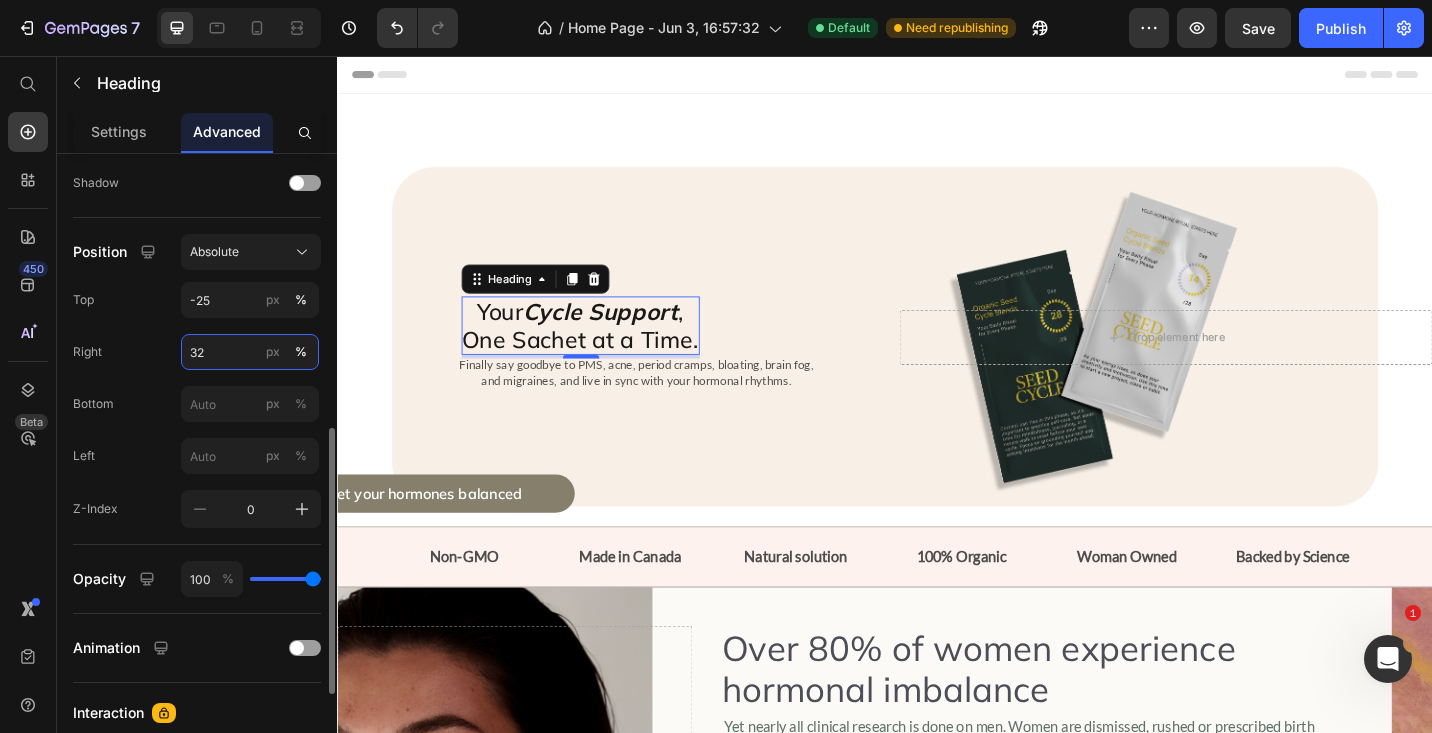click on "32" at bounding box center [250, 352] 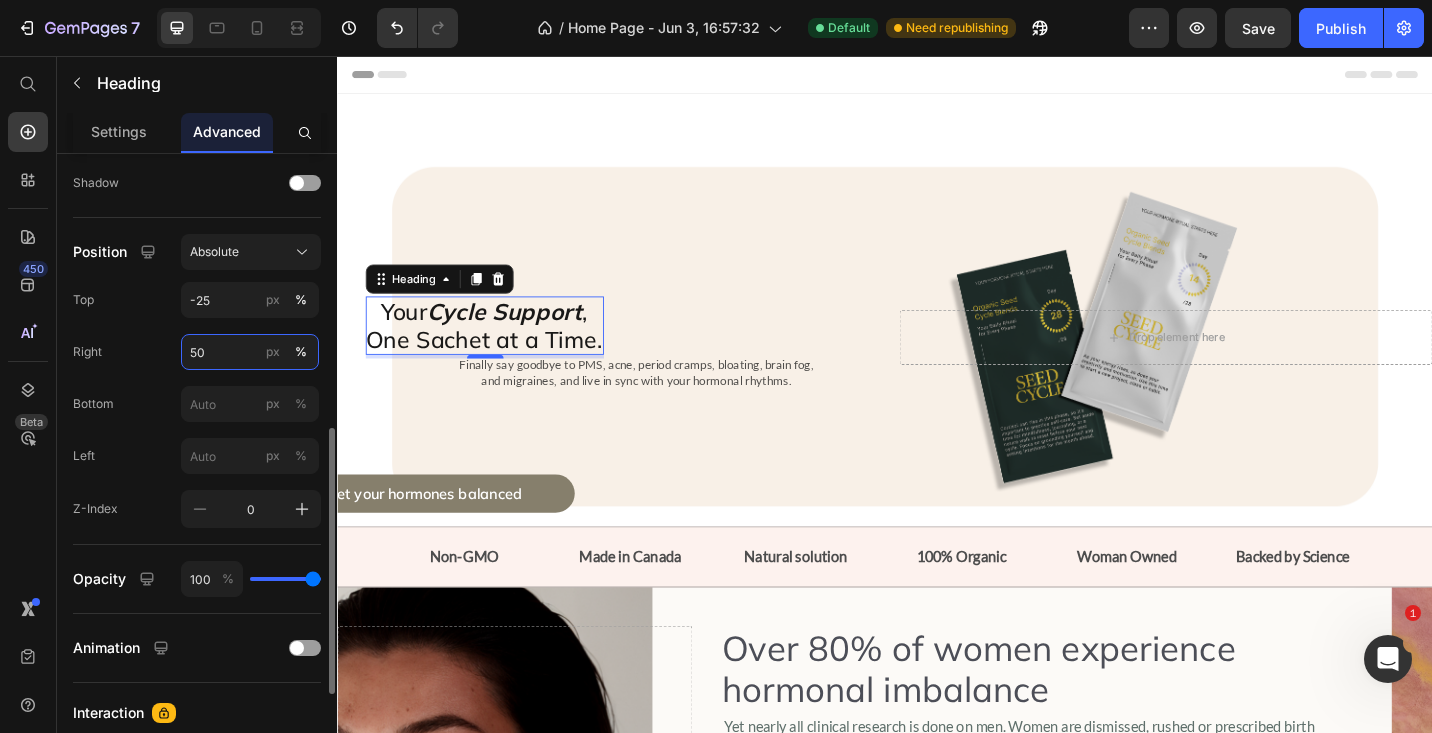 type on "5" 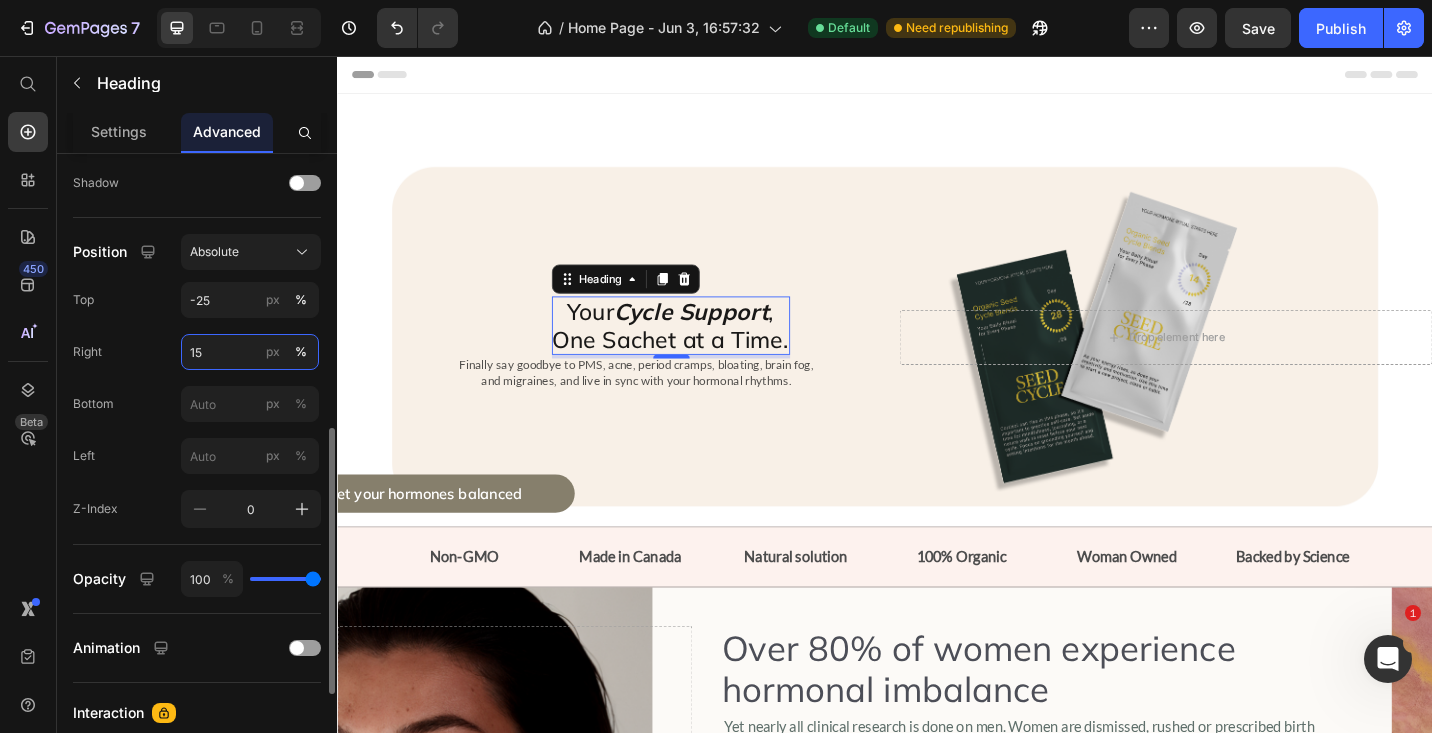 type on "1" 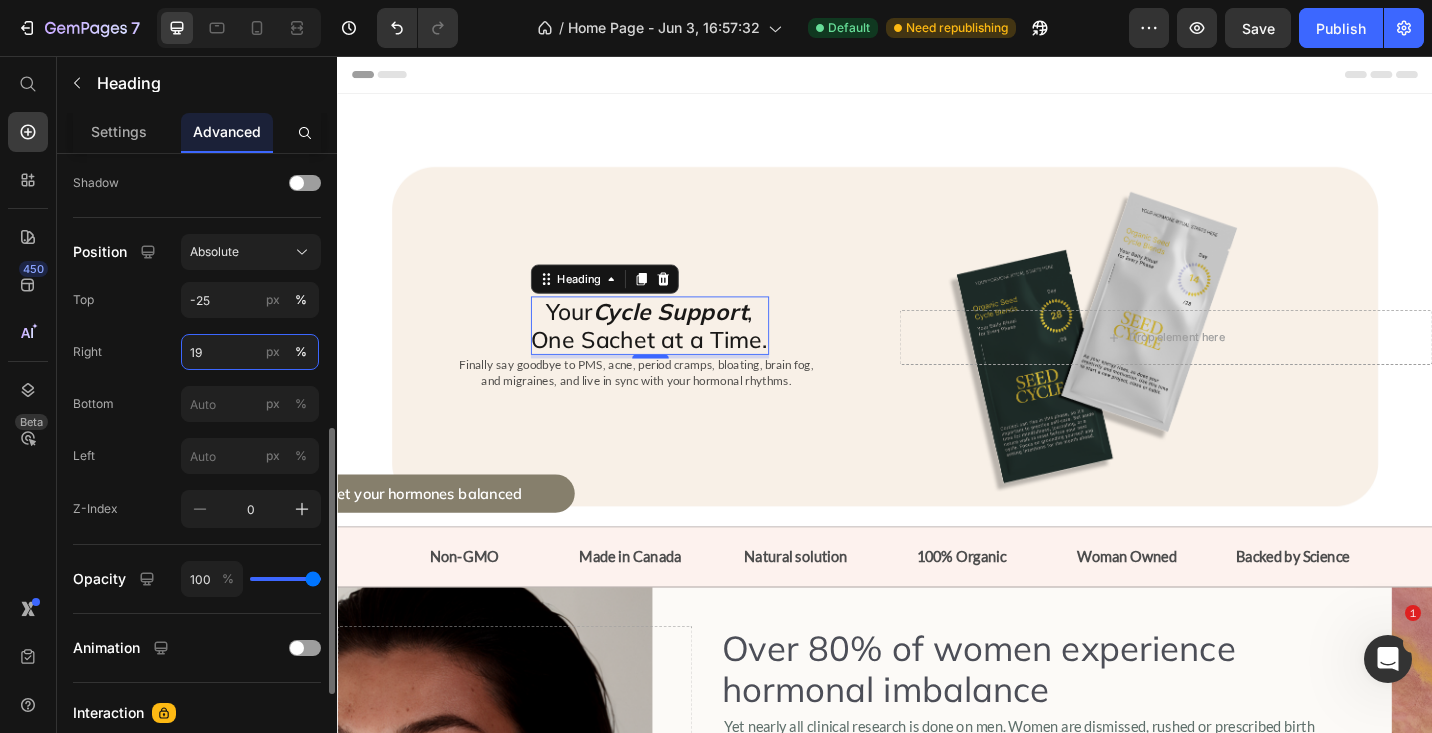 type on "1" 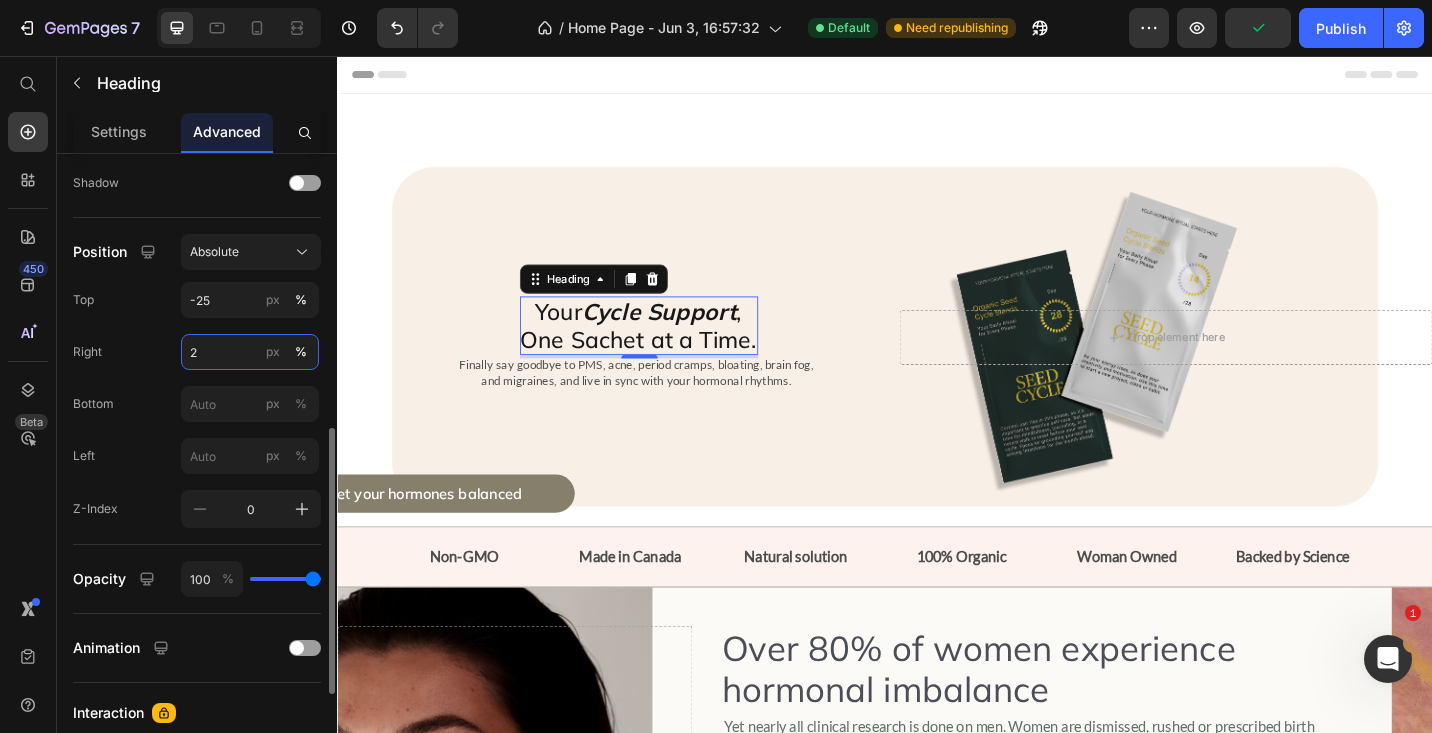 type on "22" 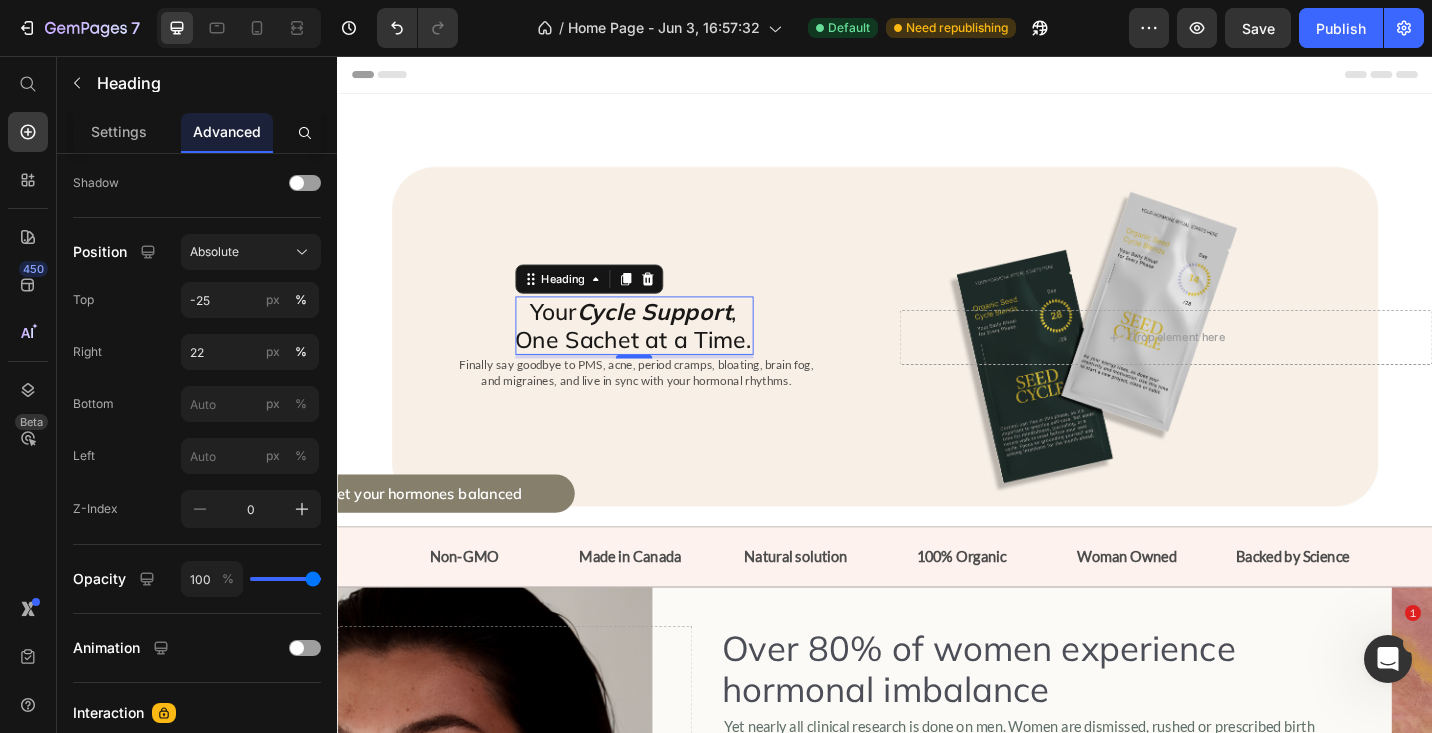 click at bounding box center [937, 364] 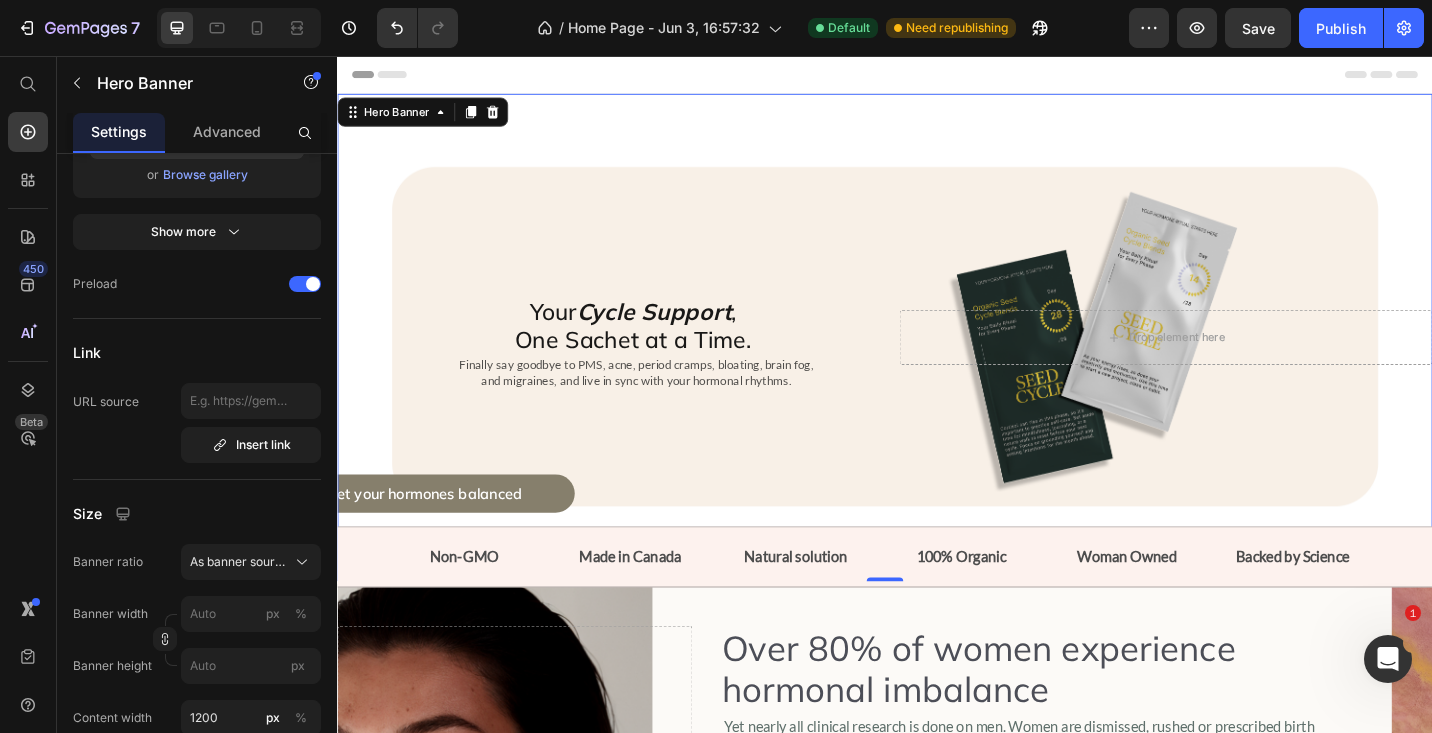 scroll, scrollTop: 0, scrollLeft: 0, axis: both 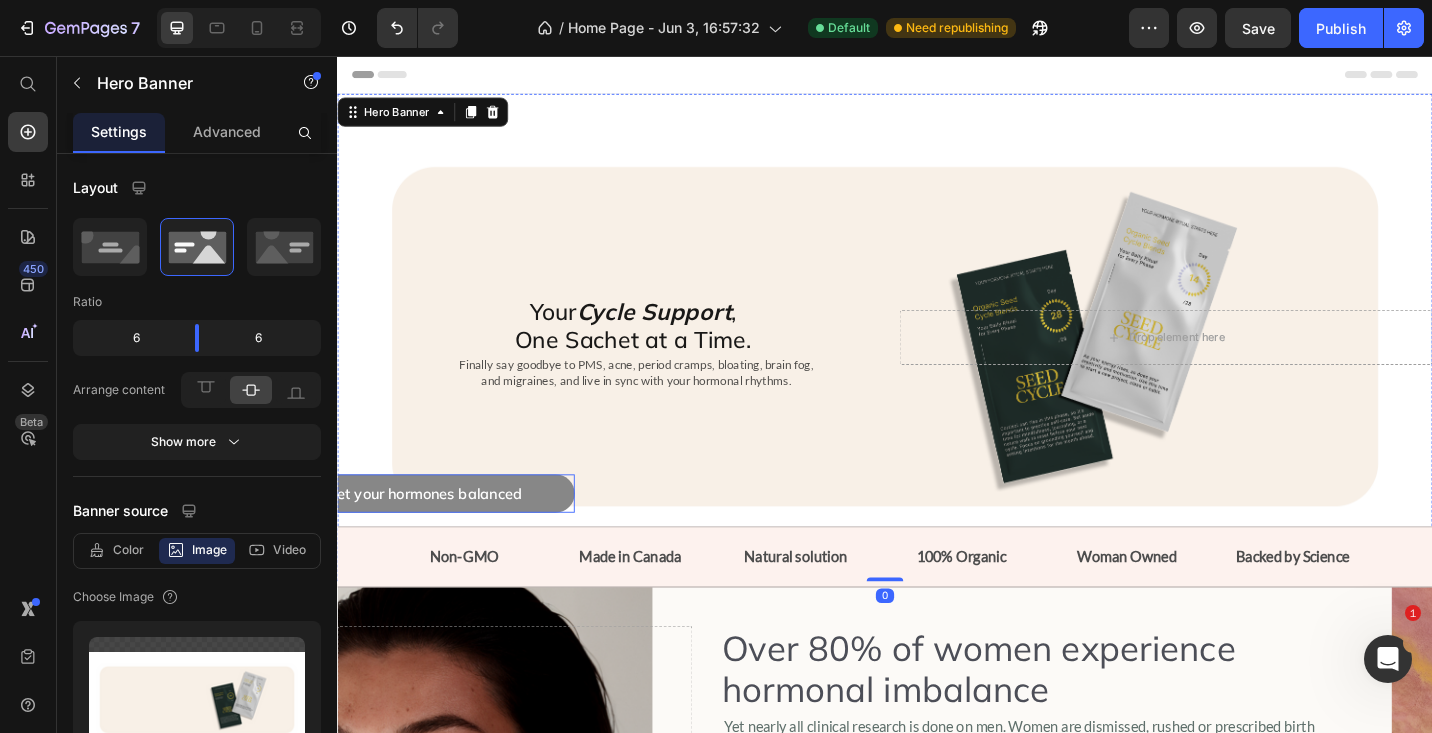 click on "Get your hormones balanced" at bounding box center [432, 535] 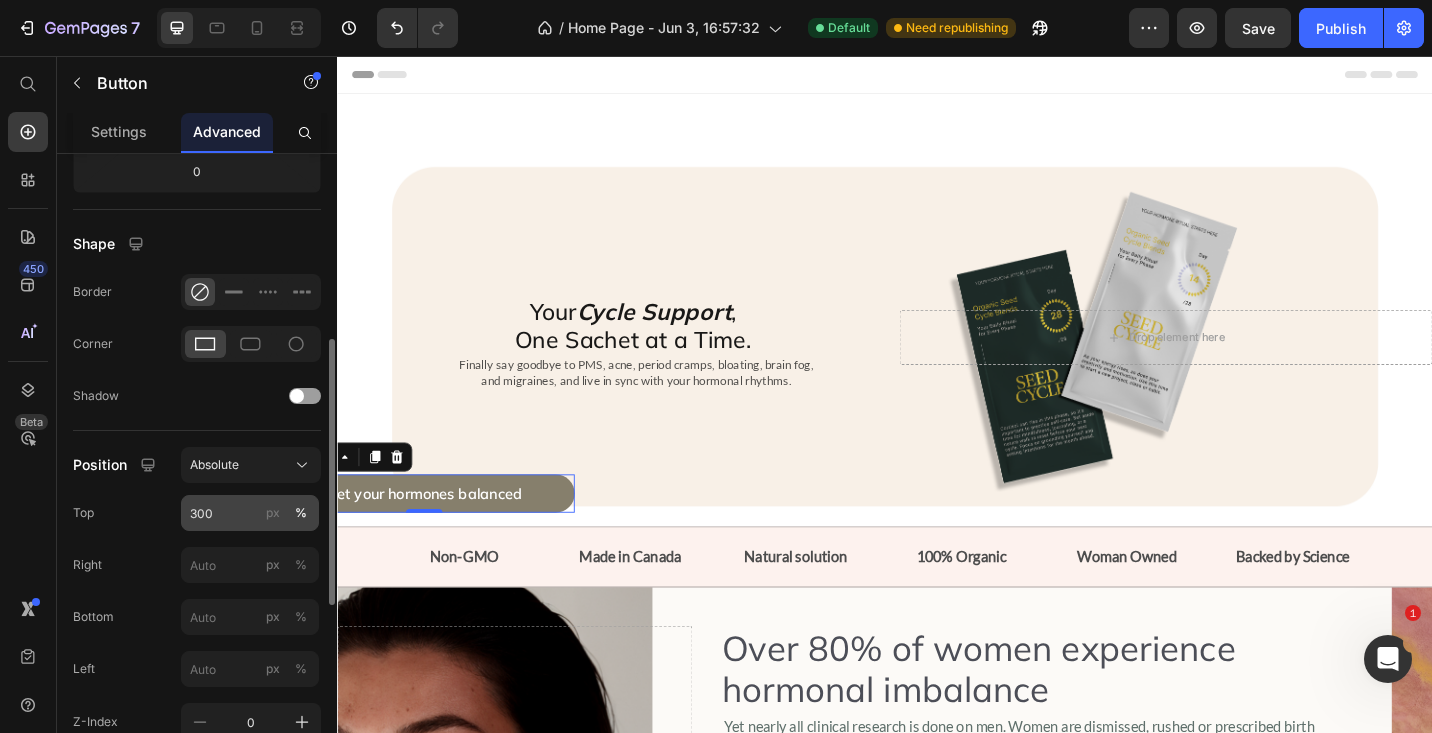 scroll, scrollTop: 443, scrollLeft: 0, axis: vertical 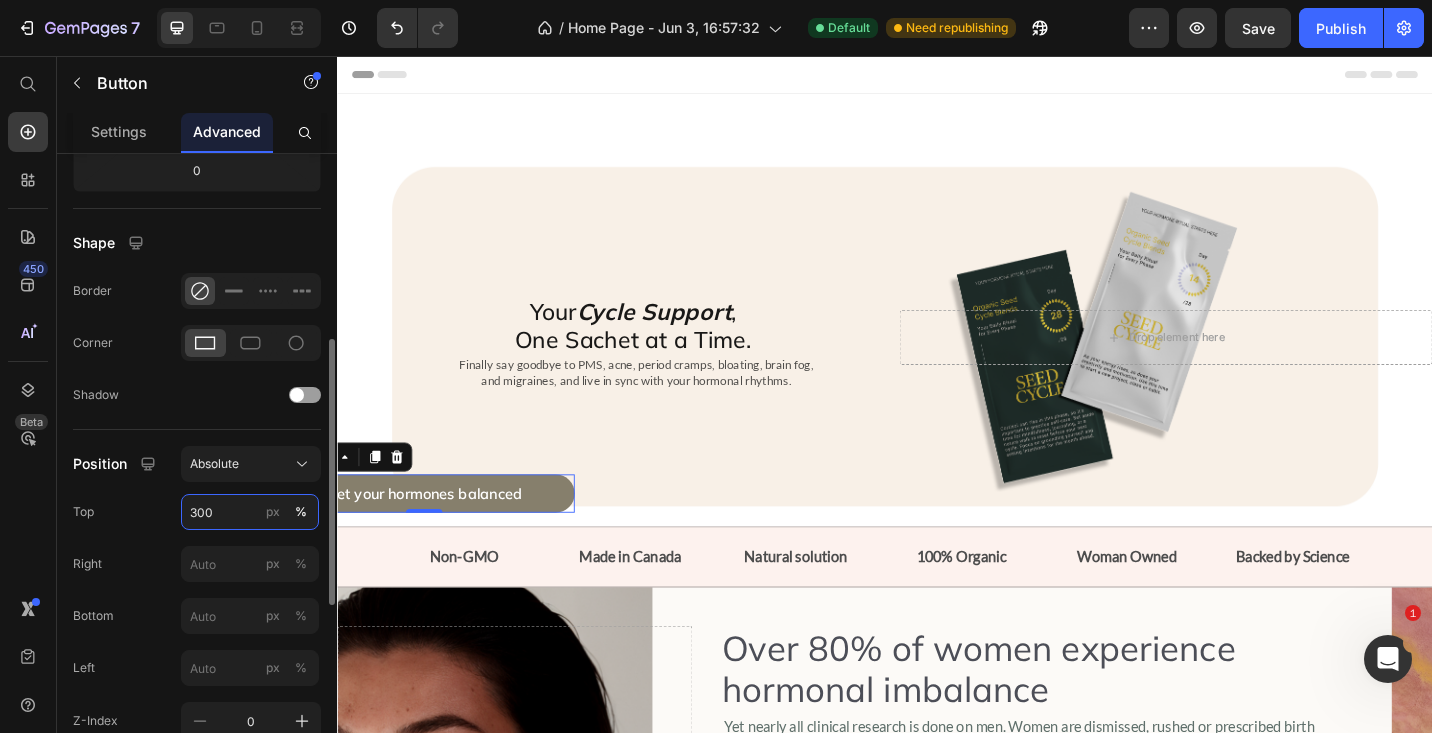 click on "300" at bounding box center (250, 512) 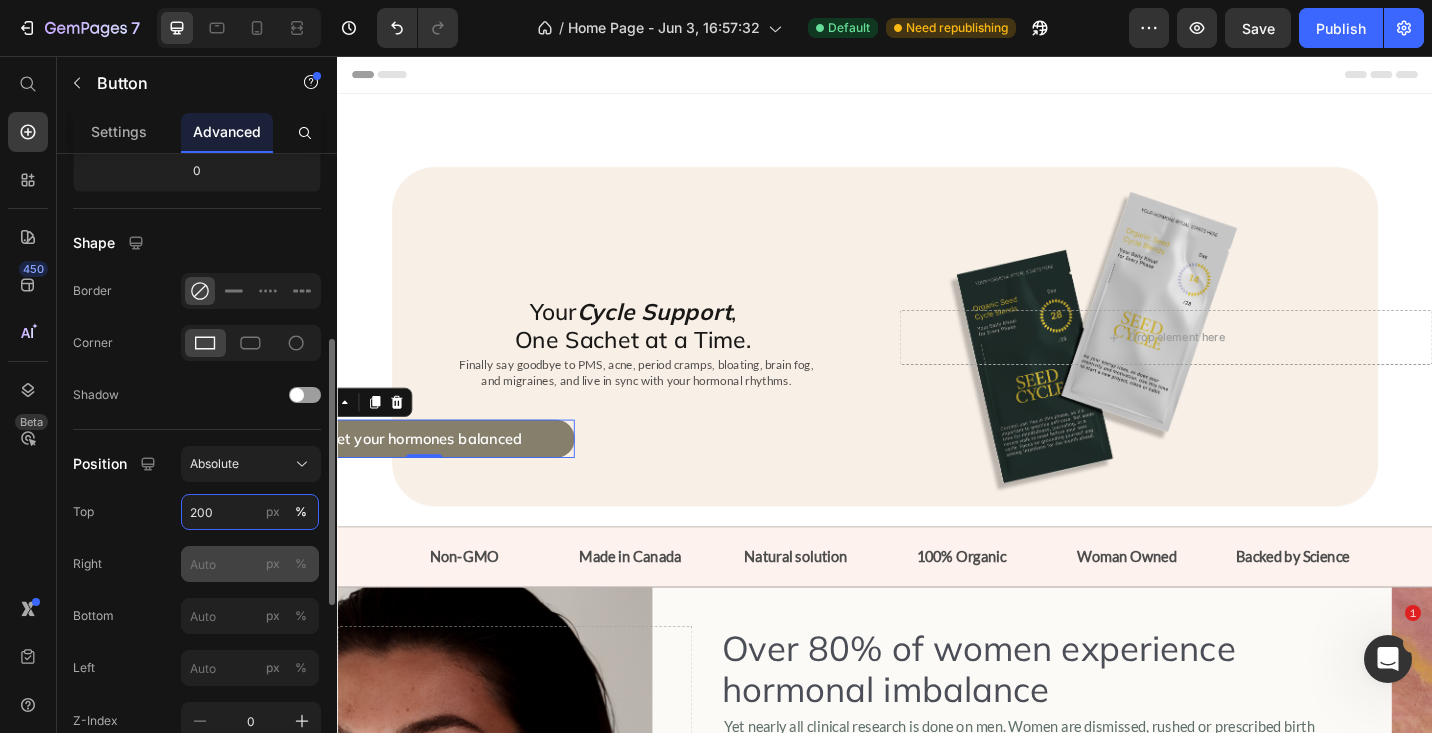 type on "200" 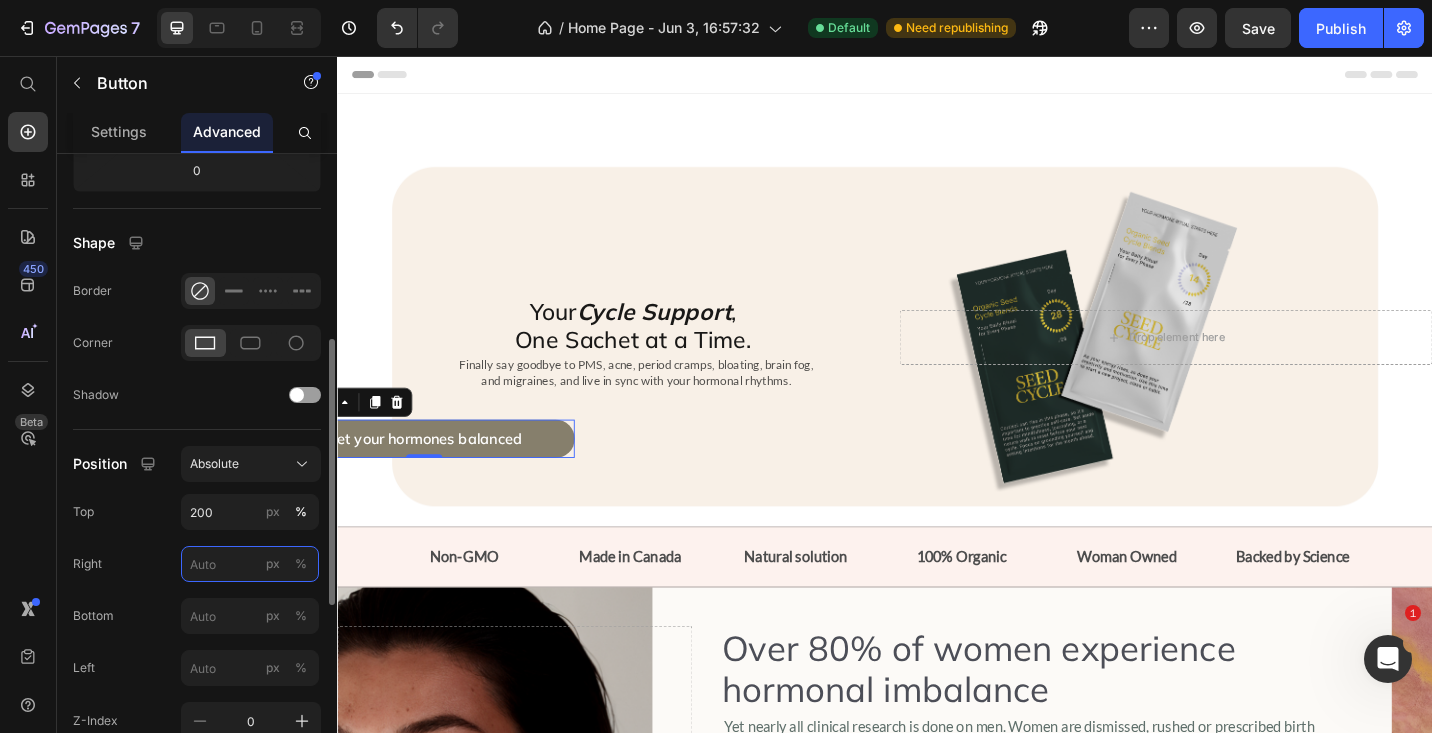 click on "px %" at bounding box center [250, 564] 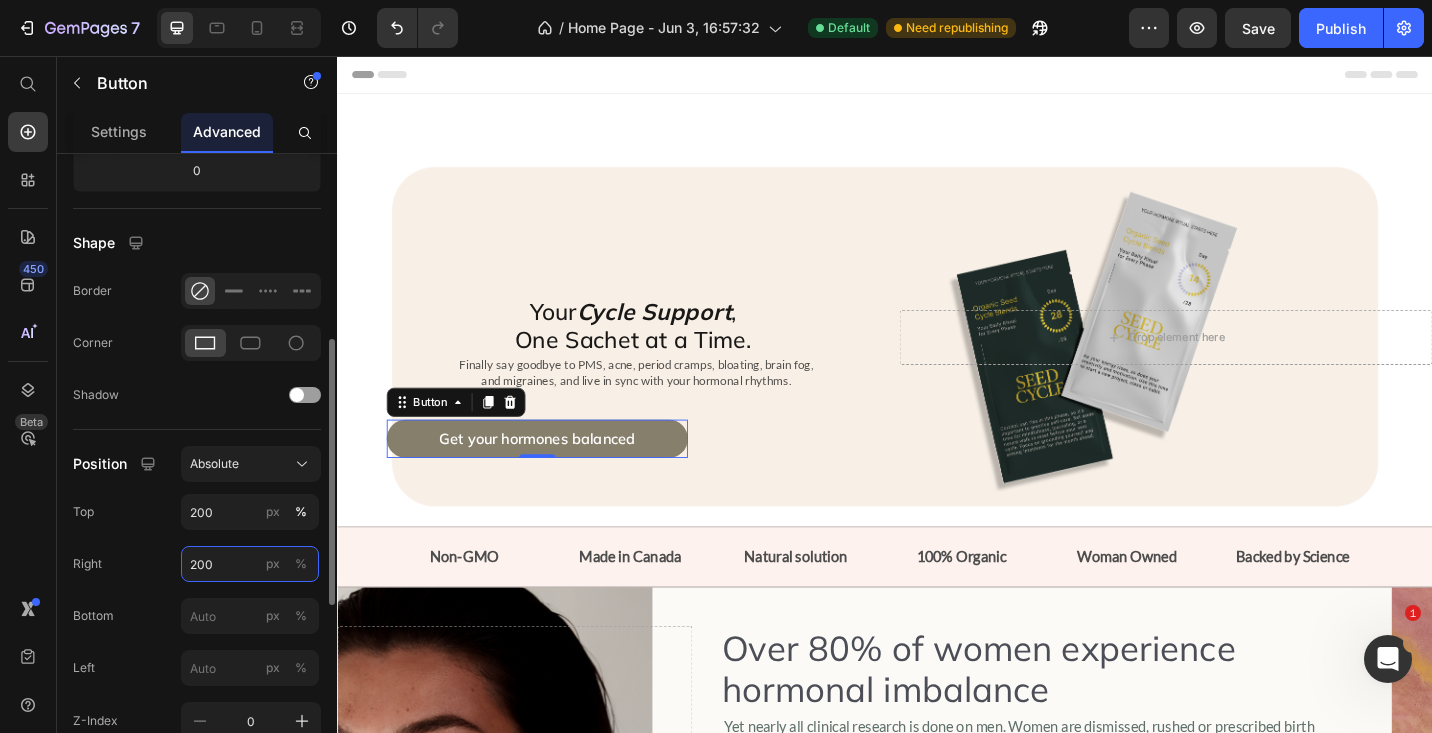 type on "20" 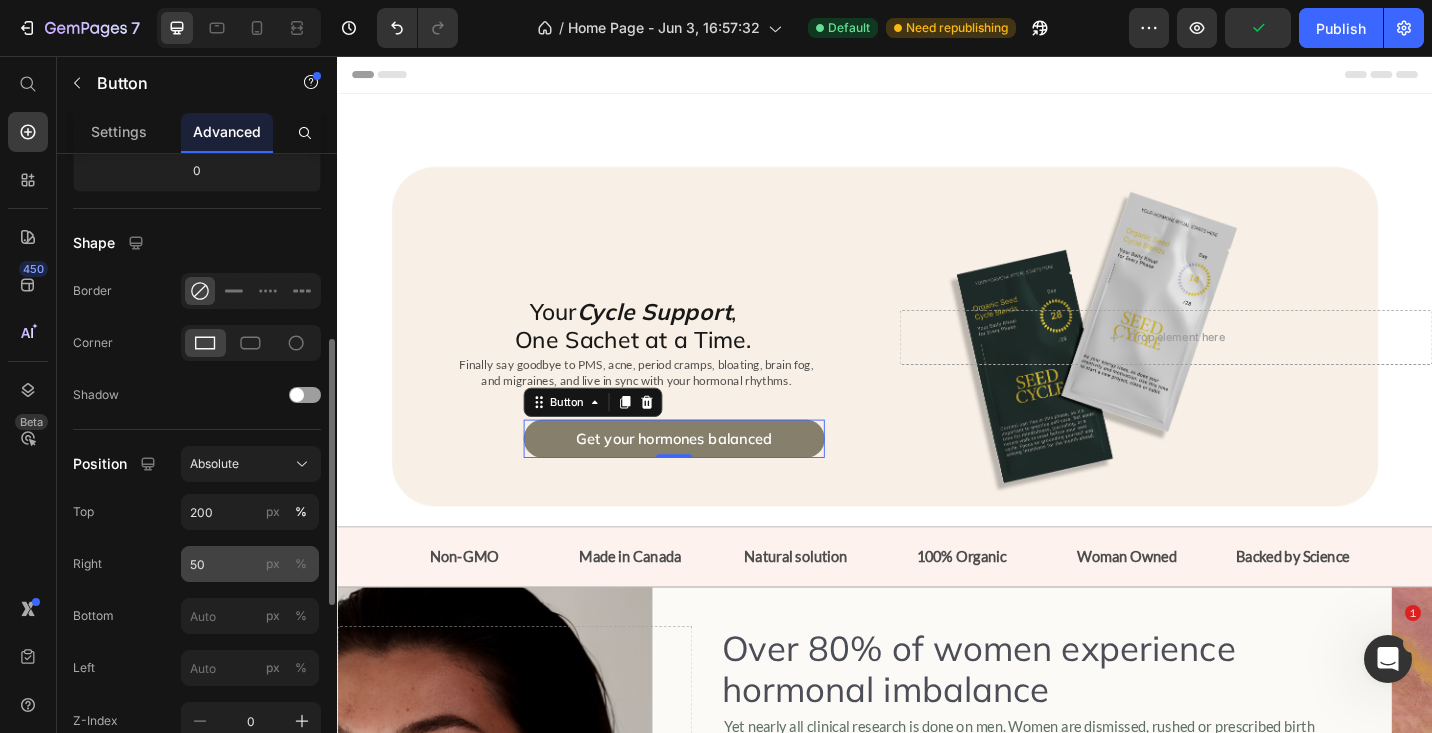click on "%" 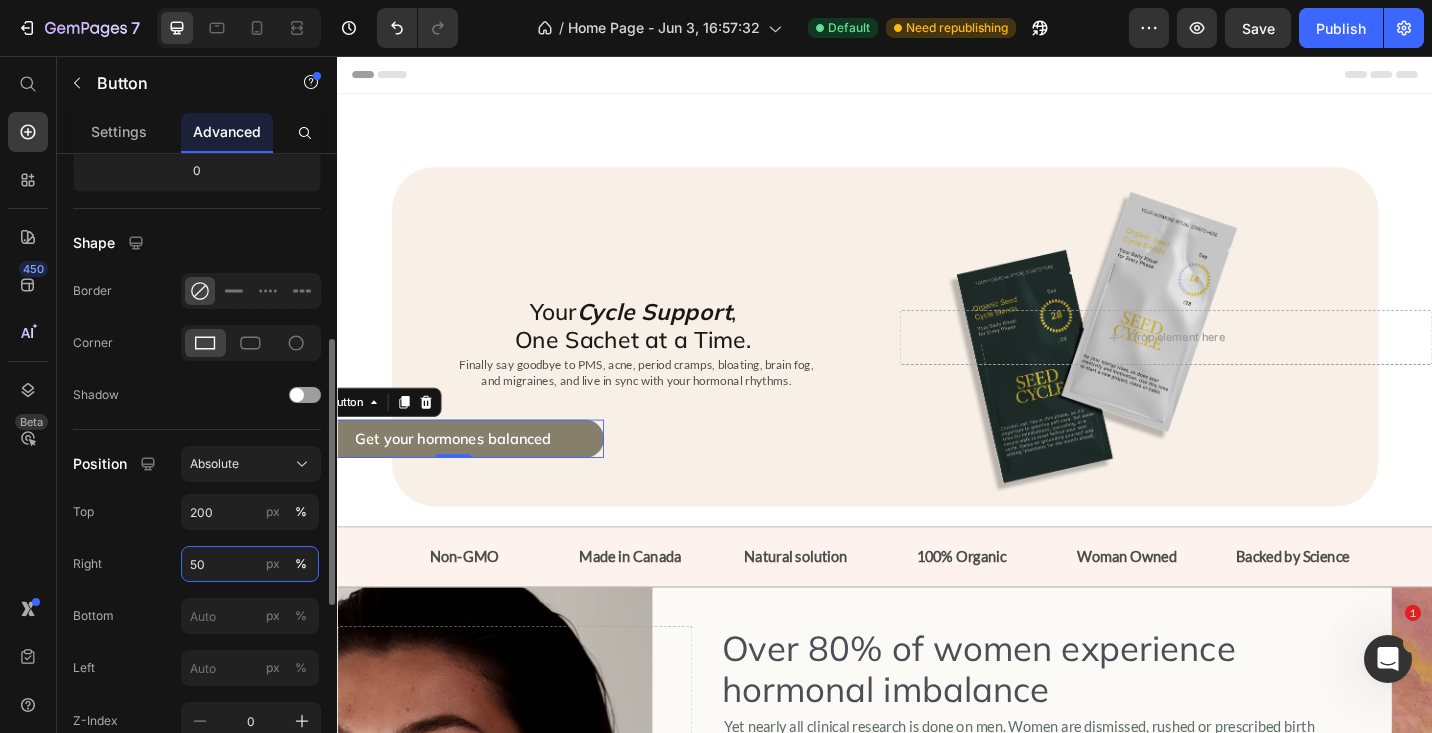 click on "50" at bounding box center (250, 564) 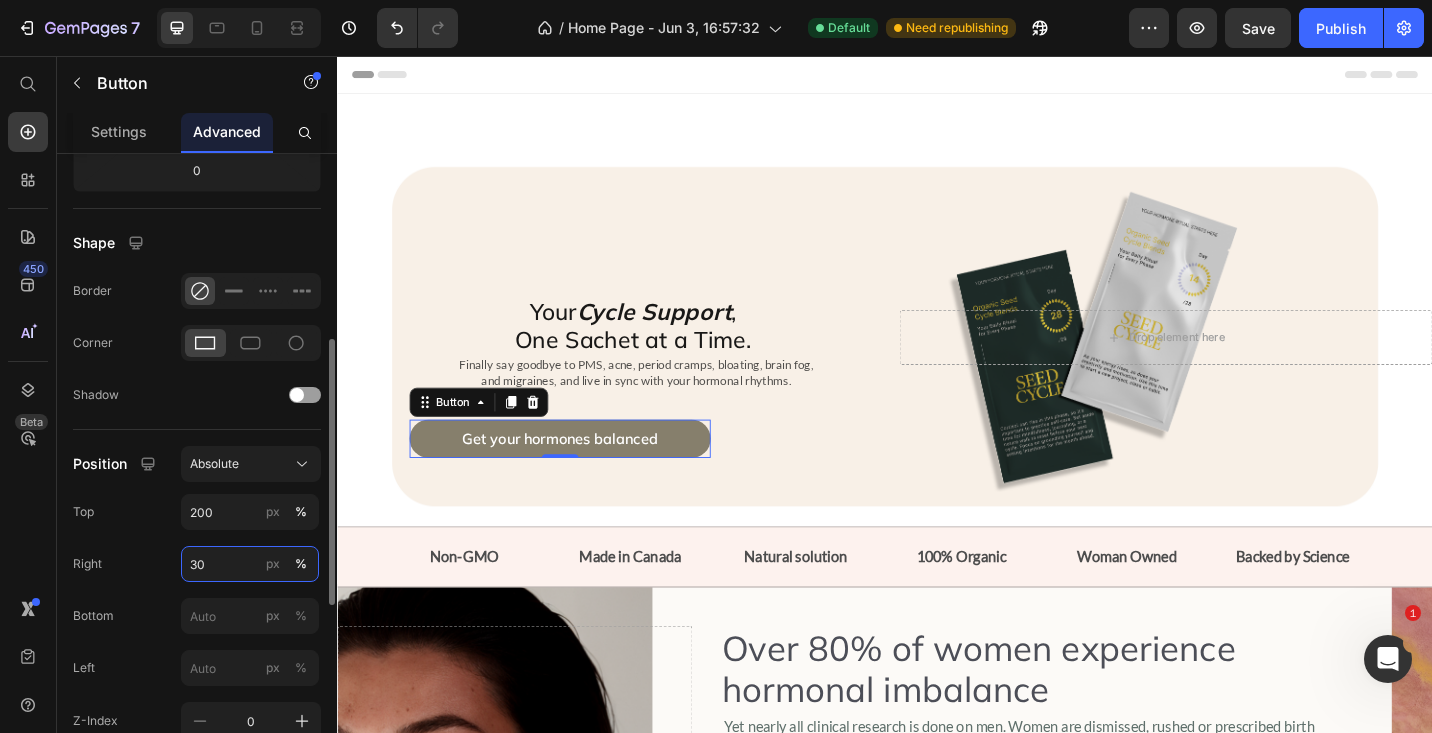 type on "3" 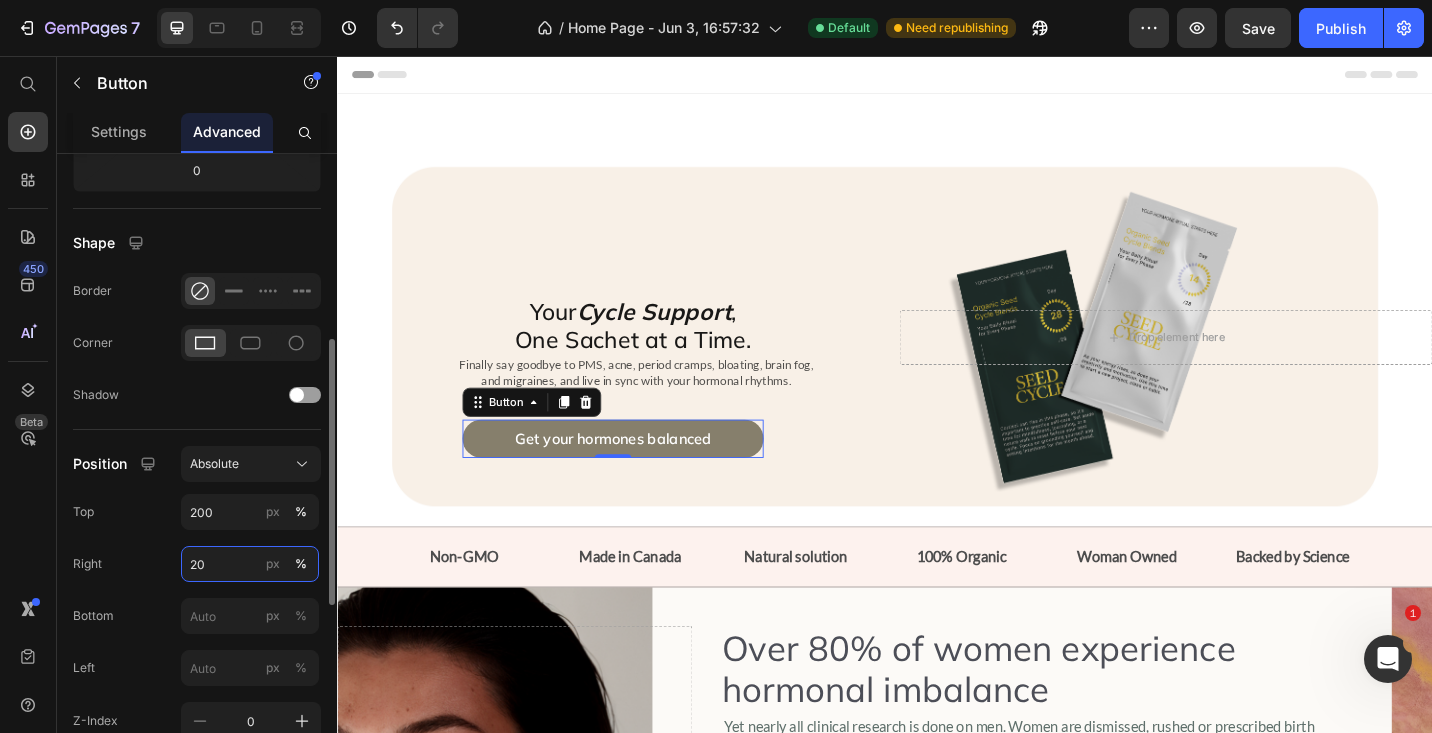 type on "2" 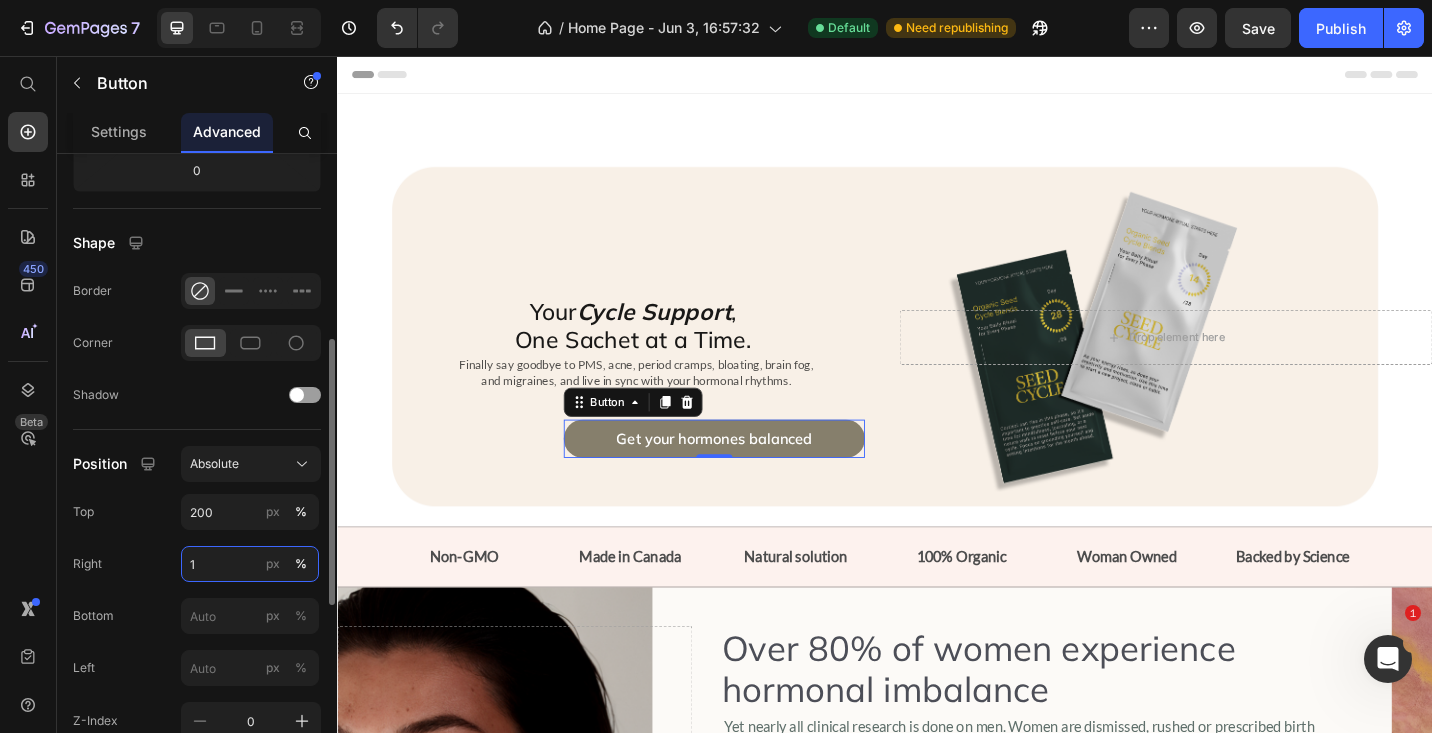type on "15" 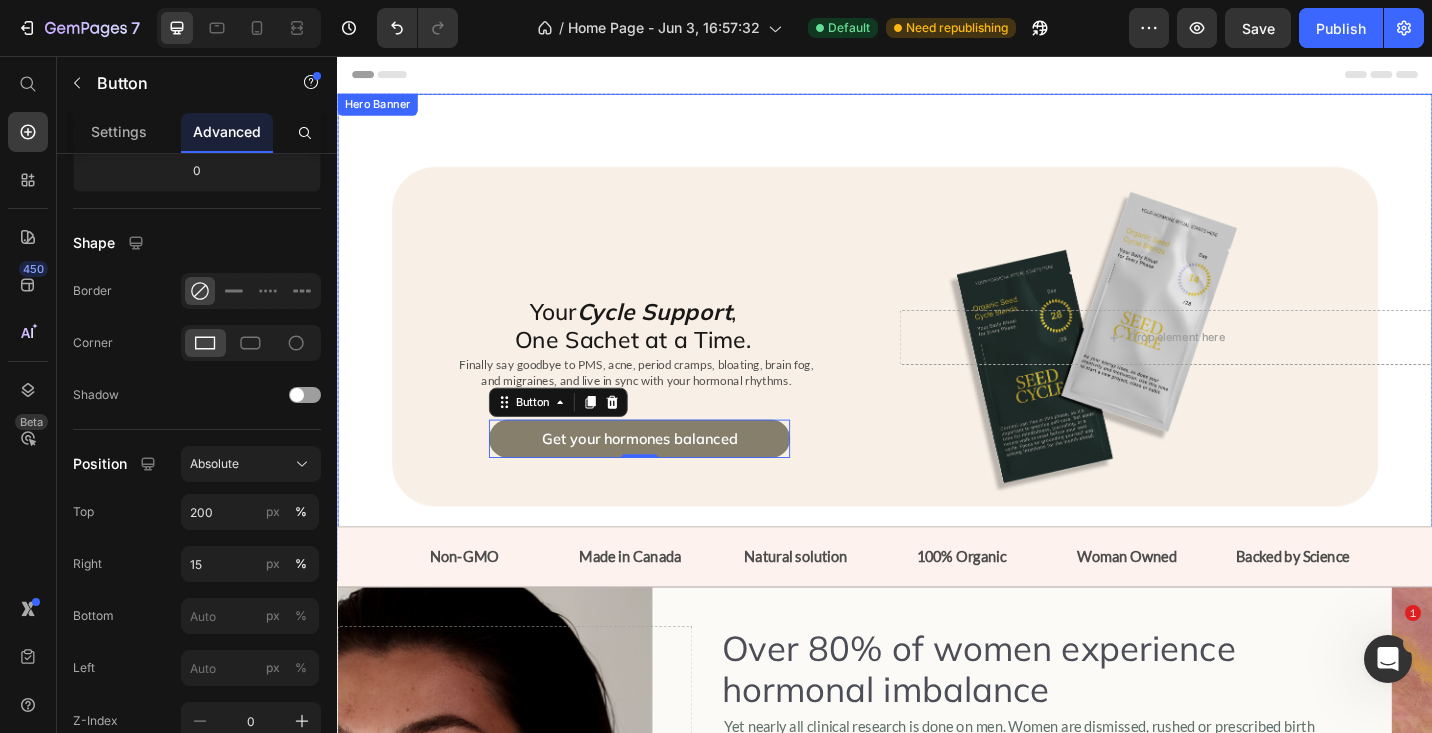 click at bounding box center (937, 364) 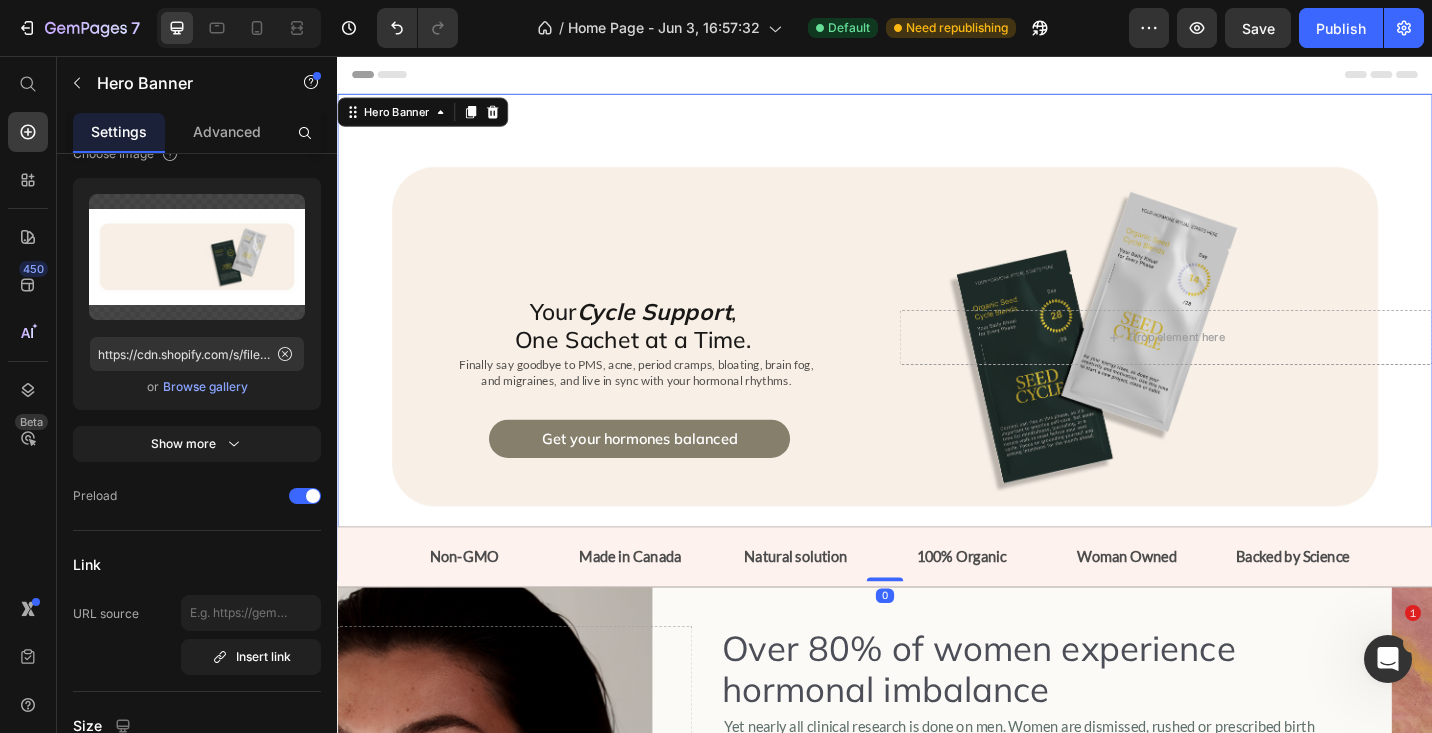 scroll, scrollTop: 0, scrollLeft: 0, axis: both 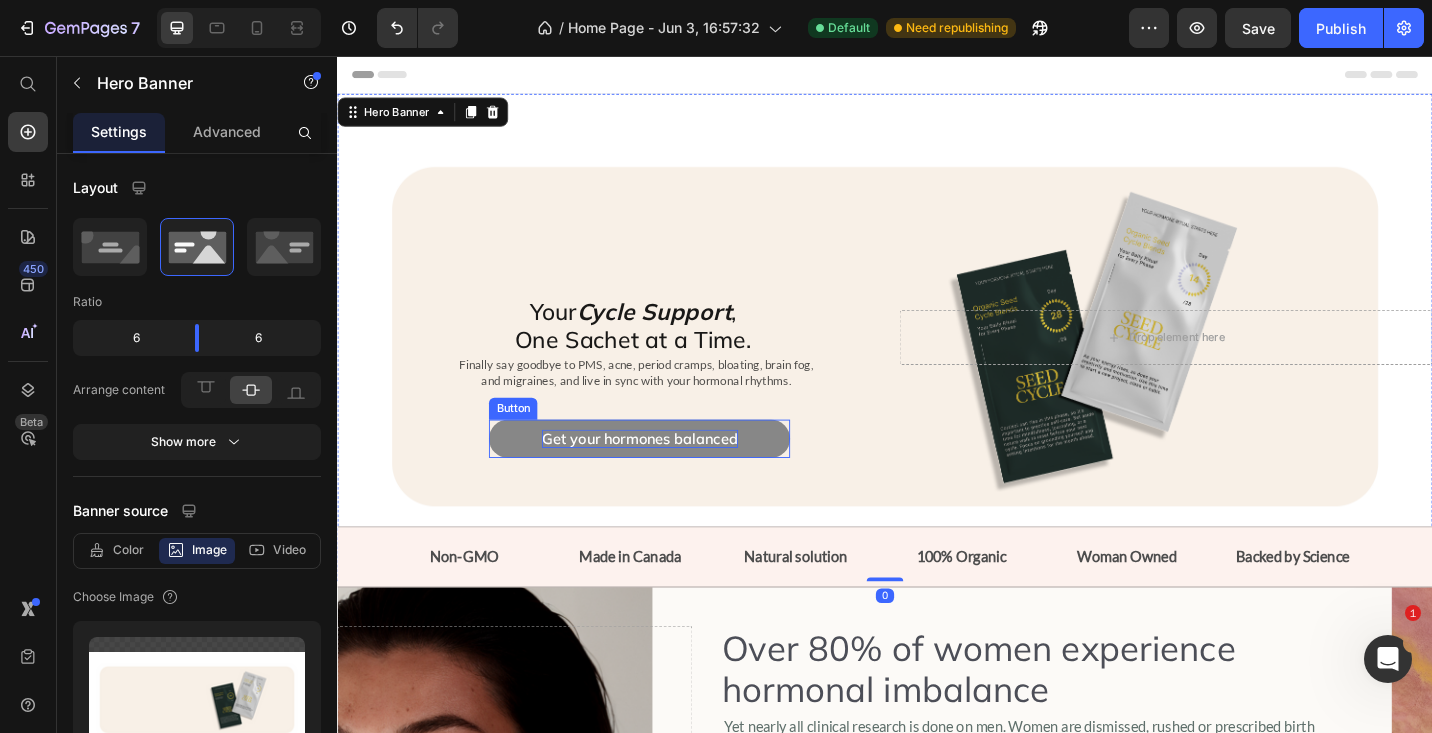 click on "Get your hormones balanced" at bounding box center (668, 475) 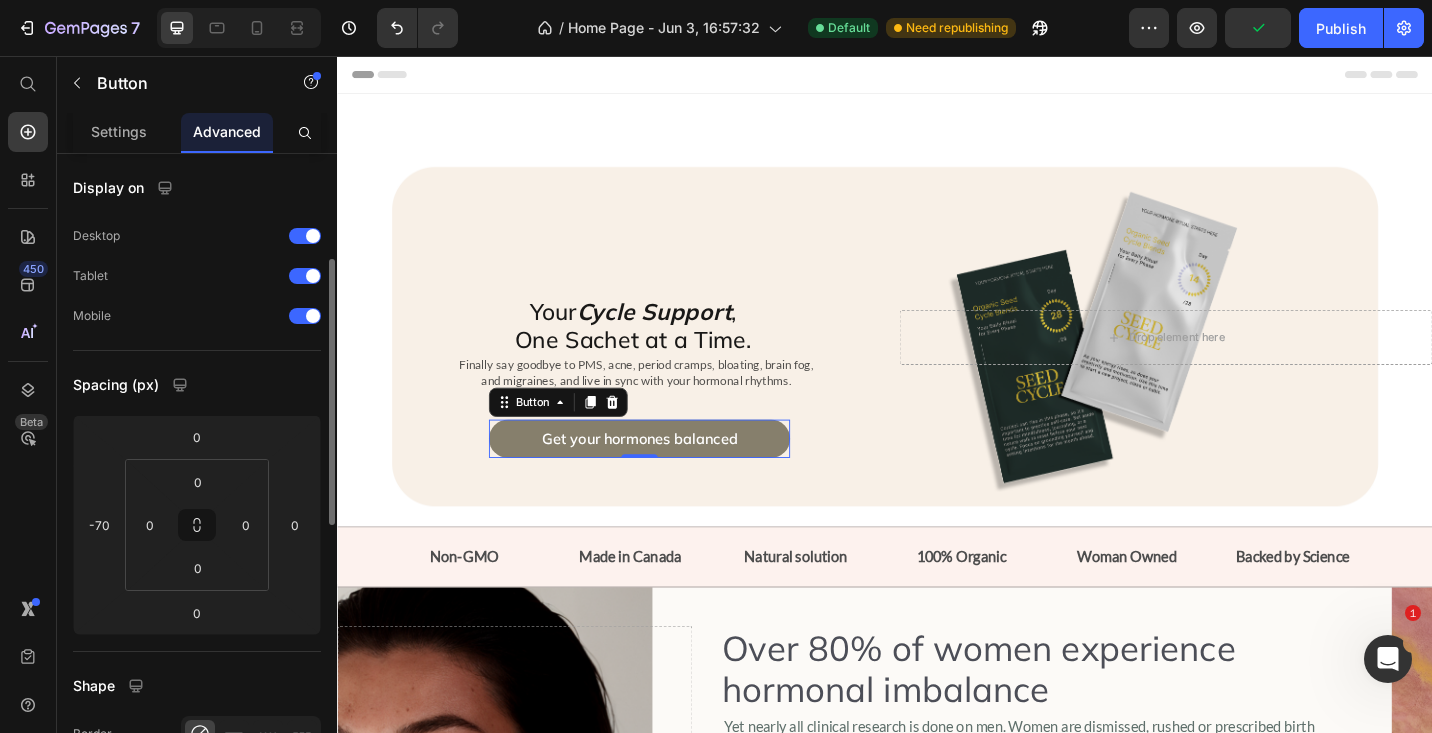 scroll, scrollTop: 546, scrollLeft: 0, axis: vertical 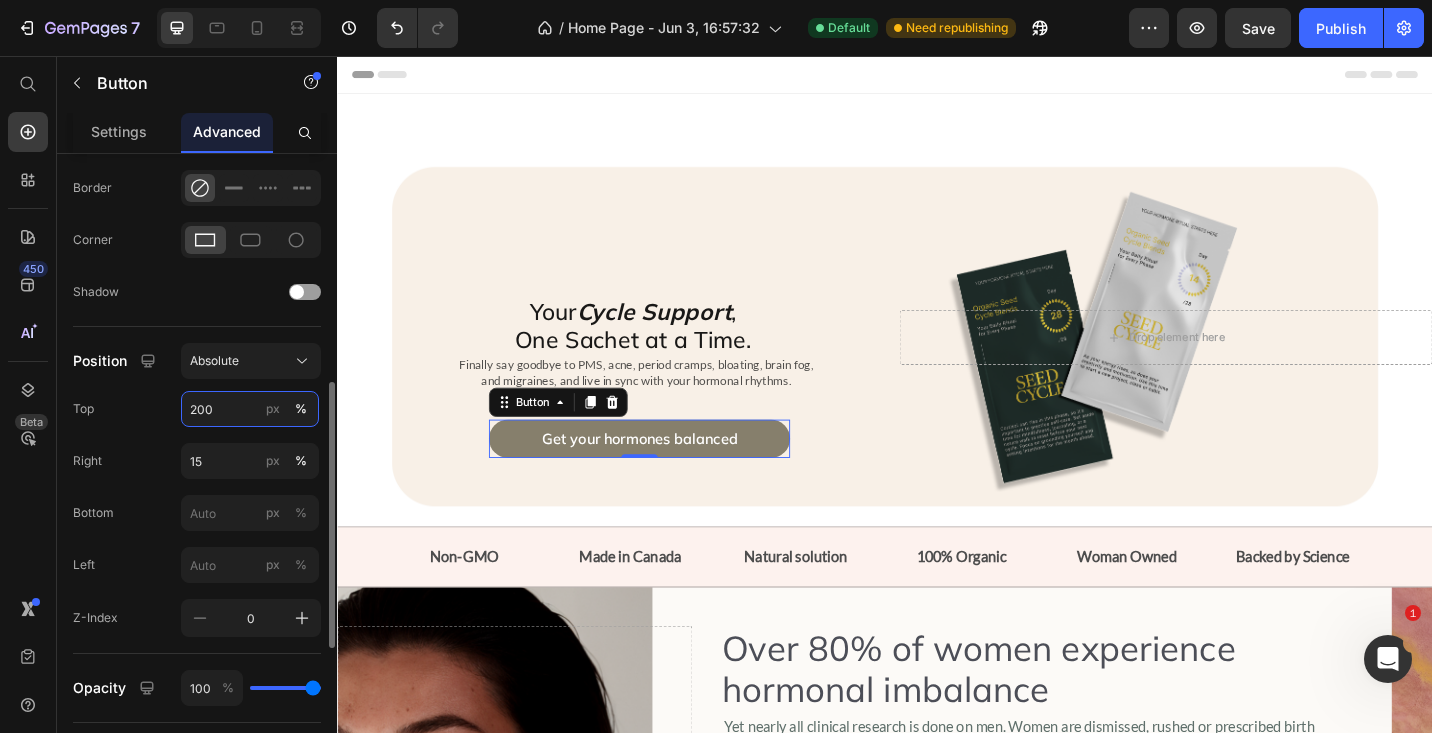 click on "200" at bounding box center (250, 409) 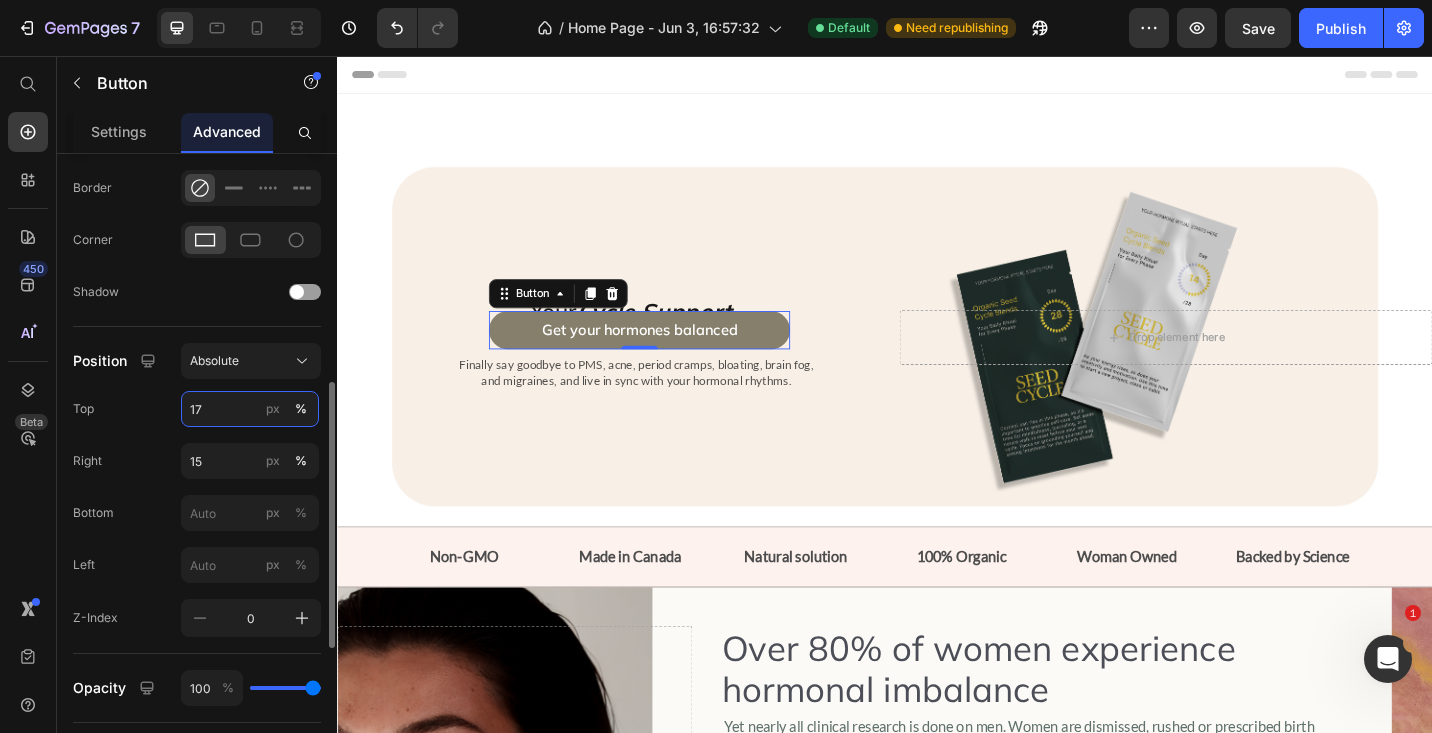 type on "175" 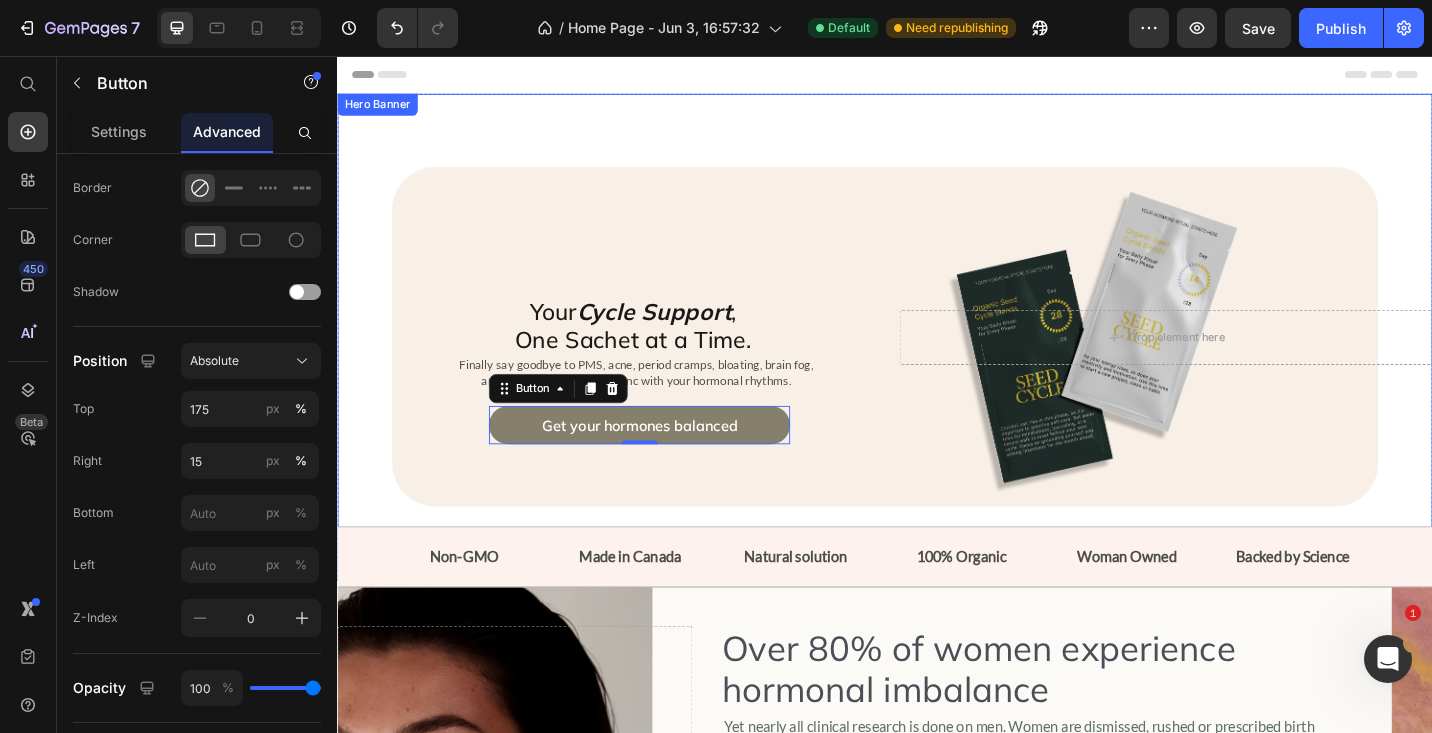 click at bounding box center (937, 364) 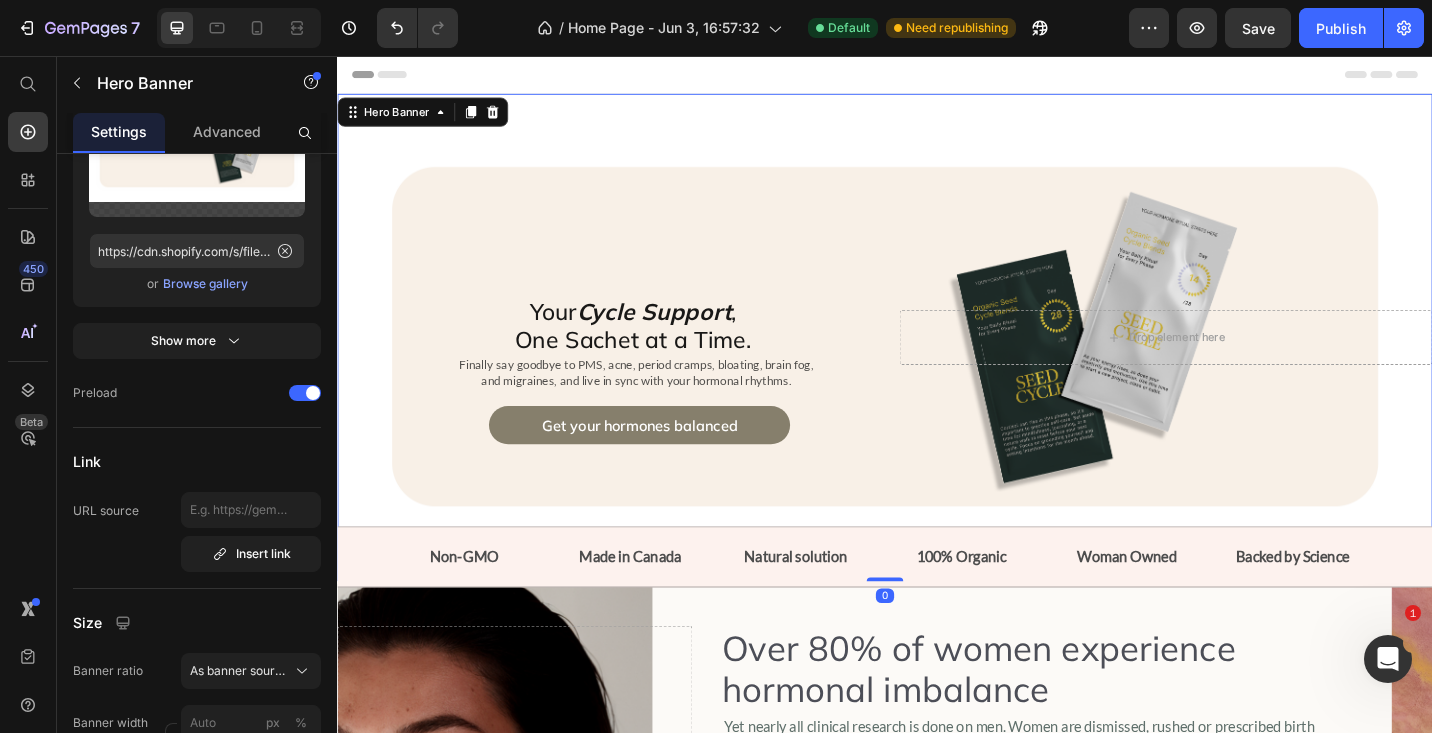 scroll, scrollTop: 0, scrollLeft: 0, axis: both 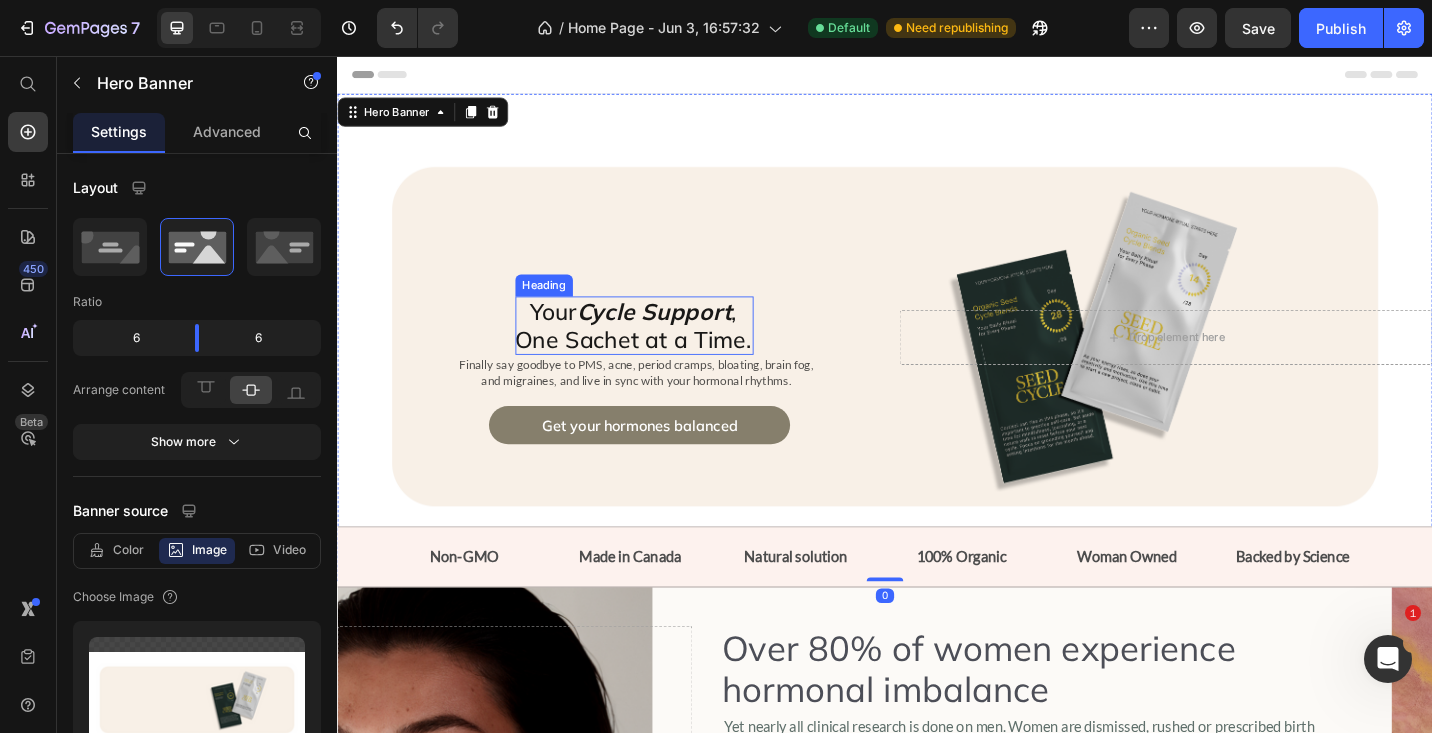 click on "Your  Cycle Support ,  One Sachet at a Time." at bounding box center (661, 351) 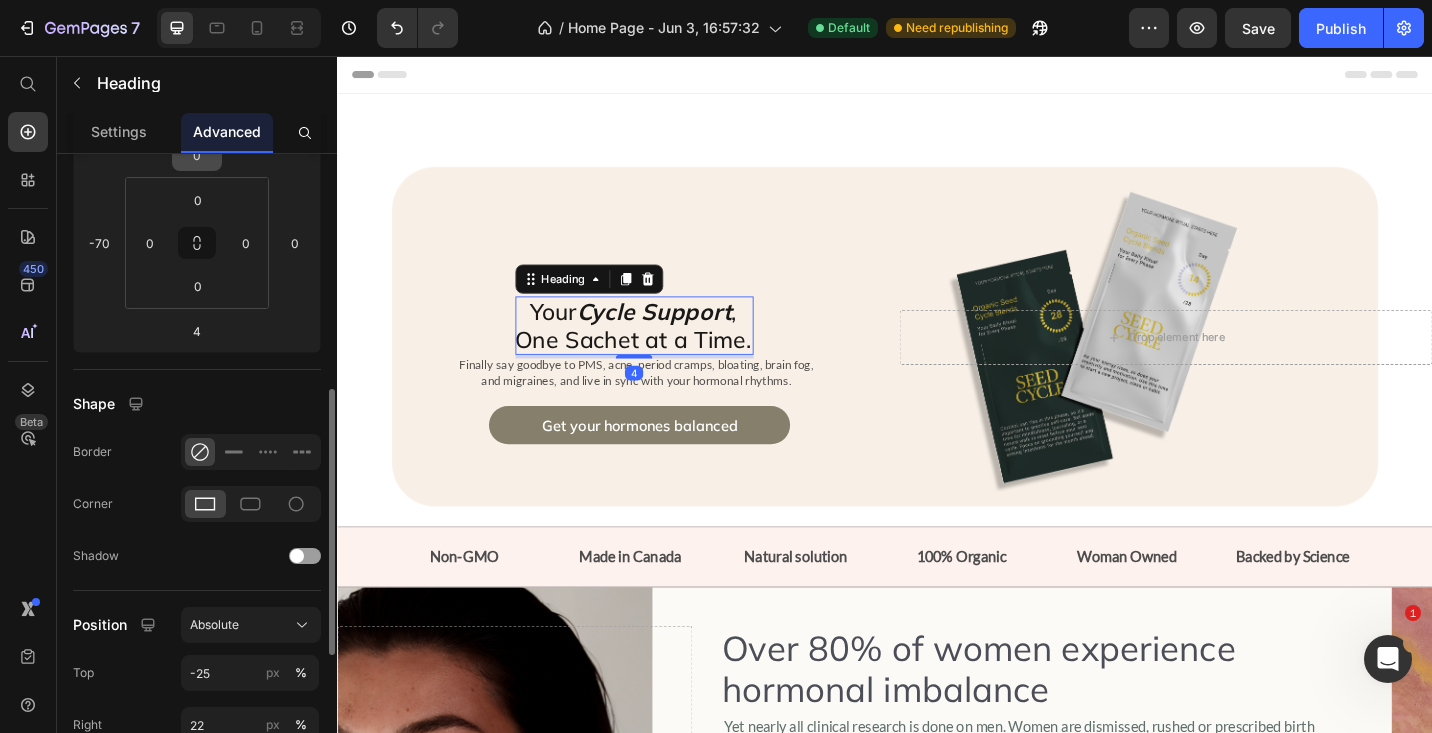scroll, scrollTop: 450, scrollLeft: 0, axis: vertical 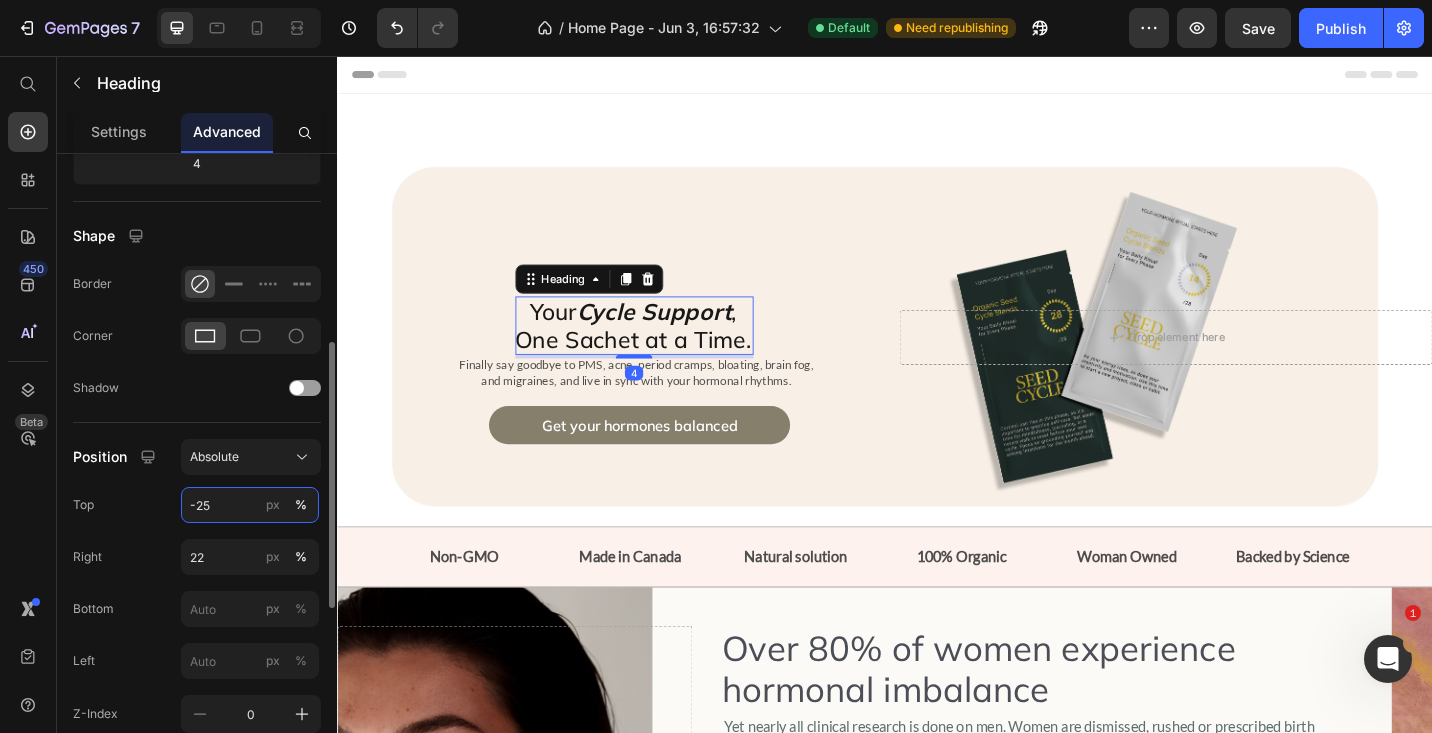 click on "-25" at bounding box center (250, 505) 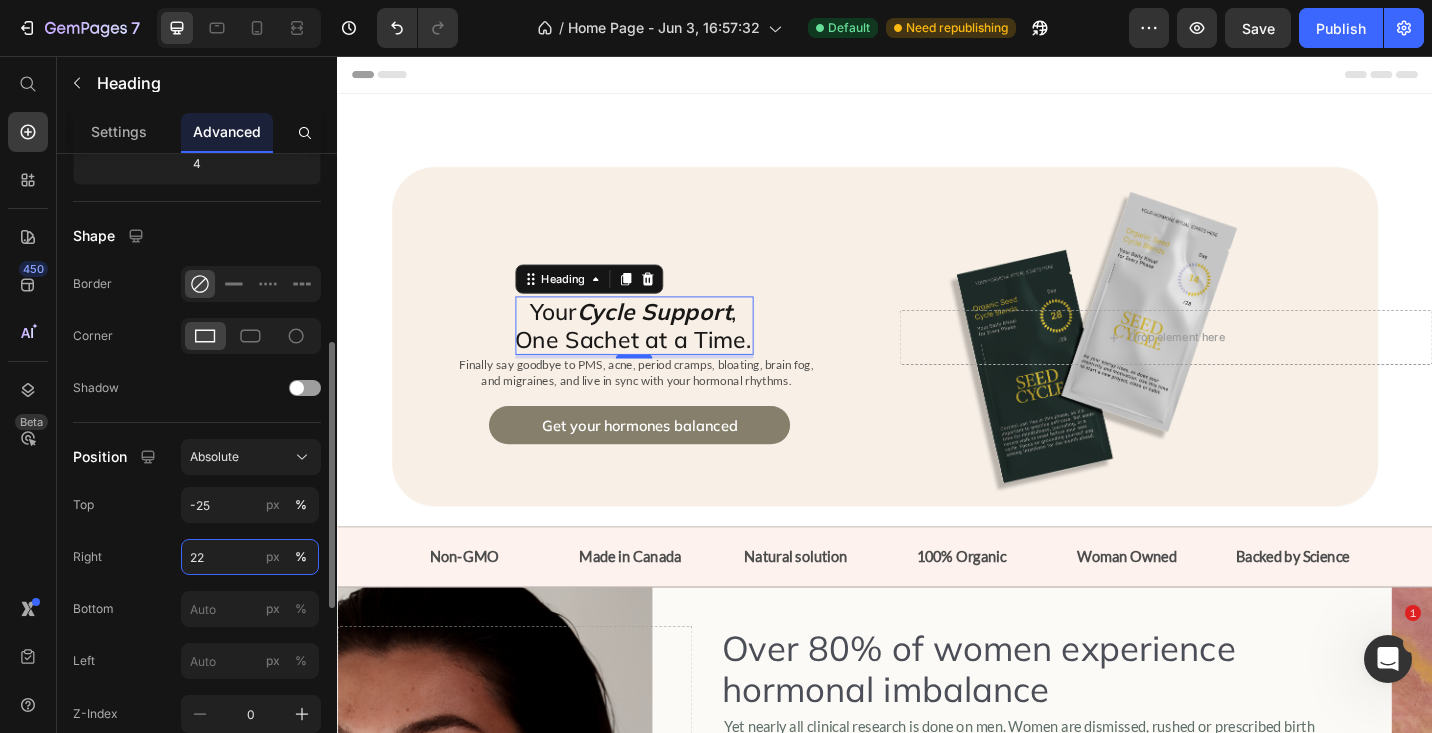 click on "22" at bounding box center [250, 557] 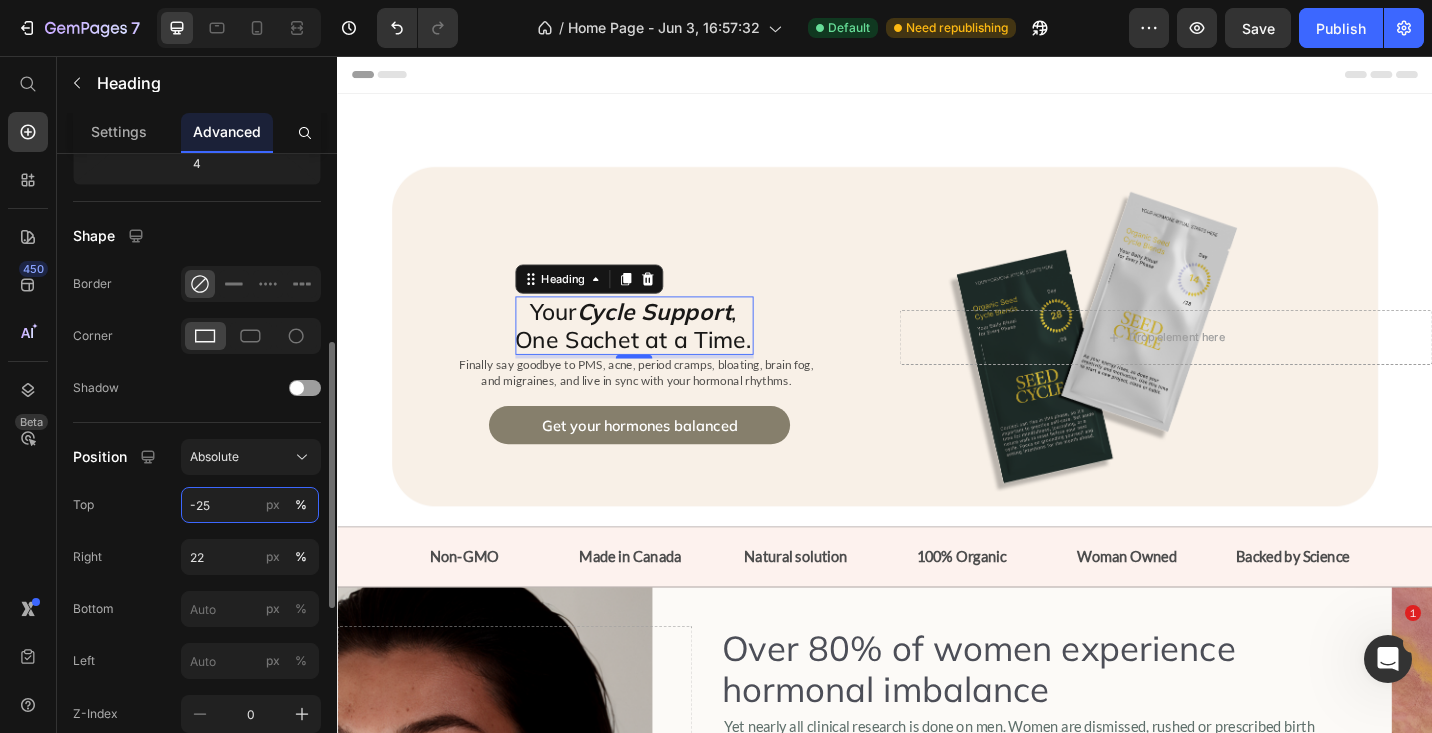 click on "-25" at bounding box center [250, 505] 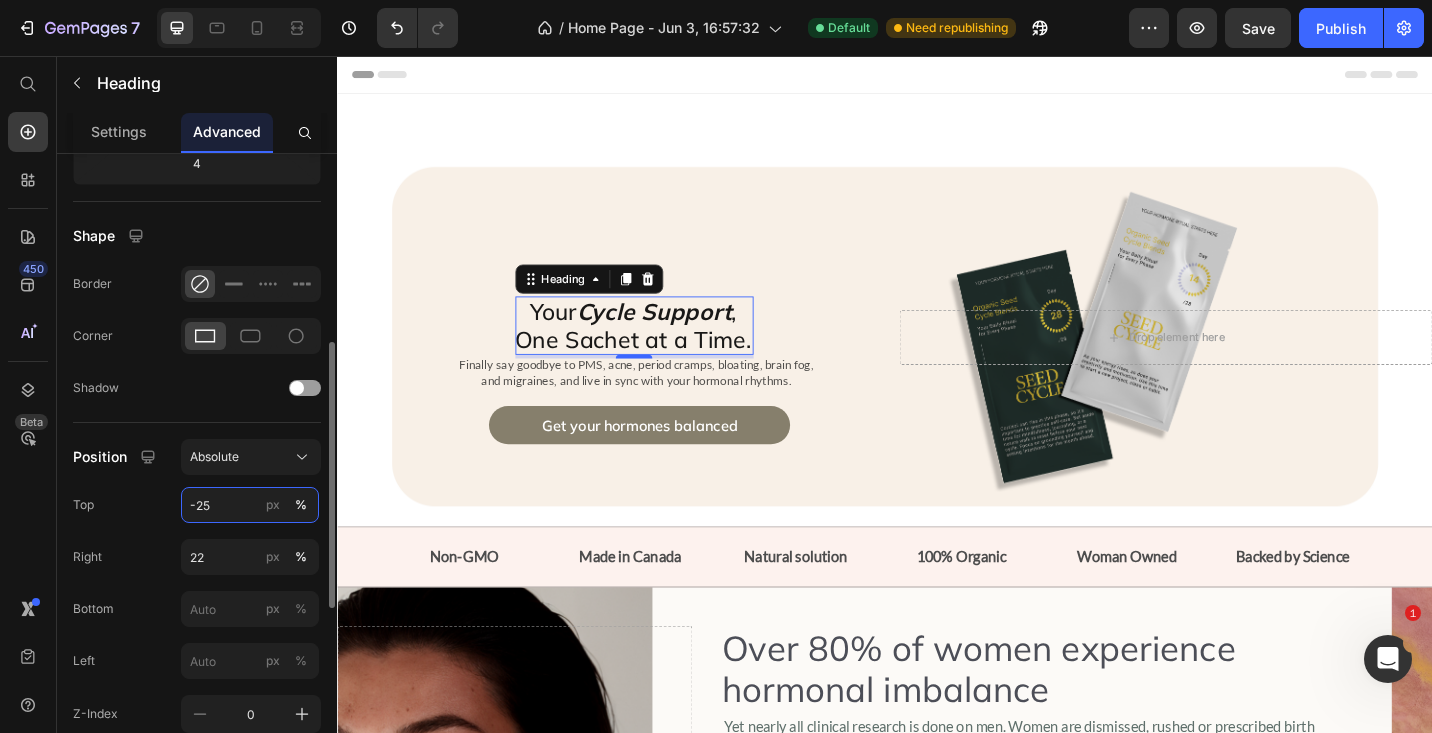 click on "-25" at bounding box center [250, 505] 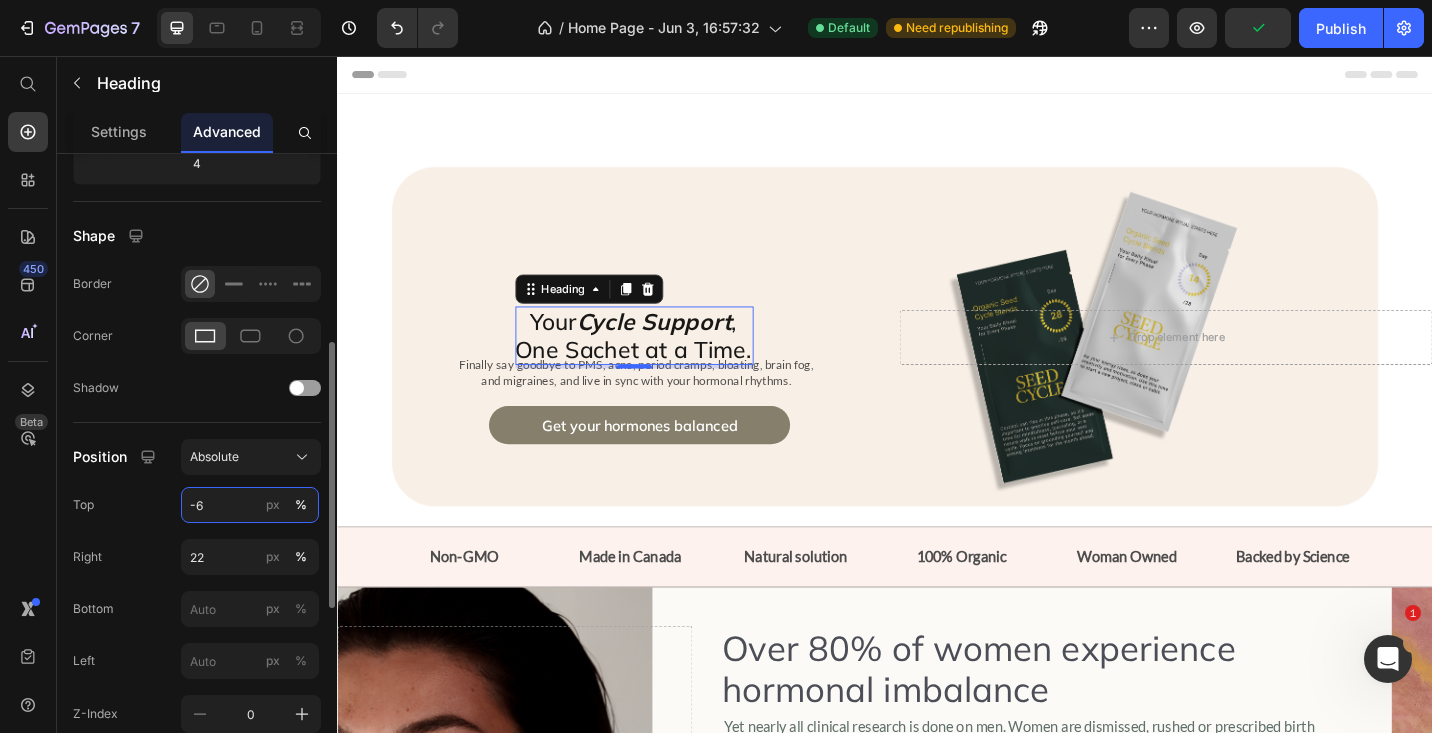 type on "-60" 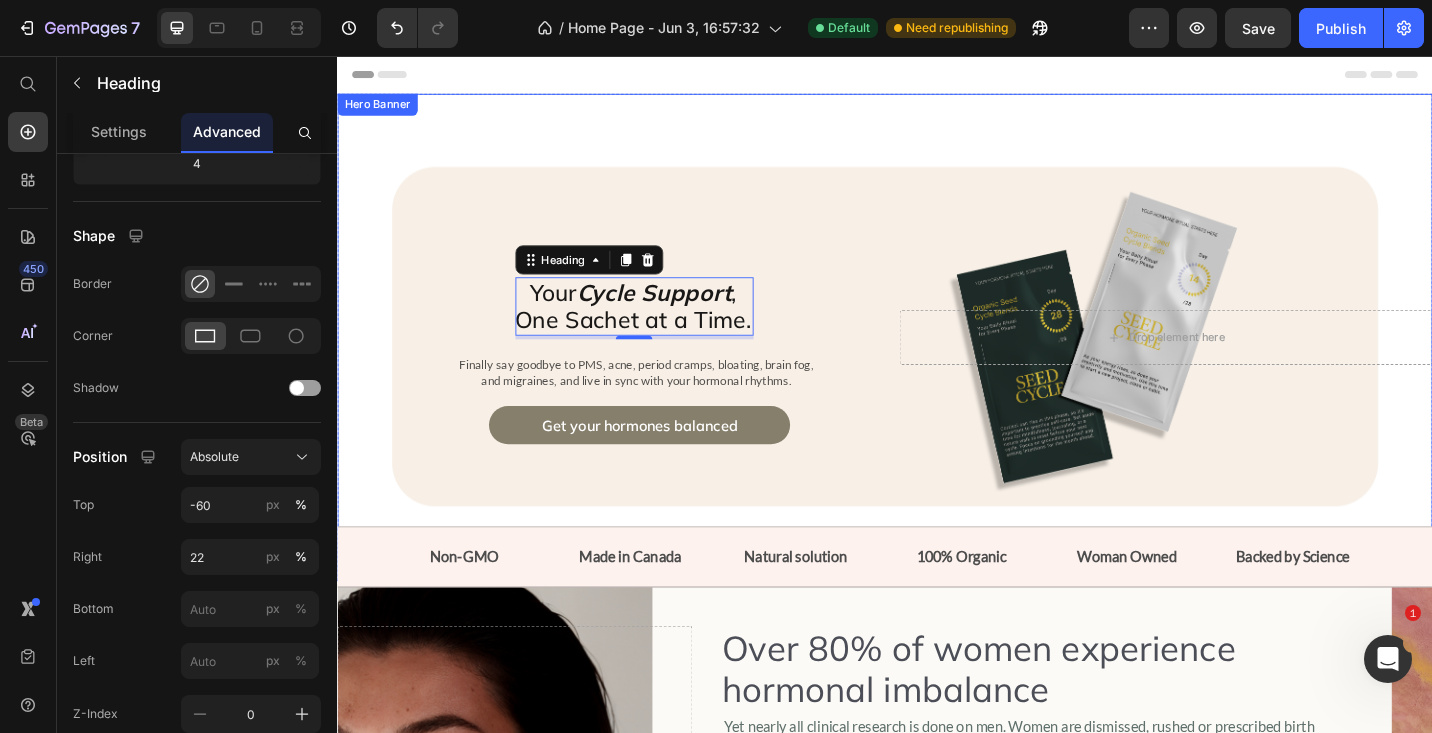 click on "Finally say goodbye to PMS, acne, period cramps, bloating, brain fog," at bounding box center [665, 394] 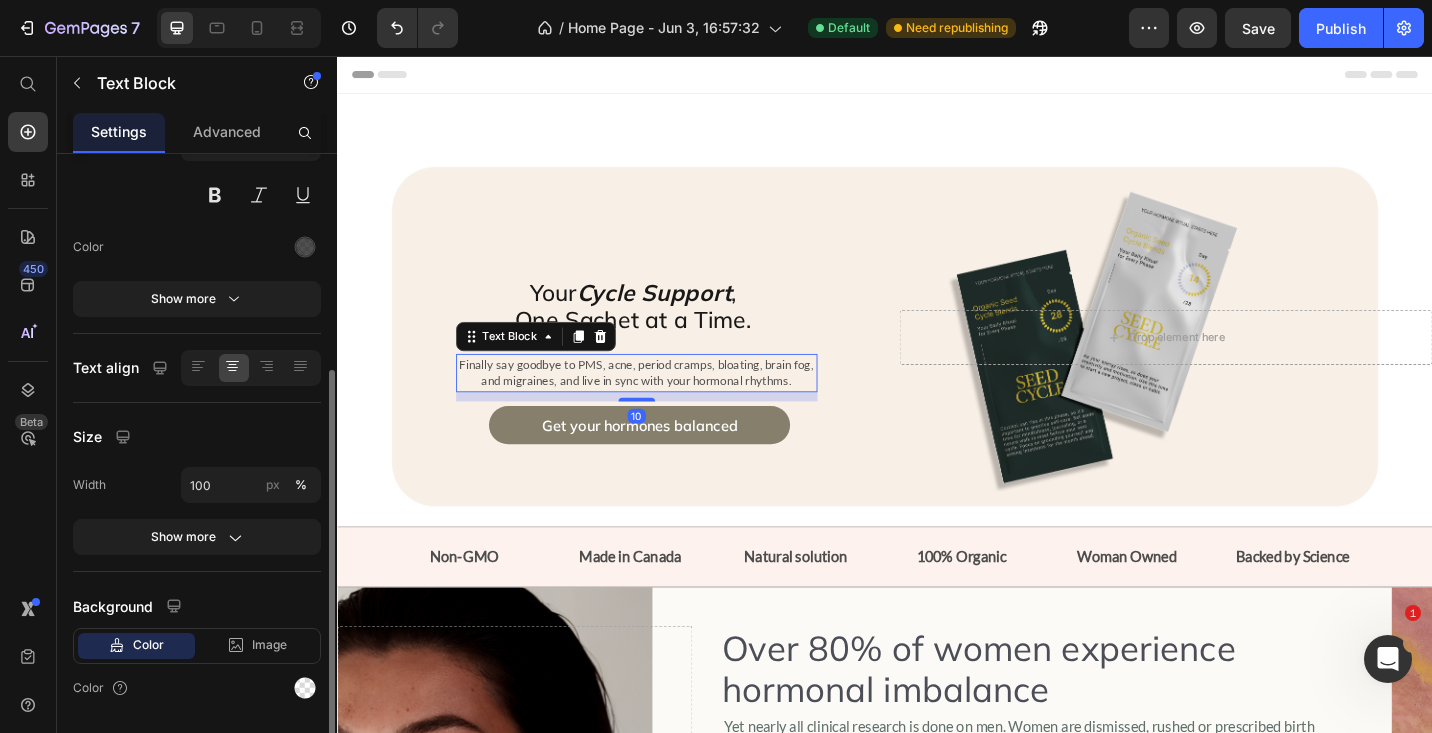 scroll, scrollTop: 257, scrollLeft: 0, axis: vertical 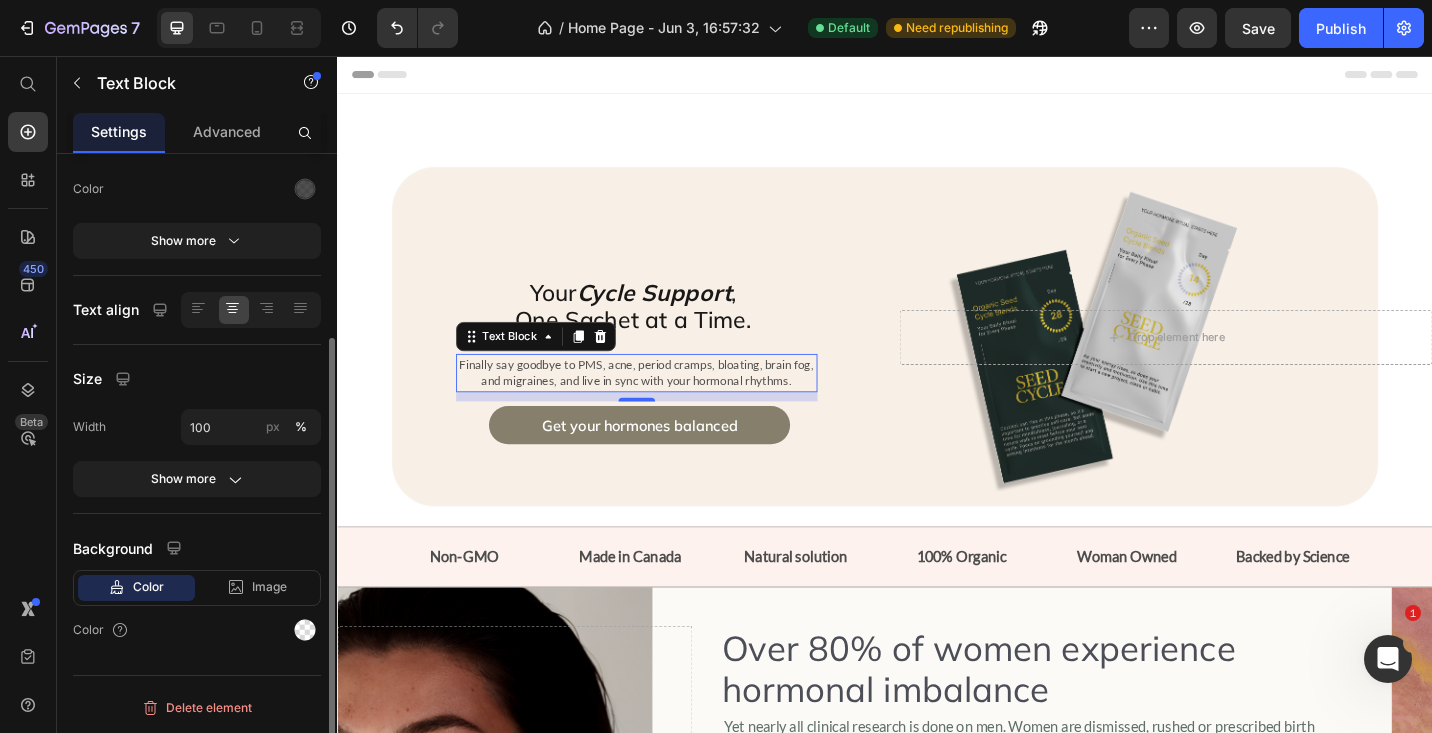 click on "Font Lato Size 13 Color Show more" at bounding box center (197, 136) 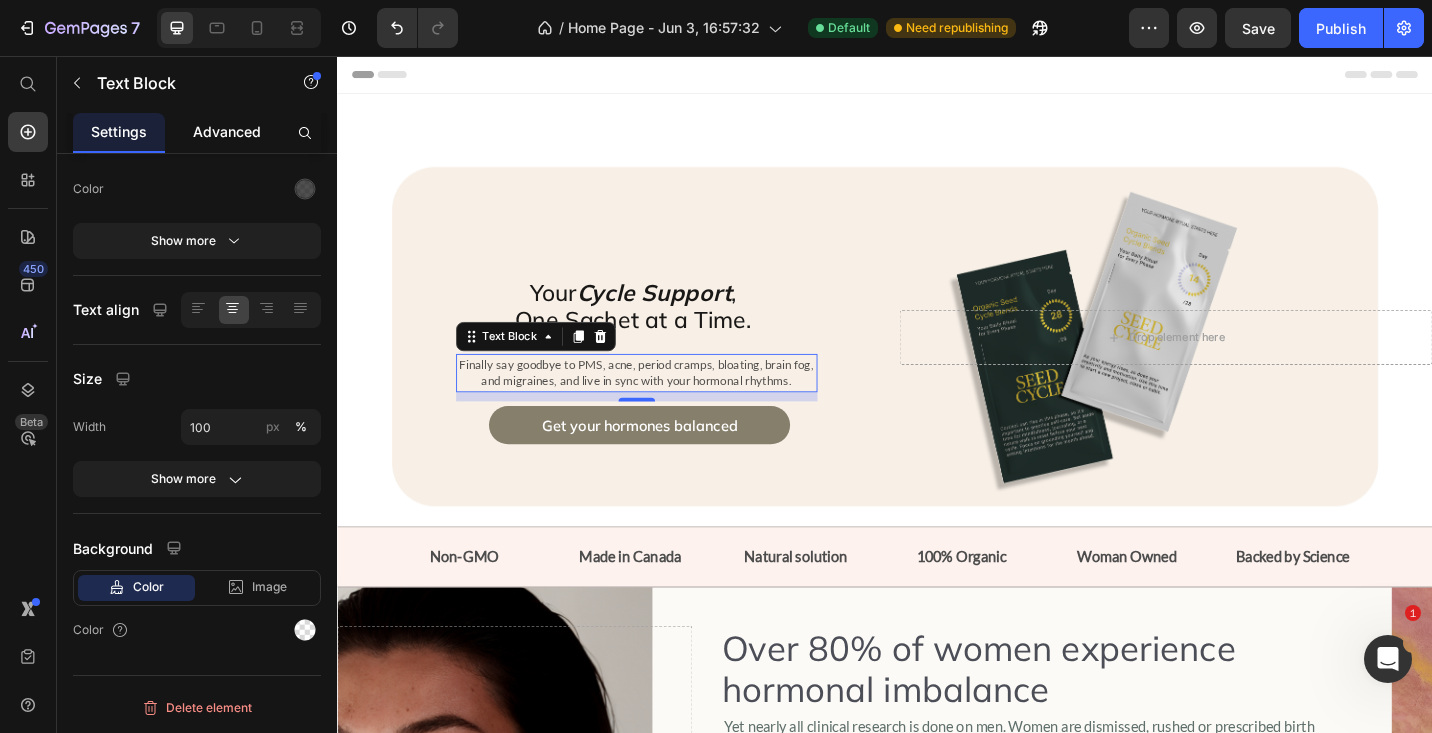 click on "Advanced" 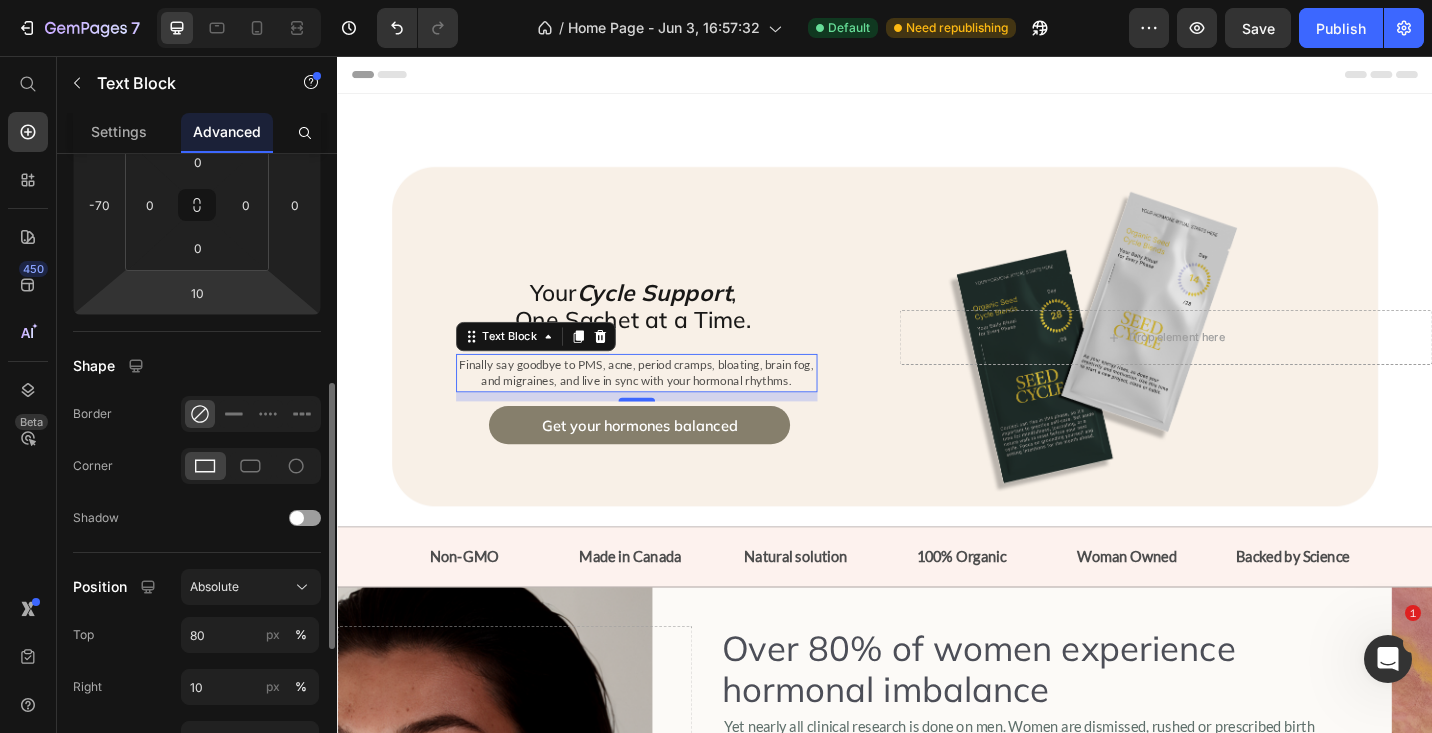 scroll, scrollTop: 429, scrollLeft: 0, axis: vertical 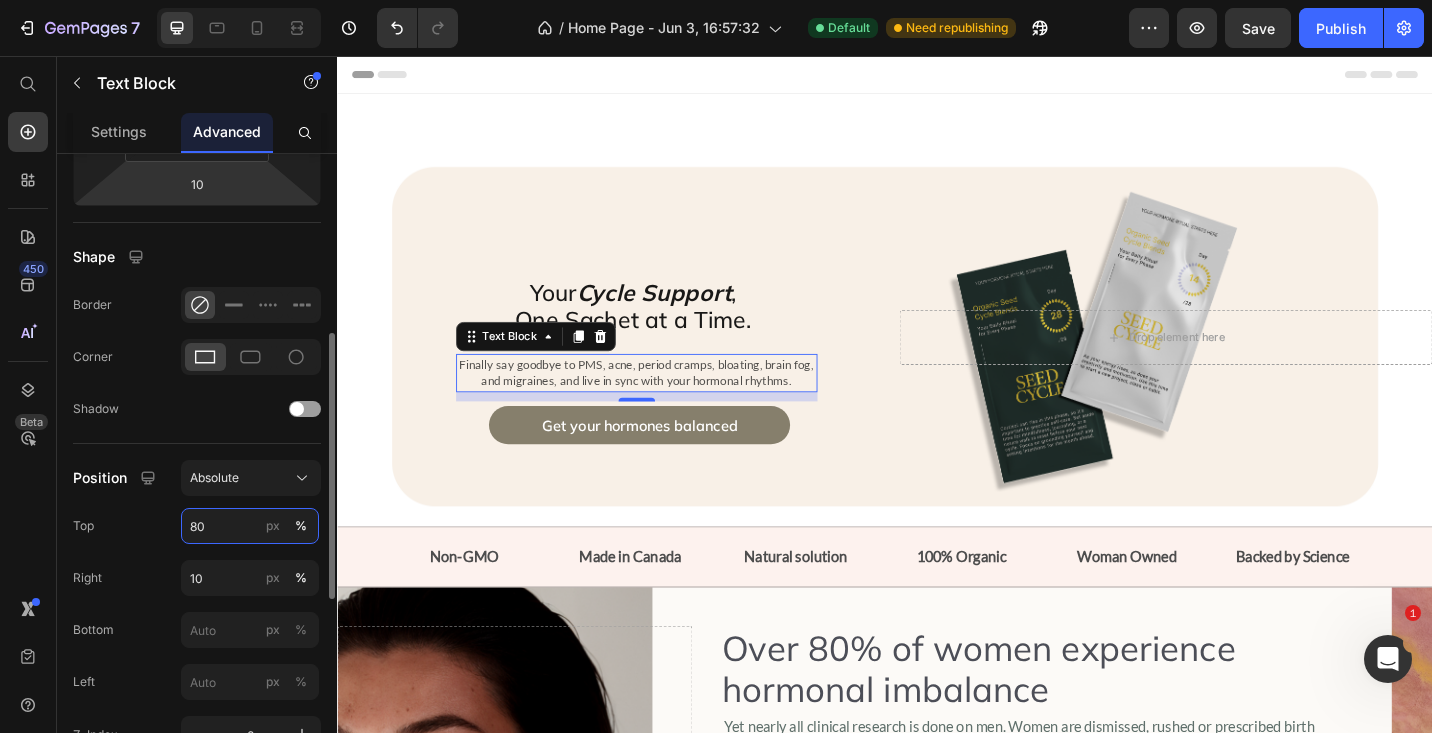 click on "80" at bounding box center (250, 526) 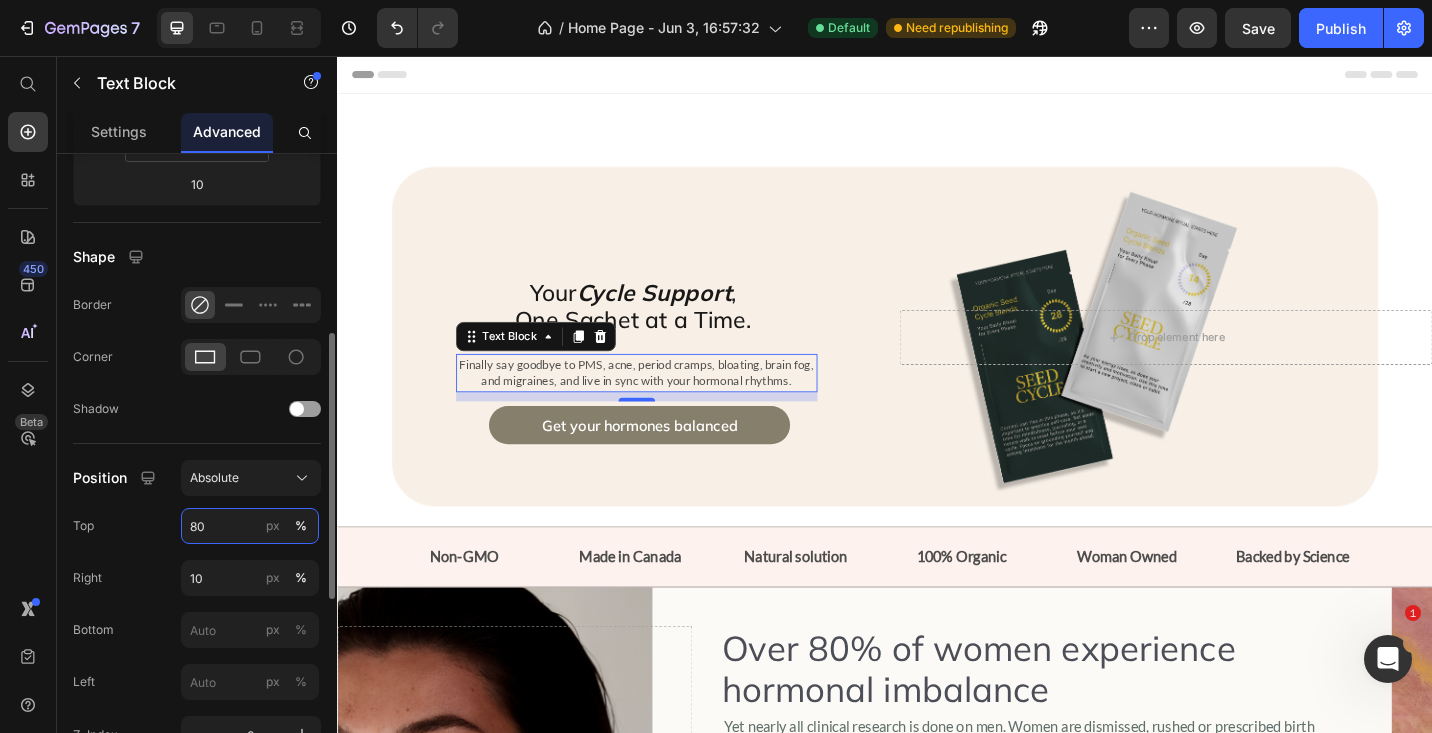 click on "80" at bounding box center [250, 526] 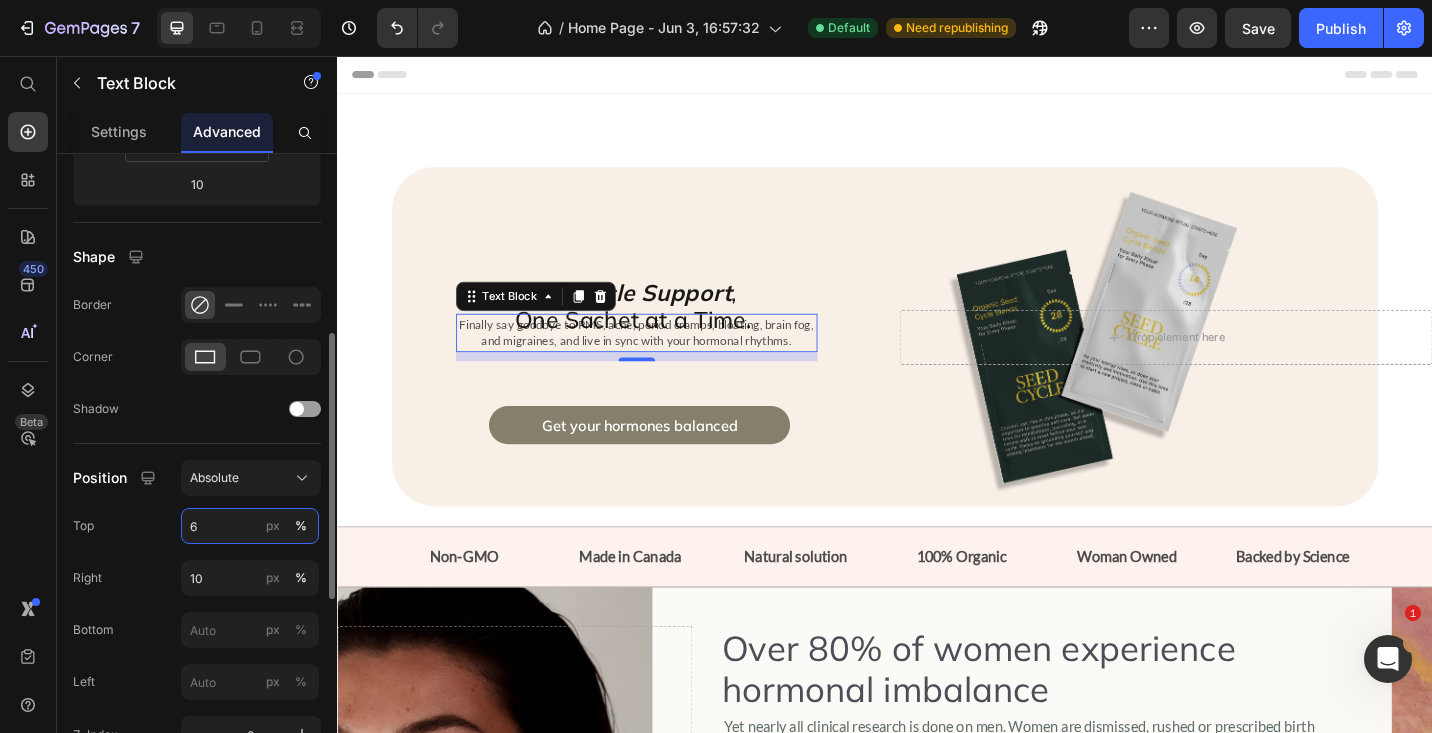 type on "60" 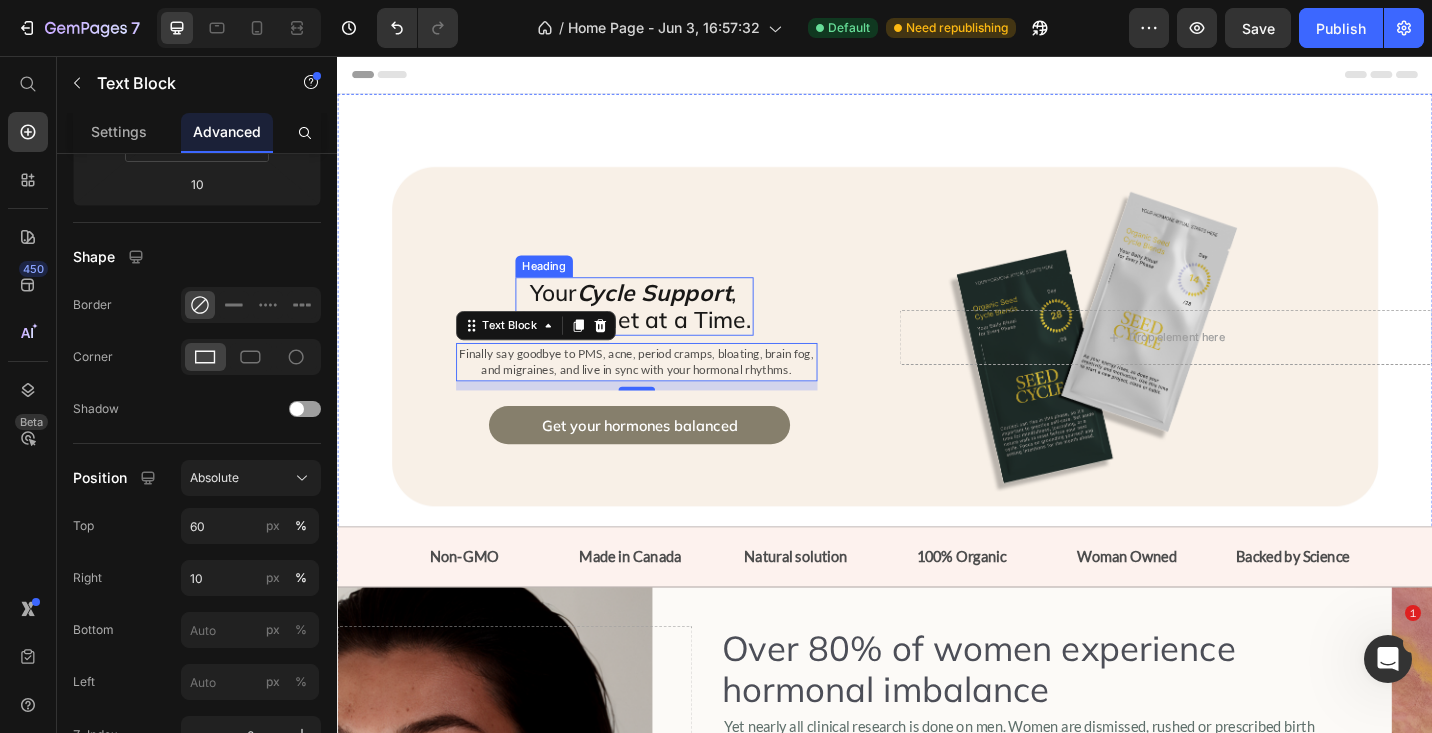 click at bounding box center [937, 364] 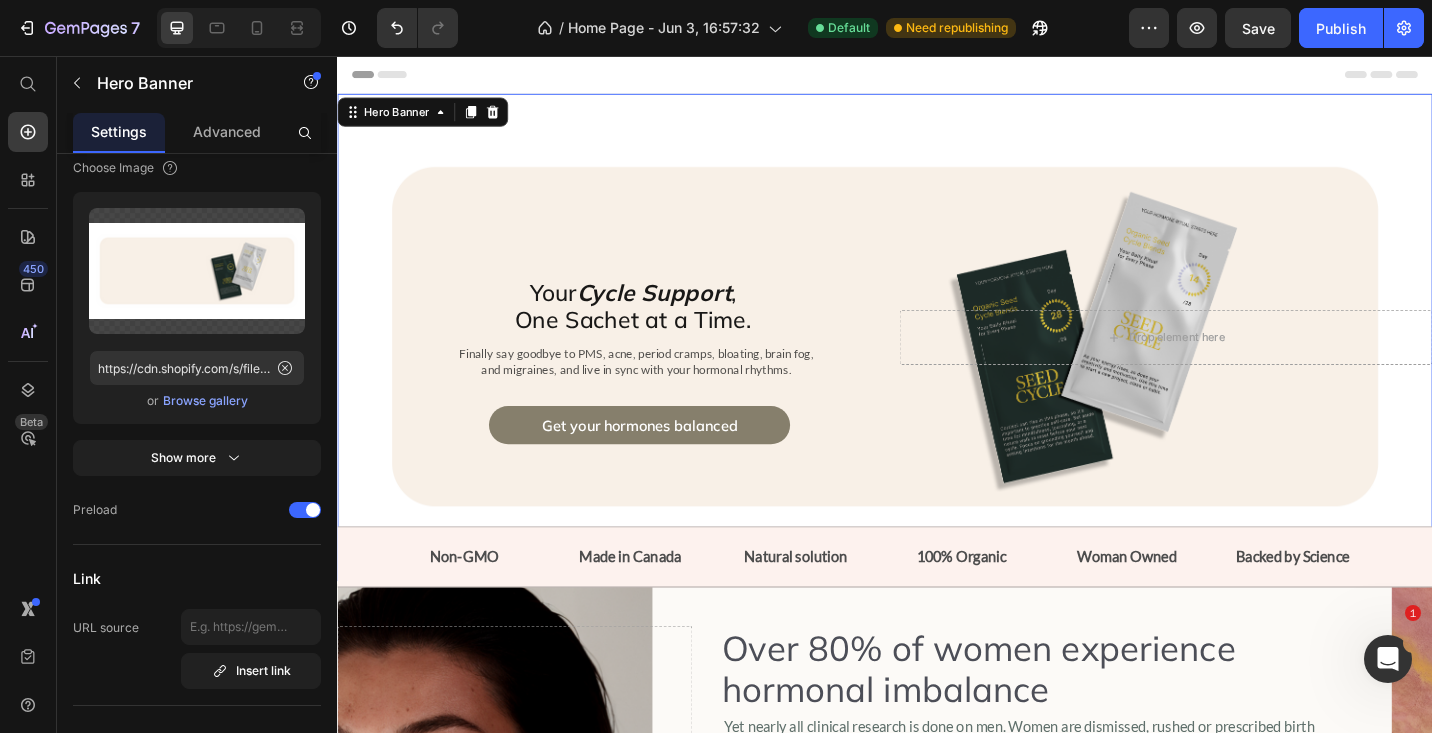 scroll, scrollTop: 0, scrollLeft: 0, axis: both 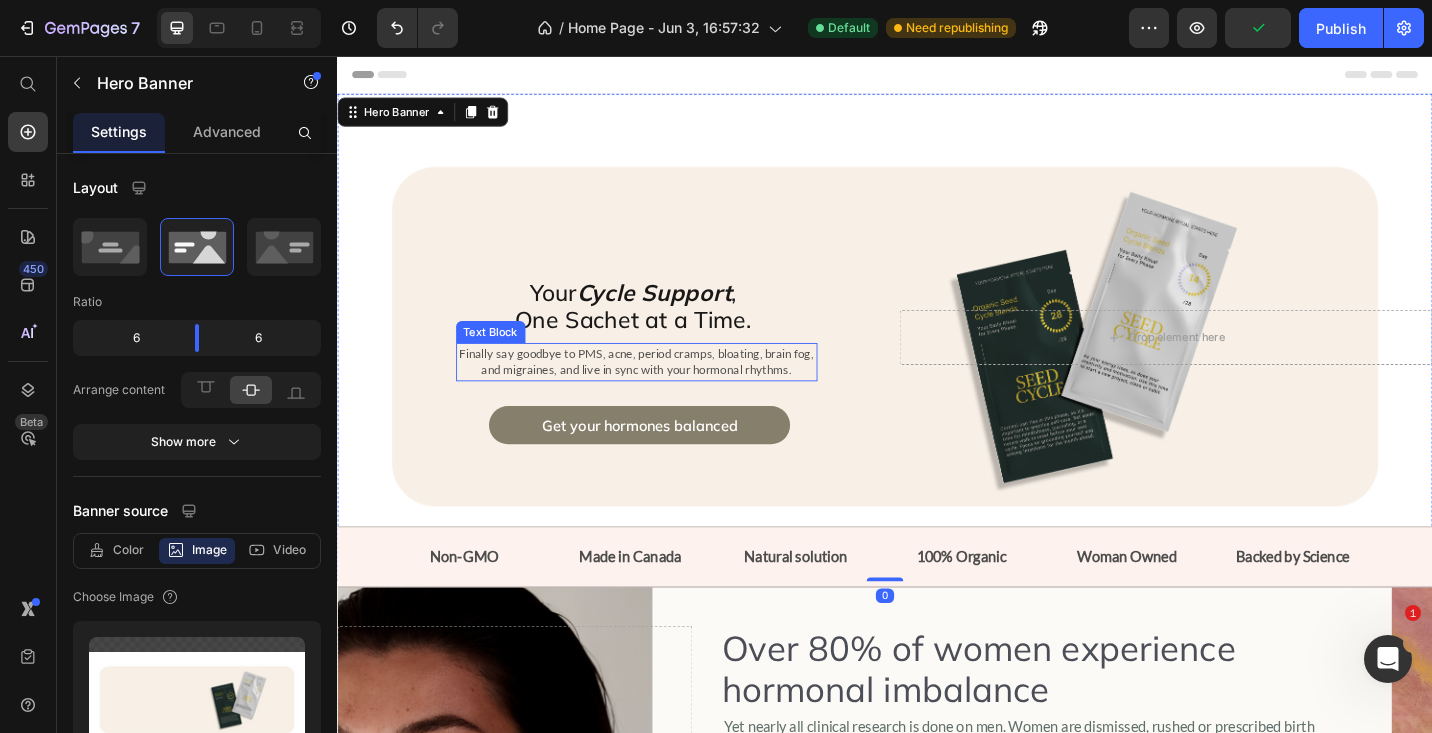 click on "Finally say goodbye to PMS, acne, period cramps, bloating, brain fog," at bounding box center (665, 382) 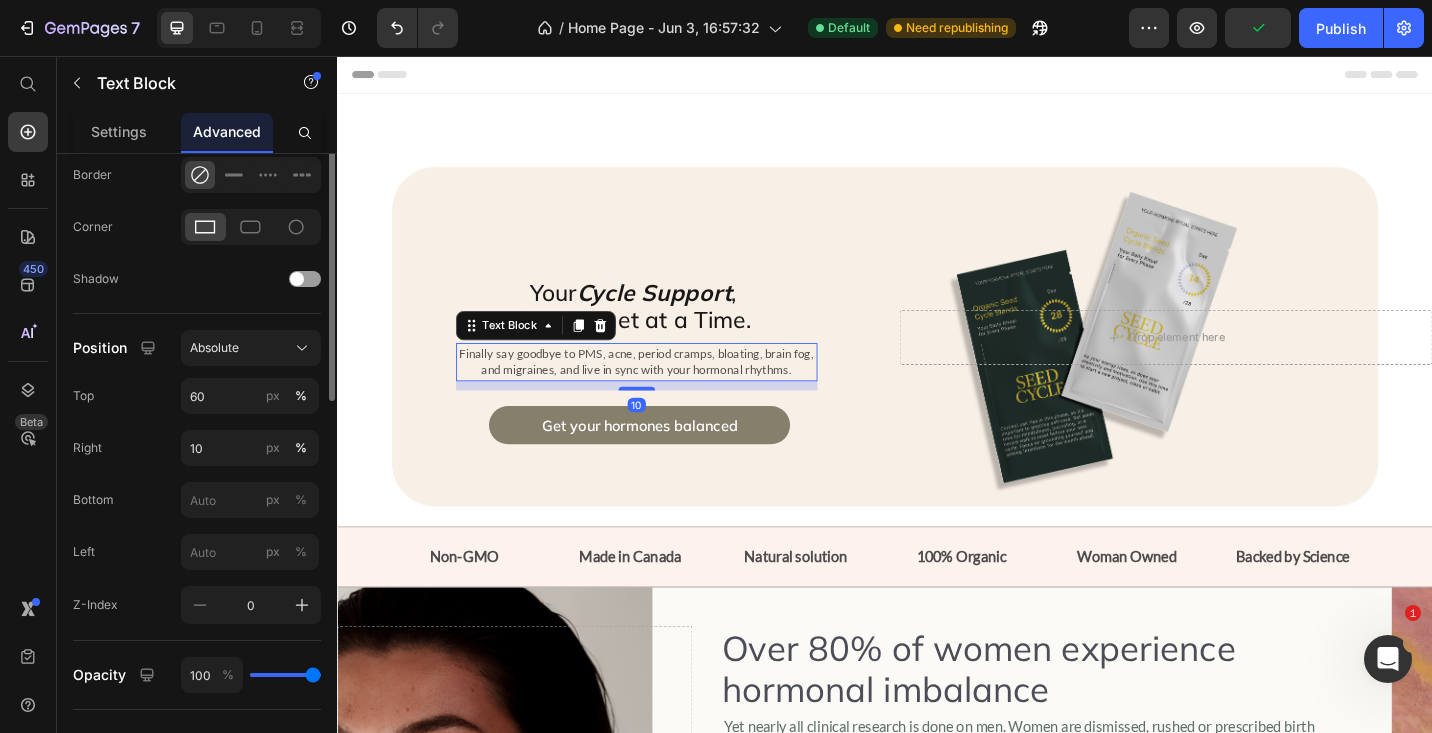 scroll, scrollTop: 665, scrollLeft: 0, axis: vertical 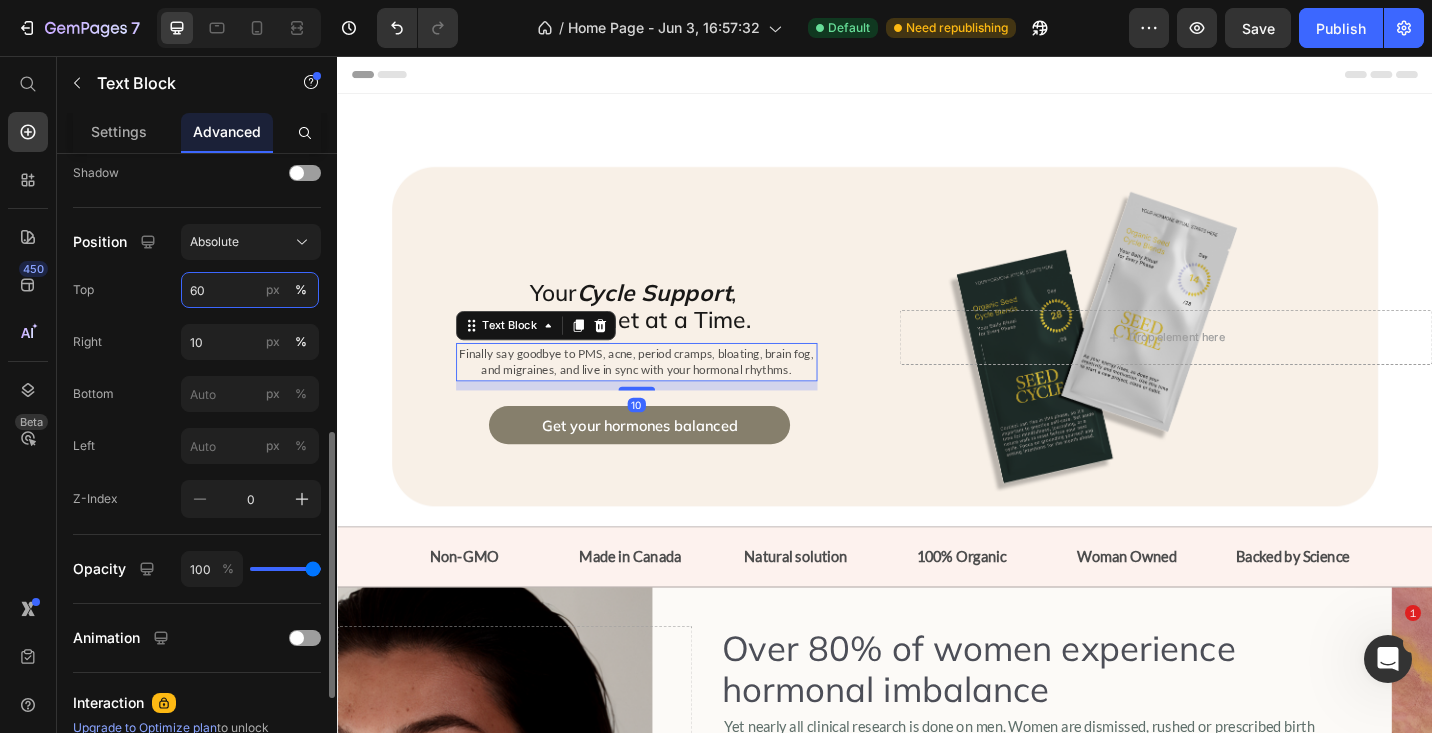 click on "60" at bounding box center (250, 290) 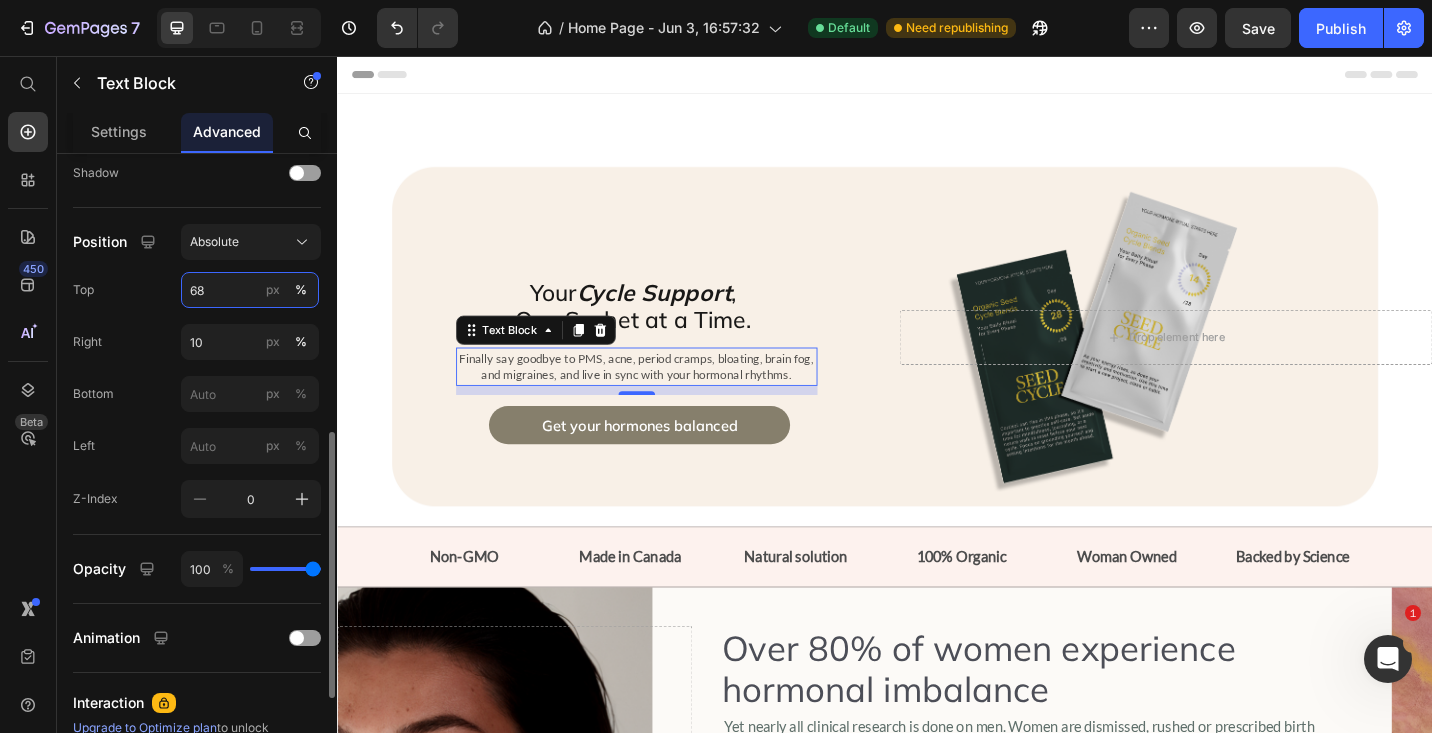 type on "6" 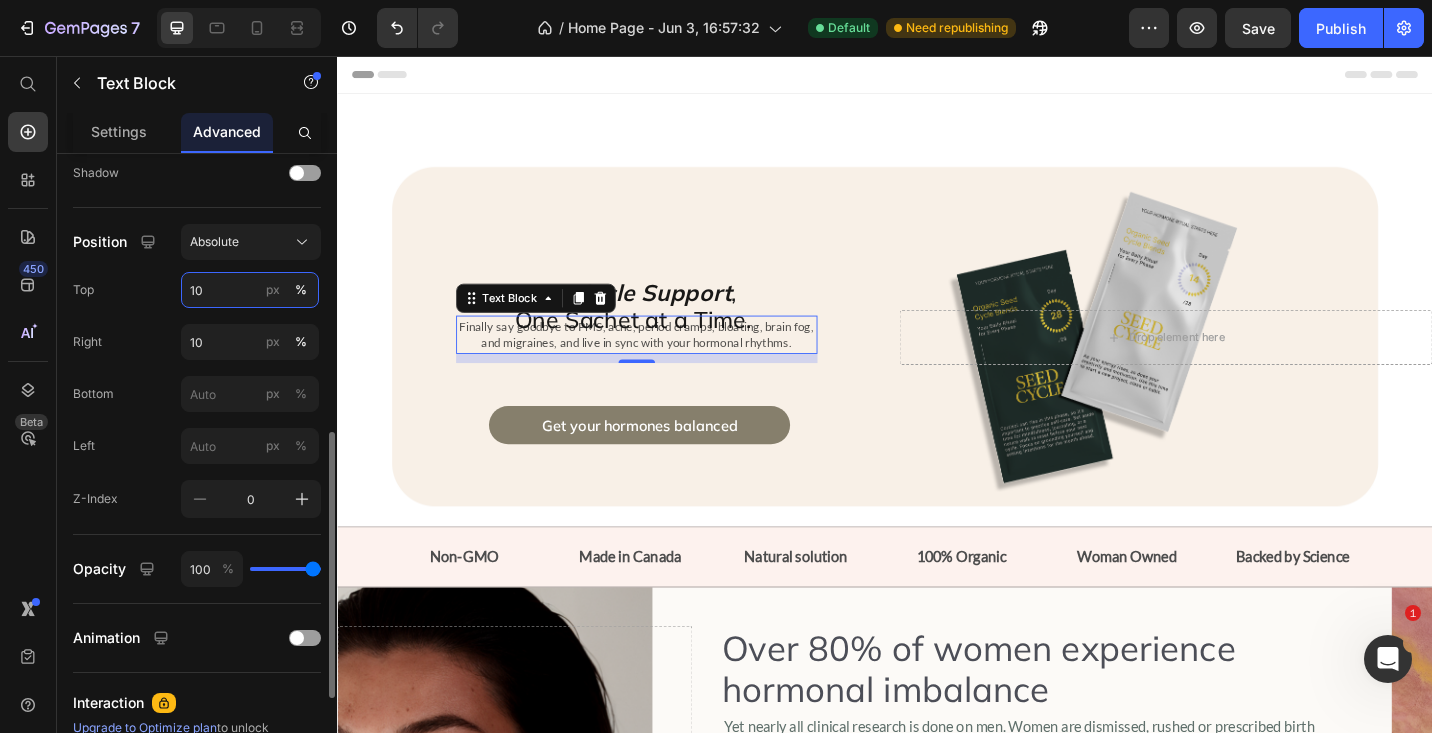 type on "1" 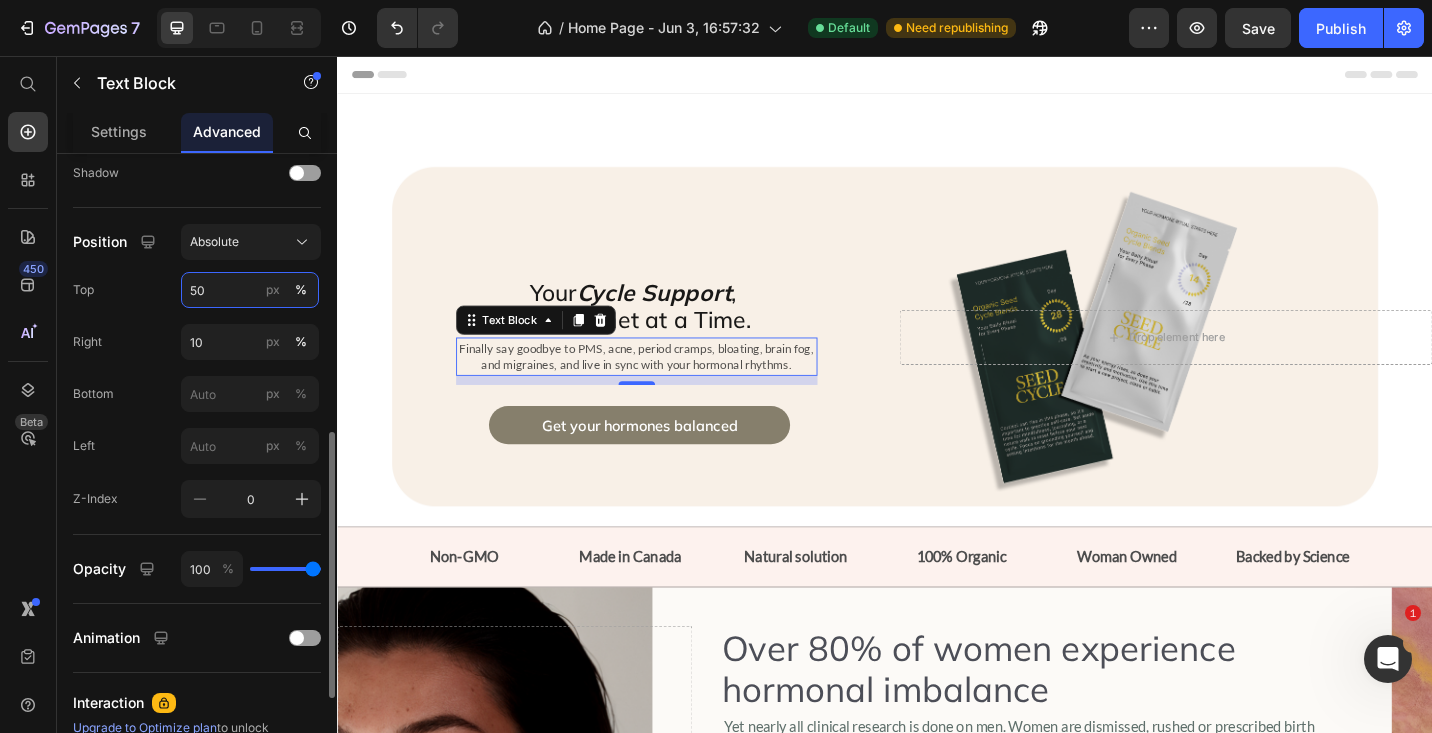 type on "5" 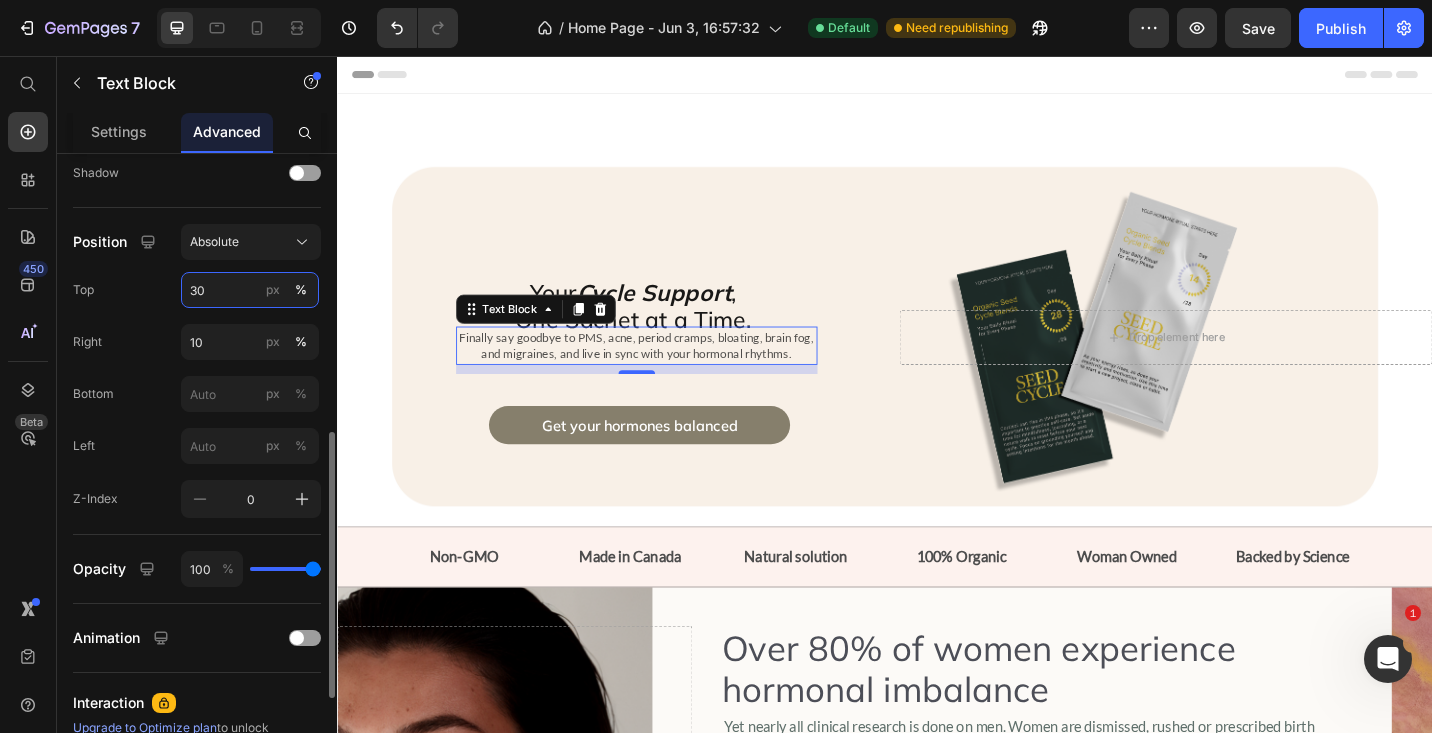 type on "3" 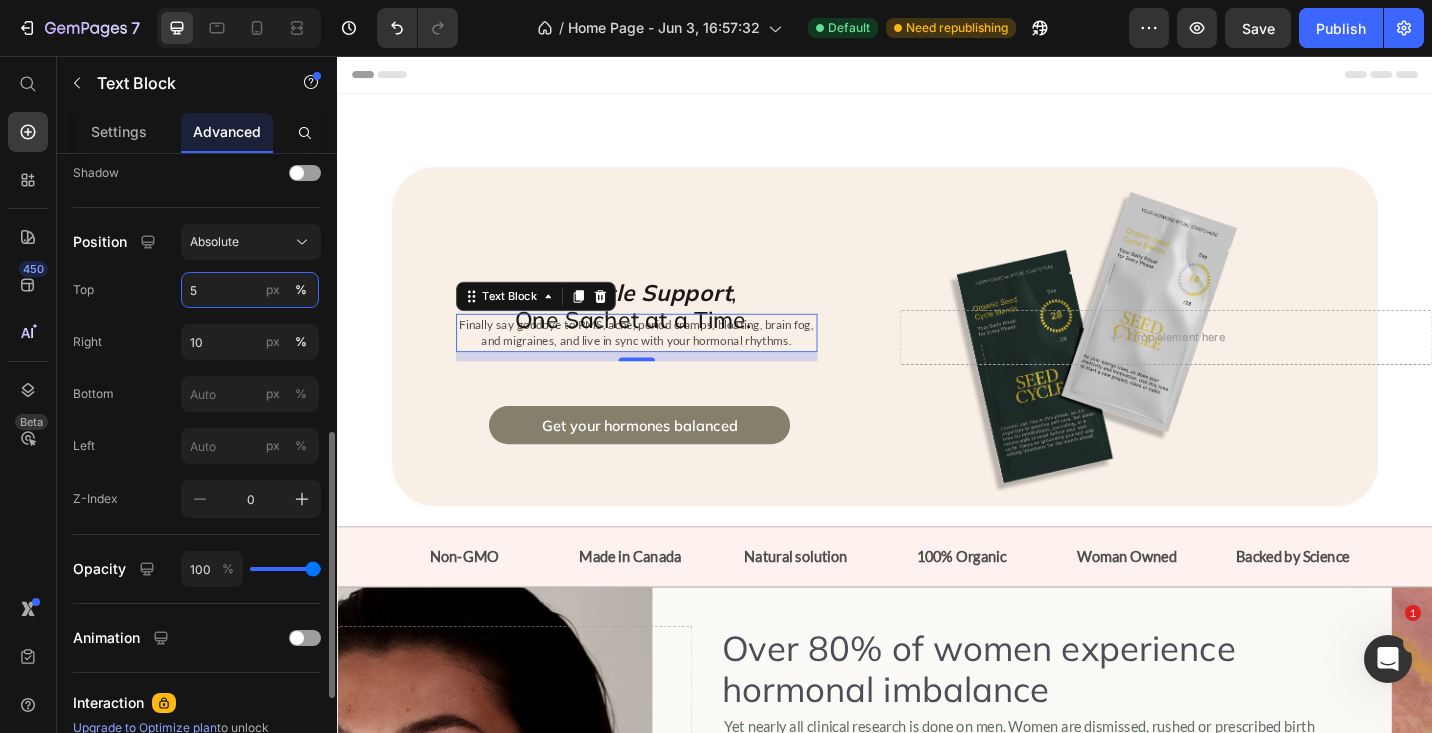 type on "50" 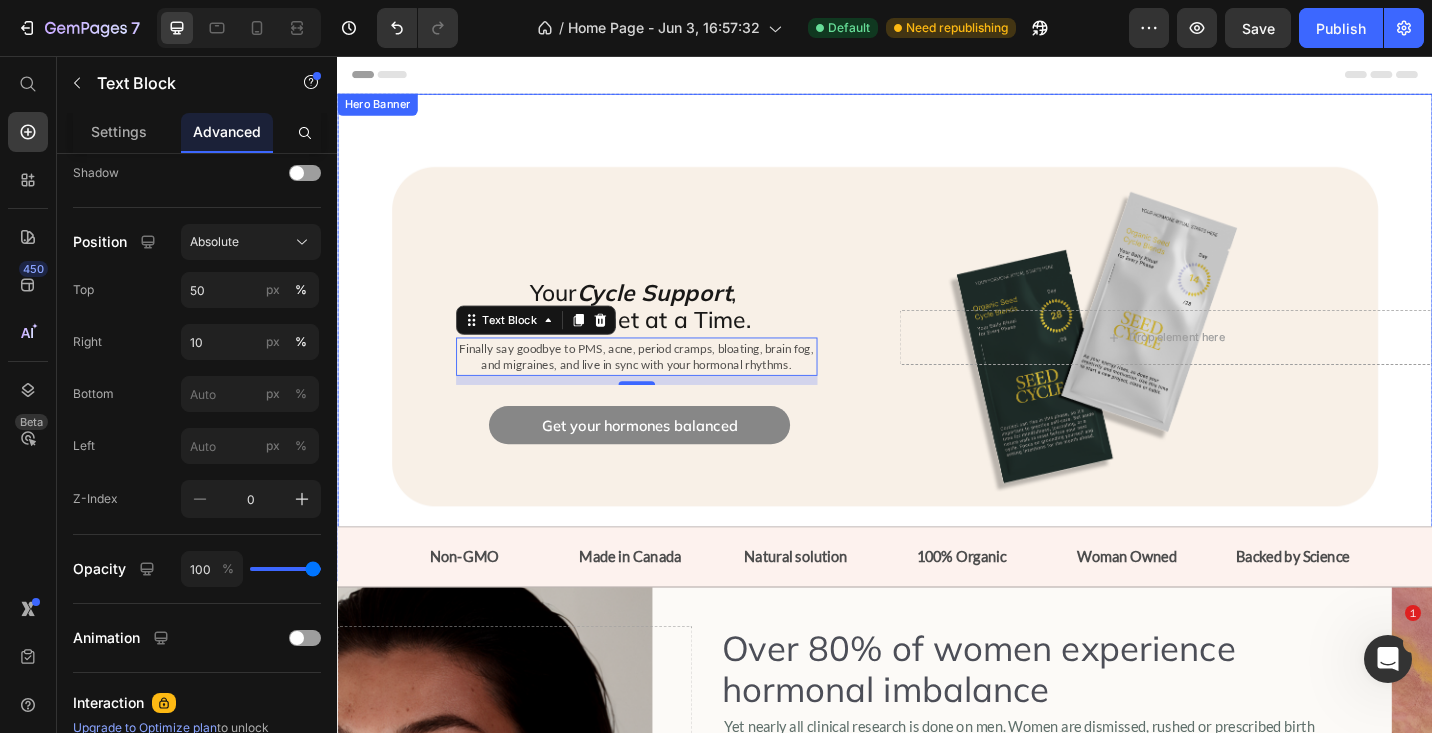 click on "Get your hormones balanced" at bounding box center [668, 460] 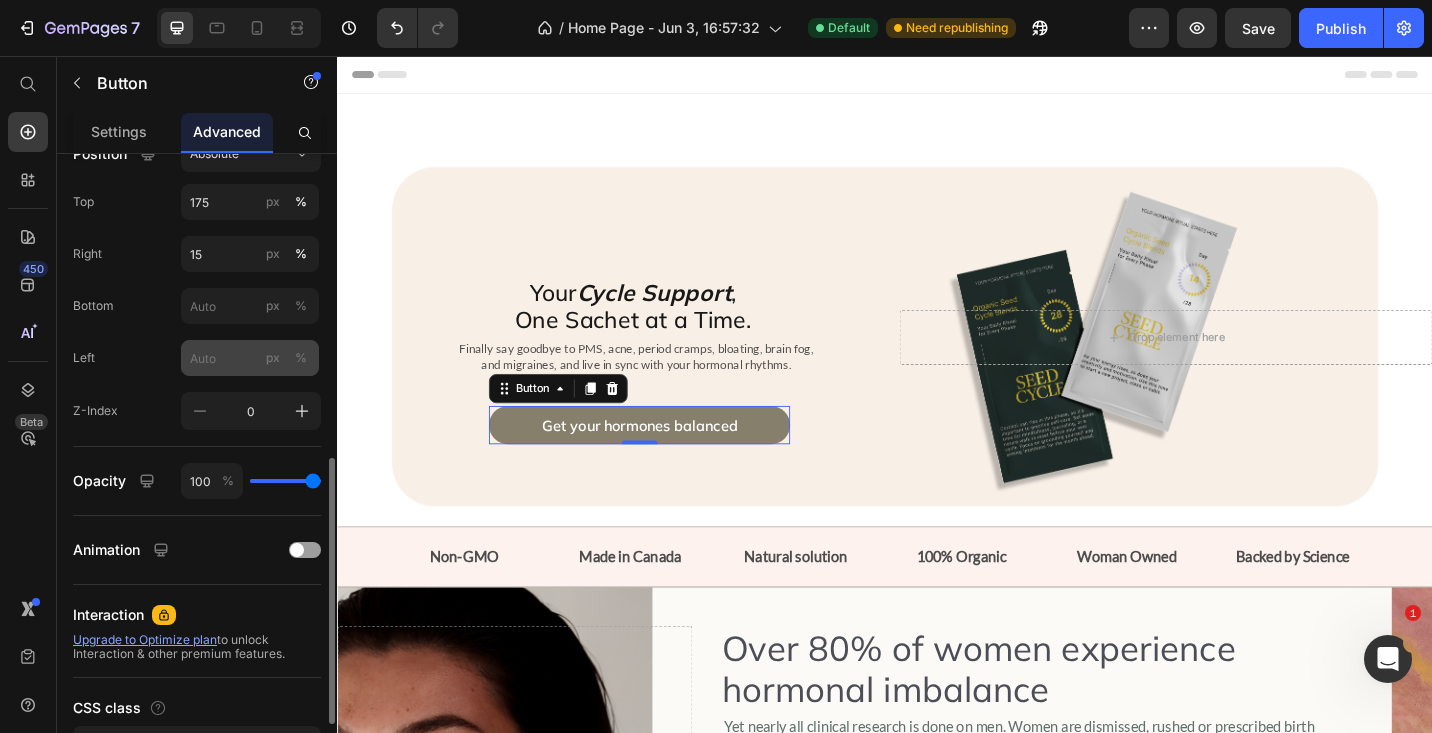 scroll, scrollTop: 733, scrollLeft: 0, axis: vertical 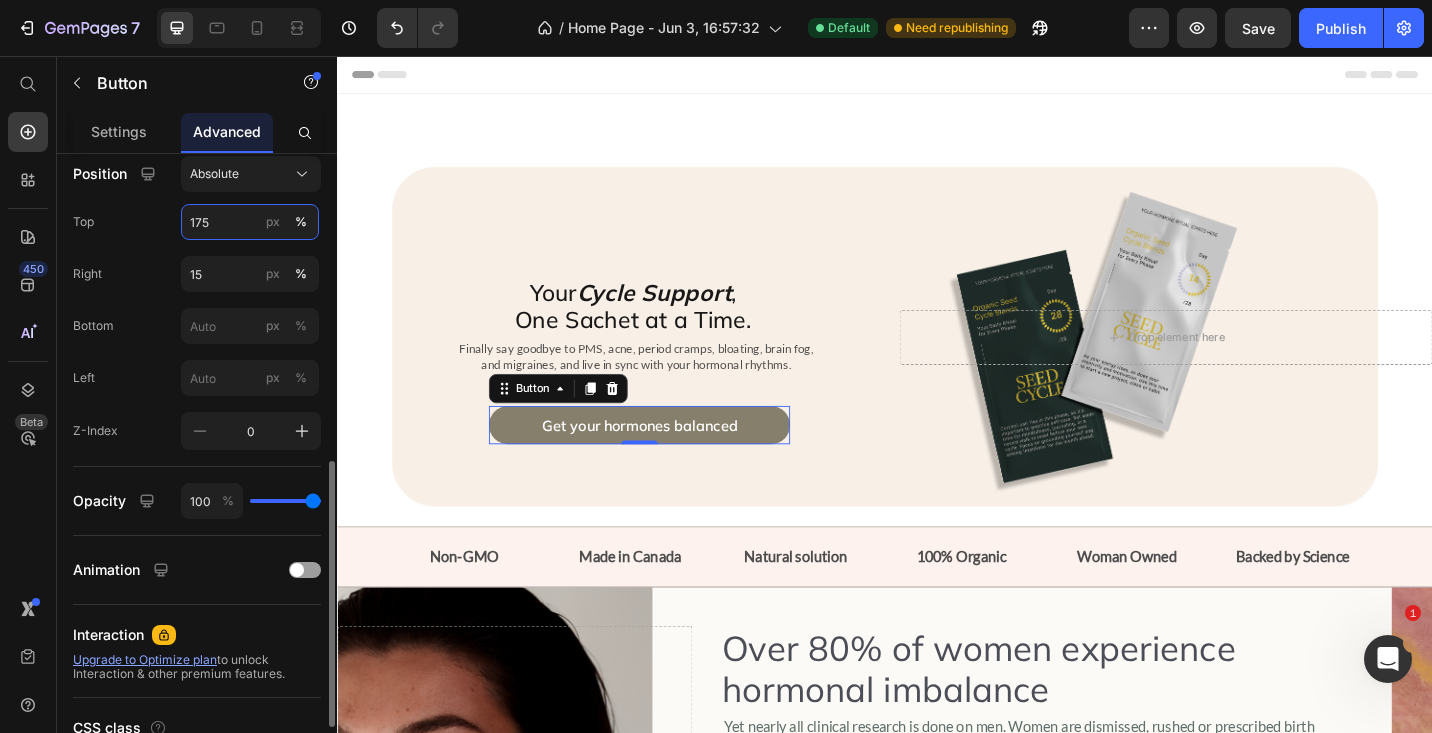 click on "175" at bounding box center (250, 222) 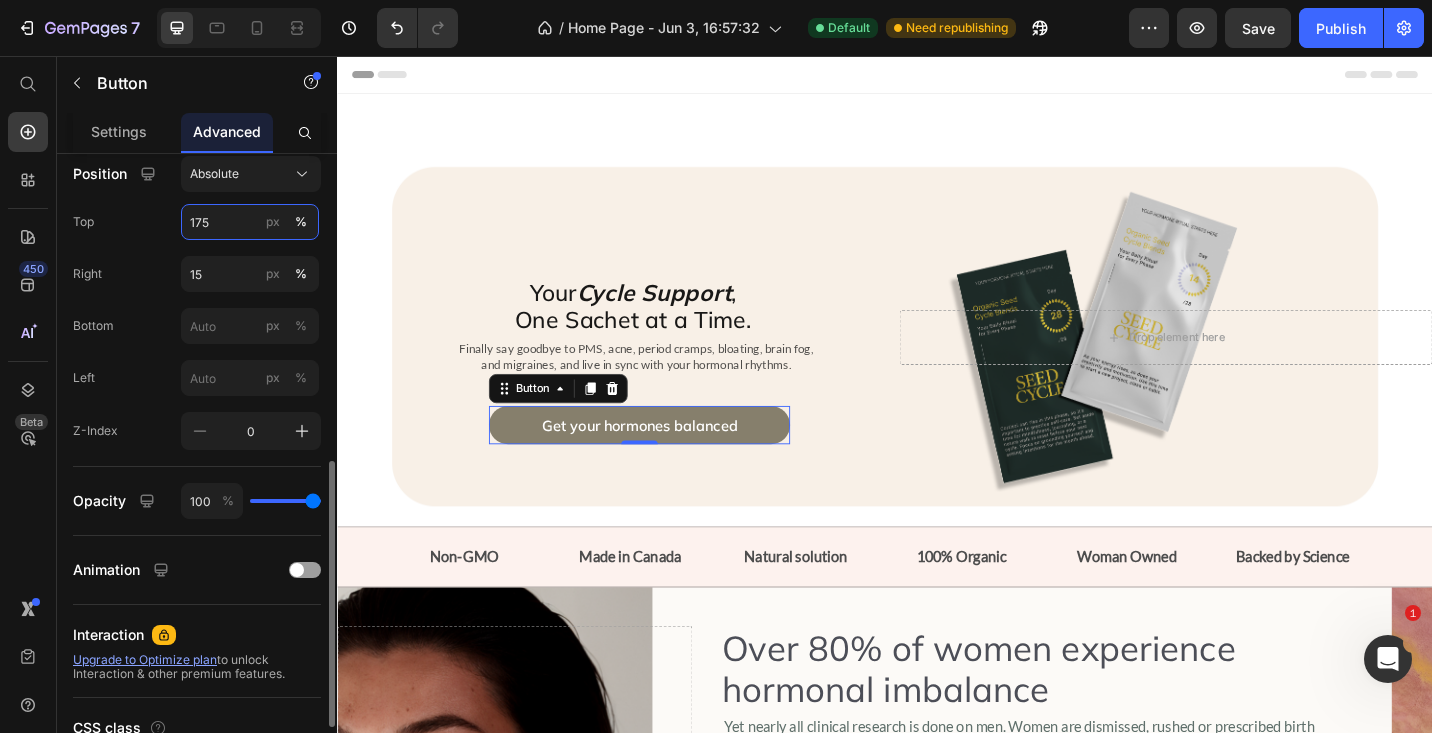 click on "175" at bounding box center (250, 222) 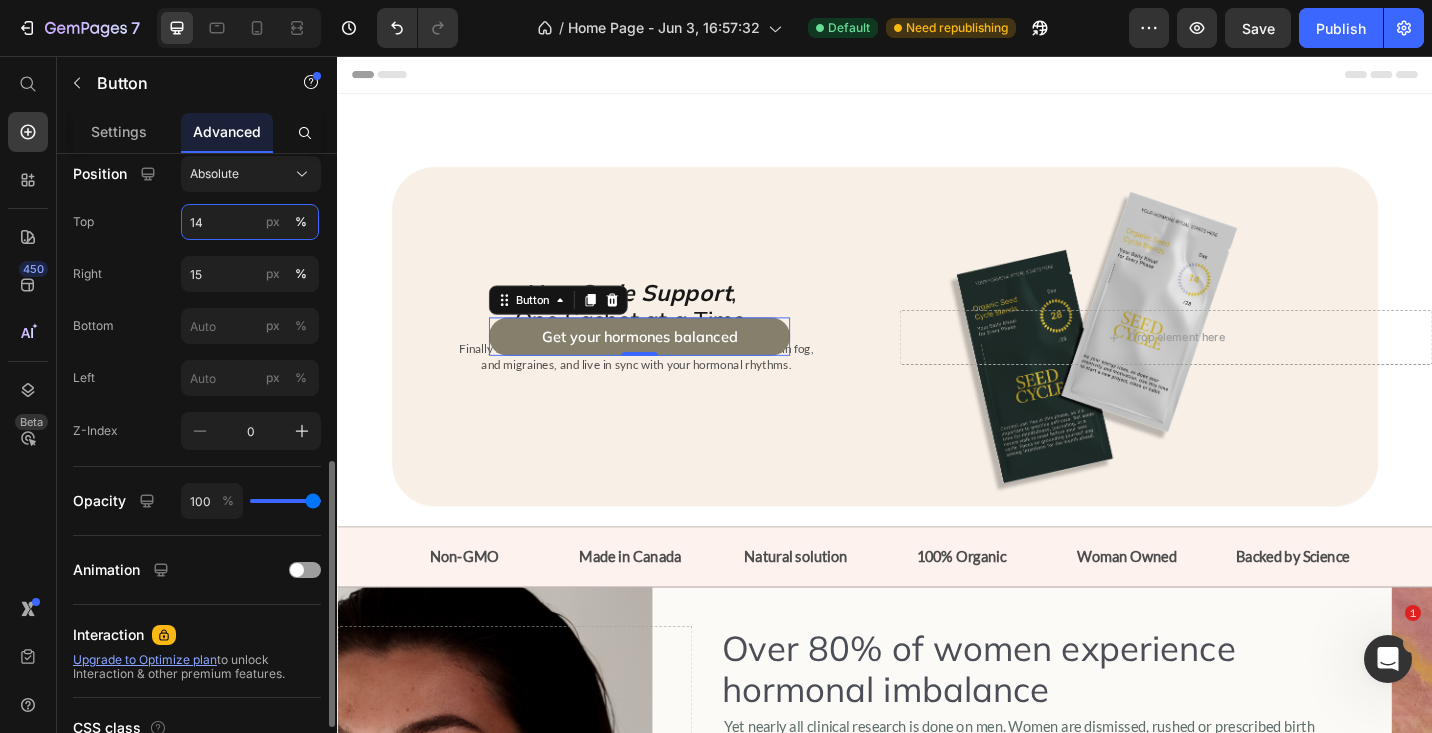 type on "140" 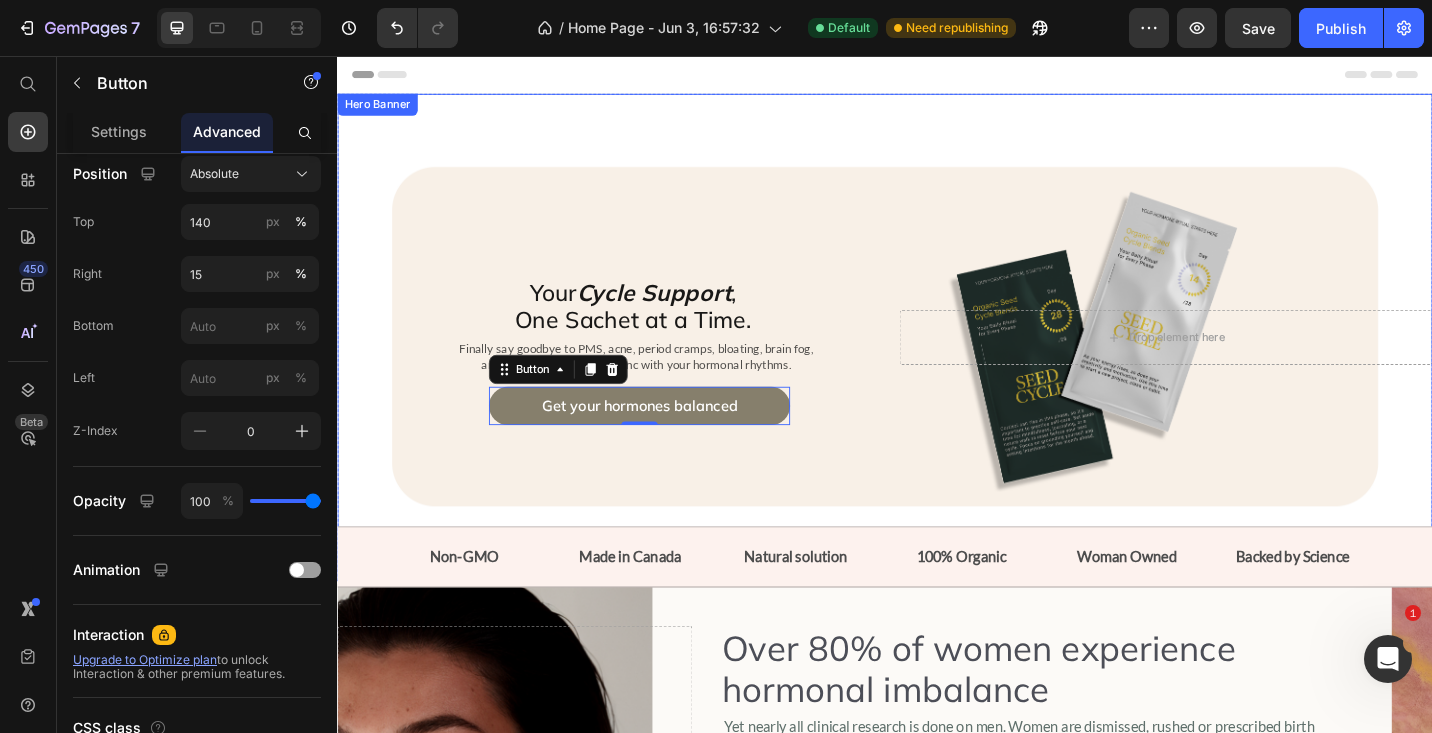 click at bounding box center (937, 364) 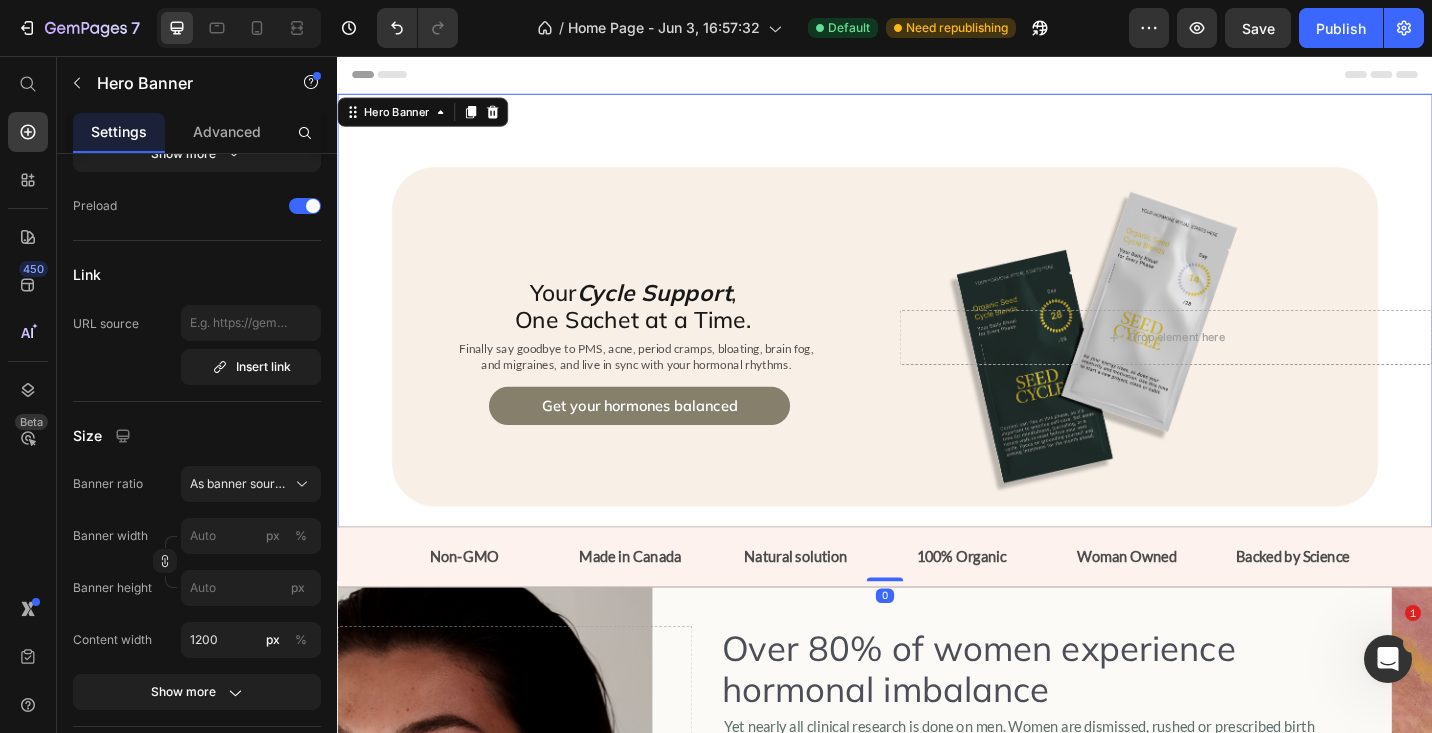 scroll, scrollTop: 0, scrollLeft: 0, axis: both 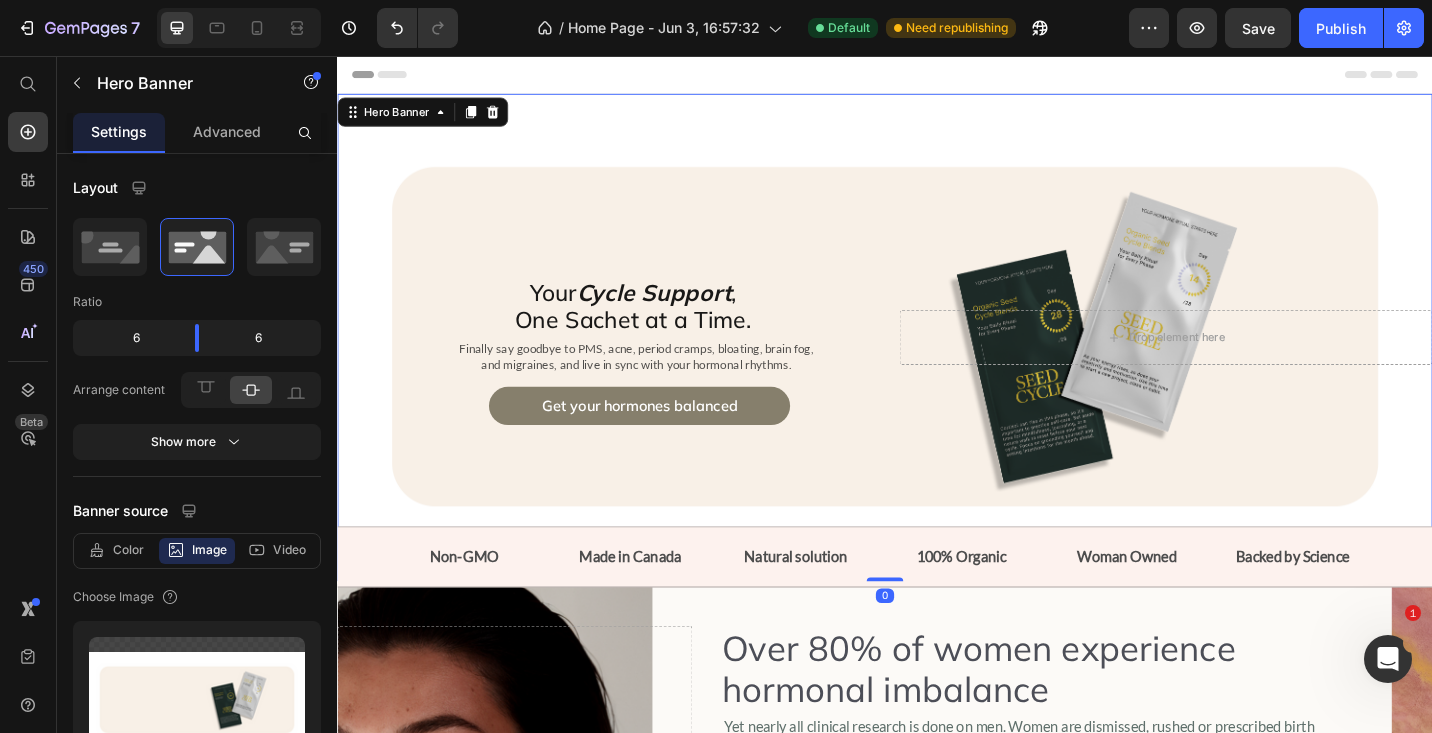 click at bounding box center [937, 364] 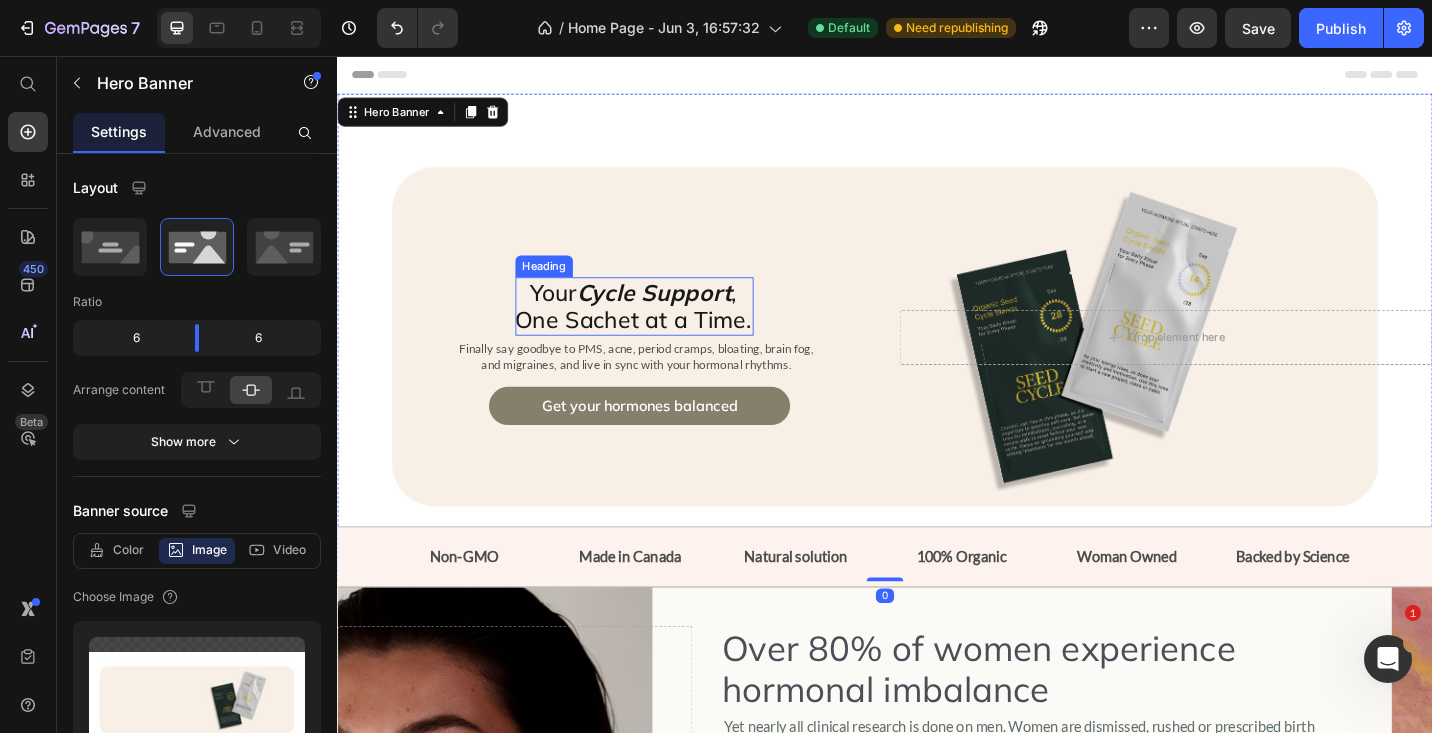 click on "Cycle Support" at bounding box center (683, 314) 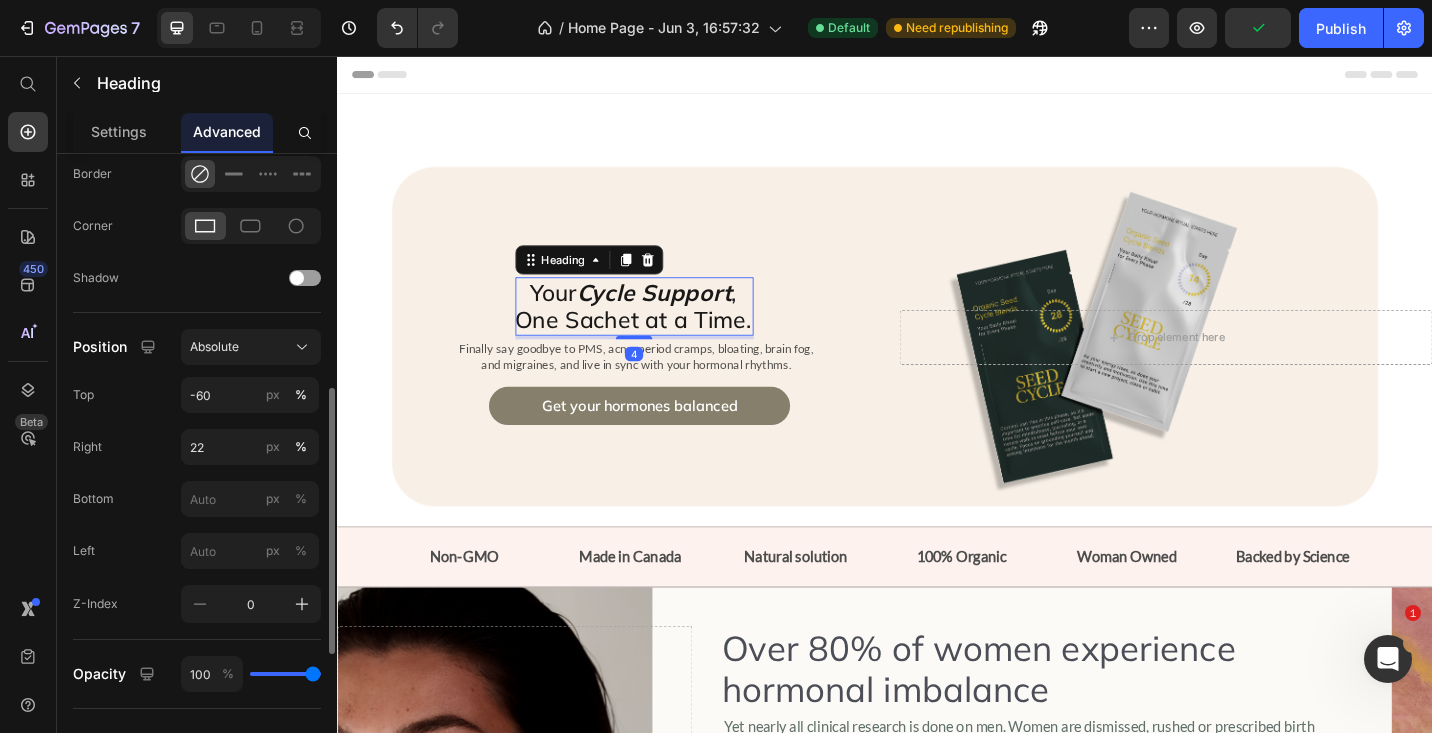scroll, scrollTop: 562, scrollLeft: 0, axis: vertical 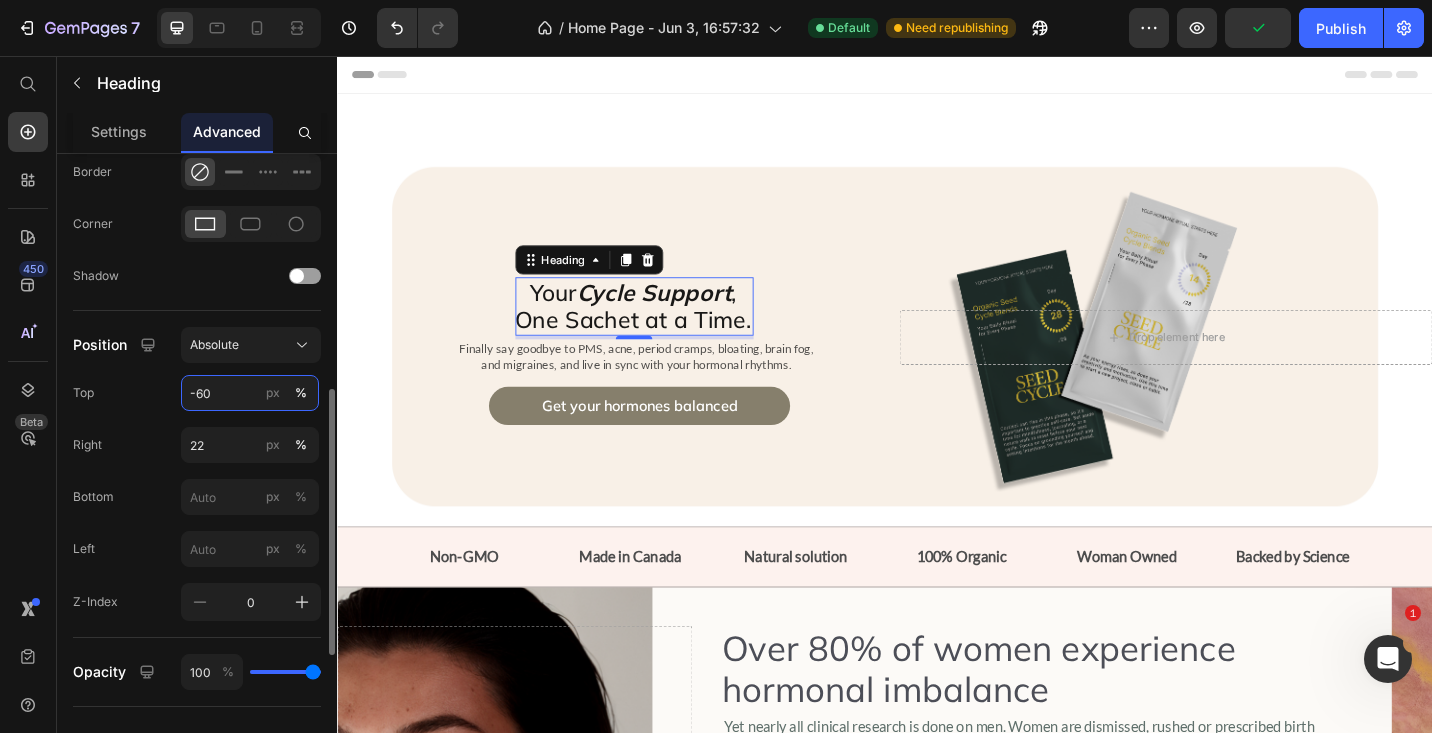 click on "-60" at bounding box center (250, 393) 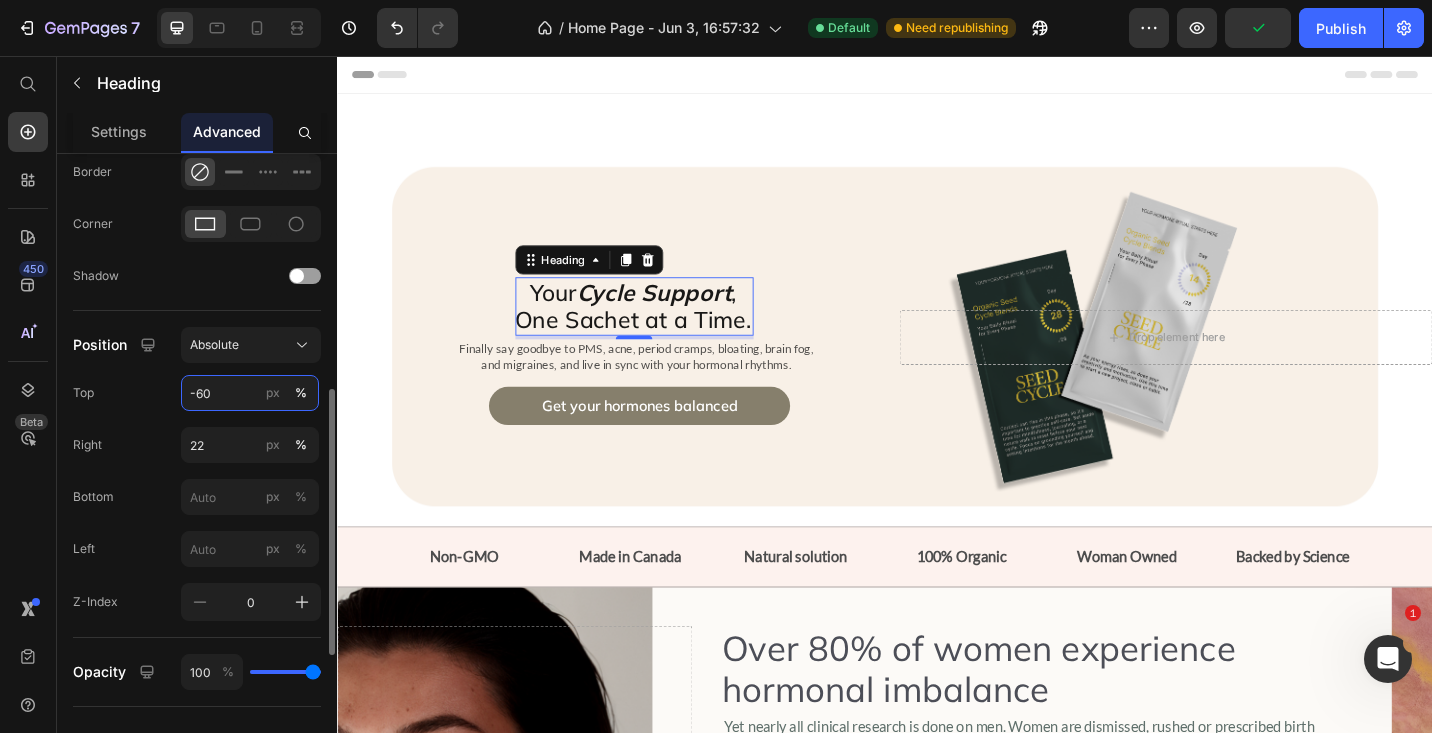 click on "-60" at bounding box center (250, 393) 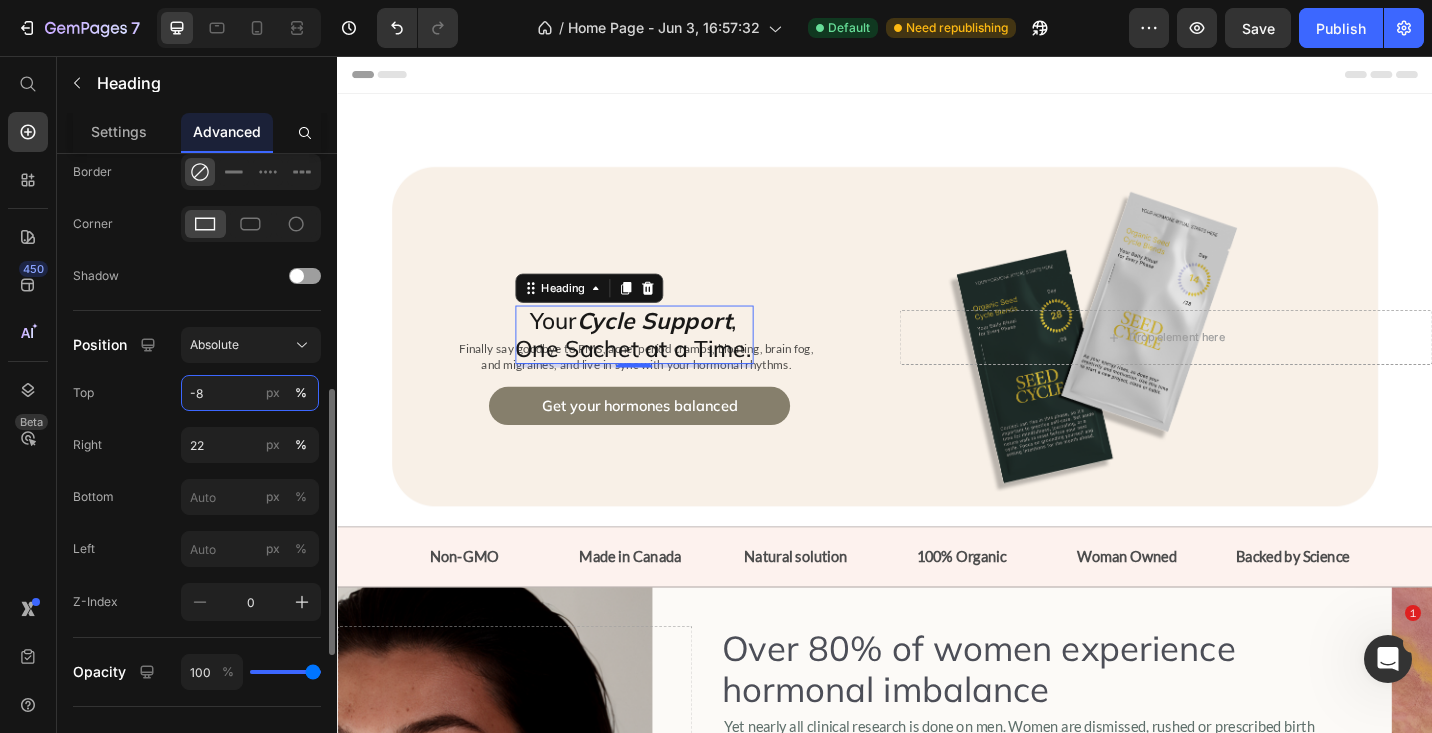 type on "-80" 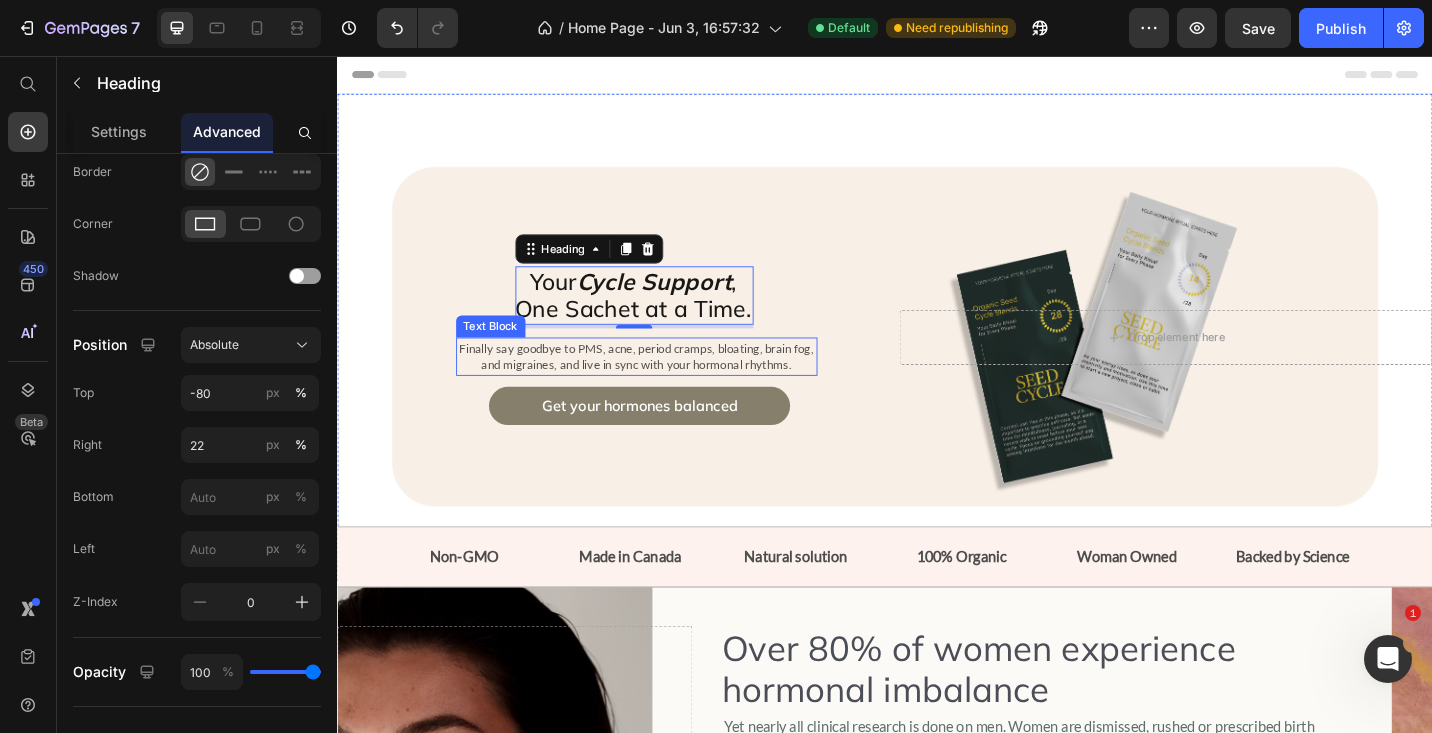 click on "Finally say goodbye to PMS, acne, period cramps, bloating, brain fog," at bounding box center [665, 376] 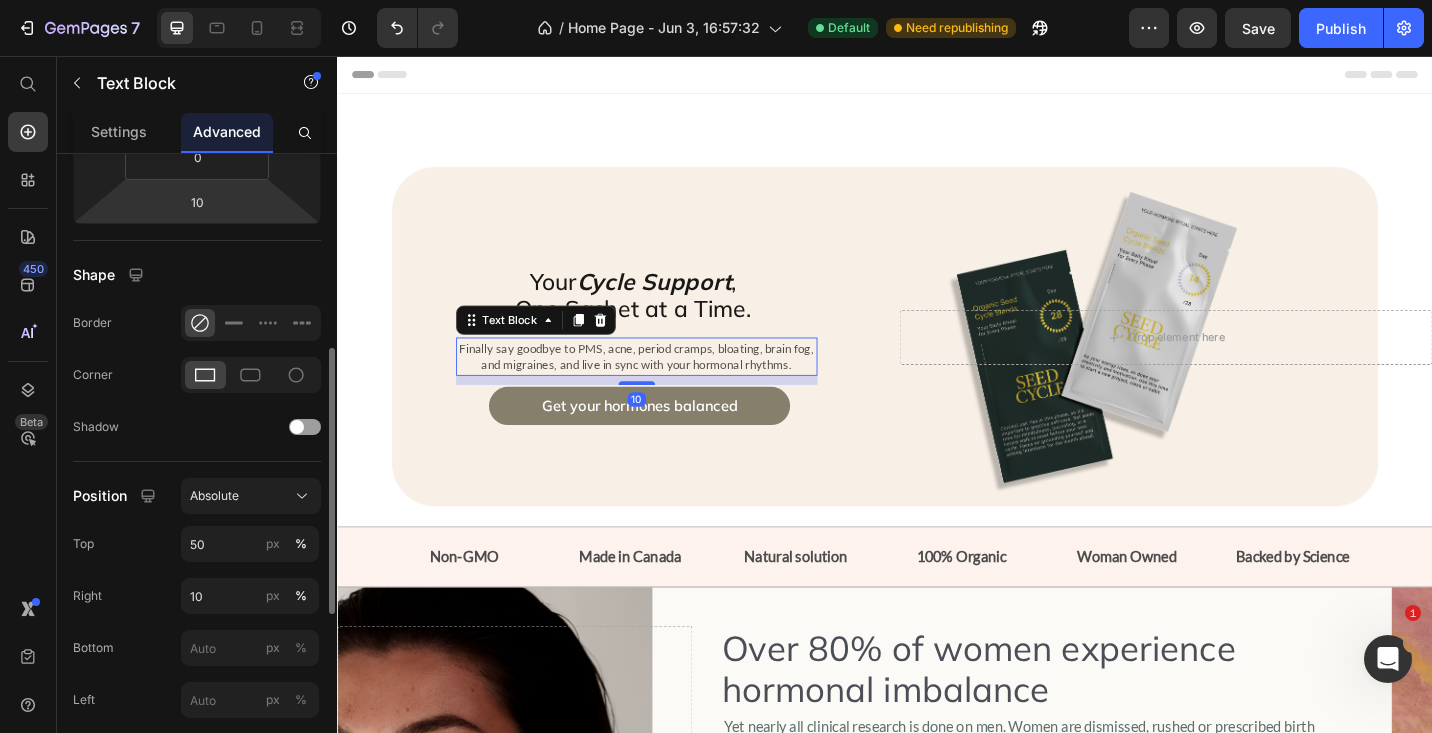 scroll, scrollTop: 427, scrollLeft: 0, axis: vertical 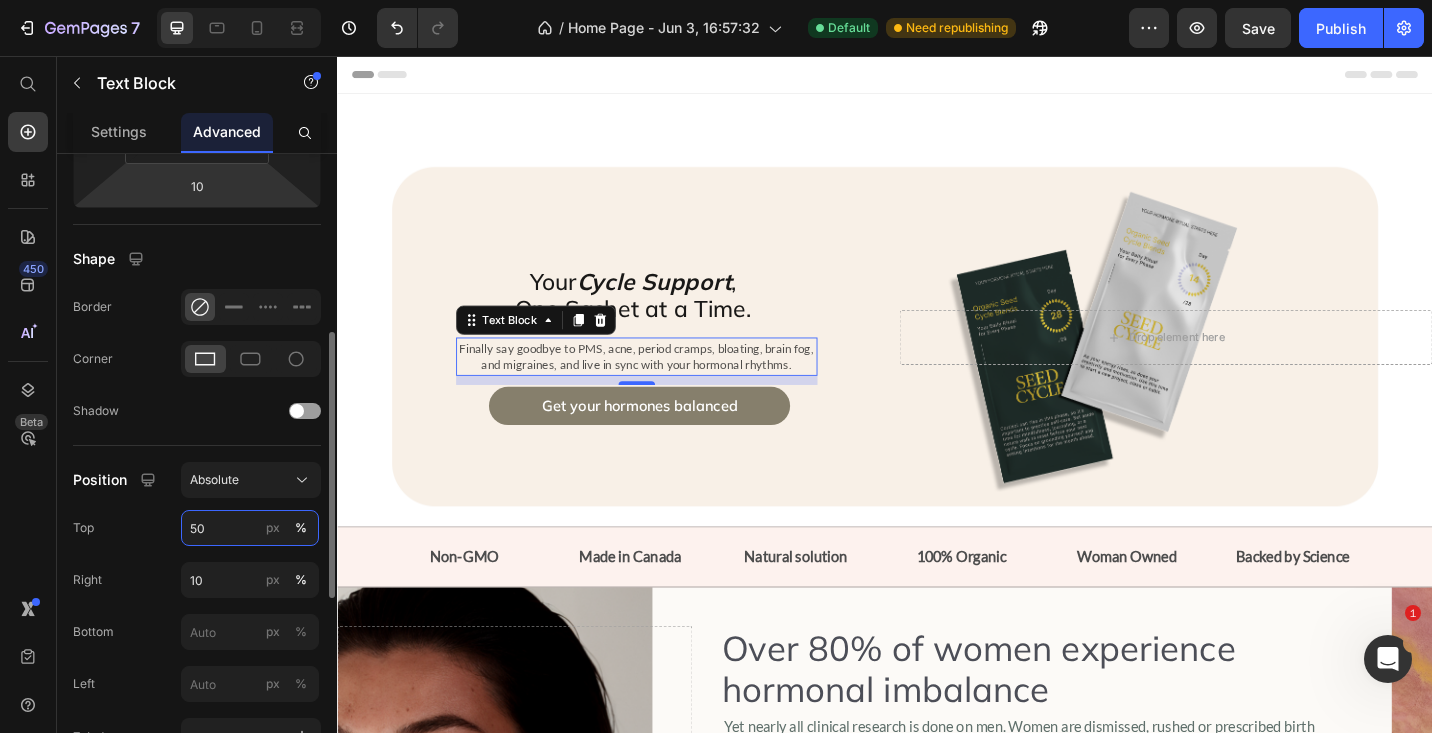 click on "50" at bounding box center (250, 528) 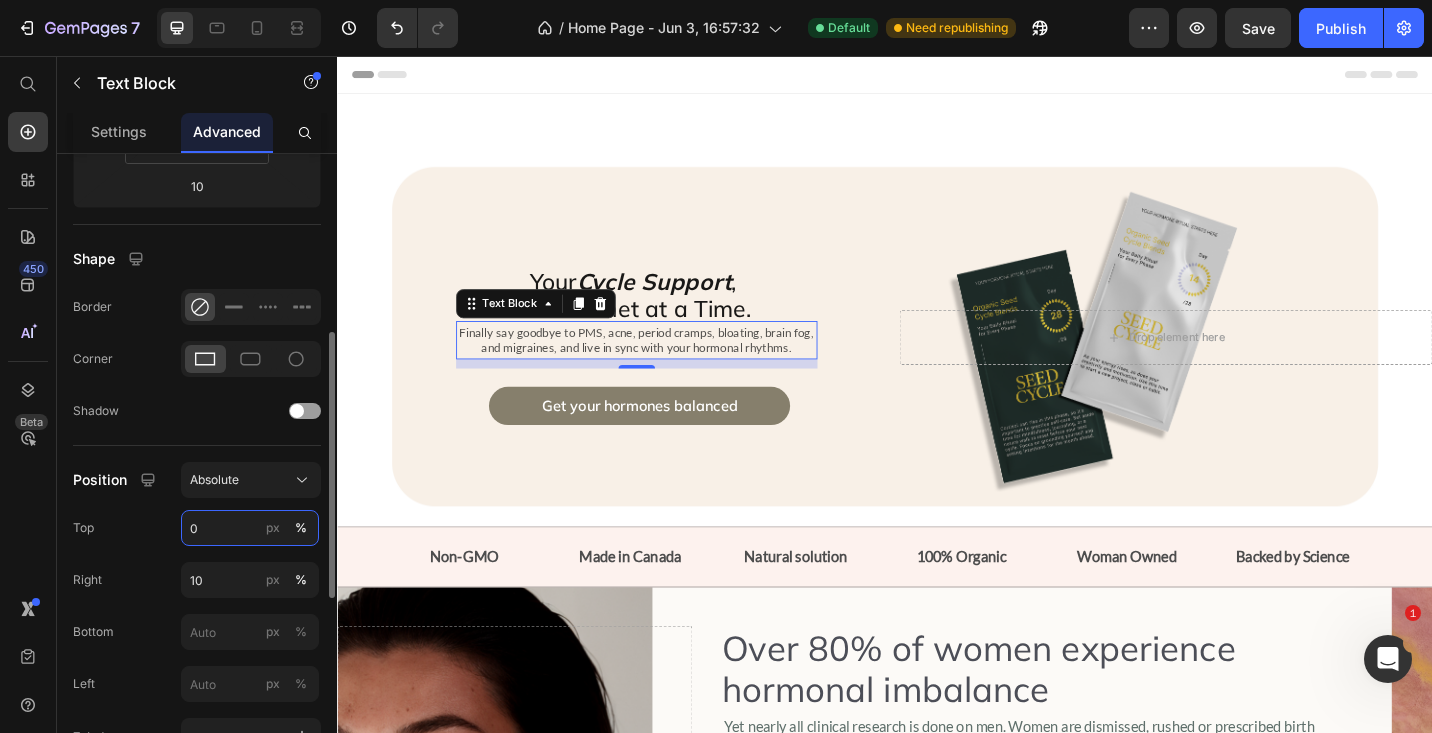 type on "30" 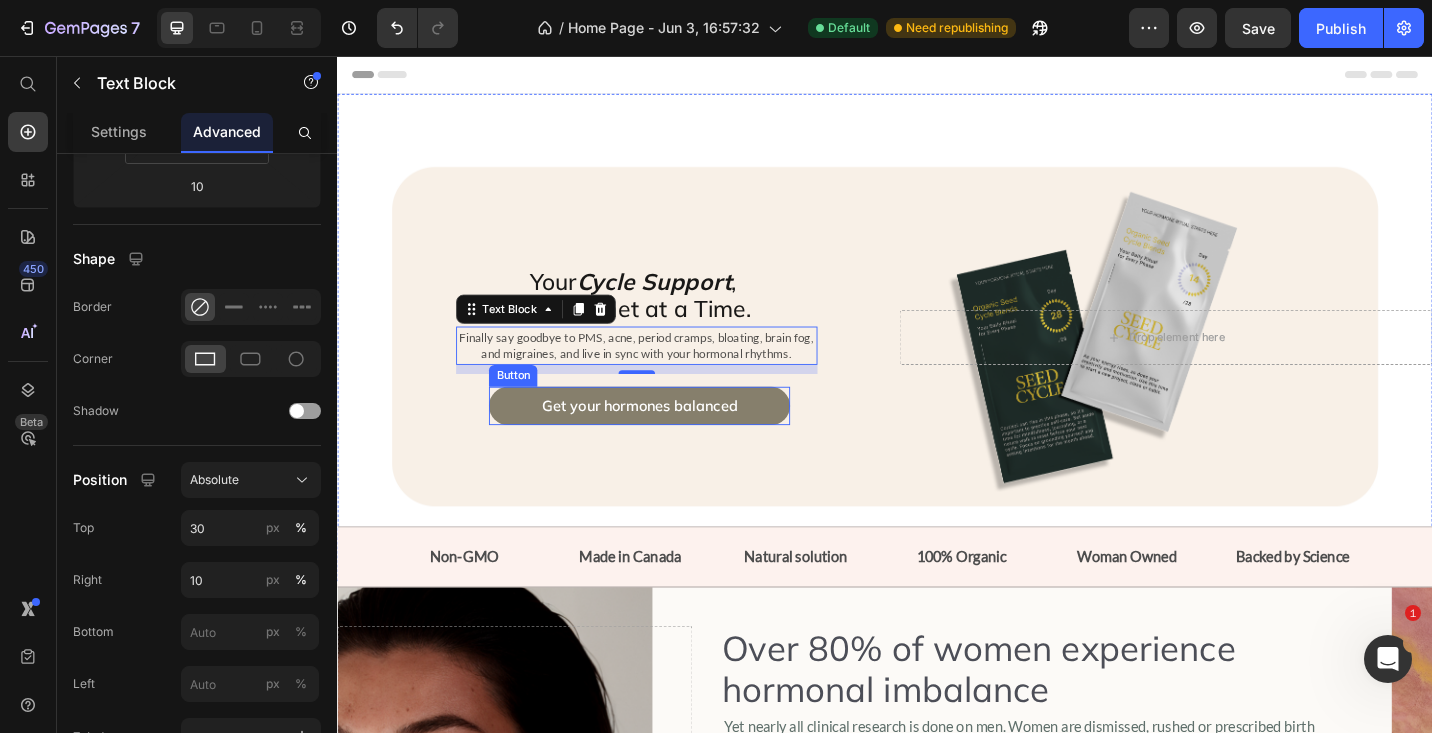 click on "Get your hormones balanced Button" at bounding box center (668, 439) 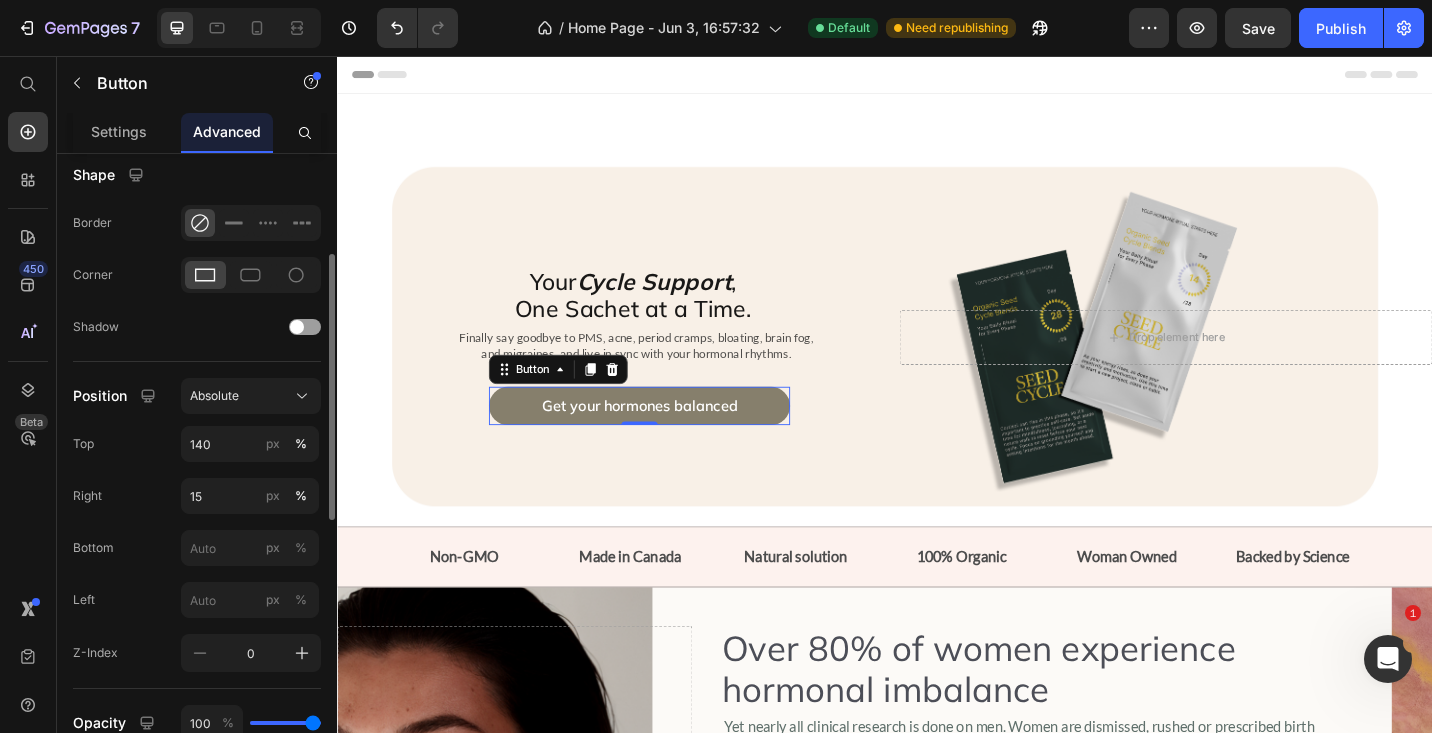 scroll, scrollTop: 579, scrollLeft: 0, axis: vertical 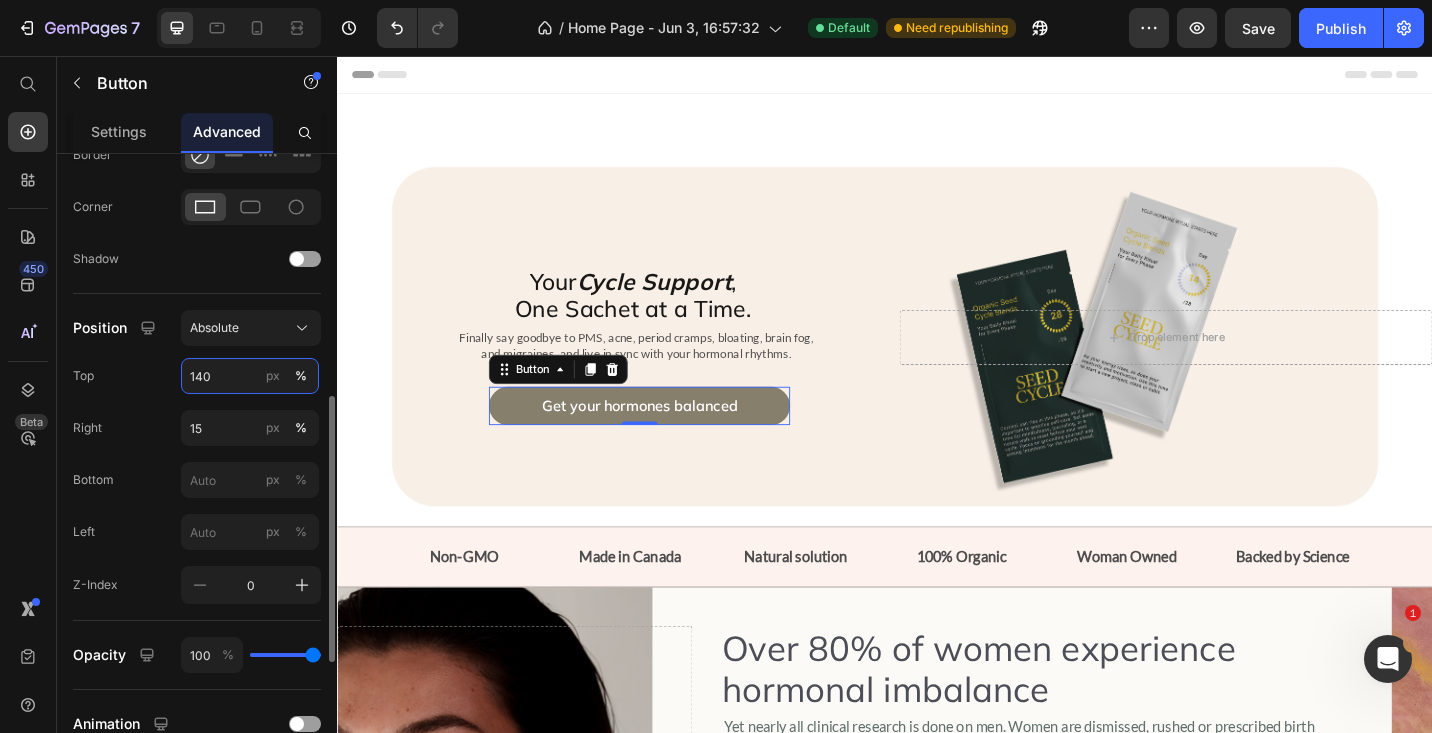 click on "140" at bounding box center [250, 376] 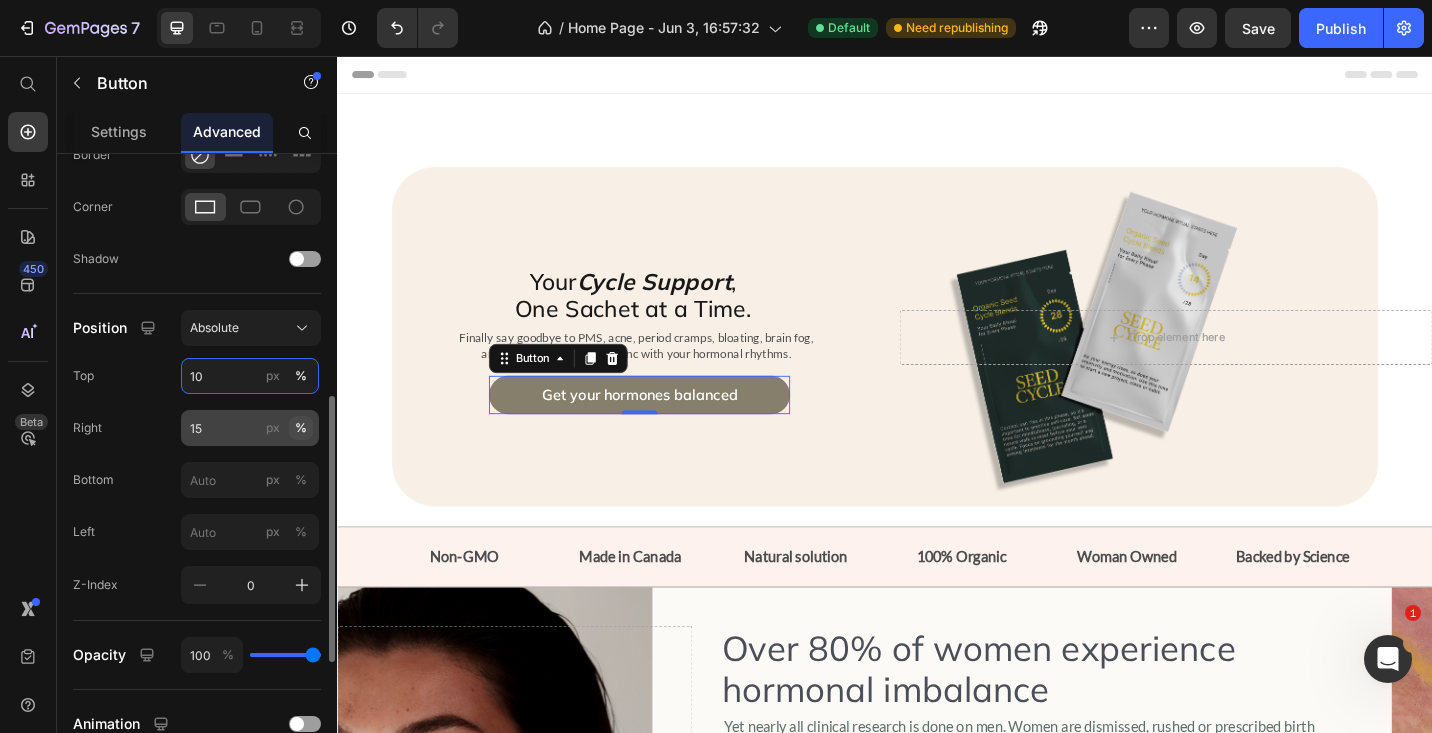 type on "110" 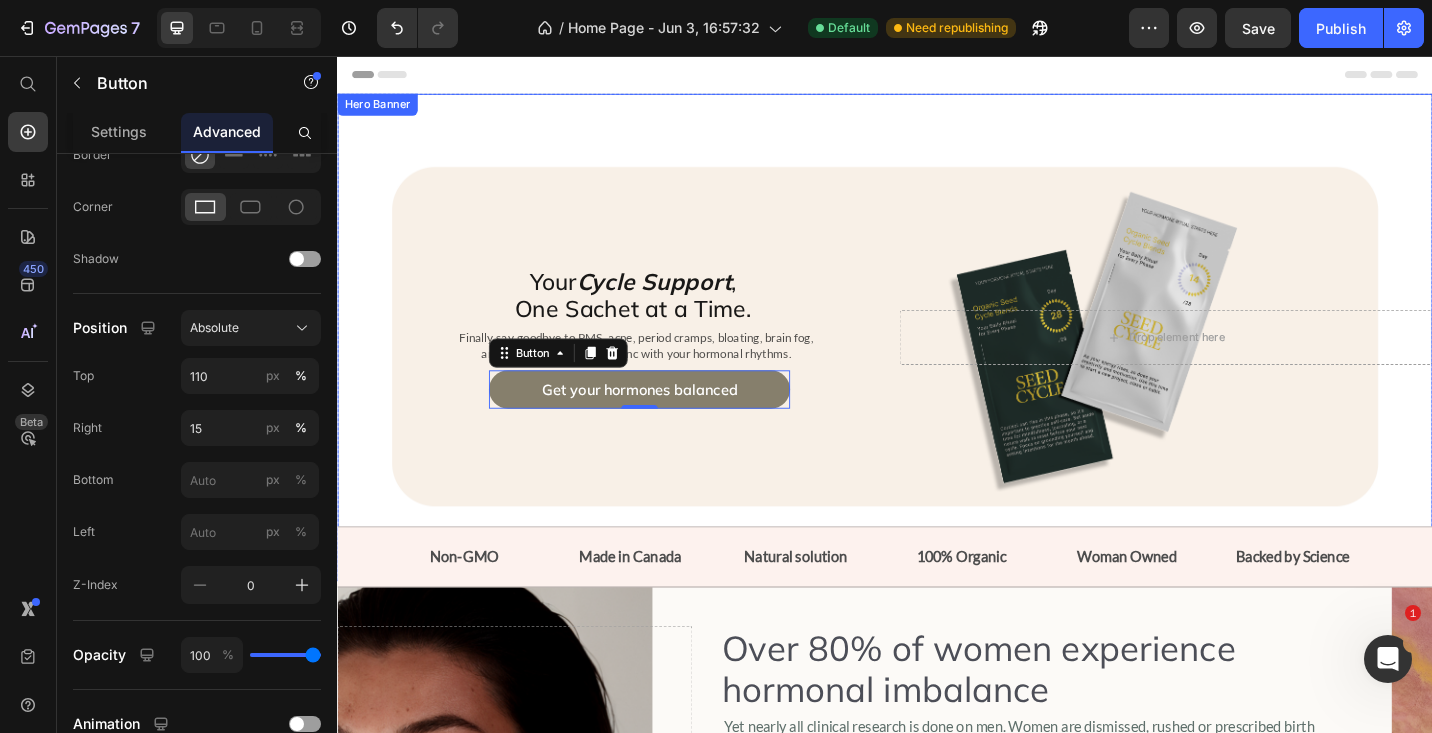 click on "Your  Cycle Support ,  One Sachet at a Time. Heading Finally say goodbye to PMS, acne, period cramps, bloating, brain fog,  and migraines, and live in sync with your hormonal rhythms. Text Block Get your hormones balanced Button   0
Drop element here" at bounding box center (937, 364) 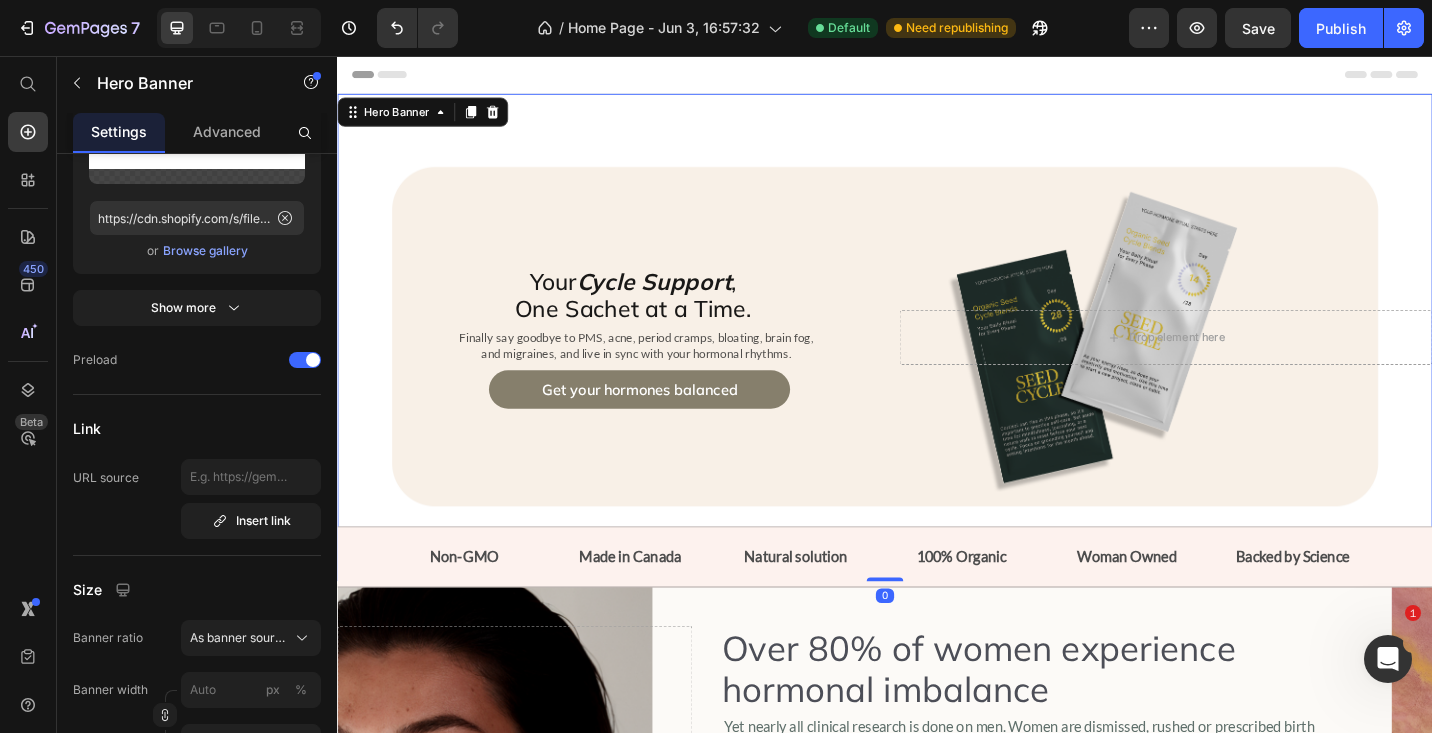 scroll, scrollTop: 0, scrollLeft: 0, axis: both 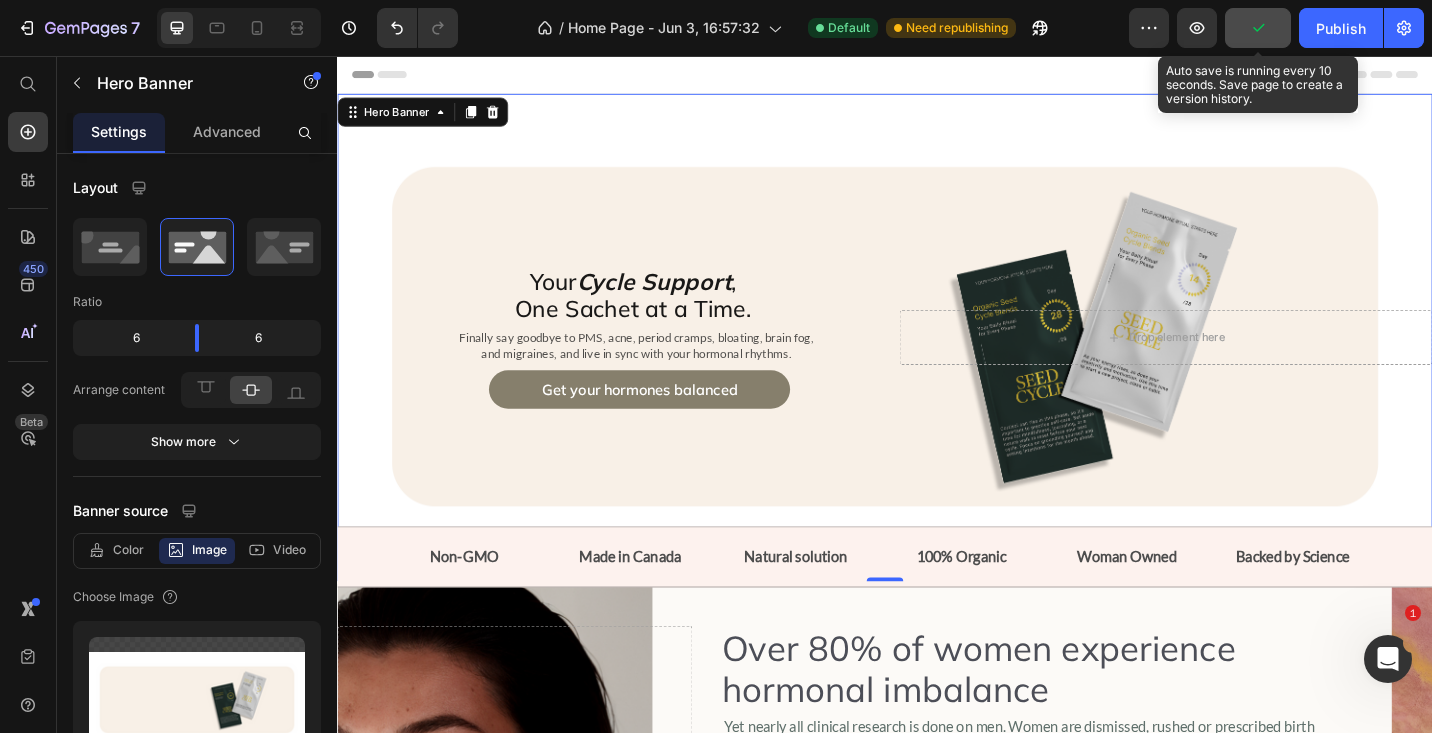 click 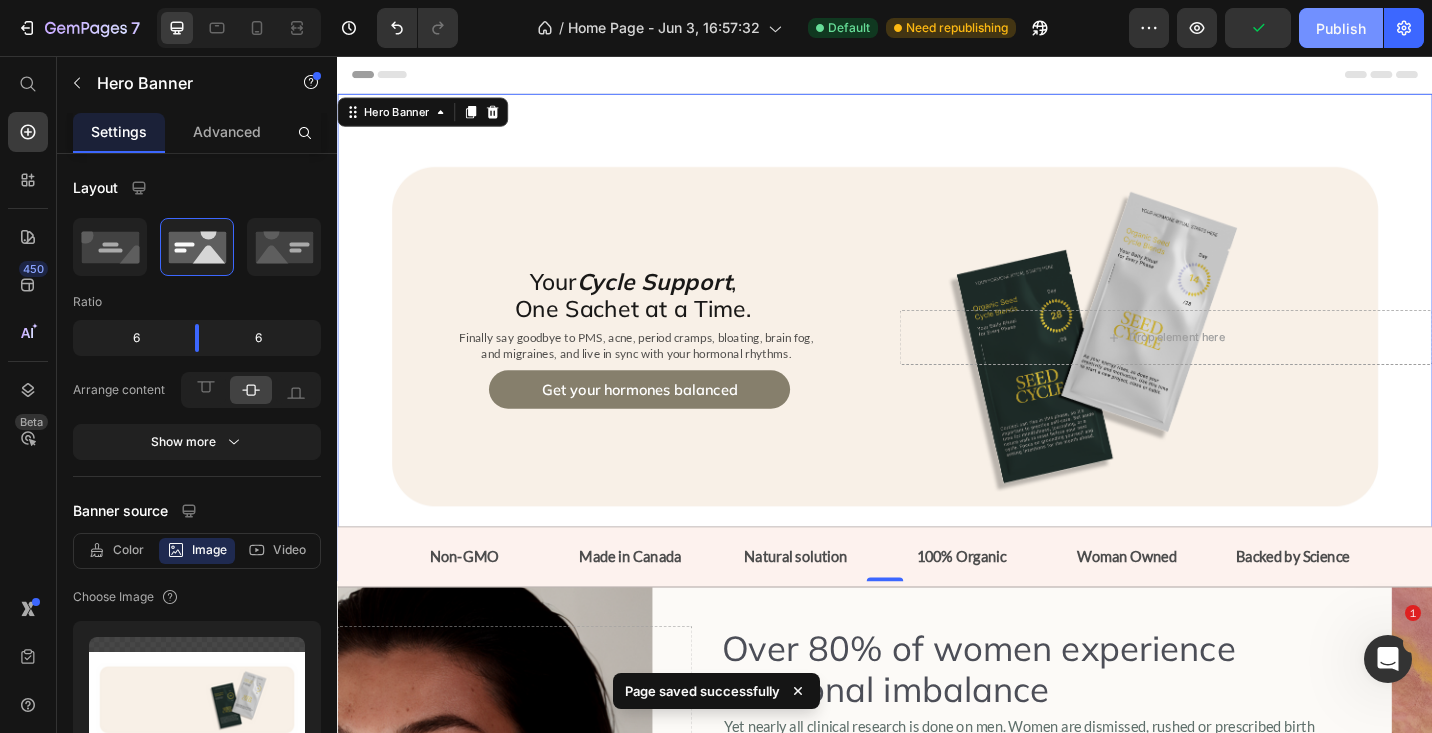 click on "Publish" at bounding box center [1341, 28] 